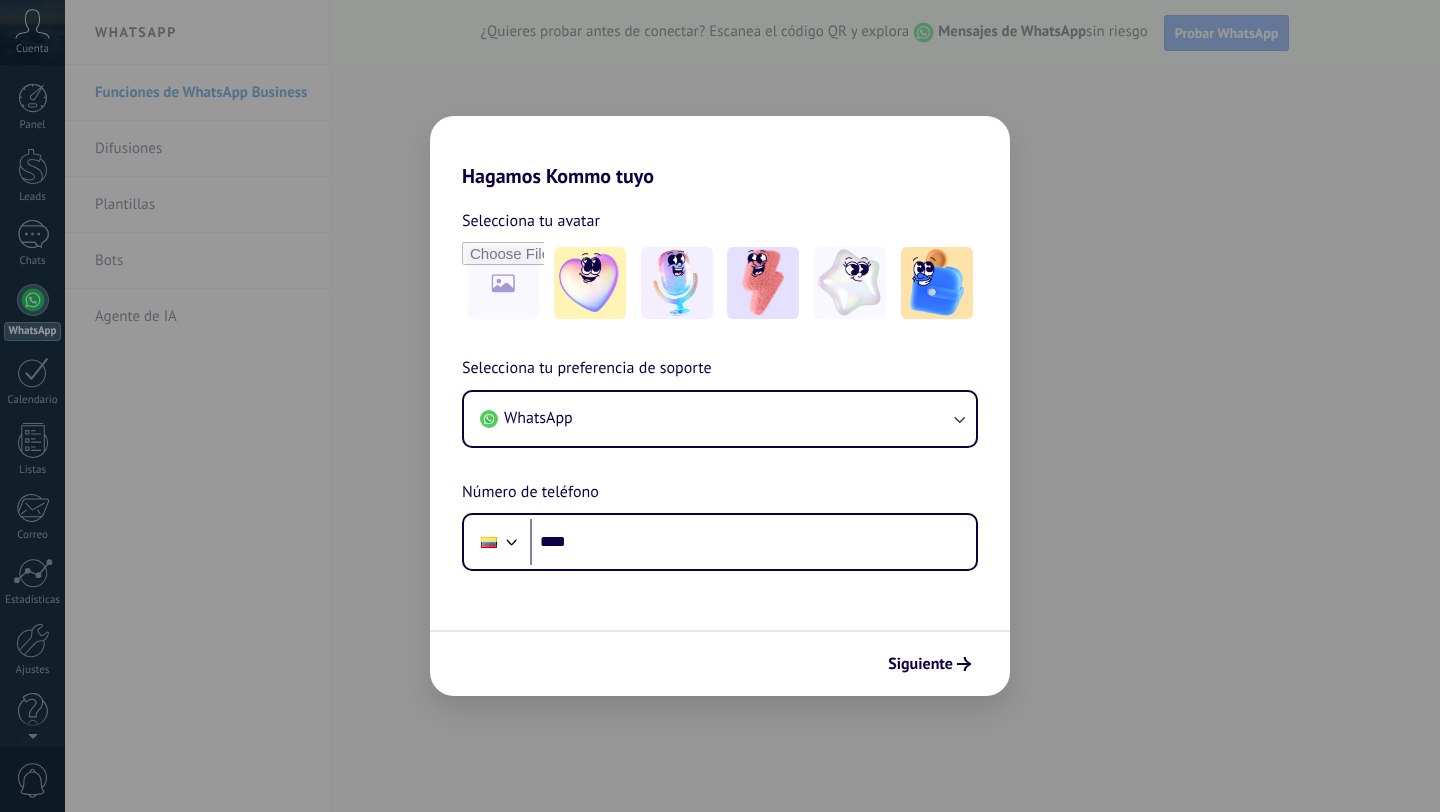 scroll, scrollTop: 0, scrollLeft: 0, axis: both 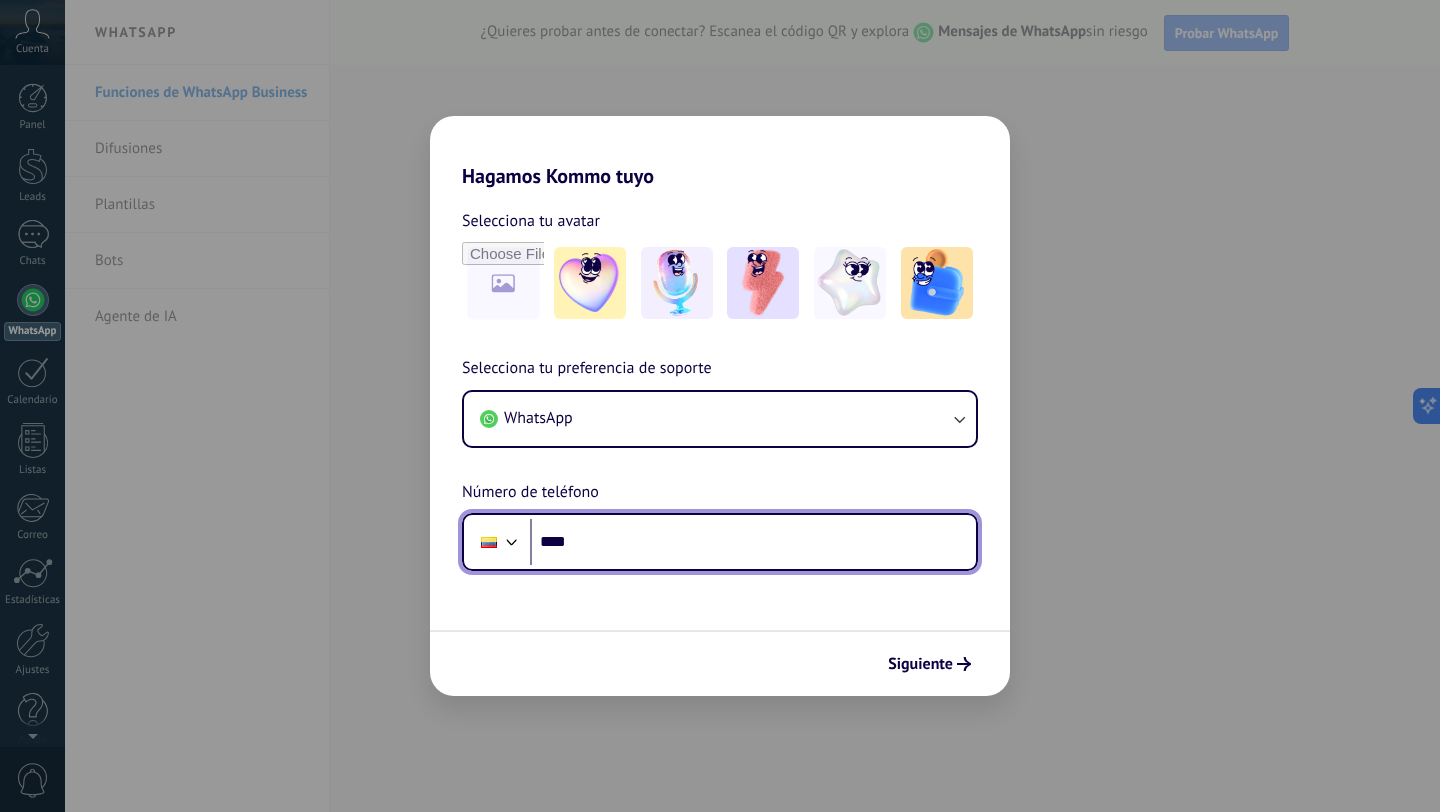 click on "****" at bounding box center [753, 542] 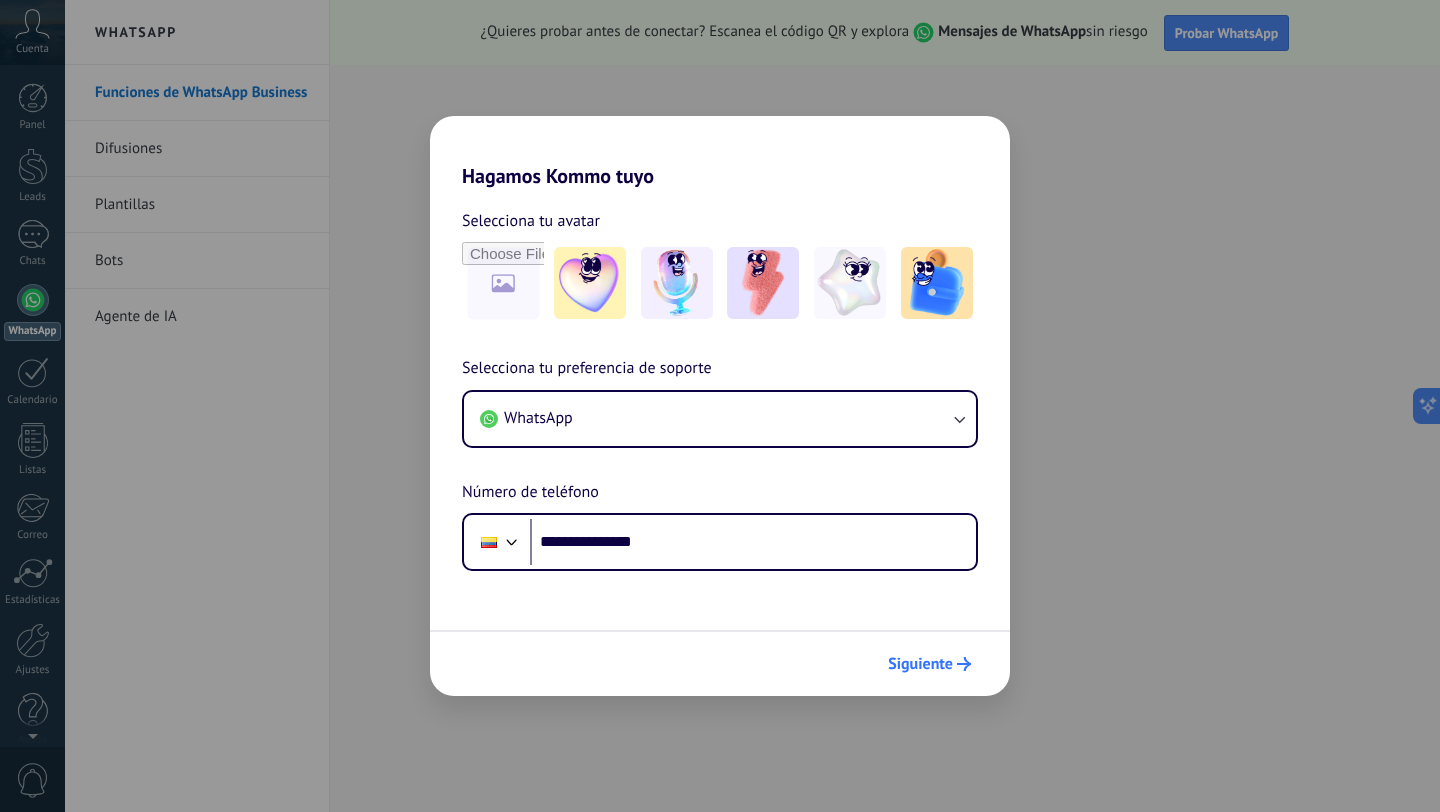 click on "Siguiente" at bounding box center [920, 664] 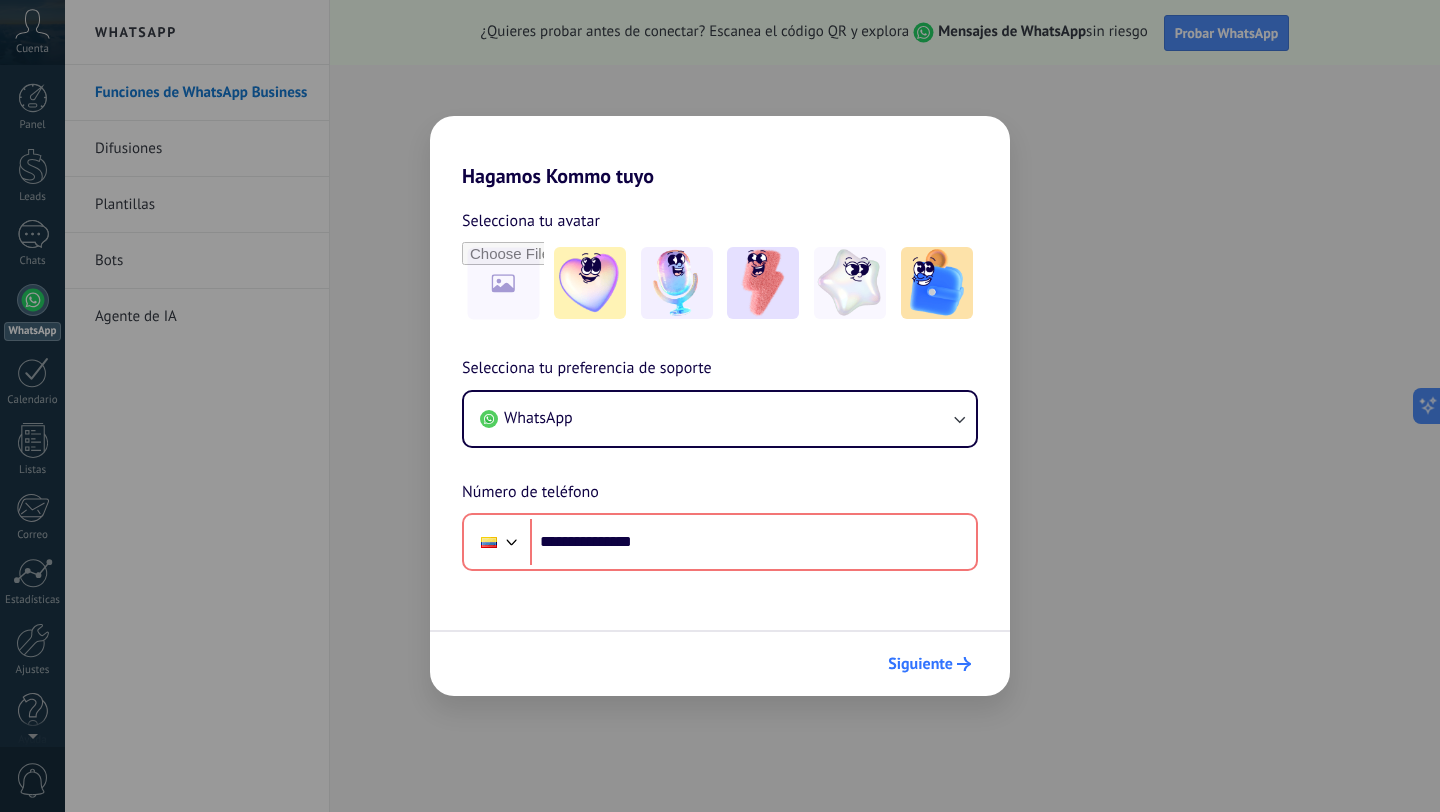 click on "Siguiente" at bounding box center (920, 664) 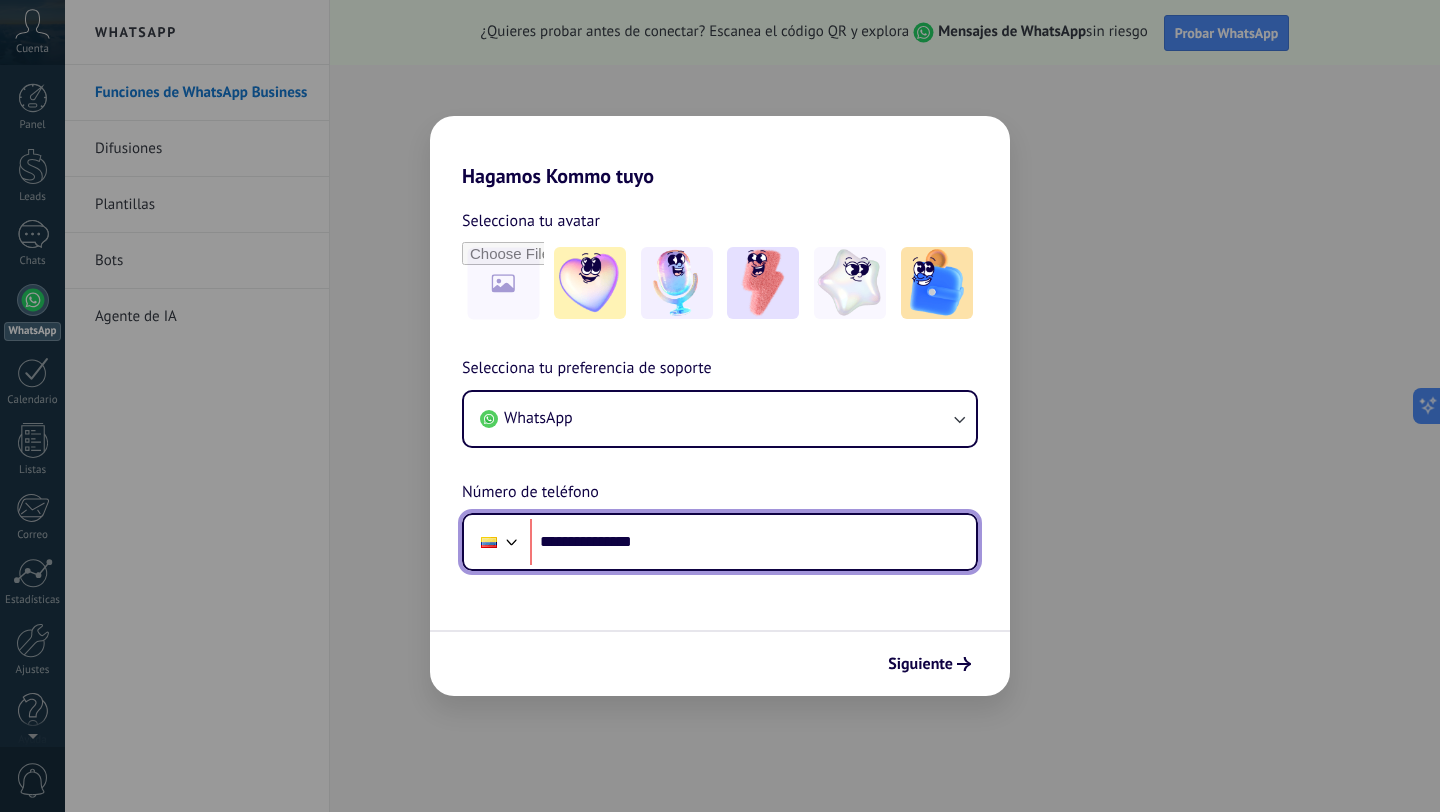 click on "**********" at bounding box center [753, 542] 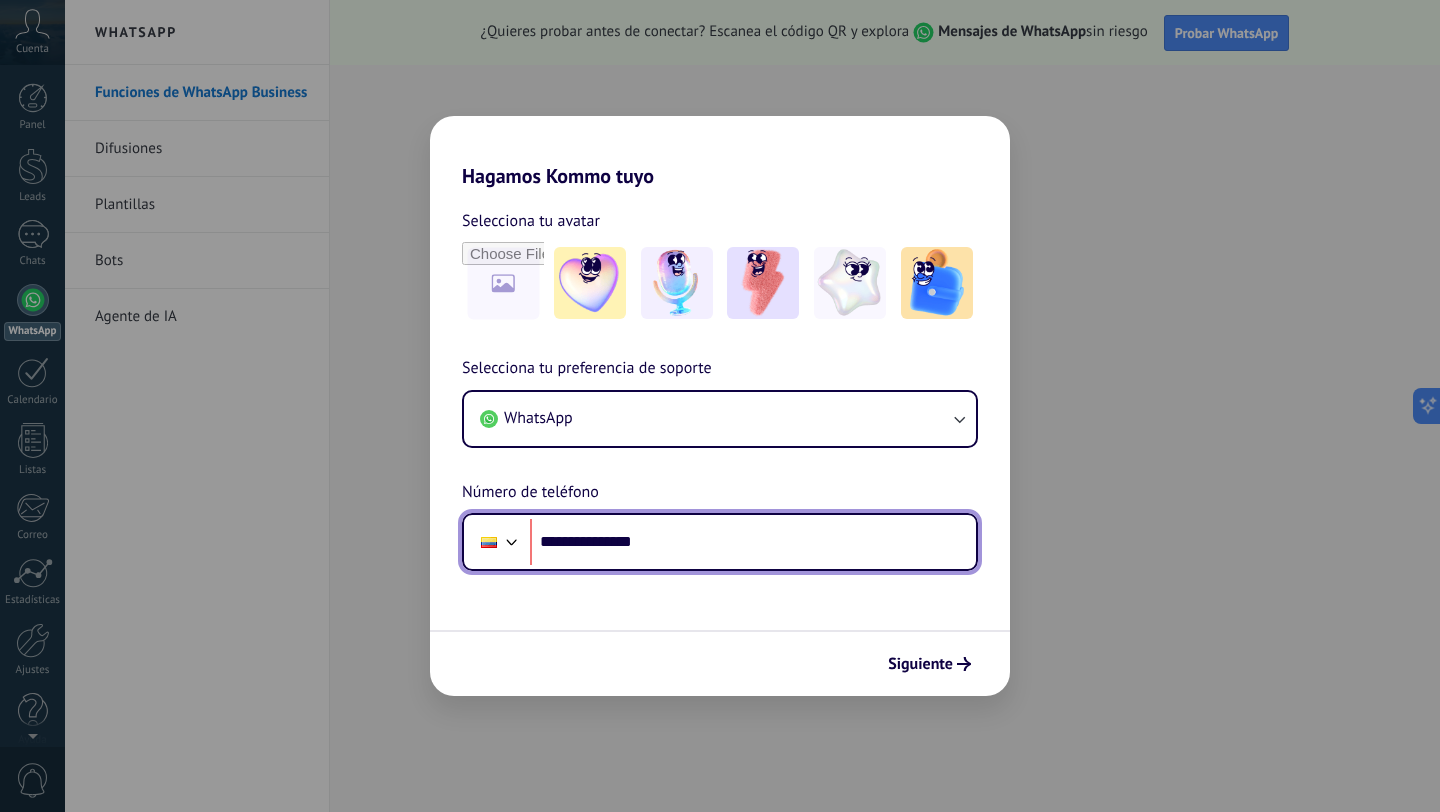 click at bounding box center (512, 540) 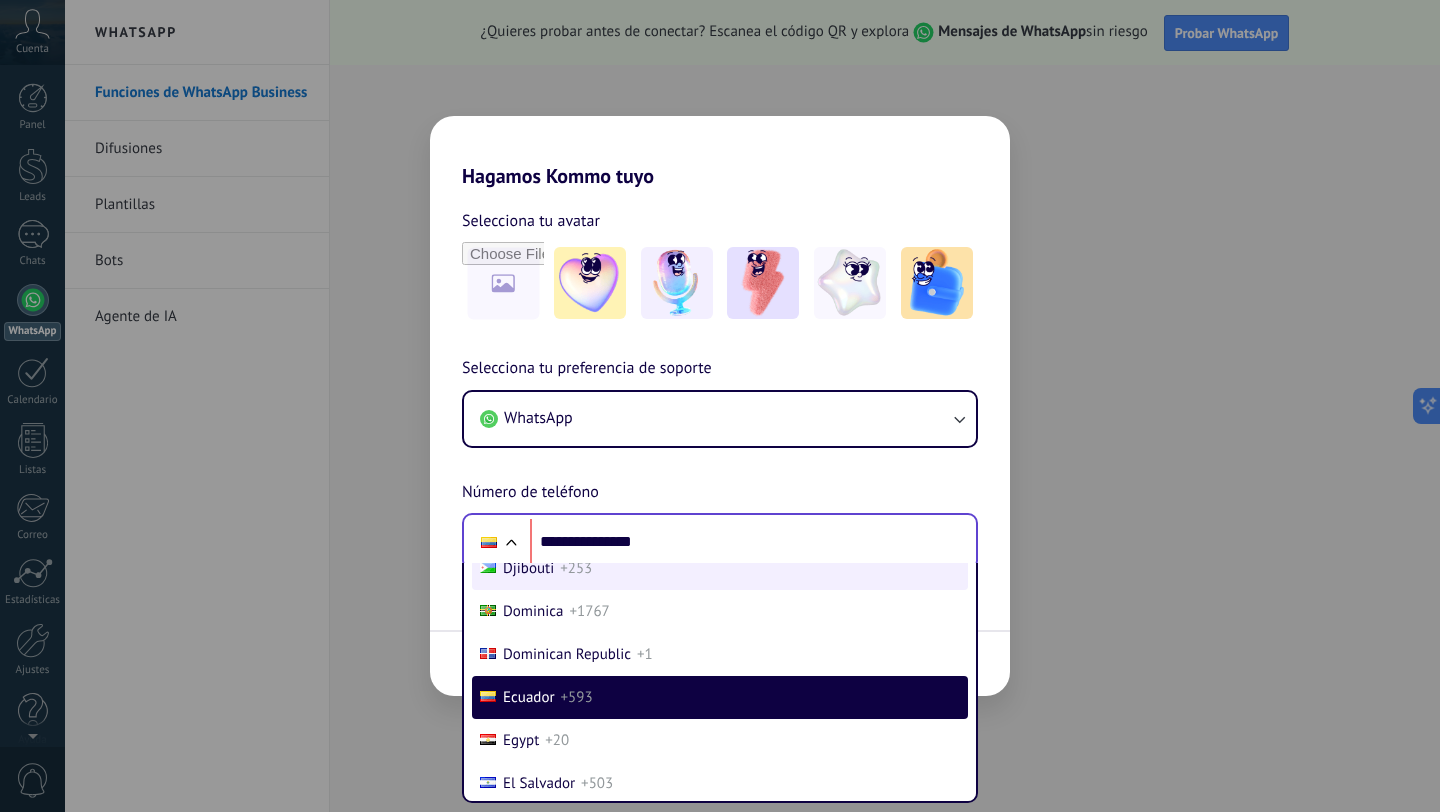 scroll, scrollTop: 2215, scrollLeft: 0, axis: vertical 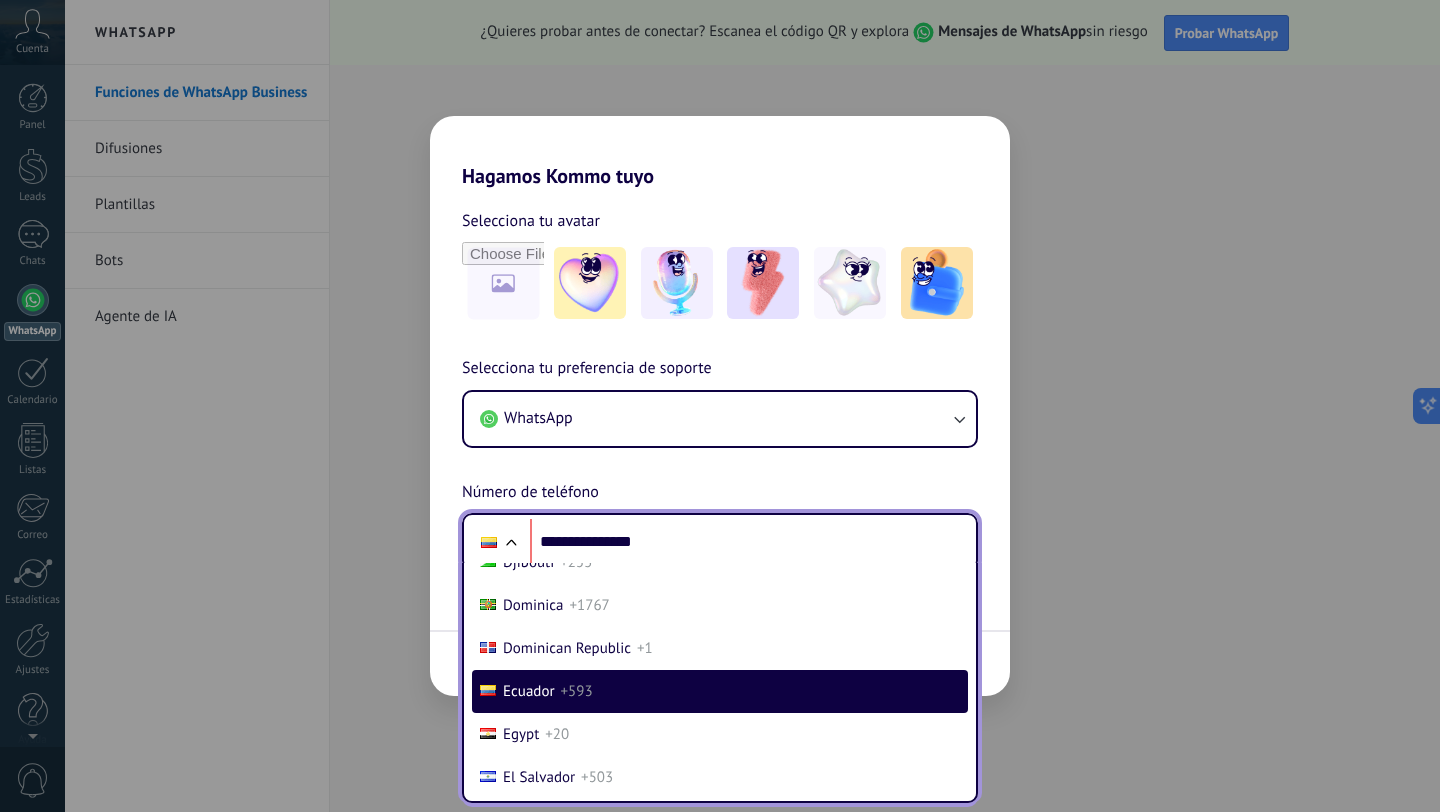 click on "Ecuador" at bounding box center (529, 691) 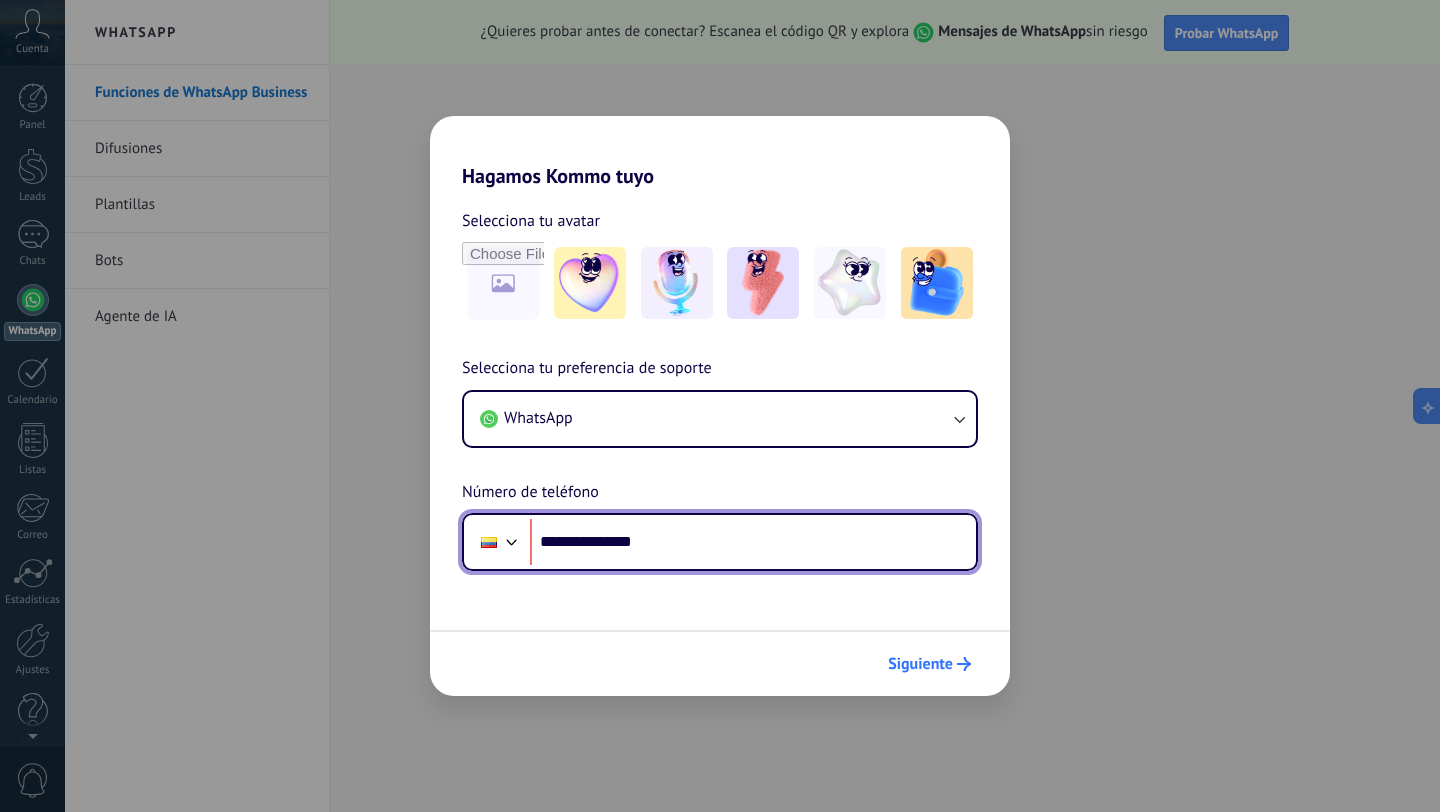 click on "Siguiente" at bounding box center (920, 664) 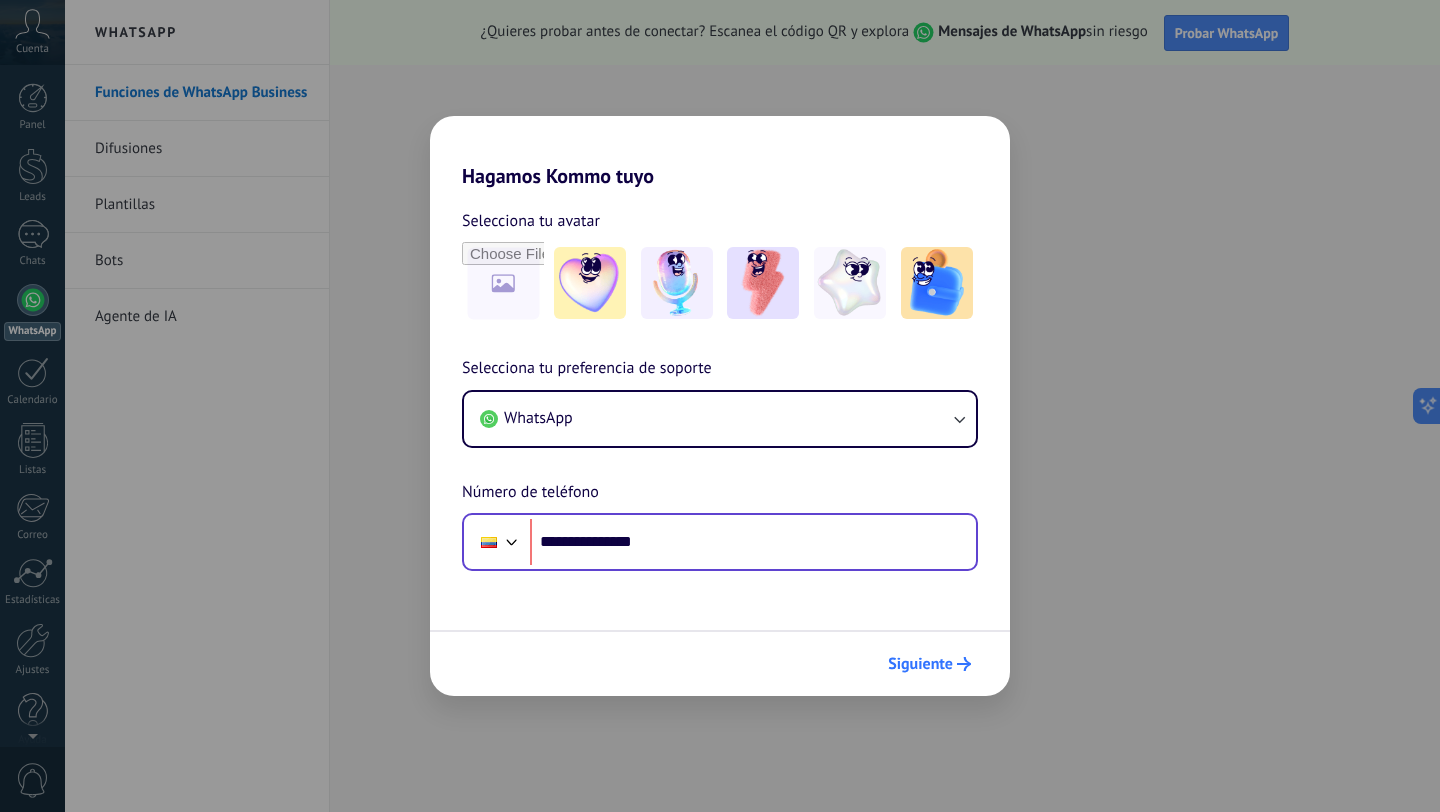 click on "Siguiente" at bounding box center (920, 664) 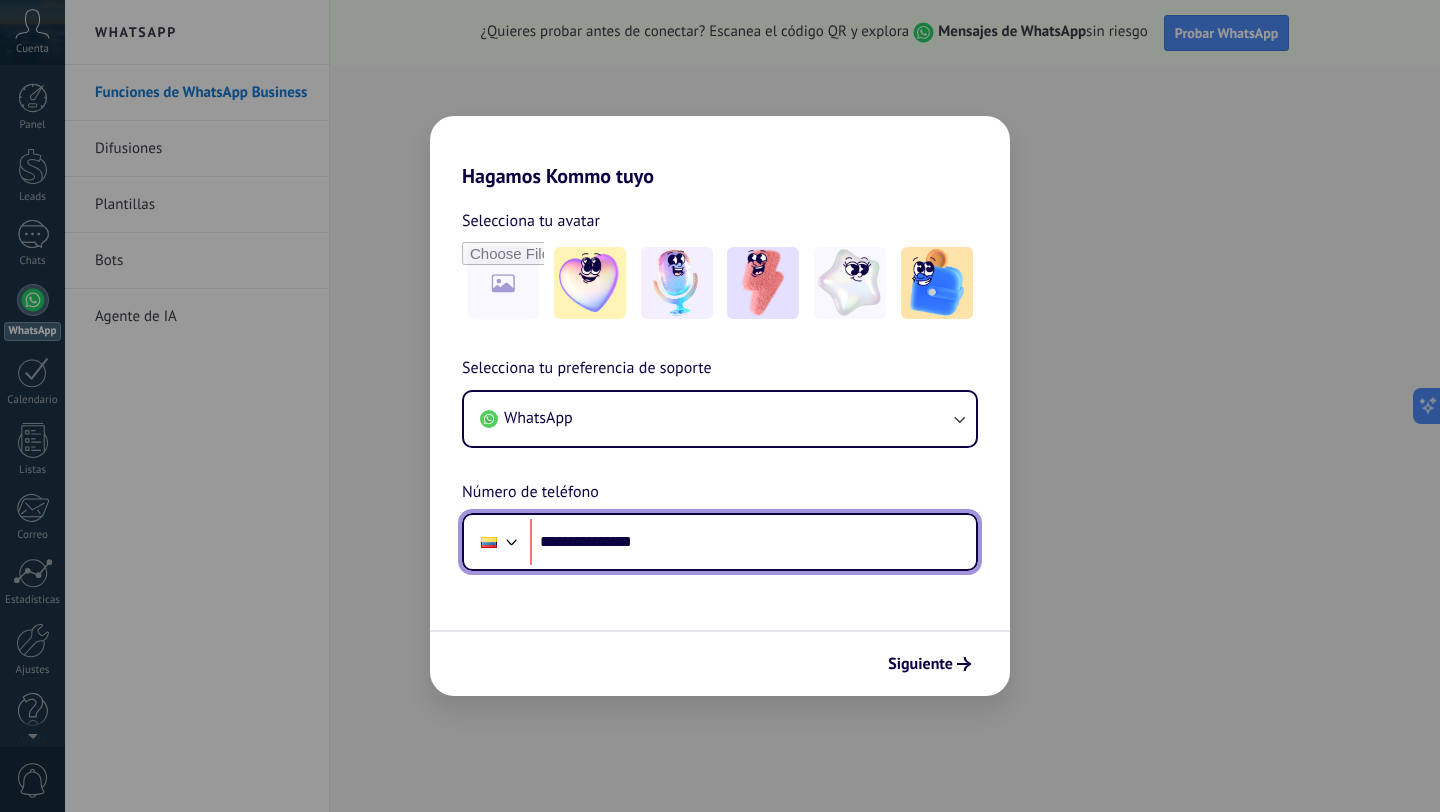 click on "**********" at bounding box center (753, 542) 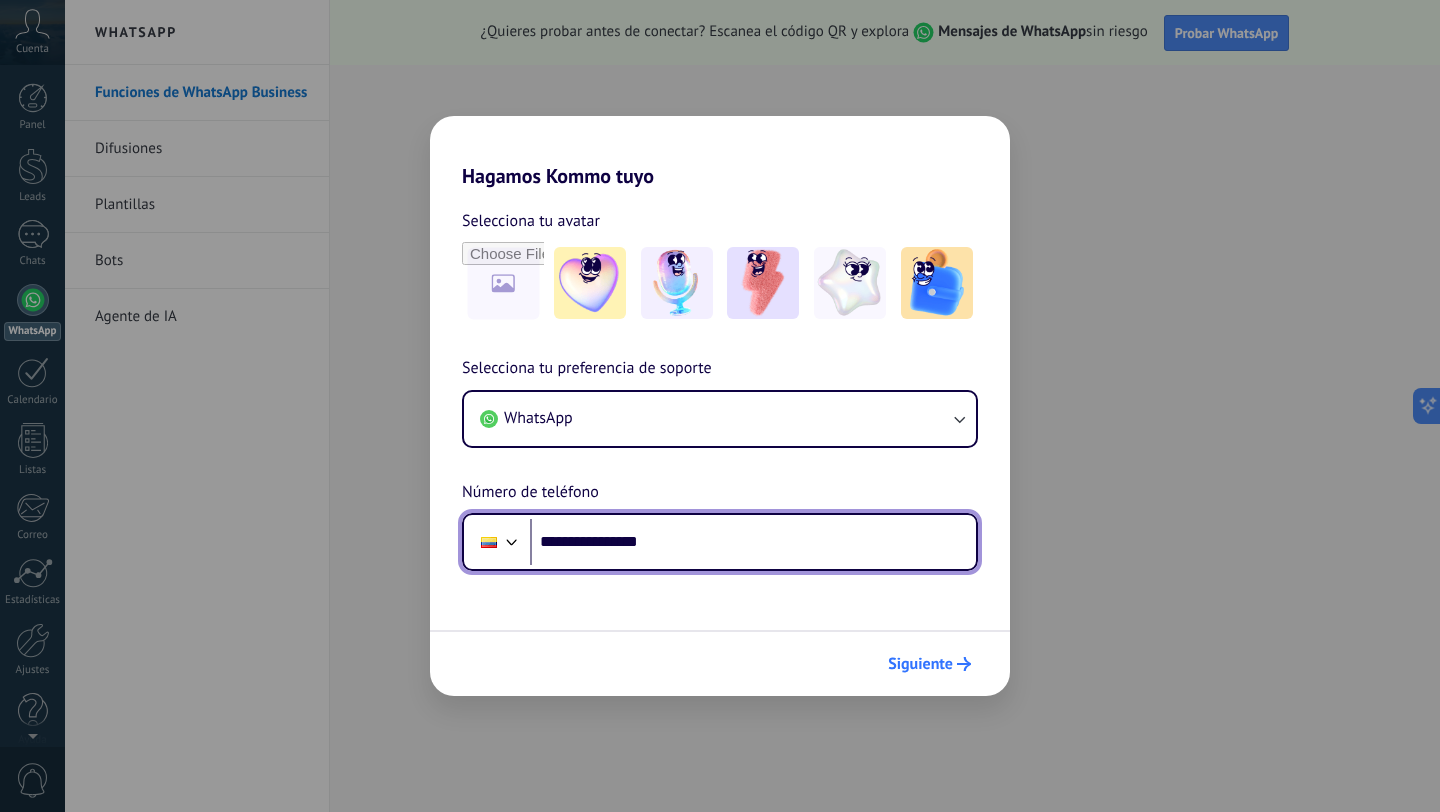 type on "**********" 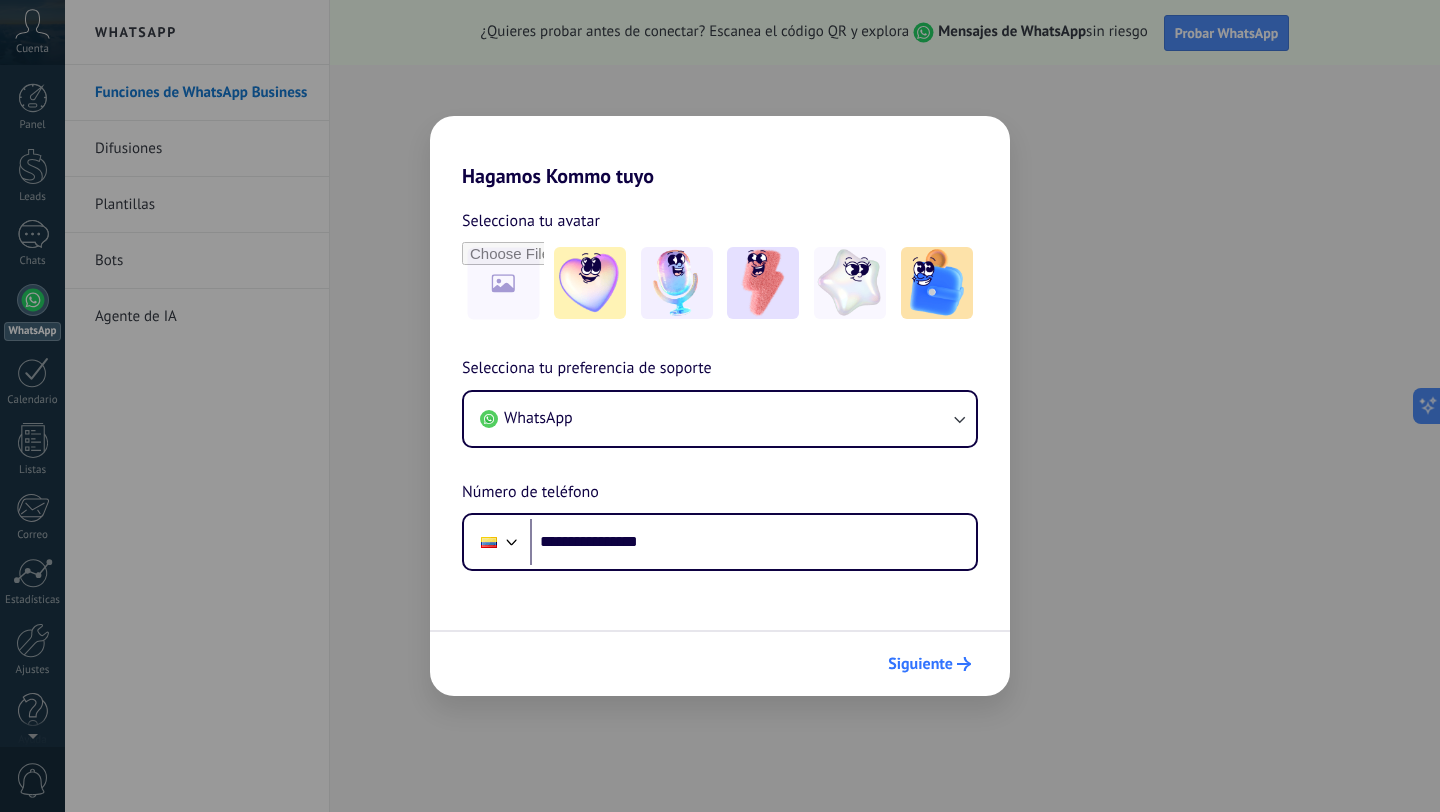 click on "Siguiente" at bounding box center (920, 664) 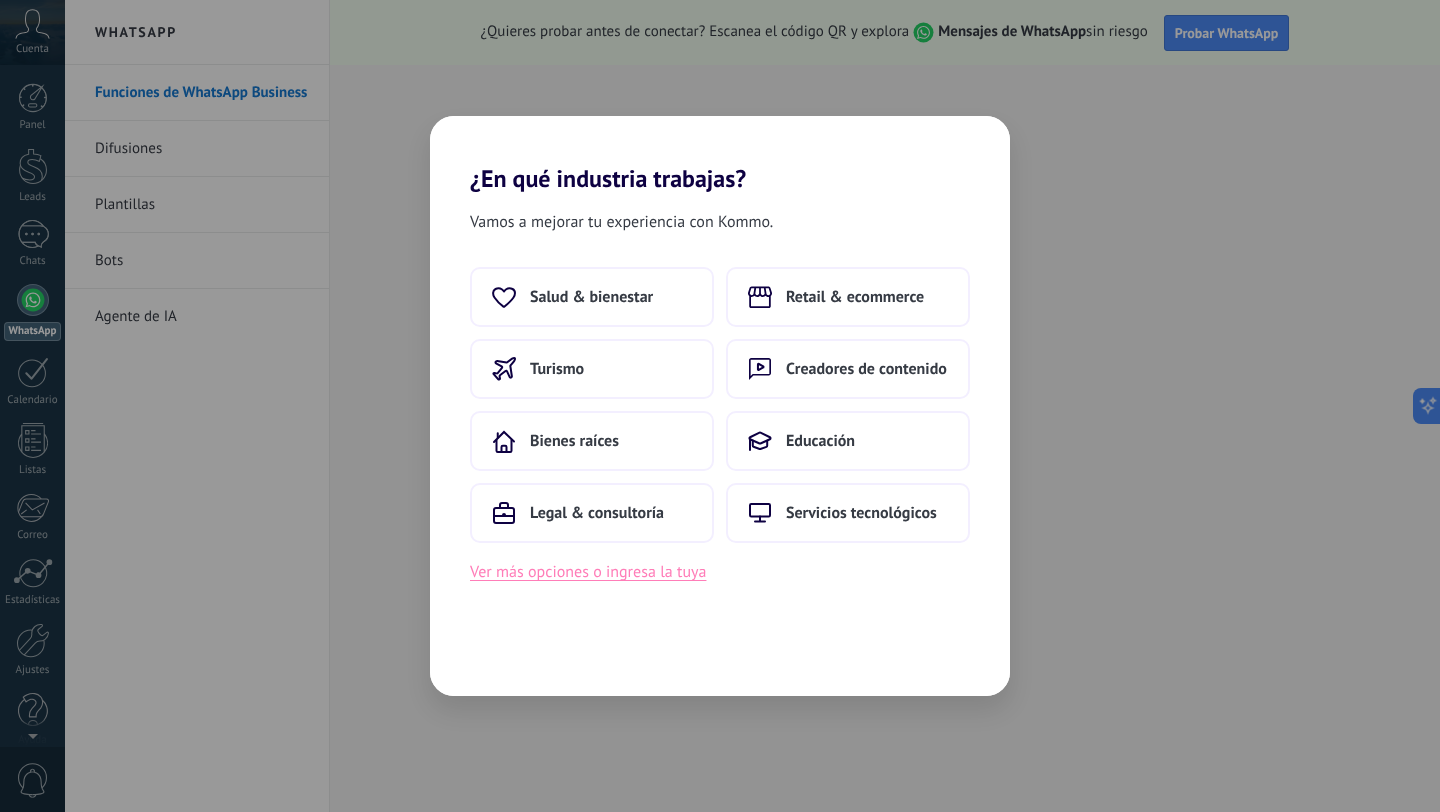 click on "Ver más opciones o ingresa la tuya" at bounding box center (588, 572) 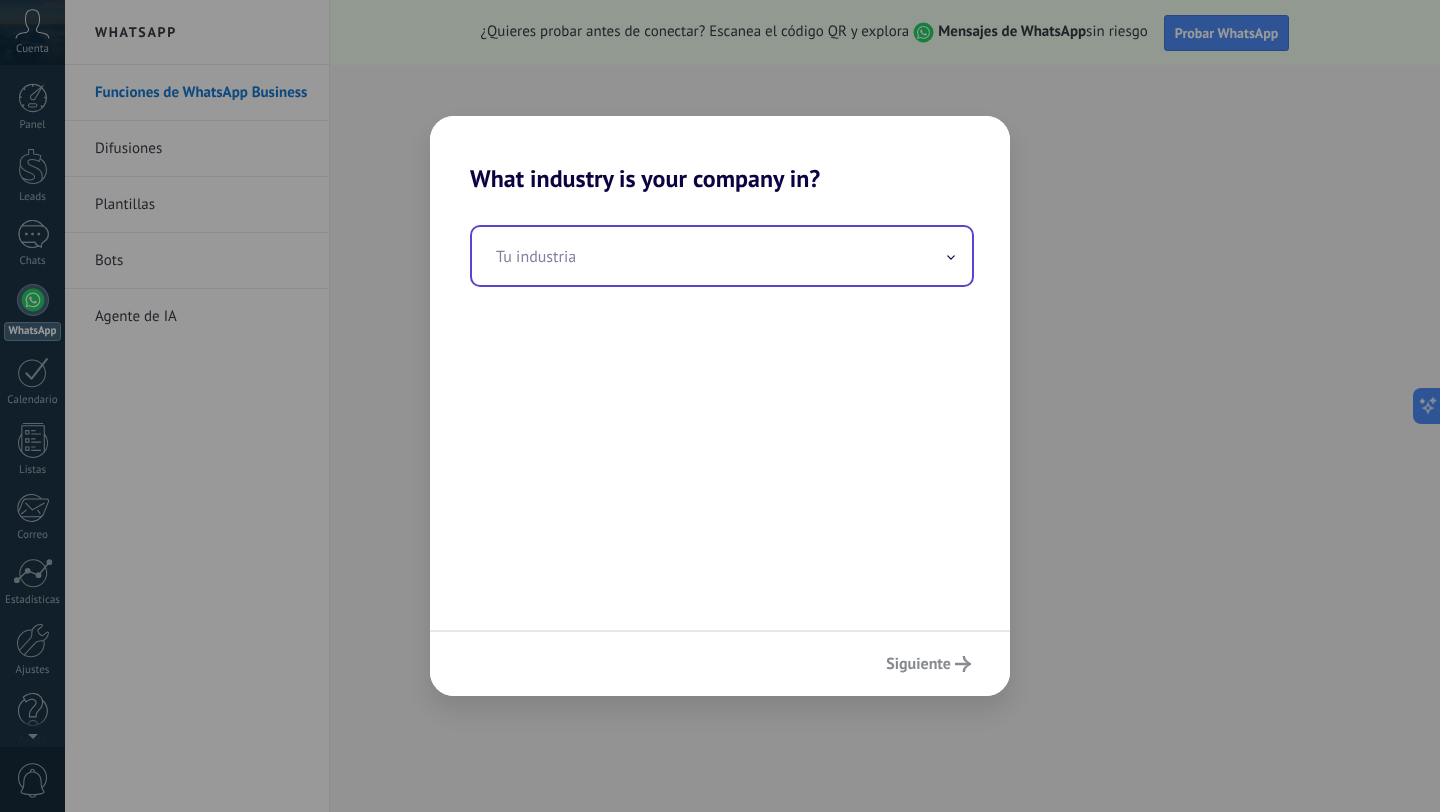 click at bounding box center (722, 256) 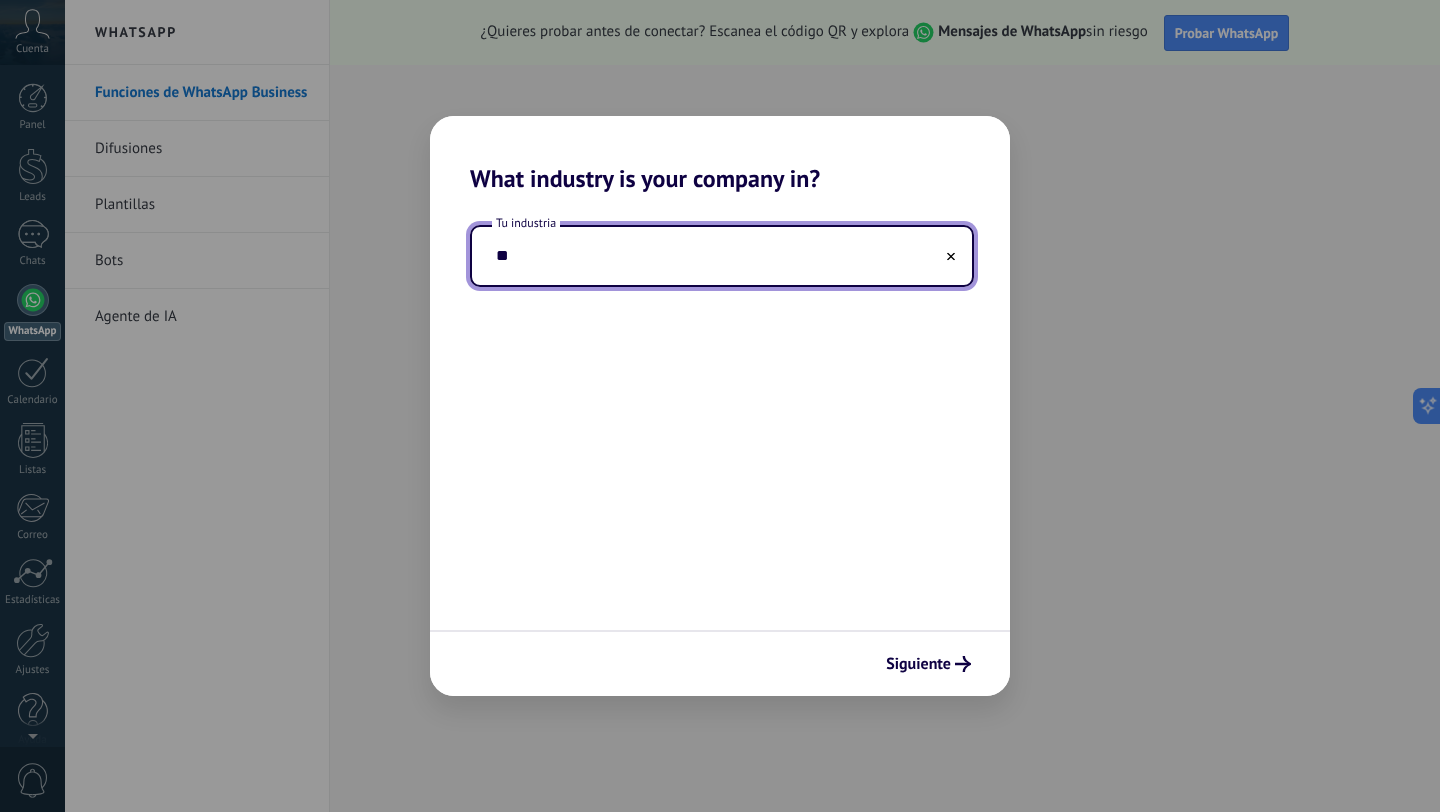 type on "*" 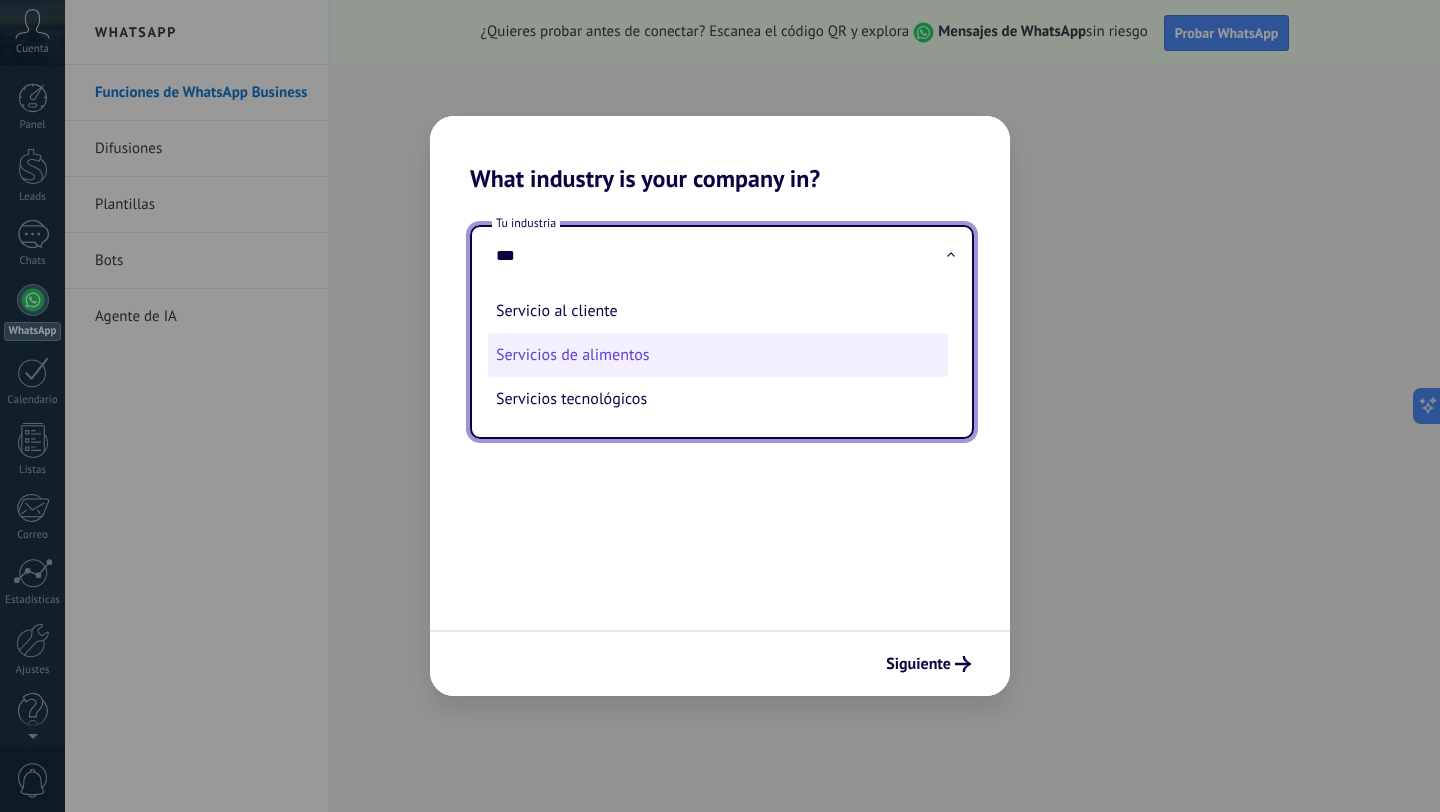 click on "Servicios de alimentos" at bounding box center (718, 355) 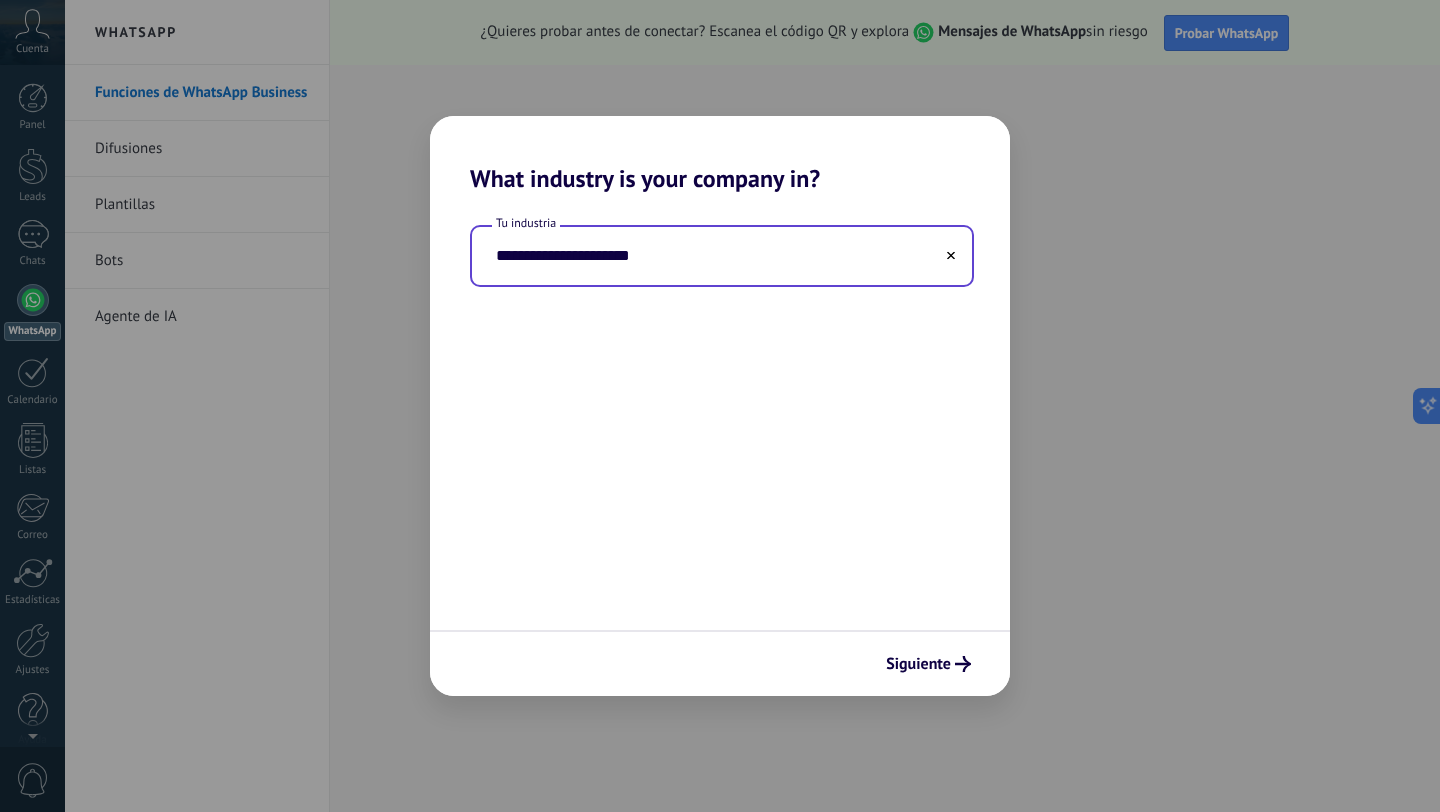 click on "**********" at bounding box center [722, 256] 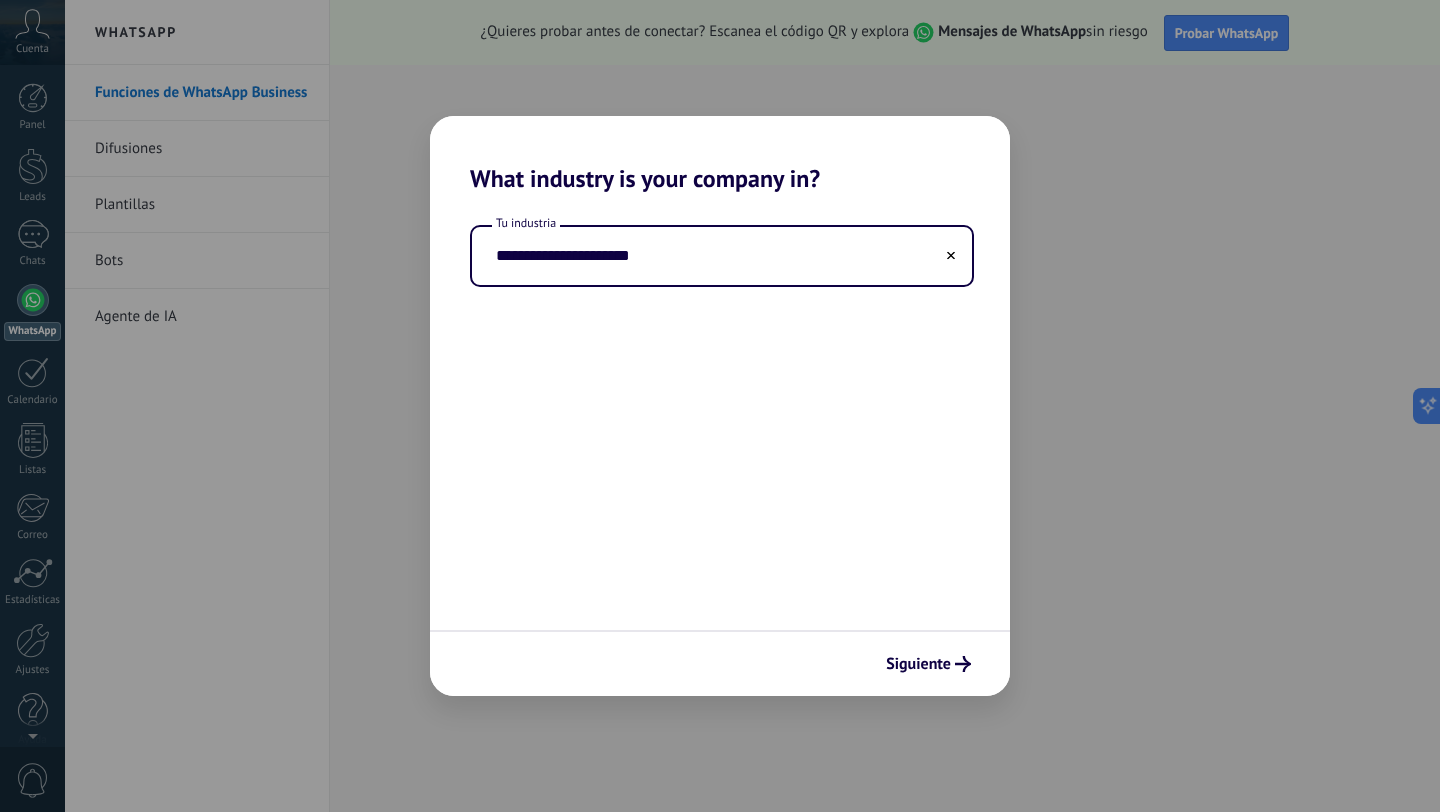 drag, startPoint x: 727, startPoint y: 252, endPoint x: 425, endPoint y: 244, distance: 302.10593 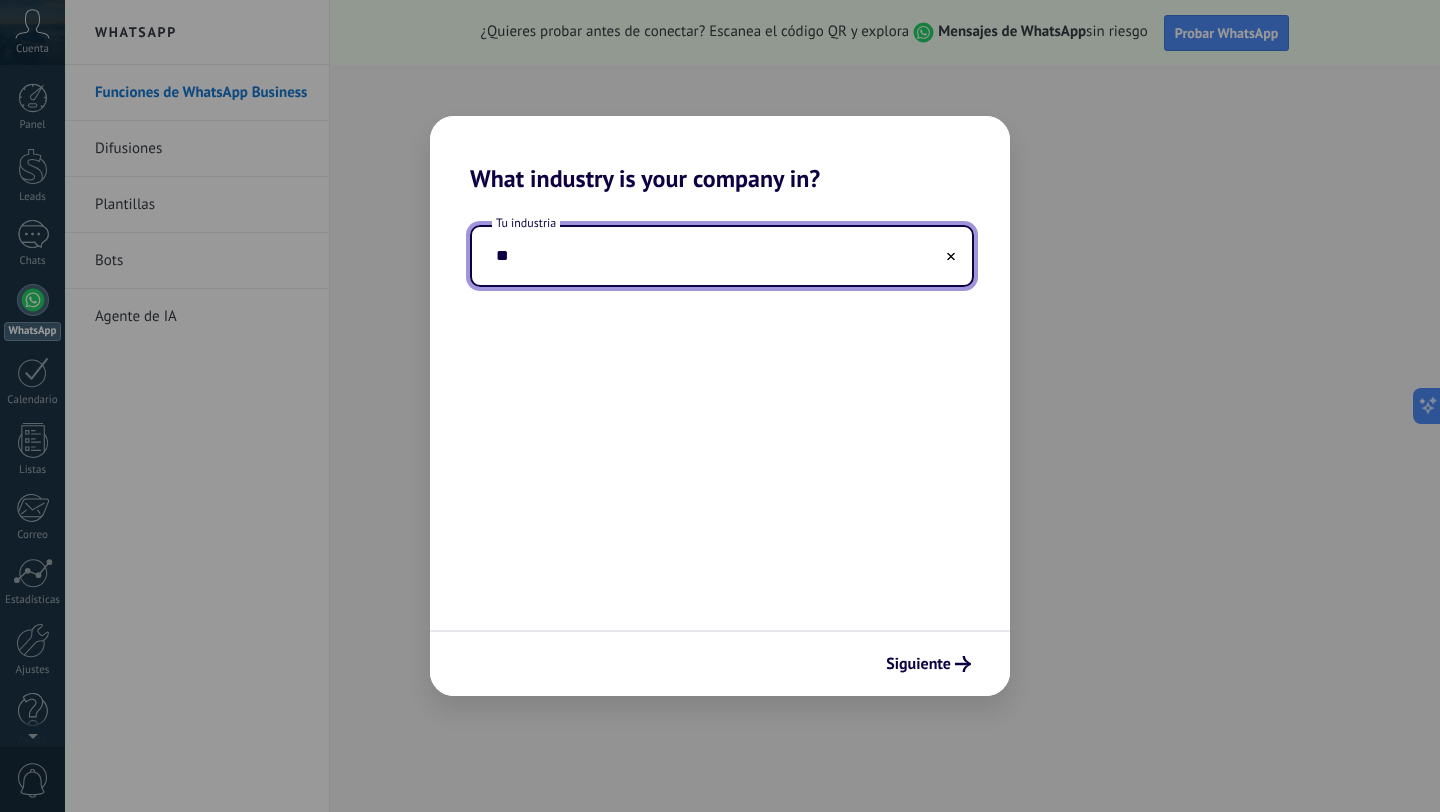 type on "*" 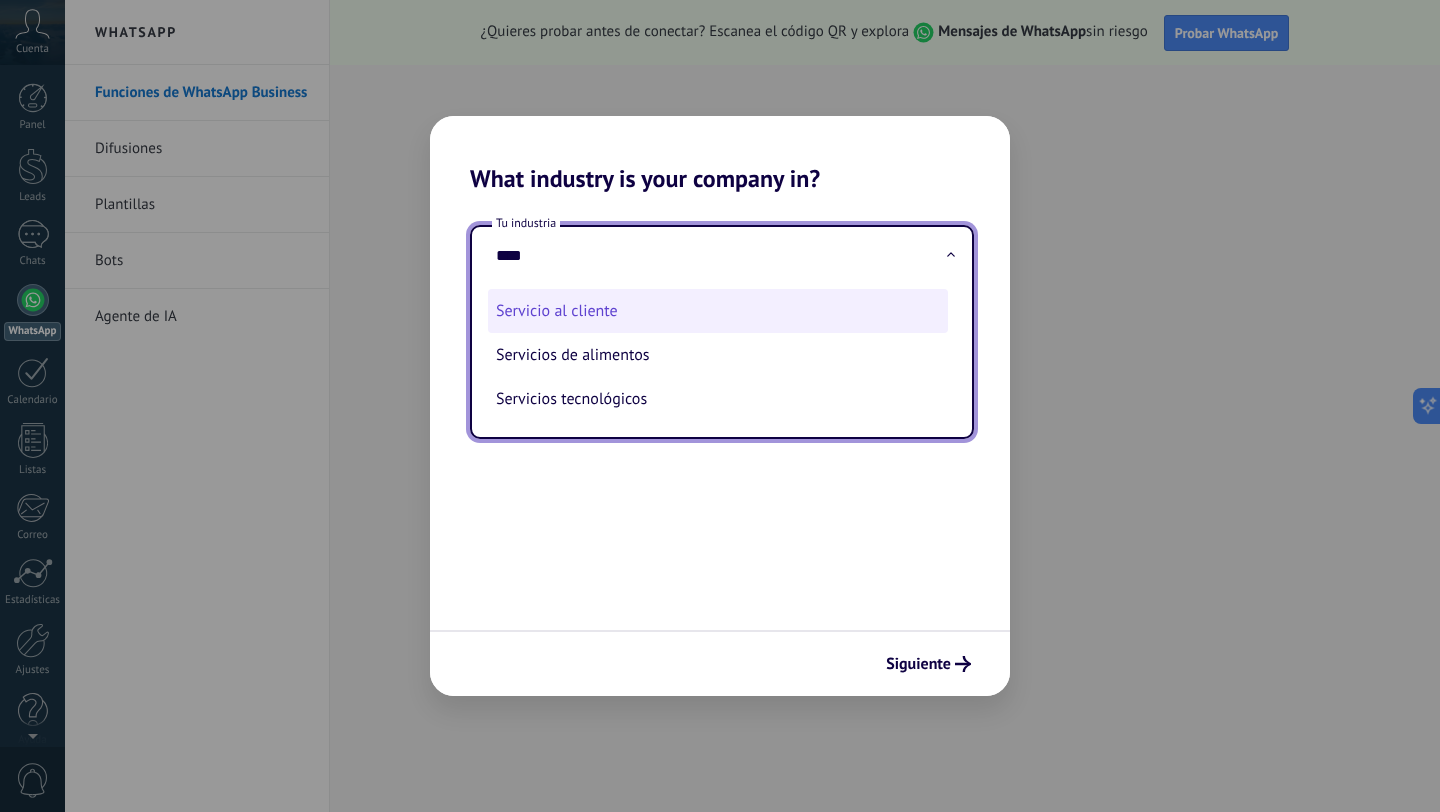 click on "Servicio al cliente" at bounding box center (718, 311) 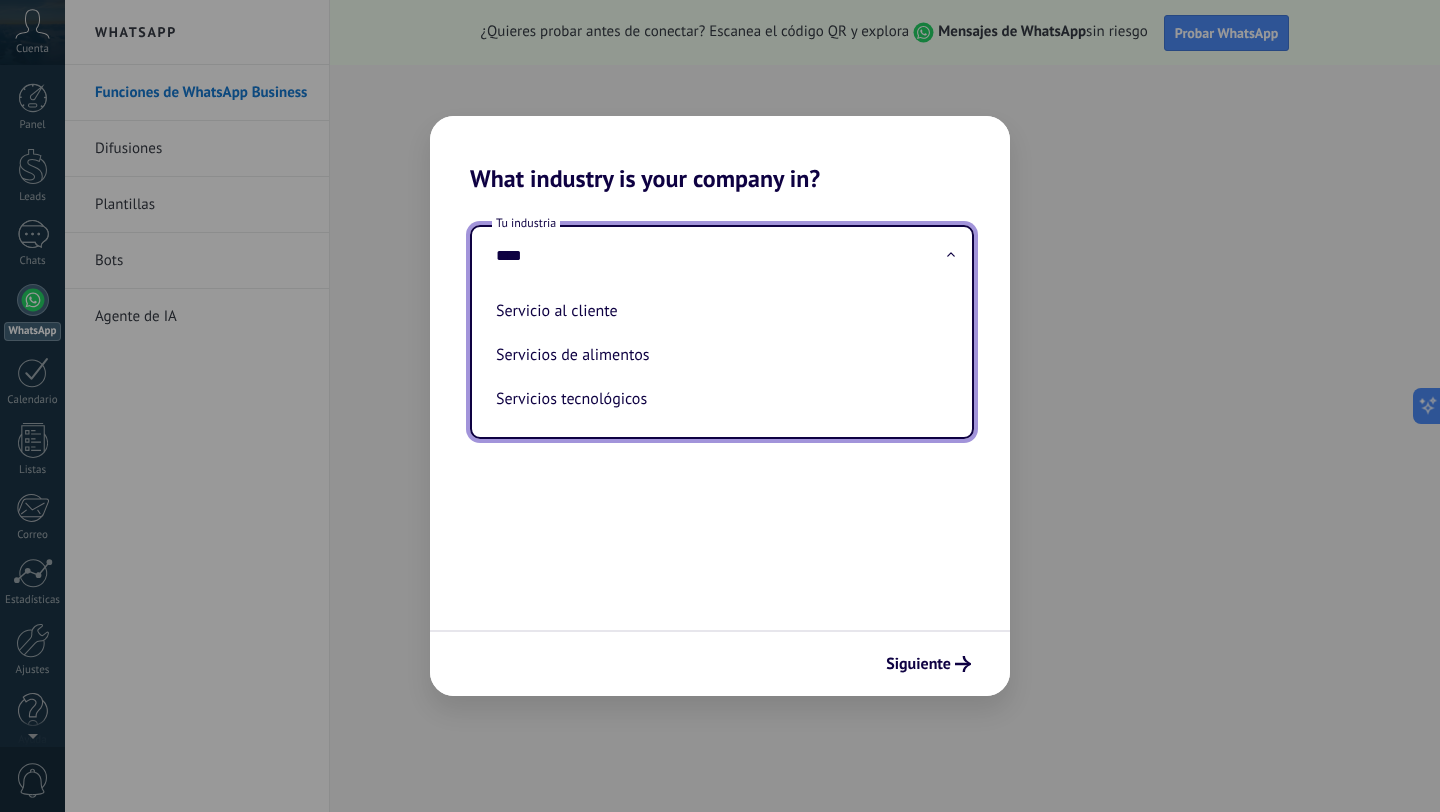 type on "**********" 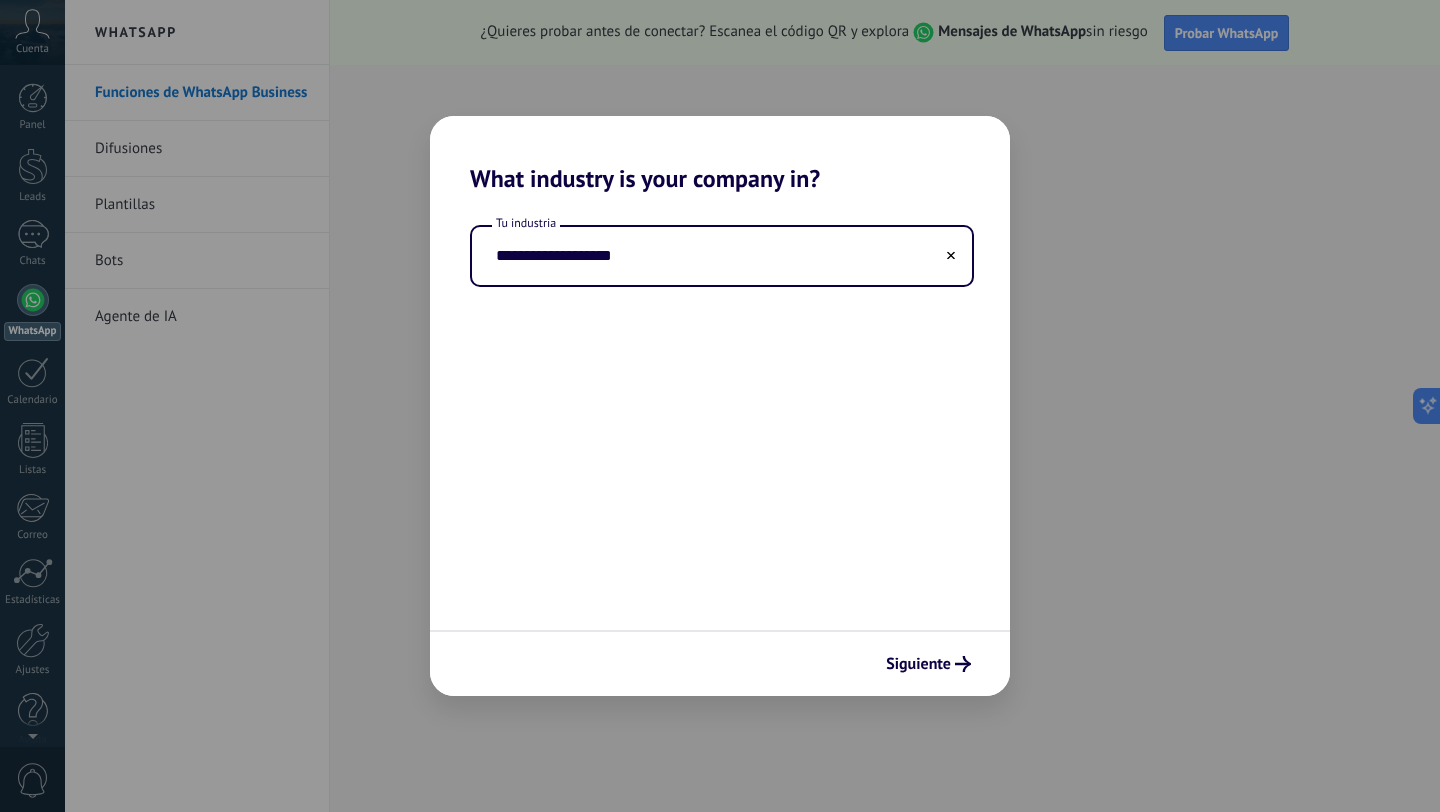 click on "Siguiente" at bounding box center (720, 663) 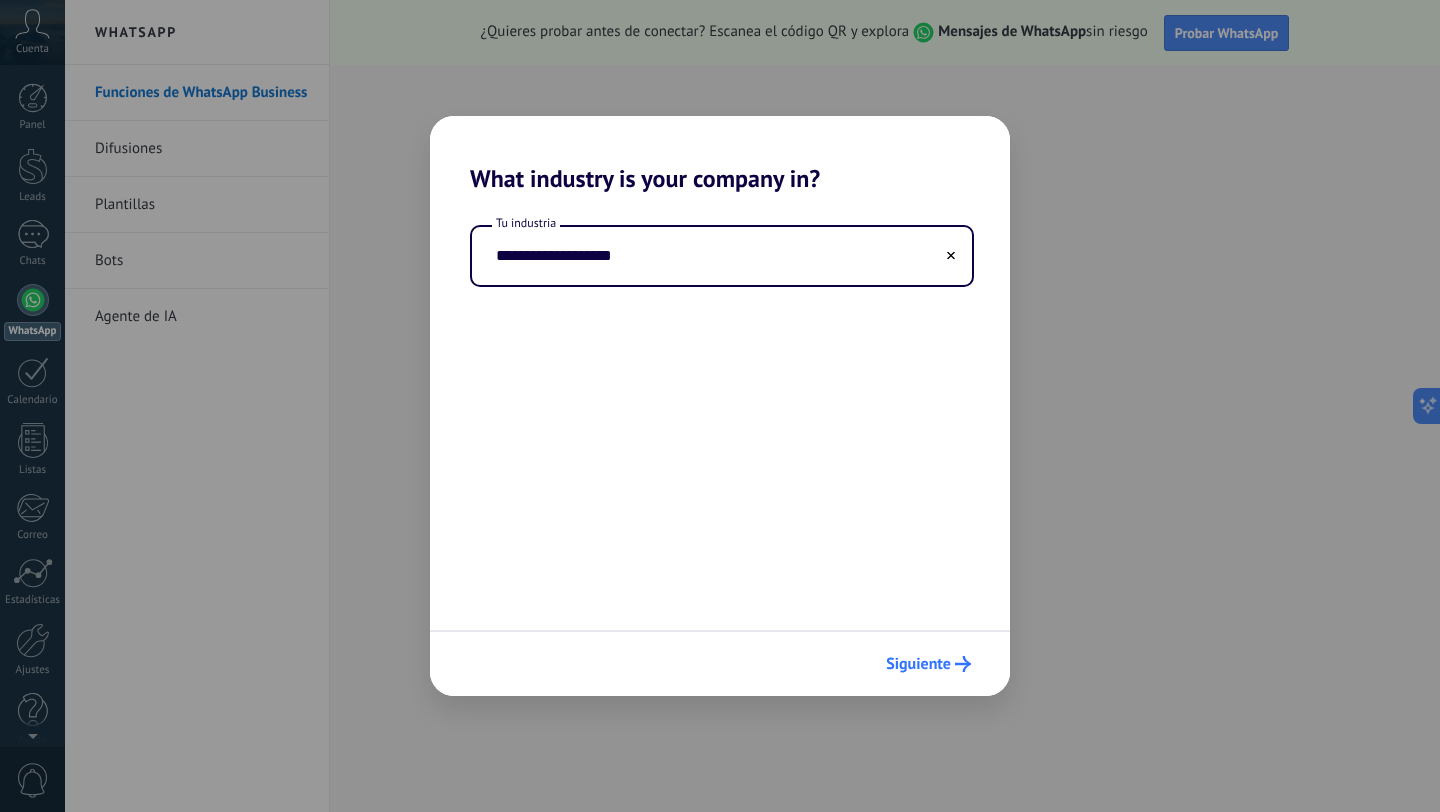 click on "Siguiente" at bounding box center [918, 664] 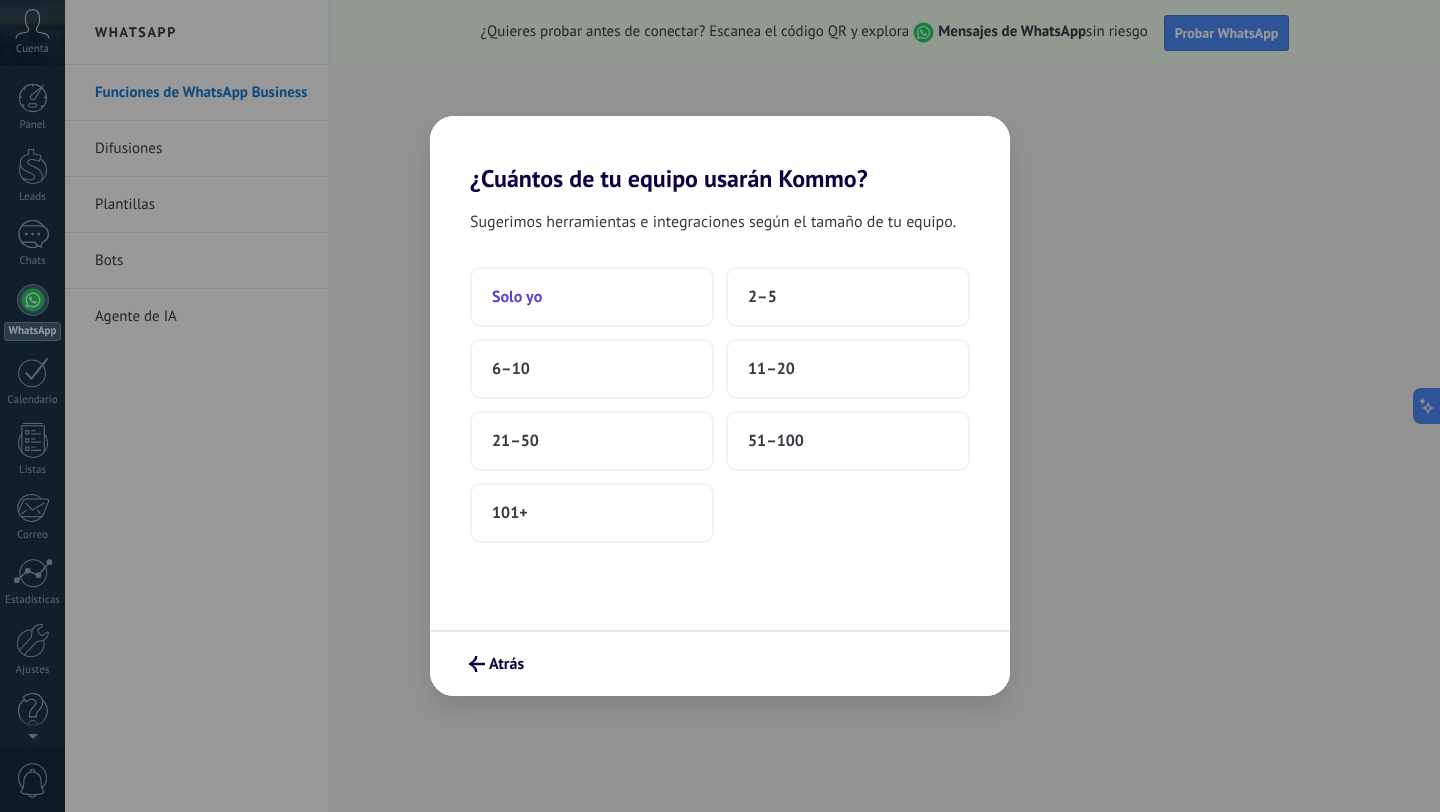 click on "Solo yo" at bounding box center [592, 297] 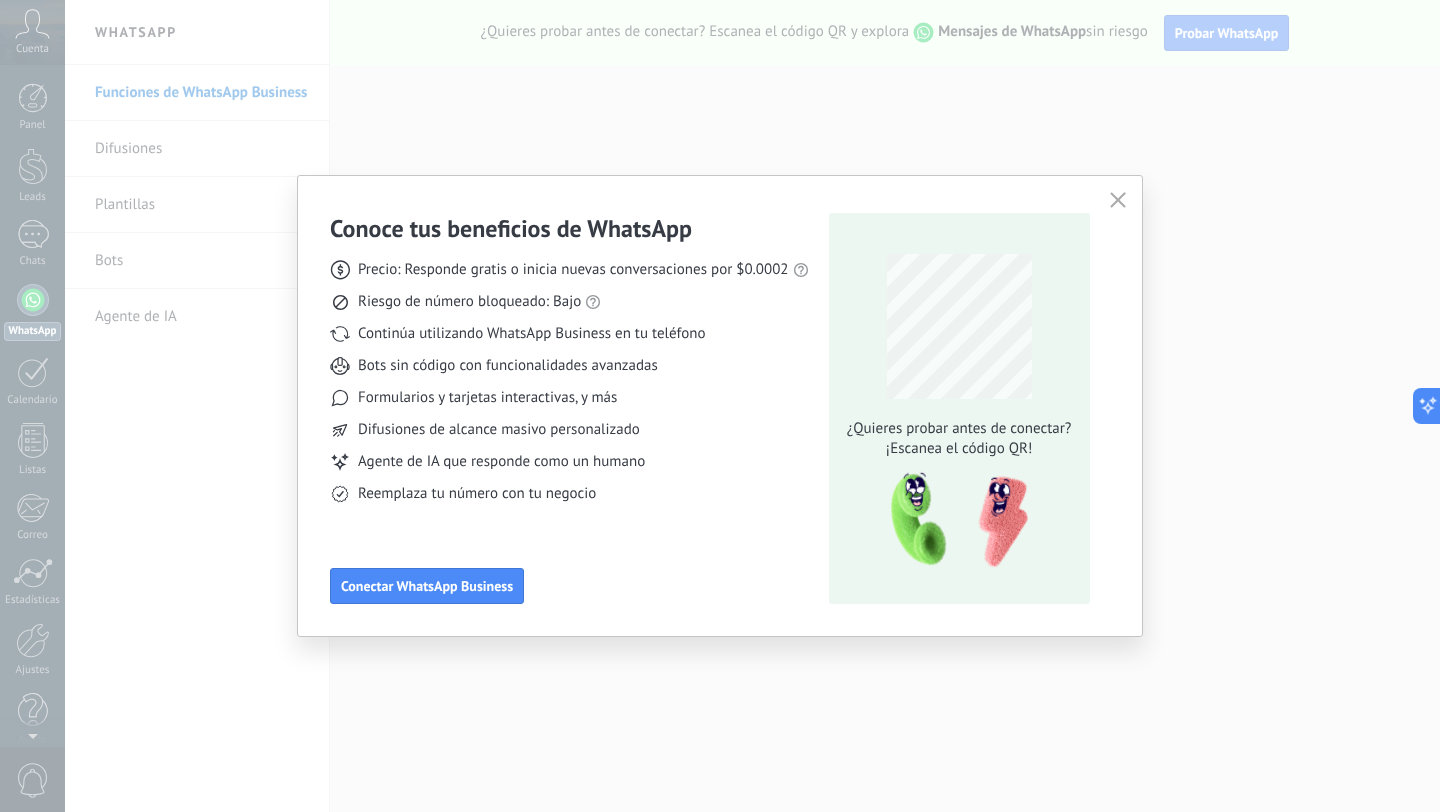 click at bounding box center [1118, 201] 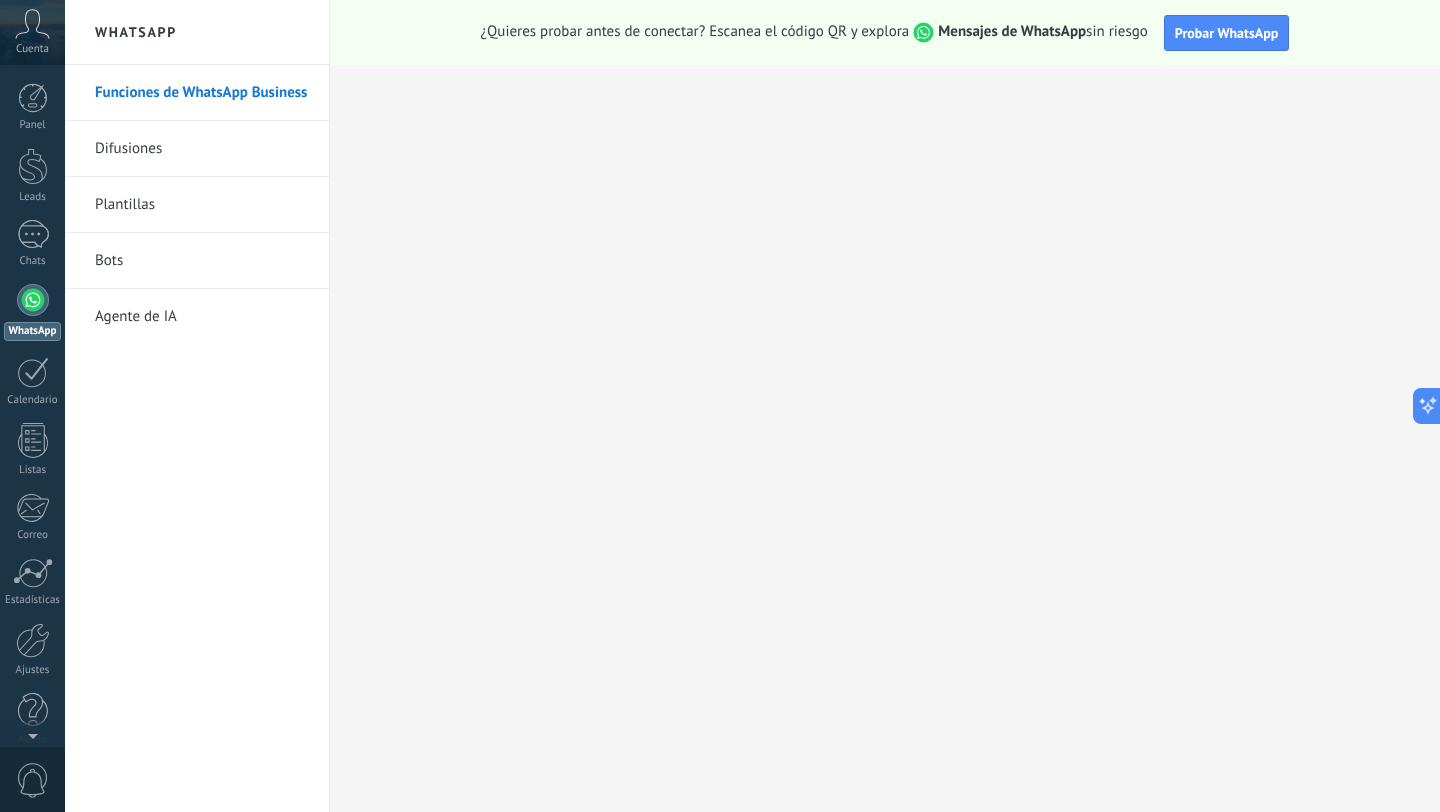 scroll, scrollTop: 20, scrollLeft: 0, axis: vertical 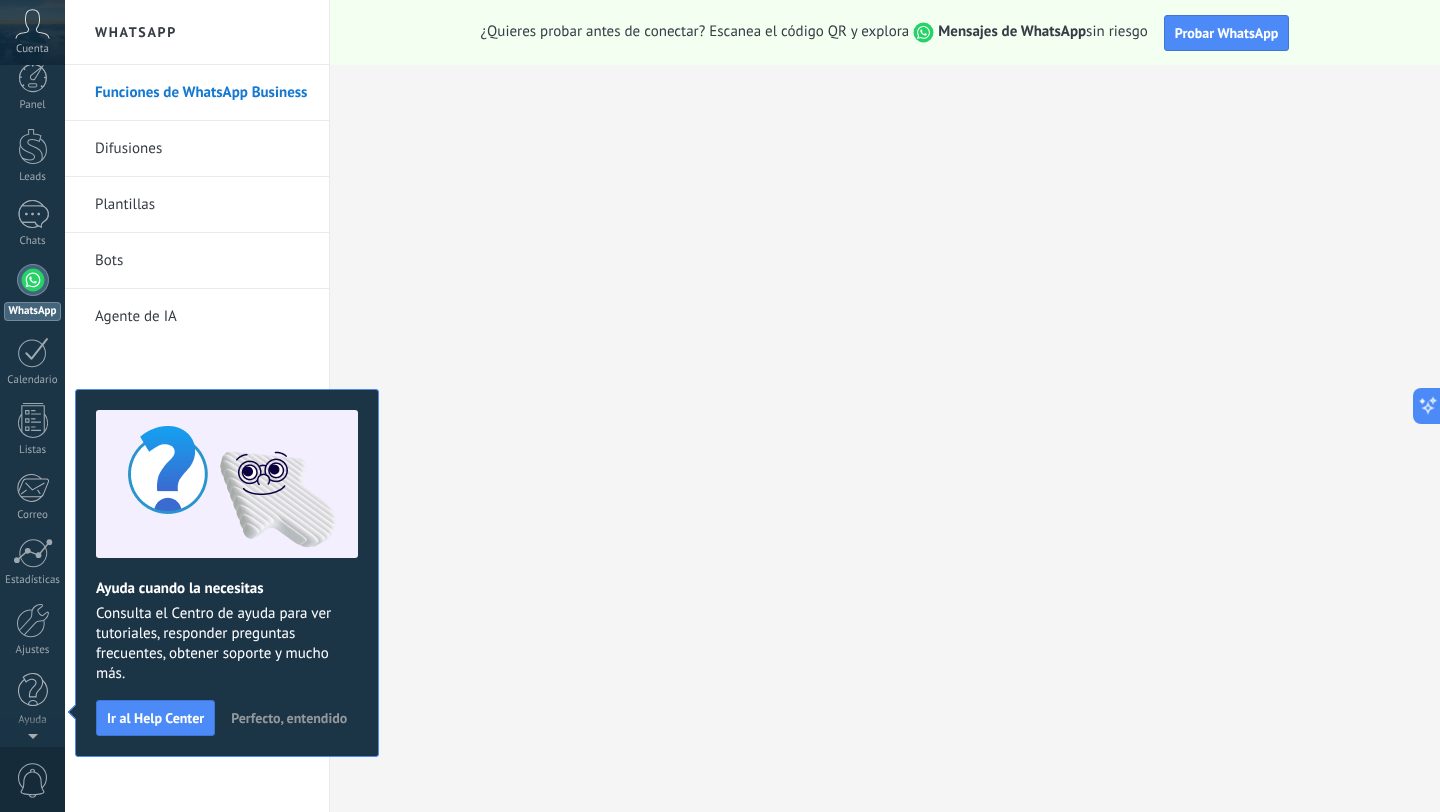 click on "Funciones de WhatsApp Business
Difusiones
Plantillas
Bots
Agente de IA" at bounding box center (197, 438) 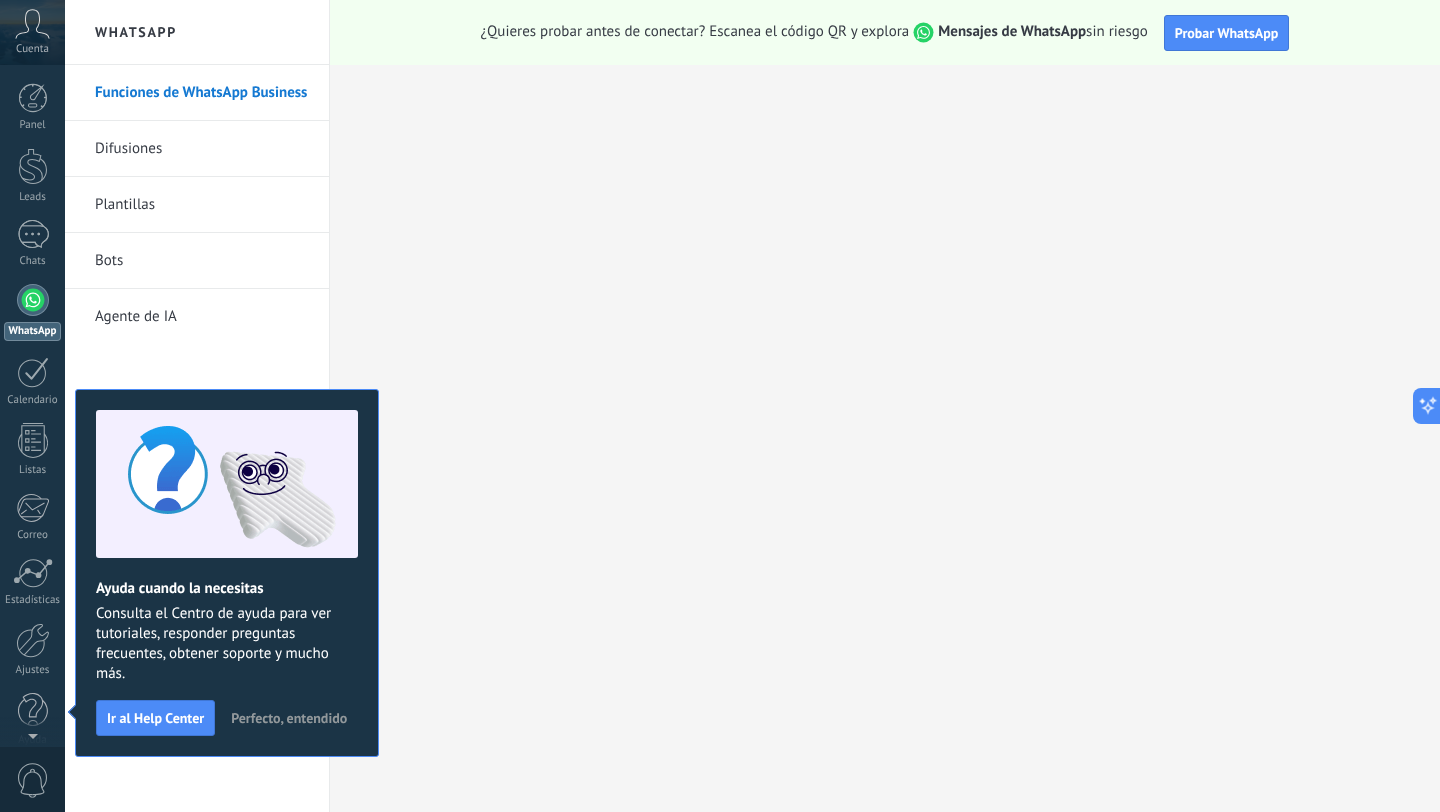 click on "Ayuda cuando la necesitas Consulta el Centro de ayuda para ver tutoriales, responder preguntas frecuentes, obtener soporte y mucho más. Ir al Help Center Perfecto, entendido" at bounding box center (227, 573) 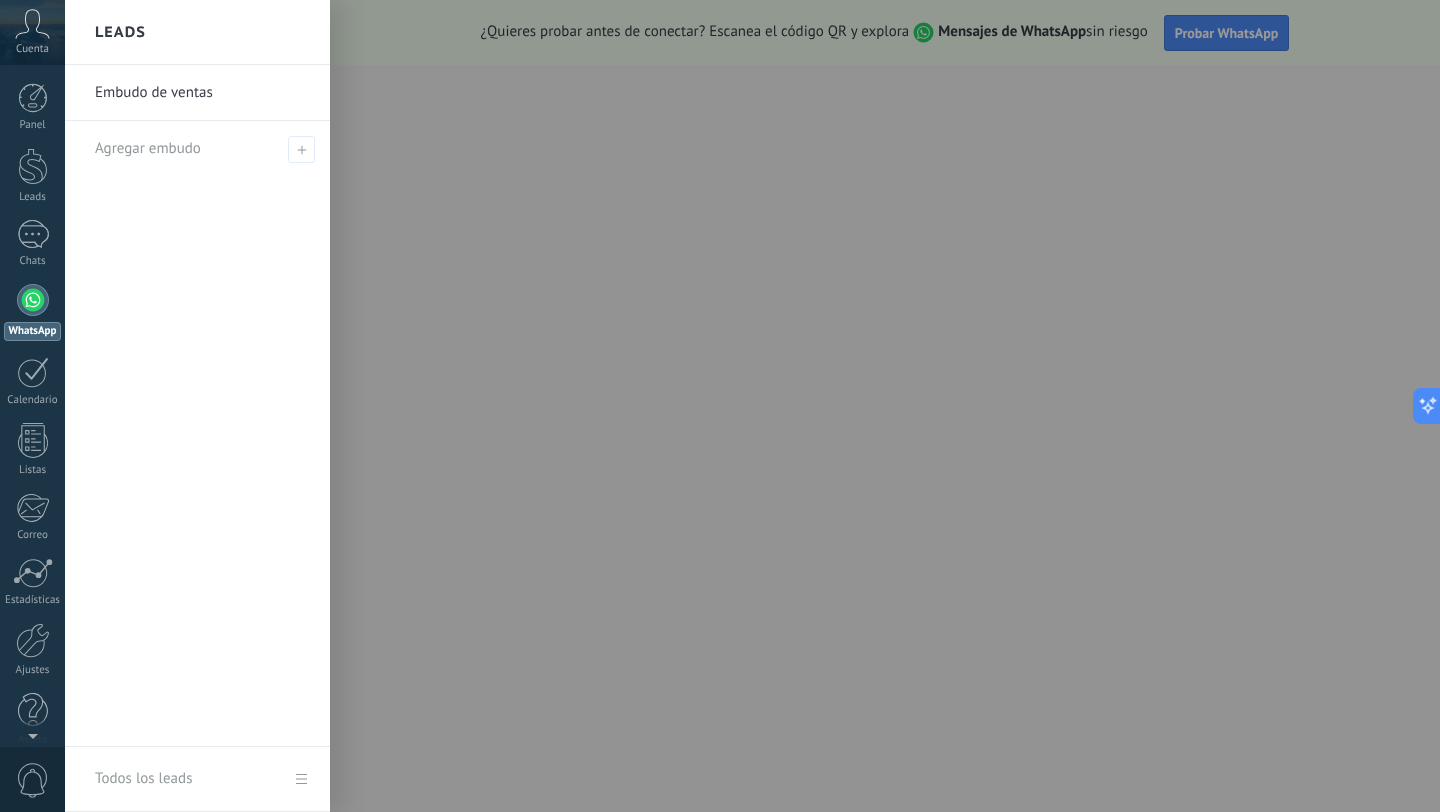 click on "Cuenta" at bounding box center [32, 49] 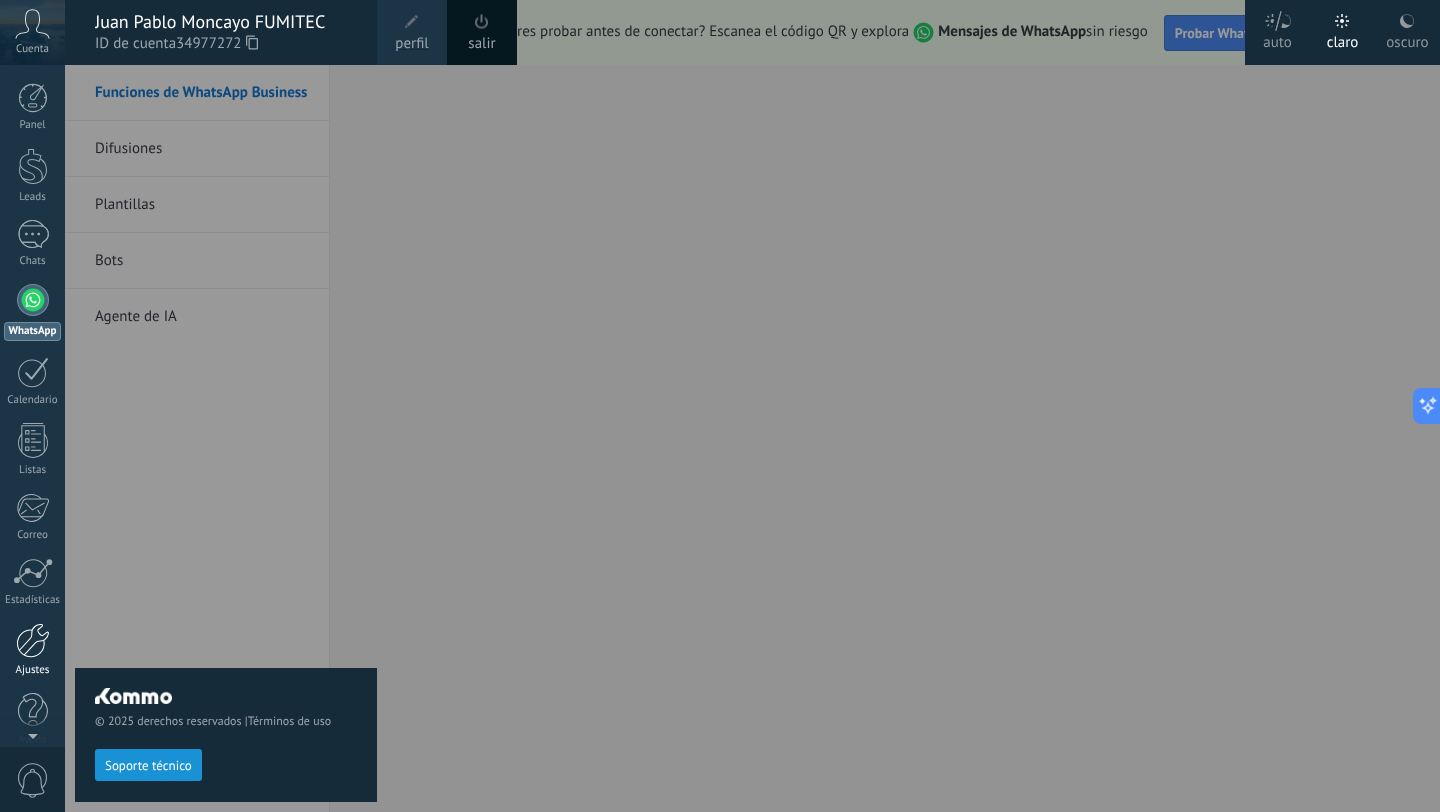 click at bounding box center (33, 640) 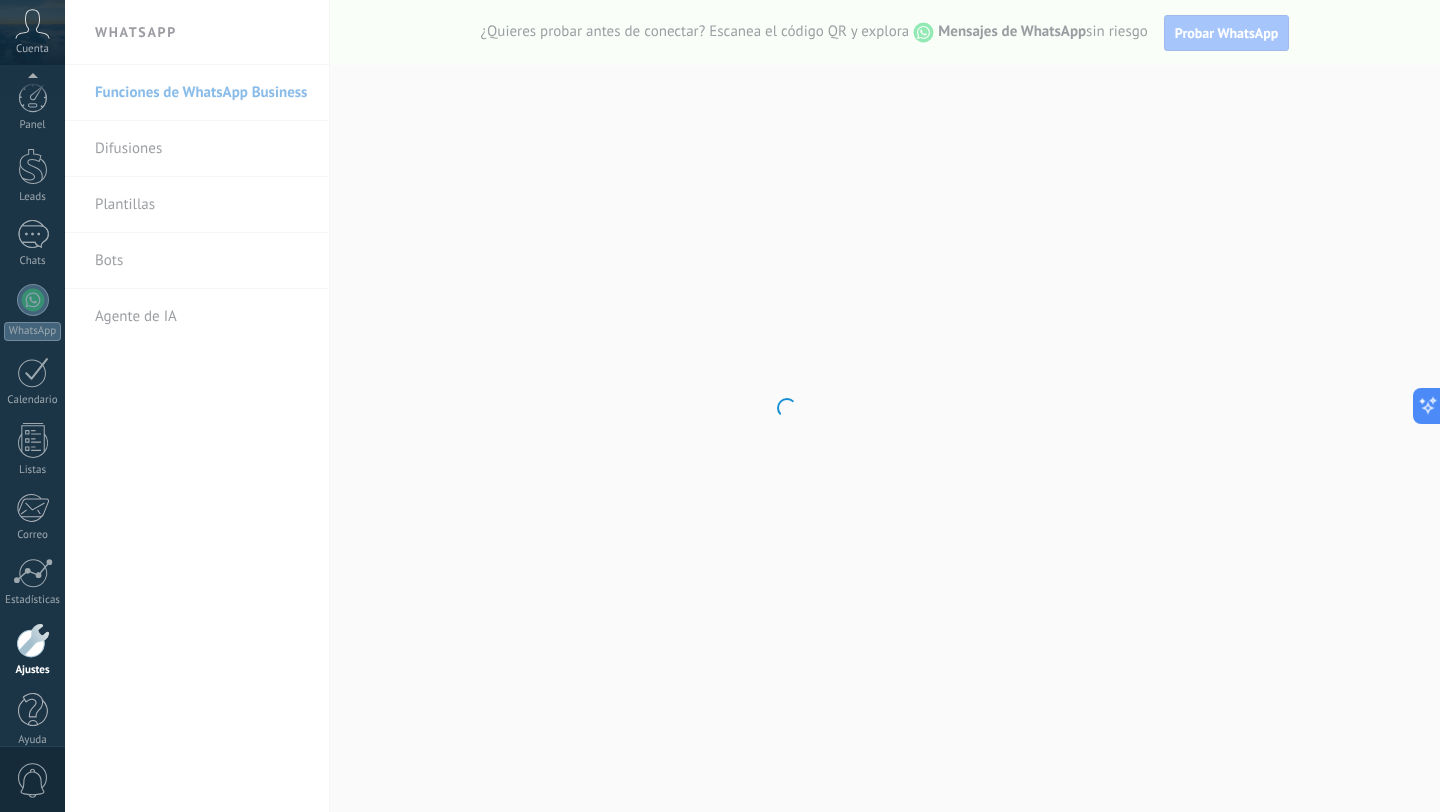 scroll, scrollTop: 20, scrollLeft: 0, axis: vertical 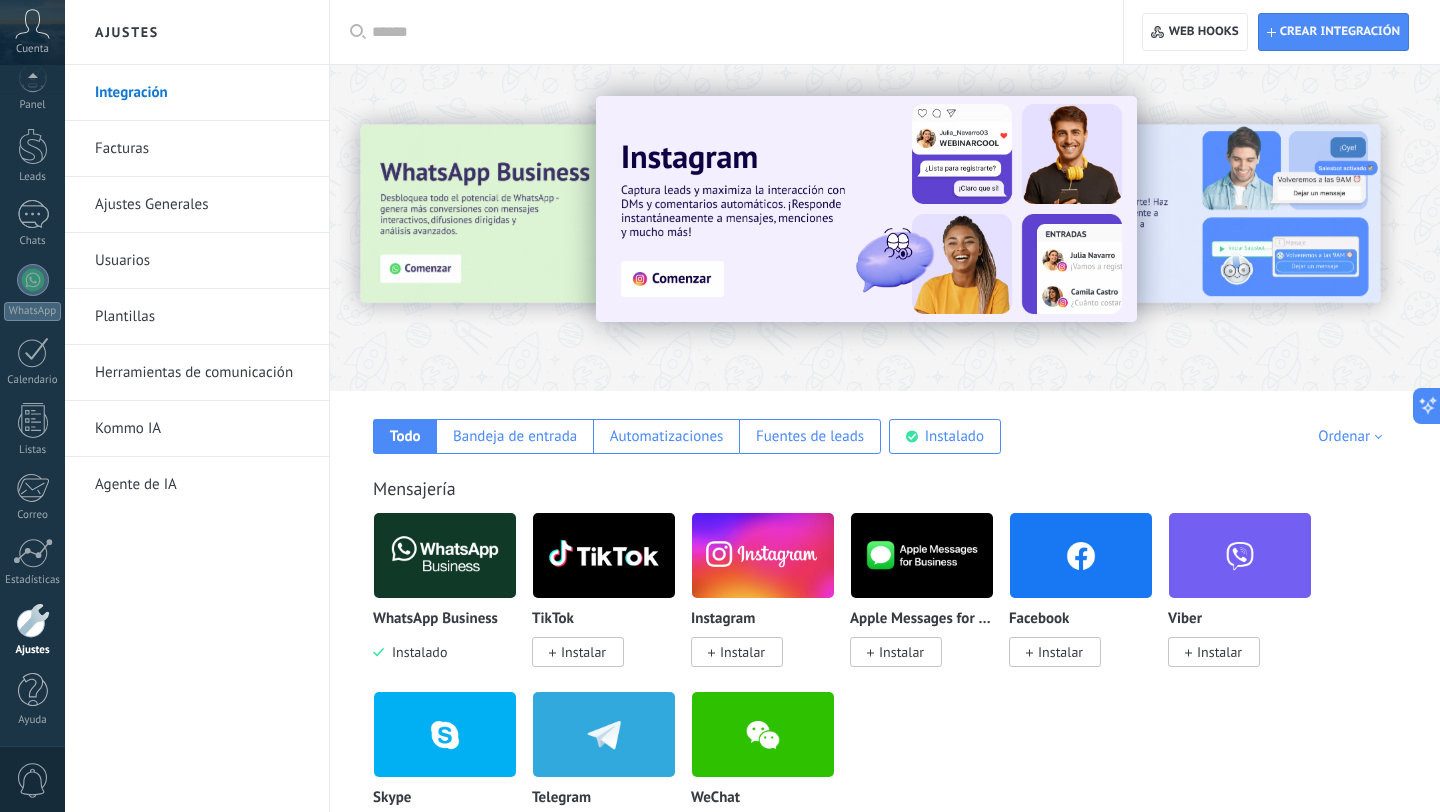 click on "Herramientas de comunicación" at bounding box center [202, 373] 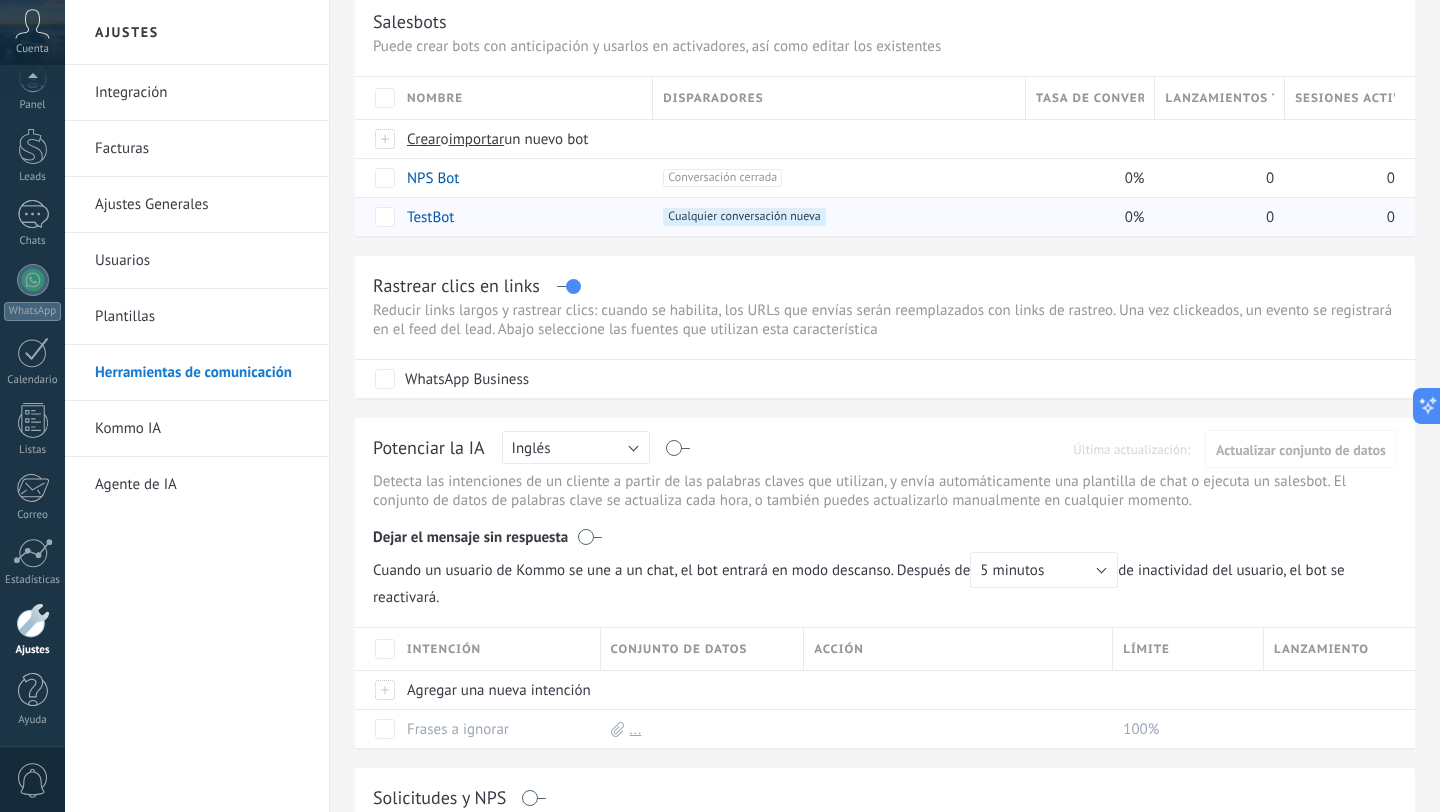 scroll, scrollTop: 384, scrollLeft: 0, axis: vertical 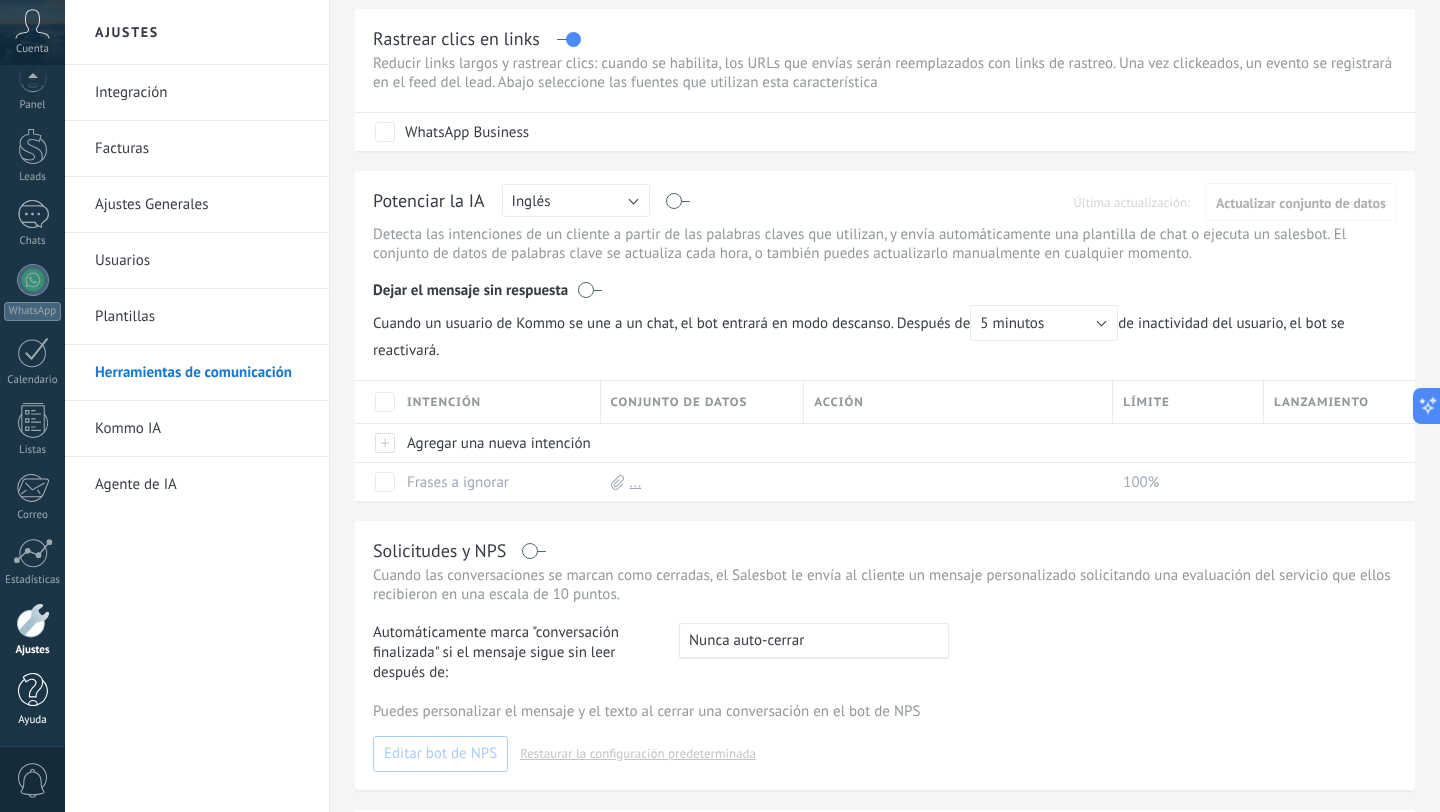 click at bounding box center [33, 690] 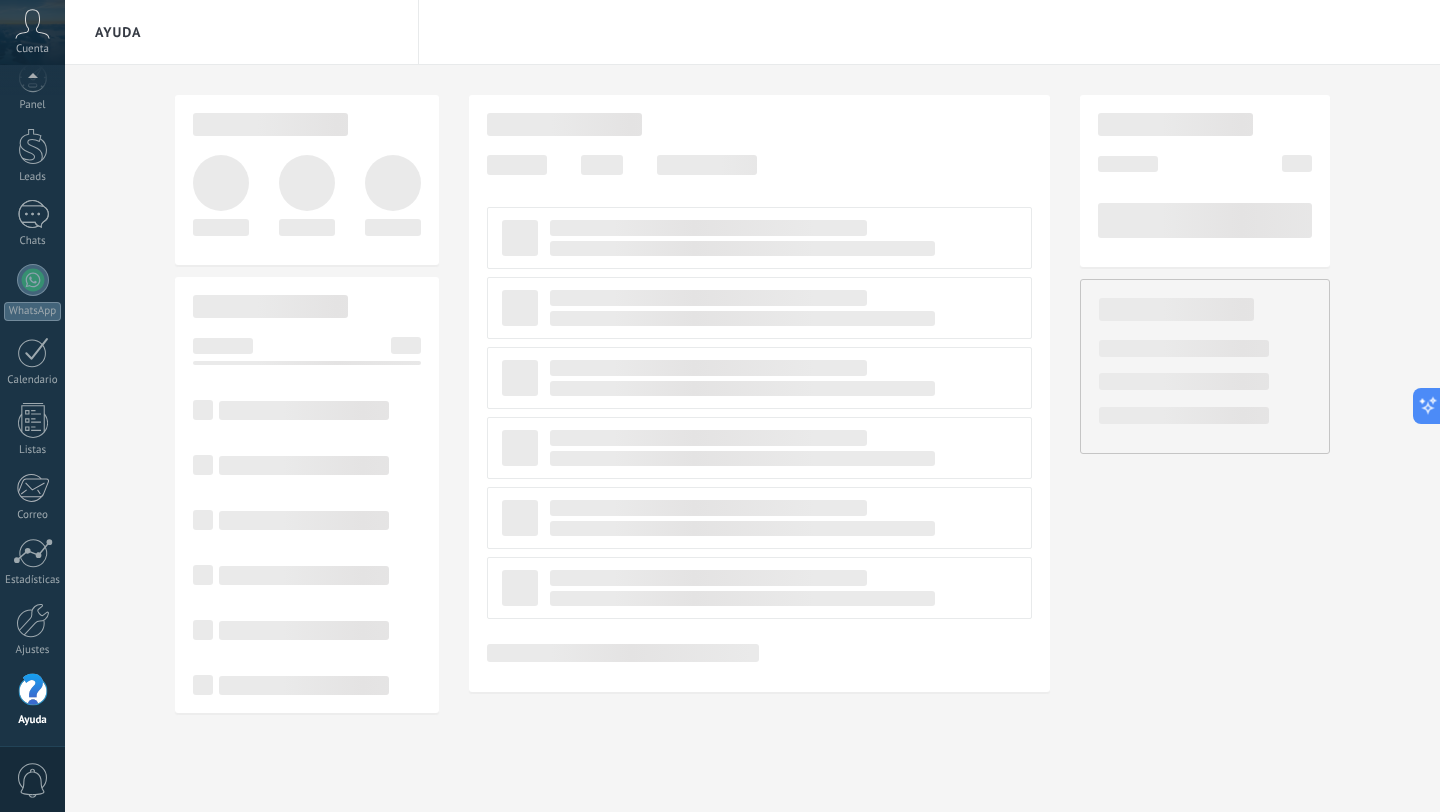 scroll, scrollTop: 0, scrollLeft: 0, axis: both 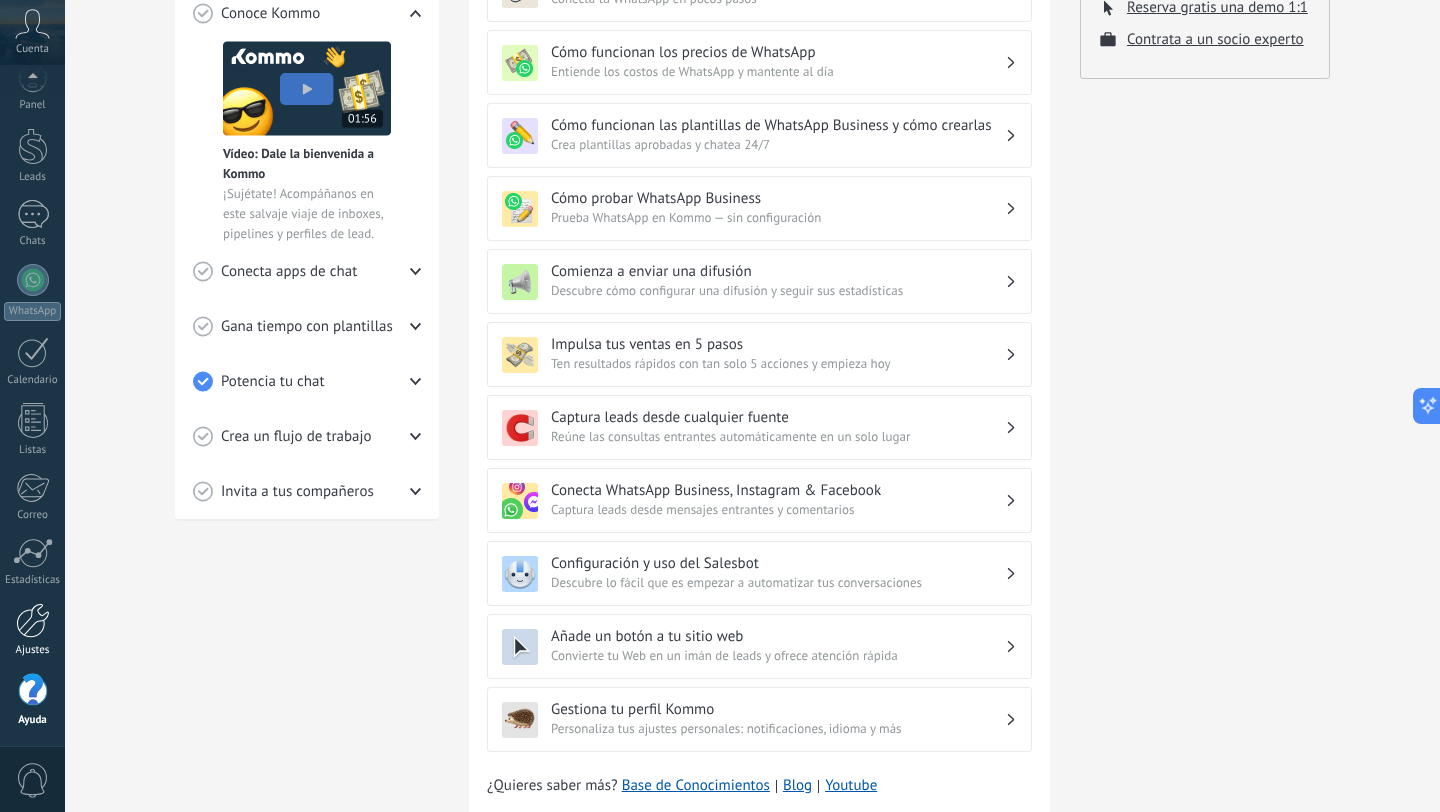 click at bounding box center (33, 620) 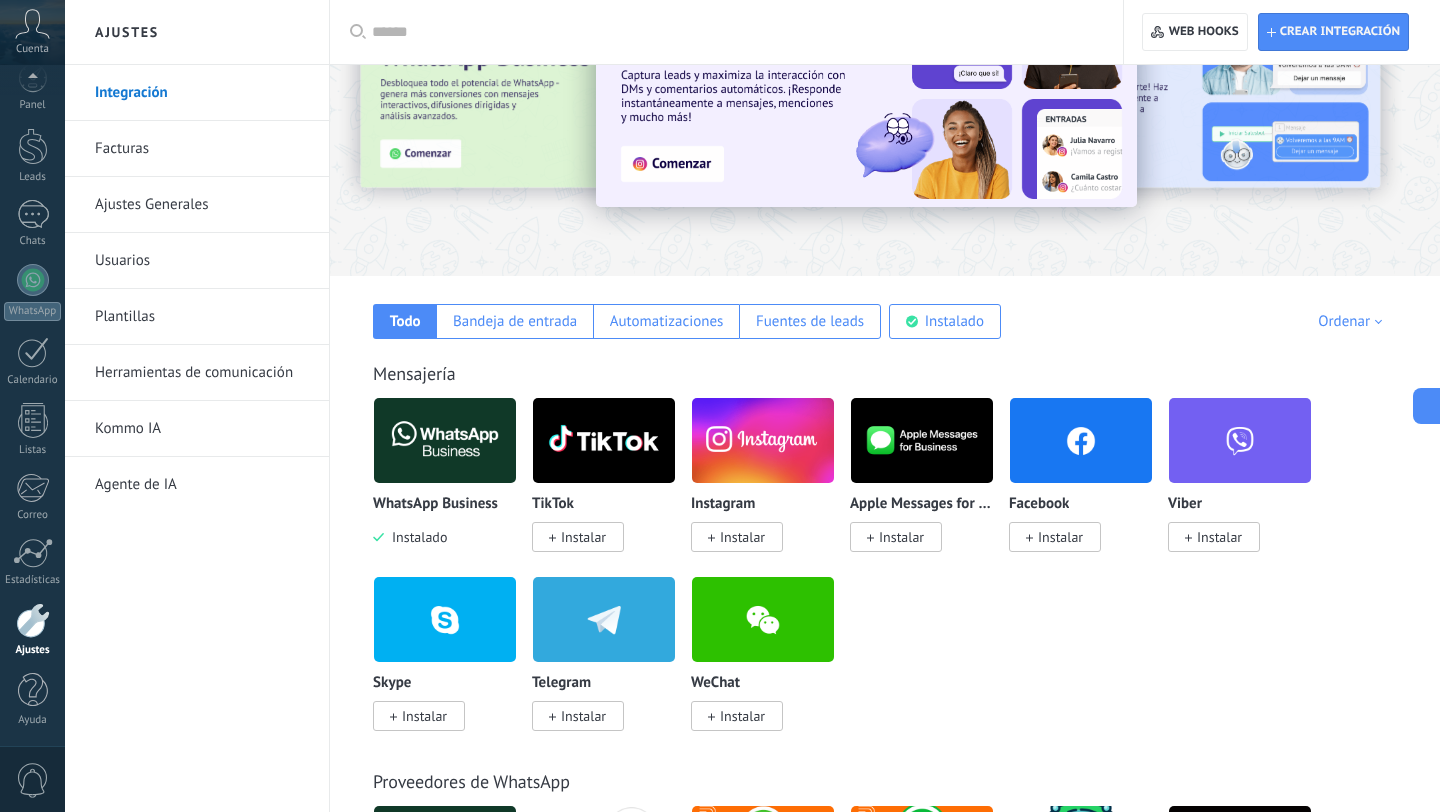 scroll, scrollTop: 128, scrollLeft: 0, axis: vertical 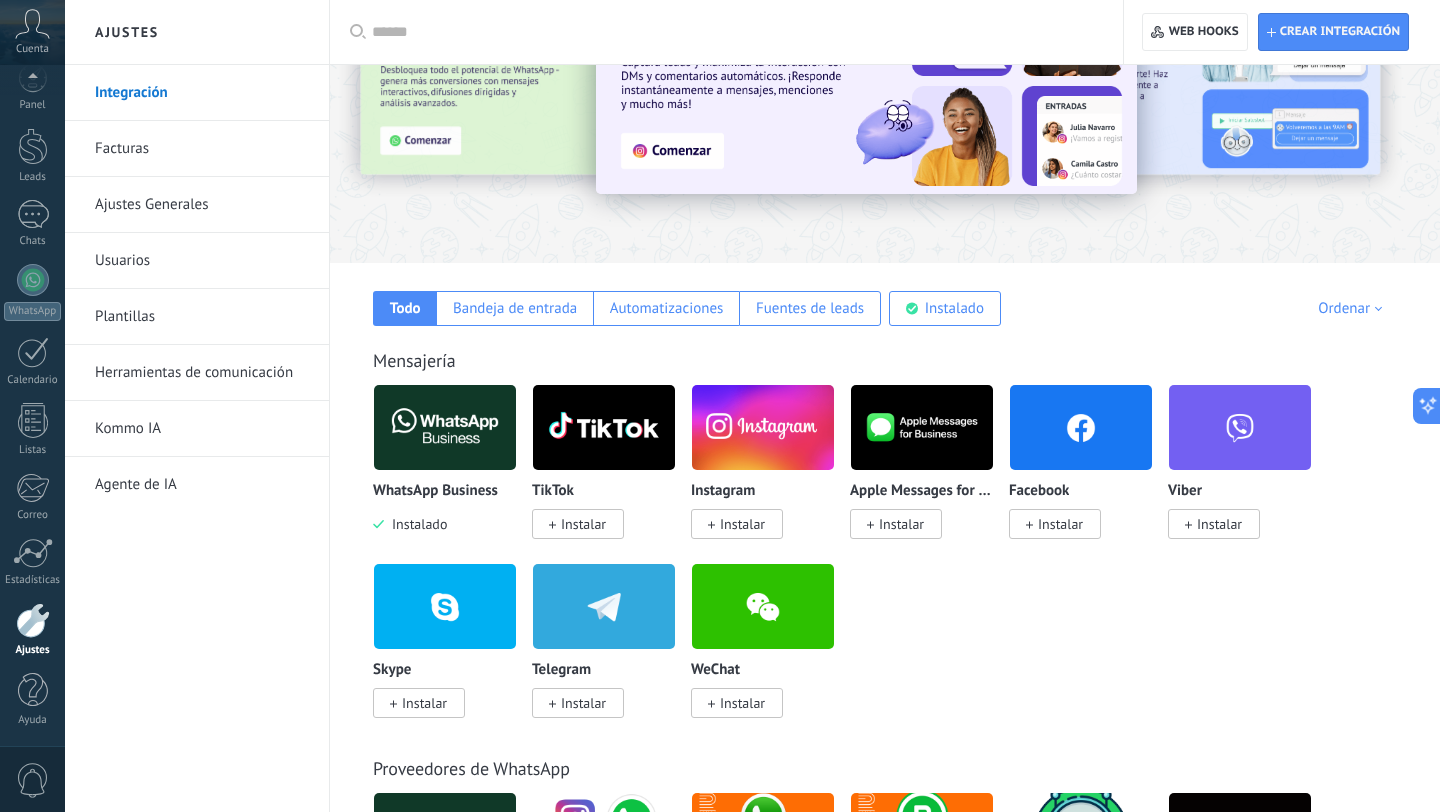 click at bounding box center (445, 427) 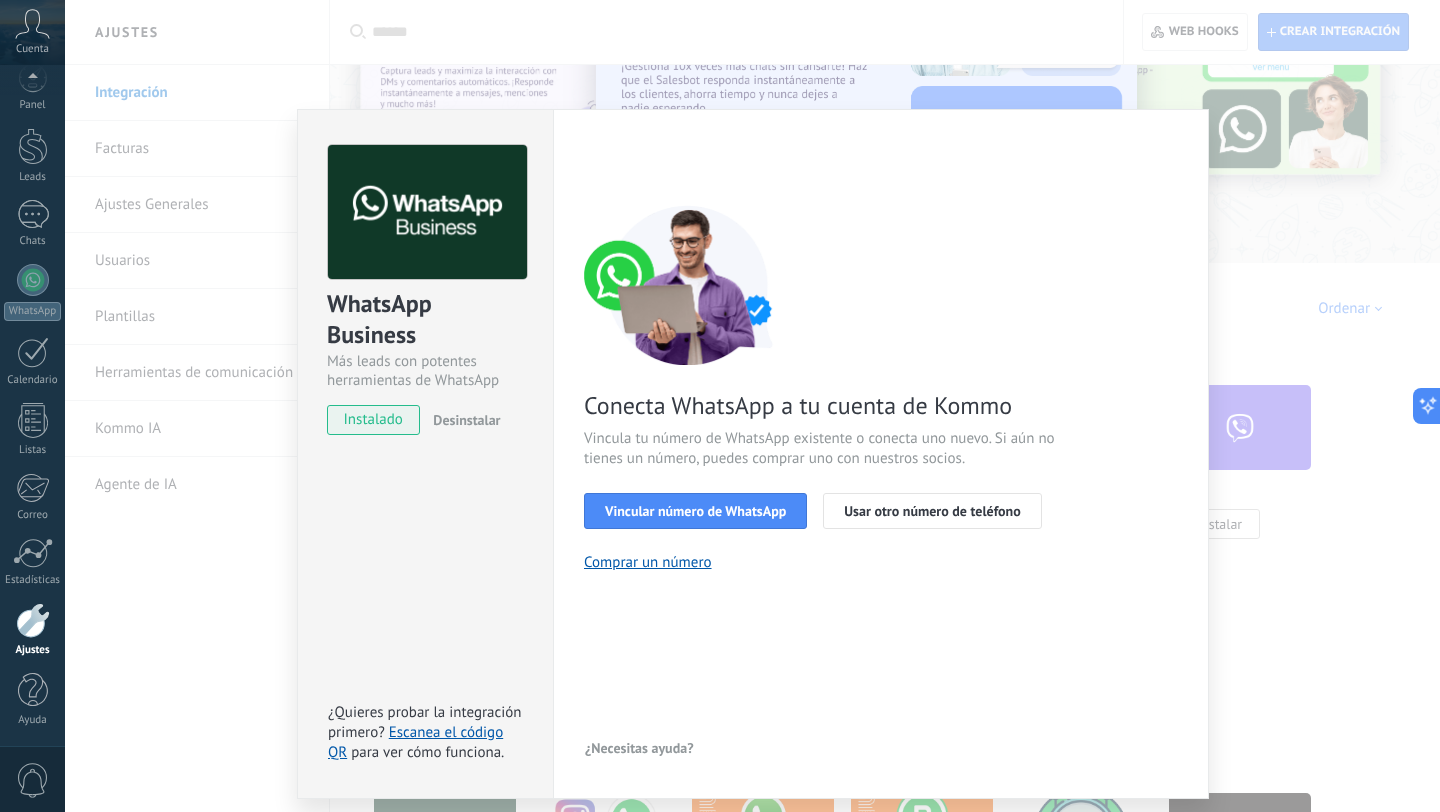 click on "WhatsApp Business Más leads con potentes herramientas de WhatsApp instalado Desinstalar ¿Quieres probar la integración primero?   Escanea el código QR   para ver cómo funciona. Configuraciones Autorizaciones Esta pestaña registra a los usuarios que han concedido acceso a las integración a esta cuenta. Si deseas remover la posibilidad que un usuario pueda enviar solicitudes a la cuenta en nombre de esta integración, puedes revocar el acceso. Si el acceso a todos los usuarios es revocado, la integración dejará de funcionar. Esta aplicacion está instalada, pero nadie le ha dado acceso aun. WhatsApp Cloud API más _:  Guardar < Volver 1 Seleccionar aplicación 2 Conectar Facebook  3 Finalizar configuración Conecta WhatsApp a tu cuenta de Kommo Vincula tu número de WhatsApp existente o conecta uno nuevo. Si aún no tienes un número, puedes comprar uno con nuestros socios. Vincular número de WhatsApp Usar otro número de teléfono Comprar un número ¿Necesitas ayuda?" at bounding box center (752, 406) 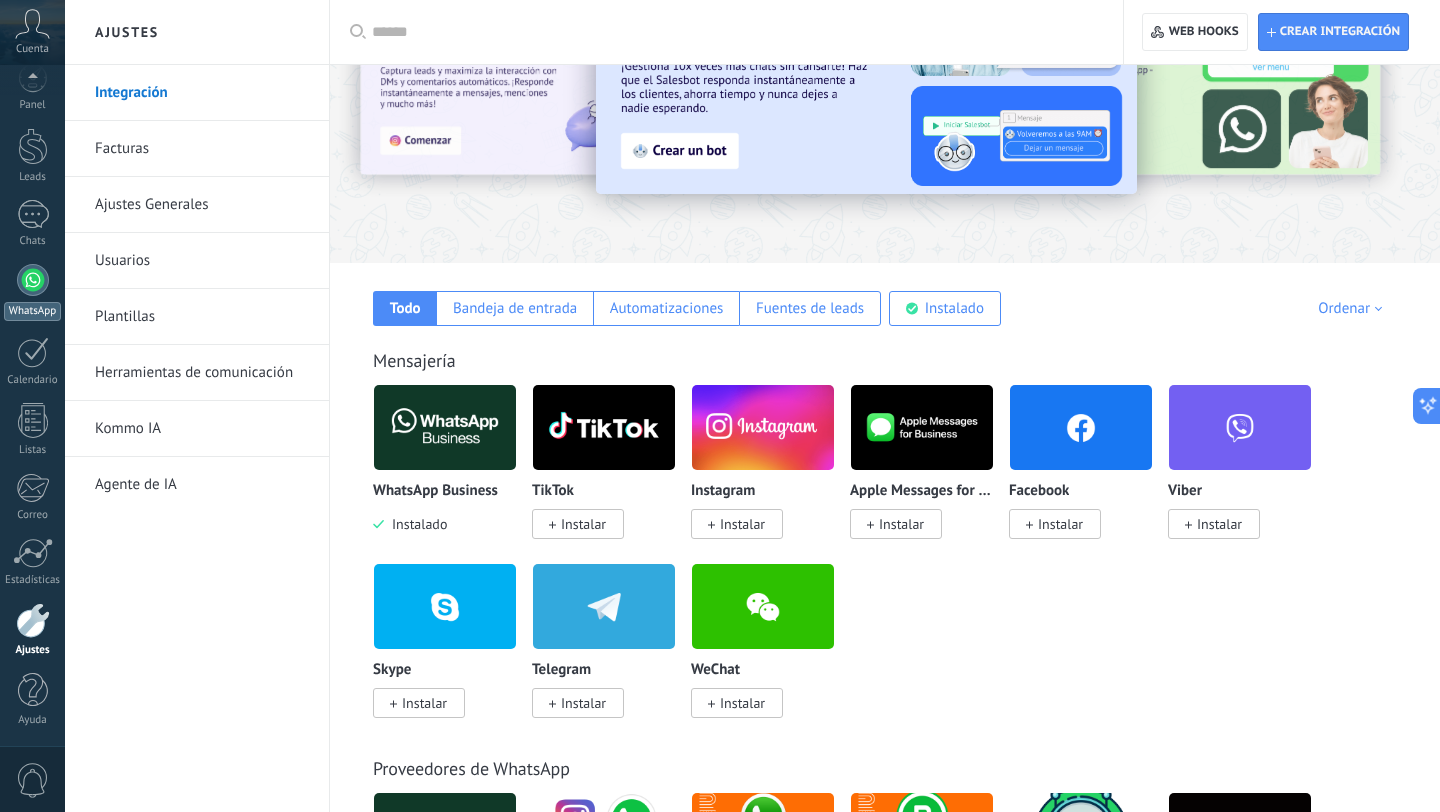 click at bounding box center (33, 280) 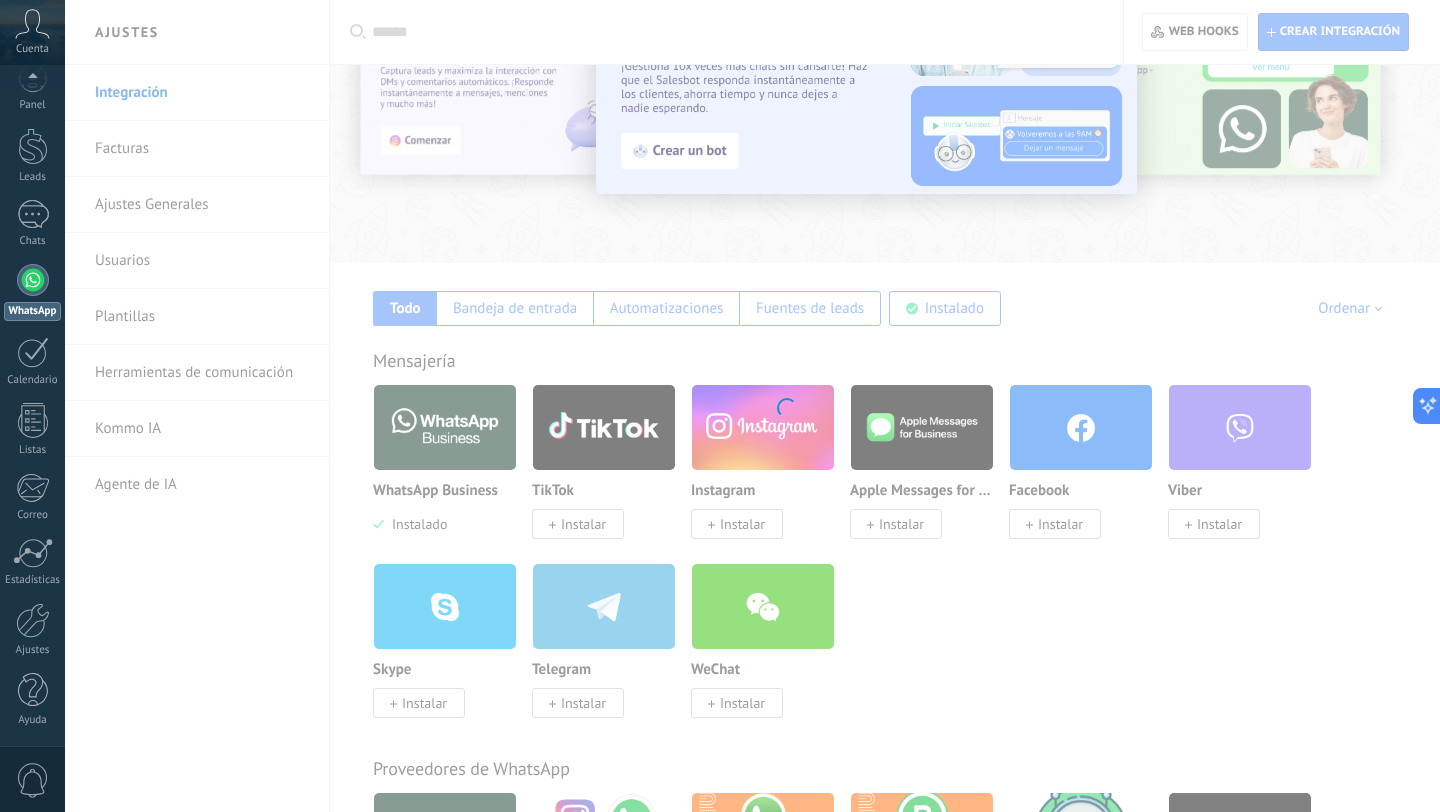 scroll, scrollTop: 0, scrollLeft: 0, axis: both 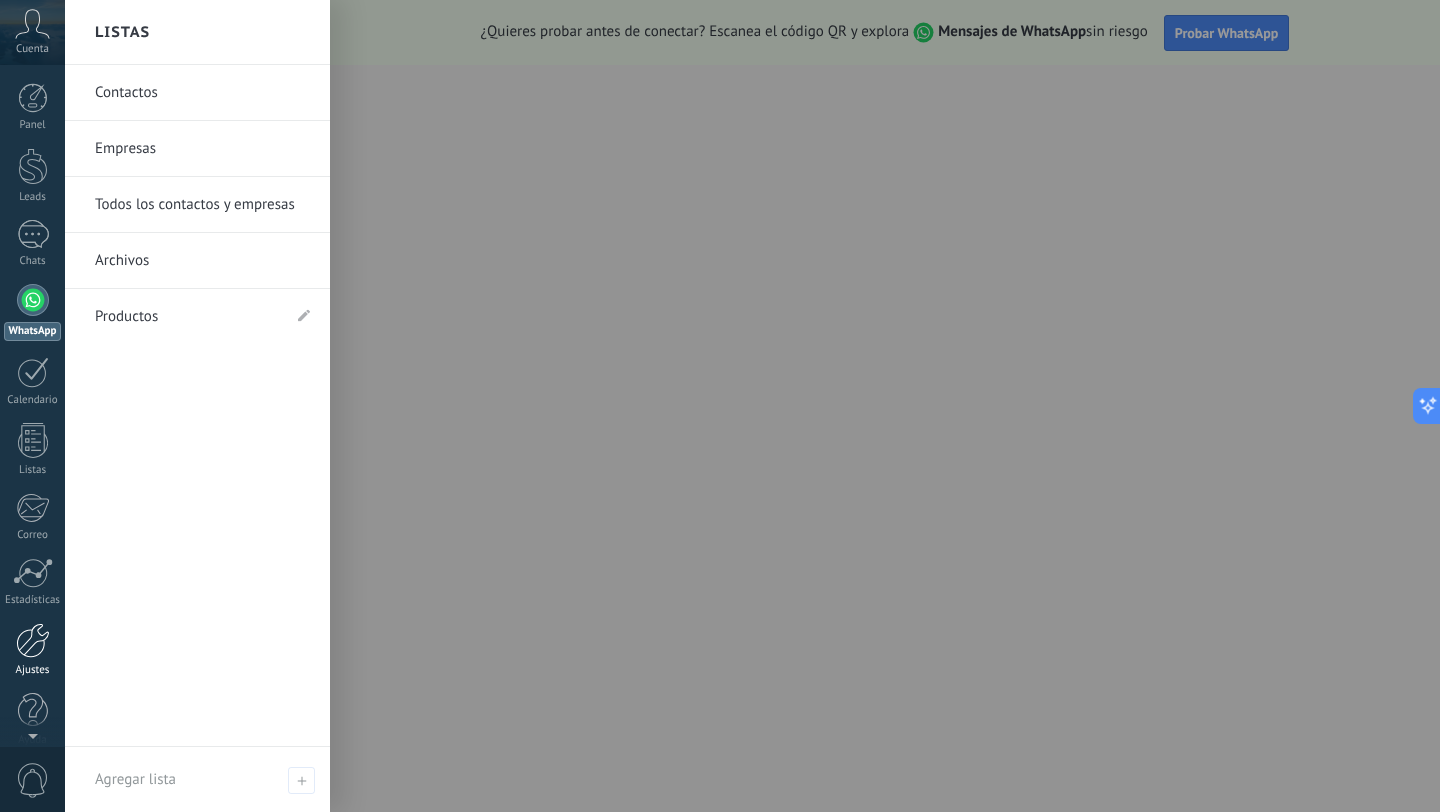 click on "Ajustes" at bounding box center (32, 650) 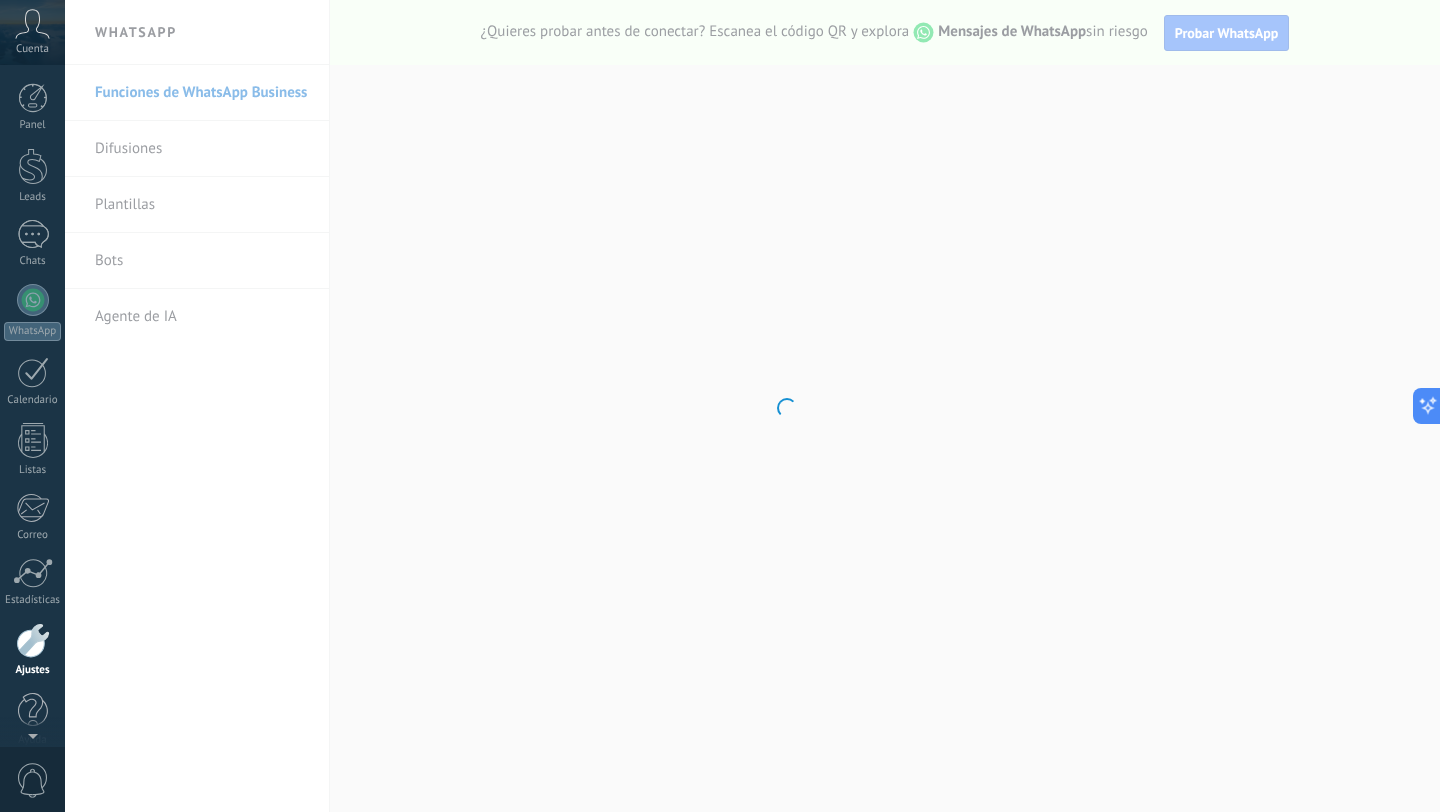 scroll, scrollTop: 20, scrollLeft: 0, axis: vertical 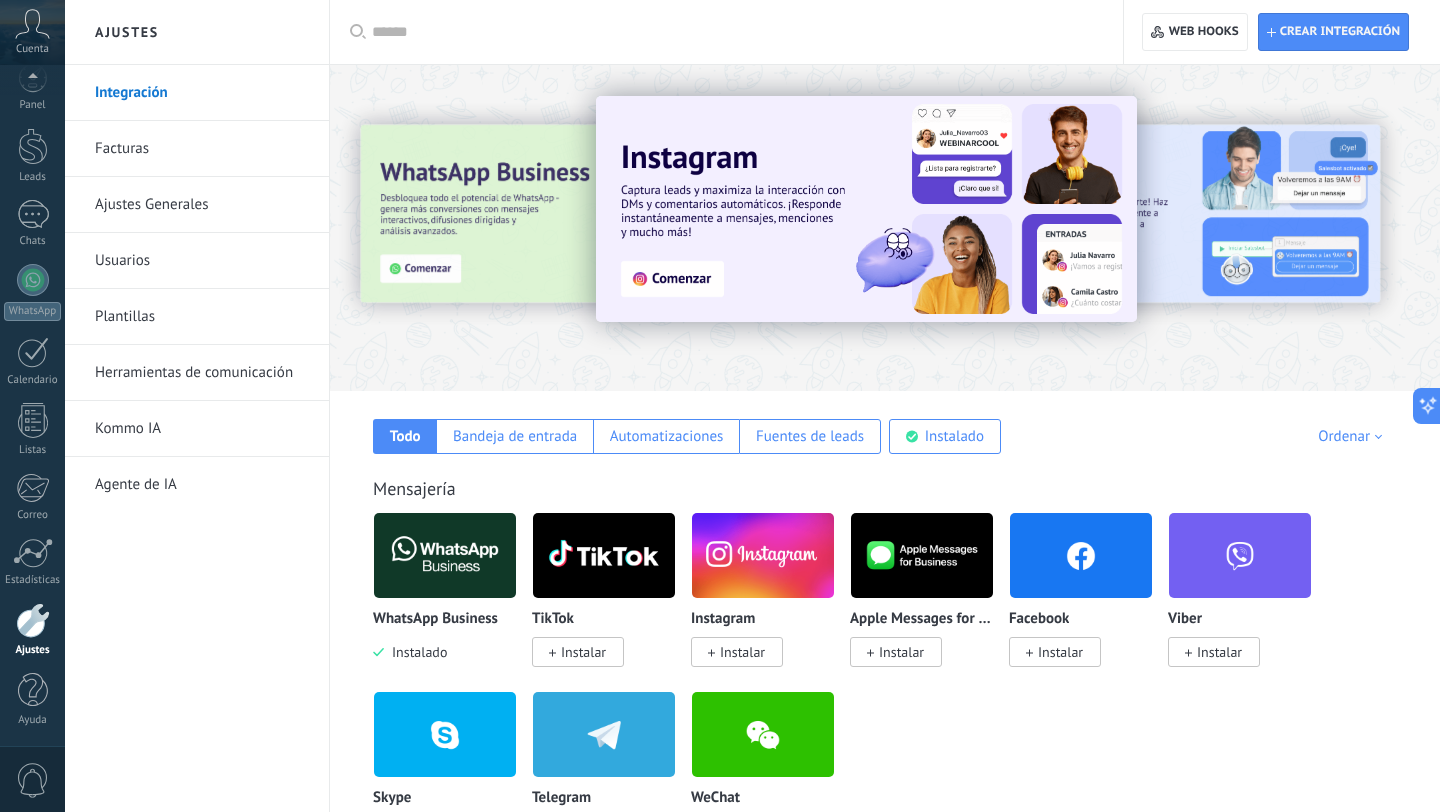click at bounding box center (445, 555) 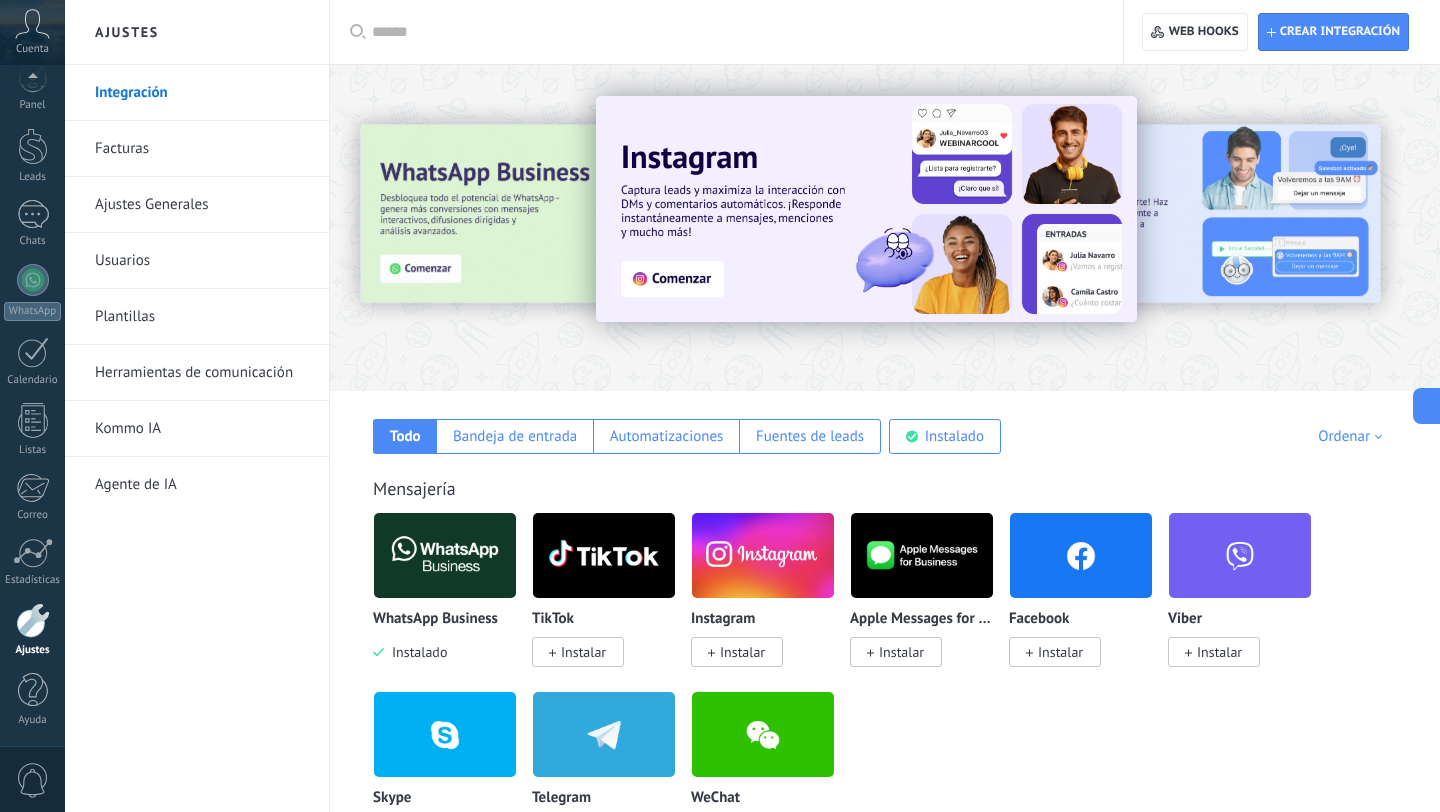 click on "WhatsApp Business Instalado" at bounding box center [445, 636] 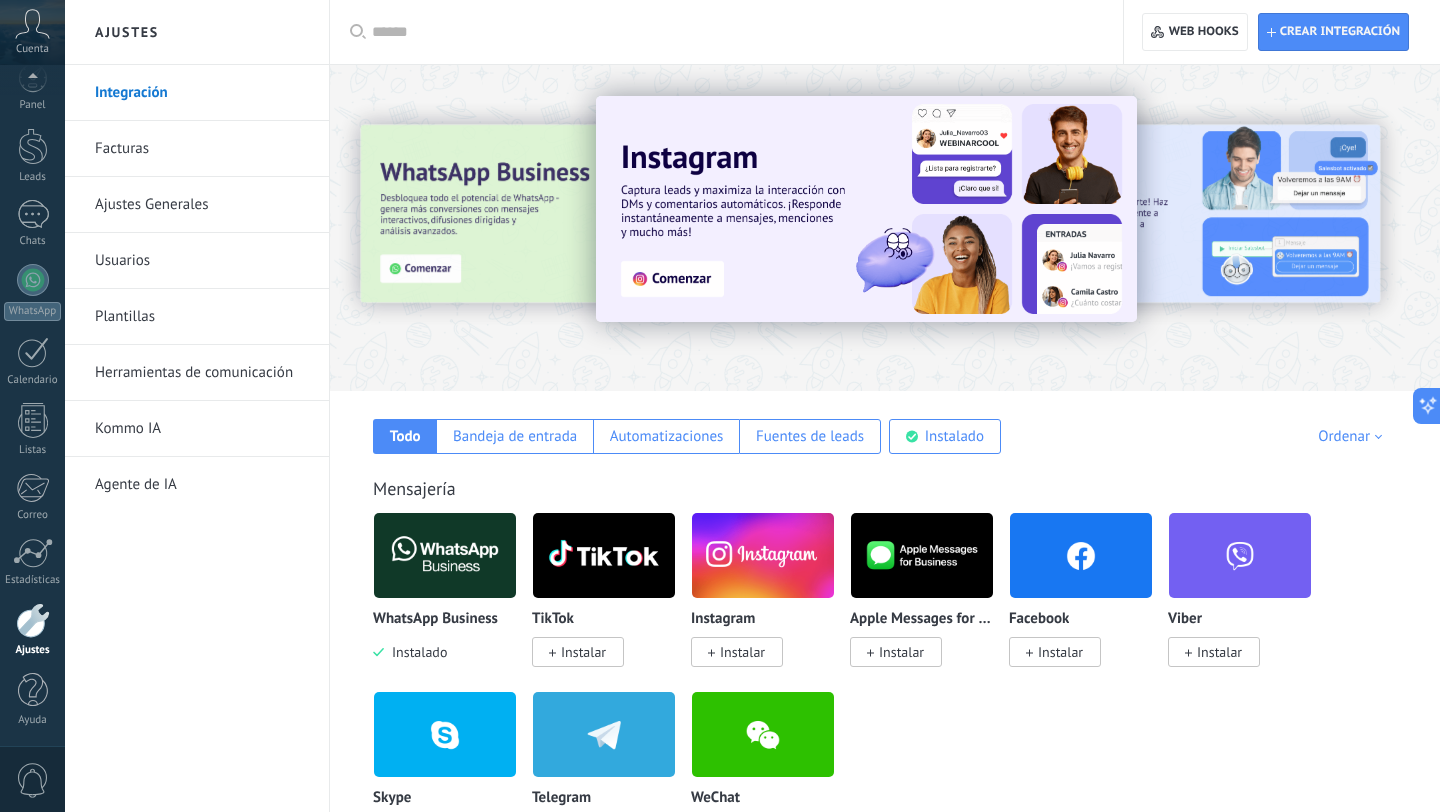 click at bounding box center (445, 555) 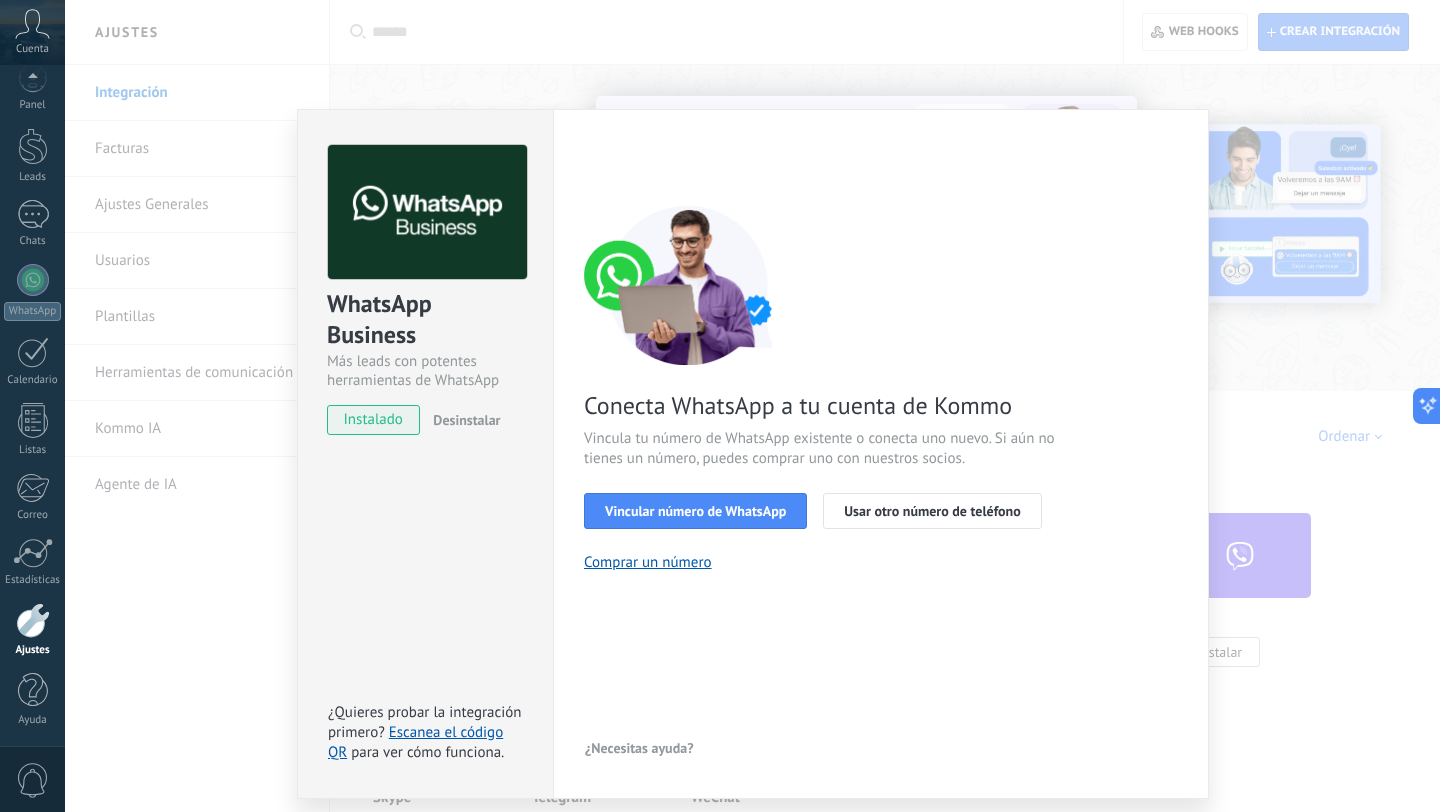 click on "Desinstalar" at bounding box center [466, 420] 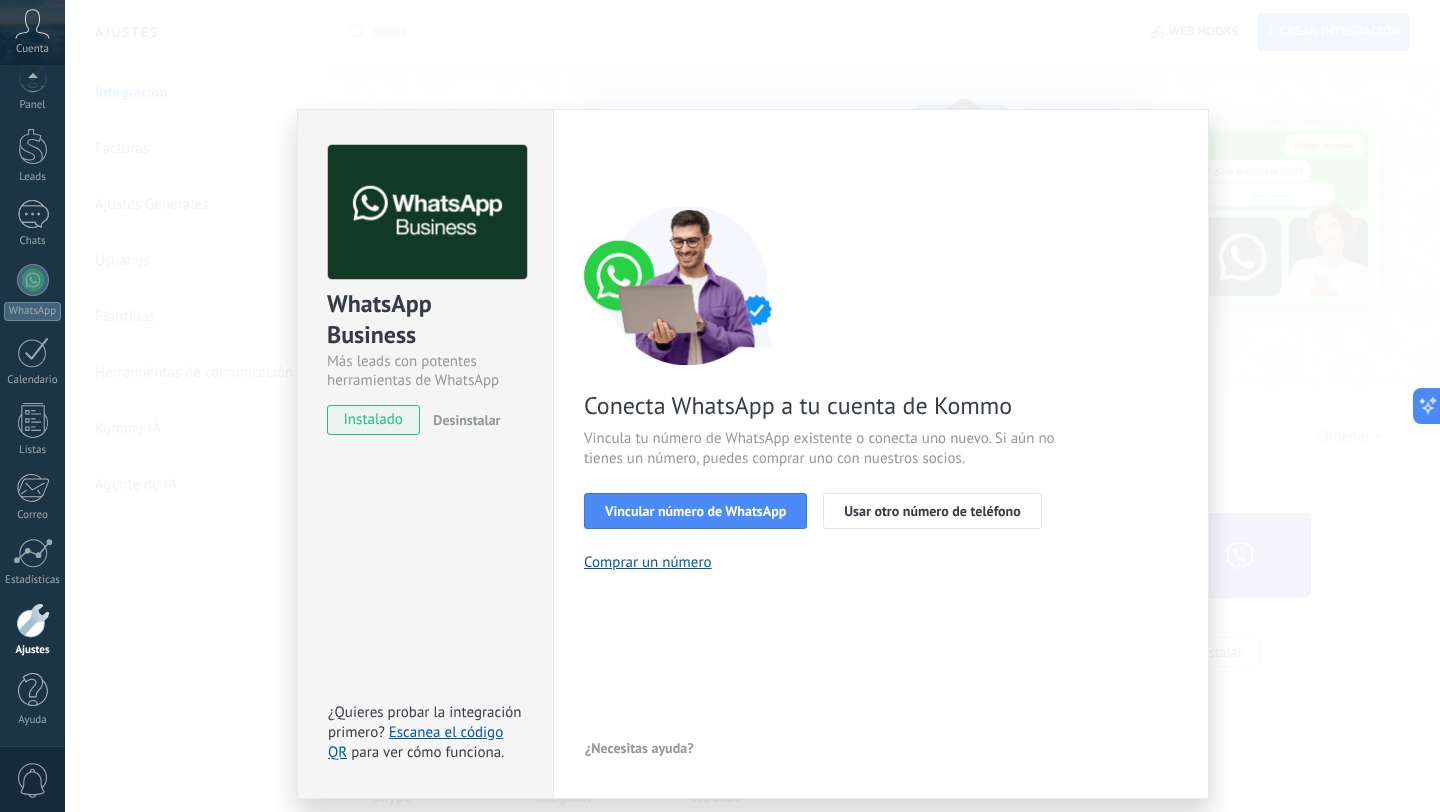 click on "WhatsApp Business Más leads con potentes herramientas de WhatsApp instalado Desinstalar ¿Quieres probar la integración primero?   Escanea el código QR   para ver cómo funciona. Configuraciones Autorizaciones Esta pestaña registra a los usuarios que han concedido acceso a las integración a esta cuenta. Si deseas remover la posibilidad que un usuario pueda enviar solicitudes a la cuenta en nombre de esta integración, puedes revocar el acceso. Si el acceso a todos los usuarios es revocado, la integración dejará de funcionar. Esta aplicacion está instalada, pero nadie le ha dado acceso aun. WhatsApp Cloud API más _:  Guardar < Volver 1 Seleccionar aplicación 2 Conectar Facebook  3 Finalizar configuración Conecta WhatsApp a tu cuenta de Kommo Vincula tu número de WhatsApp existente o conecta uno nuevo. Si aún no tienes un número, puedes comprar uno con nuestros socios. Vincular número de WhatsApp Usar otro número de teléfono Comprar un número ¿Necesitas ayuda?" at bounding box center [752, 406] 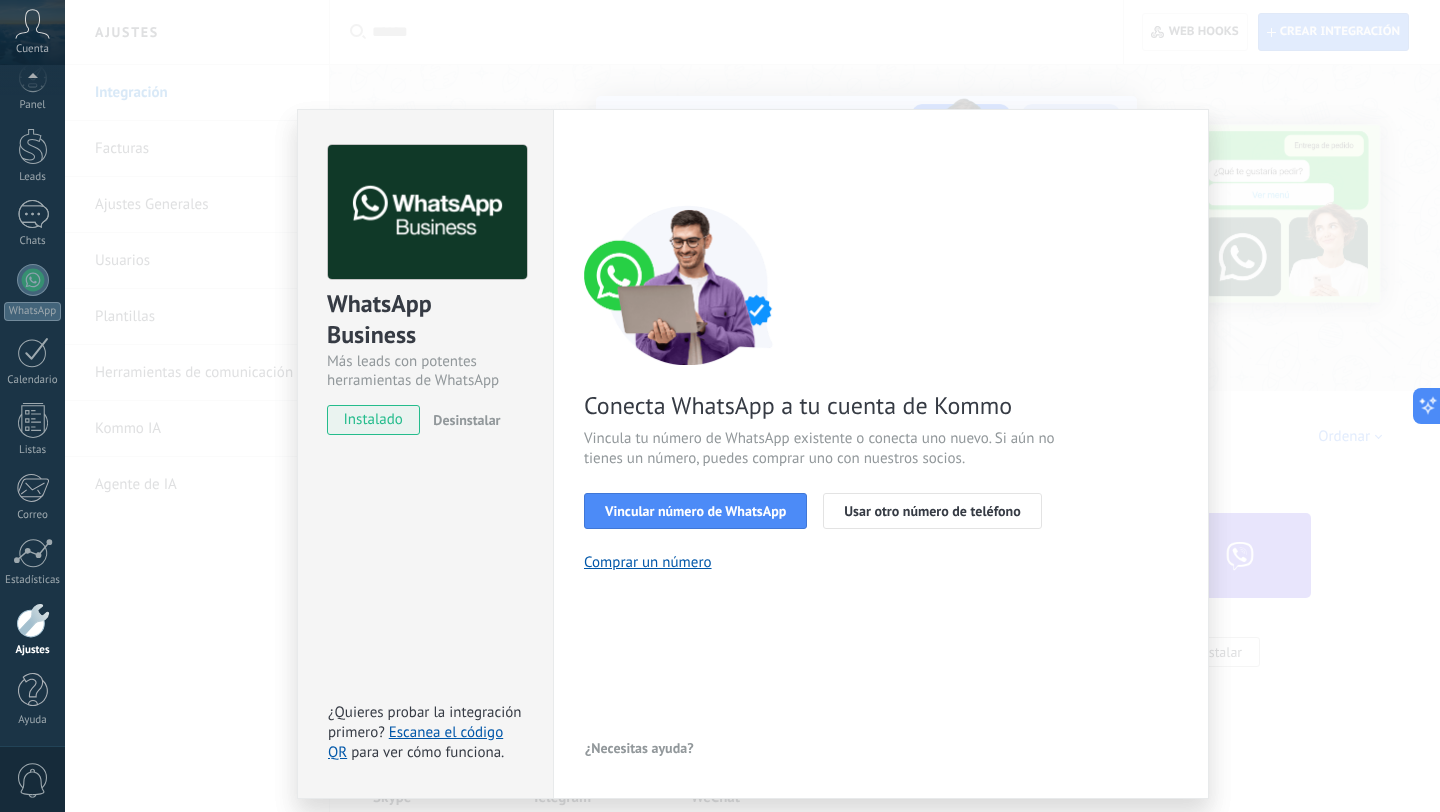 click on "Desinstalar" at bounding box center [436, 420] 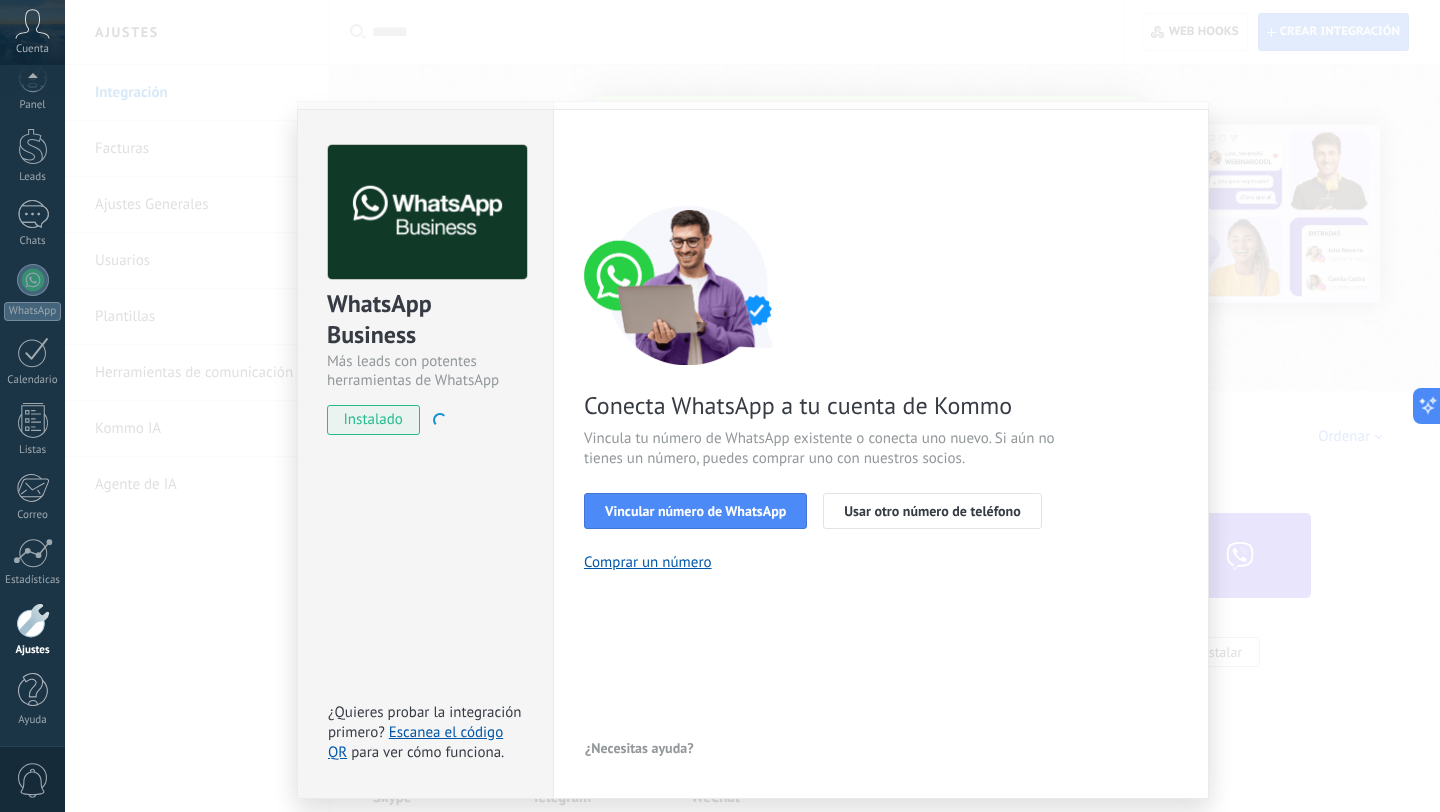 click at bounding box center (33, 620) 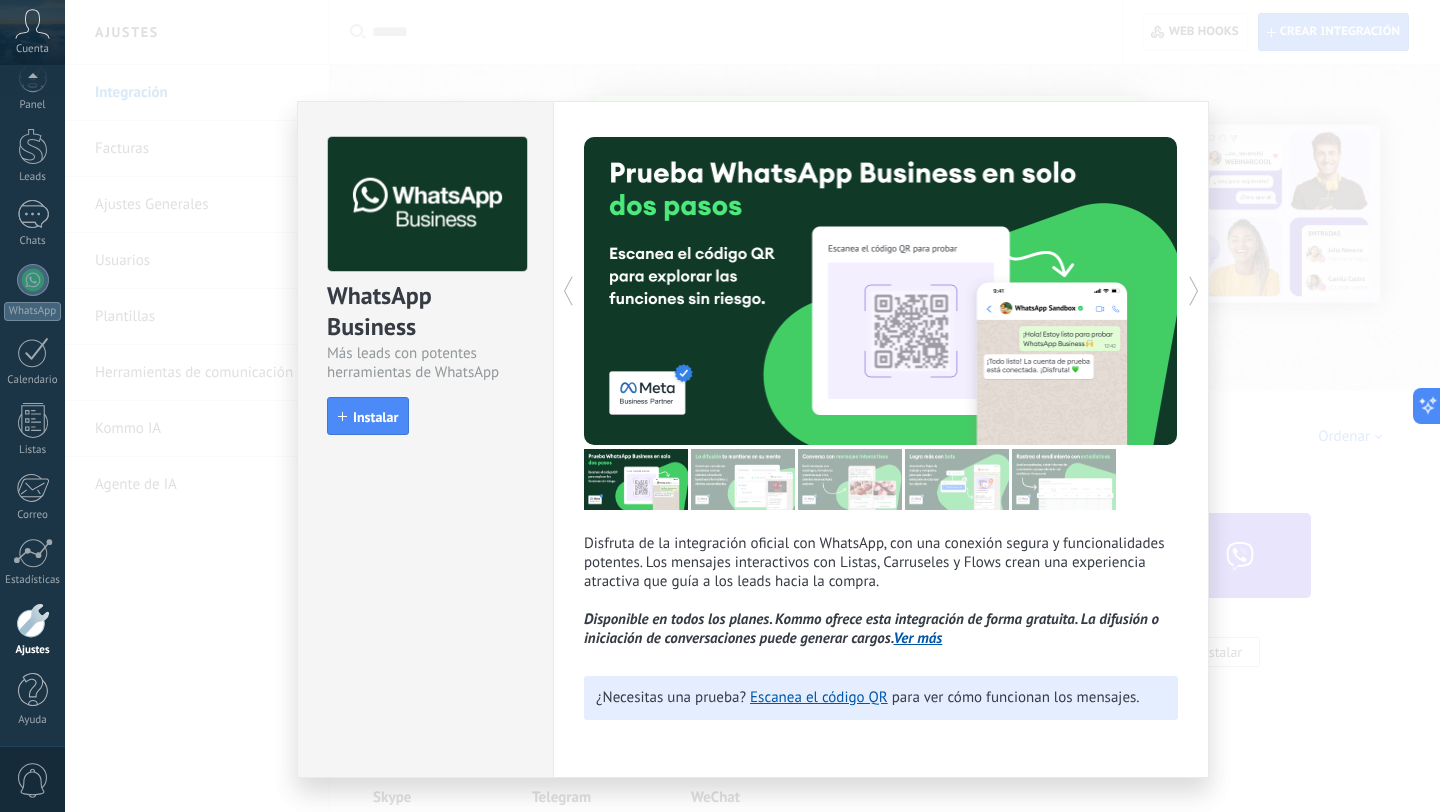 click on "WhatsApp Business Más leads con potentes herramientas de WhatsApp install Instalar" at bounding box center [425, 439] 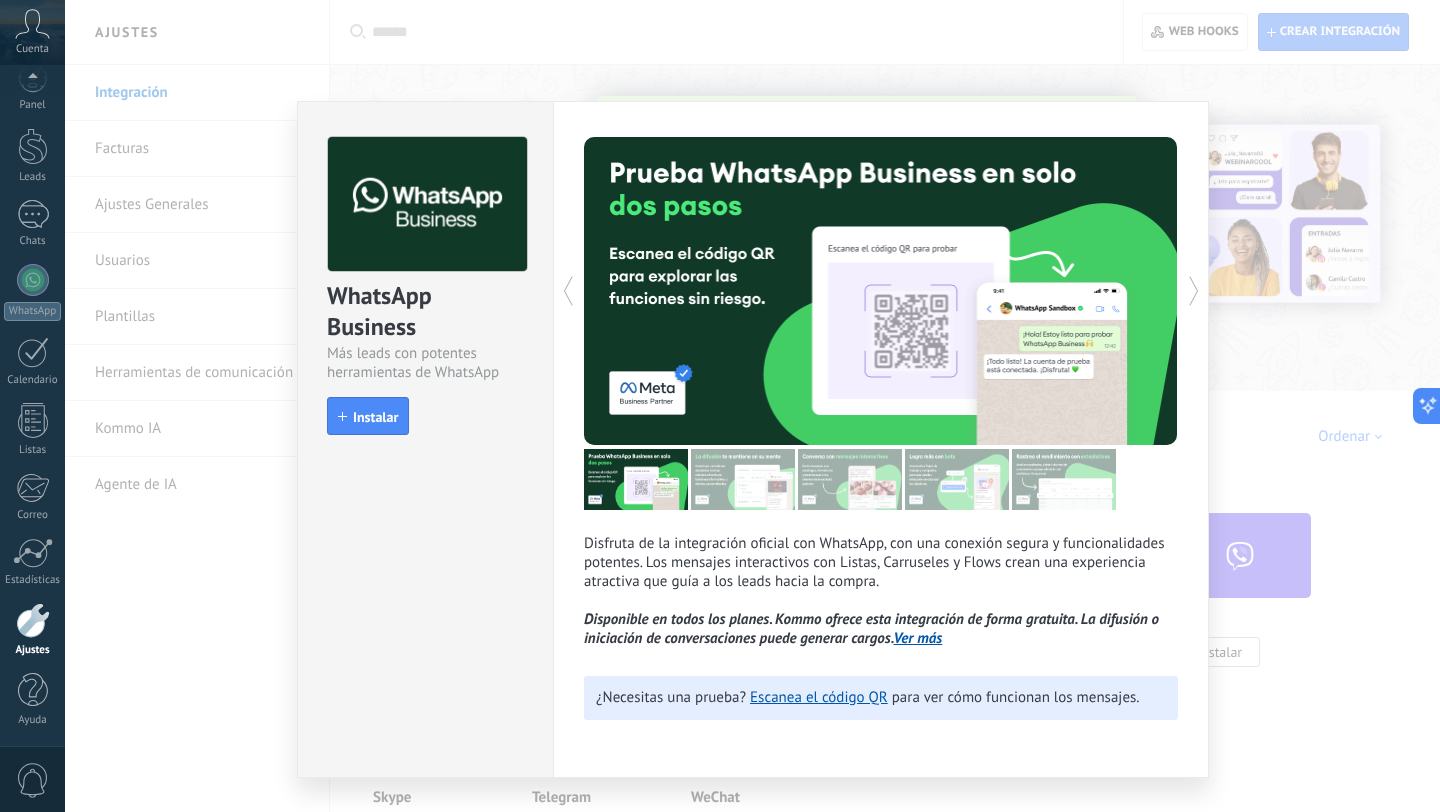 click on "Disfruta de la integración oficial con WhatsApp, con una conexión segura y funcionalidades potentes. Los mensajes interactivos con Listas, Carruseles y Flows crean una experiencia atractiva que guía a los leads hacia la compra.    Disponible en todos los planes. Kommo ofrece esta integración de forma gratuita. La difusión o iniciación de conversaciones puede generar cargos.  Ver más más ¿Necesitas una prueba?   Escanea el código QR   para ver cómo funcionan los mensajes." at bounding box center (881, 439) 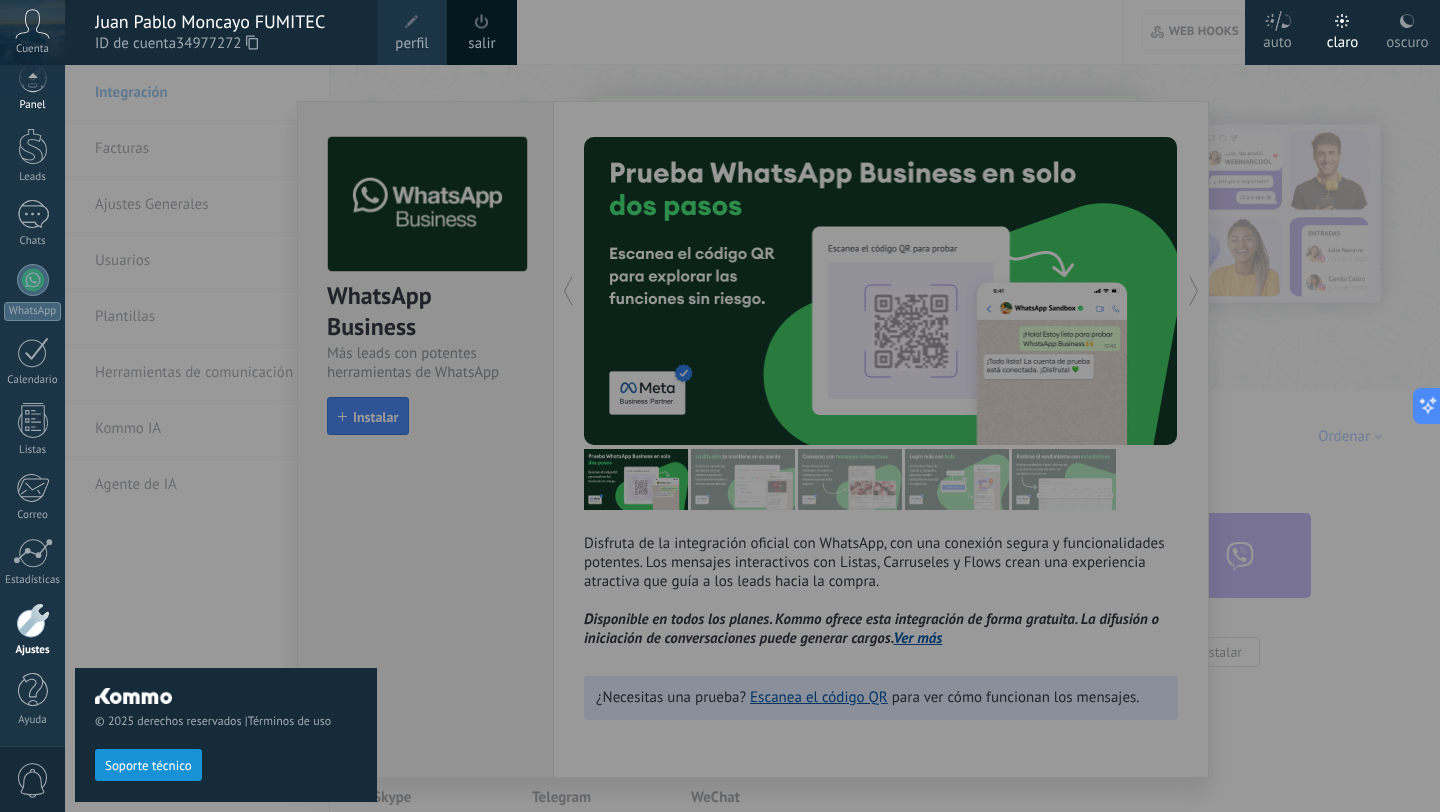 scroll, scrollTop: 5, scrollLeft: 0, axis: vertical 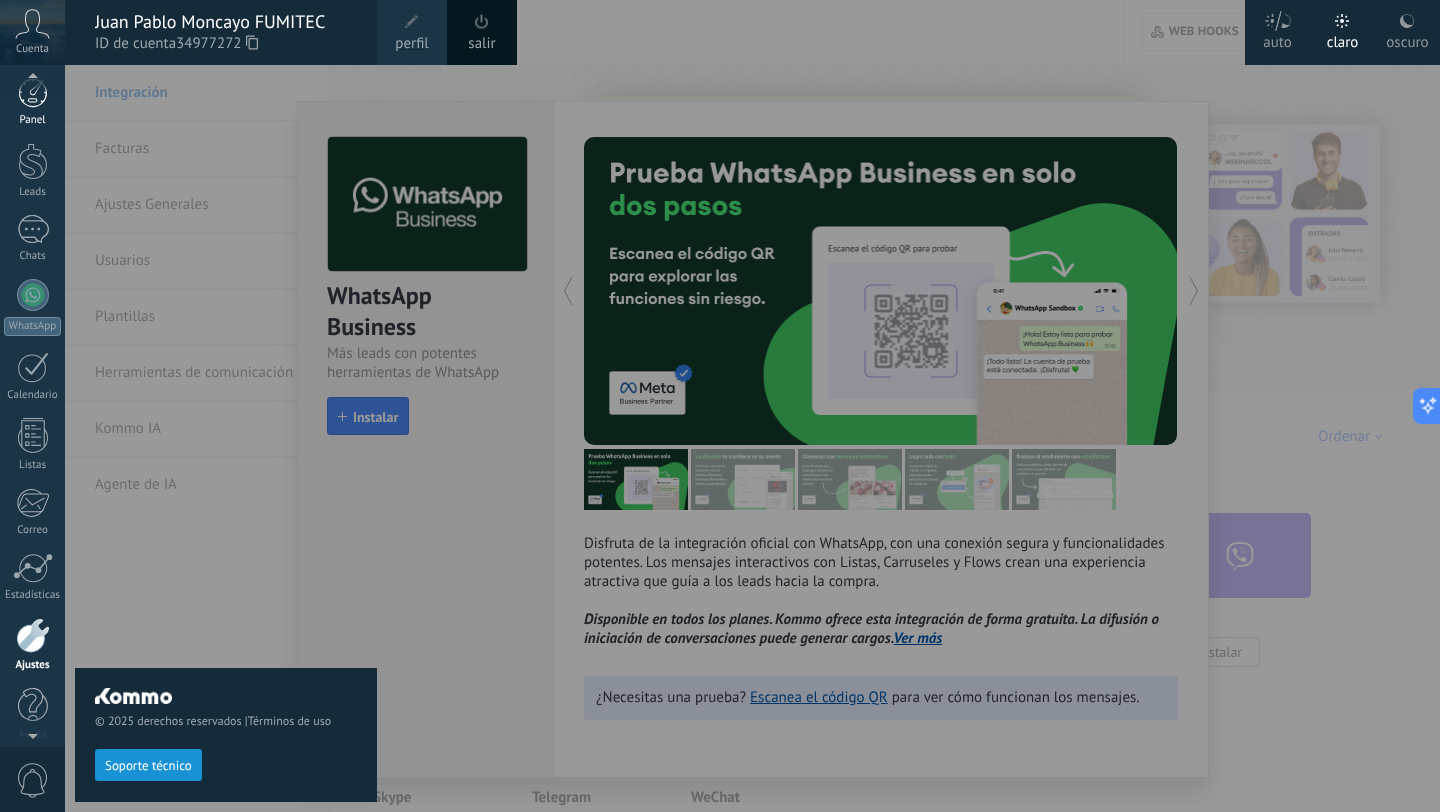 click on "Panel" at bounding box center (32, 102) 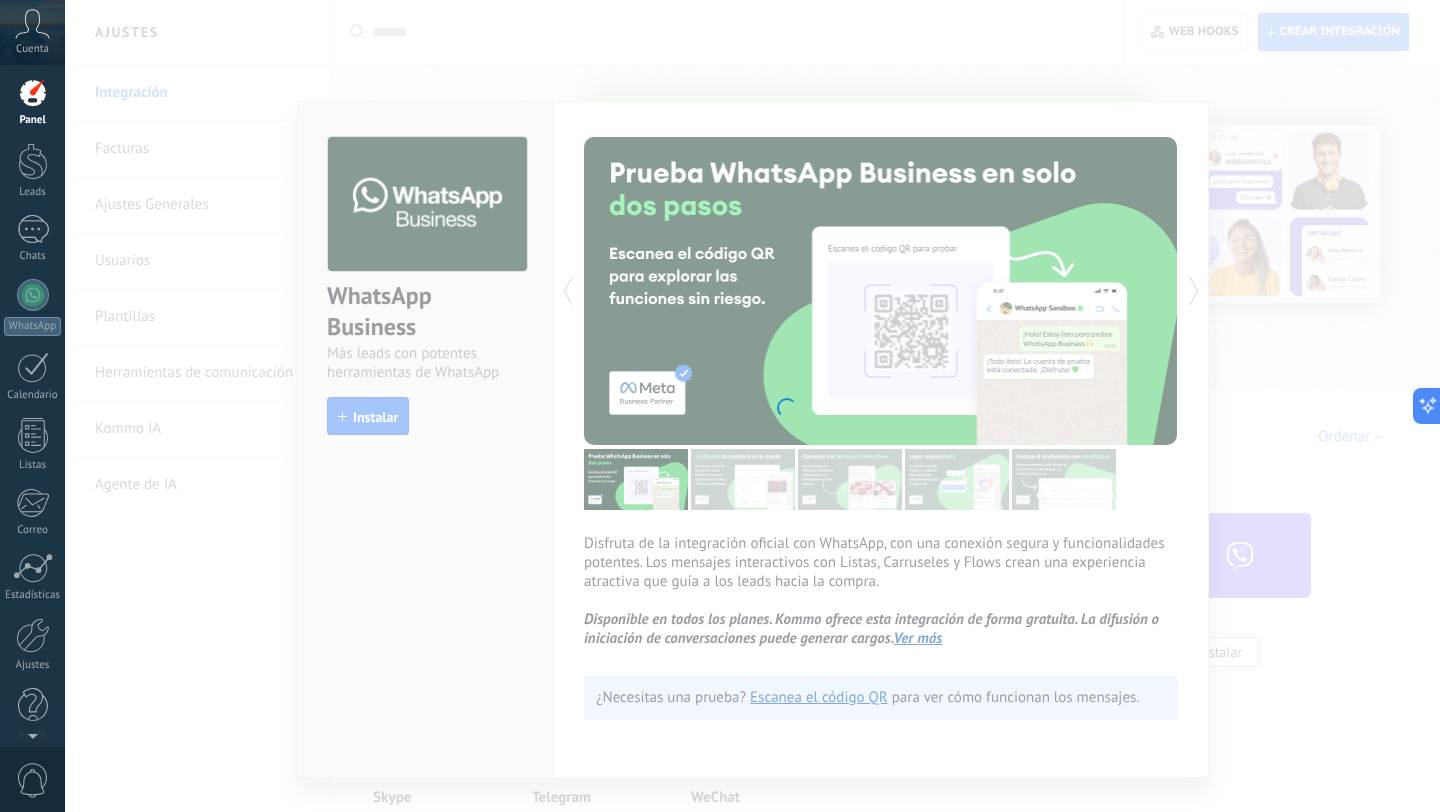 scroll, scrollTop: 0, scrollLeft: 0, axis: both 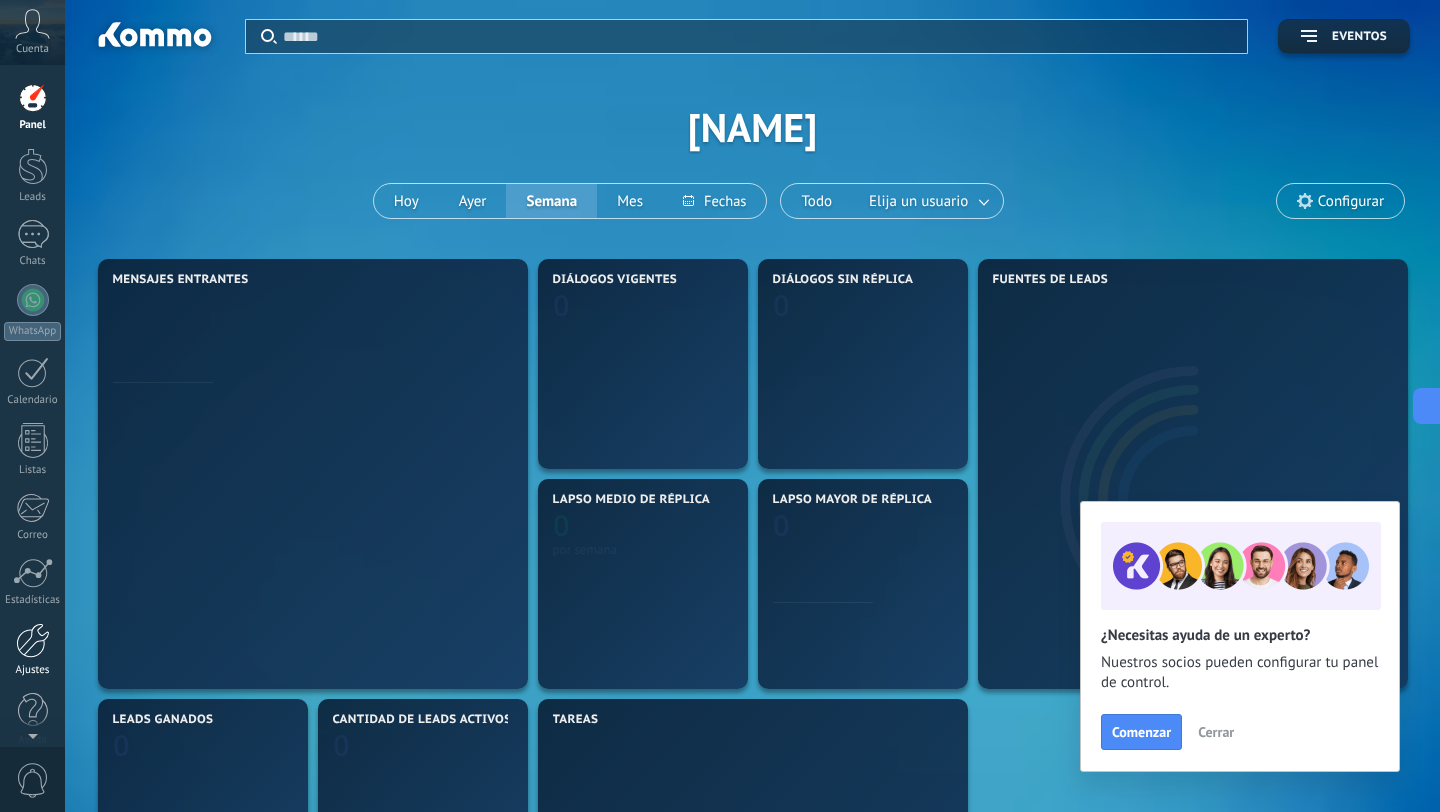 click at bounding box center [33, 640] 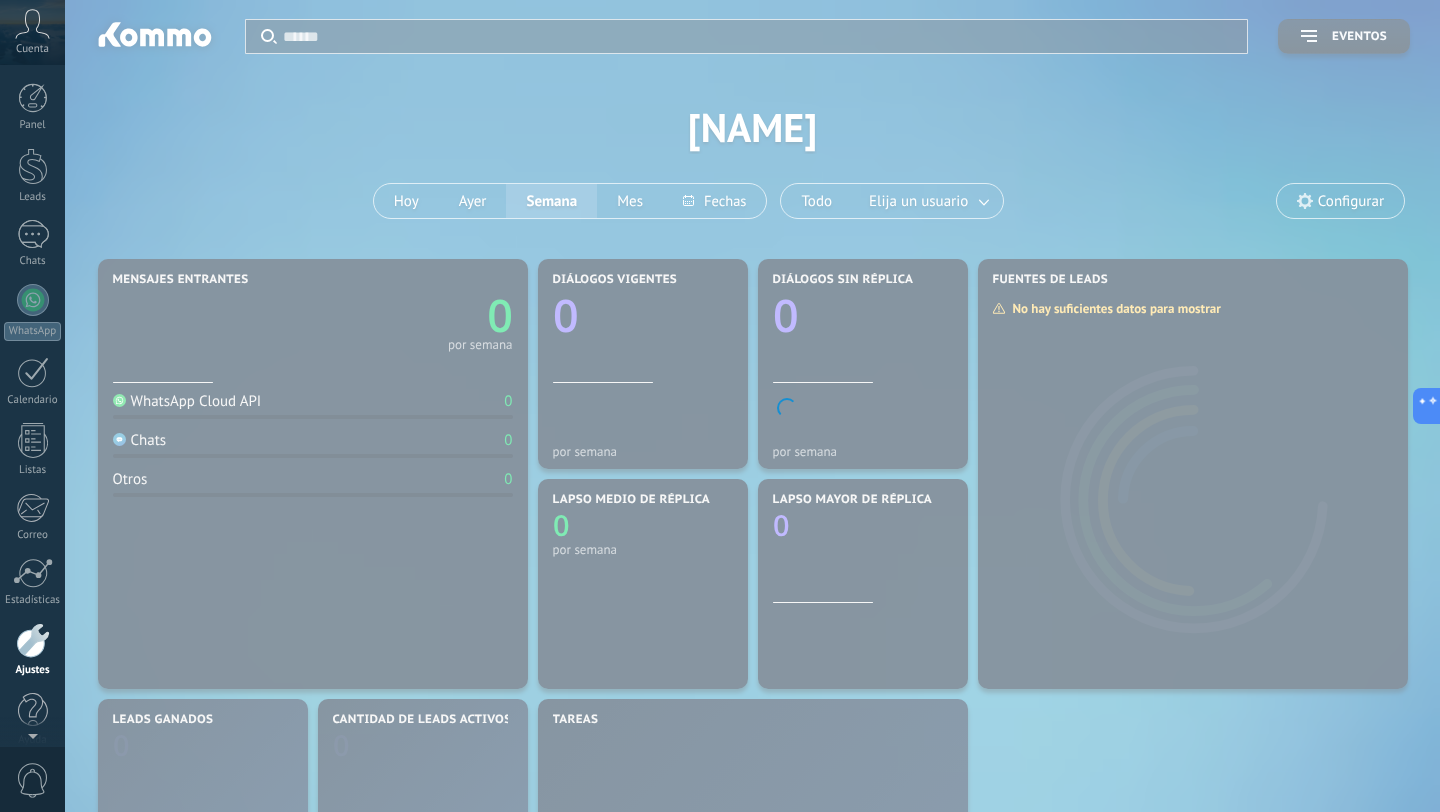 scroll, scrollTop: 20, scrollLeft: 0, axis: vertical 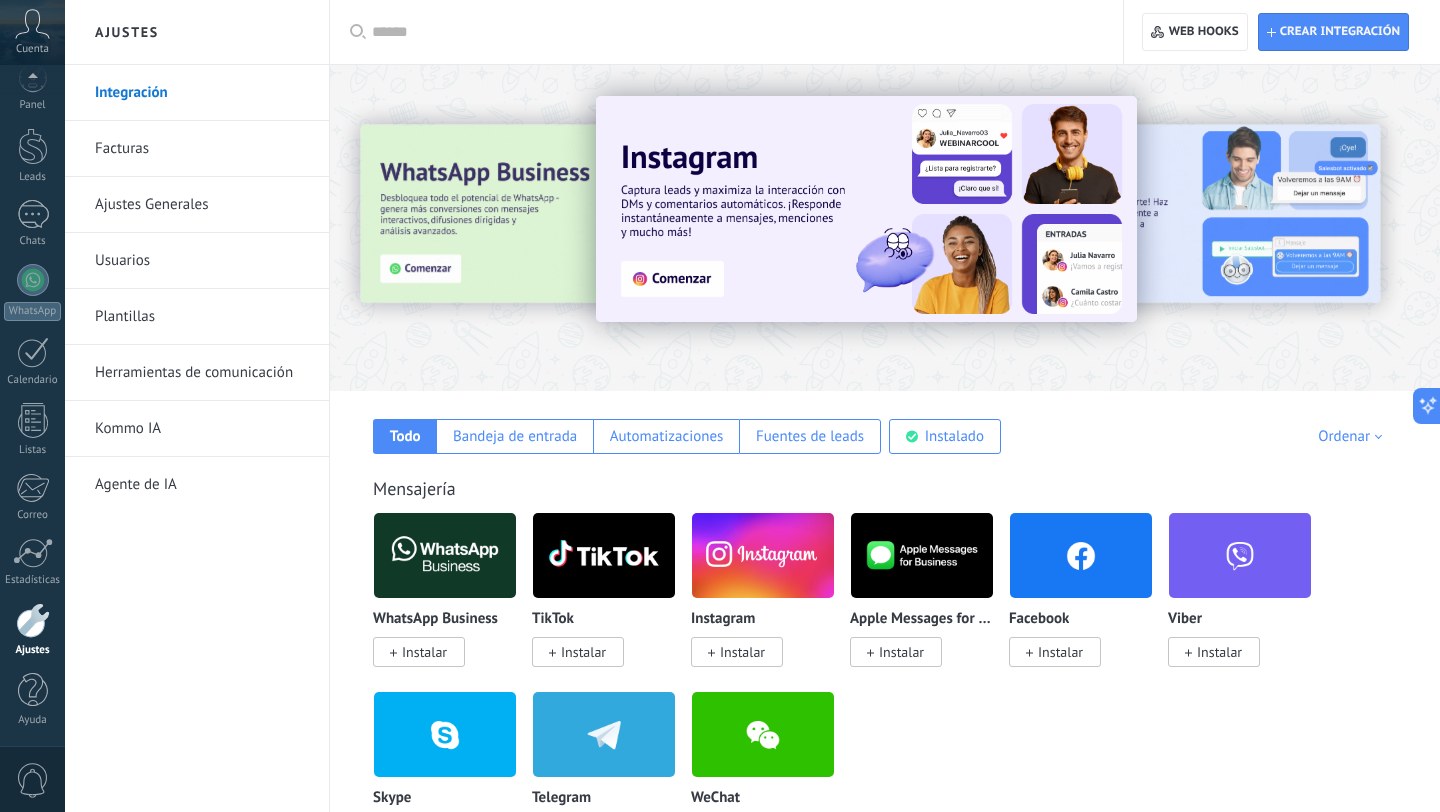 click at bounding box center (733, 32) 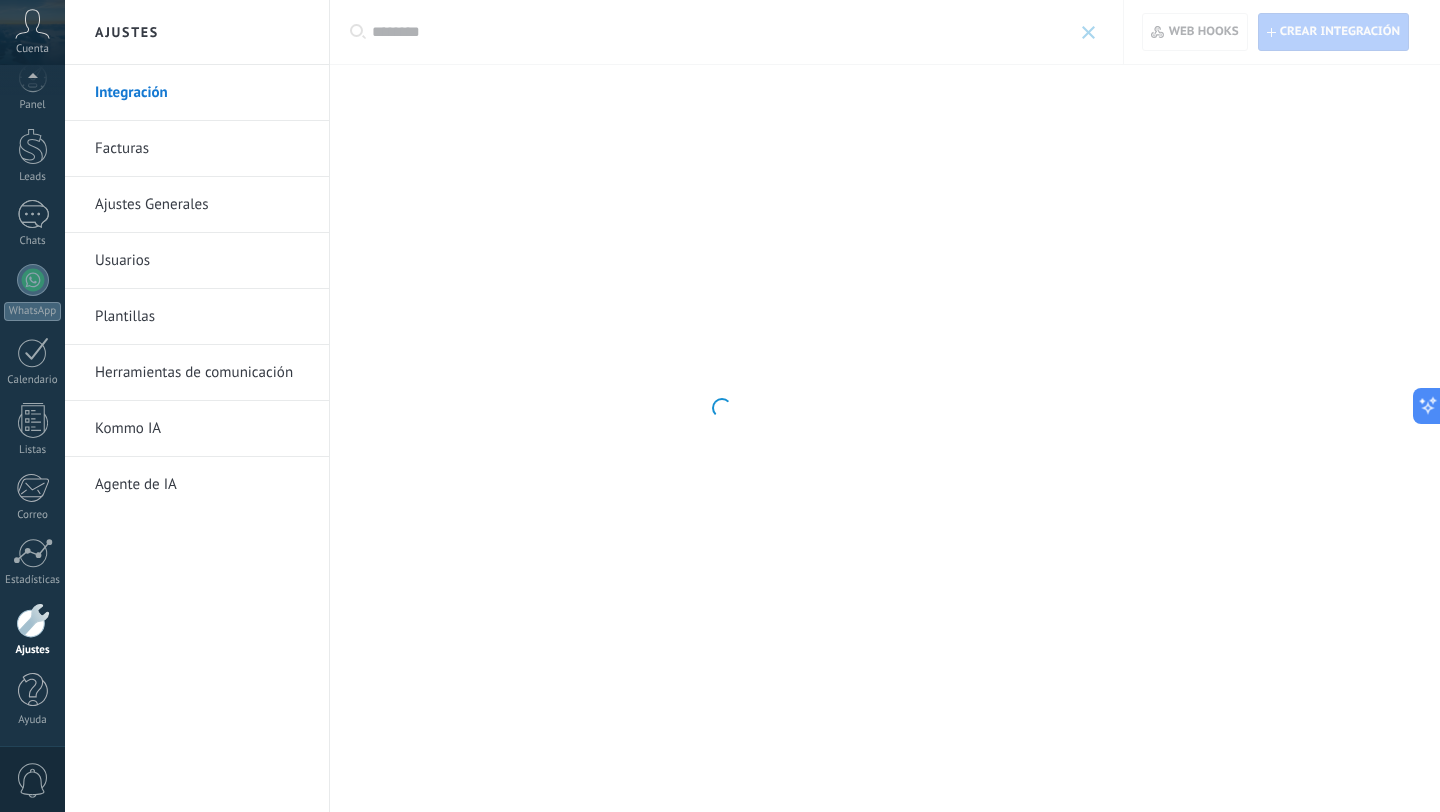 type on "********" 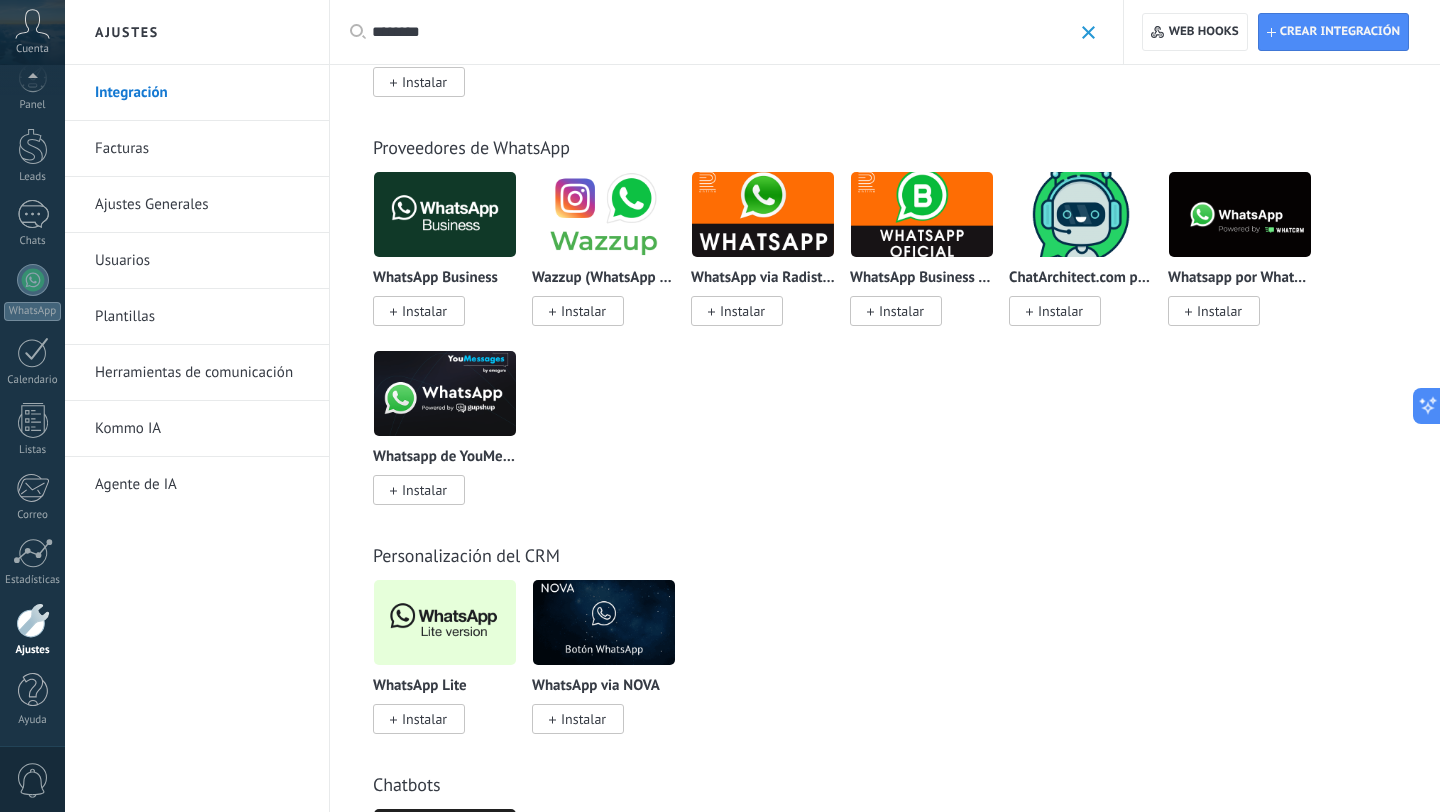 scroll, scrollTop: 199, scrollLeft: 0, axis: vertical 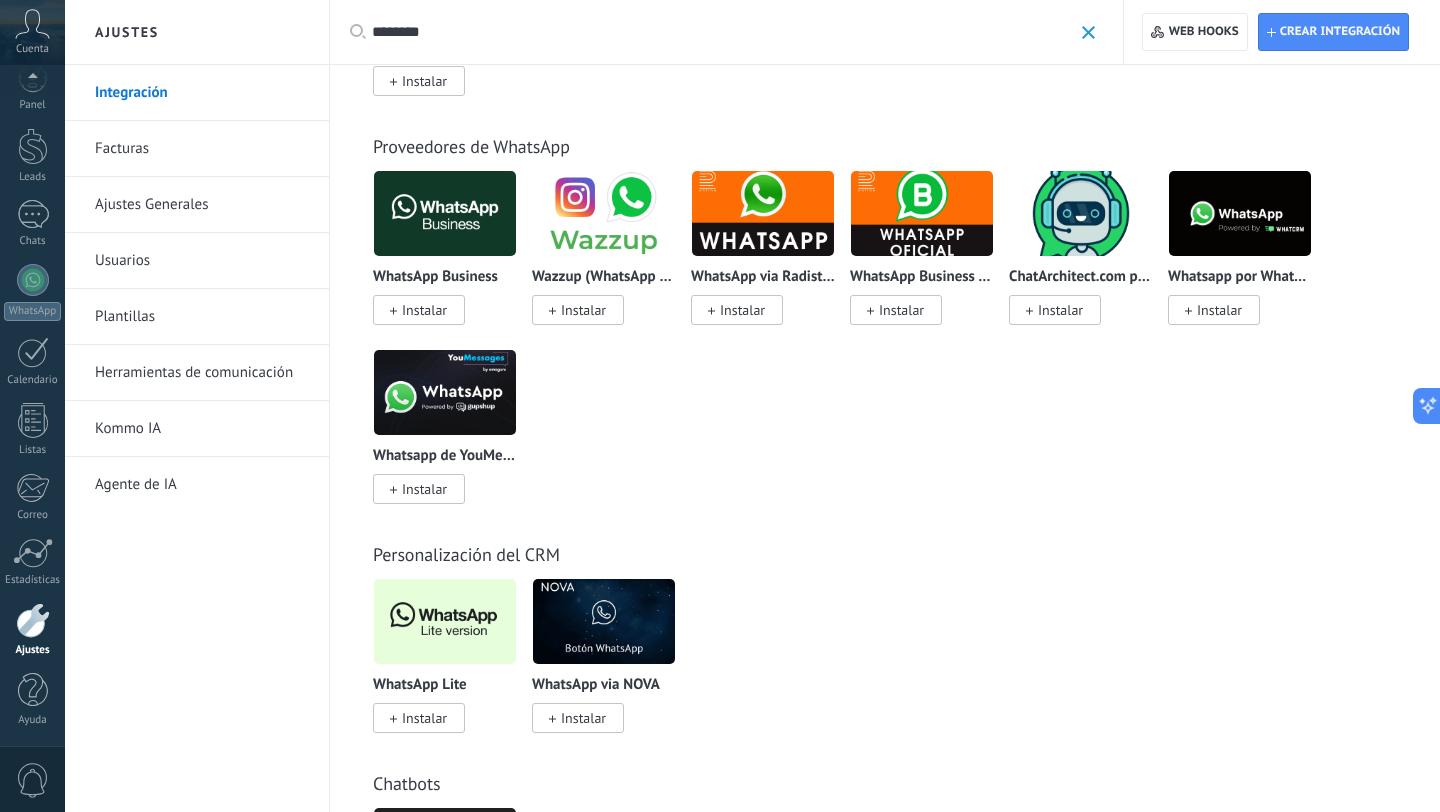 click on "Instalar" at bounding box center (424, 718) 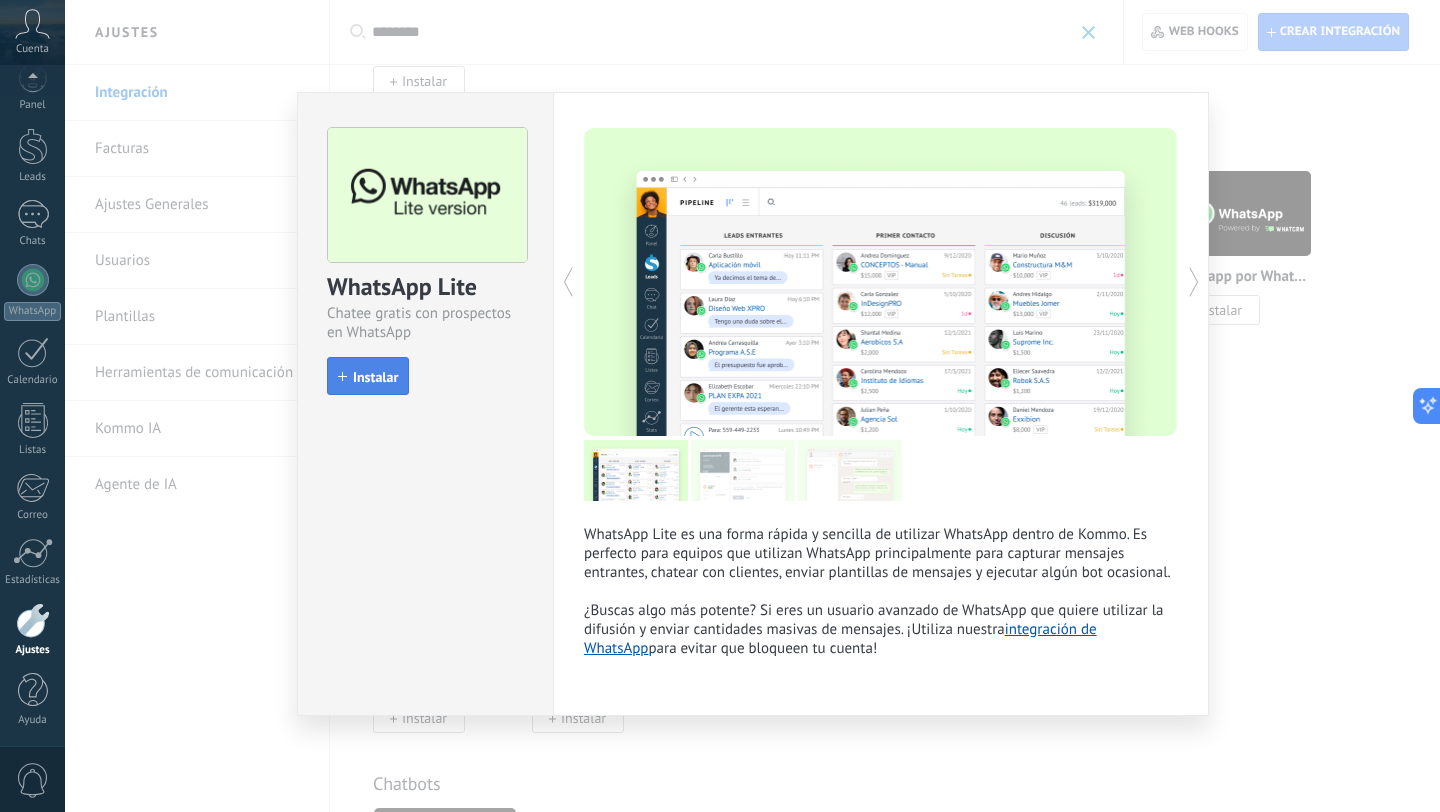 click on "Instalar" at bounding box center (375, 377) 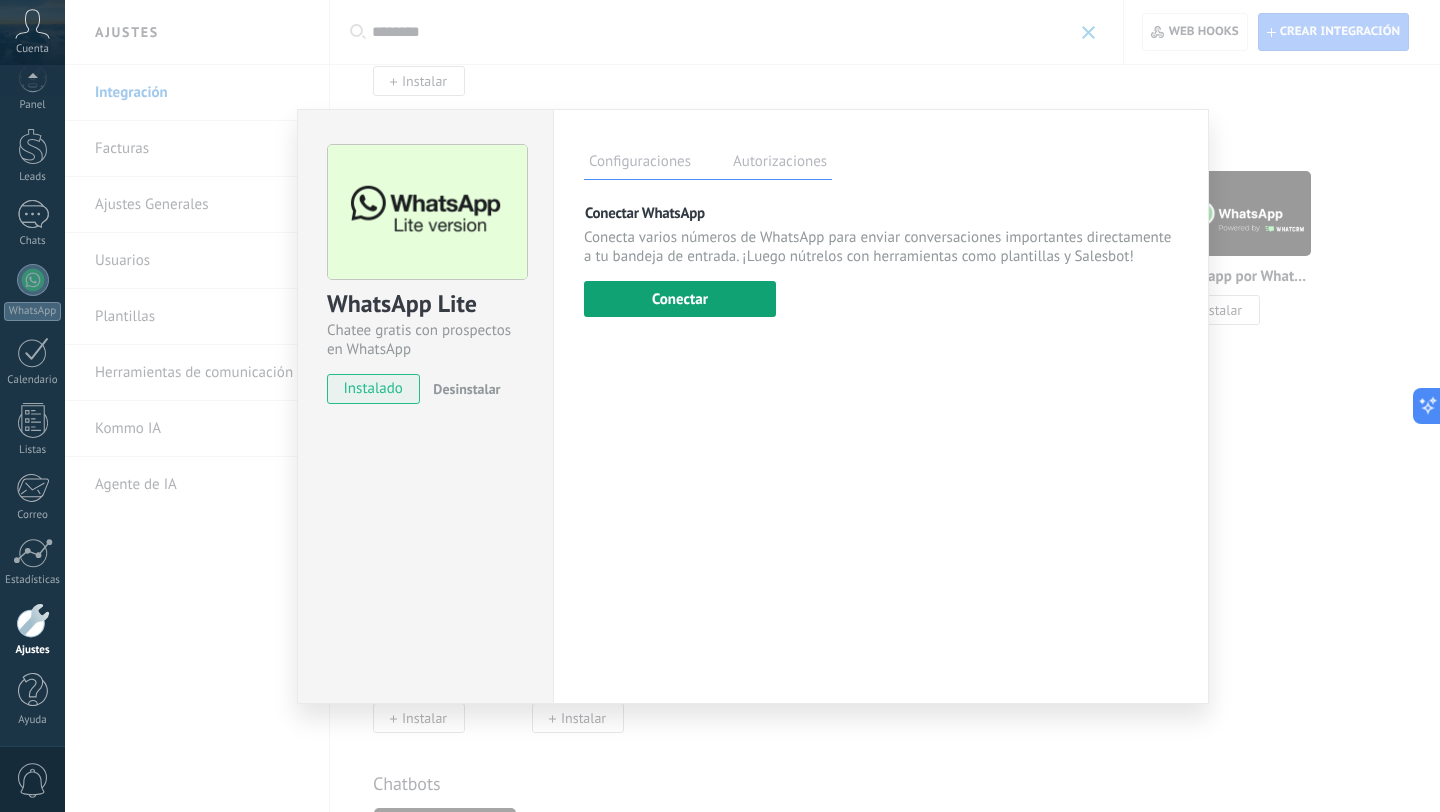click on "Conectar" at bounding box center (680, 299) 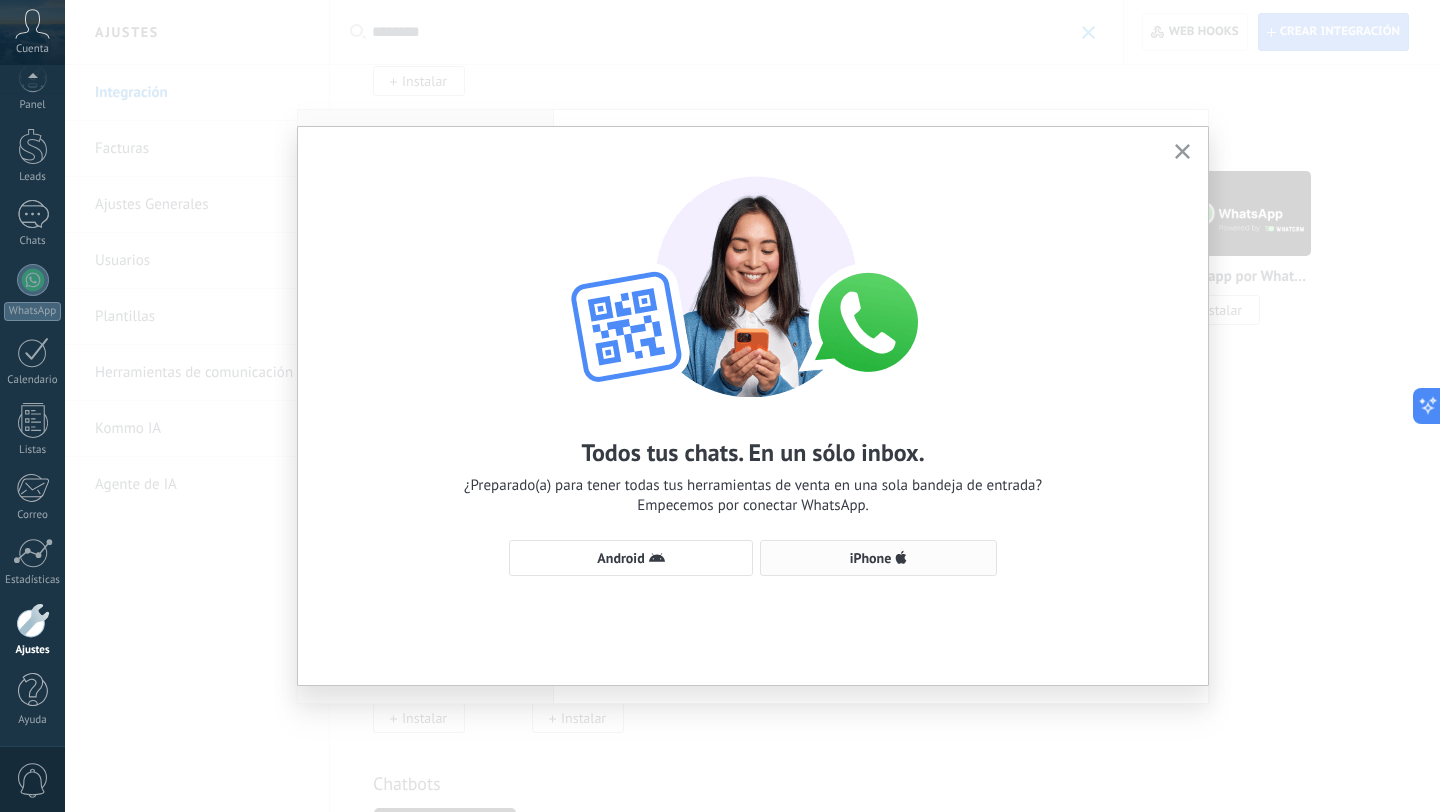 click on "iPhone" at bounding box center (878, 558) 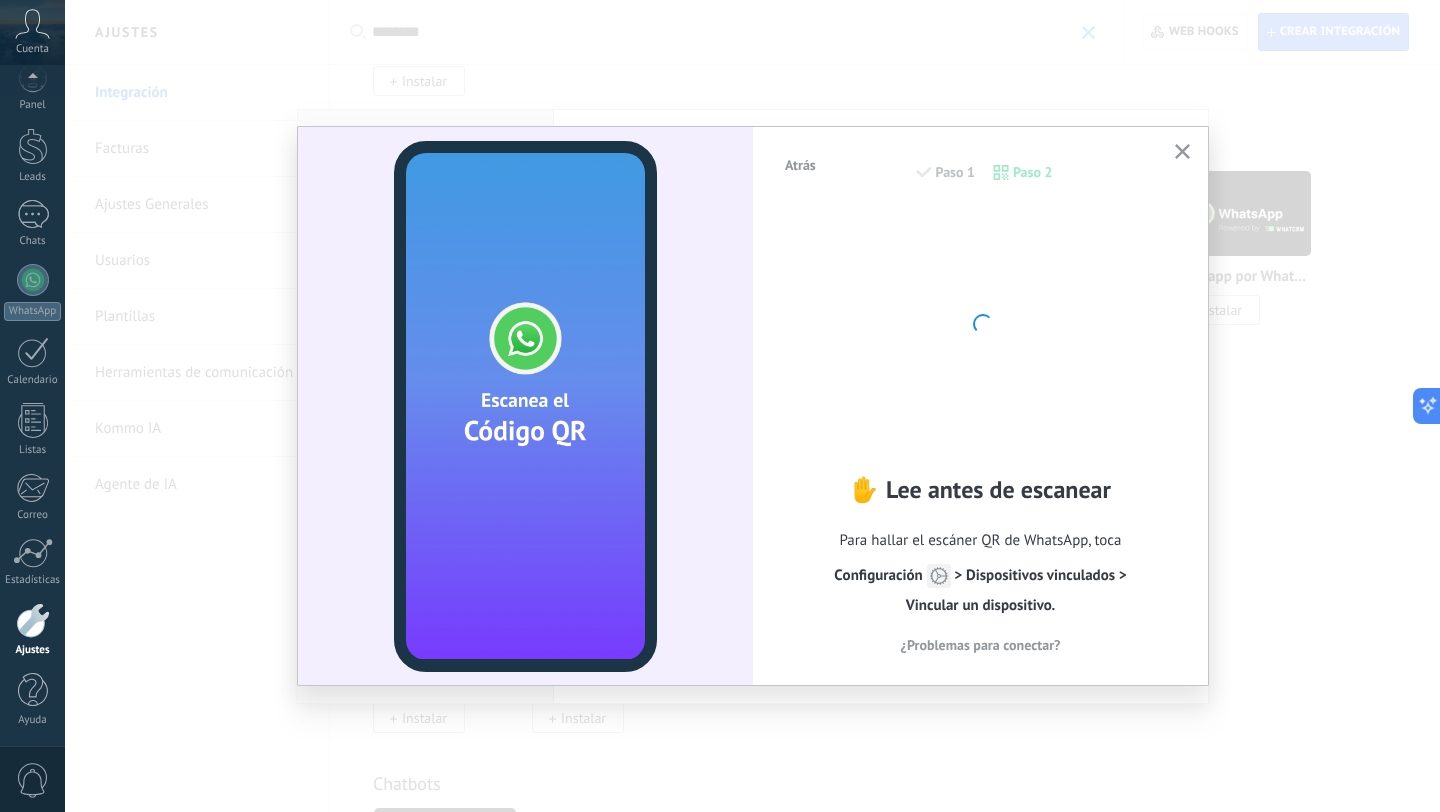click on "Atrás" at bounding box center (800, 165) 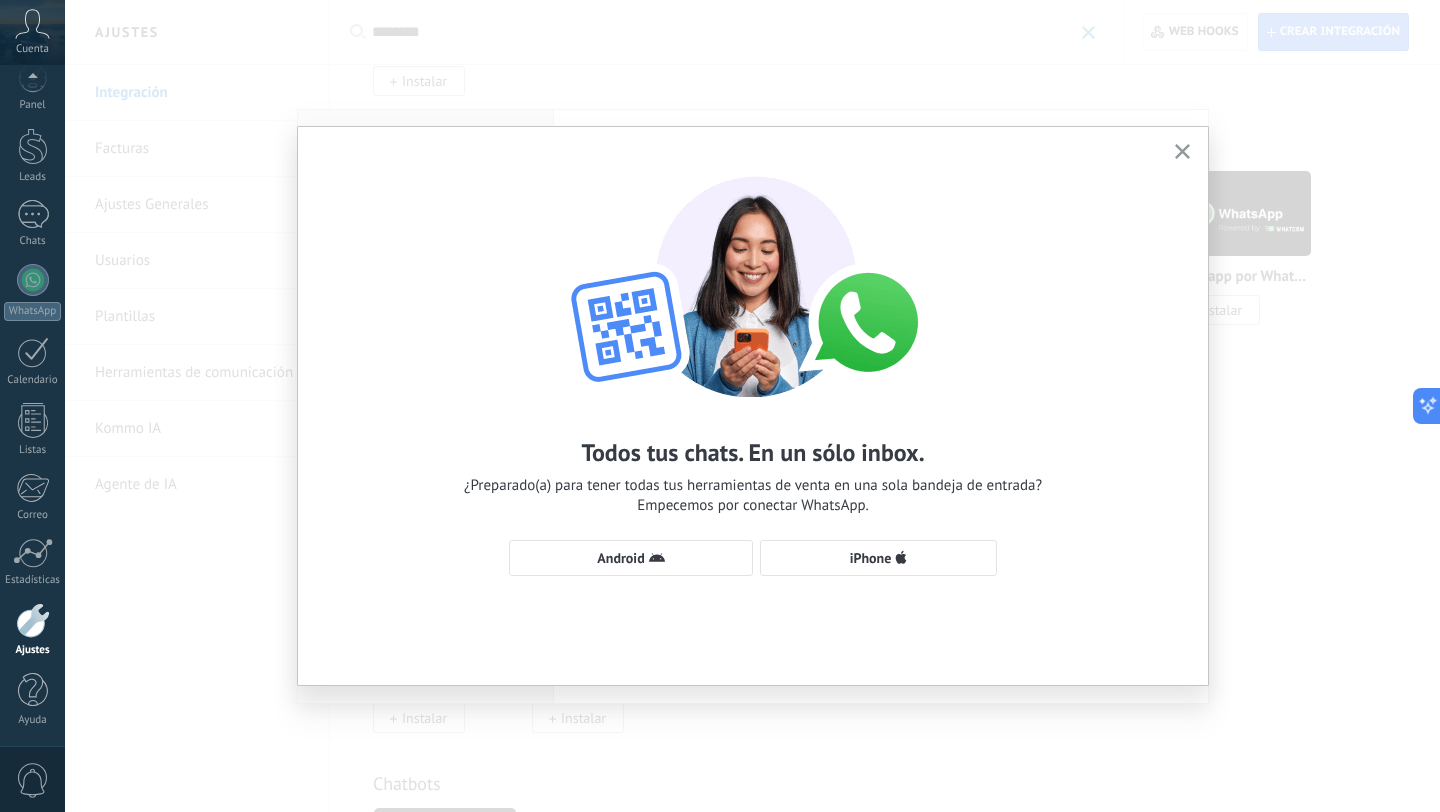 click 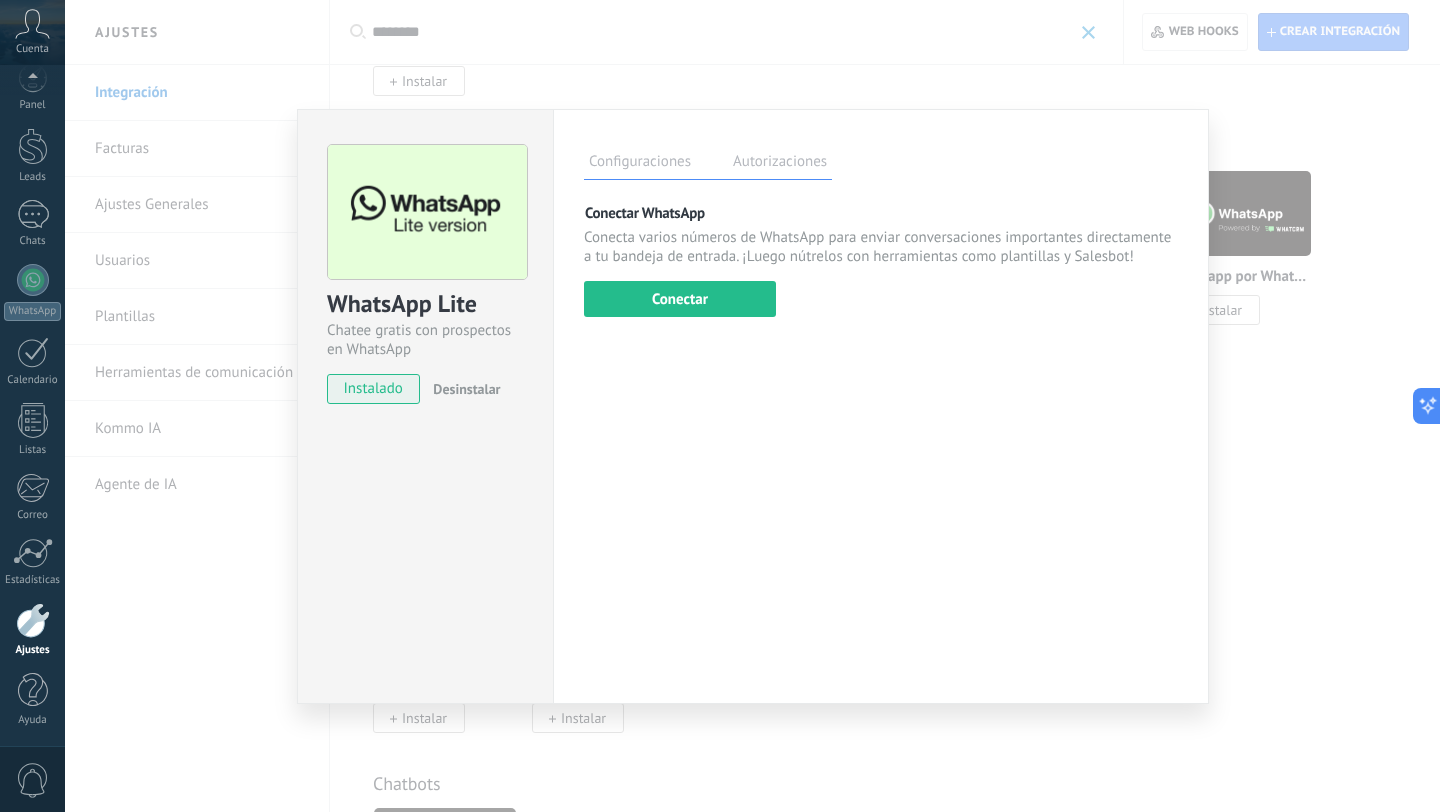 click on "WhatsApp Lite Chatee gratis con prospectos en WhatsApp instalado Desinstalar Configuraciones Autorizaciones Esta pestaña registra a los usuarios que han concedido acceso a las integración a esta cuenta. Si deseas remover la posibilidad que un usuario pueda enviar solicitudes a la cuenta en nombre de esta integración, puedes revocar el acceso. Si el acceso a todos los usuarios es revocado, la integración dejará de funcionar. Esta aplicacion está instalada, pero nadie le ha dado acceso aun. Más de 2 mil millones de personas utilizan activamente WhatsApp para conectarse con amigos, familiares y empresas. Esta integración agrega el chat más popular a tu arsenal de comunicación: captura automáticamente leads desde los mensajes entrantes, comparte el acceso al chat con todo tu equipo y potencia todo con las herramientas integradas de Kommo, como el botón de compromiso y Salesbot. más _:  Guardar Conectar WhatsApp Conectar" at bounding box center (752, 406) 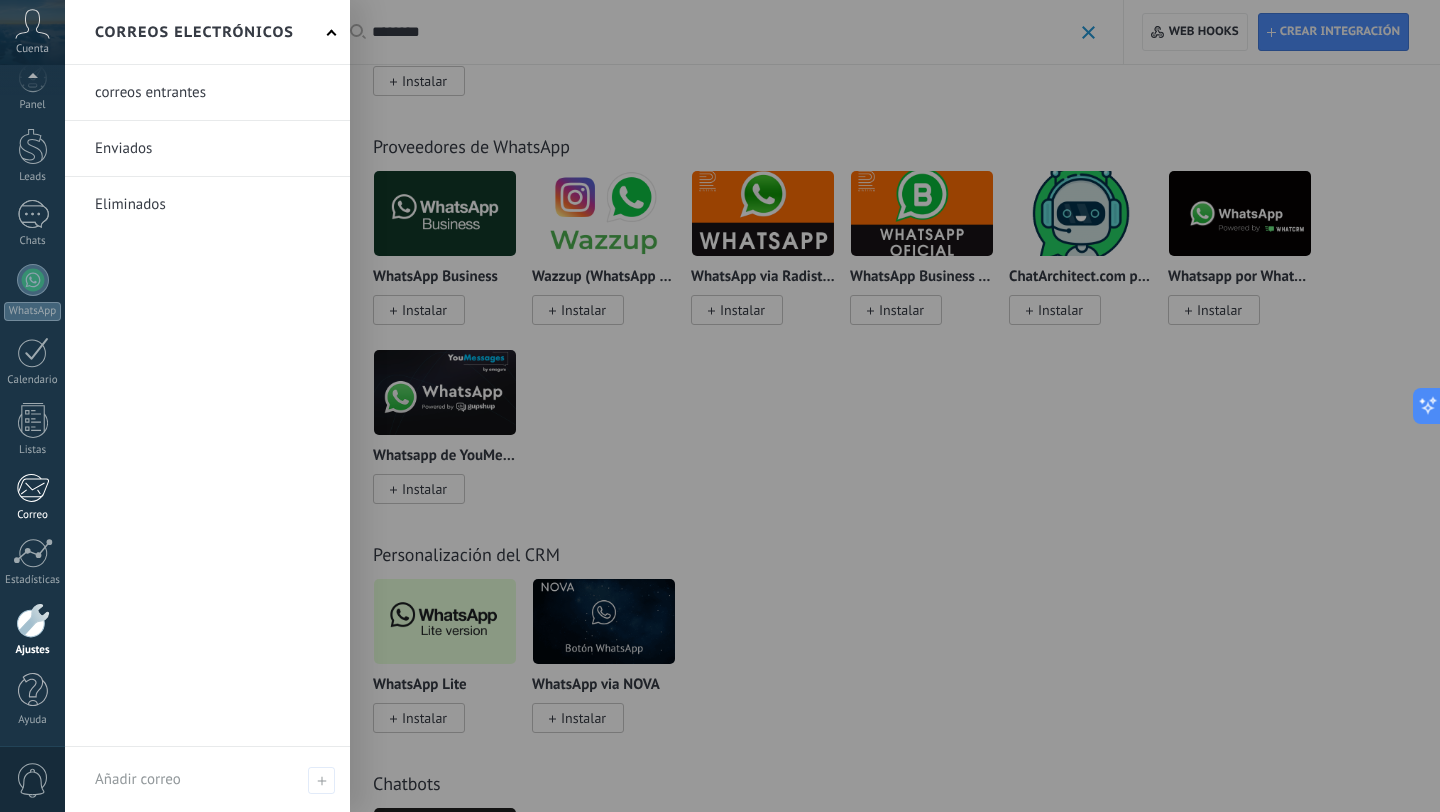 click at bounding box center (32, 488) 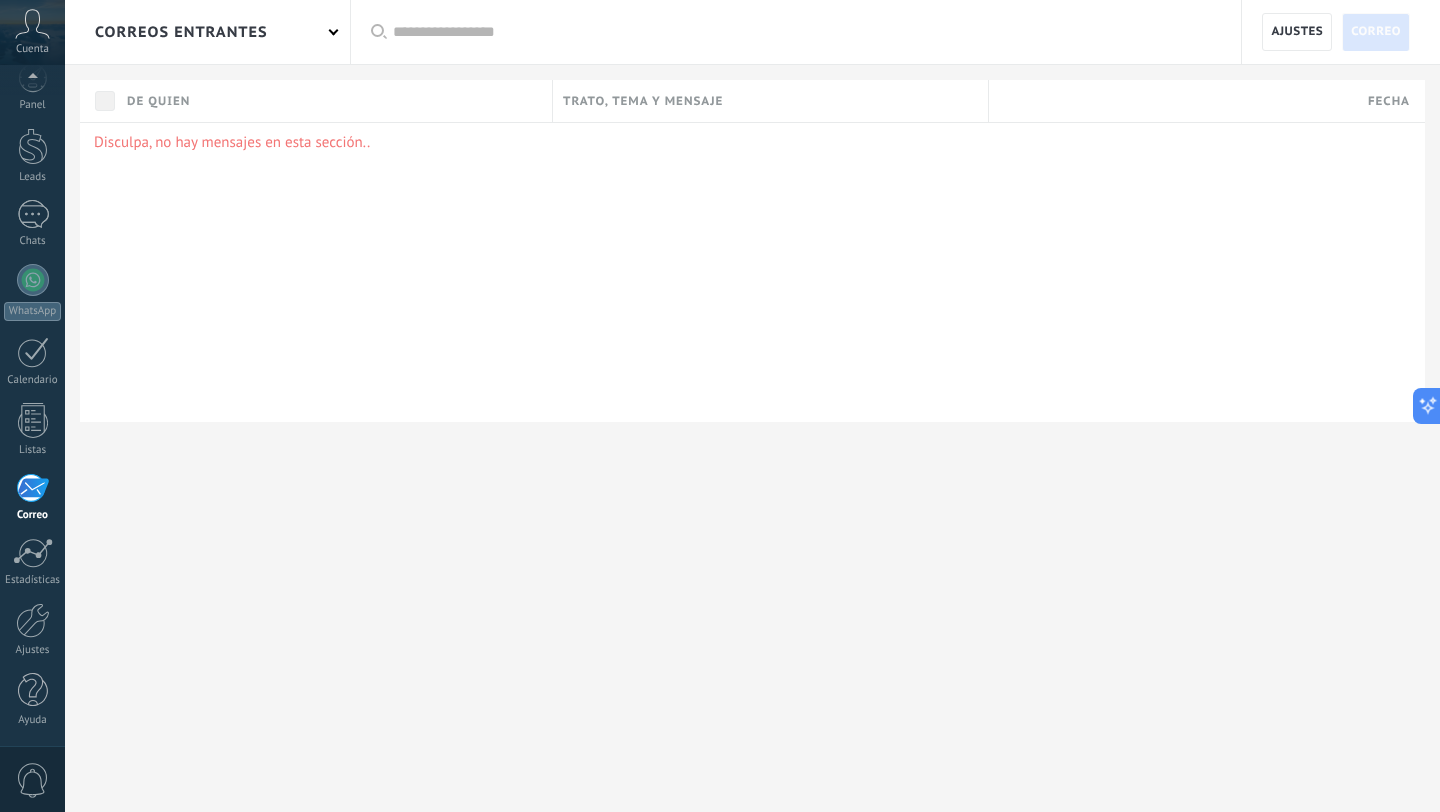 scroll, scrollTop: 0, scrollLeft: 0, axis: both 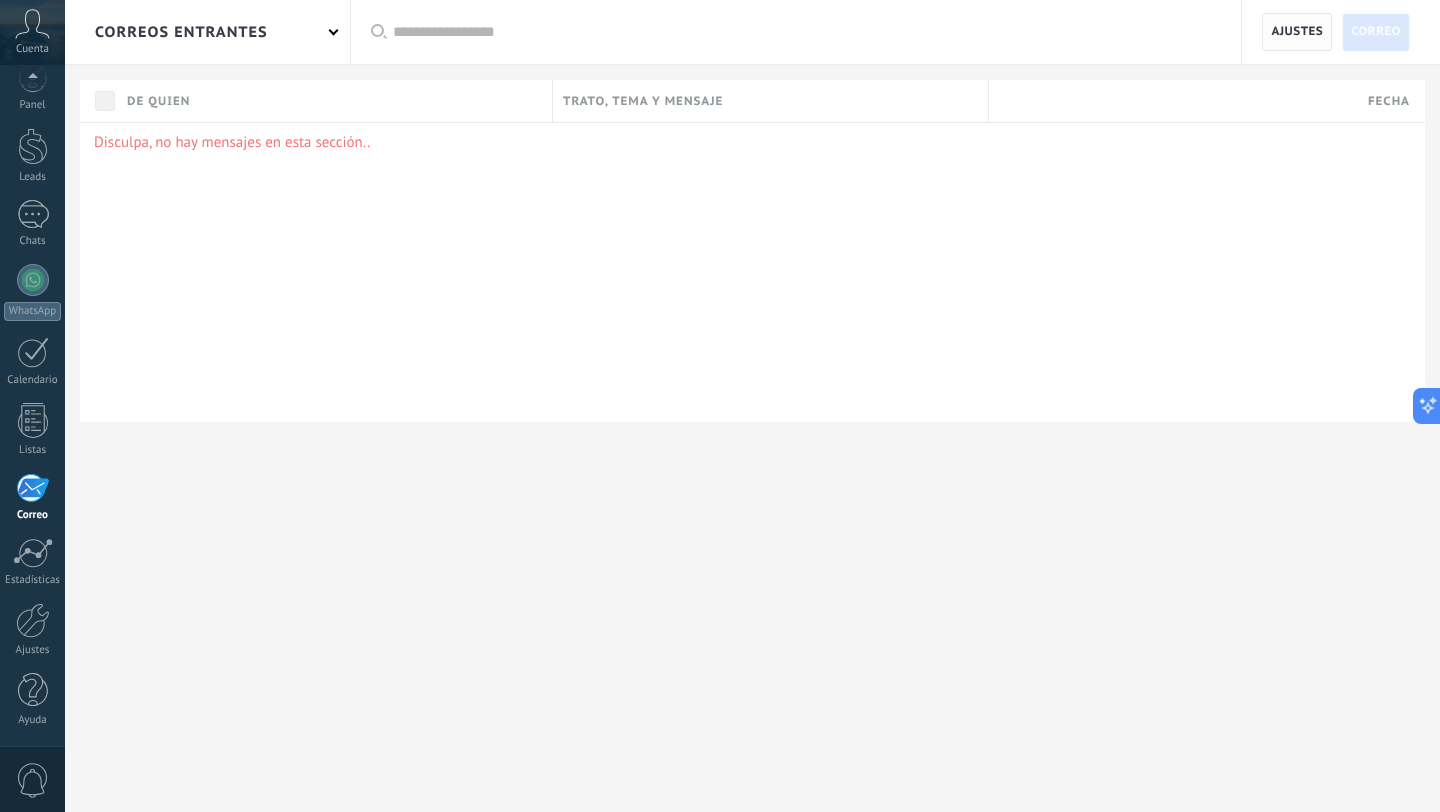 click on "Ajustes" at bounding box center [1297, 32] 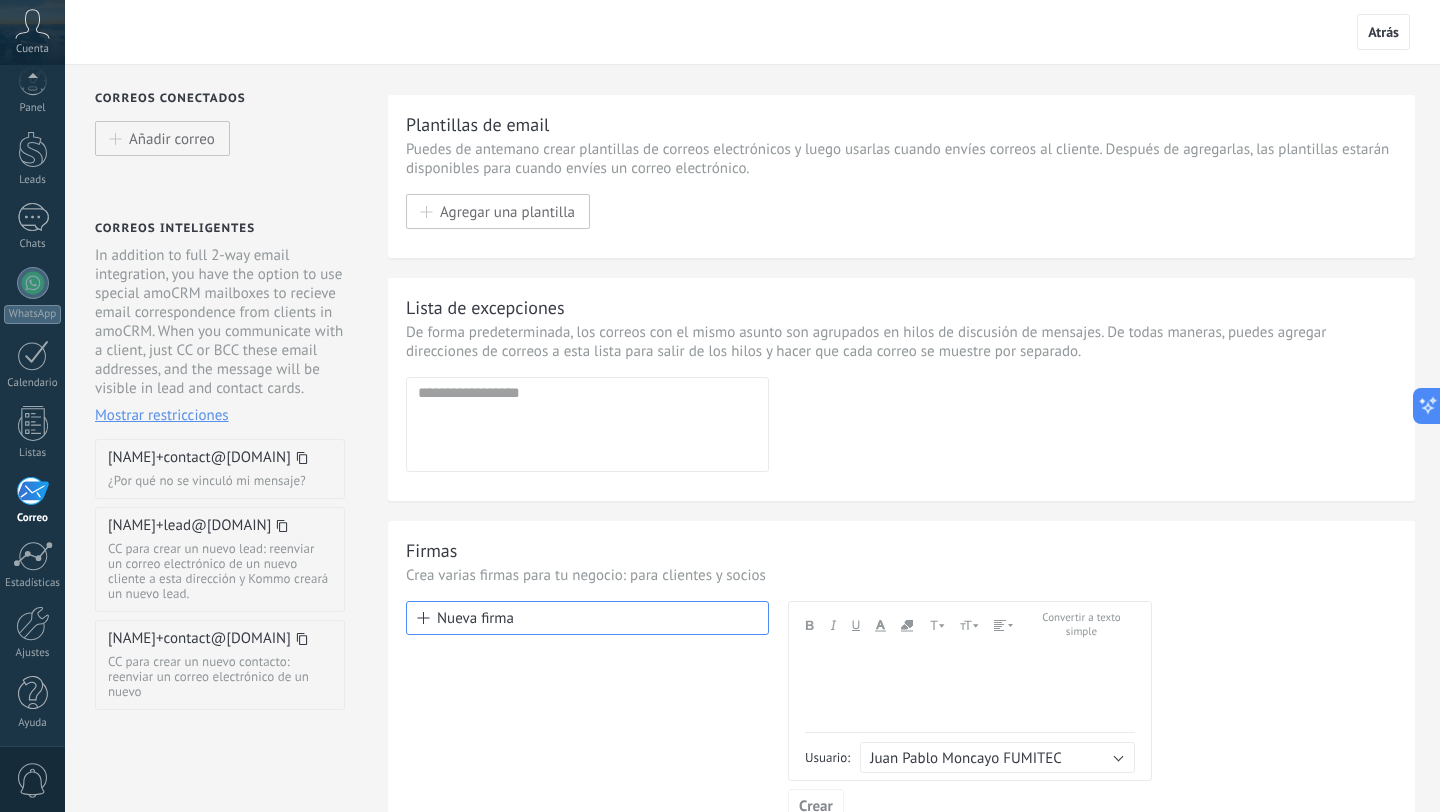 scroll, scrollTop: 20, scrollLeft: 0, axis: vertical 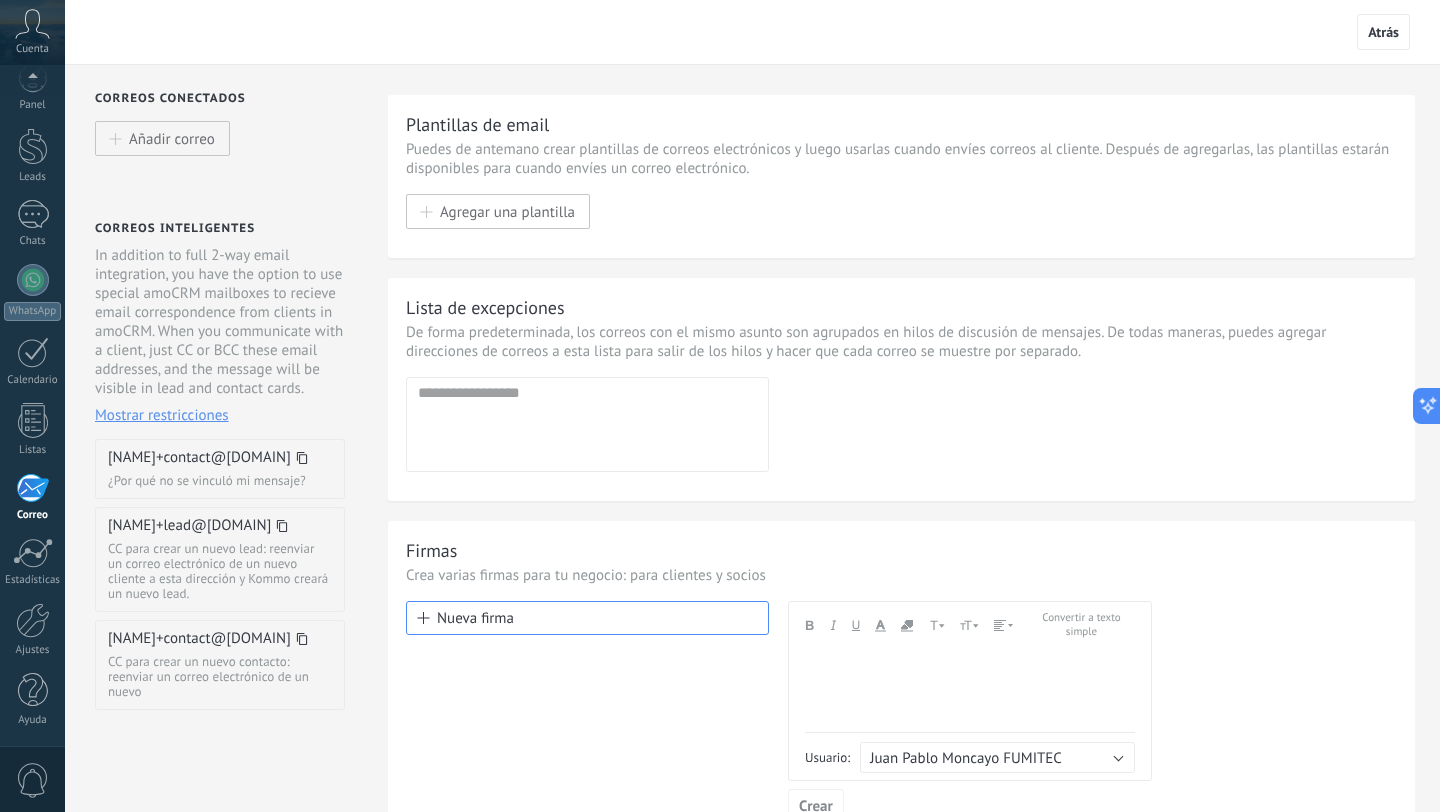 click 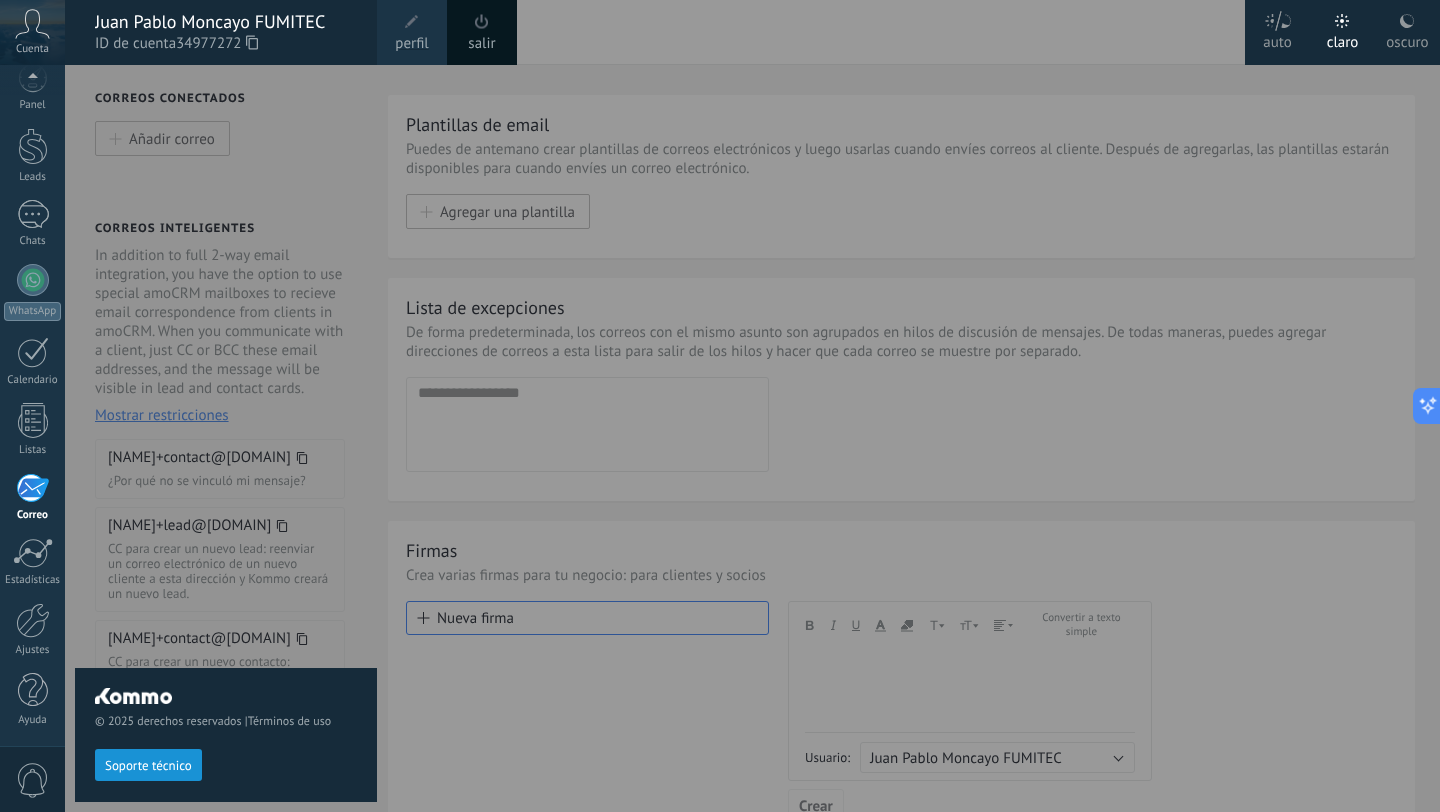 click on "perfil" at bounding box center (412, 32) 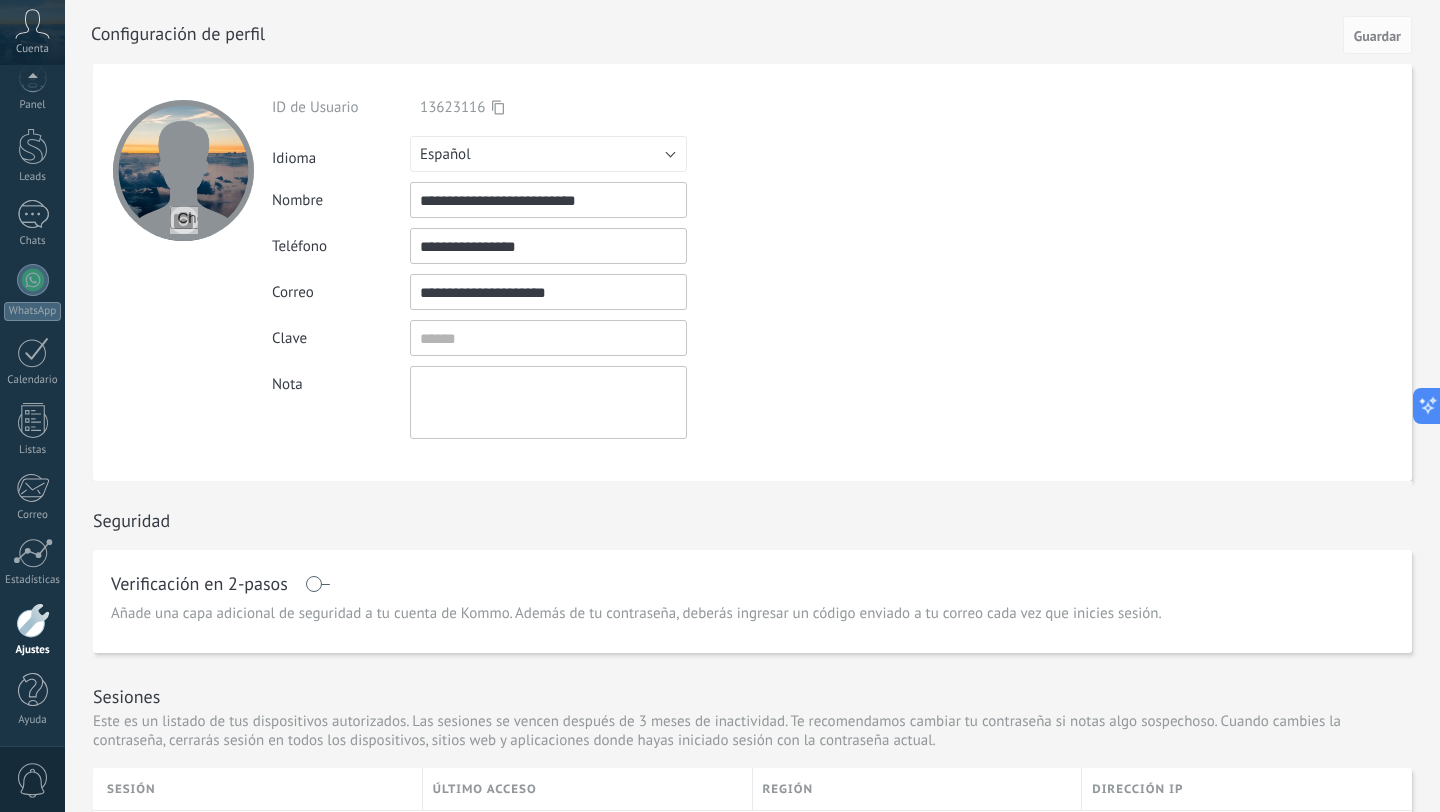 click at bounding box center (184, 220) 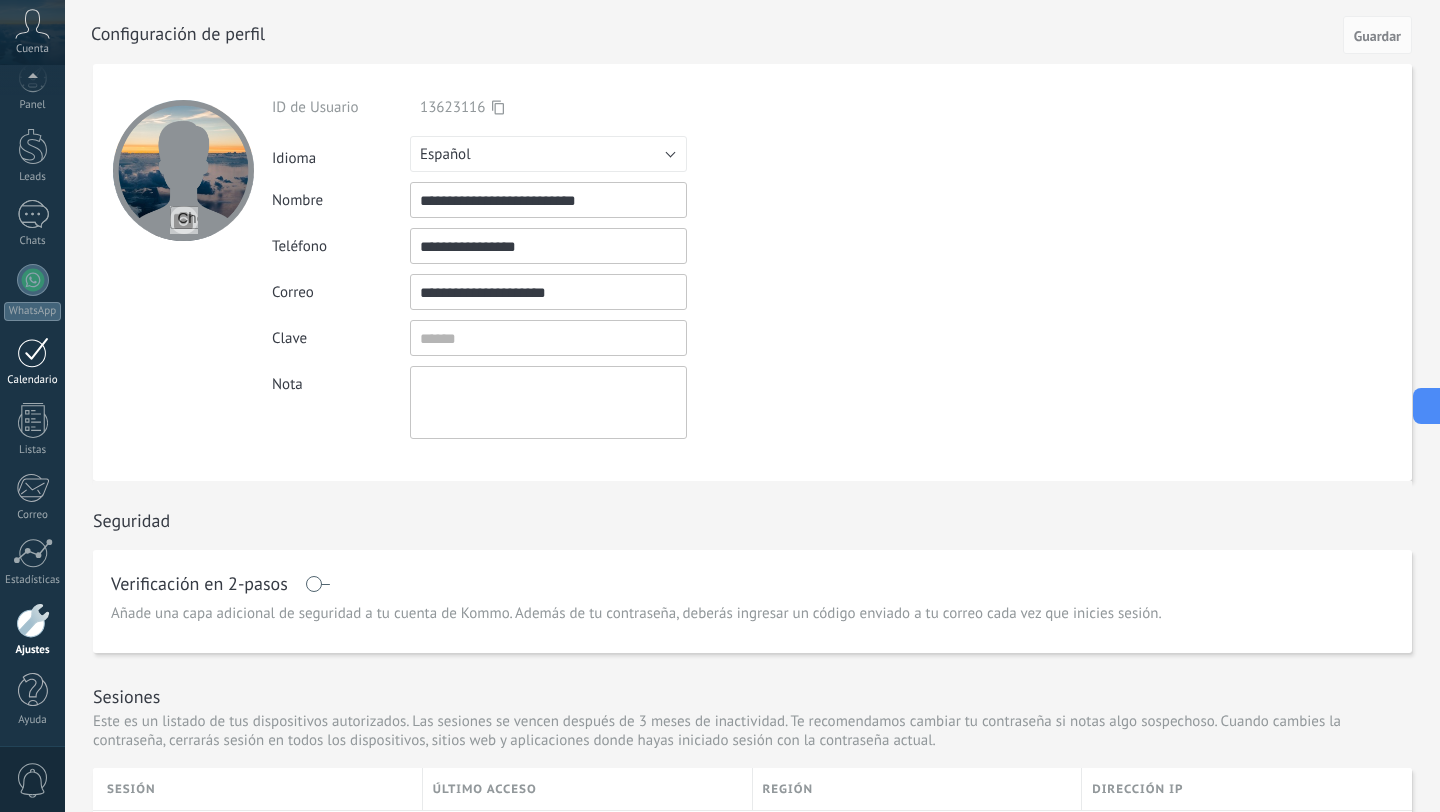 click on "Calendario" at bounding box center [33, 380] 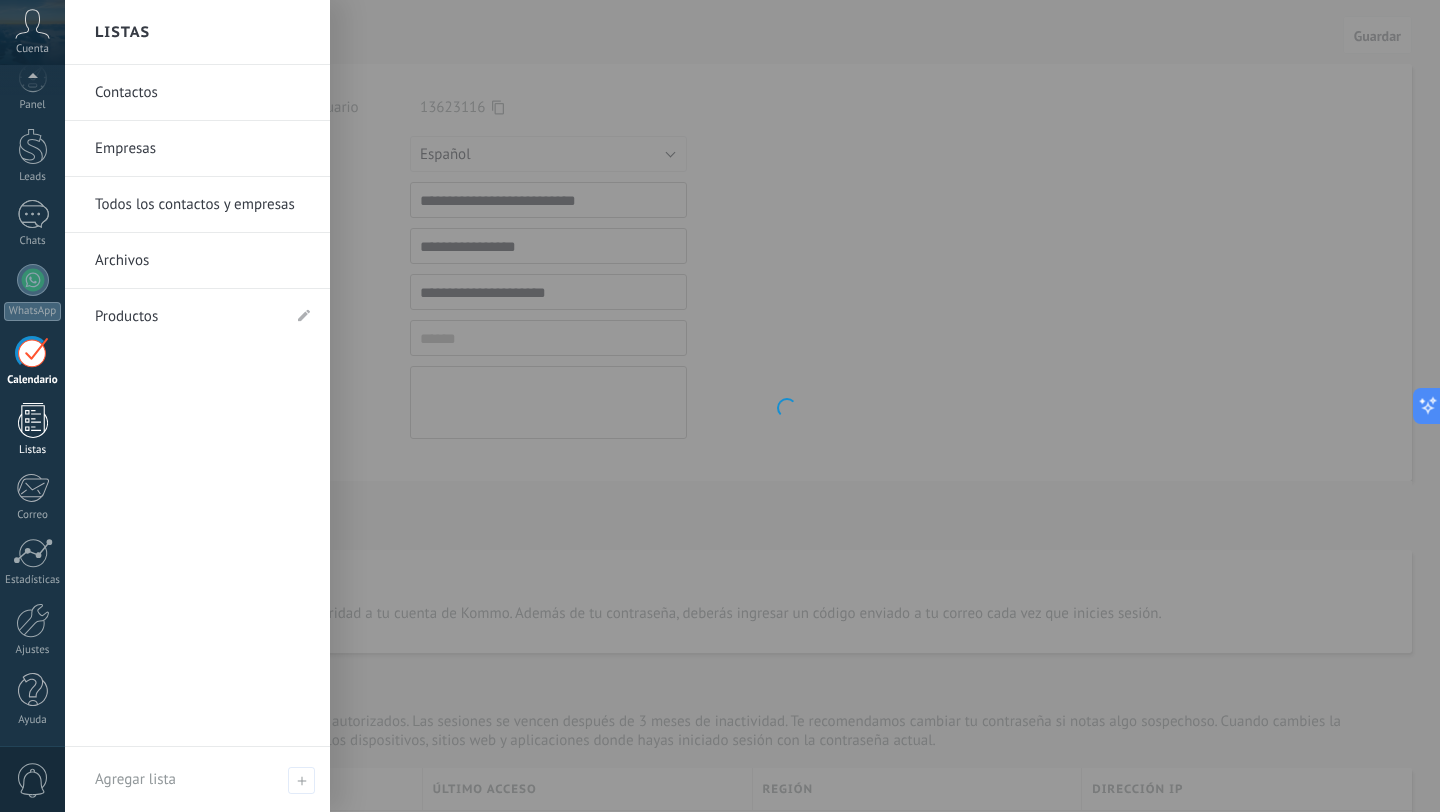 click at bounding box center [33, 420] 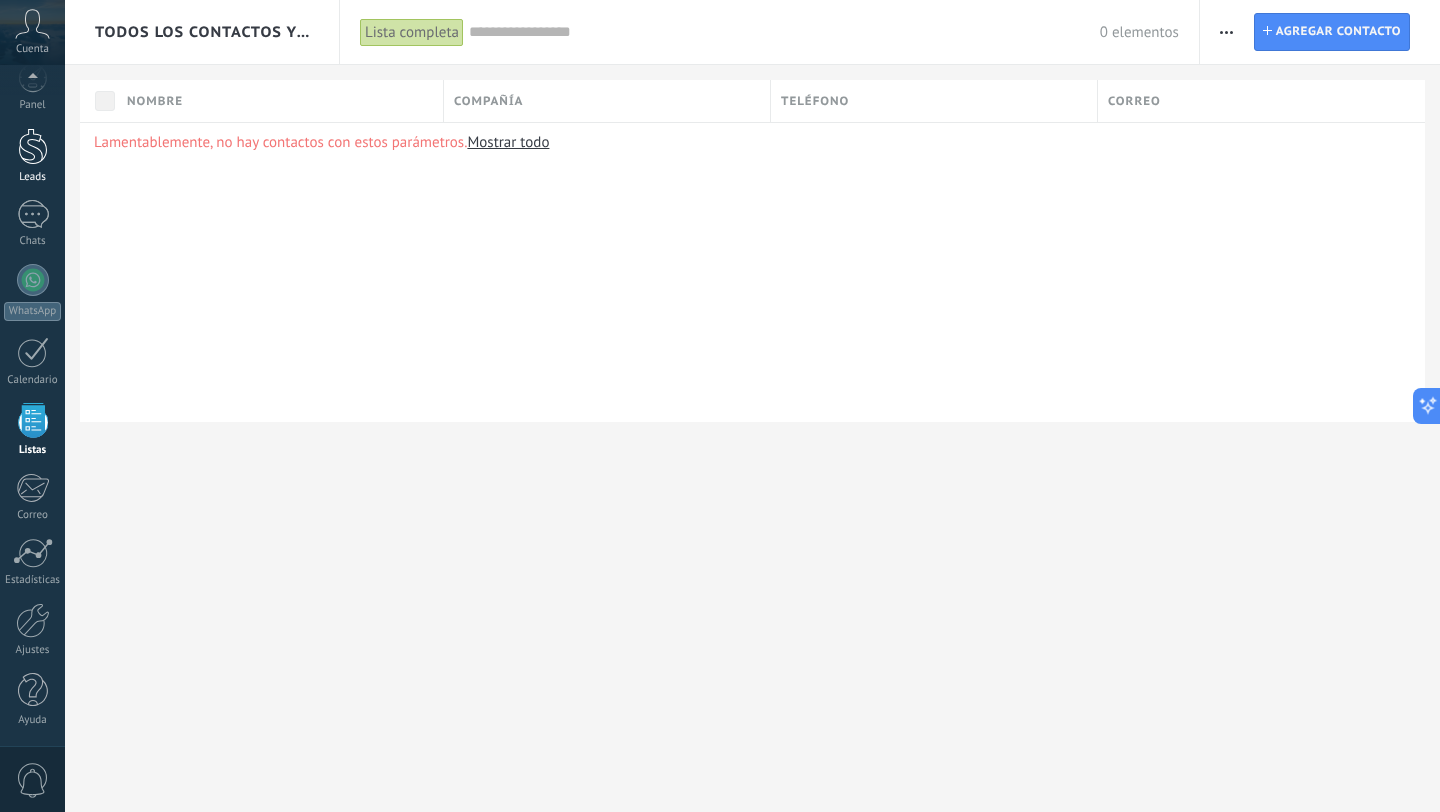 click at bounding box center [33, 146] 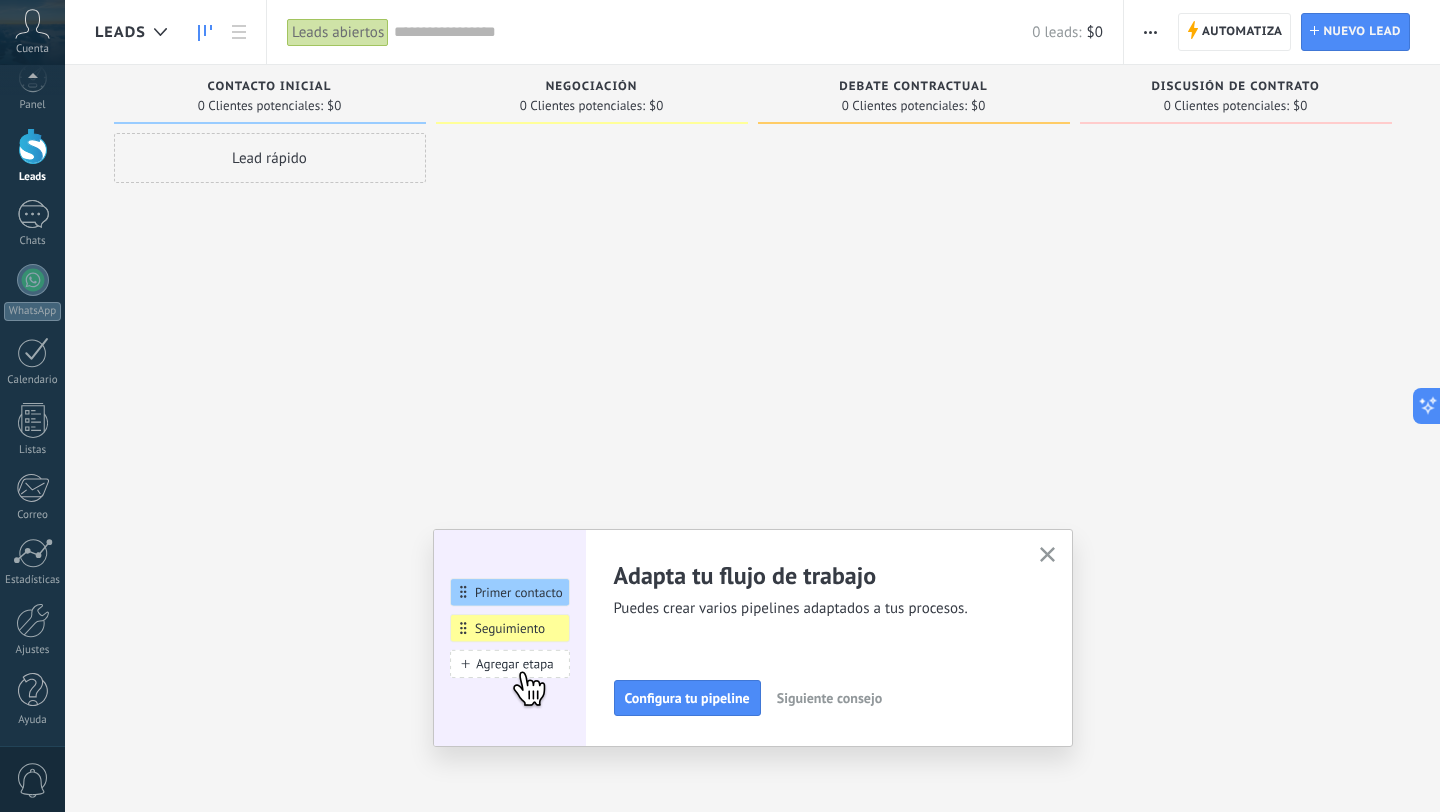 scroll, scrollTop: 0, scrollLeft: 0, axis: both 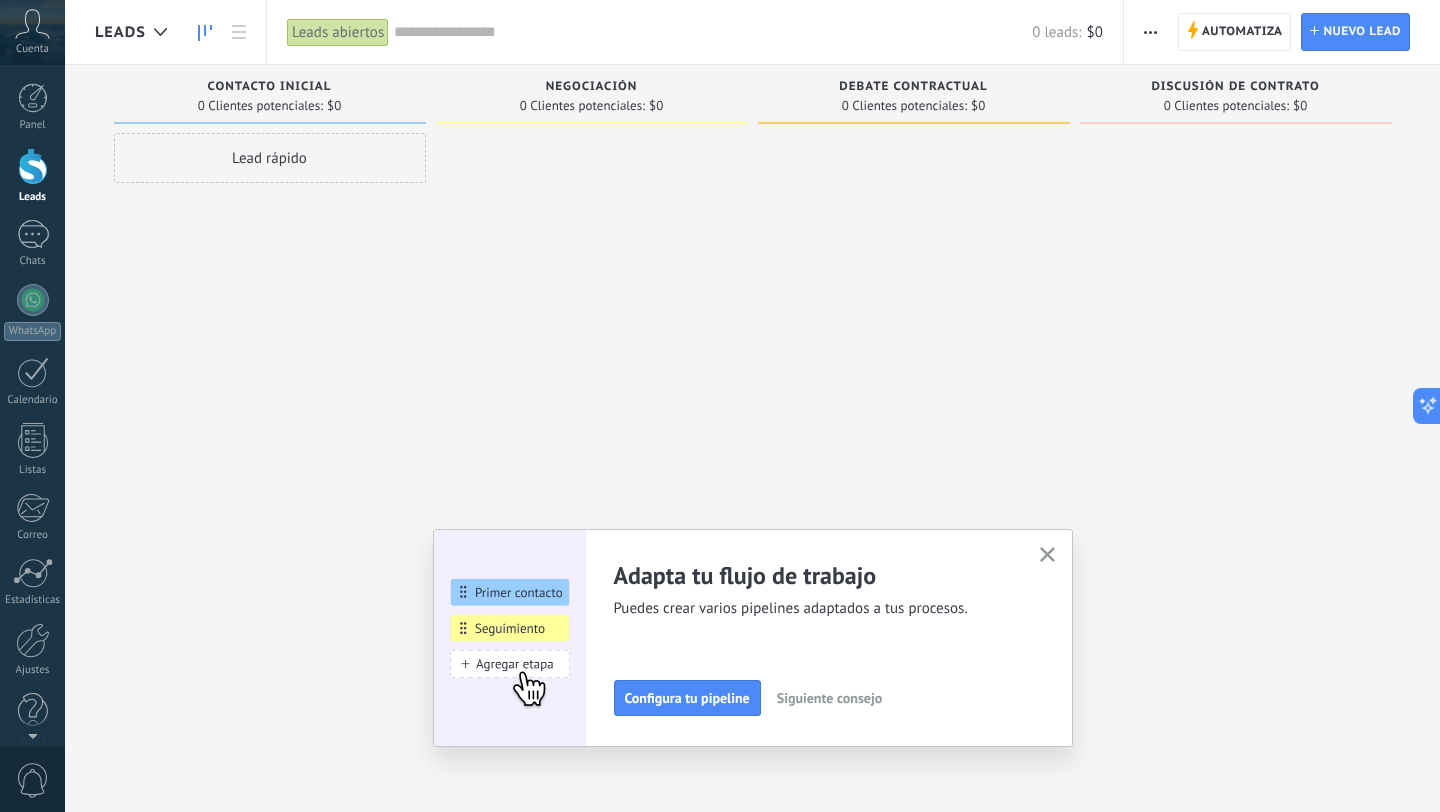 click 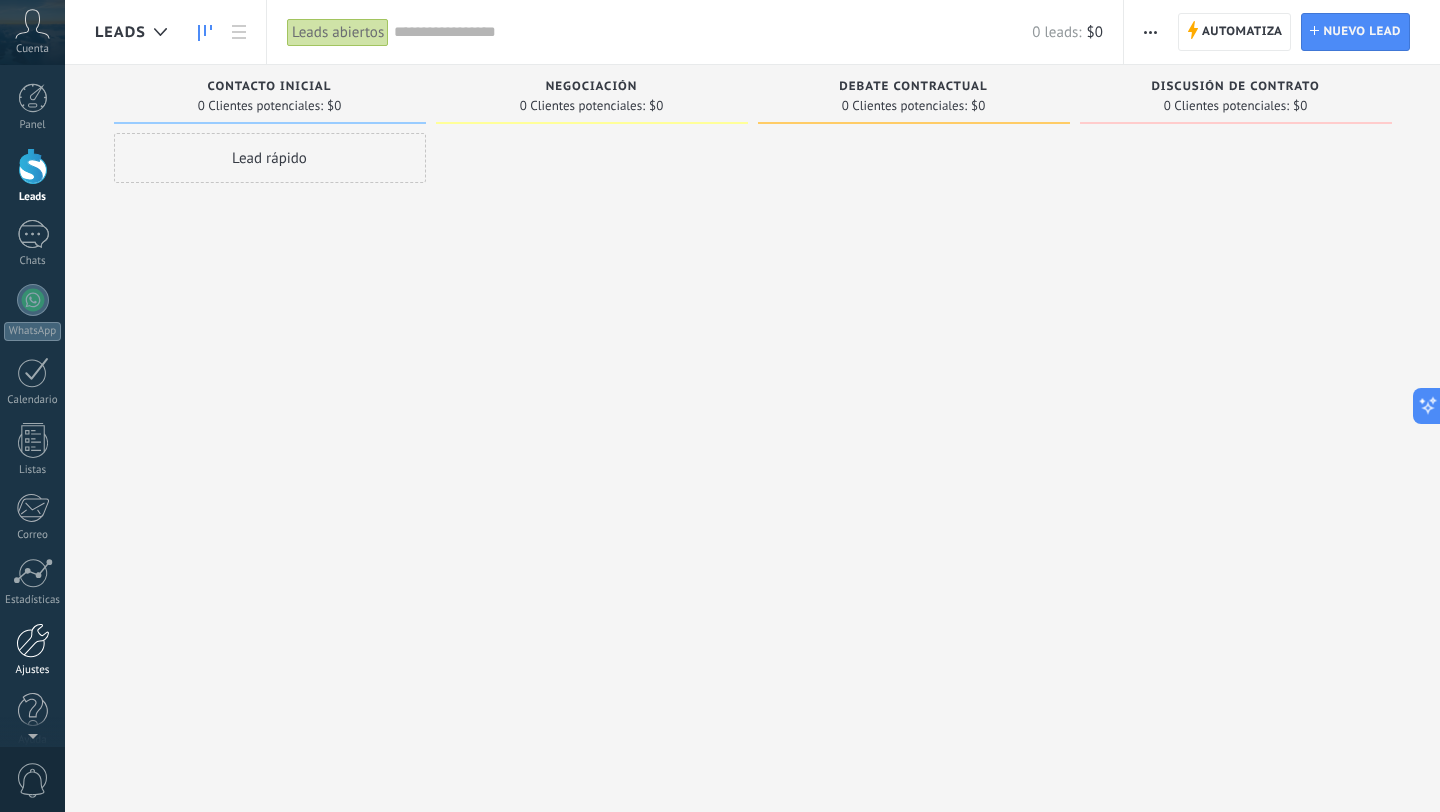 click on "Ajustes" at bounding box center [33, 670] 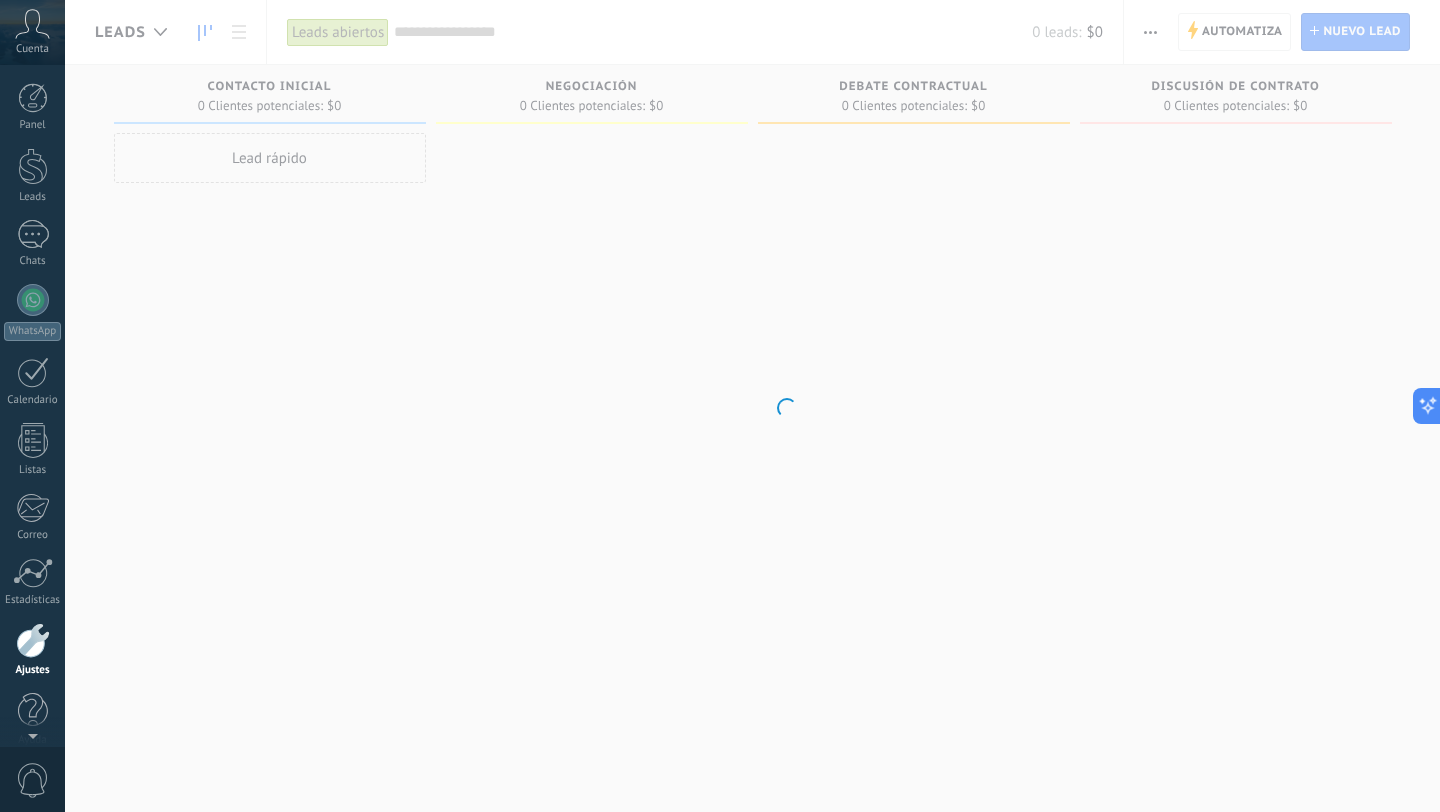 scroll, scrollTop: 20, scrollLeft: 0, axis: vertical 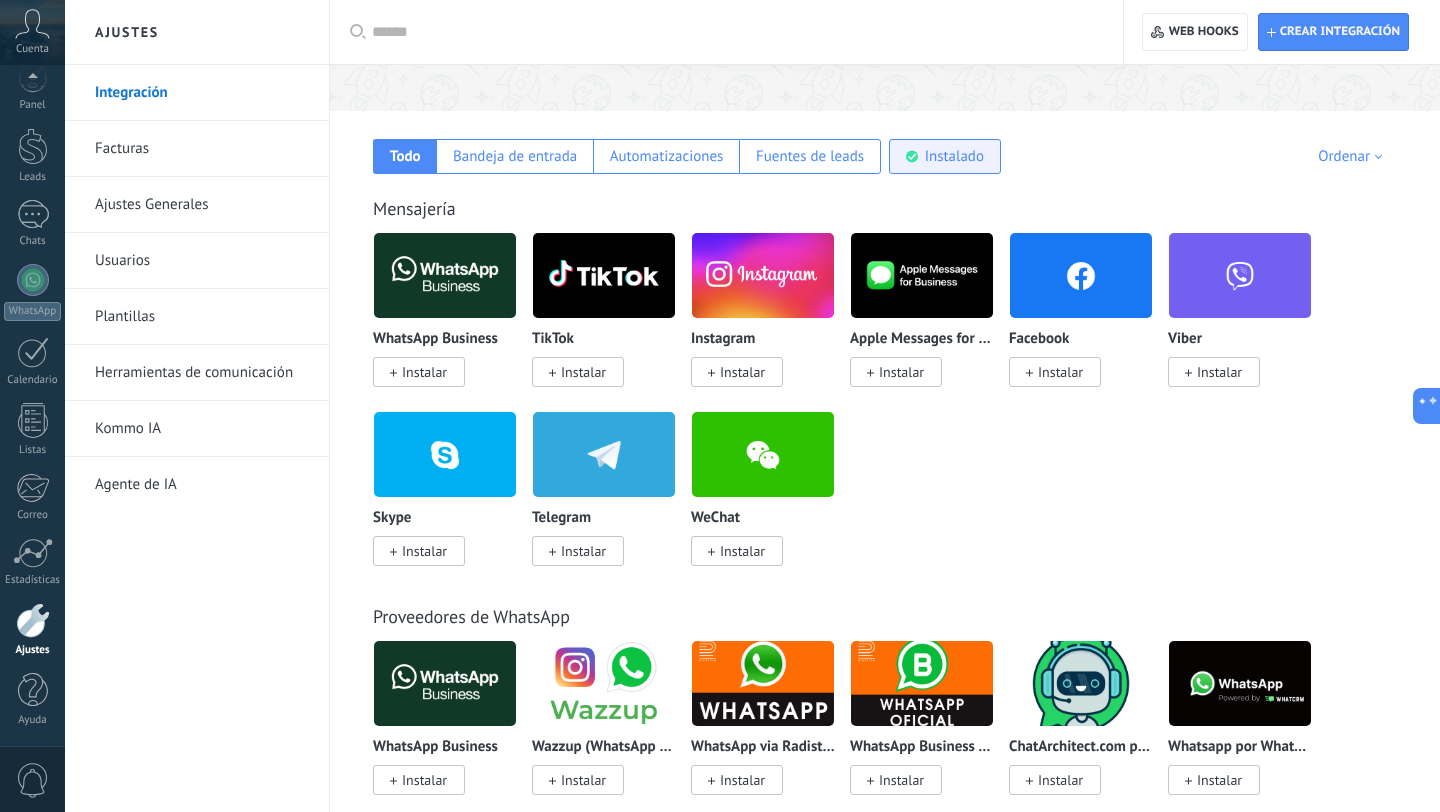click on "Instalado" at bounding box center [954, 156] 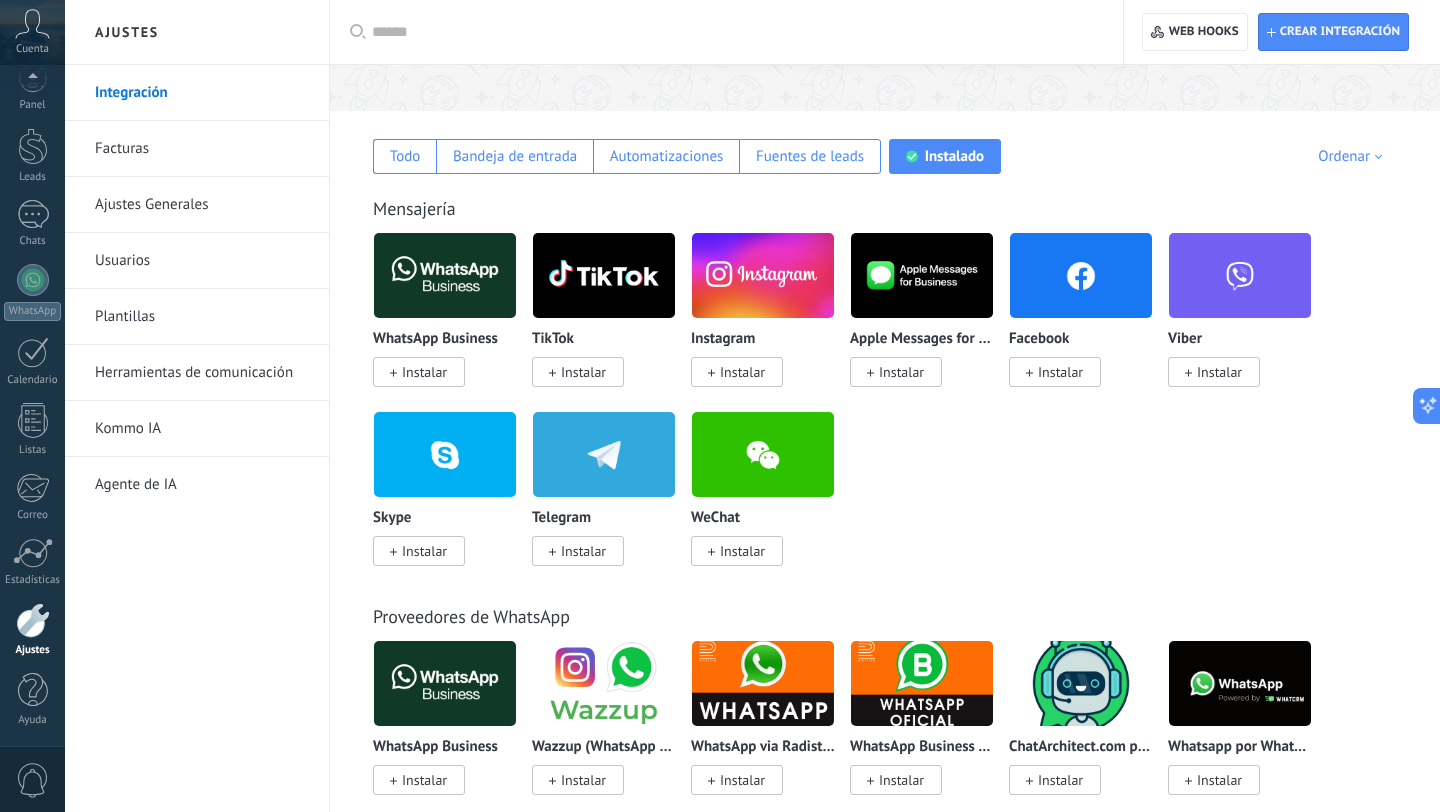 scroll, scrollTop: 0, scrollLeft: 0, axis: both 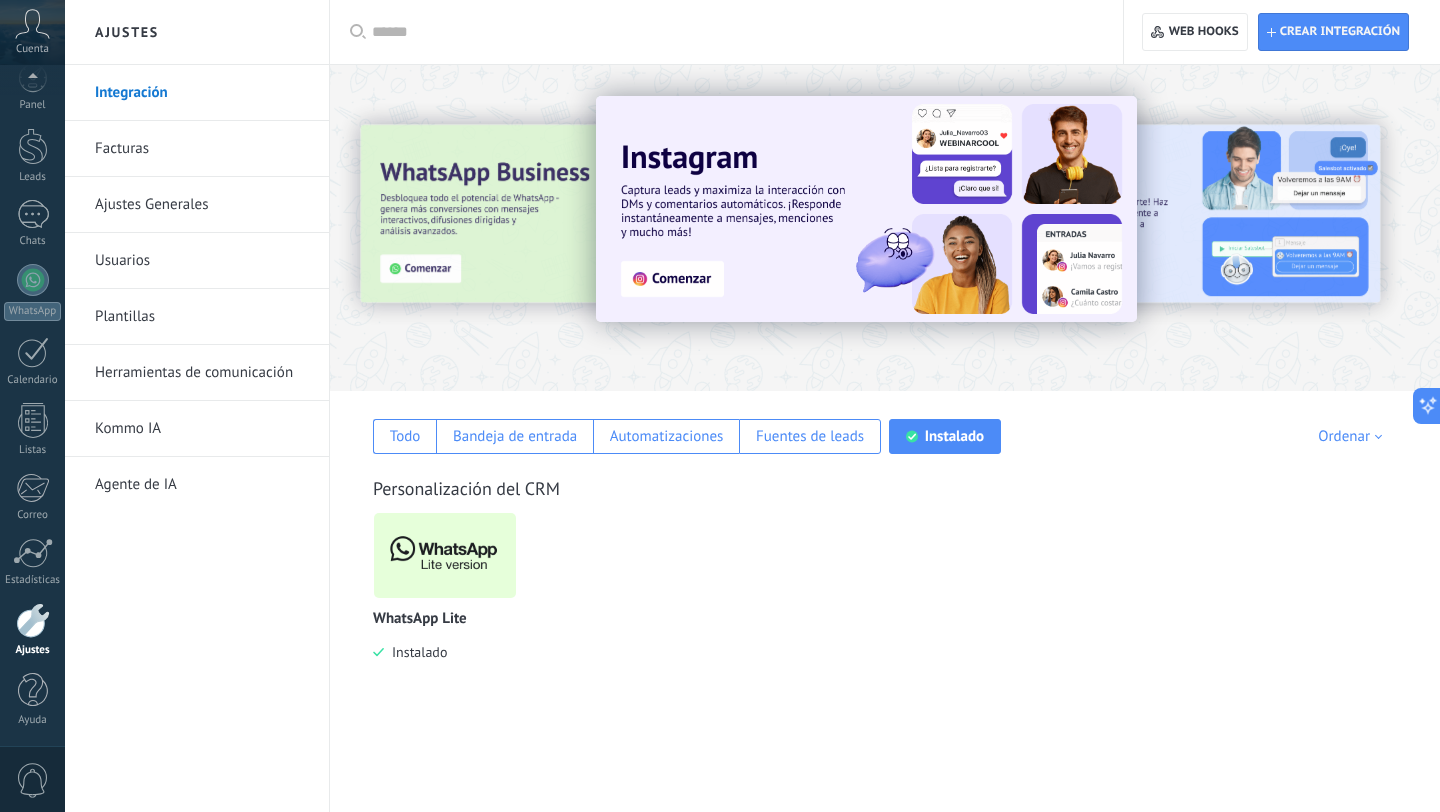 click at bounding box center (445, 555) 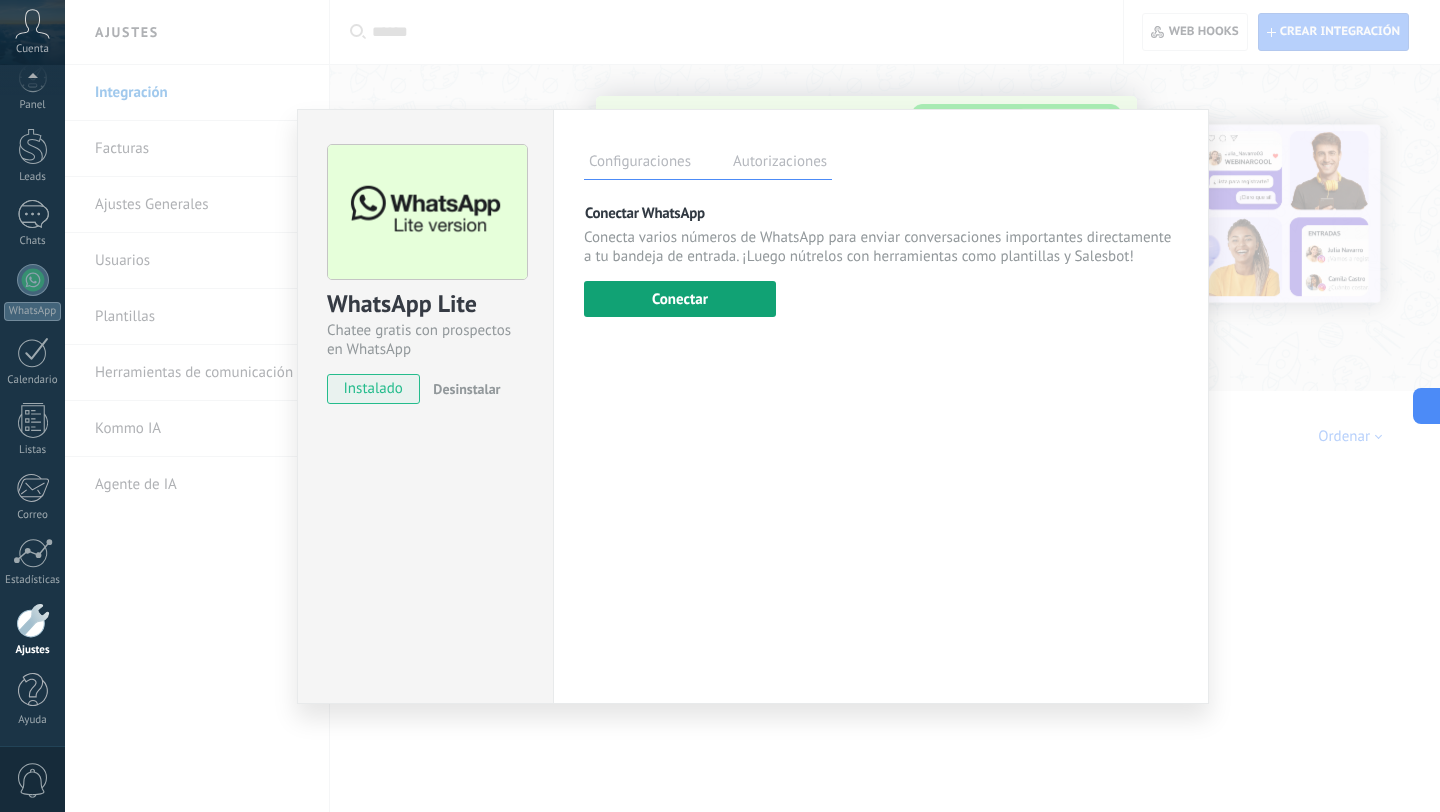 click on "Conectar" at bounding box center [680, 299] 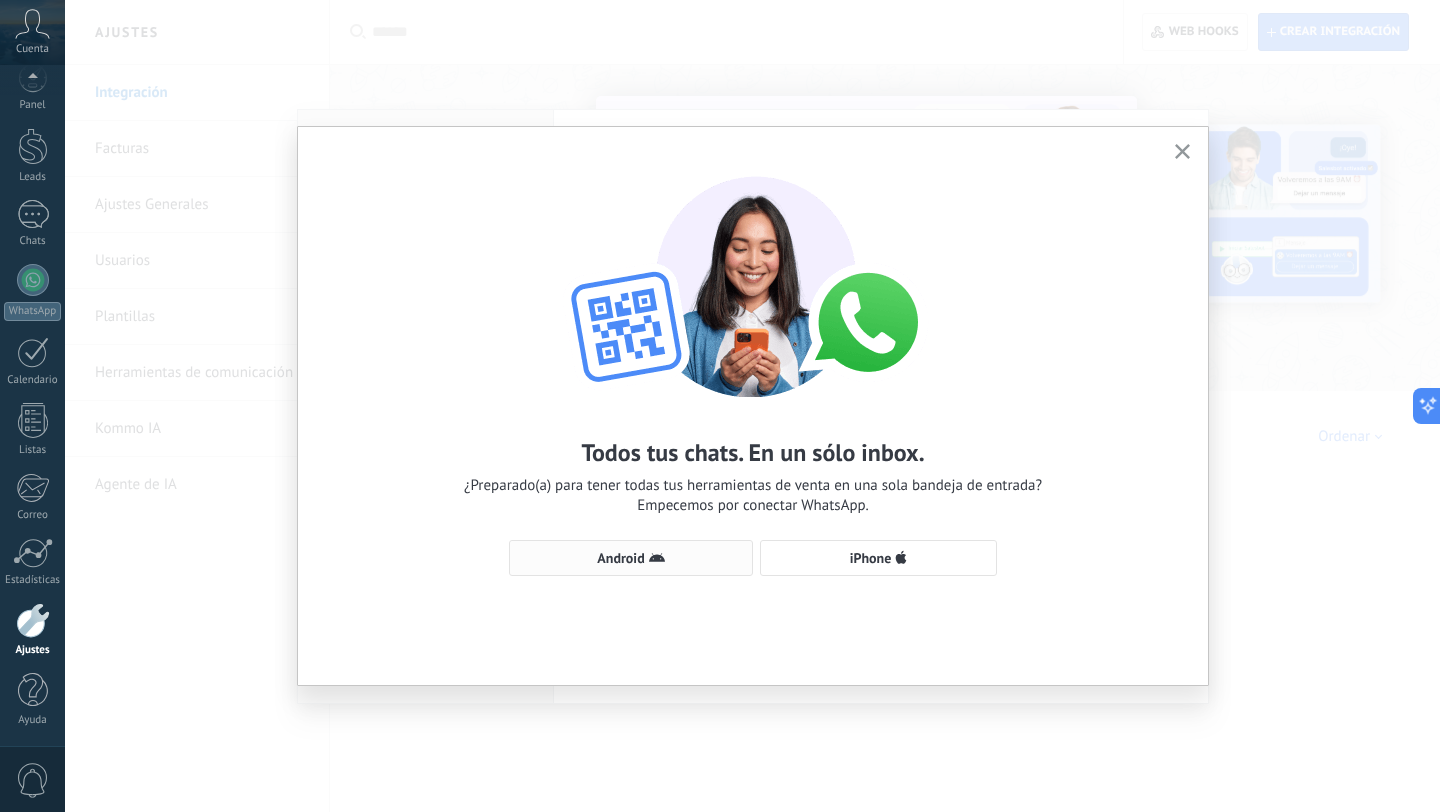 click on "Android" at bounding box center (631, 558) 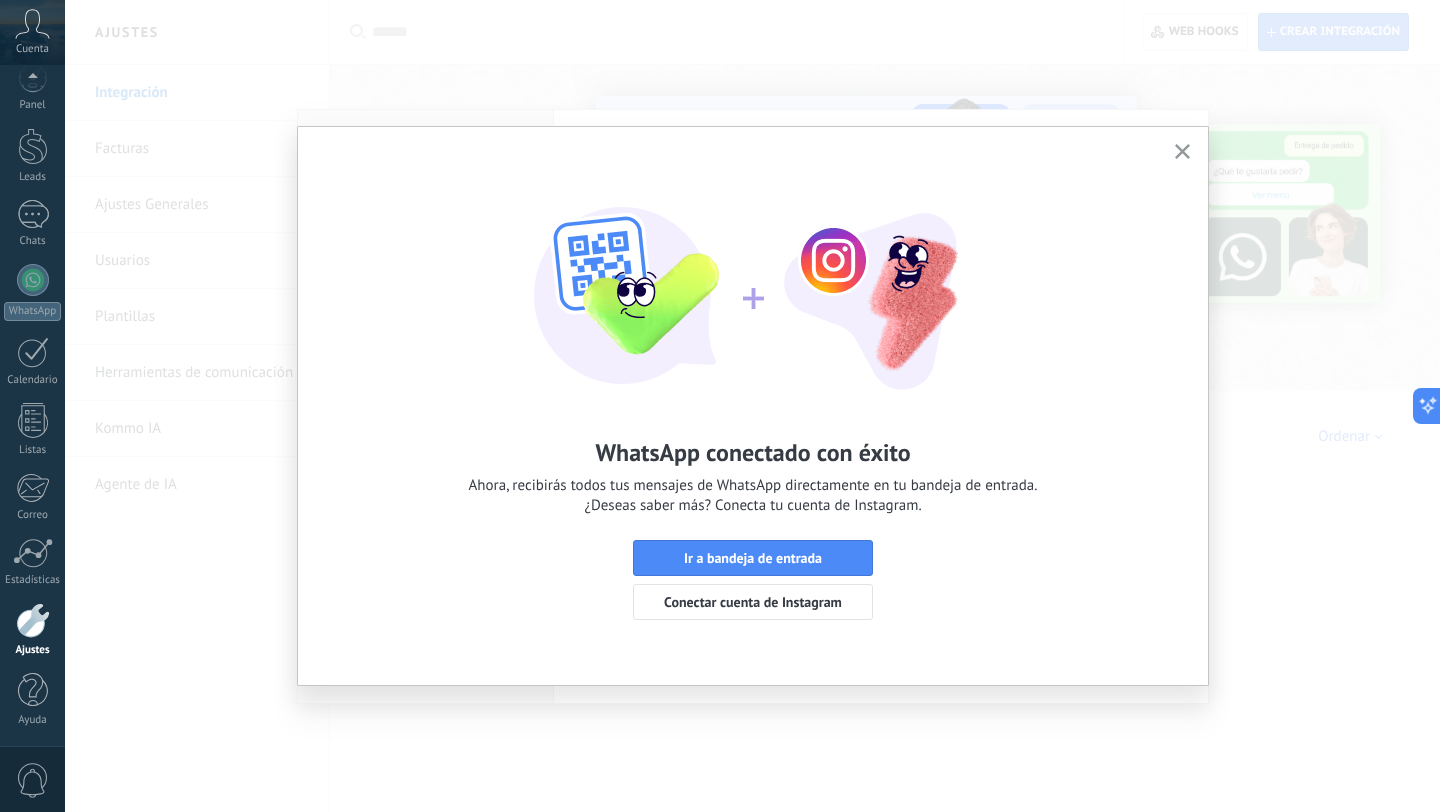 click on "Ir a bandeja de entrada" at bounding box center (753, 558) 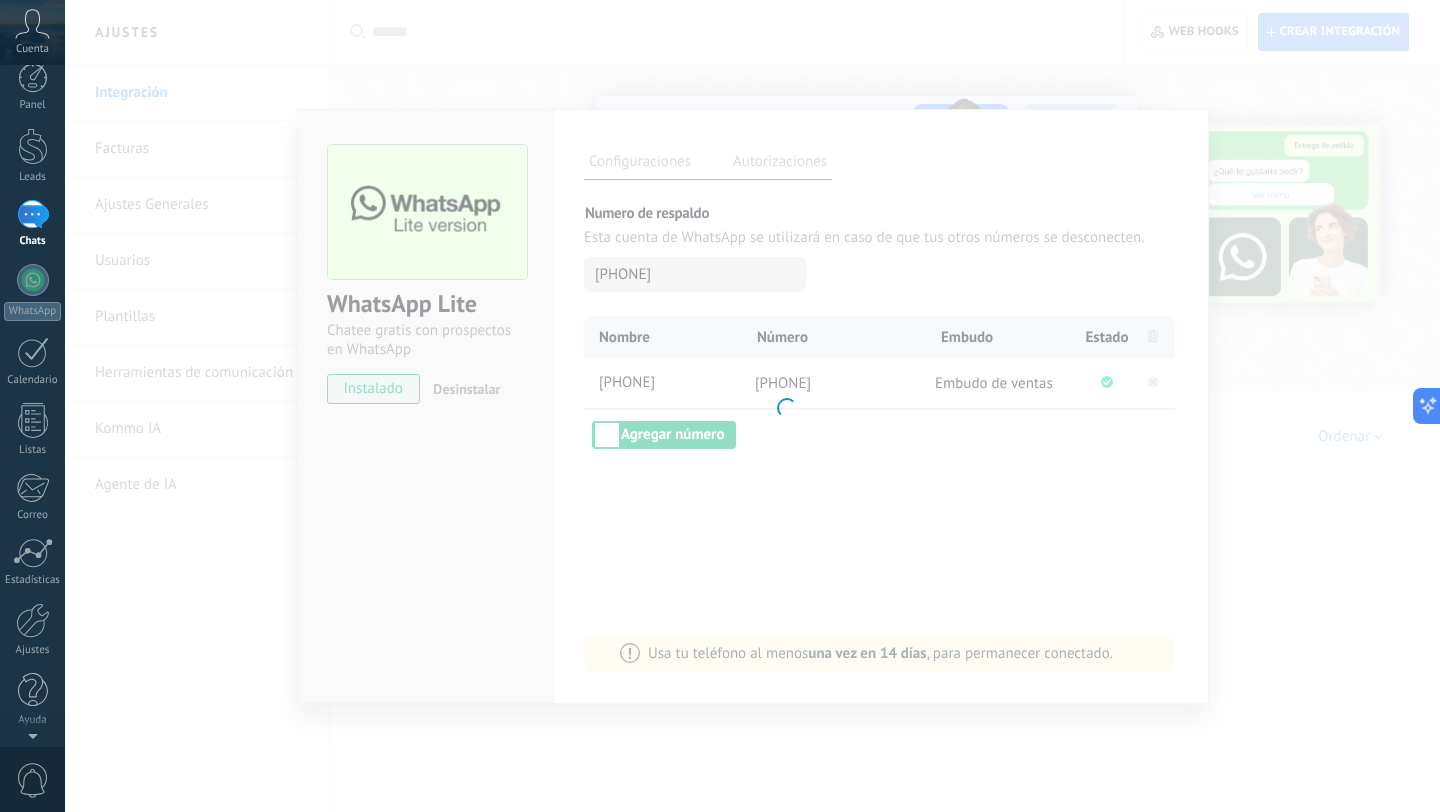 scroll, scrollTop: 0, scrollLeft: 0, axis: both 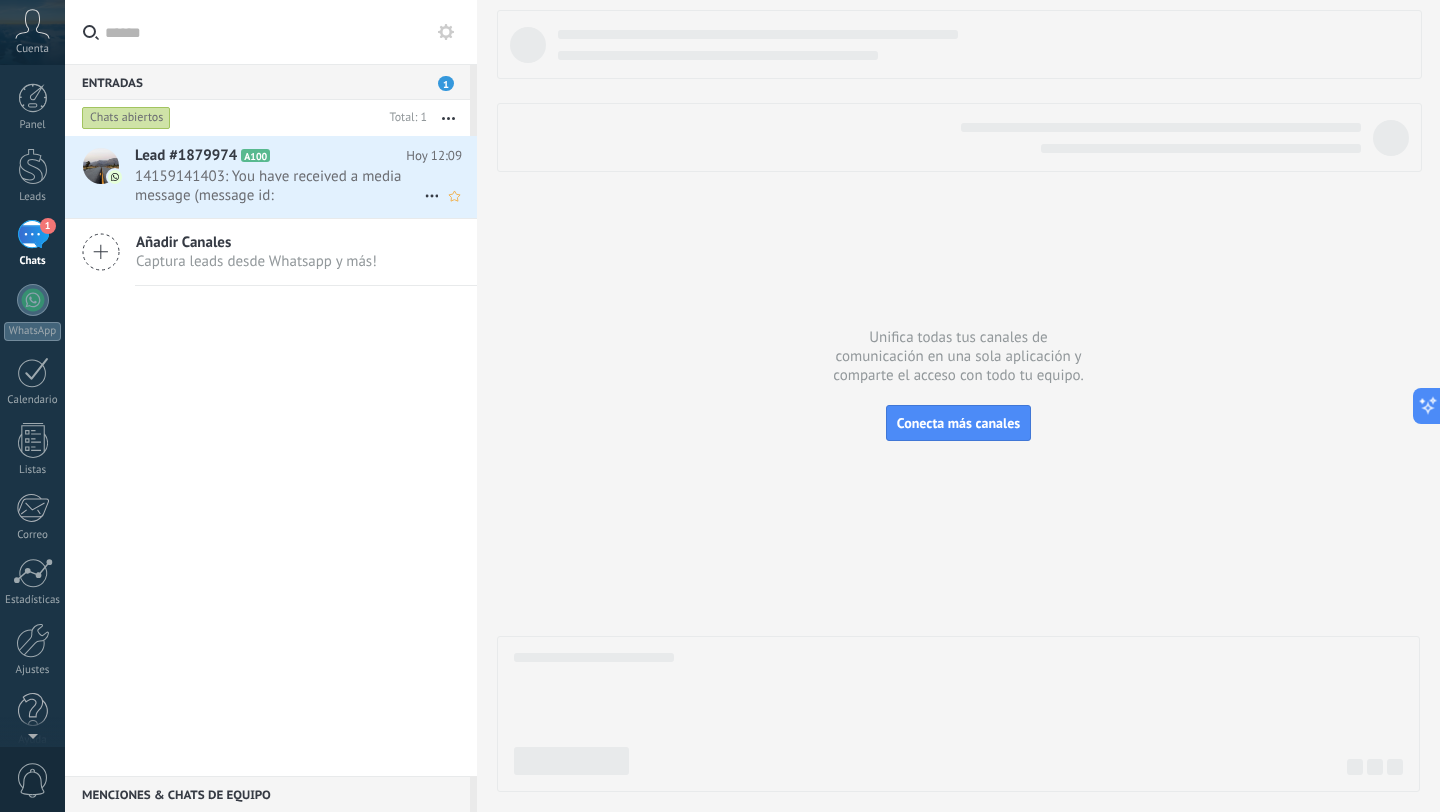 click on "14159141403: You have received a media message (message id: 8D9EDBE6BFEB7D548D). Please wait for the media to load or view ..." at bounding box center (279, 186) 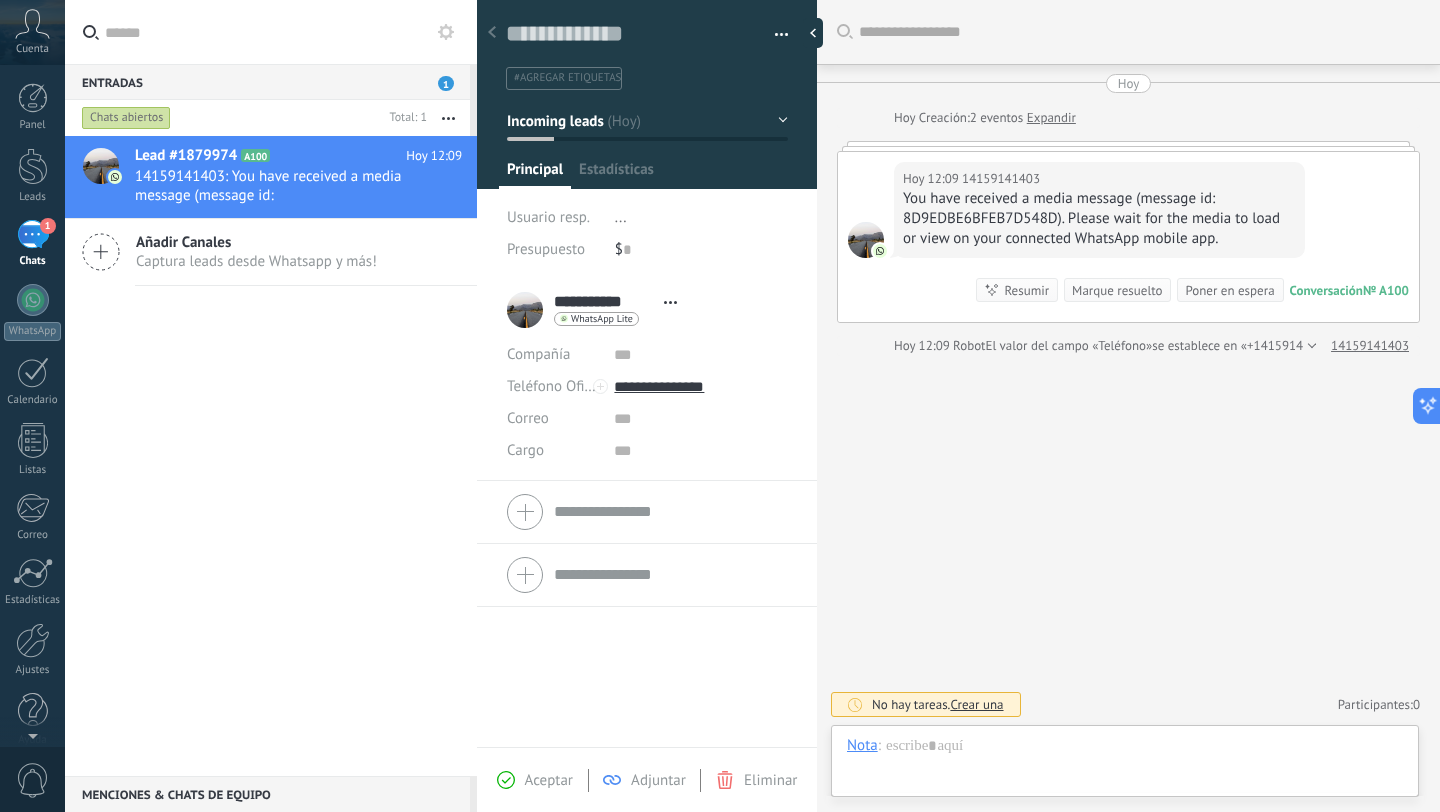 scroll, scrollTop: 30, scrollLeft: 0, axis: vertical 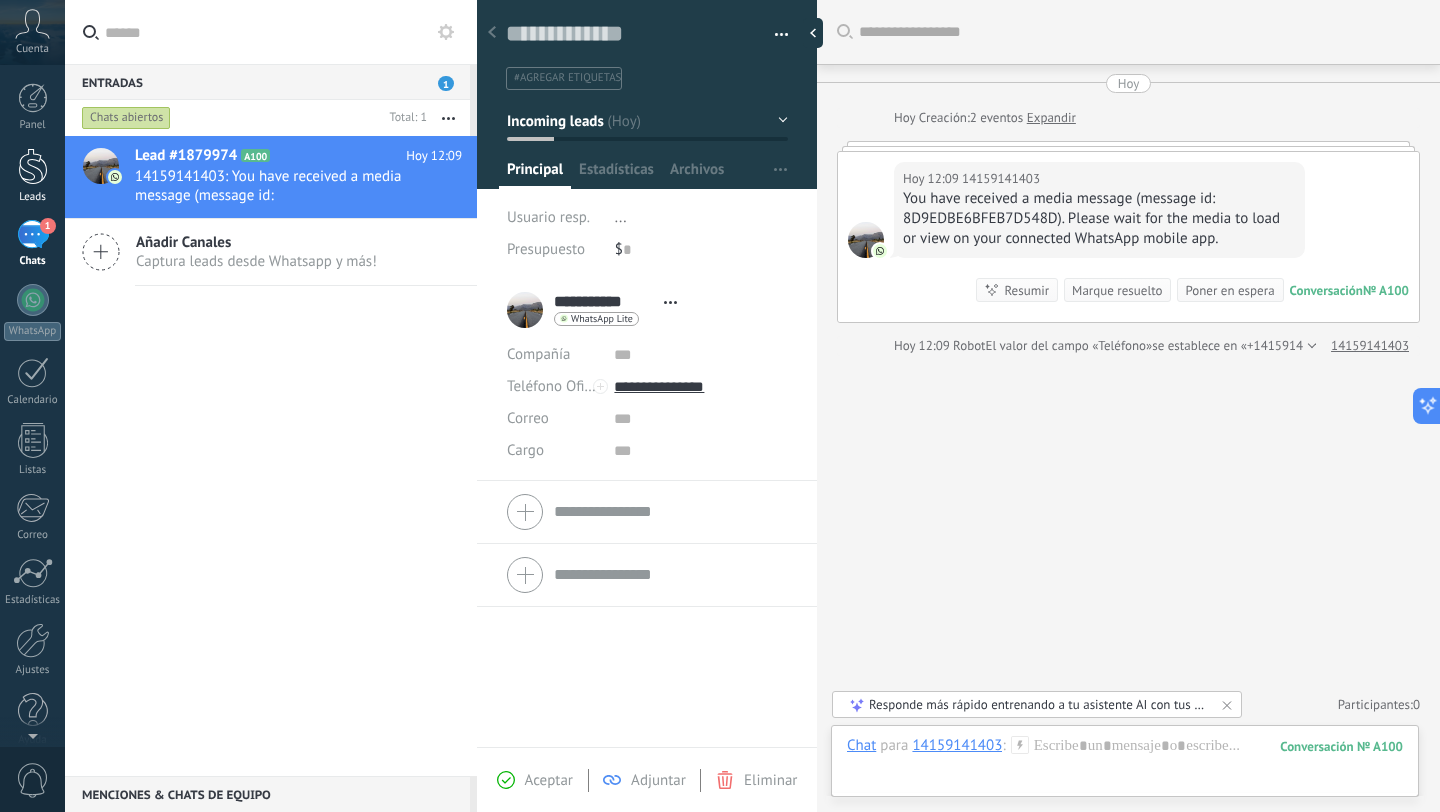 click at bounding box center (33, 166) 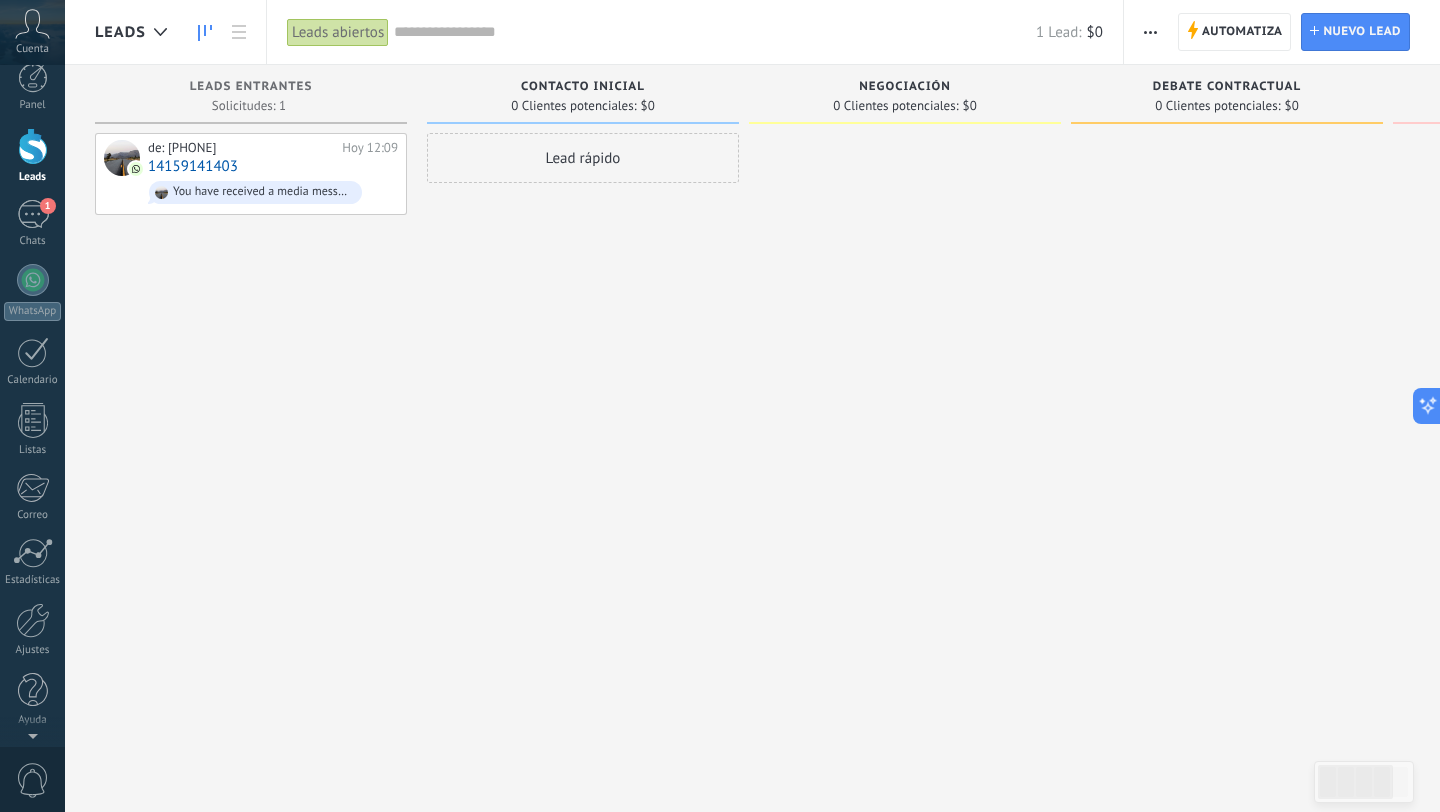scroll, scrollTop: 0, scrollLeft: 0, axis: both 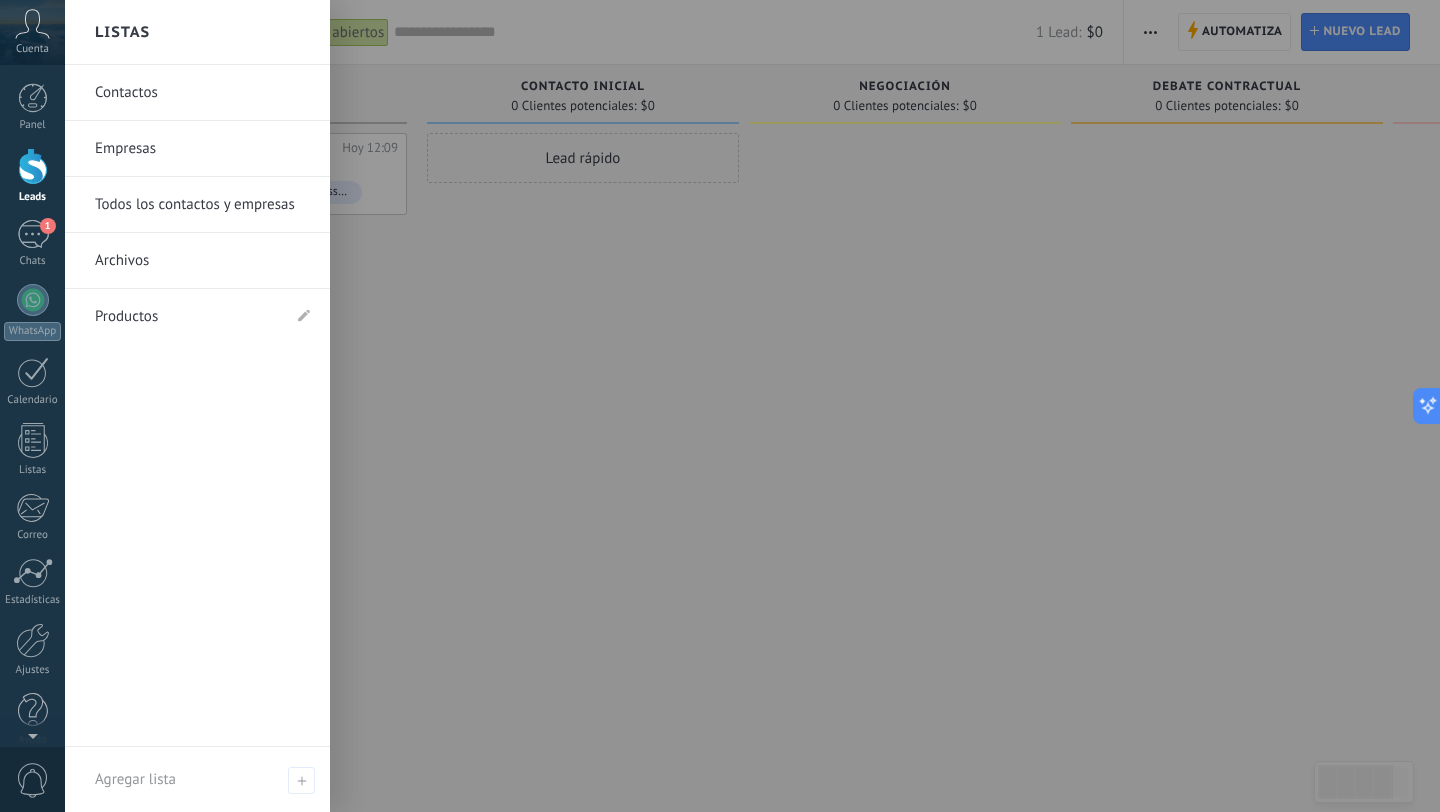 click on "Contactos" at bounding box center [202, 93] 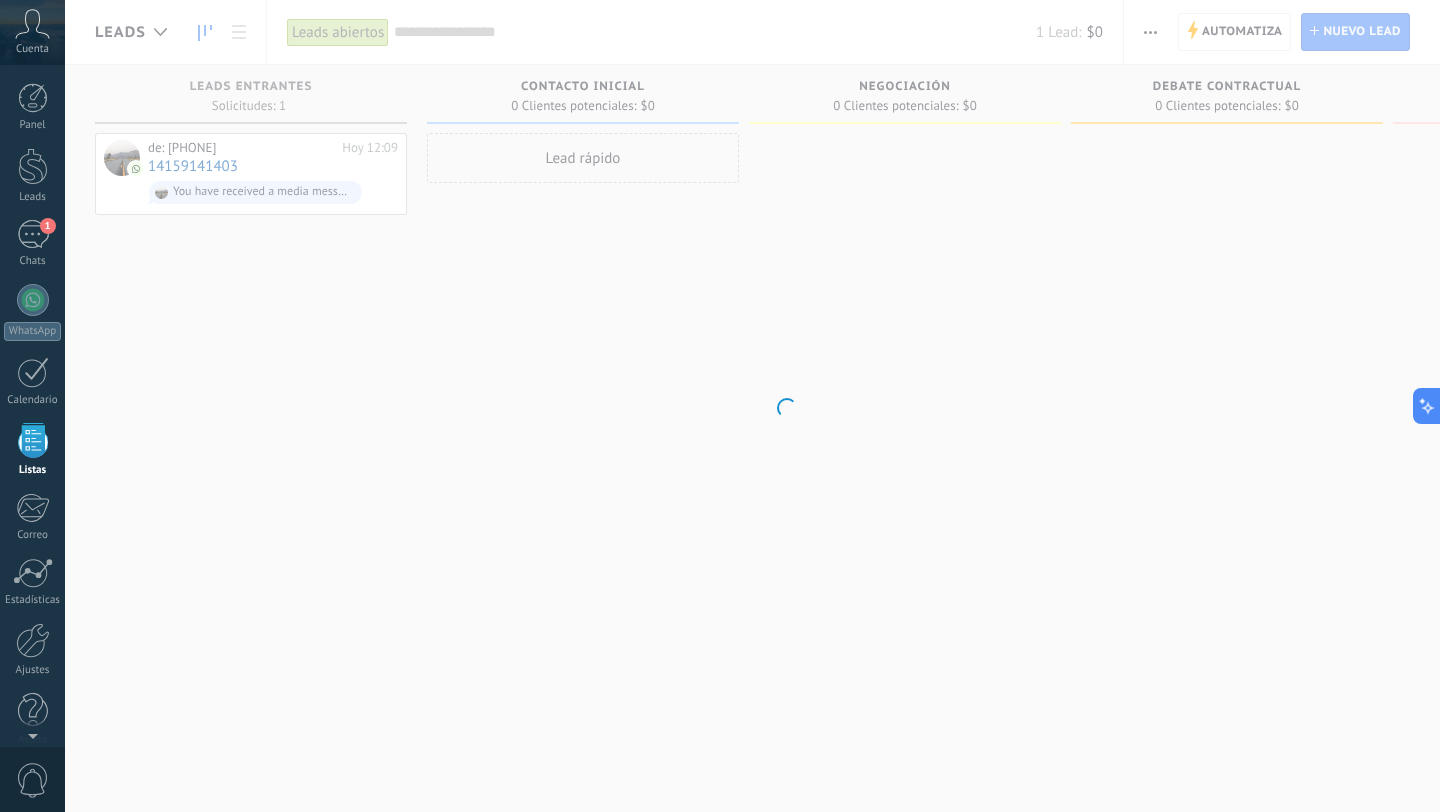 scroll, scrollTop: 20, scrollLeft: 0, axis: vertical 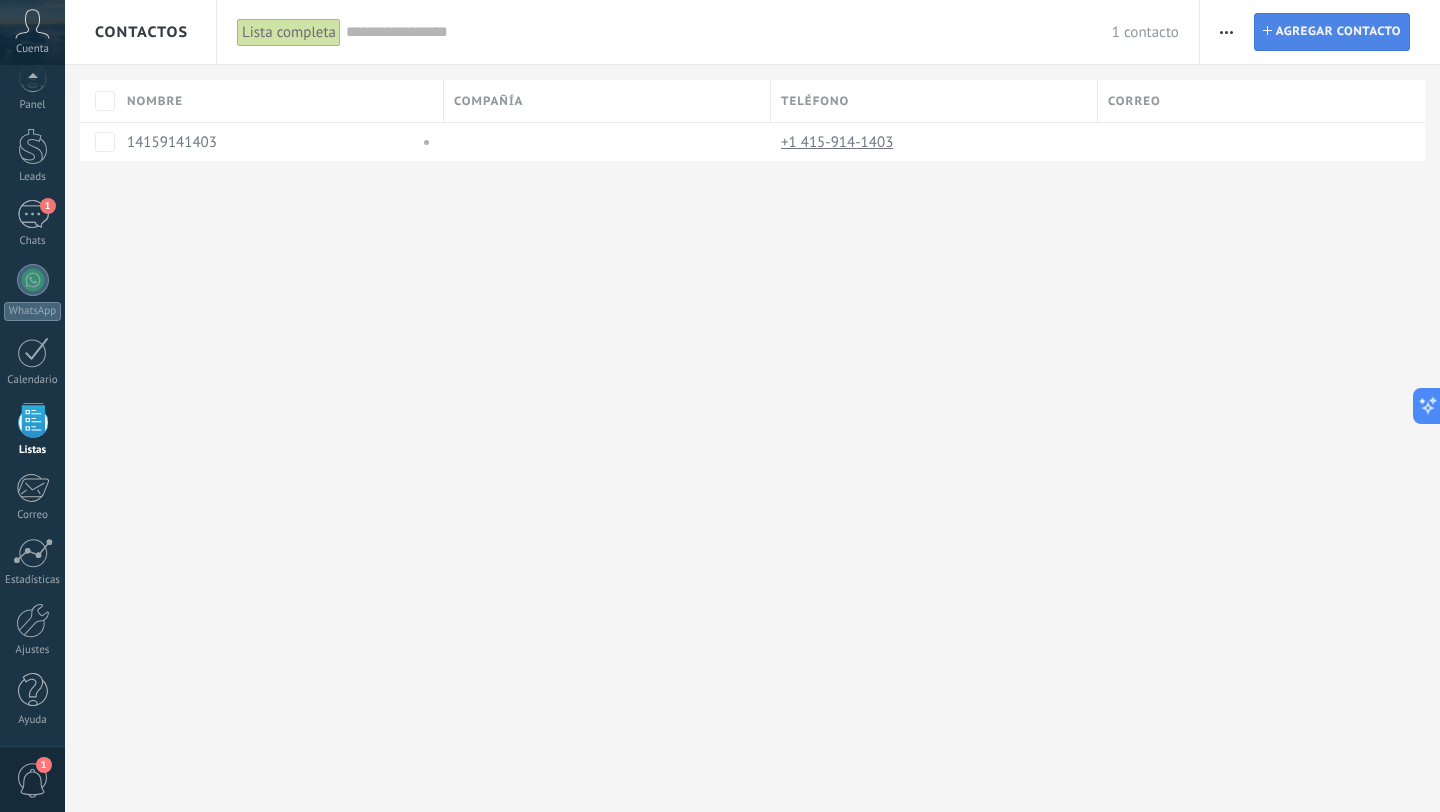 click on "Agregar contacto" at bounding box center (1338, 32) 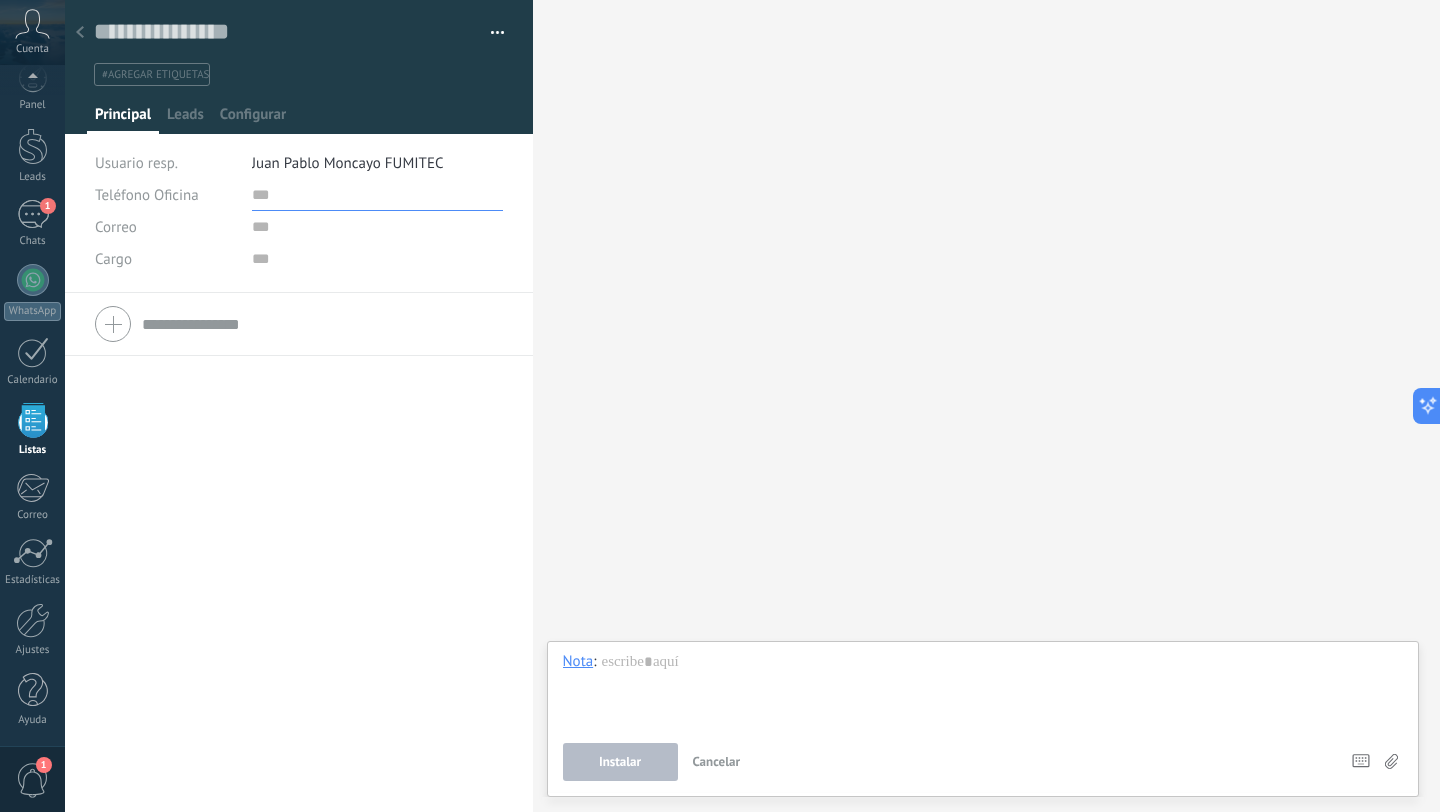 click at bounding box center (378, 195) 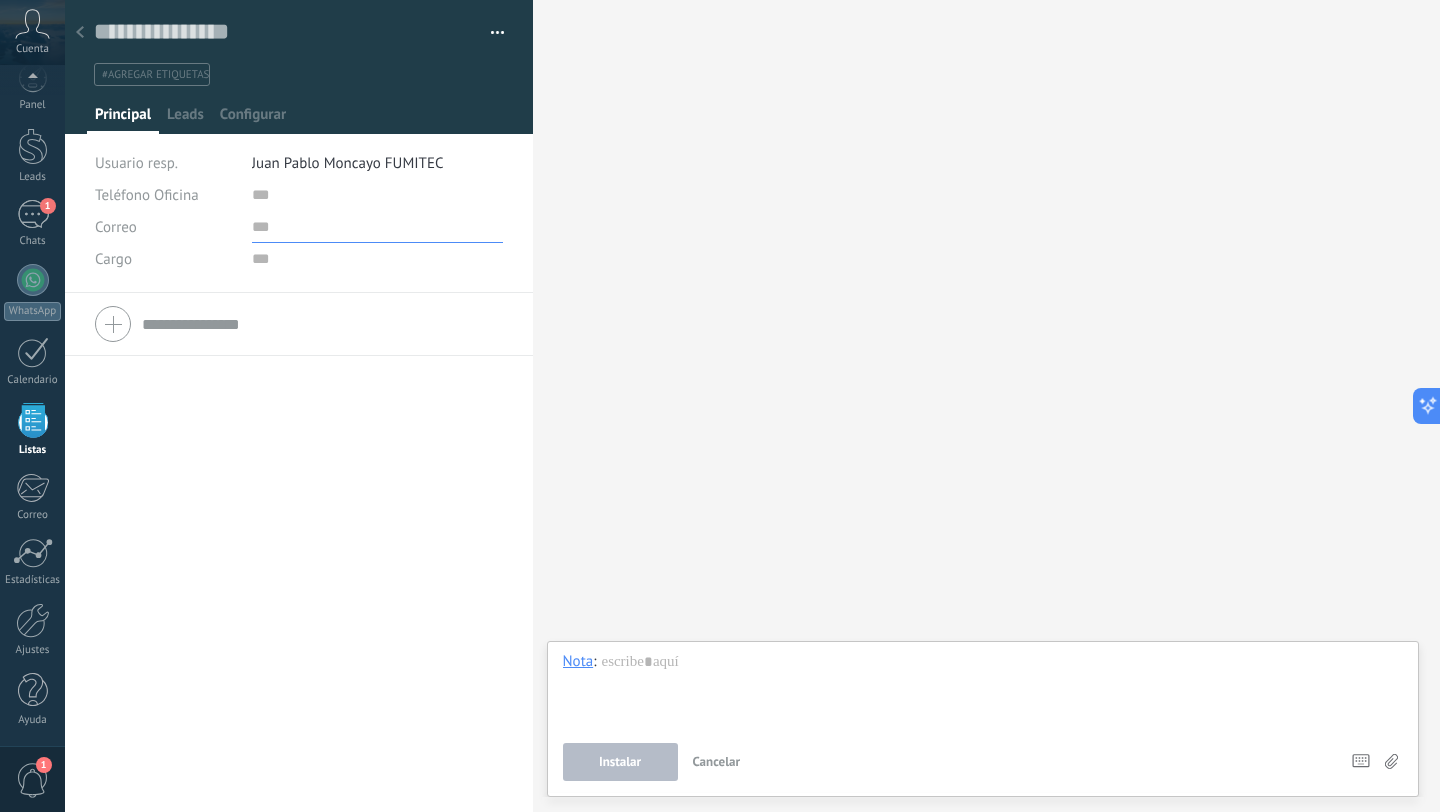 click at bounding box center (378, 227) 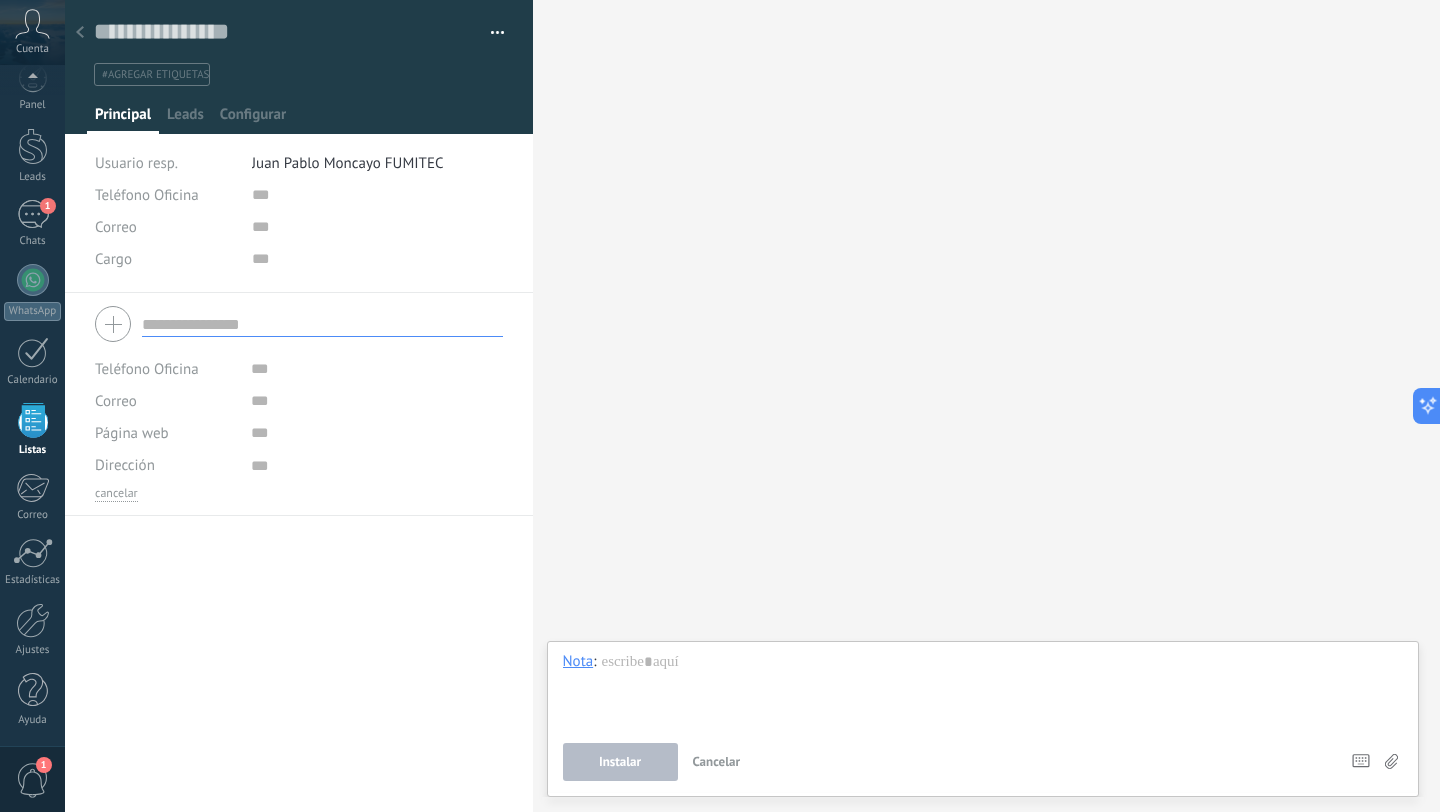 click at bounding box center (322, 324) 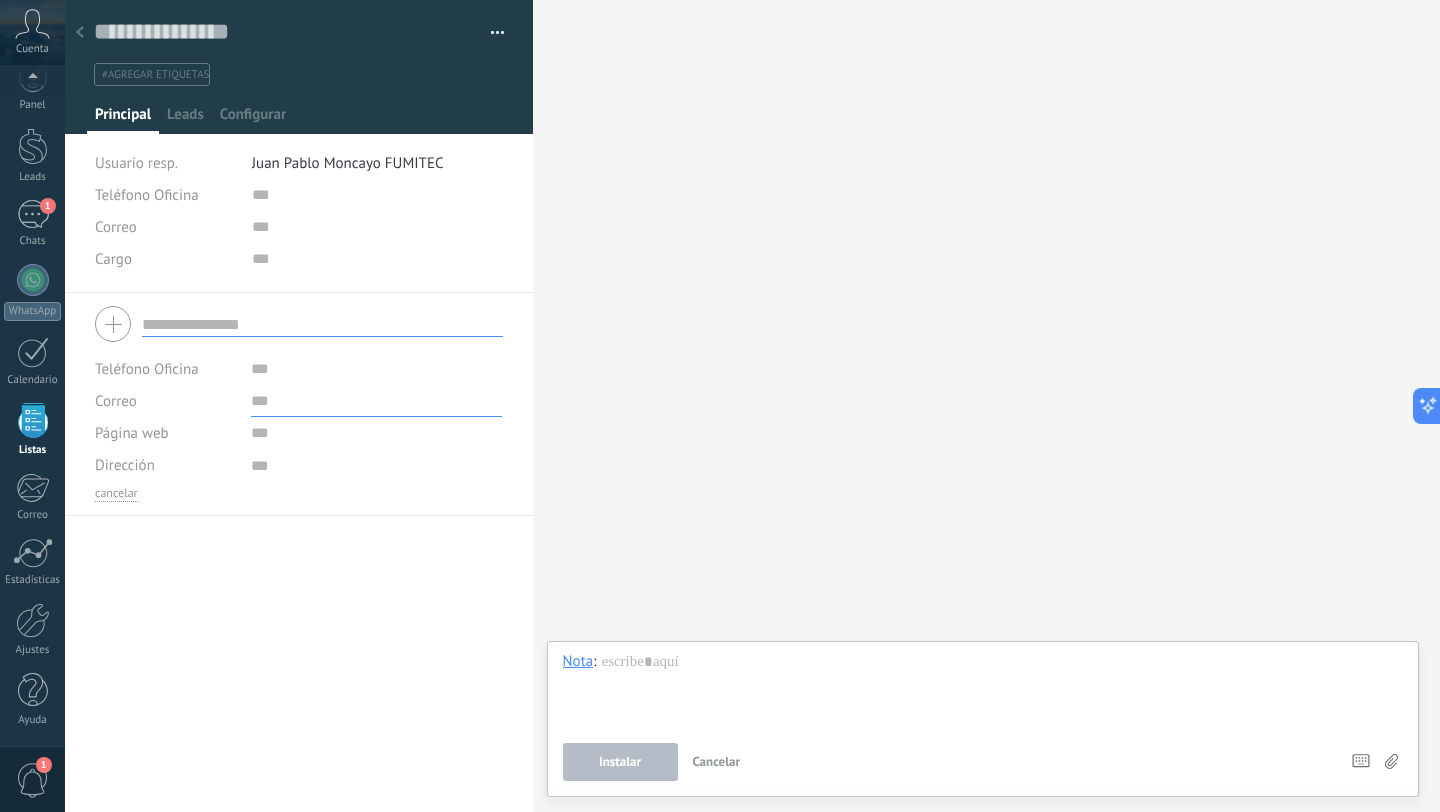 click at bounding box center [376, 401] 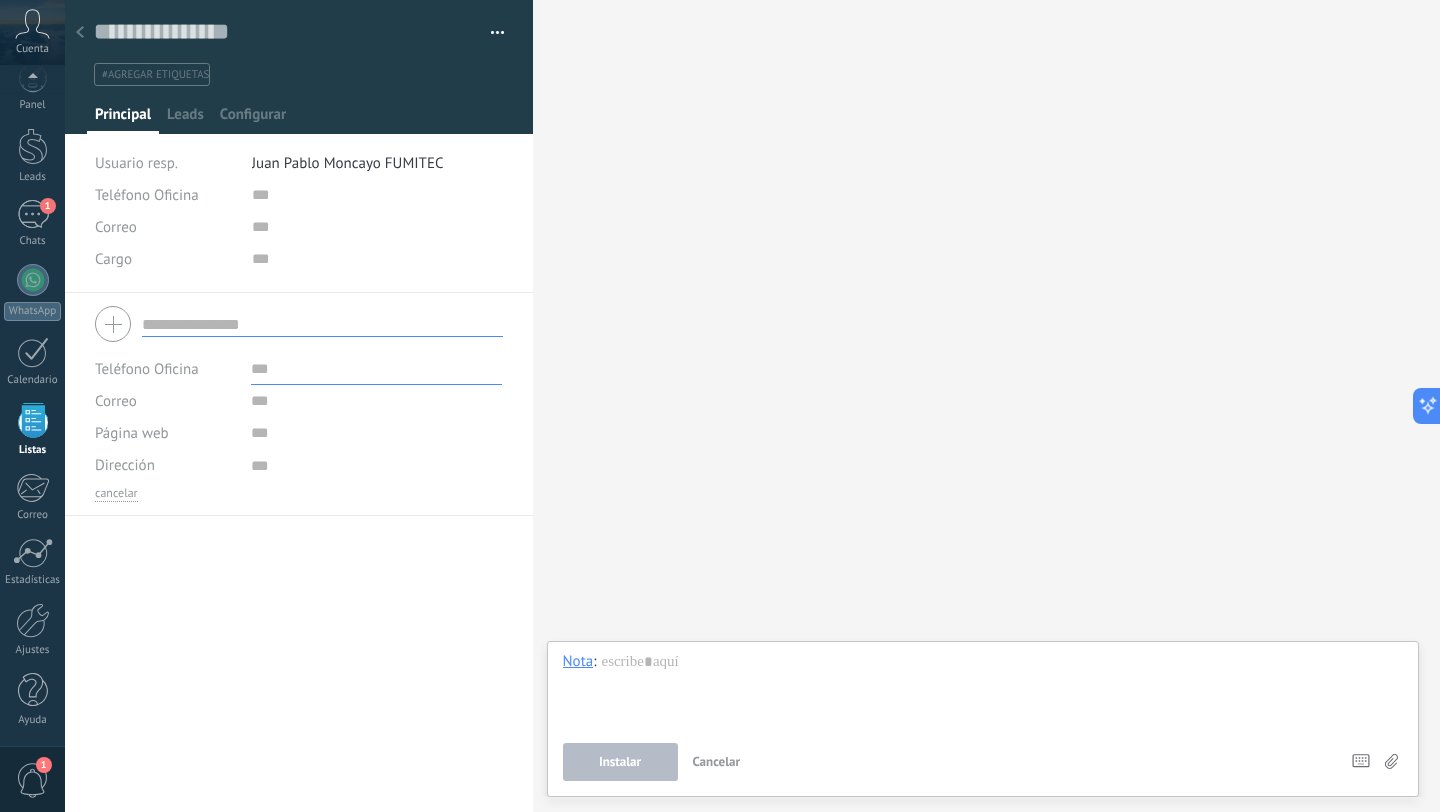 click at bounding box center [376, 369] 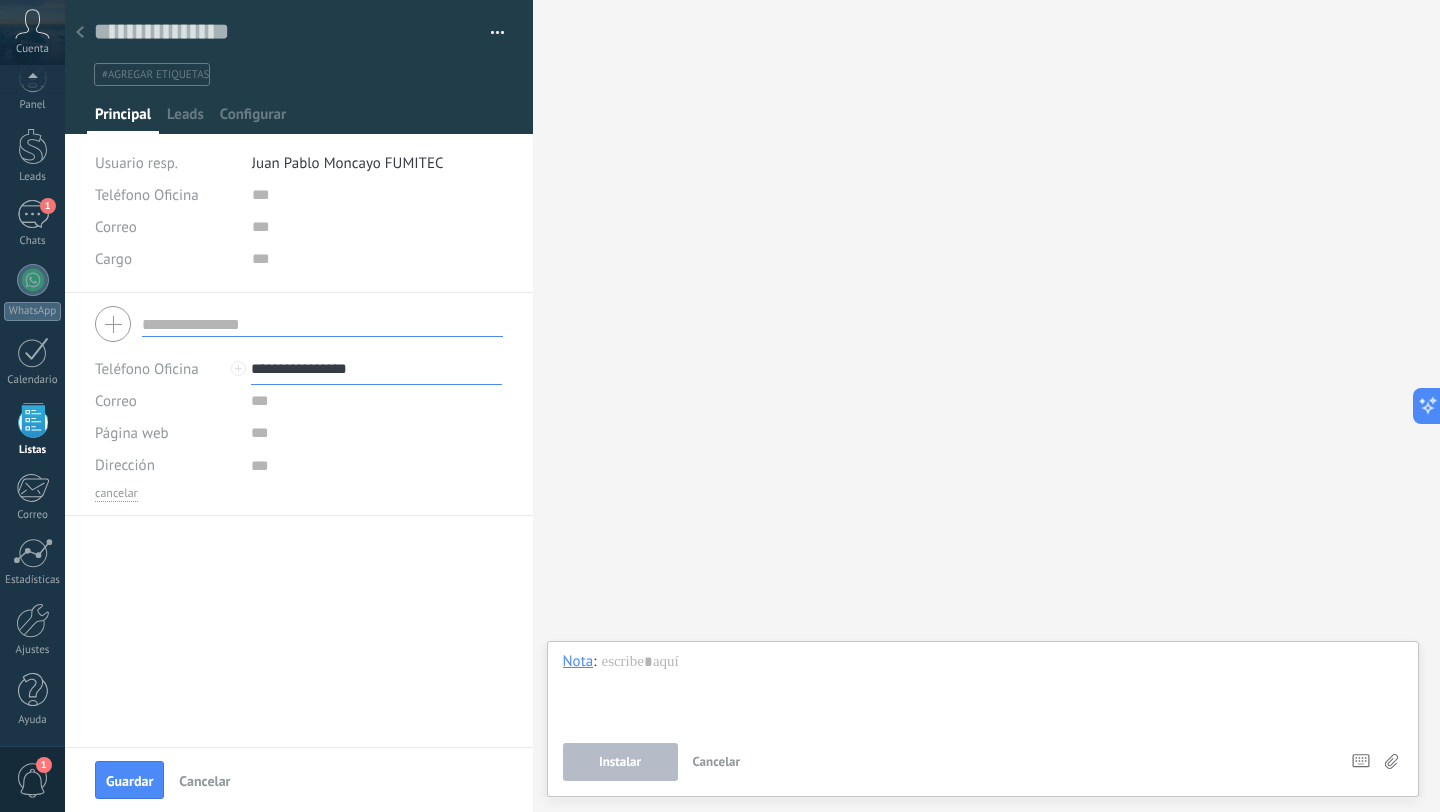 type on "**********" 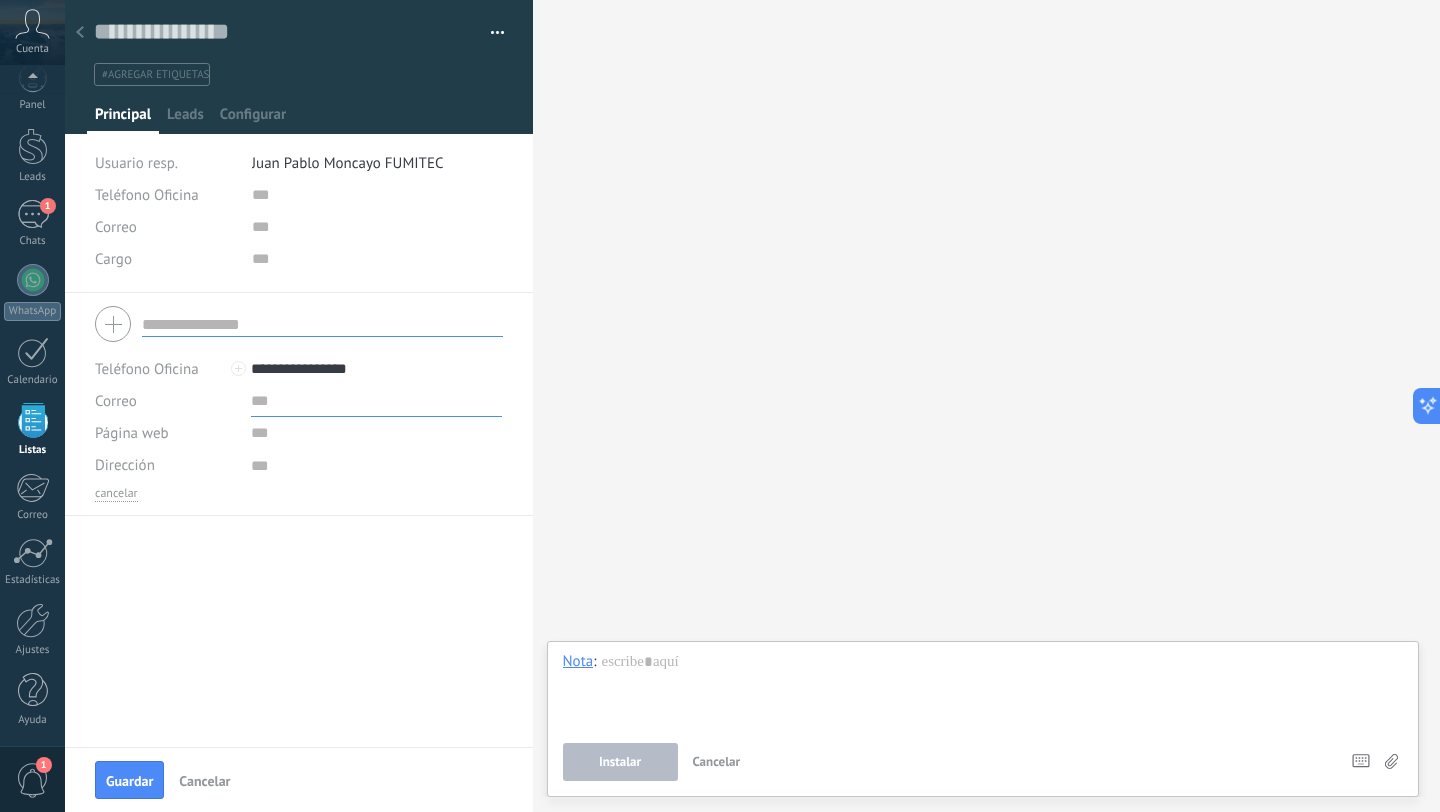 click at bounding box center (376, 401) 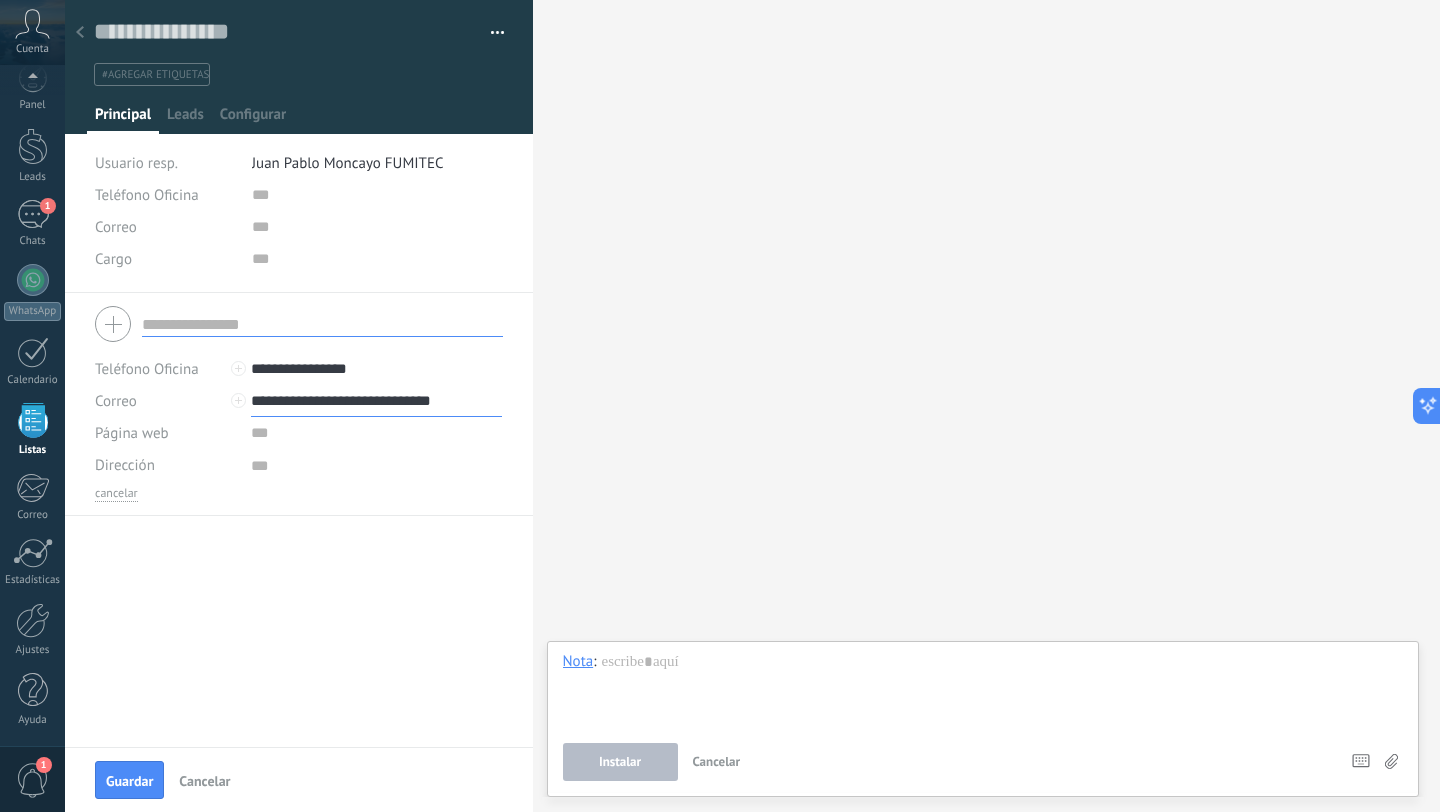 type on "**********" 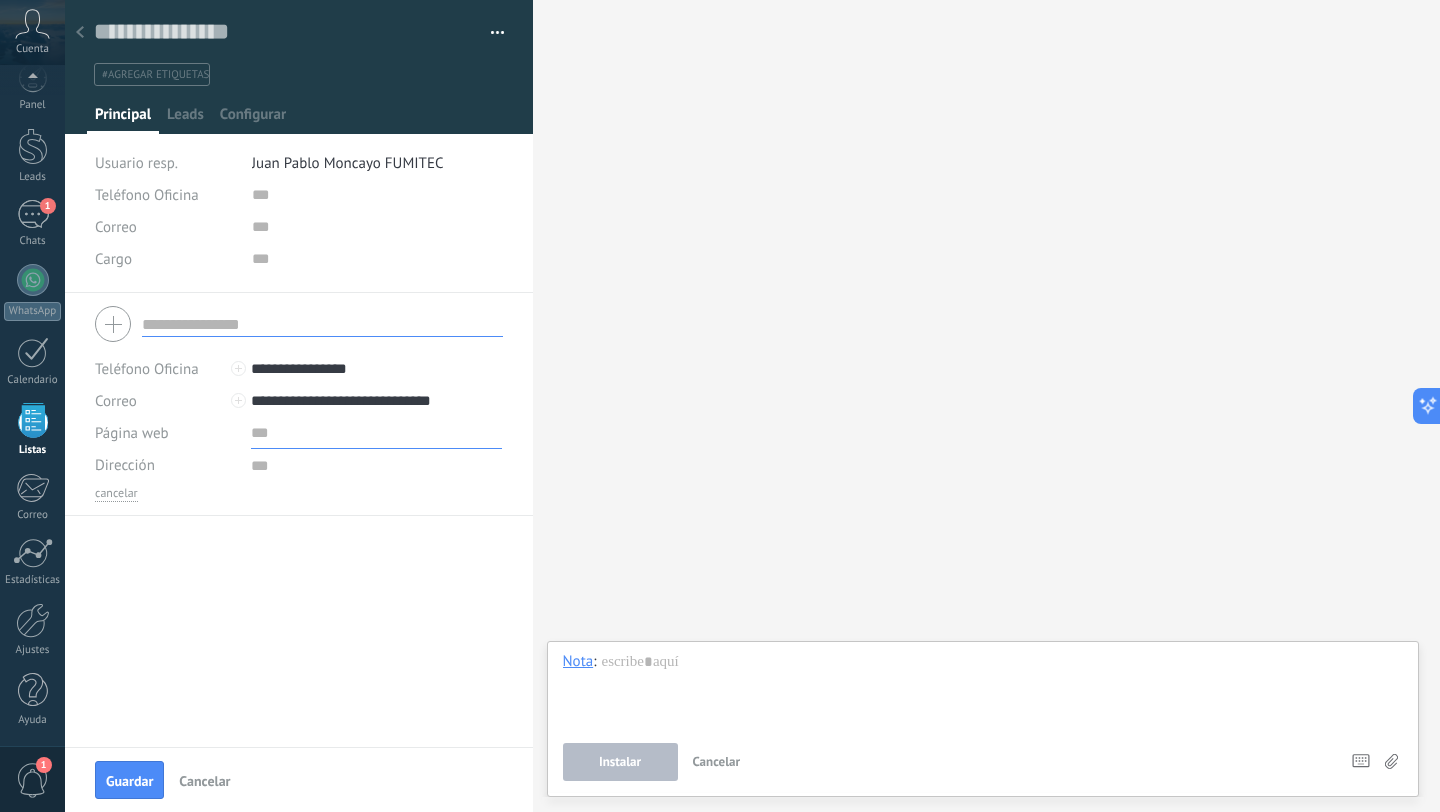 click at bounding box center (376, 433) 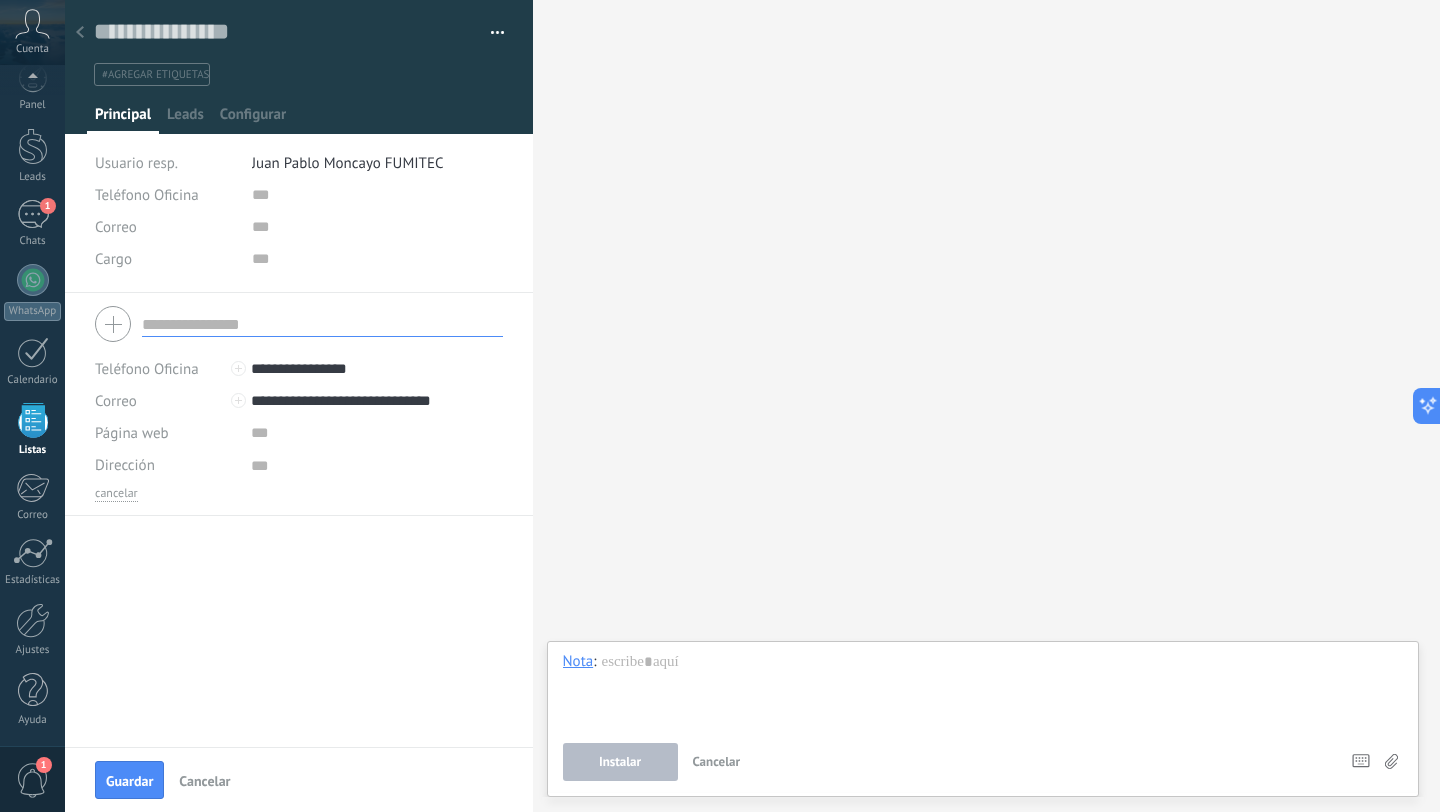 click at bounding box center [322, 324] 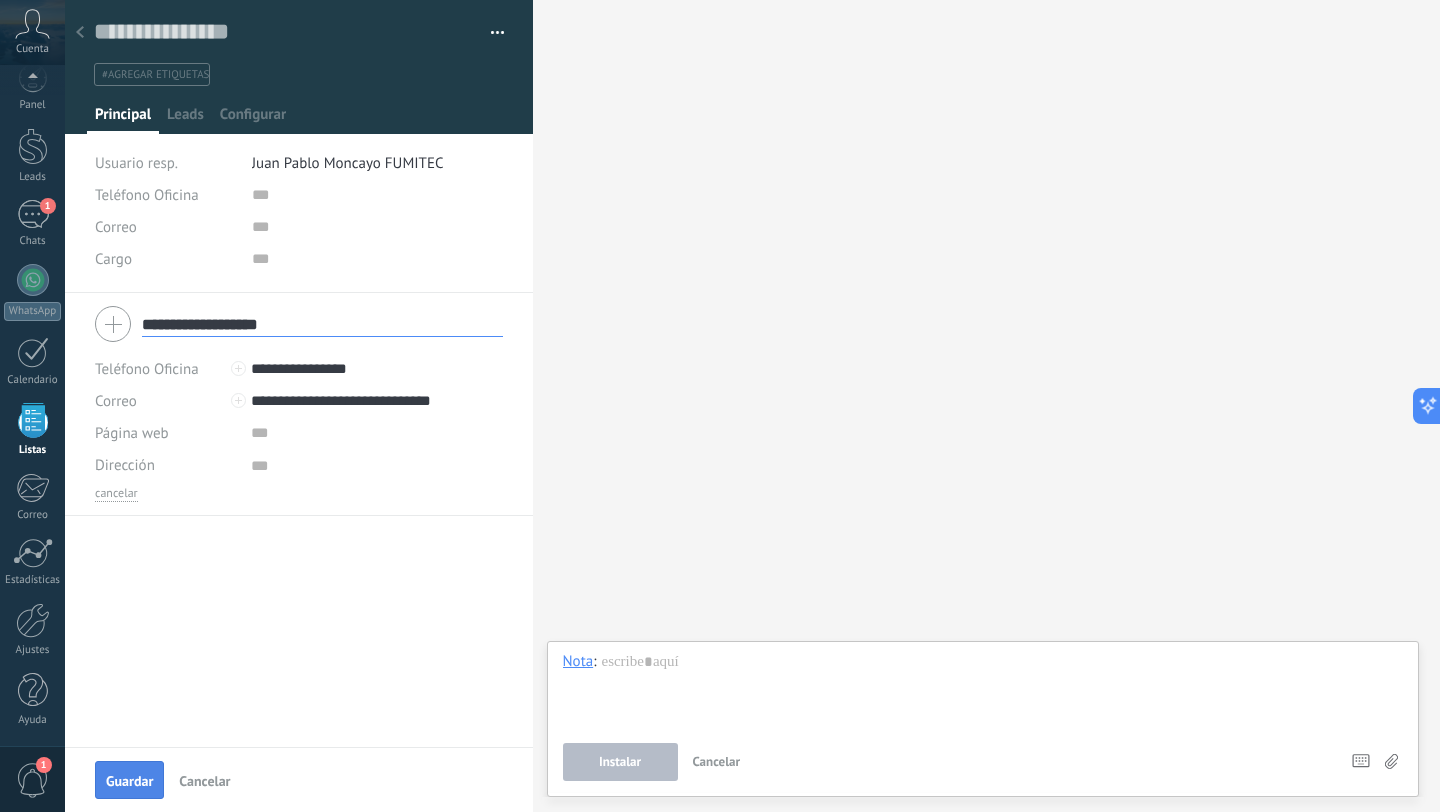 type on "**********" 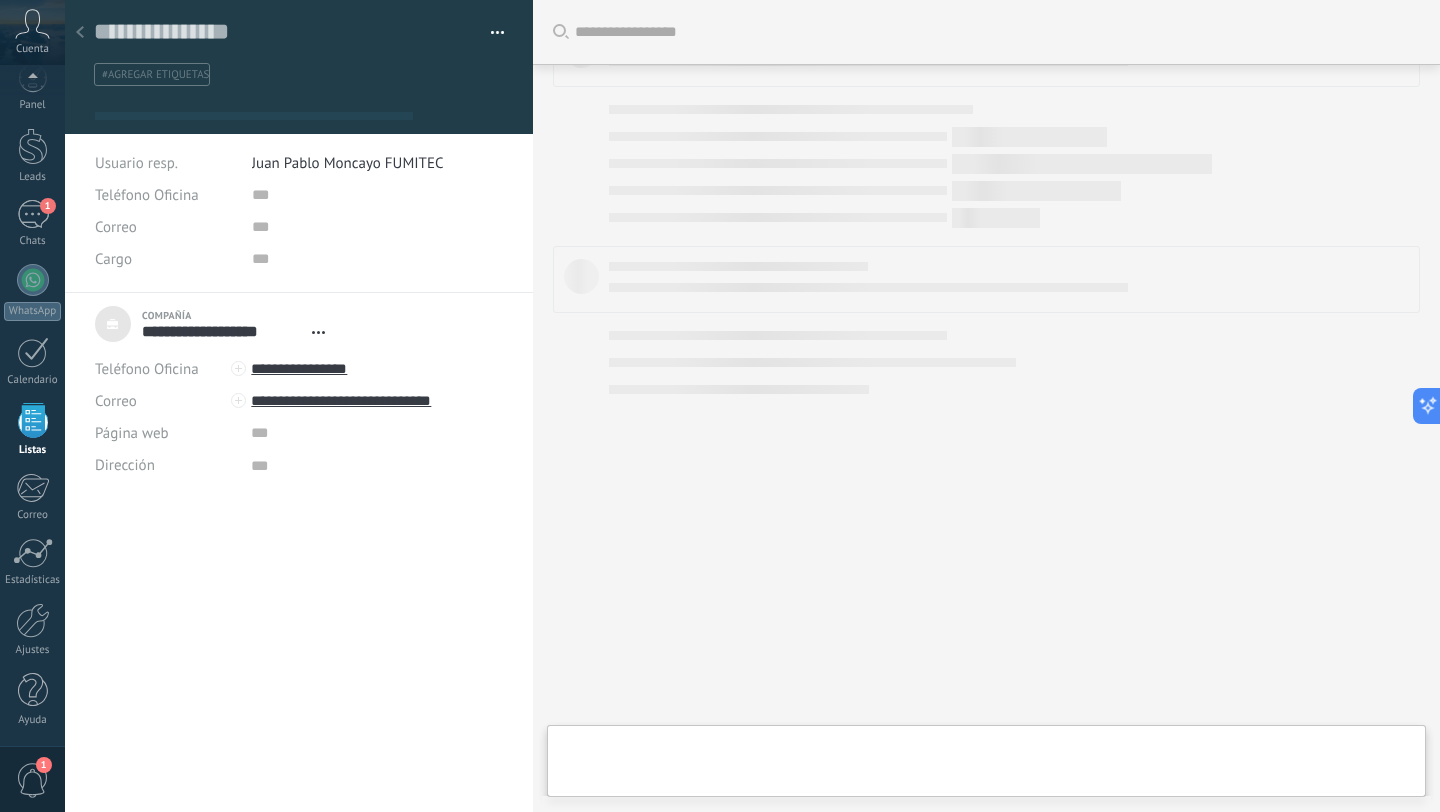 scroll, scrollTop: 20, scrollLeft: 0, axis: vertical 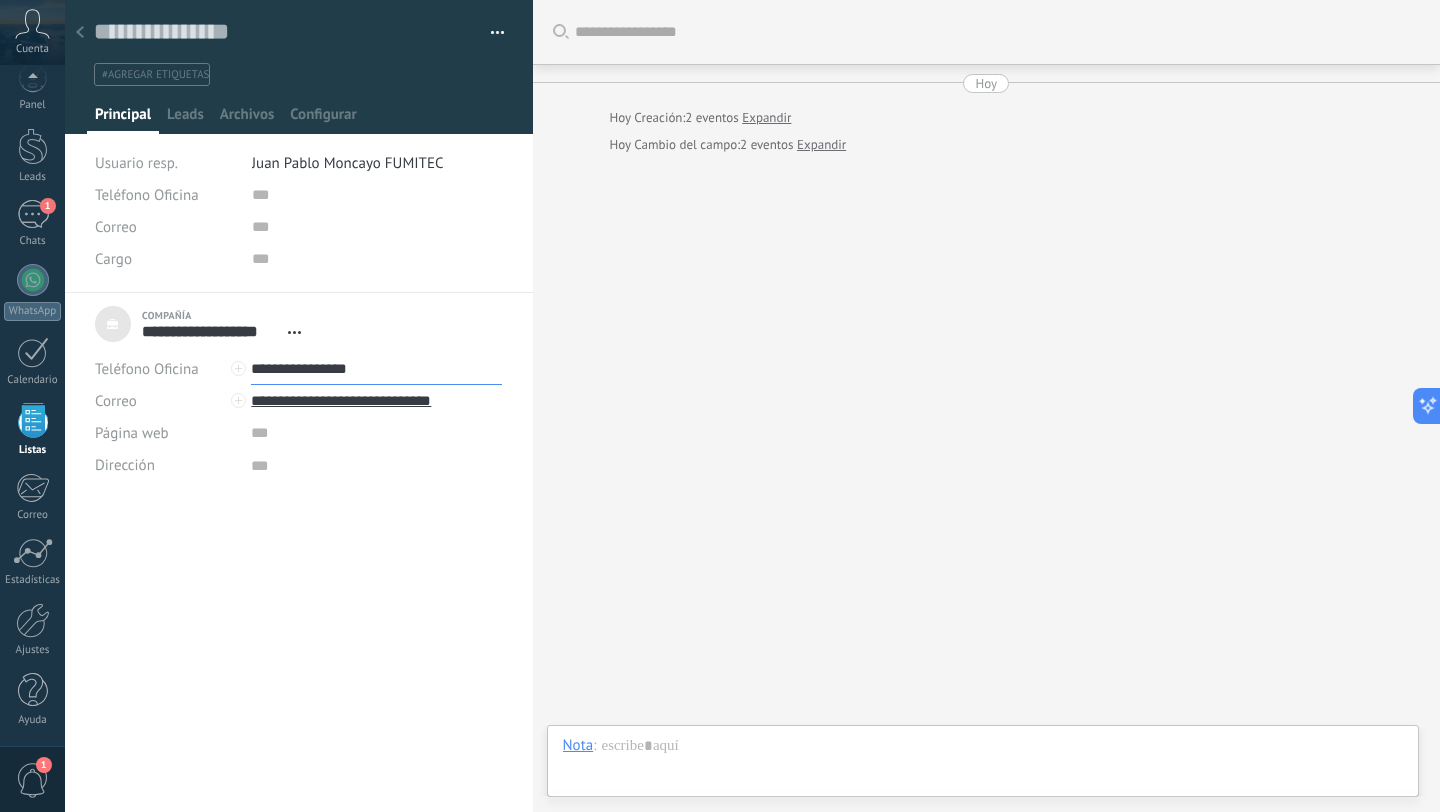 click on "**********" at bounding box center (376, 369) 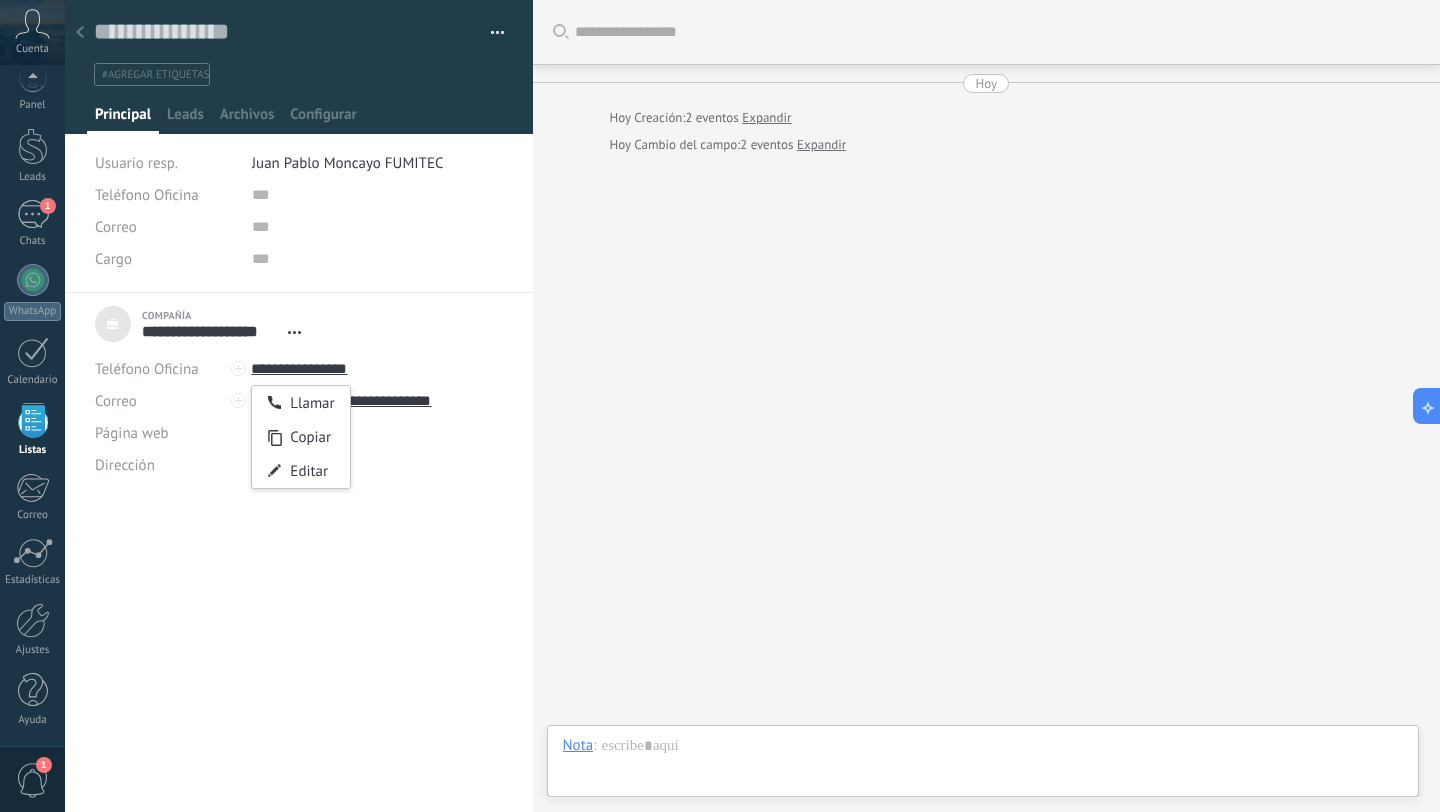 click at bounding box center [376, 464] 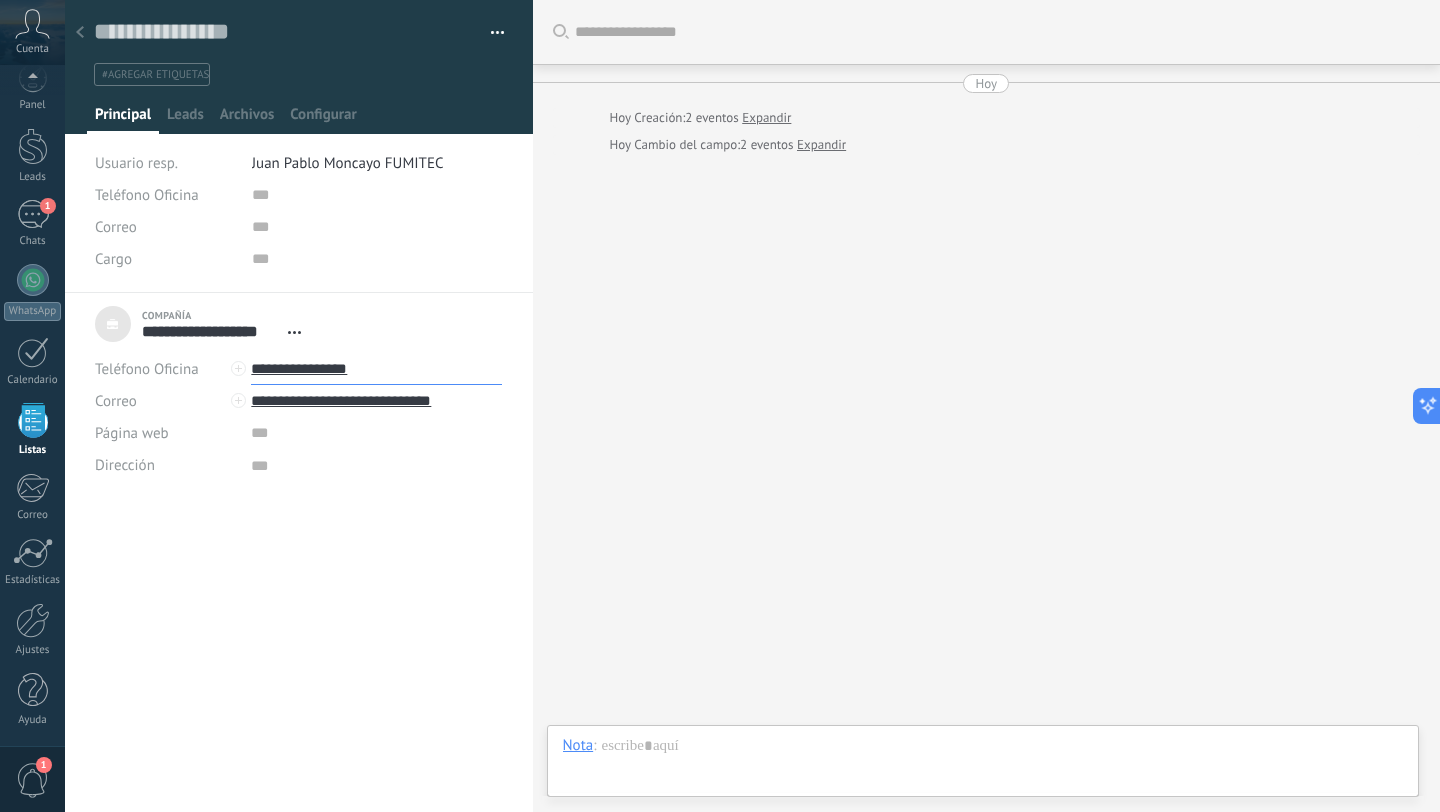click on "**********" at bounding box center [376, 369] 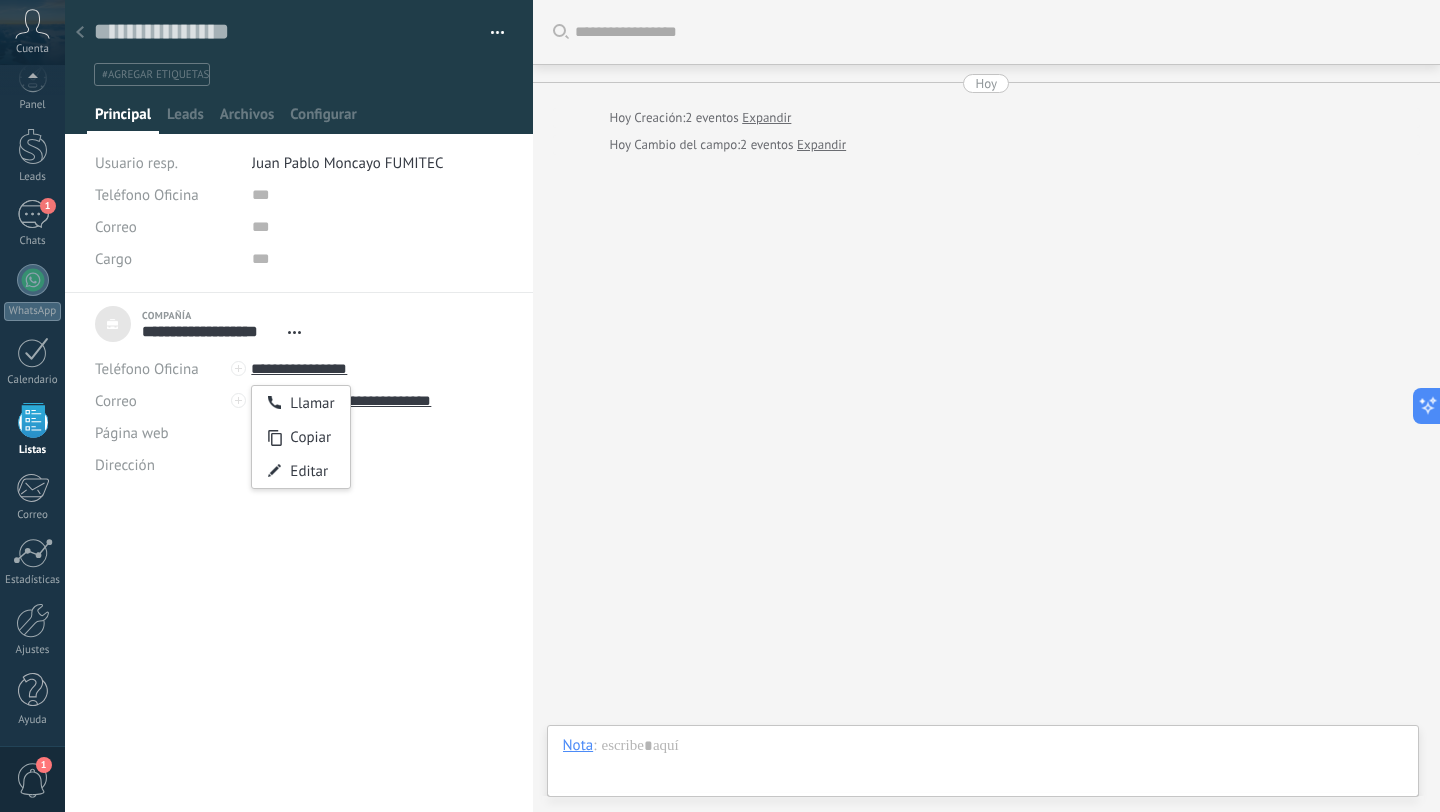 click at bounding box center [376, 464] 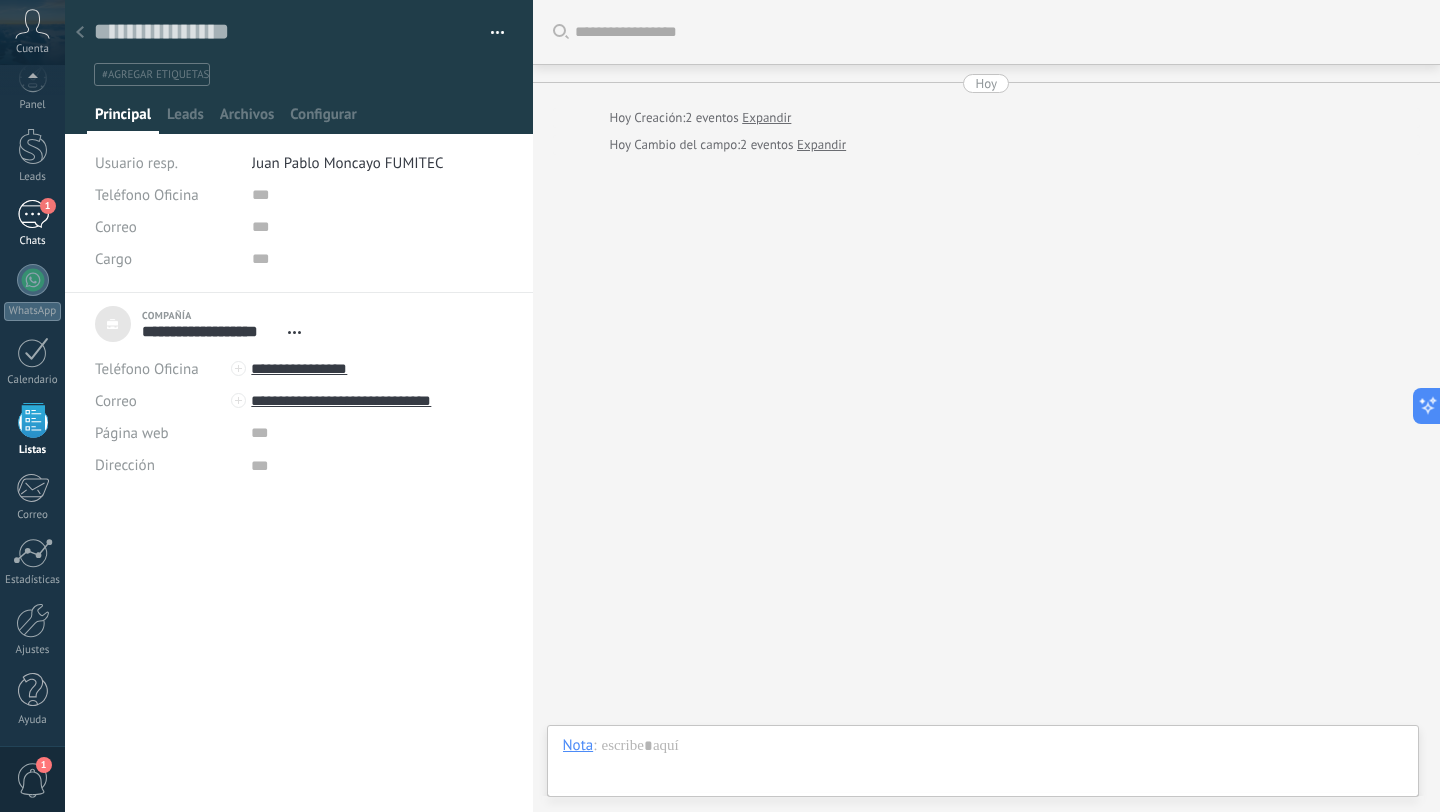 click on "1" at bounding box center [33, 214] 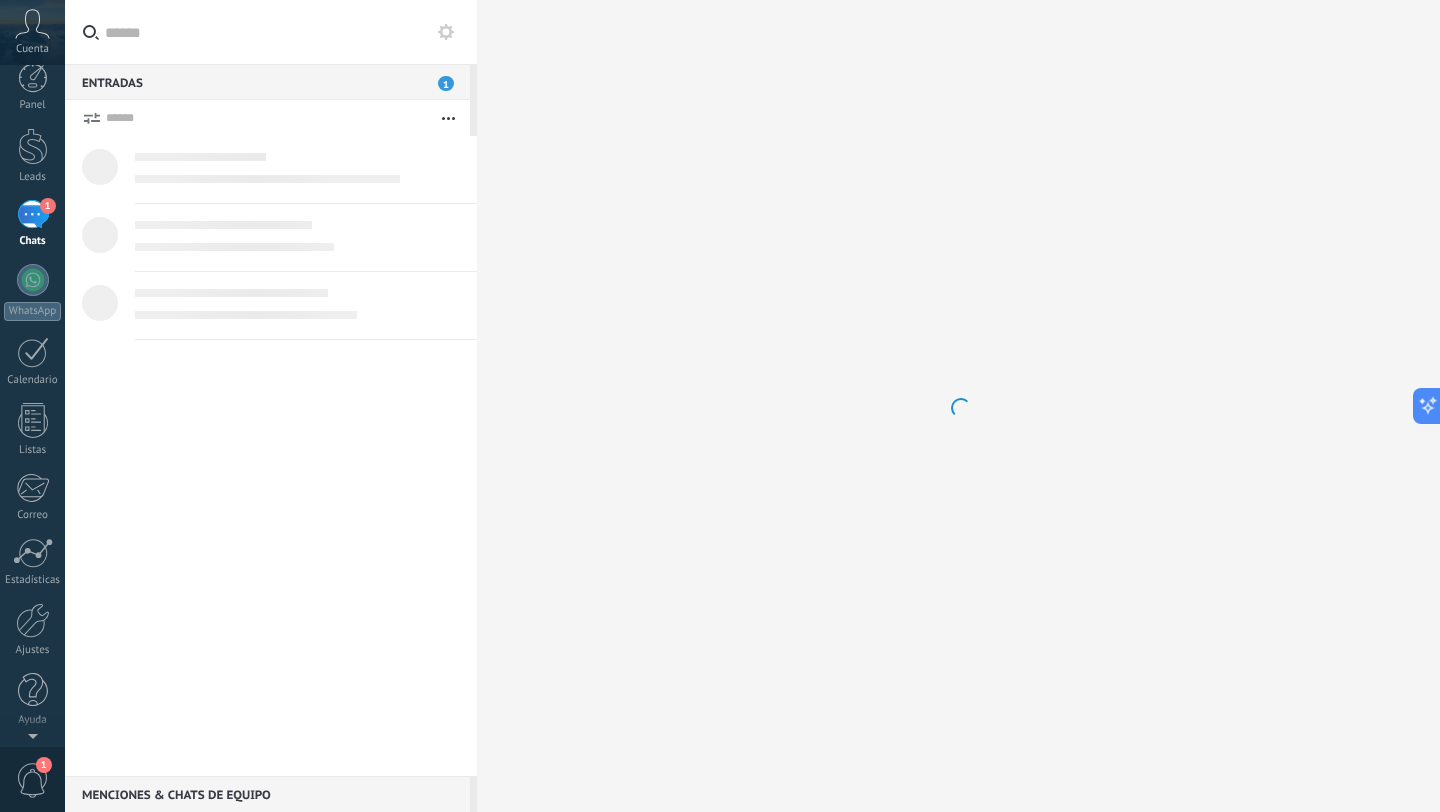 scroll, scrollTop: 0, scrollLeft: 0, axis: both 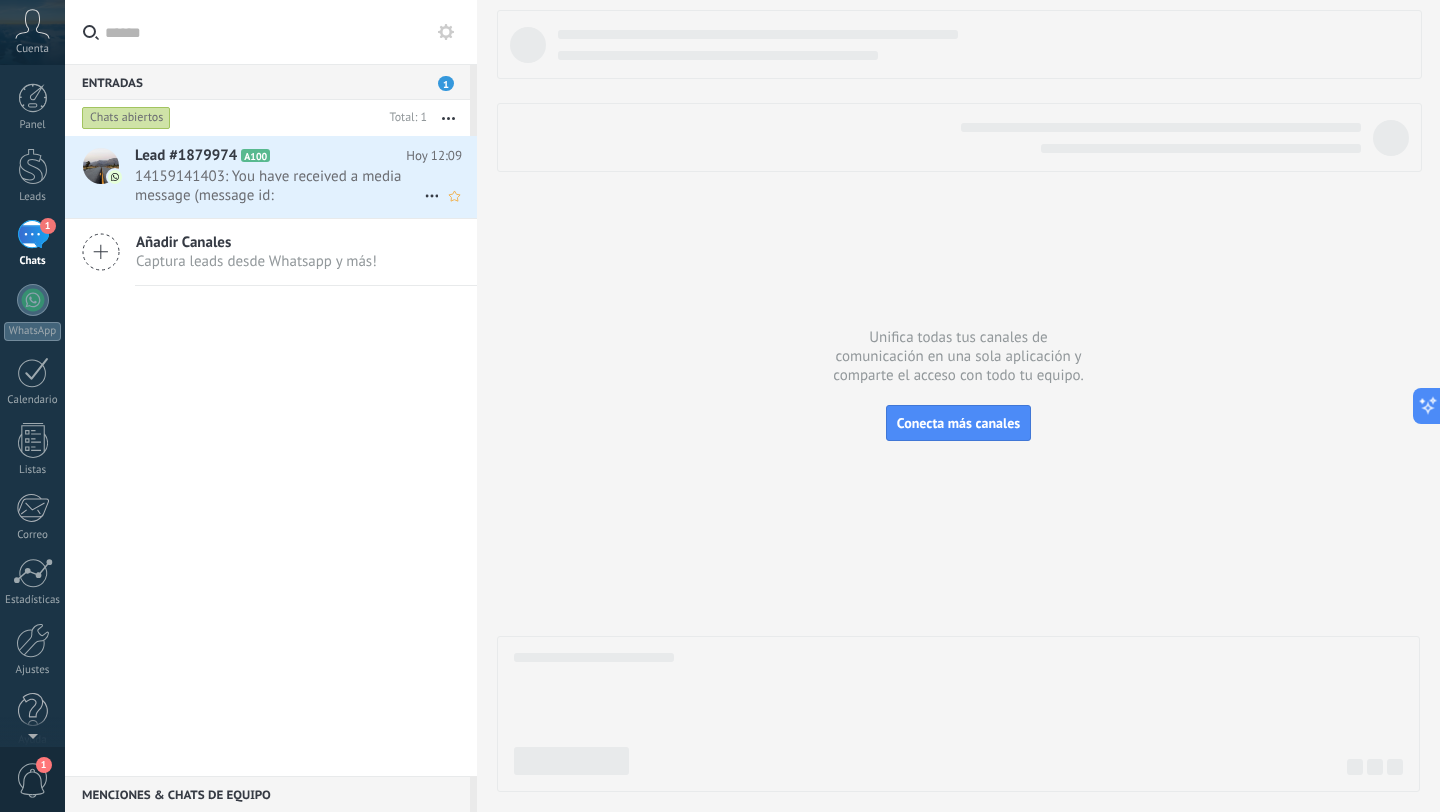 click on "14159141403: You have received a media message (message id: 8D9EDBE6BFEB7D548D). Please wait for the media to load or view ..." at bounding box center (279, 186) 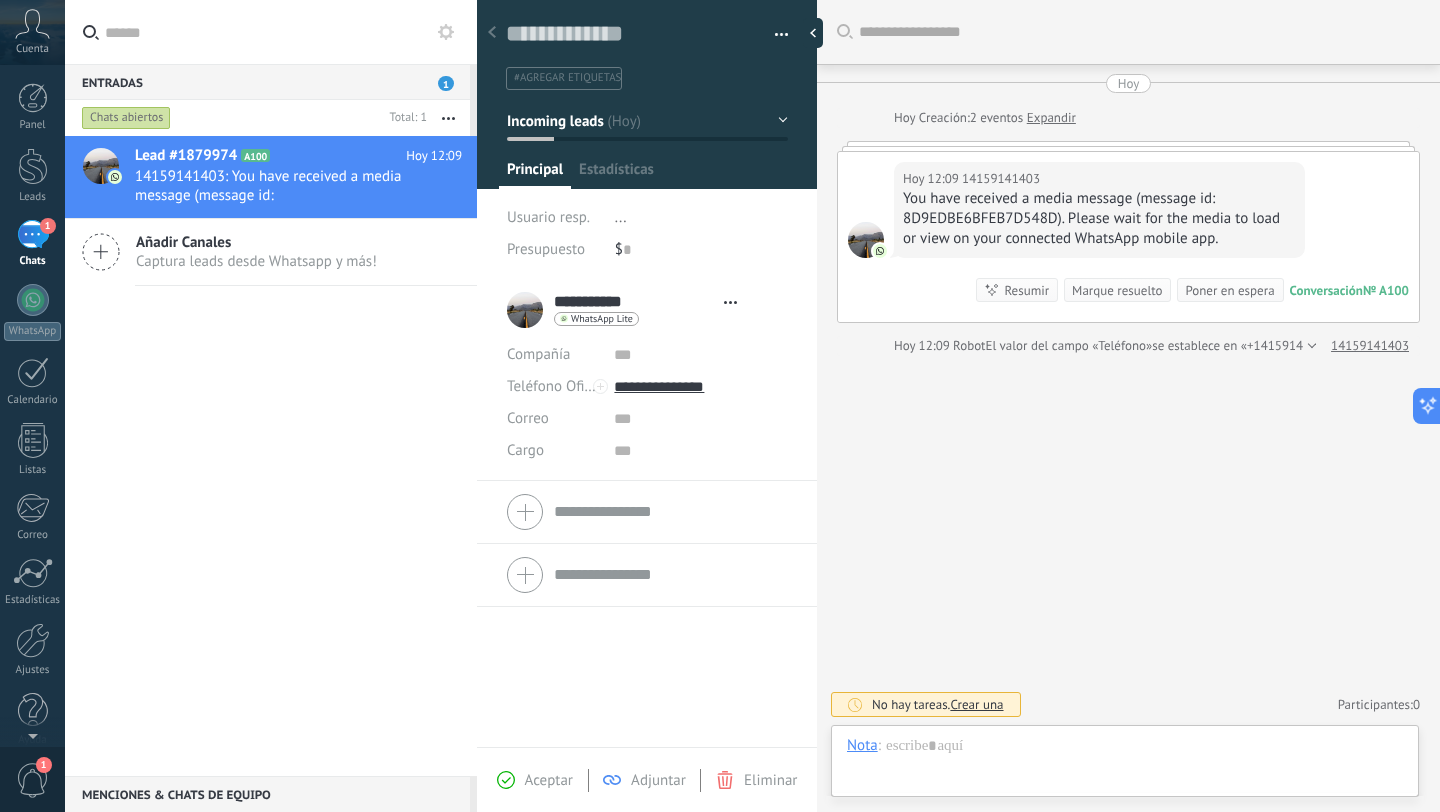 scroll, scrollTop: 30, scrollLeft: 0, axis: vertical 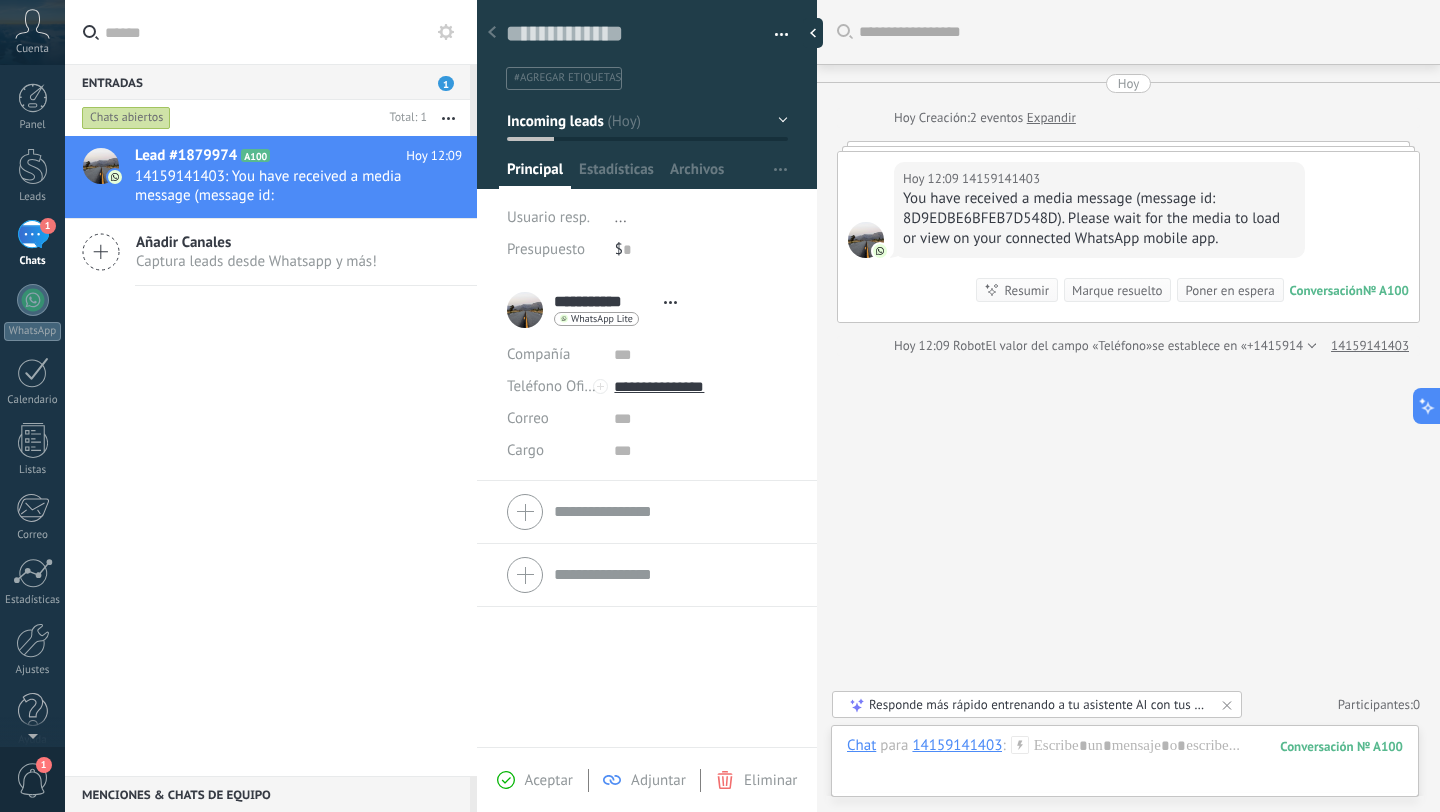 click on "Lead #1879974
A100
Hoy 12:09
14159141403: You have received a media message (message id: 8D9EDBE6BFEB7D548D). Please wait for the media to load or view ...
Añadir Canales
Captura leads desde Whatsapp y más!" at bounding box center [271, 456] 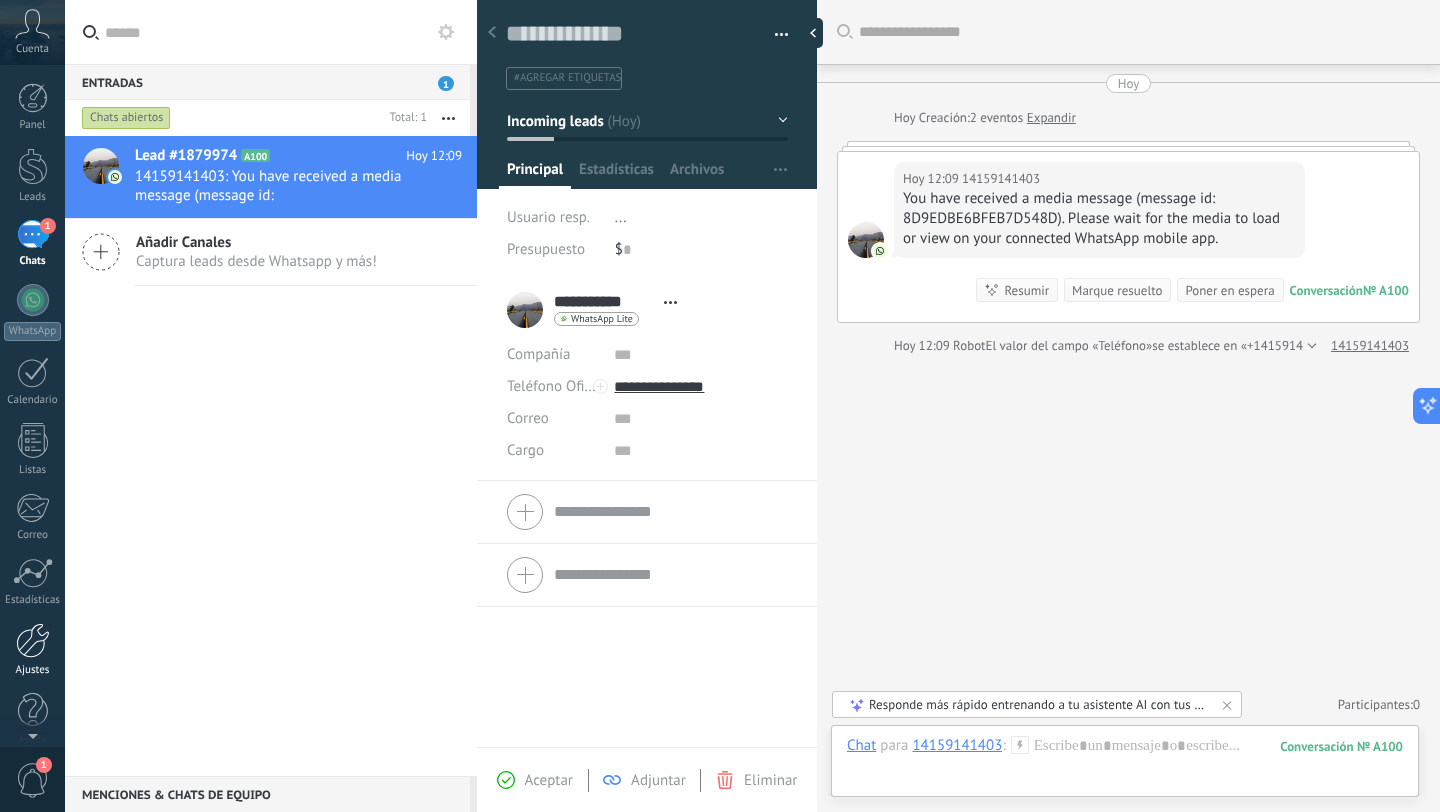 click on "Ajustes" at bounding box center (32, 650) 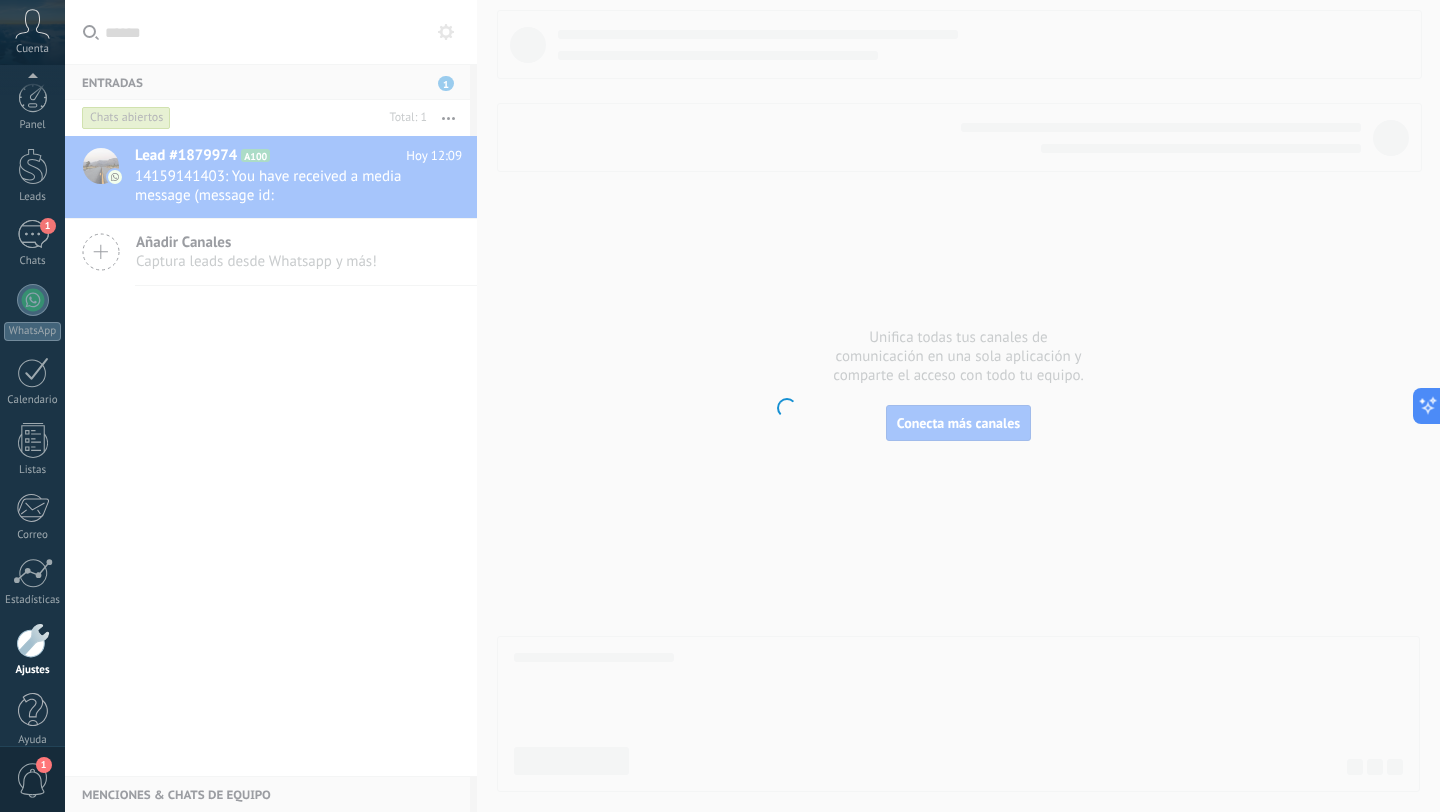 scroll, scrollTop: 20, scrollLeft: 0, axis: vertical 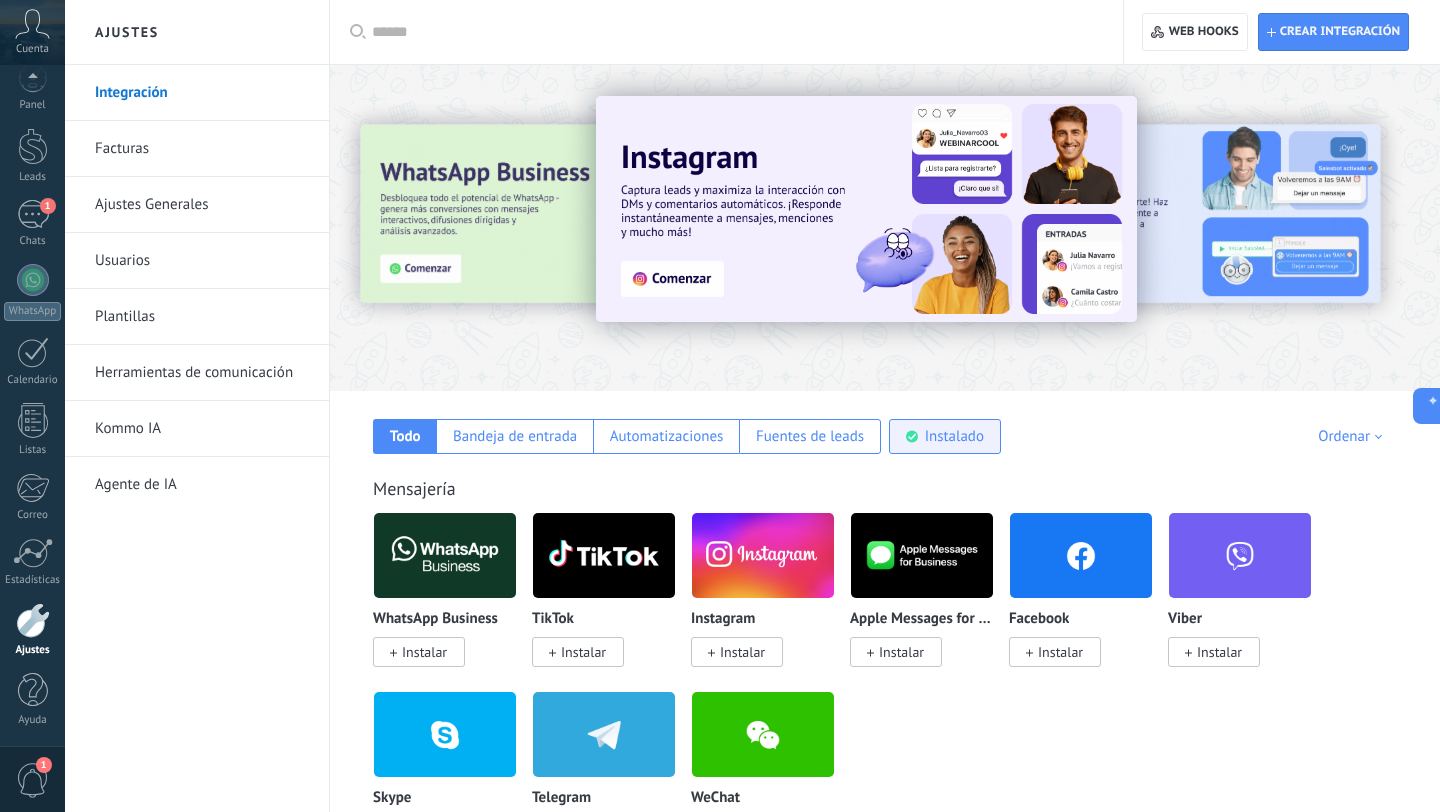 click on "Instalado" at bounding box center [954, 436] 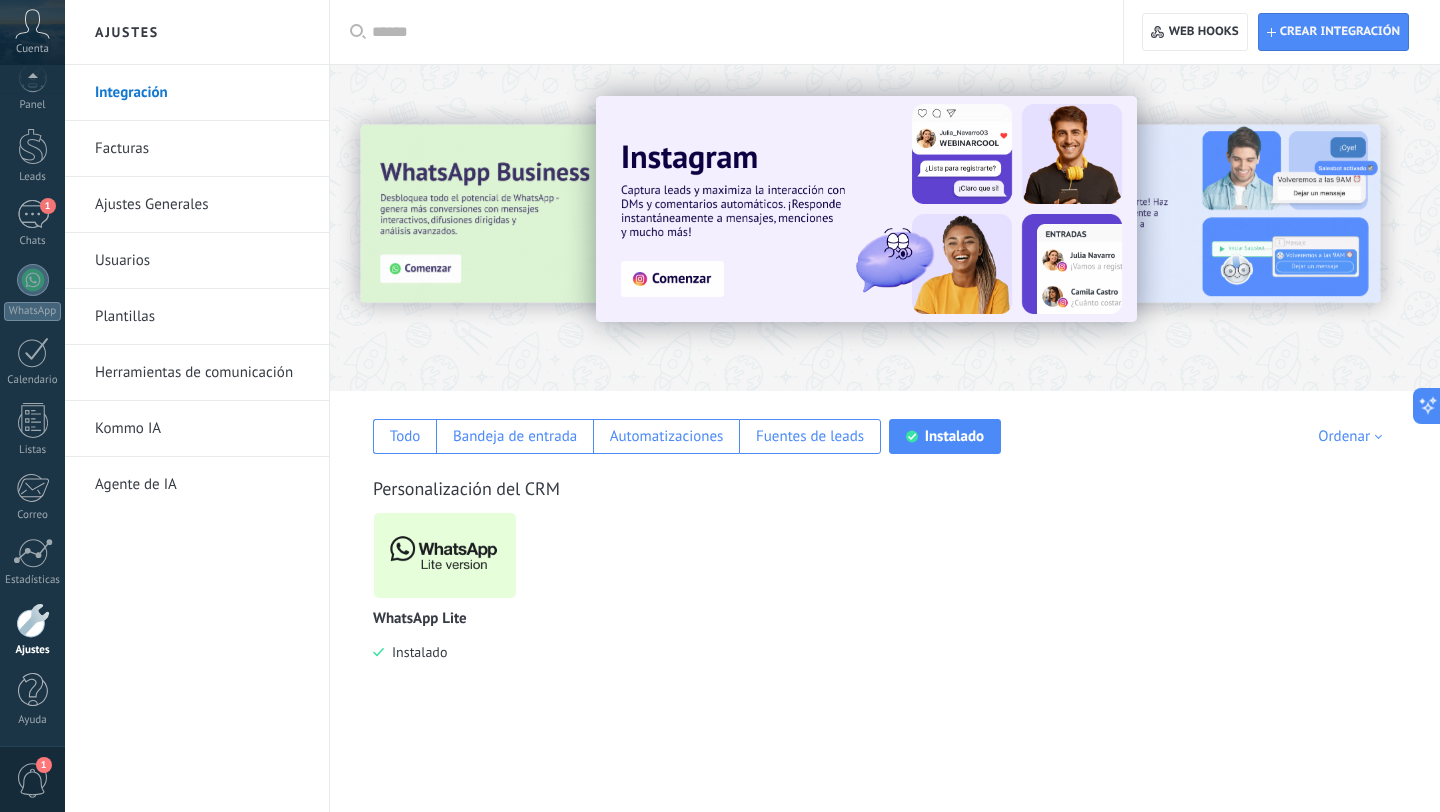click at bounding box center [445, 555] 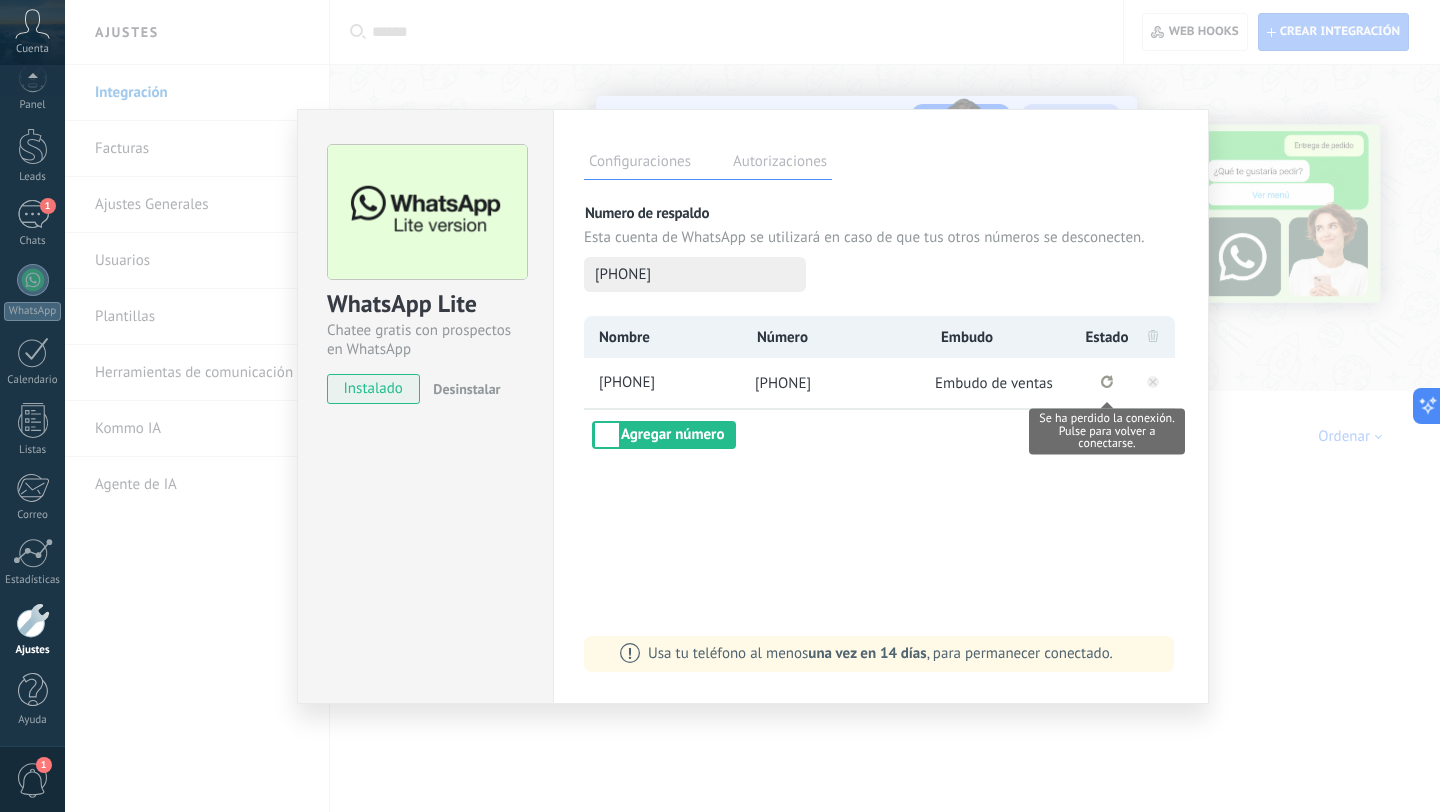 click 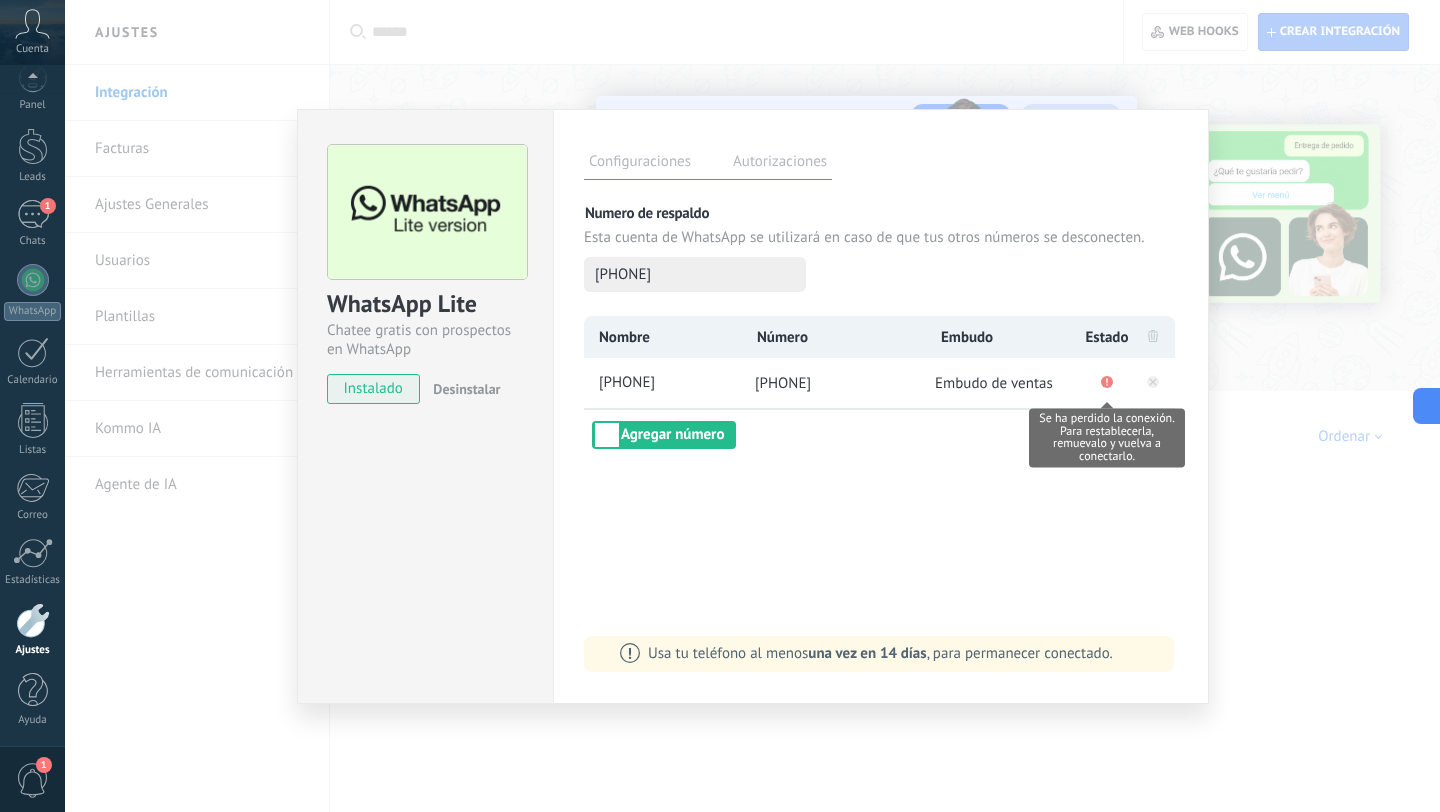 click 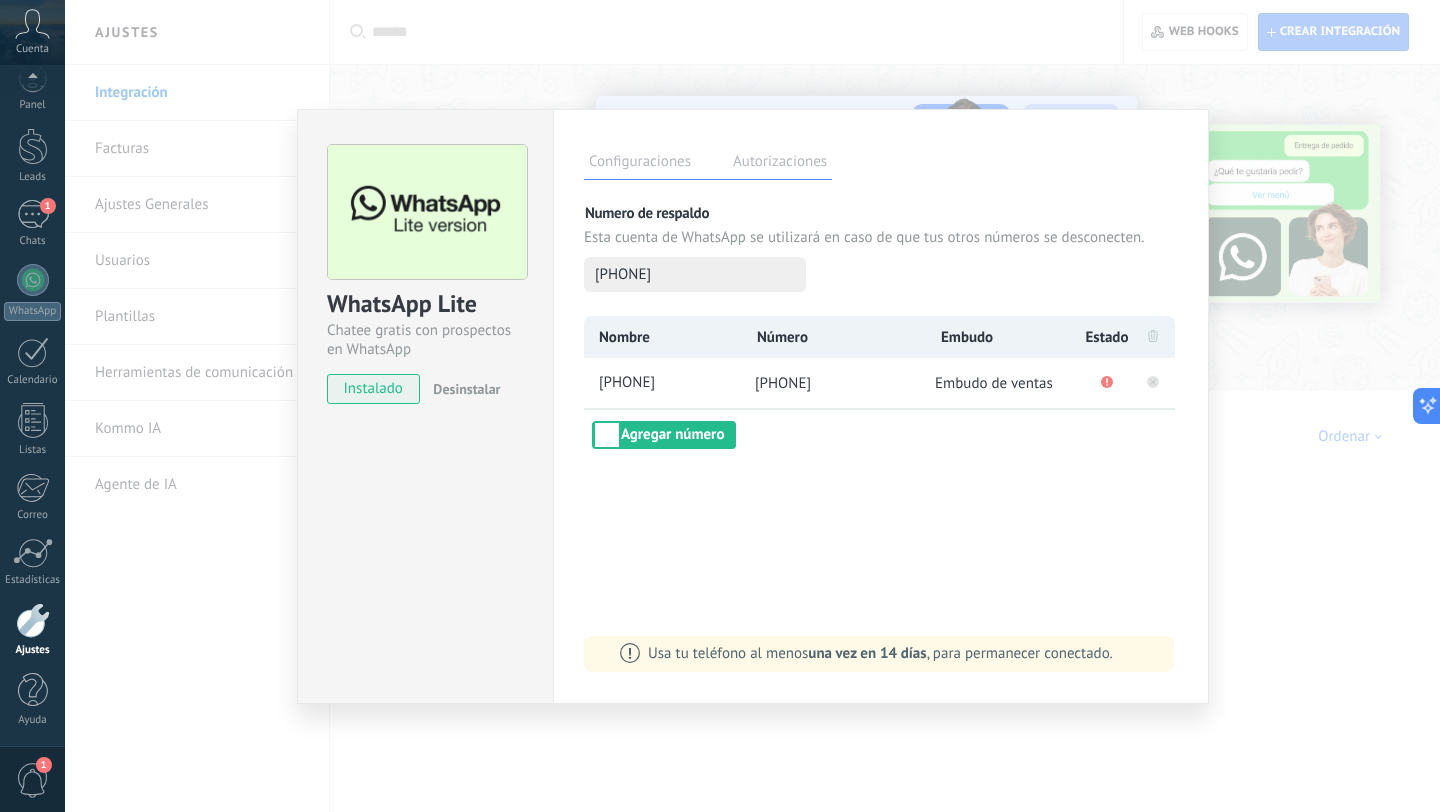 click 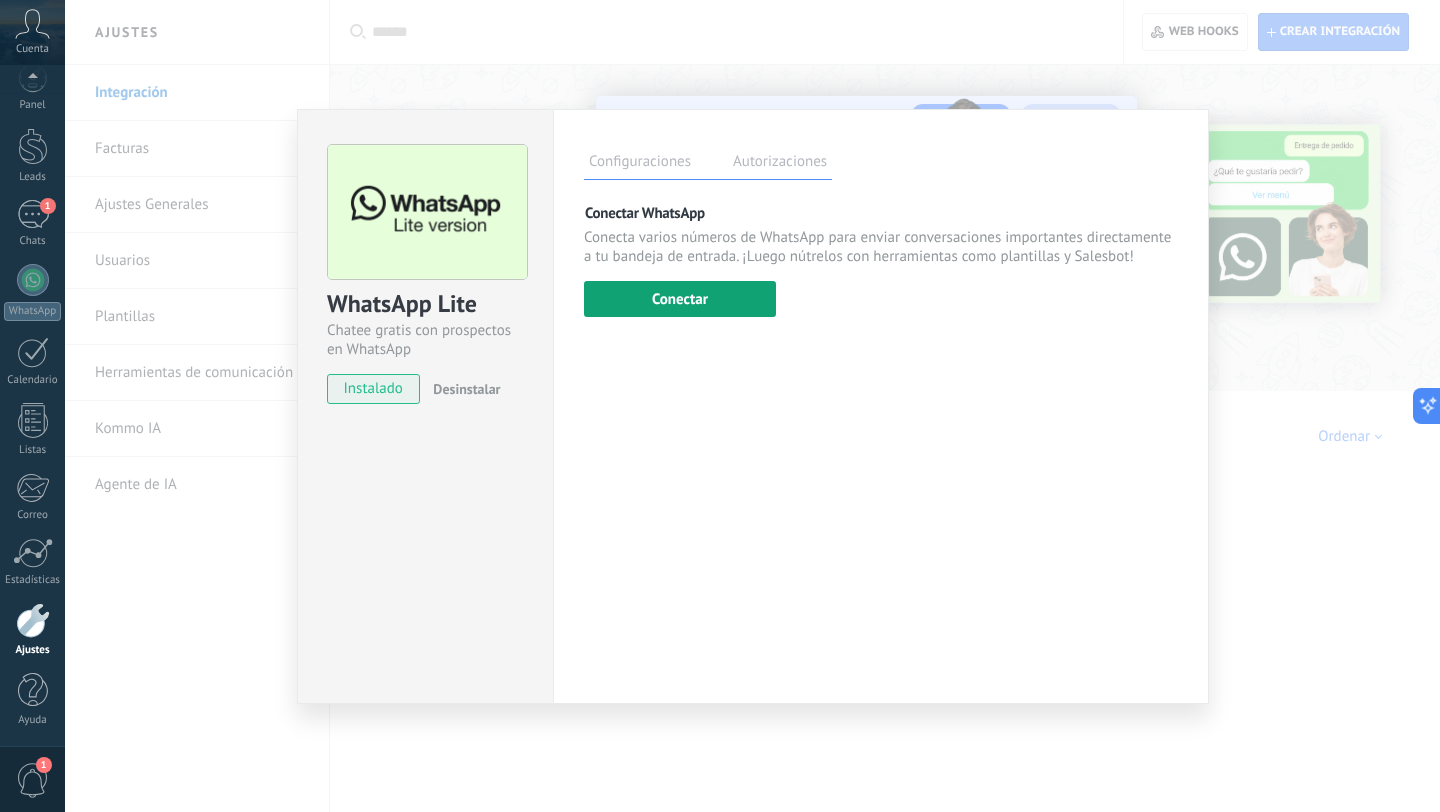 click on "Conectar" at bounding box center (680, 299) 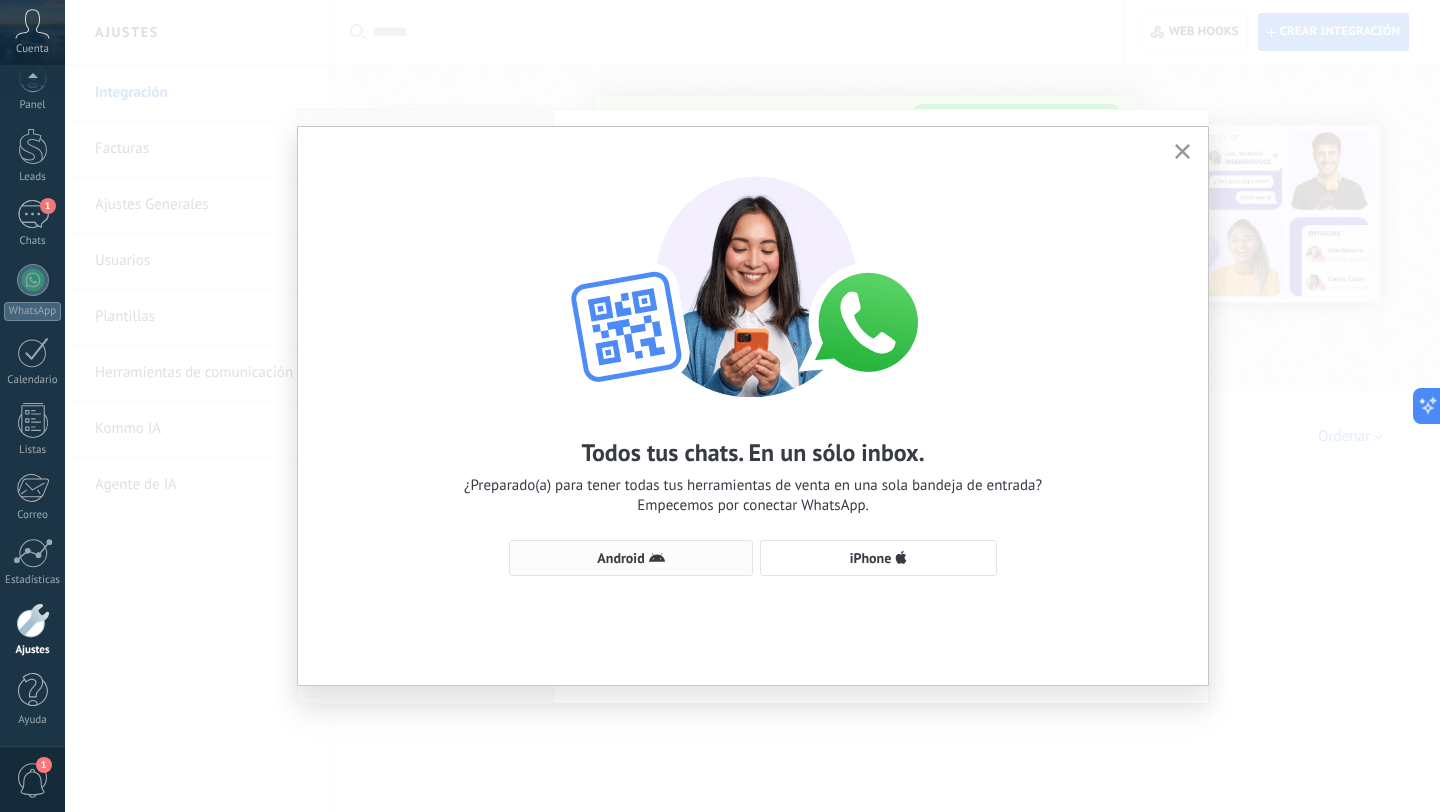 click on "Android" at bounding box center [631, 558] 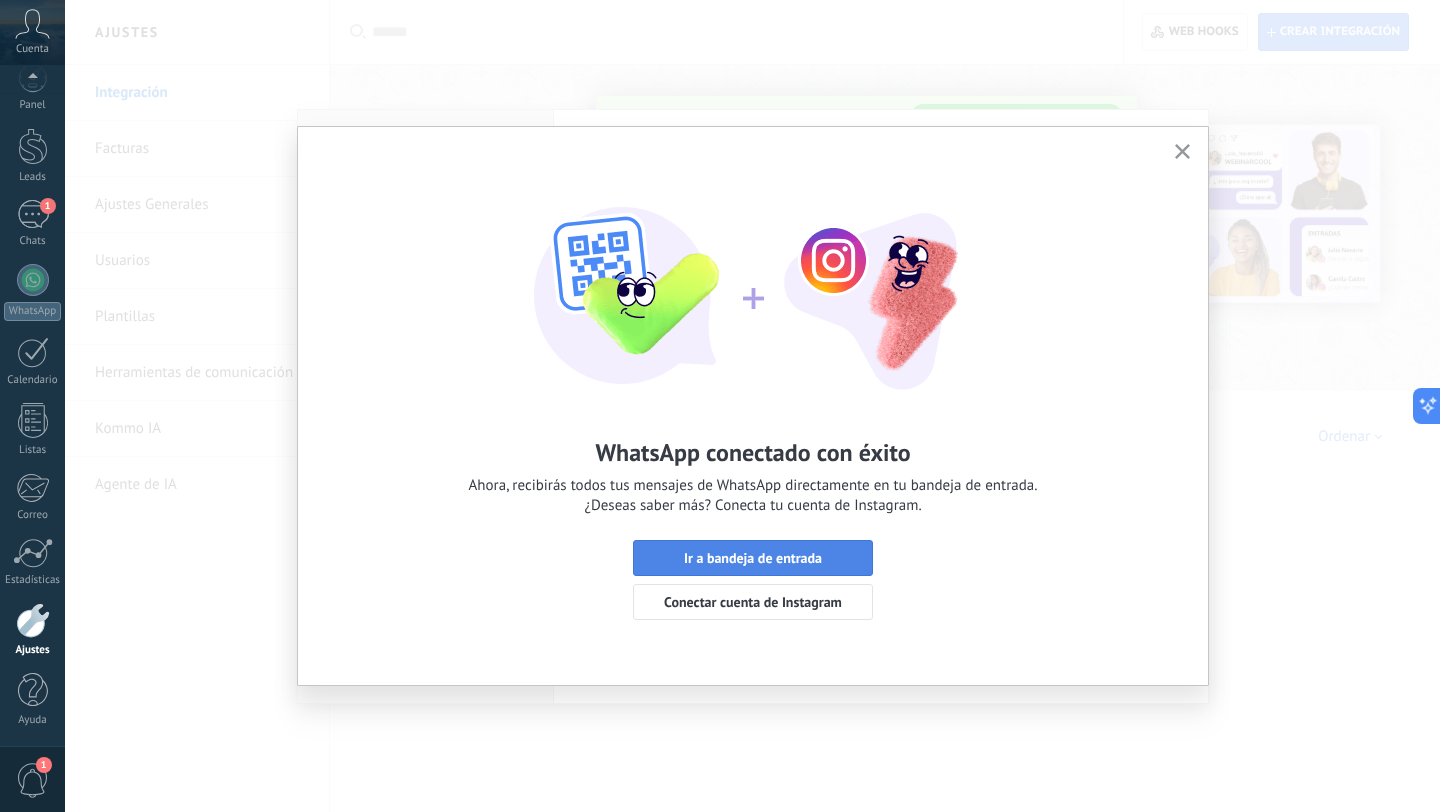 click on "Ir a bandeja de entrada" at bounding box center [753, 558] 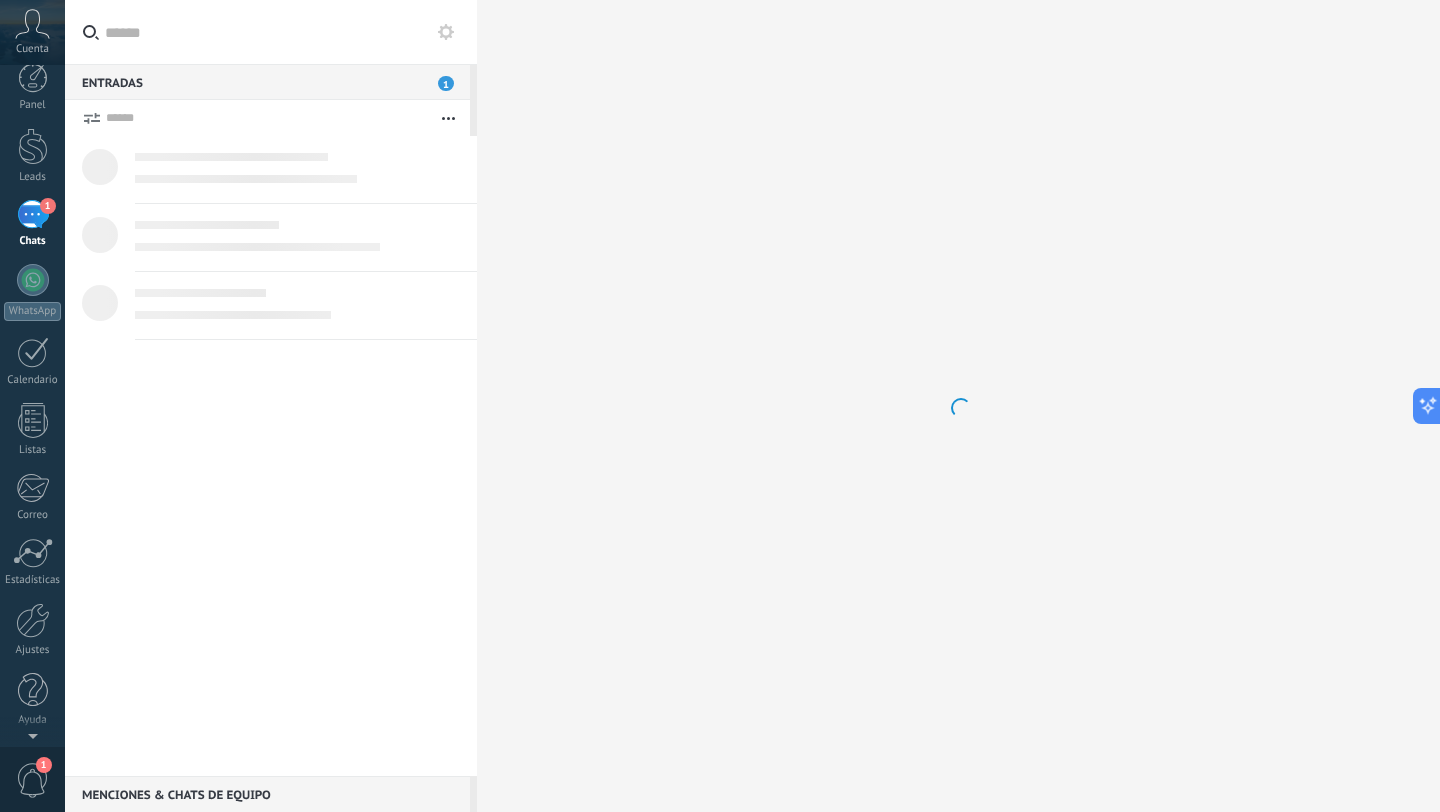 scroll, scrollTop: 0, scrollLeft: 0, axis: both 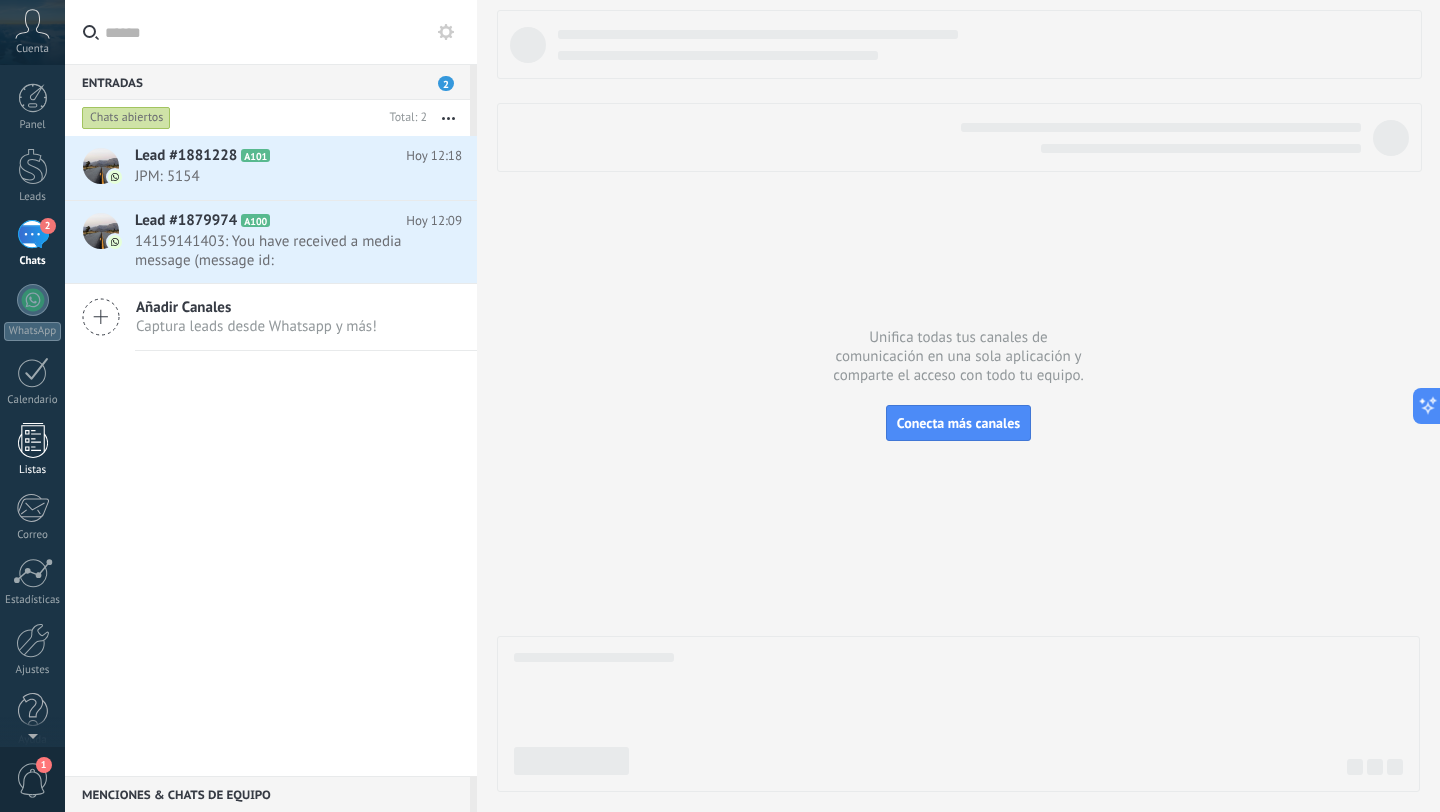 click on "Listas" at bounding box center (32, 450) 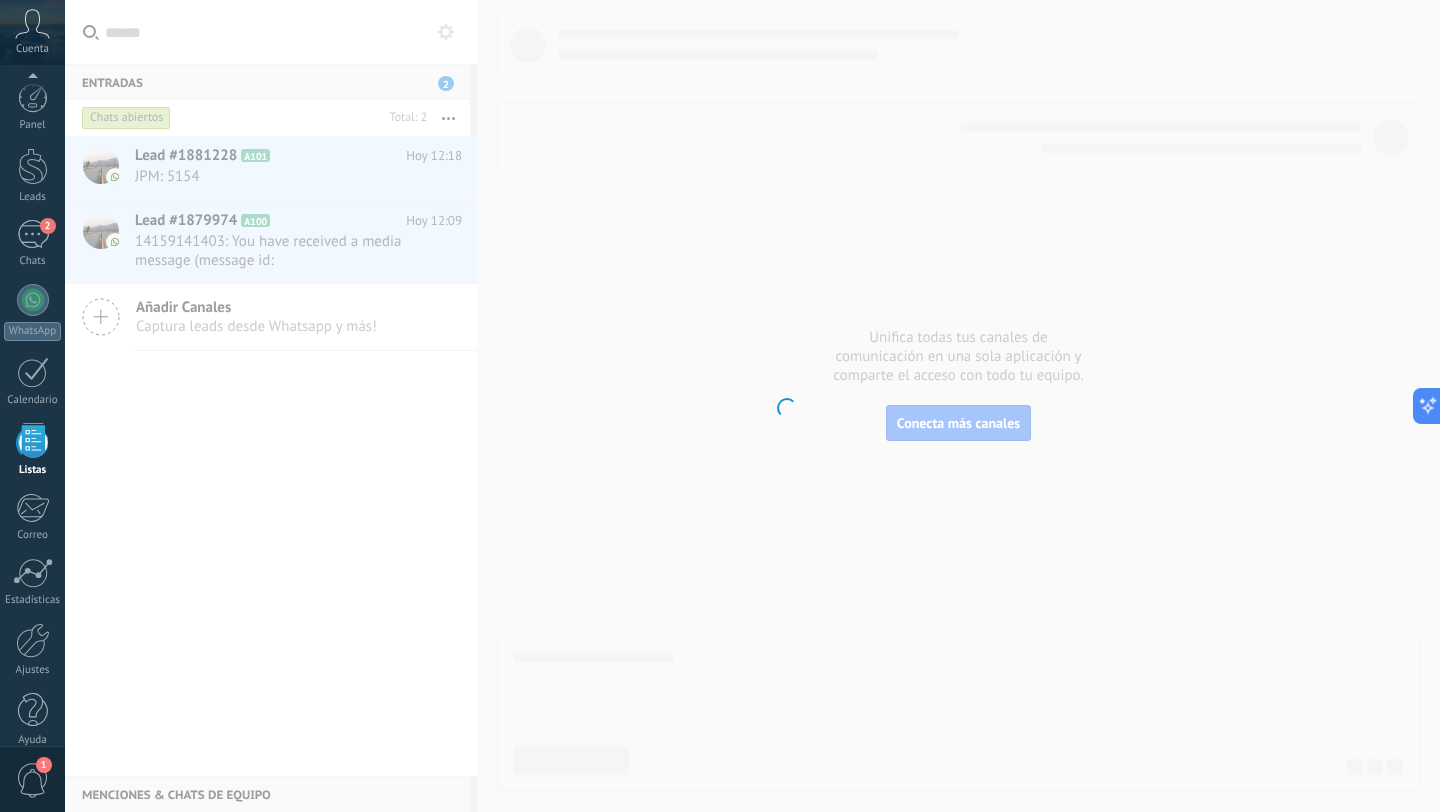 scroll, scrollTop: 20, scrollLeft: 0, axis: vertical 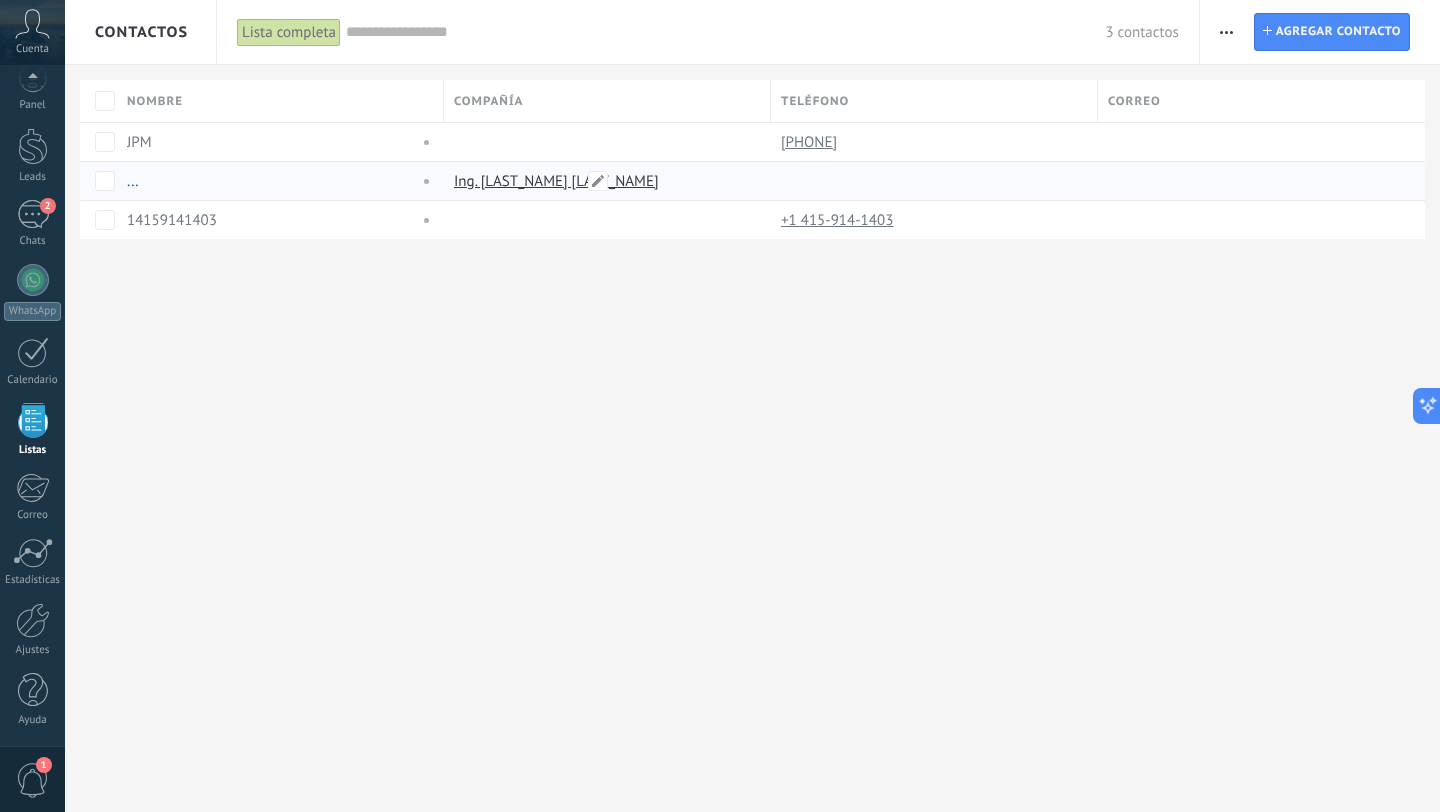 click on "Ing. Ladines DELICO" at bounding box center (556, 181) 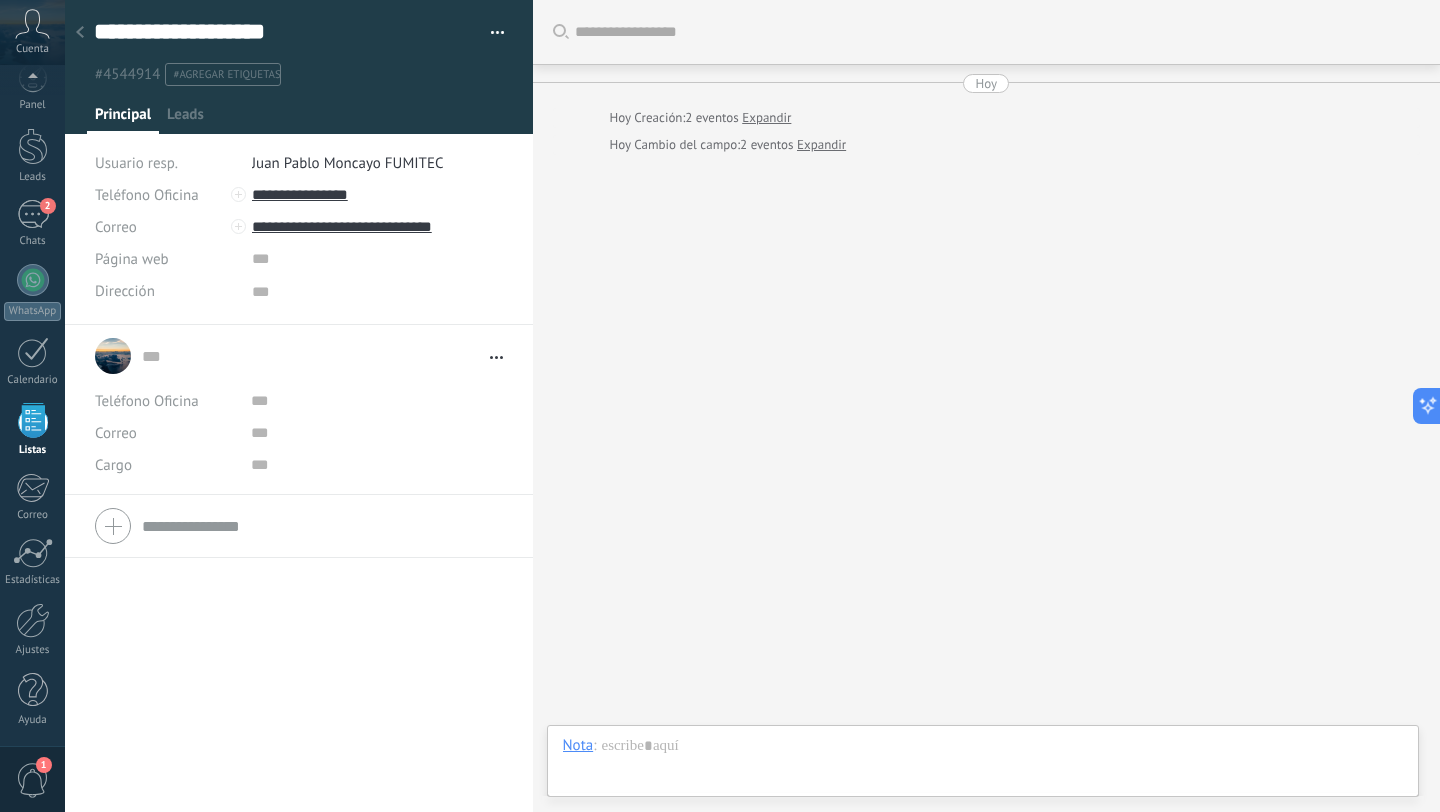 scroll, scrollTop: 20, scrollLeft: 0, axis: vertical 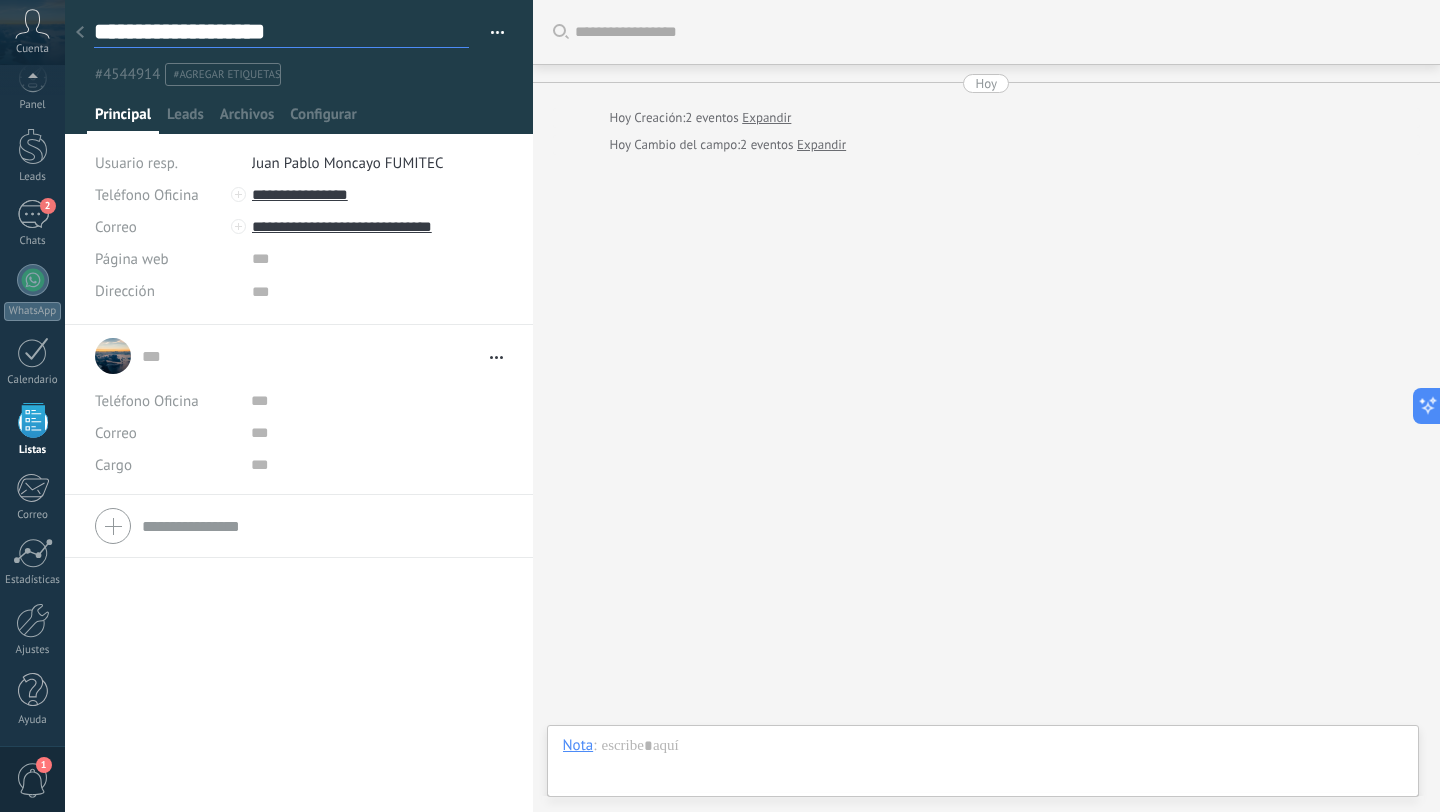 click on "**********" at bounding box center (281, 32) 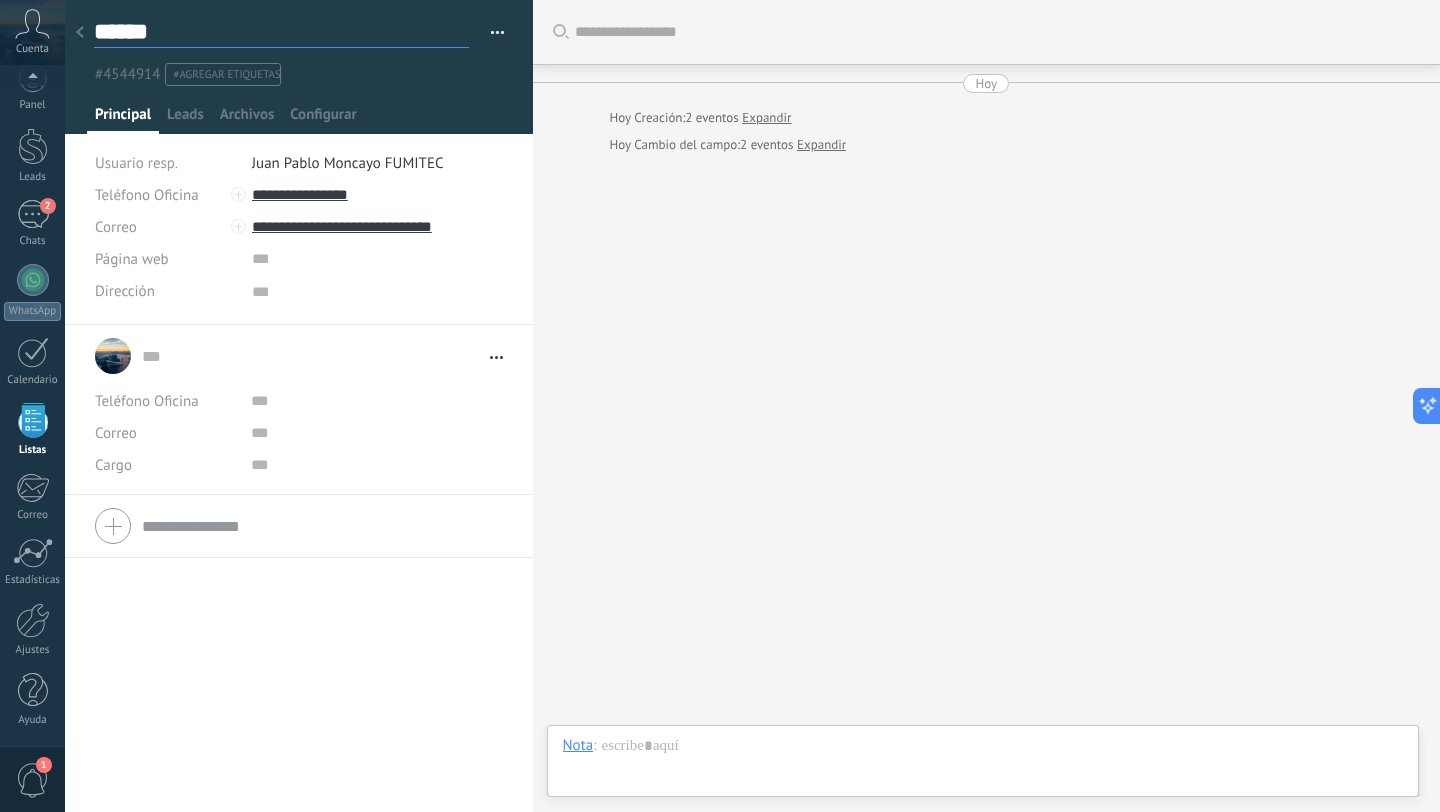 scroll, scrollTop: 30, scrollLeft: 0, axis: vertical 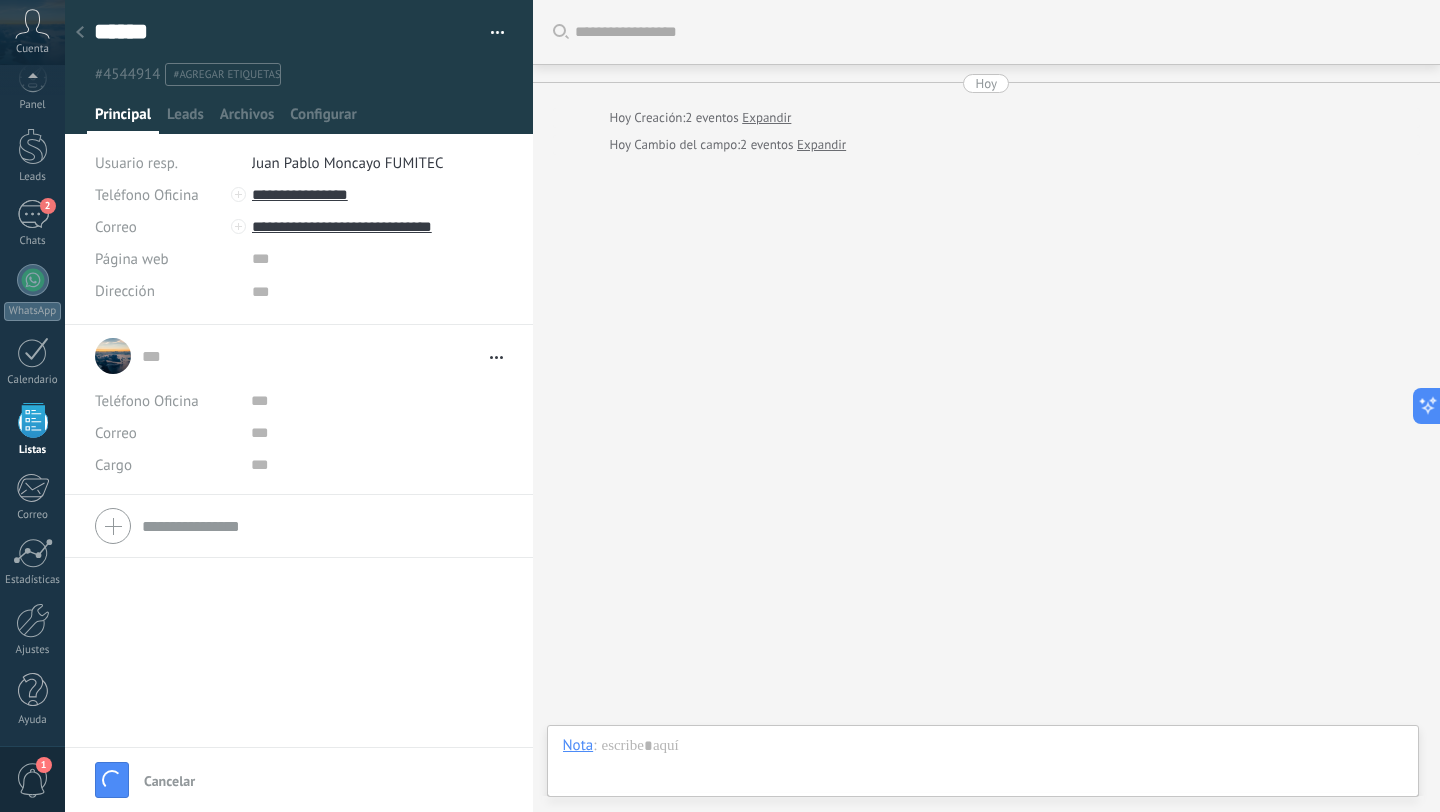 click on "...
...
Abrir detalle
Copie el nombre
Desatar" at bounding box center [299, 536] 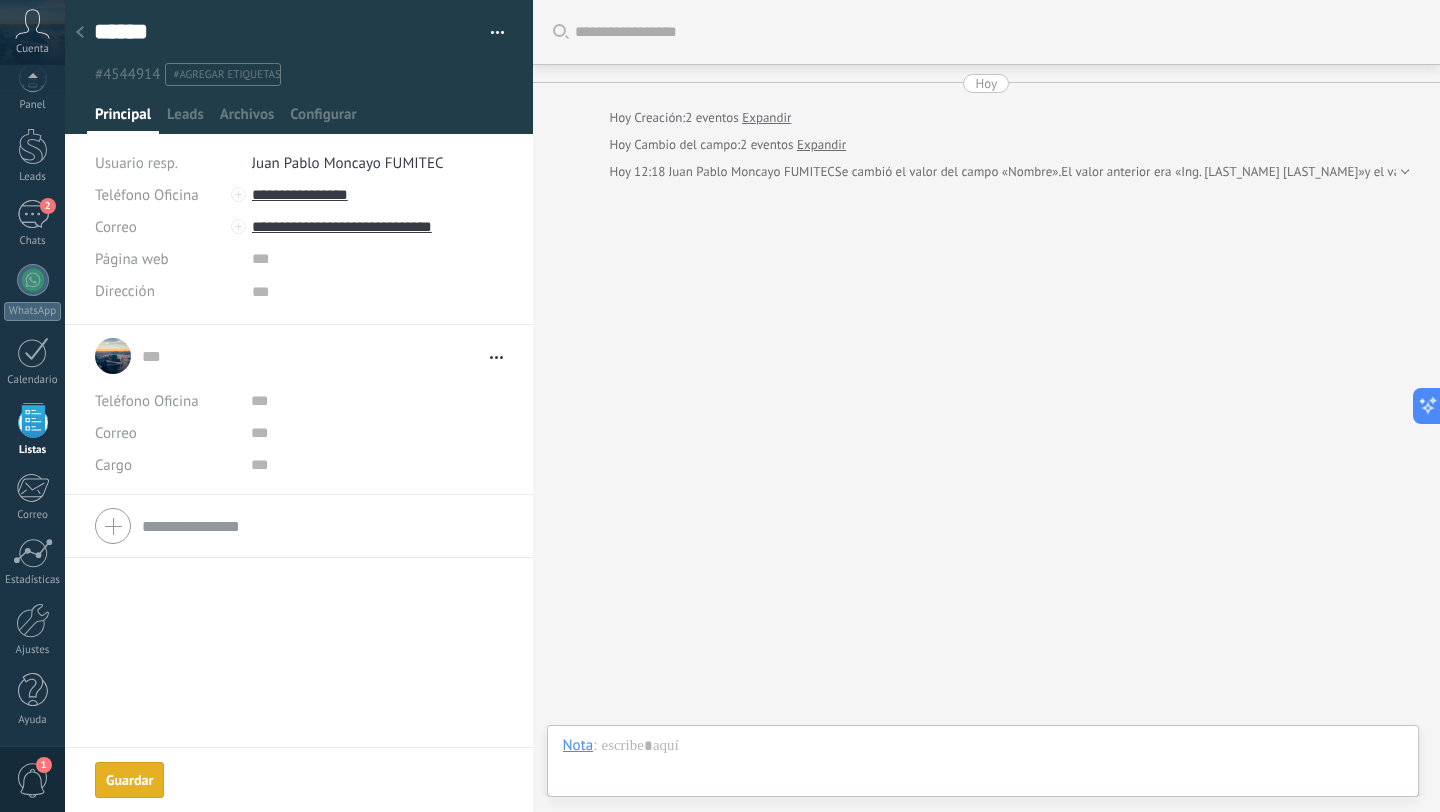 click on "Guardar" at bounding box center [129, 780] 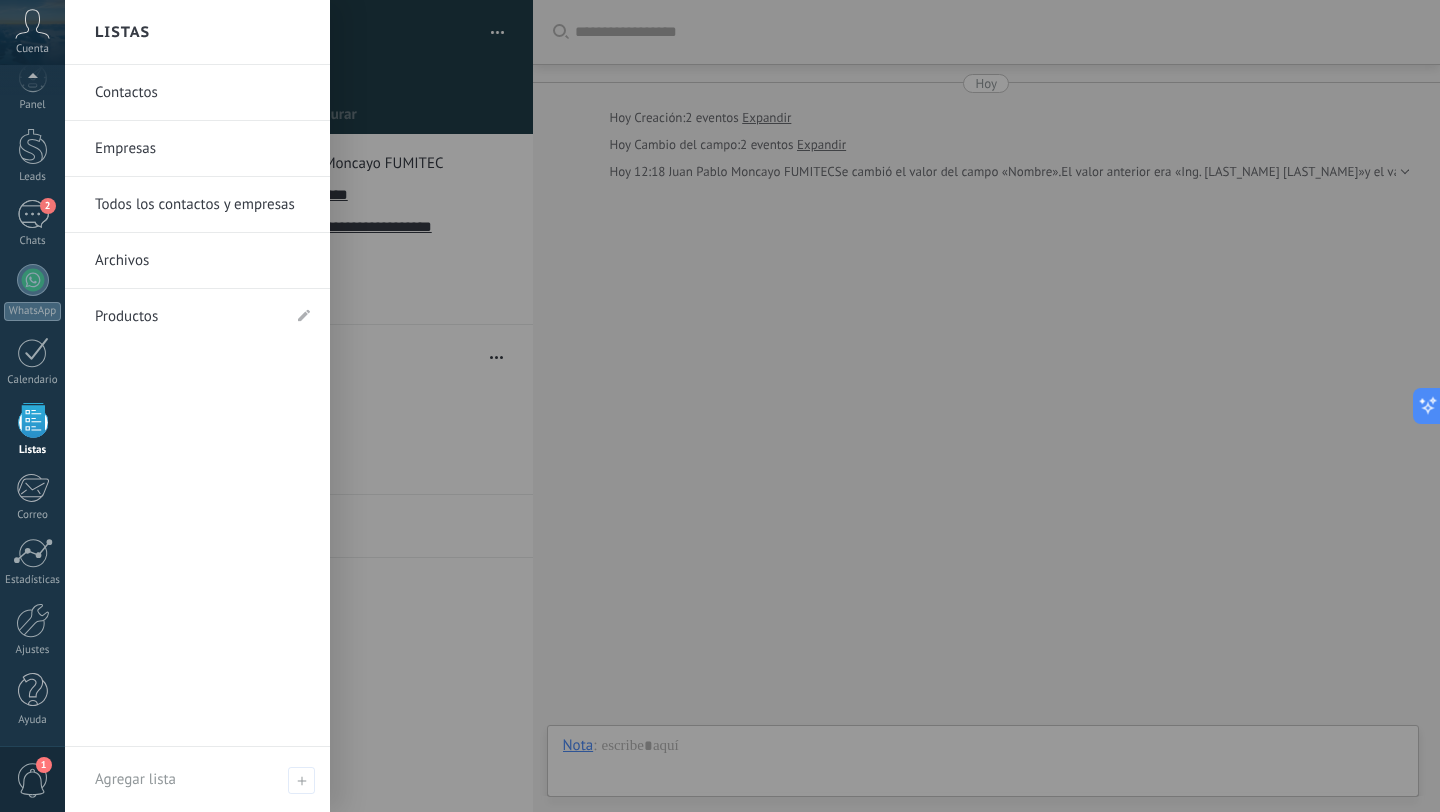 click at bounding box center [33, 420] 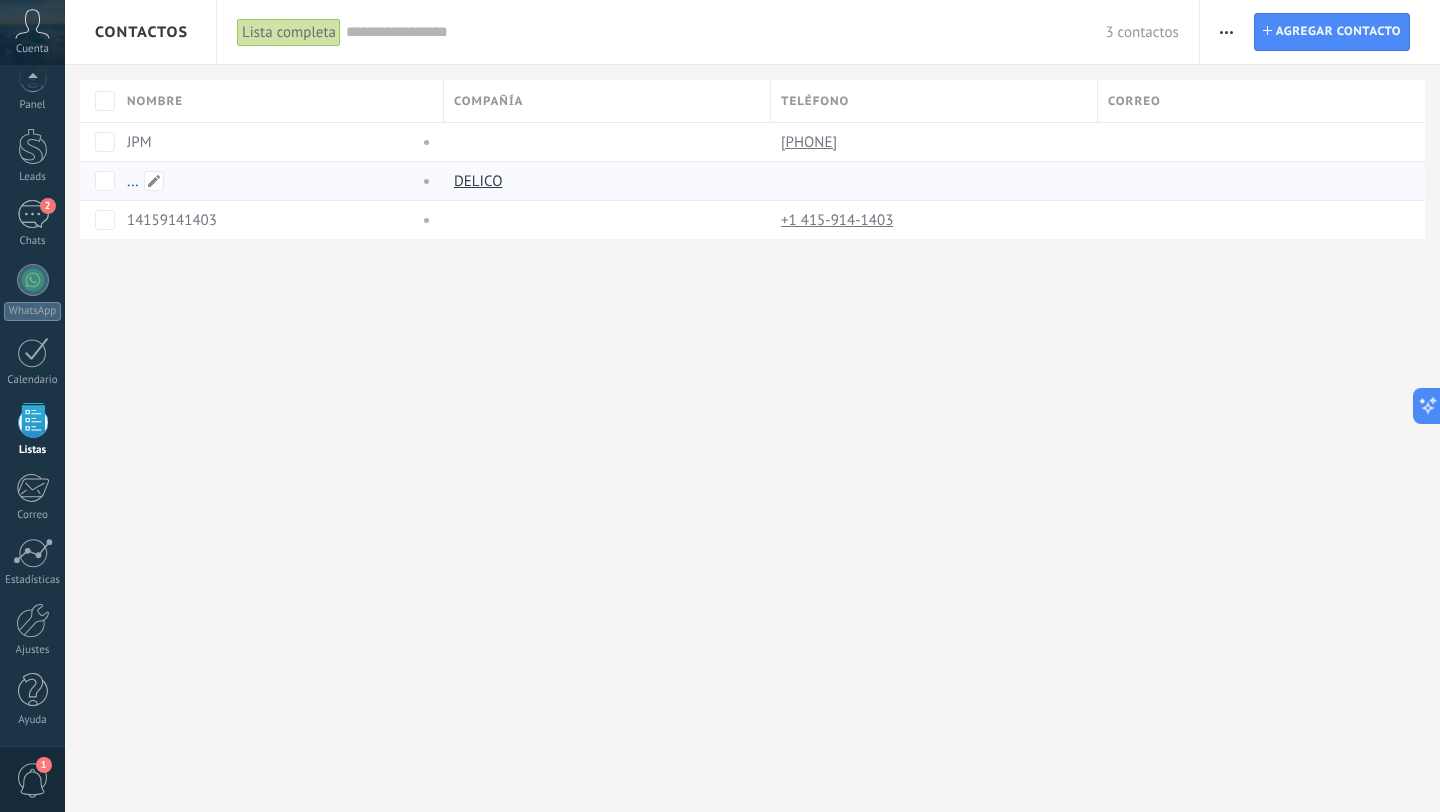 click on "..." at bounding box center [133, 181] 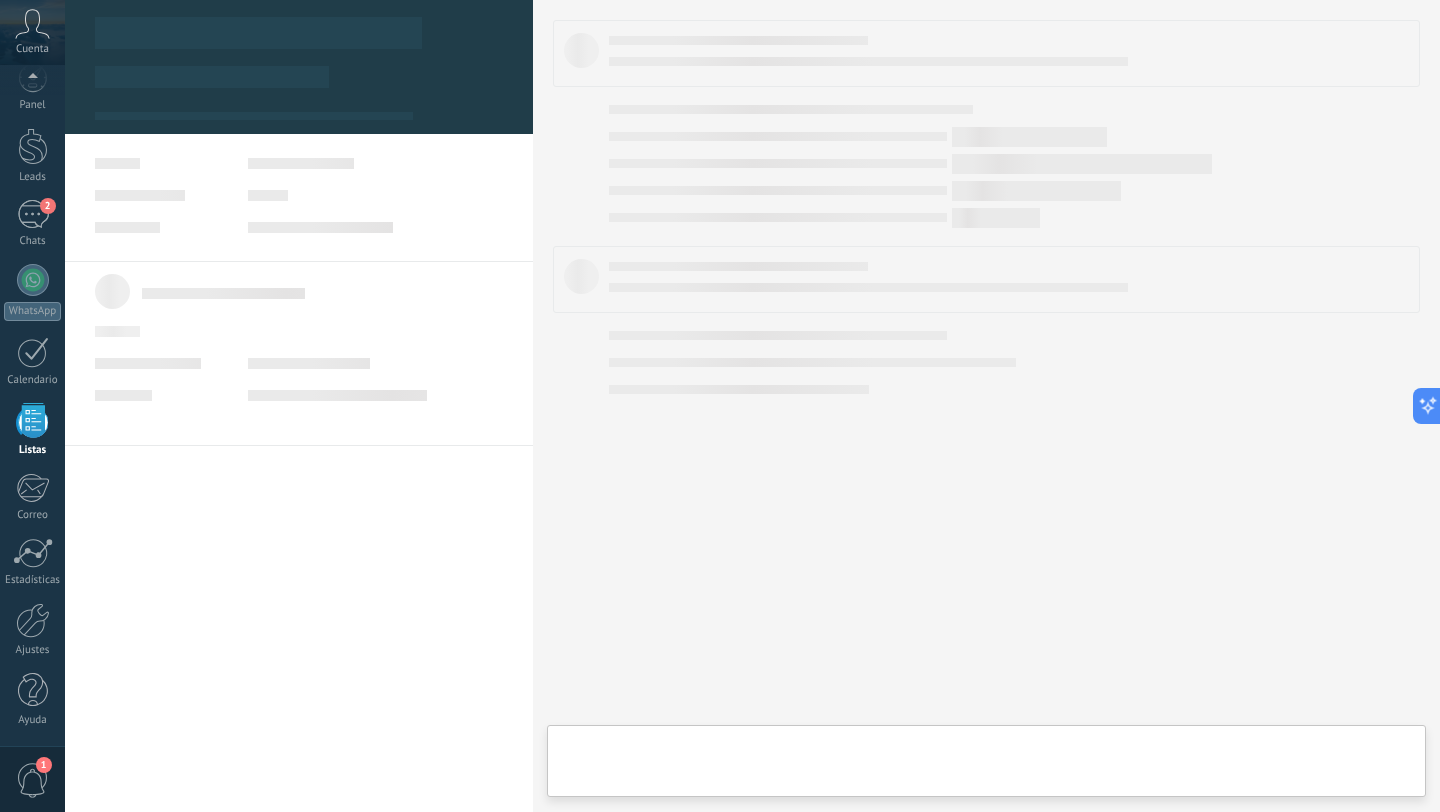 click on ".abccls-1,.abccls-2{fill-rule:evenodd}.abccls-2{fill:#fff} .abfcls-1{fill:none}.abfcls-2{fill:#fff} .abncls-1{isolation:isolate}.abncls-2{opacity:.06}.abncls-2,.abncls-3,.abncls-6{mix-blend-mode:multiply}.abncls-3{opacity:.15}.abncls-4,.abncls-8{fill:#fff}.abncls-5{fill:url(#abnlinear-gradient)}.abncls-6{opacity:.04}.abncls-7{fill:url(#abnlinear-gradient-2)}.abncls-8{fill-rule:evenodd} .abqst0{fill:#ffa200} .abwcls-1{fill:#252525} .cls-1{isolation:isolate} .acicls-1{fill:none} .aclcls-1{fill:#232323} .acnst0{display:none} .addcls-1,.addcls-2{fill:none;stroke-miterlimit:10}.addcls-1{stroke:#dfe0e5}.addcls-2{stroke:#a1a7ab} .adecls-1,.adecls-2{fill:none;stroke-miterlimit:10}.adecls-1{stroke:#dfe0e5}.adecls-2{stroke:#a1a7ab} .adqcls-1{fill:#8591a5;fill-rule:evenodd} .aeccls-1{fill:#5c9f37} .aeecls-1{fill:#f86161} .aejcls-1{fill:#8591a5;fill-rule:evenodd} .aekcls-1{fill-rule:evenodd} .aelcls-1{fill-rule:evenodd;fill:currentColor} .aemcls-1{fill-rule:evenodd;fill:currentColor} .aencls-2{fill:#f86161;opacity:.3}" at bounding box center (720, 406) 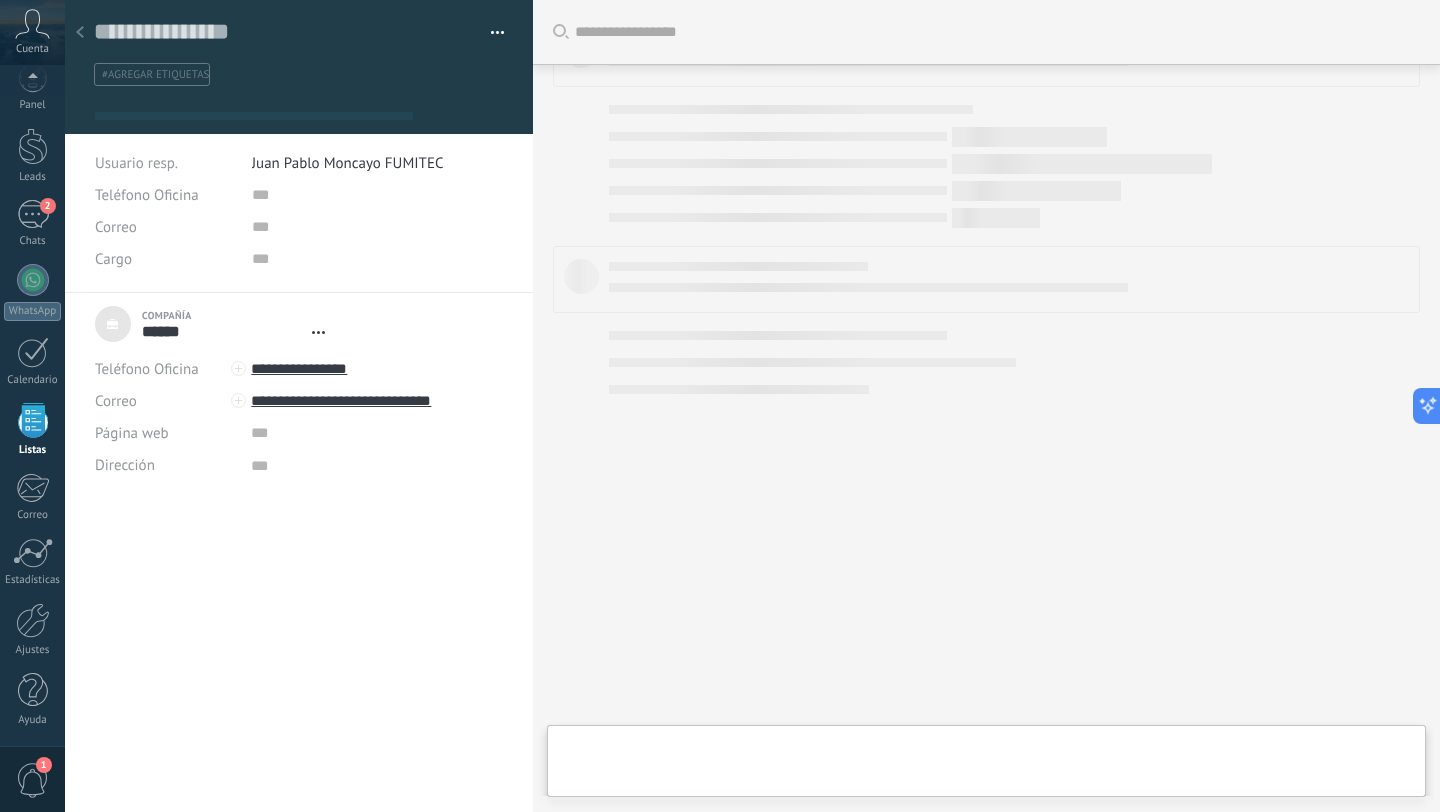 type on "***" 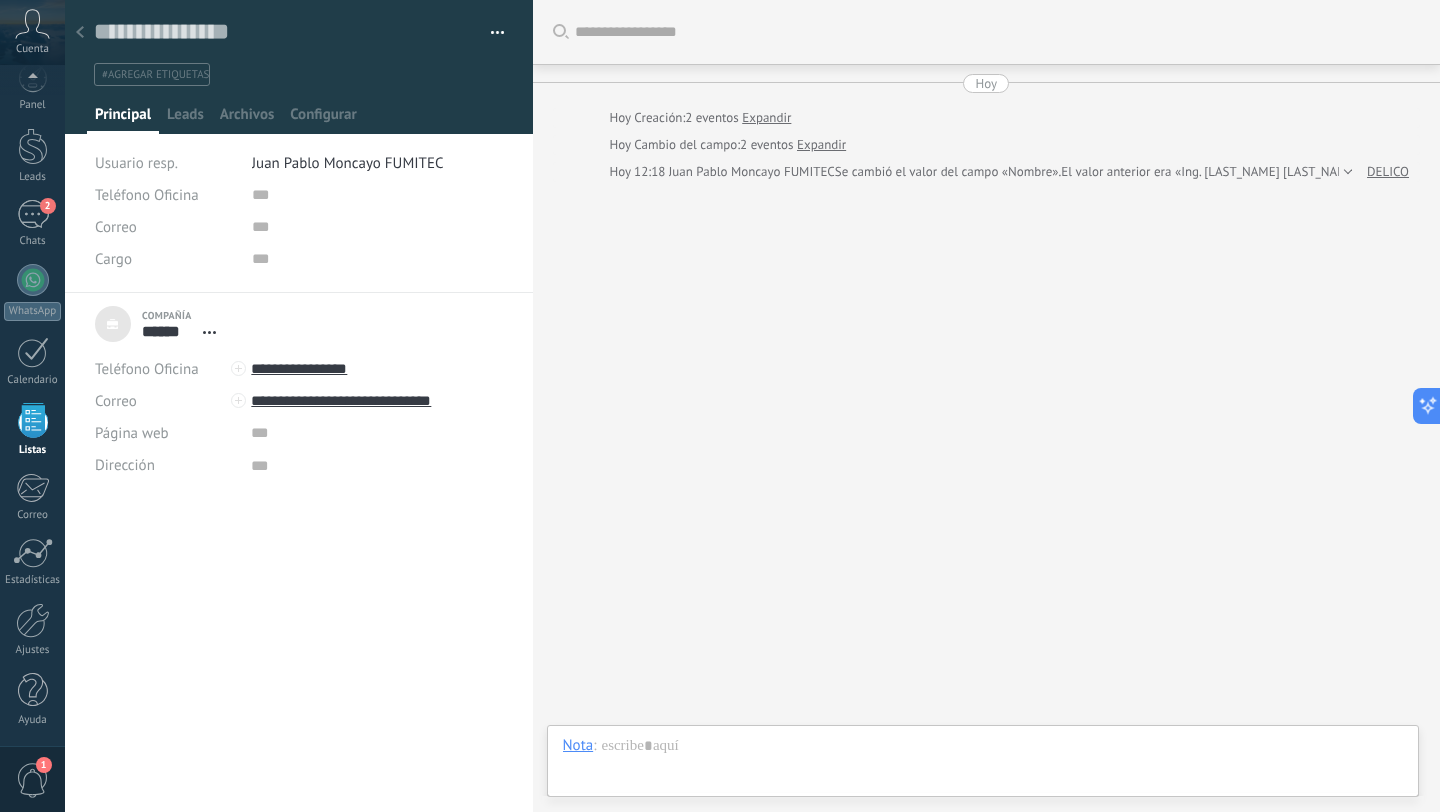 click on "Abrir detalle
Desatar" at bounding box center [209, 332] 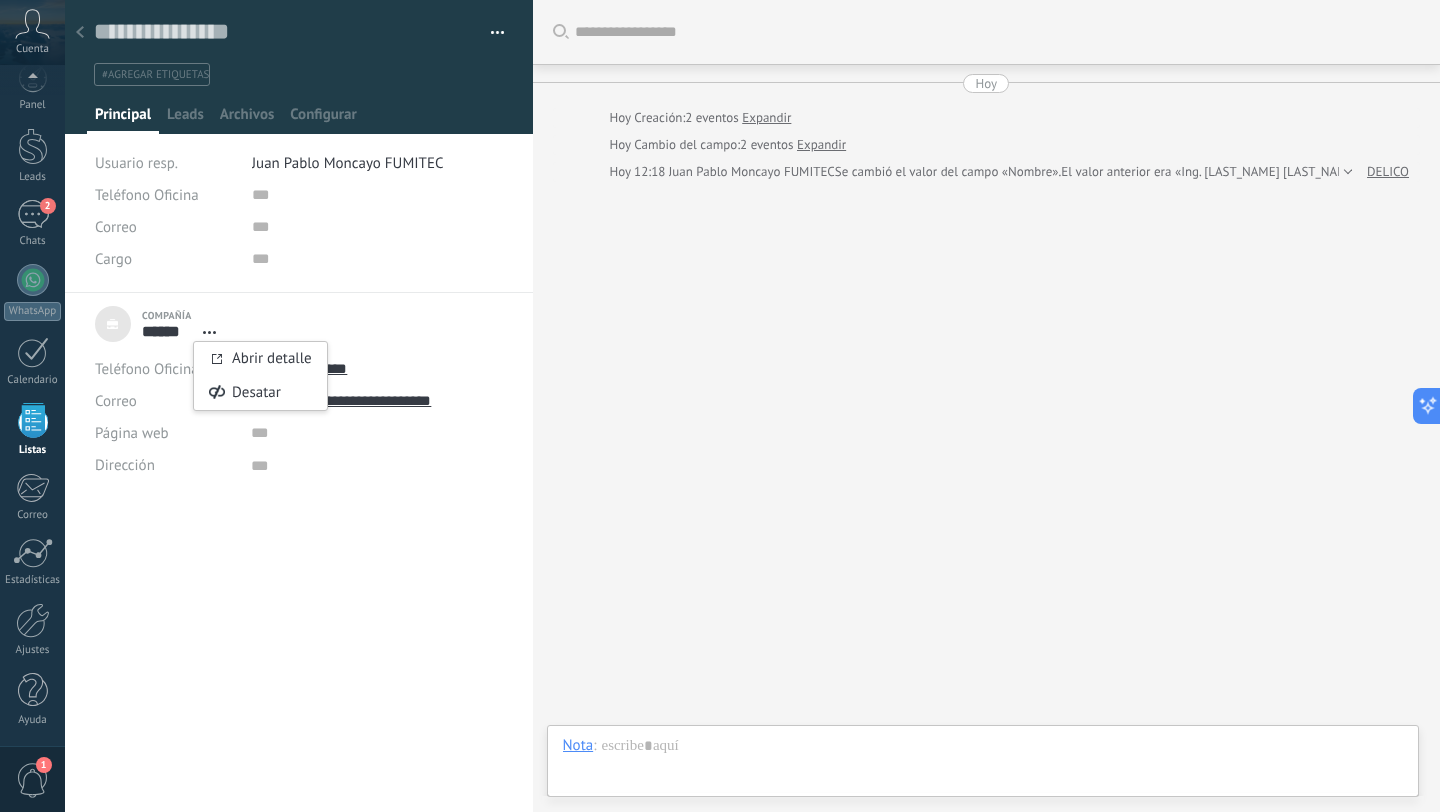 click on "Compañía
****** DELICO
Abrir detalle
Desatar" at bounding box center (299, 552) 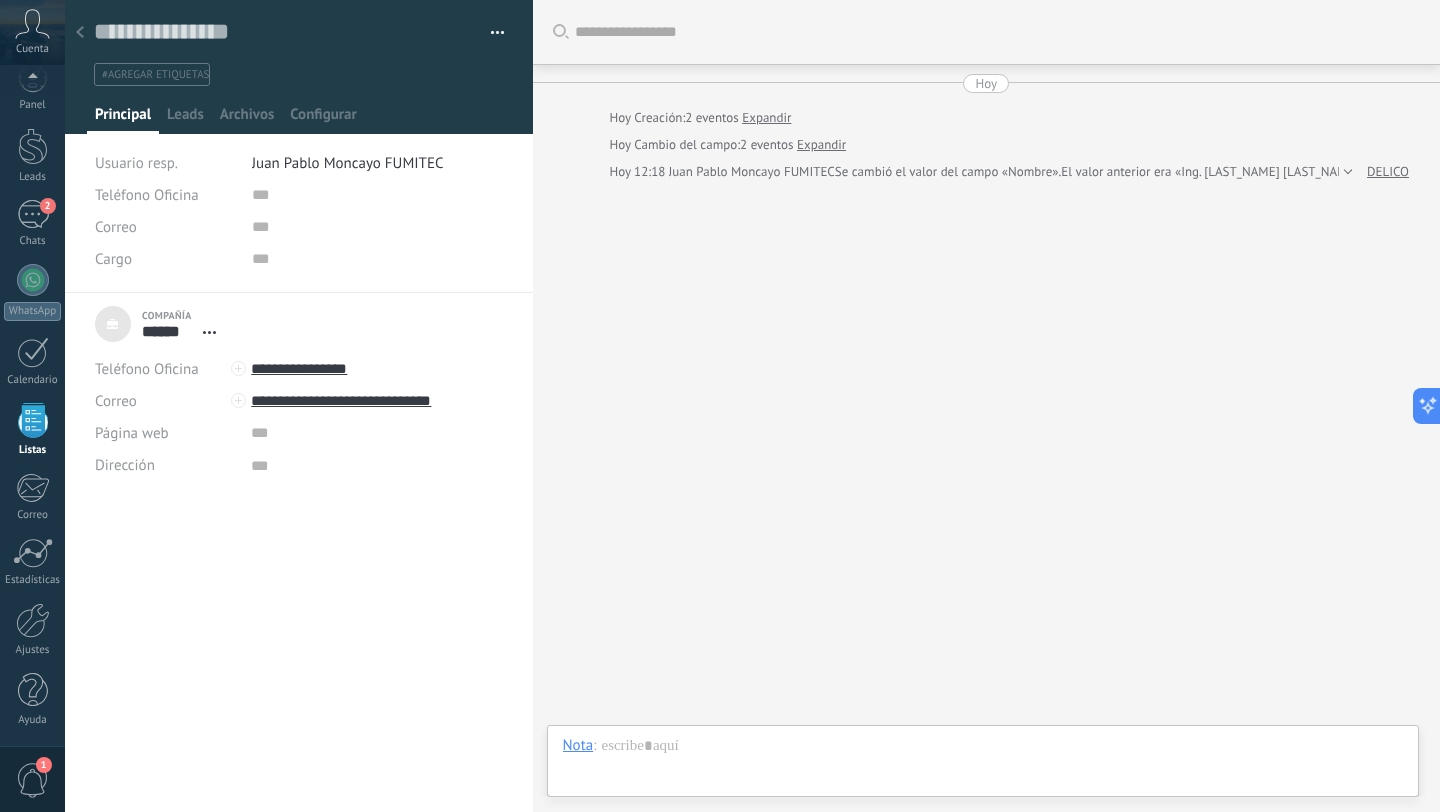 click at bounding box center (498, 36) 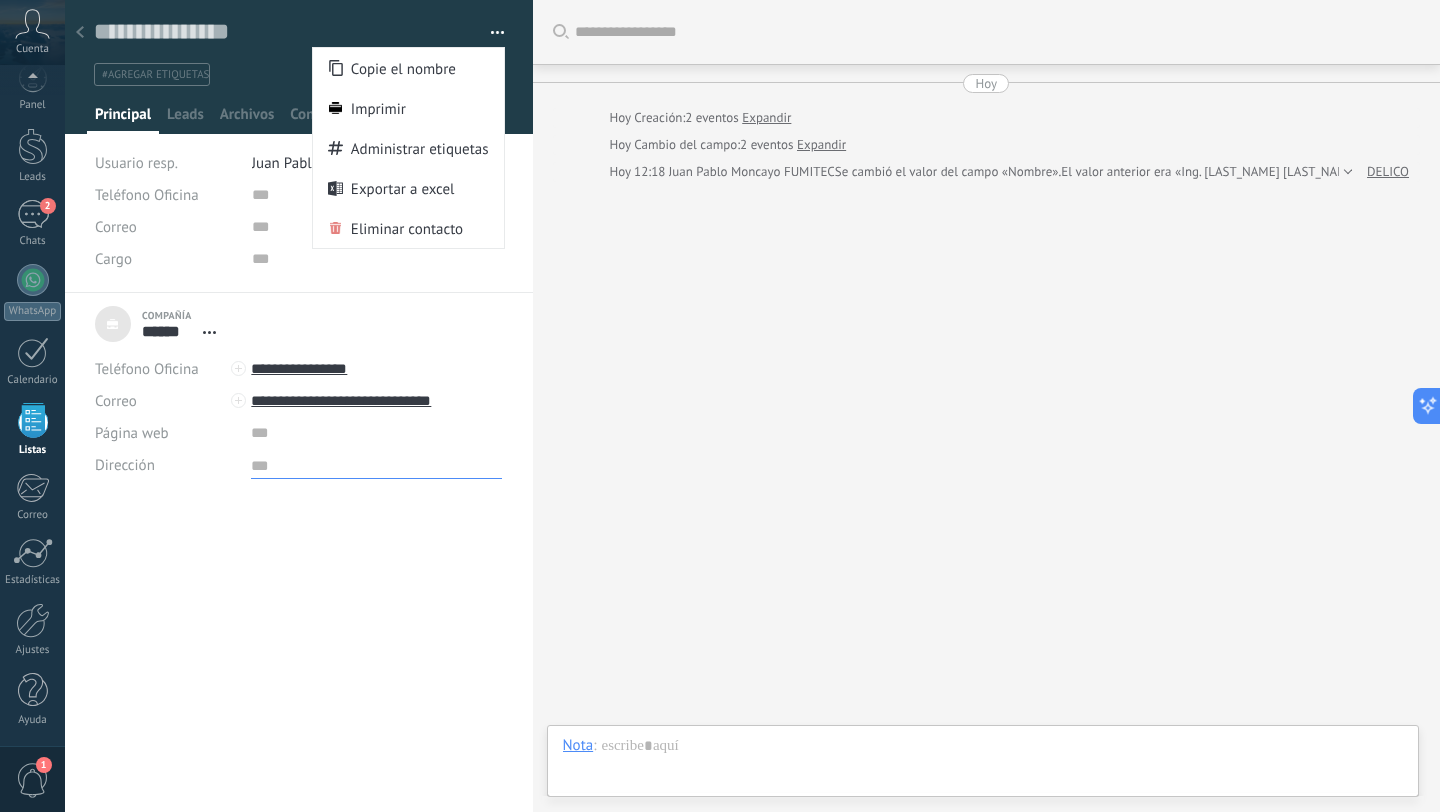 click at bounding box center [376, 464] 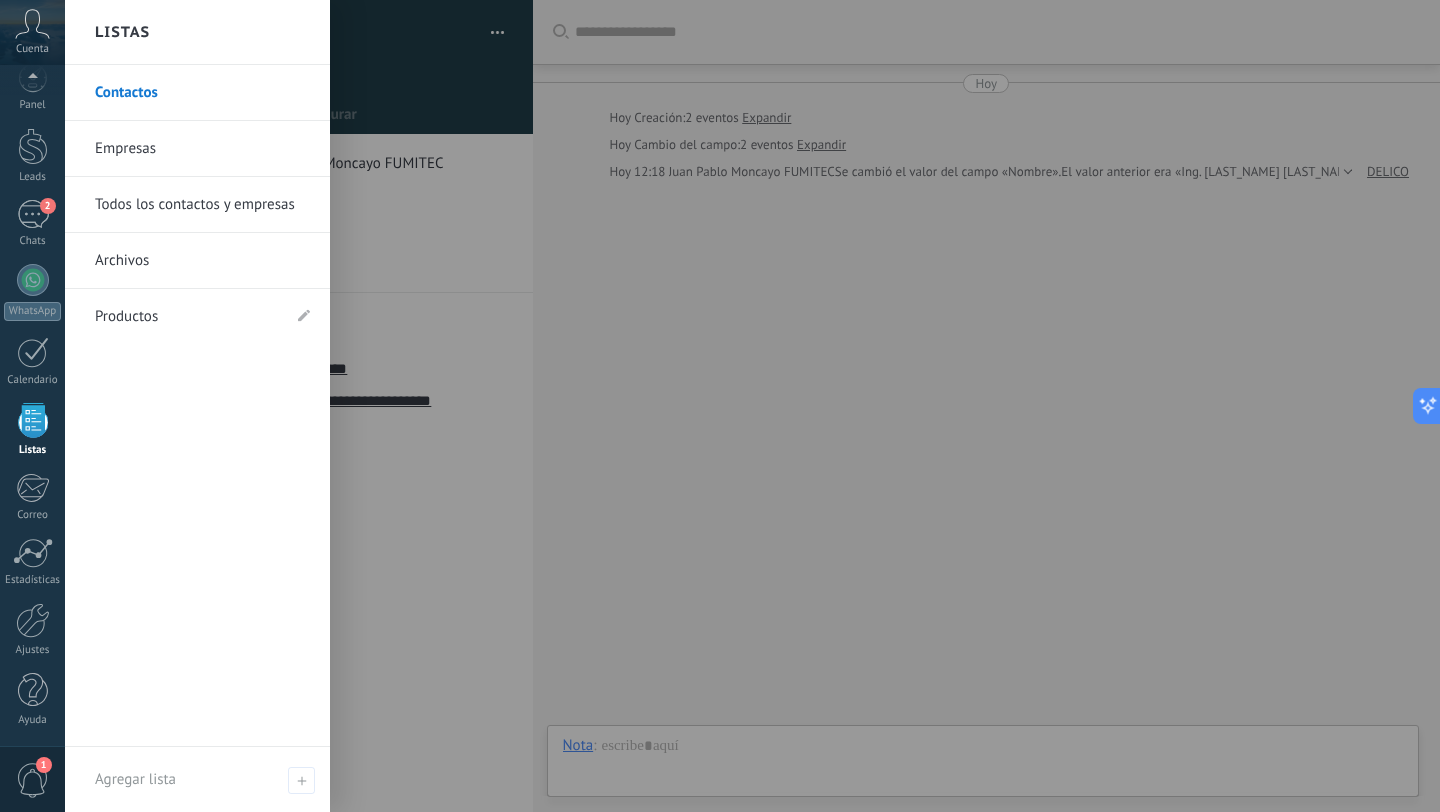click on "Listas" at bounding box center [32, 430] 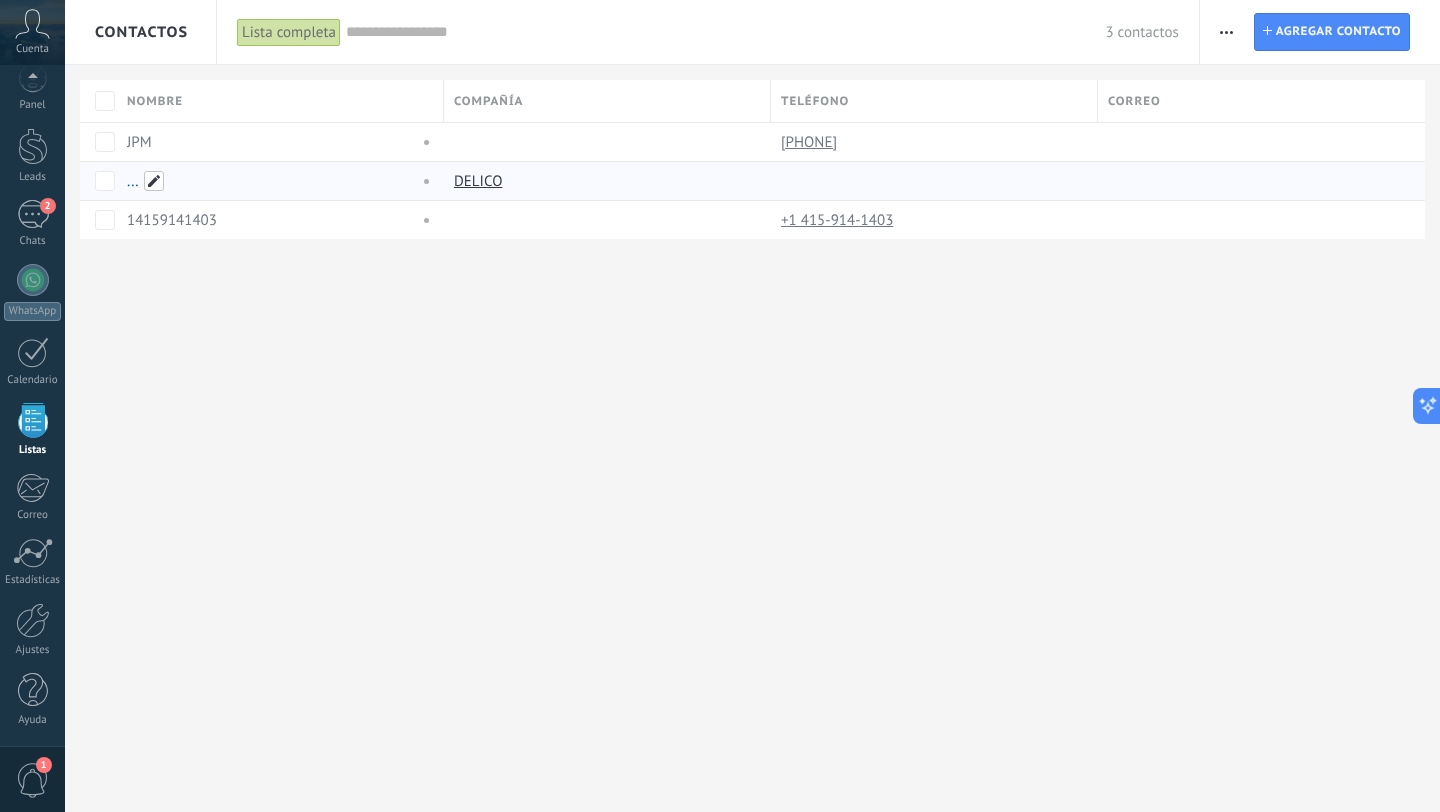 click at bounding box center (154, 181) 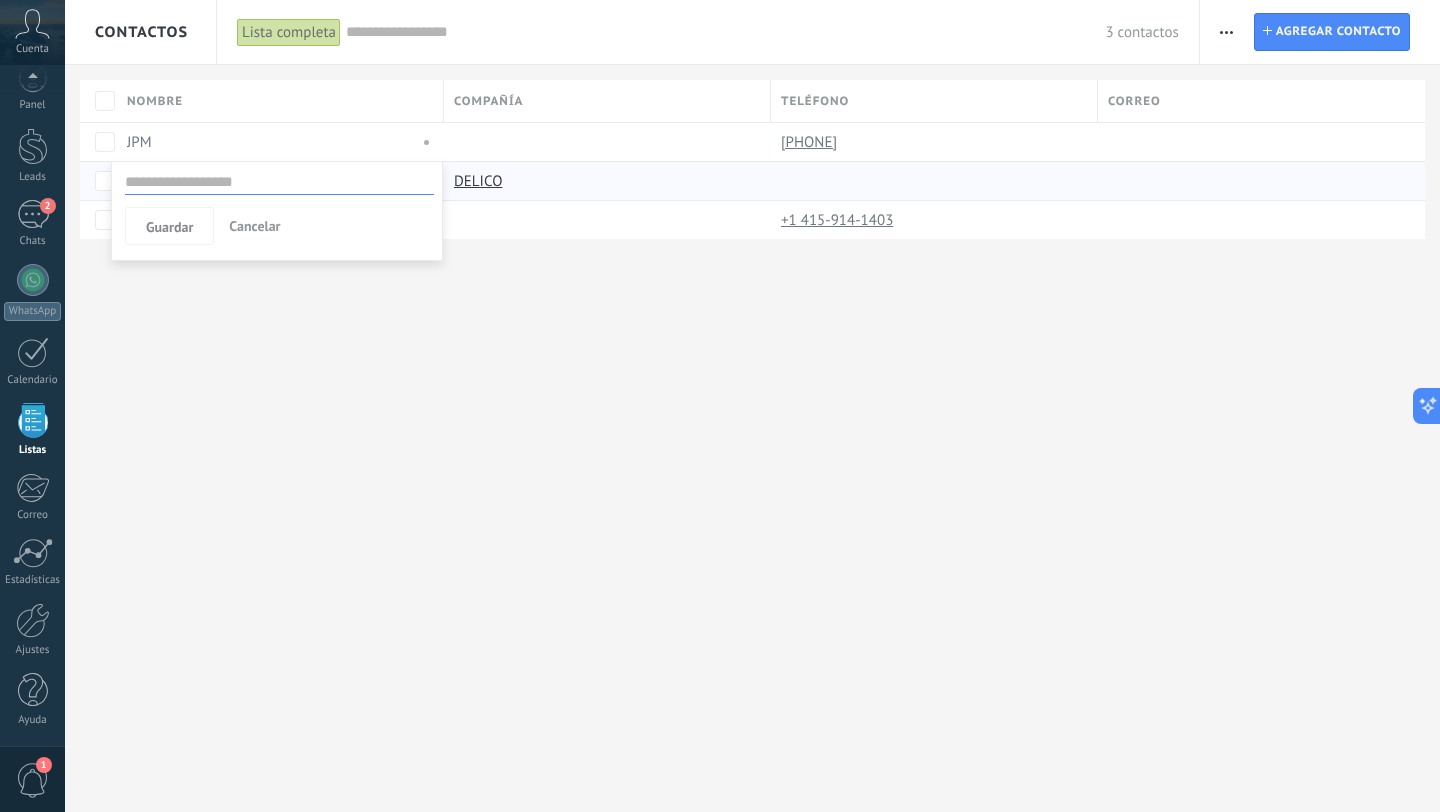 click at bounding box center (279, 182) 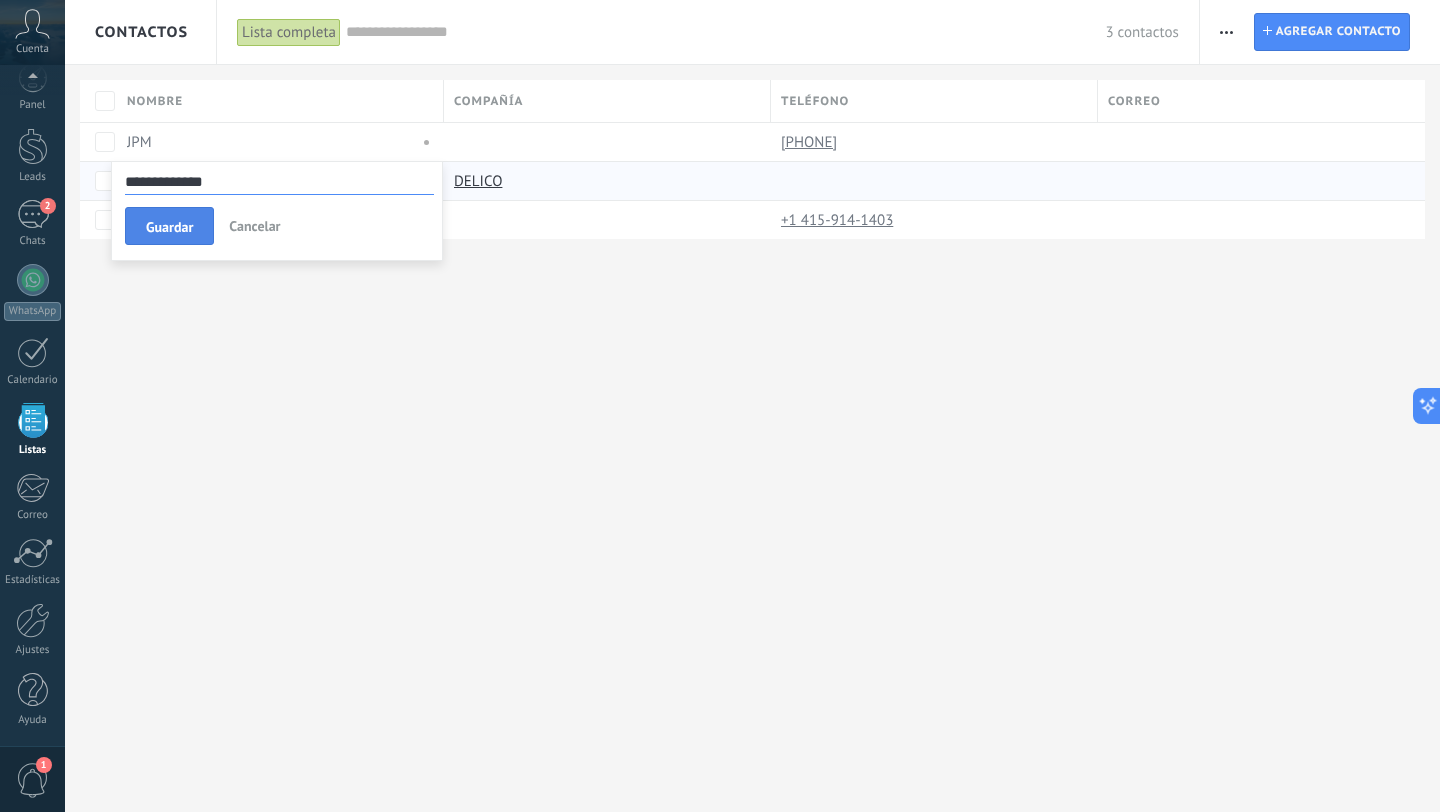 type on "**********" 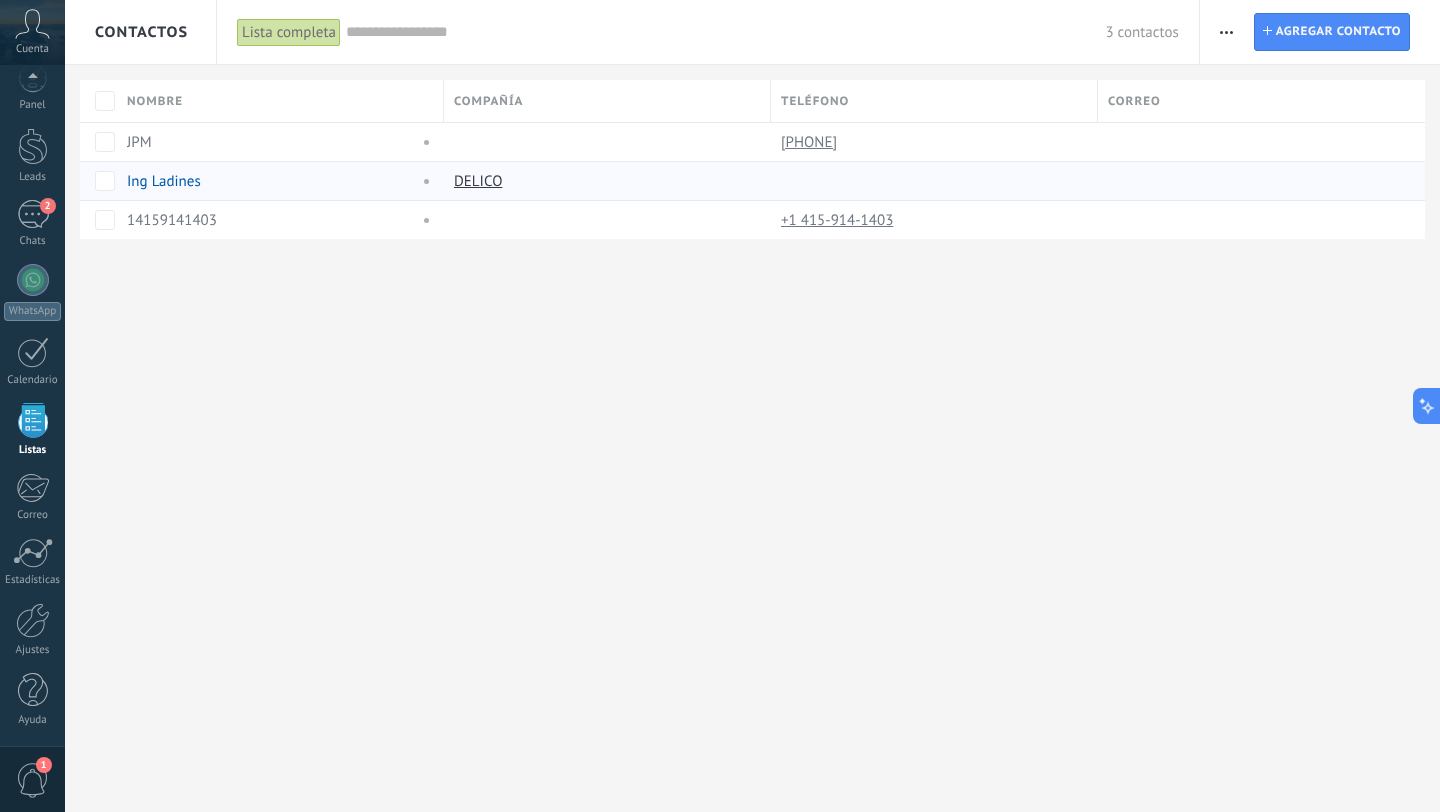 click on "Contactos Lista completa Aplicar 3 contactos Lista completa Contactos sin tareas Contactos con tareas atrasadas Sin leads Eliminados Guardar Todo el tiempo Todo el tiempo Hoy Ayer Últimos  ** 30  dias Esta semana La última semana Este mes El mes pasado Este trimestre Este año   Seleccionar todo Sin leads Sin la apertura de la causa Contacto inicial Negociación Debate contractual Discusión de contrato Logrado con éxito Venta Perdido Etapas activas Seleccionar todo Presupuesto insuficiente No hay necesidad para el producto No satisfecho con las condiciones Comprado del competidor Razón no definida Razones de pérdidas Seleccionar todo Hoy Mañana Esta semana Este mes Este trimestre No hay tareas atrasadas Todo valores Etiquetas Administrar etiquetas No tienes etiquetas conectadas Aplicar Restablecer Imprimir Agregar una compañía Exportar Importar Ajustes de la lista Procesos empresariales Buscar duplicados Contacto Agregar contacto Columnas adicionales Cargo (contacto) Creado por Fecha de Creación JPM" at bounding box center (752, 406) 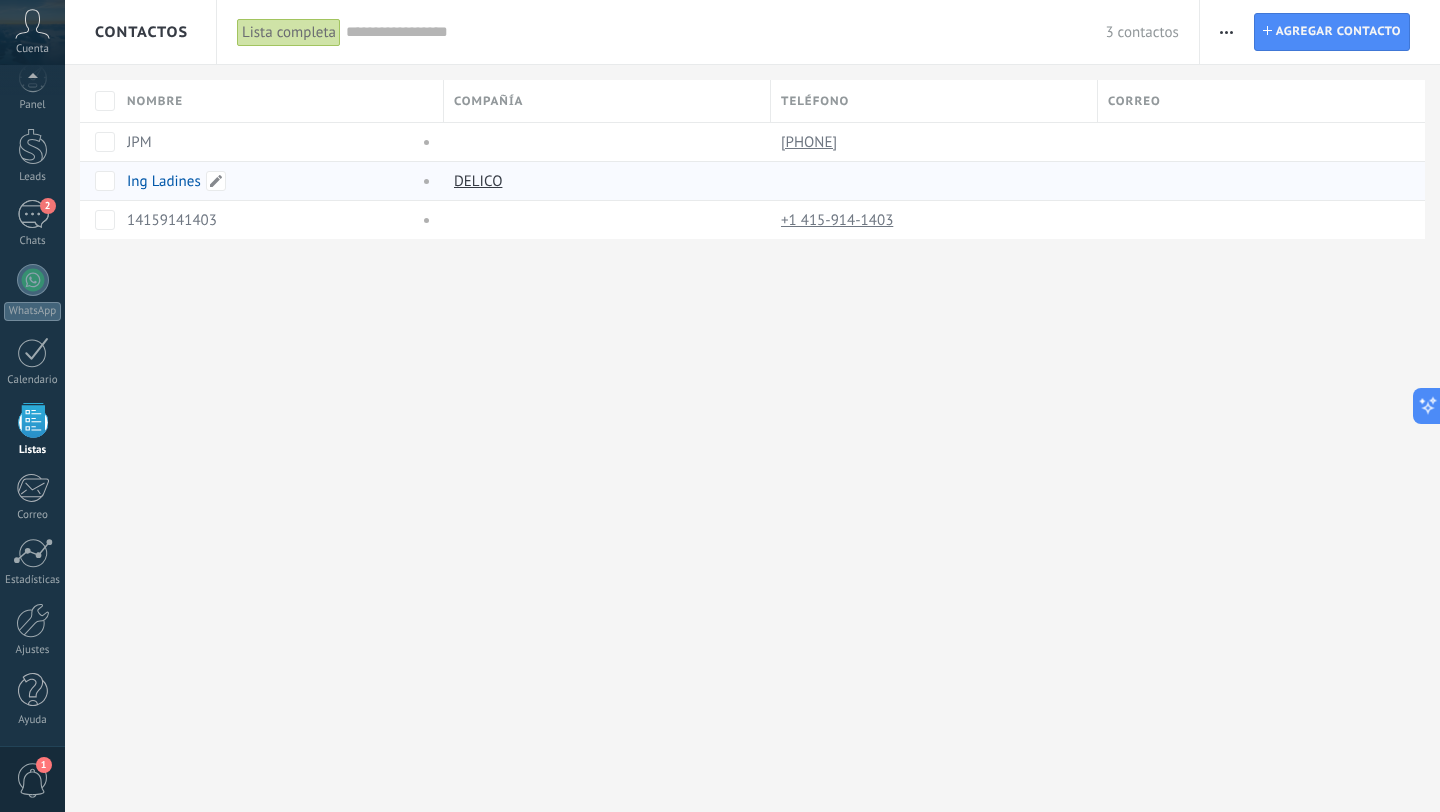 click on "Ing Ladines" at bounding box center [164, 181] 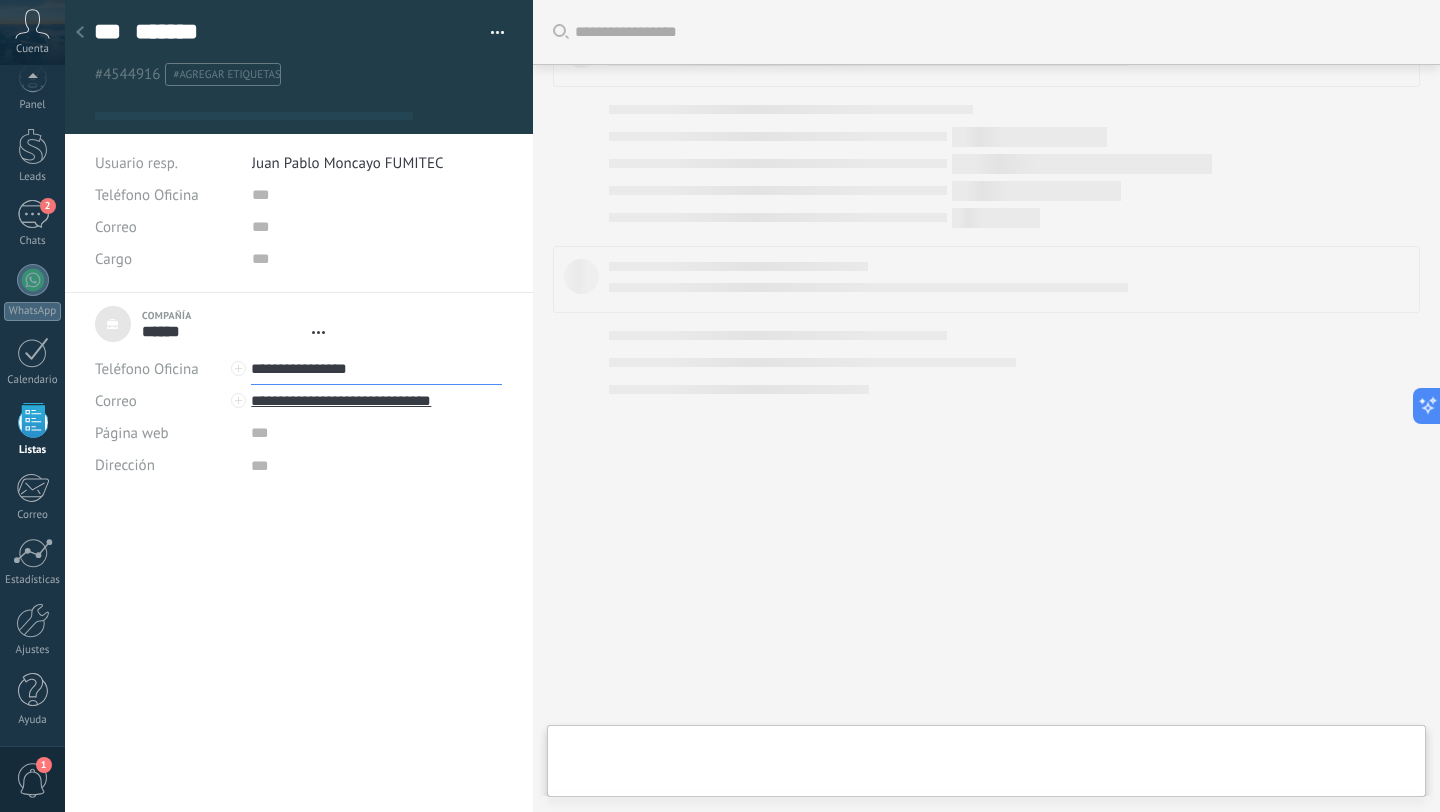 click on "**********" at bounding box center (376, 369) 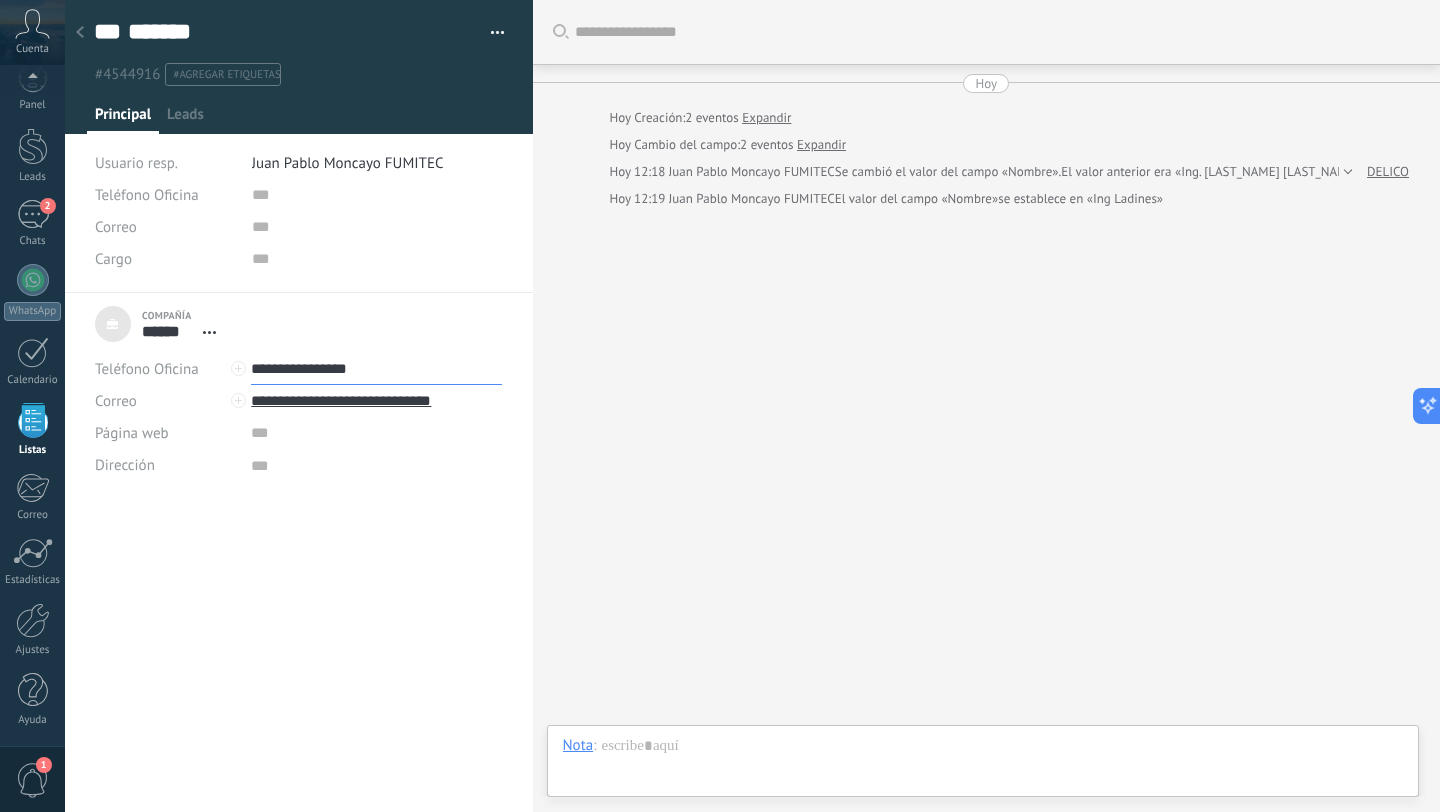 scroll, scrollTop: 20, scrollLeft: 0, axis: vertical 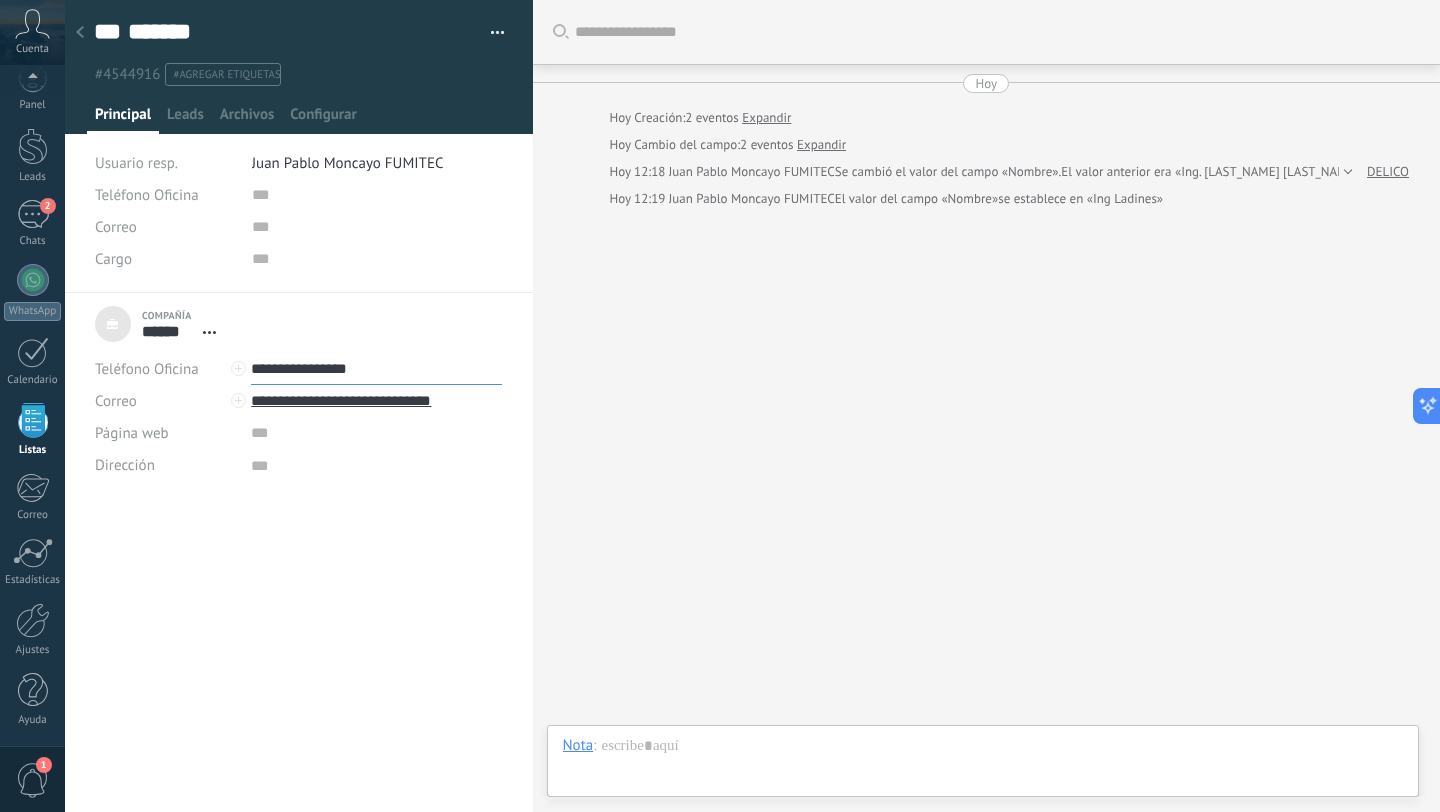 drag, startPoint x: 286, startPoint y: 366, endPoint x: 136, endPoint y: 352, distance: 150.65192 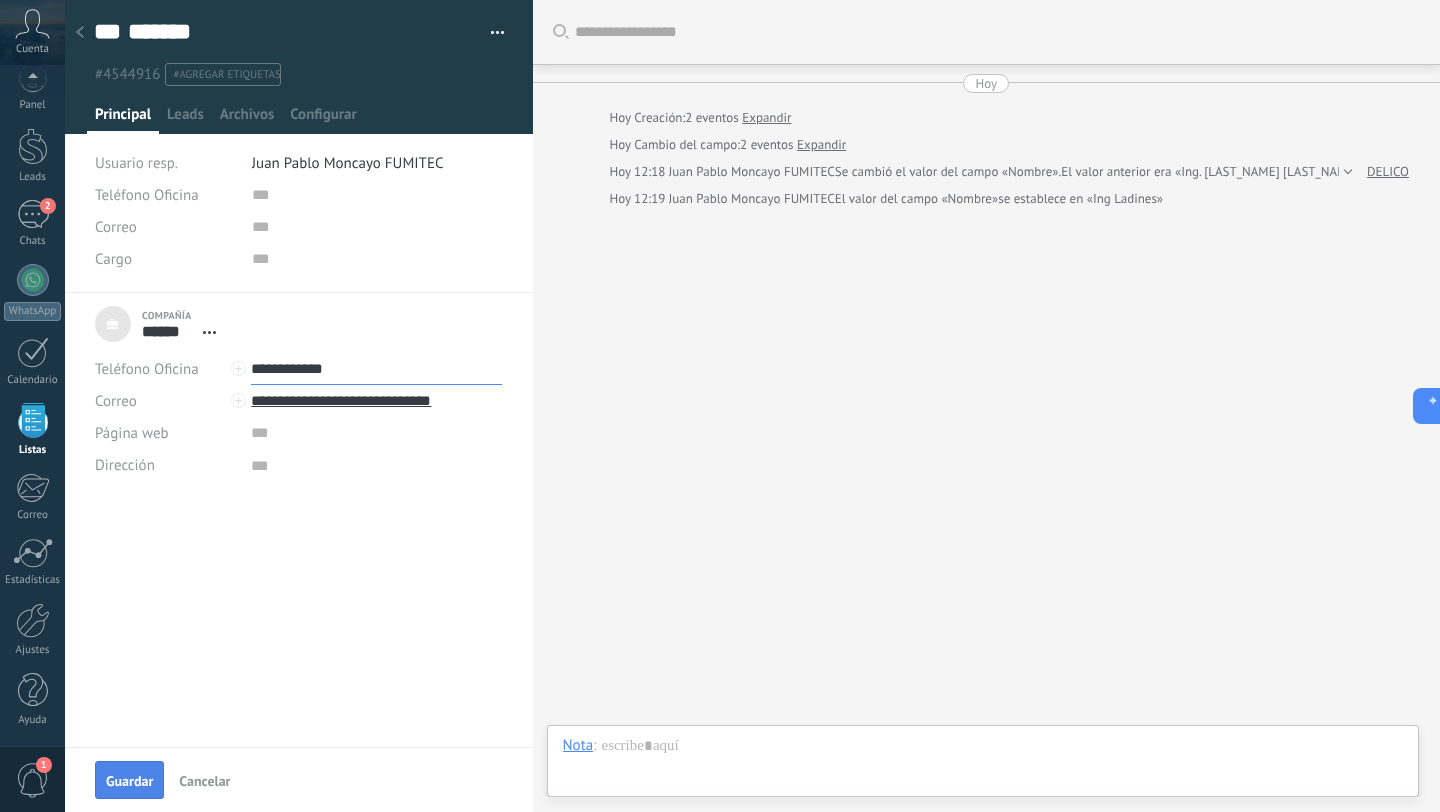 type on "**********" 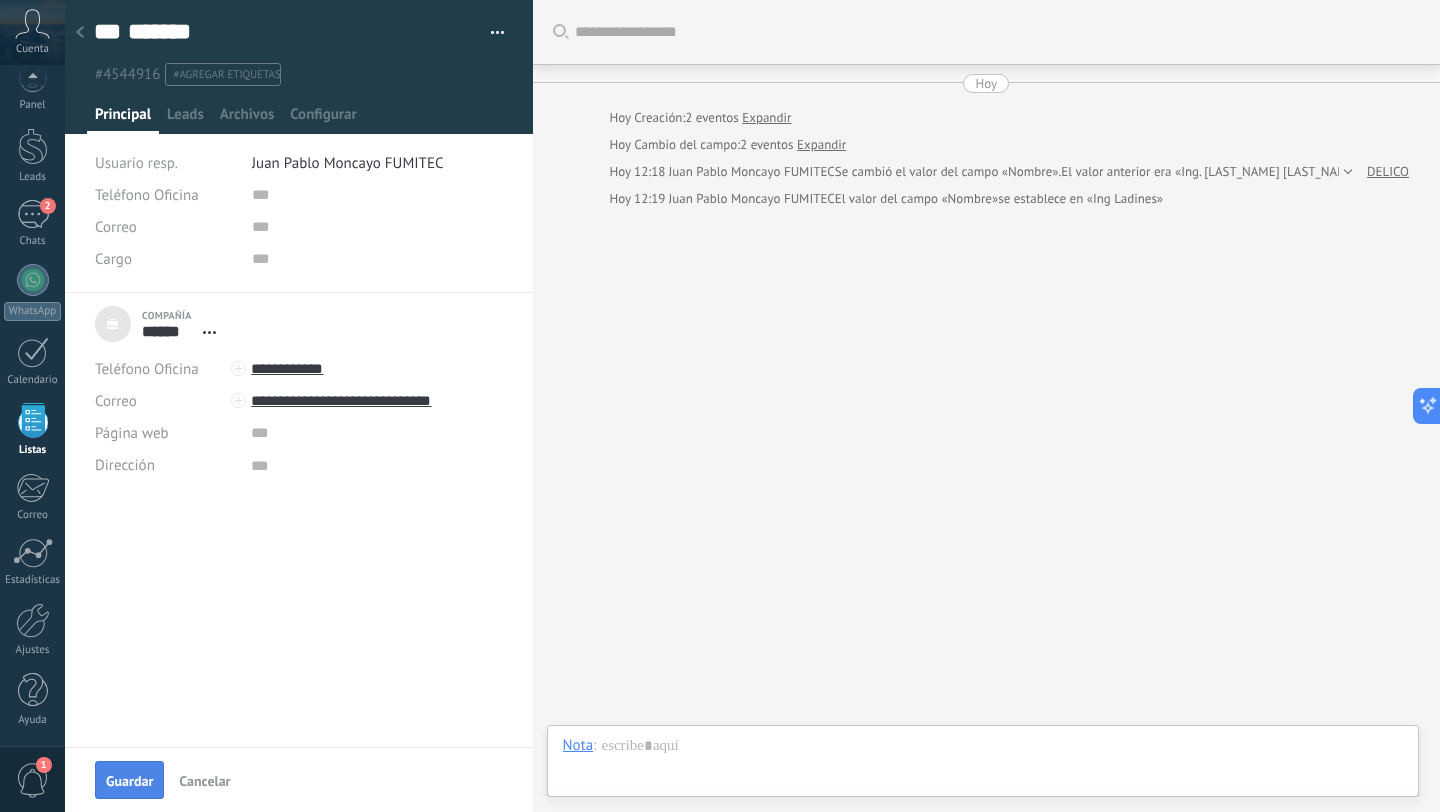 click on "Guardar" at bounding box center [129, 780] 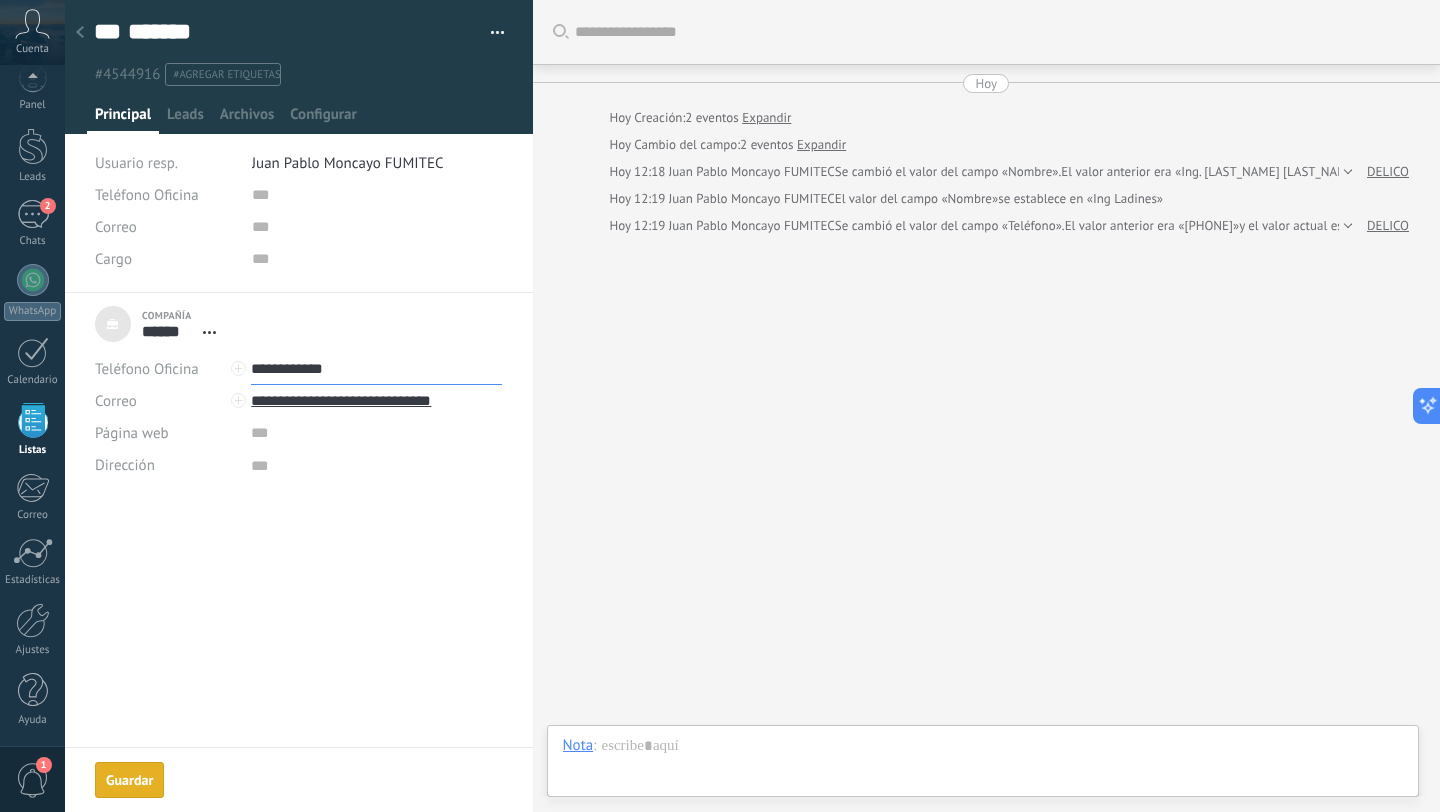 click on "**********" at bounding box center (376, 369) 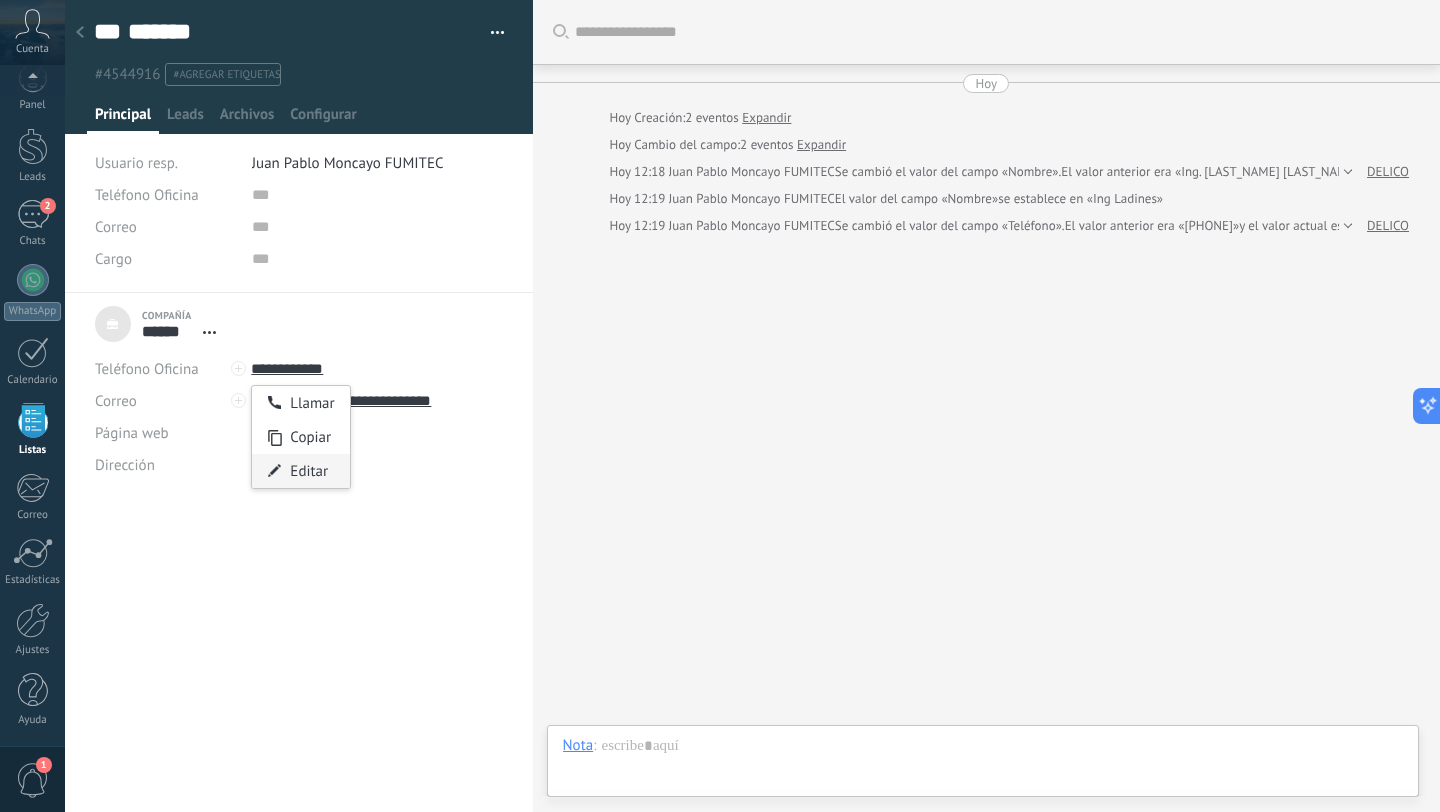 click on "Editar" at bounding box center (300, 471) 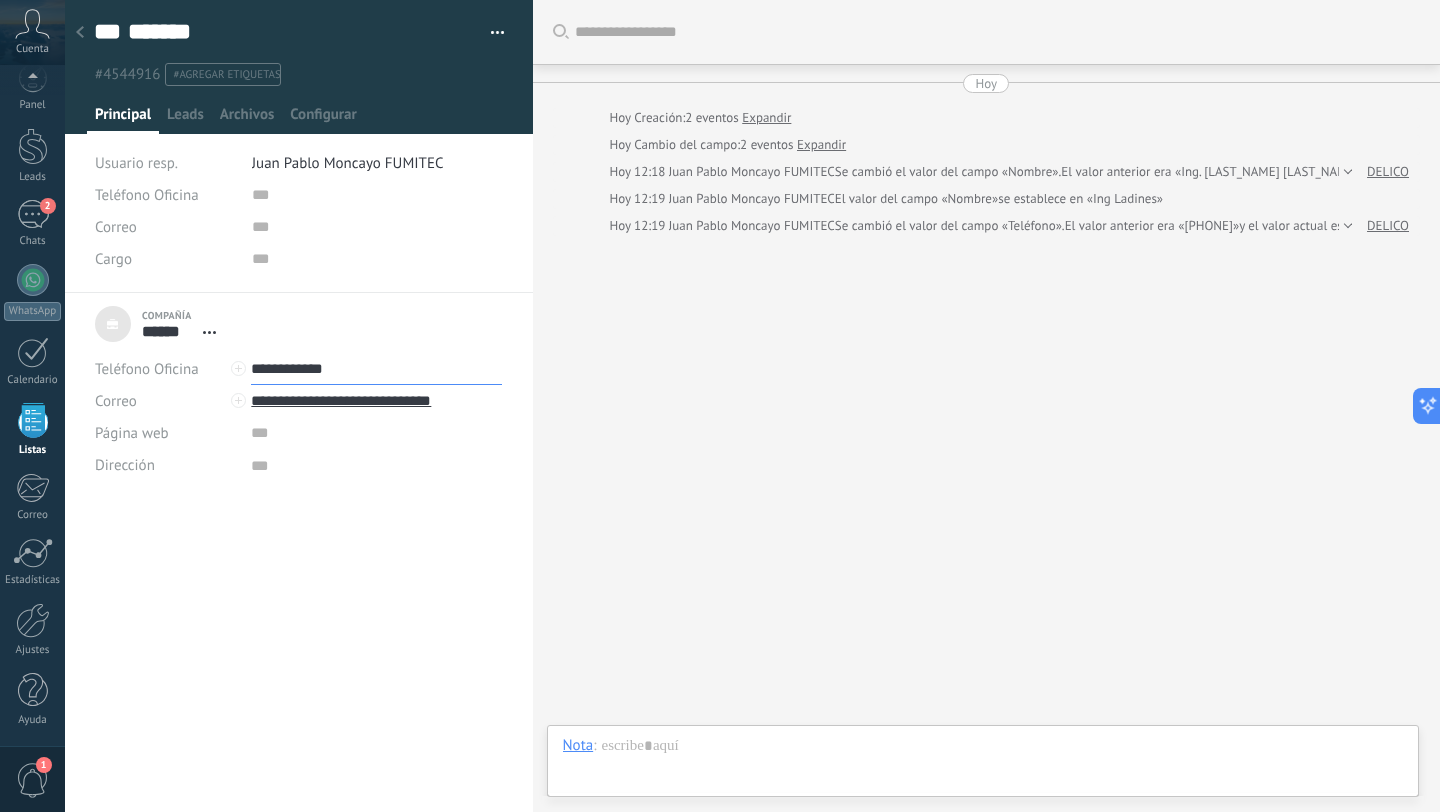 click on "**********" at bounding box center (376, 369) 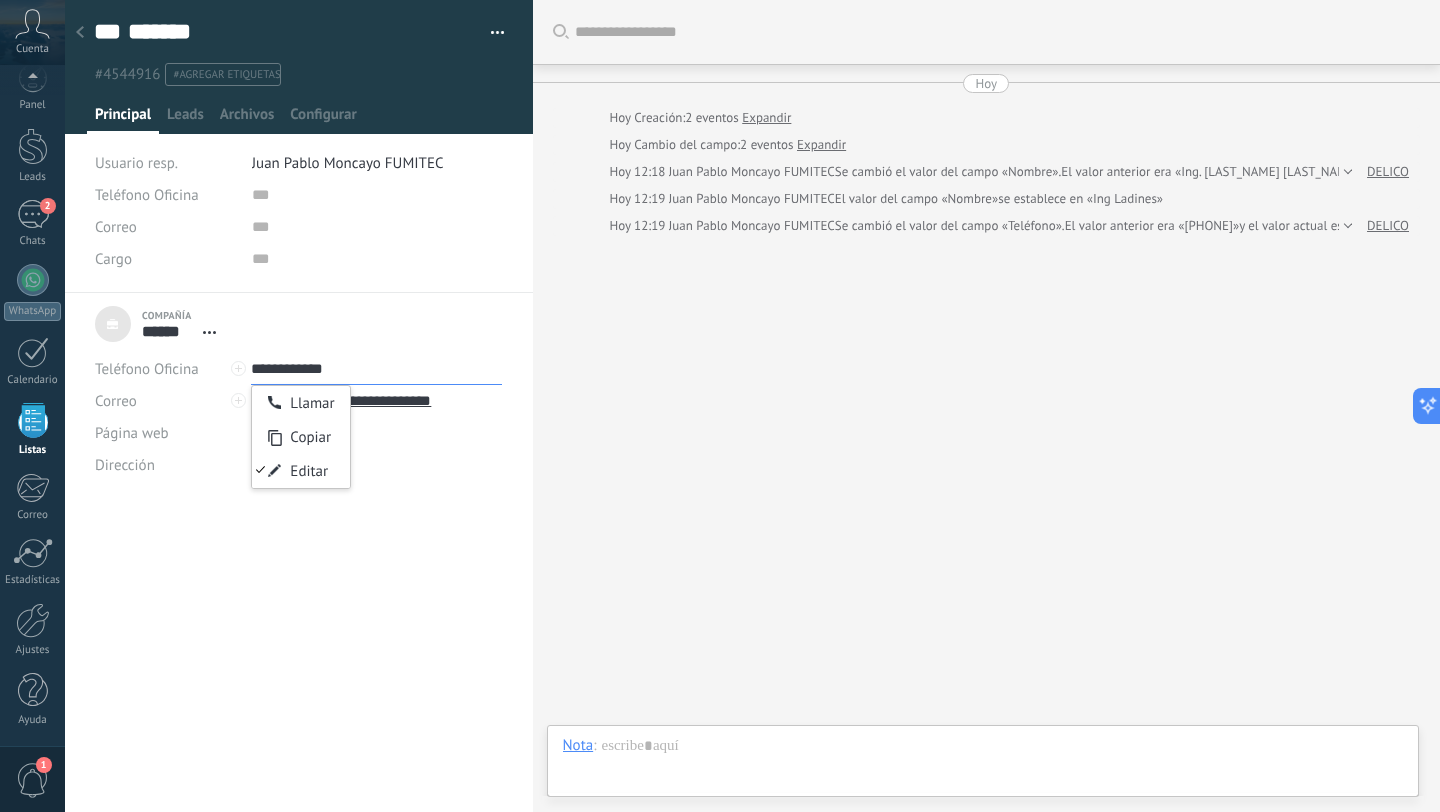 click on "**********" at bounding box center [376, 369] 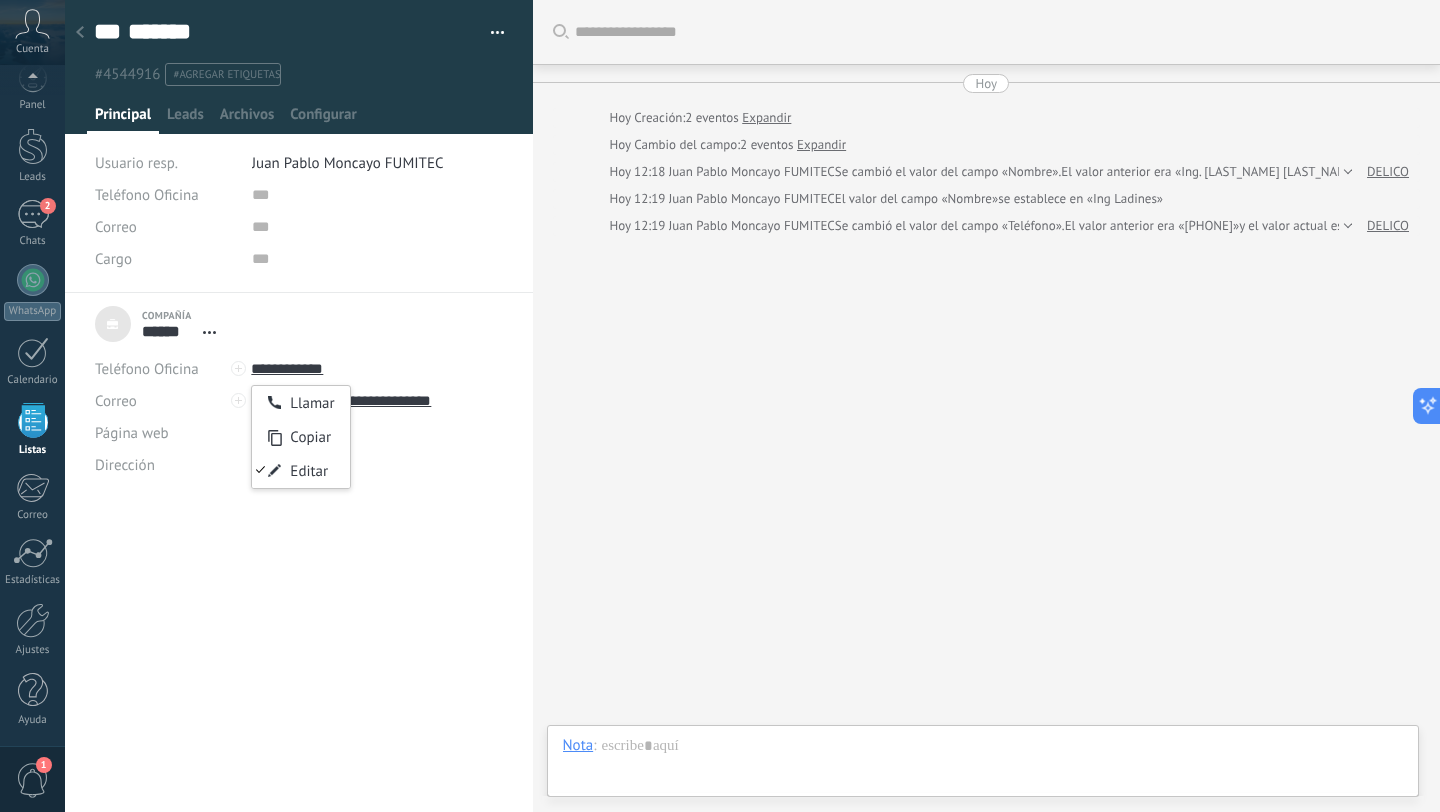 click on "Compañía
****** DELICO
Abrir detalle
Desatar" at bounding box center (299, 552) 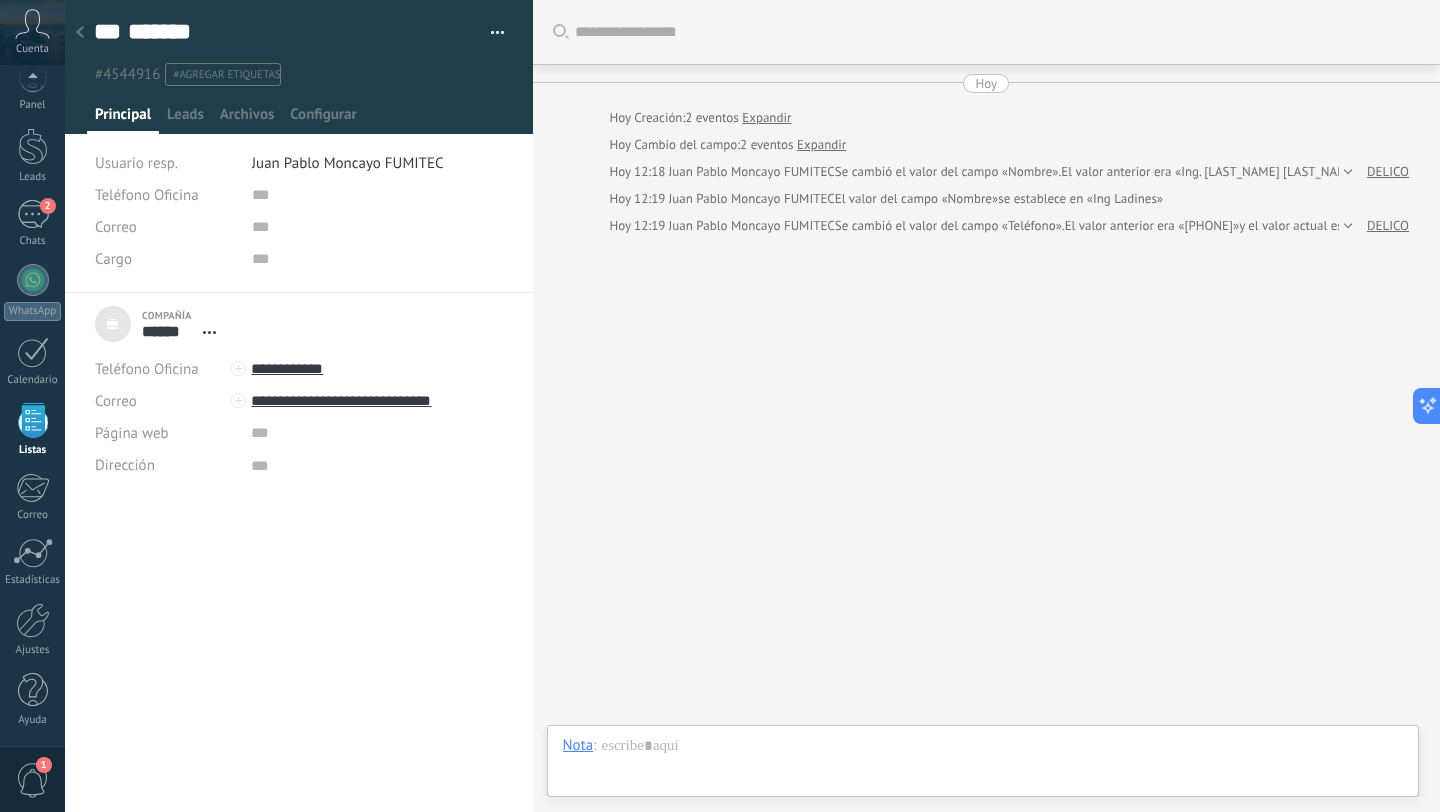 click on "*** Ing ******* Ladines
Copie el nombre
Guardar y crear
Imprimir
Administrar etiquetas
Exportar a excel" at bounding box center (299, 43) 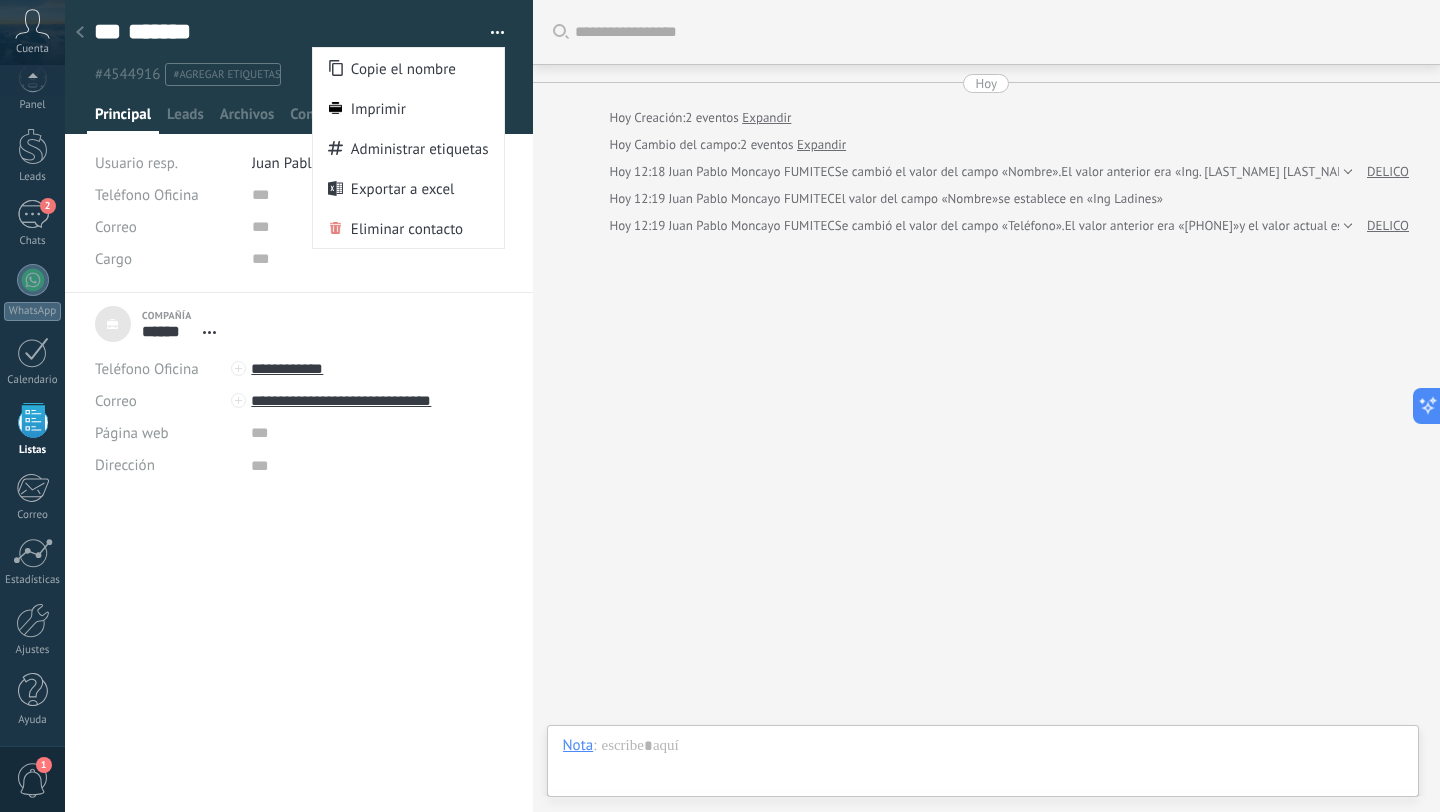 click on "Compañía
****** DELICO
Abrir detalle
Desatar
Teléfono Oficina" at bounding box center (299, 393) 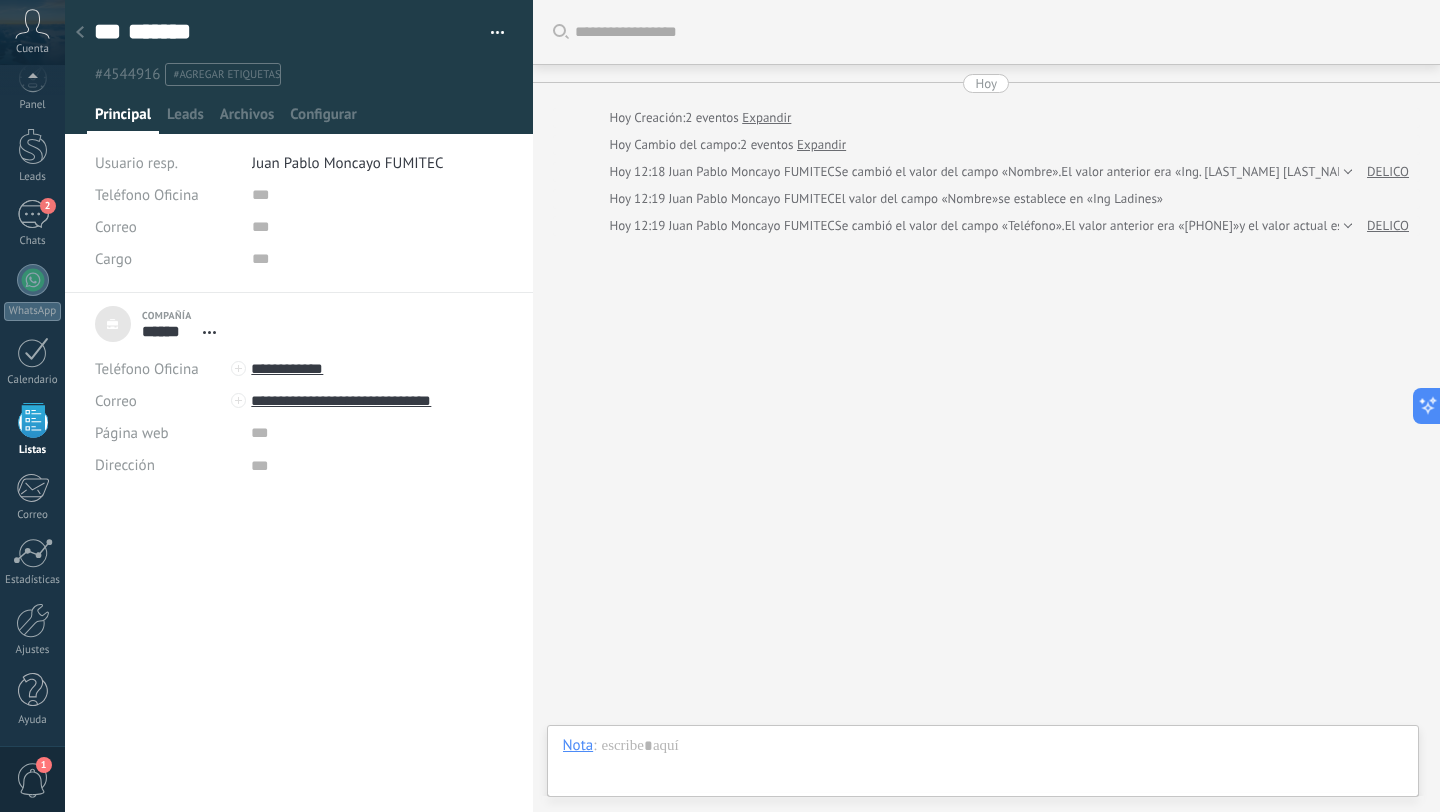 click 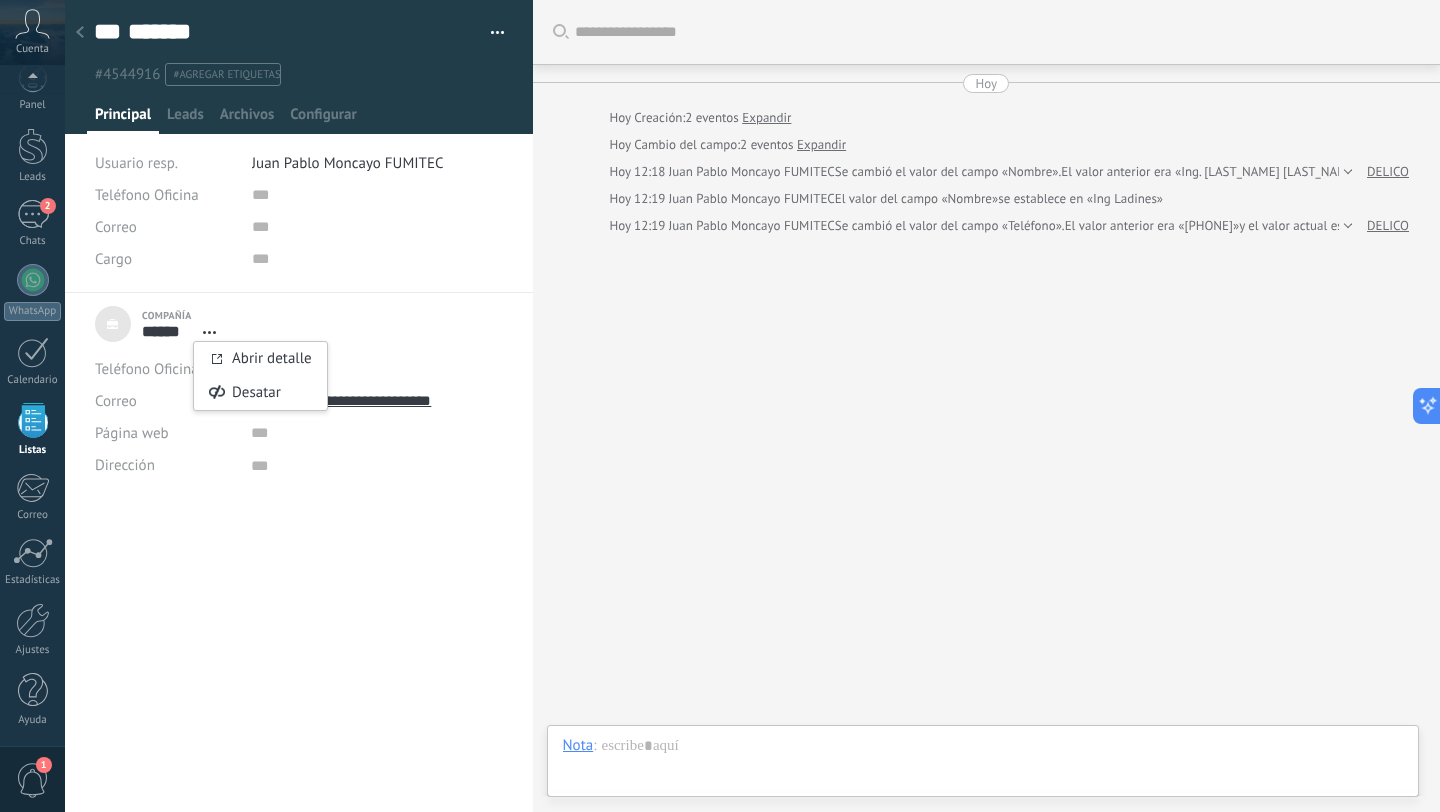 click on "Compañía
****** DELICO
Abrir detalle
Desatar" at bounding box center [299, 552] 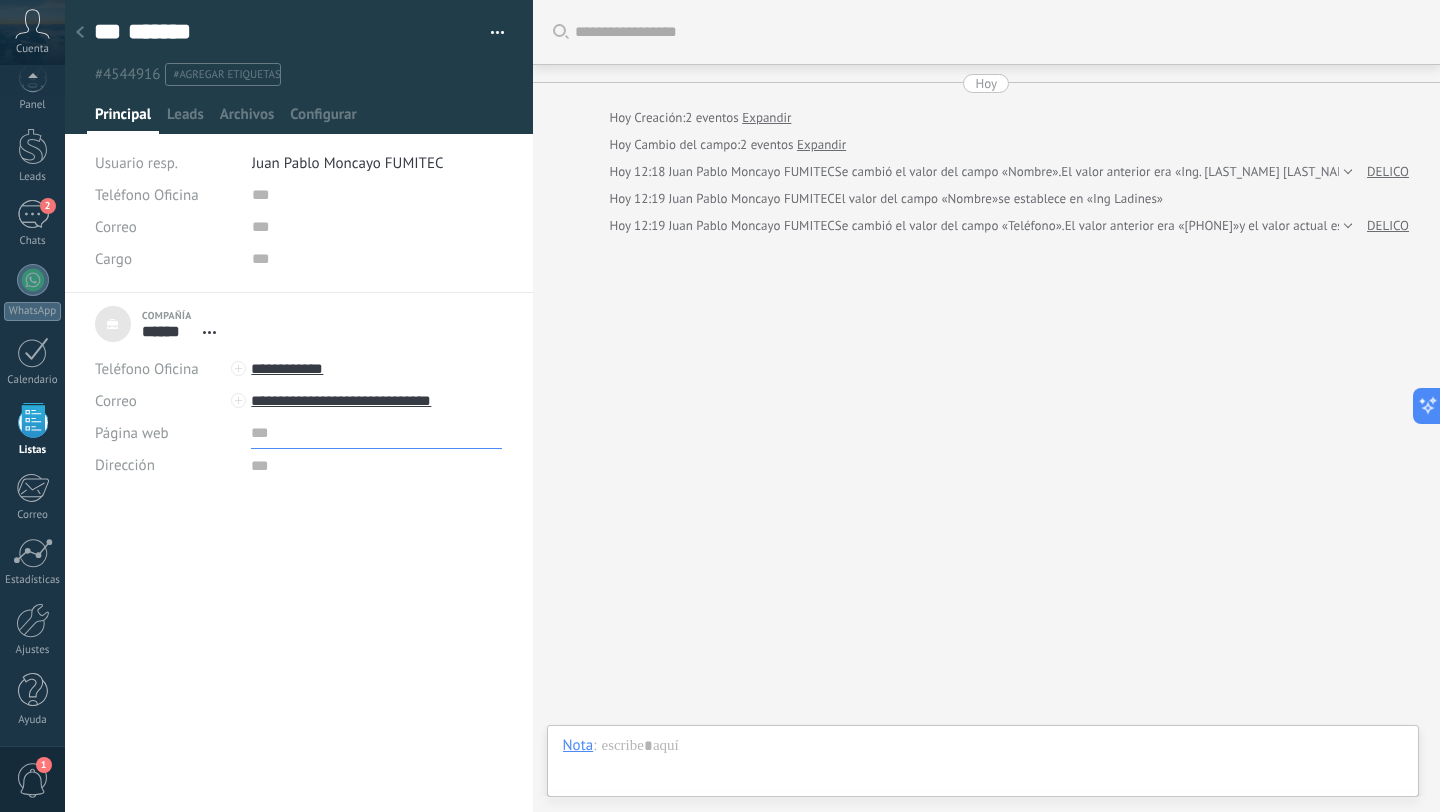 click at bounding box center (376, 433) 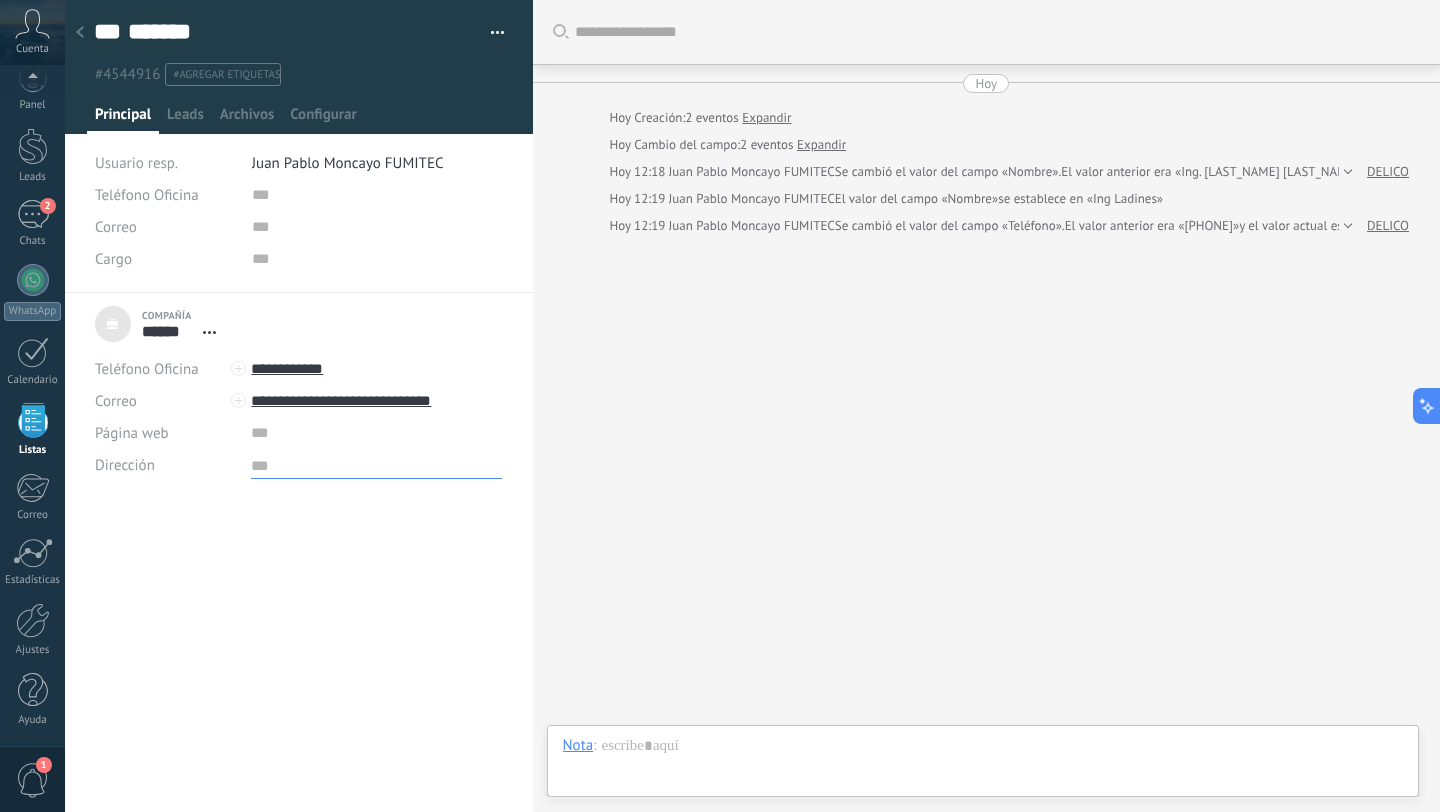 click at bounding box center (376, 464) 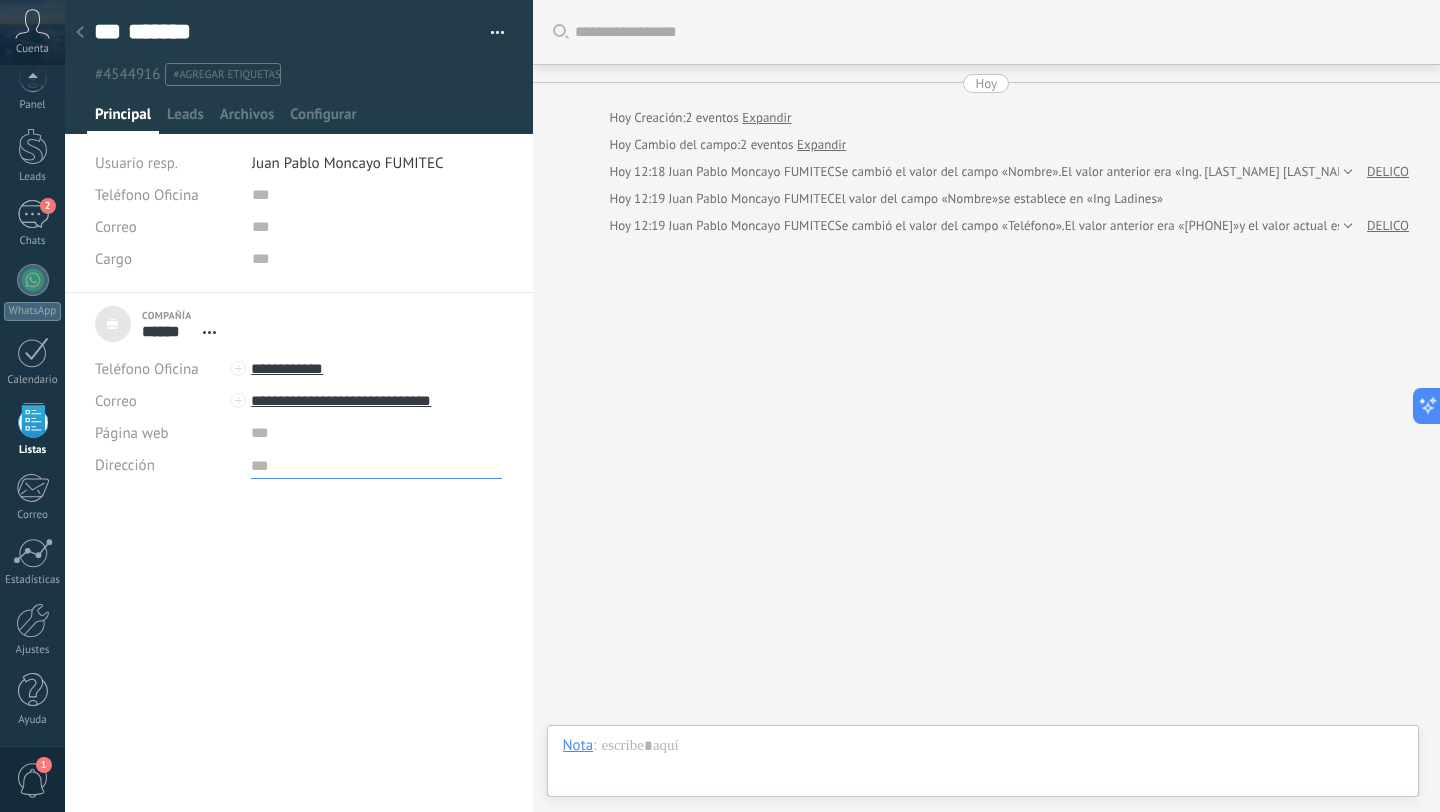 scroll, scrollTop: 0, scrollLeft: 0, axis: both 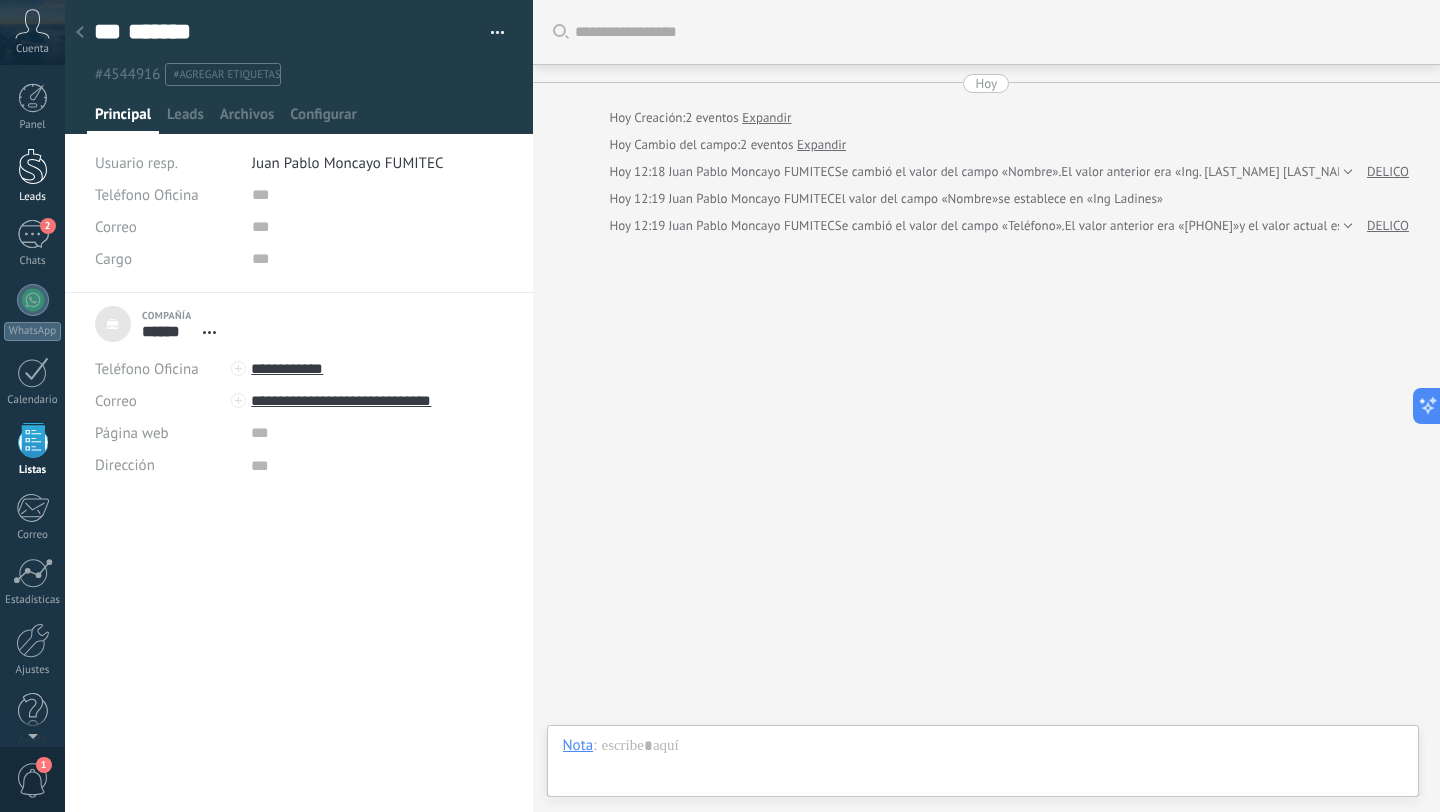 click on "Leads" at bounding box center (32, 176) 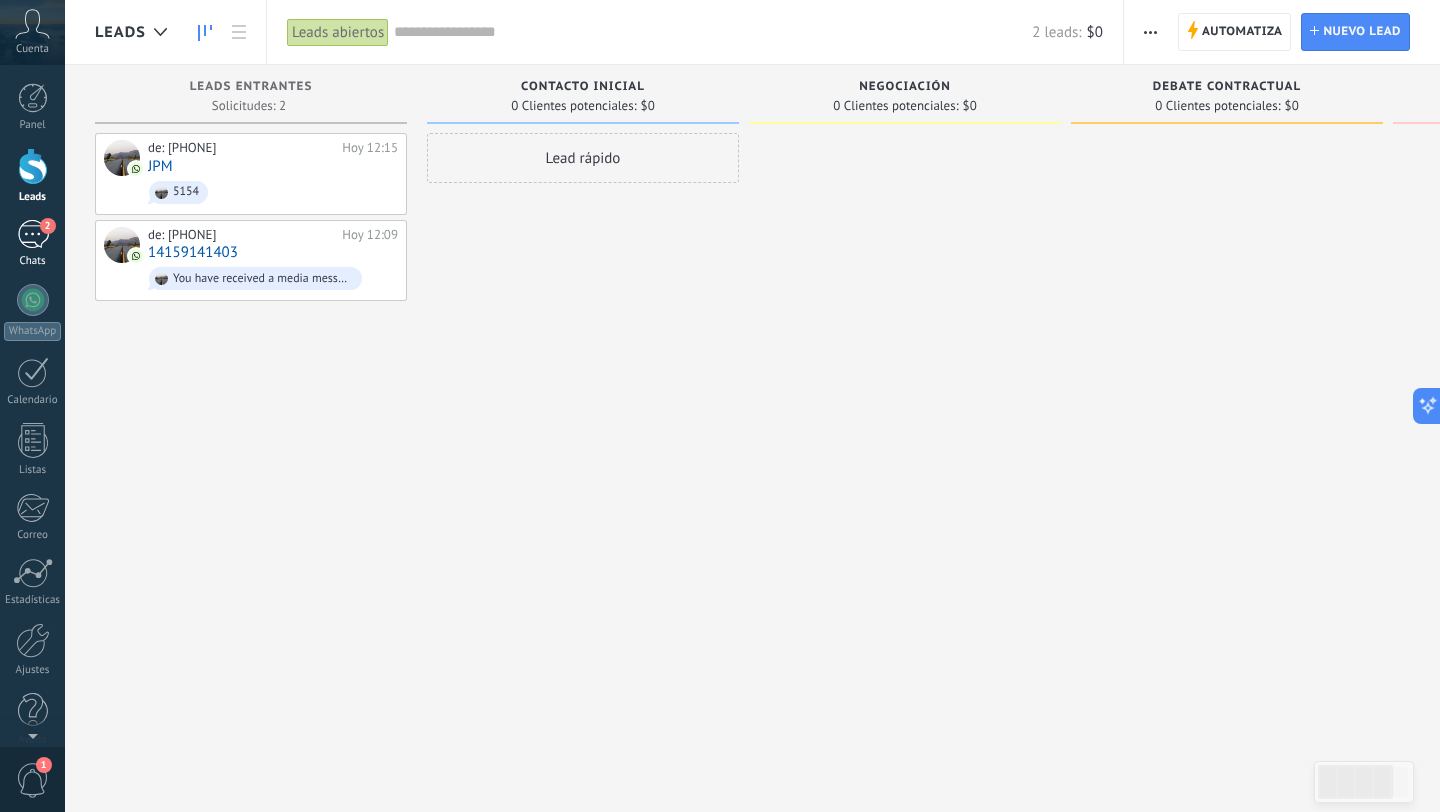 click on "2" at bounding box center (33, 234) 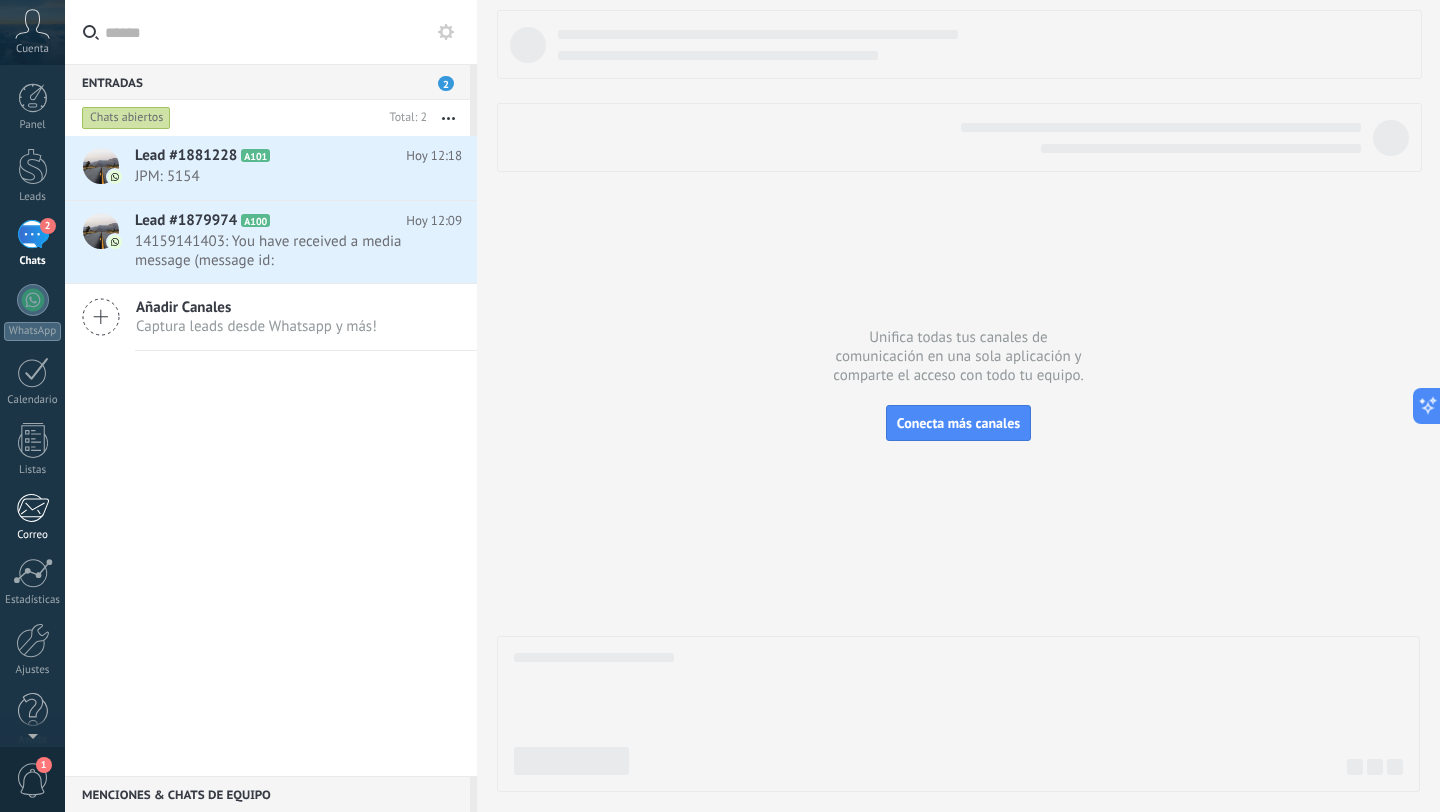 click at bounding box center [32, 508] 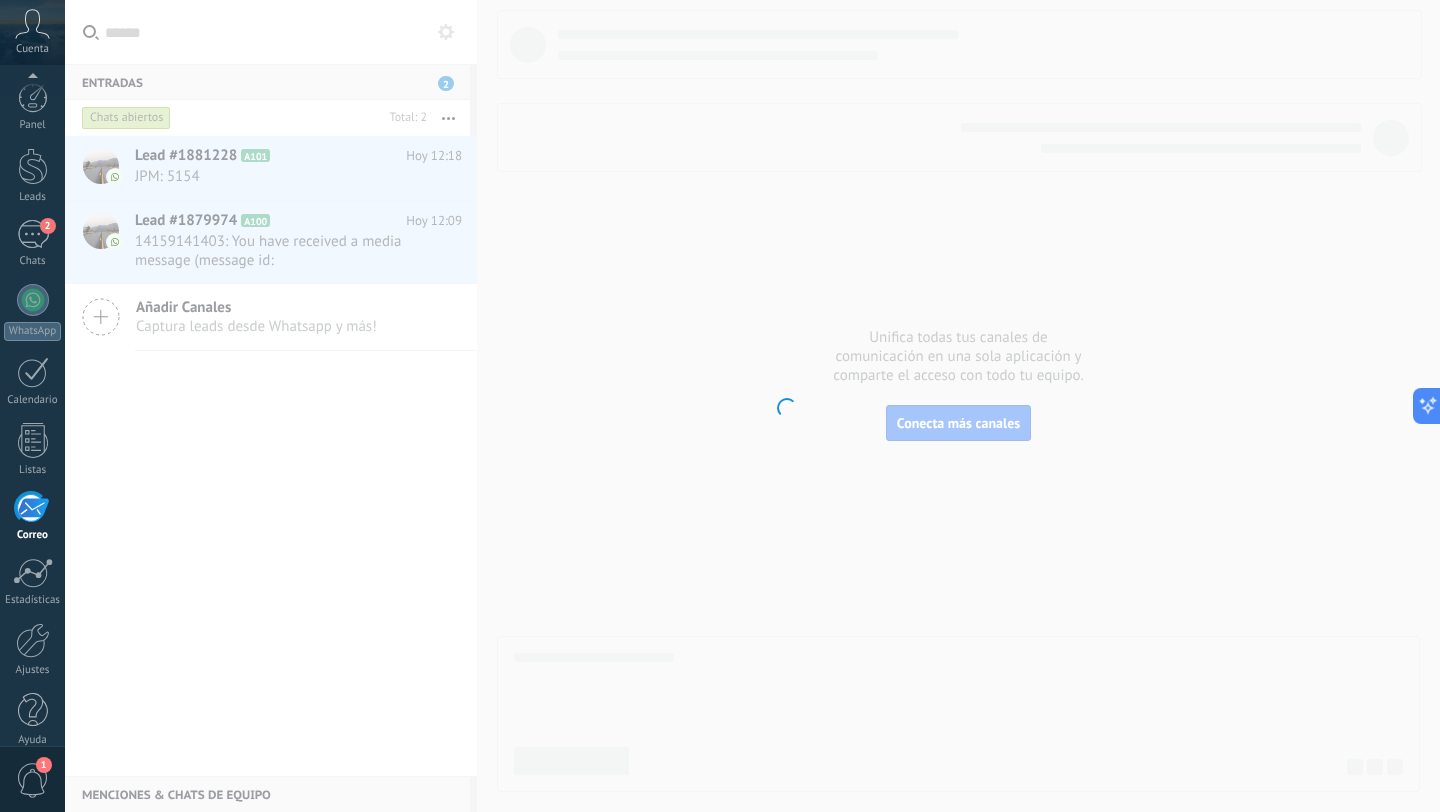 scroll, scrollTop: 20, scrollLeft: 0, axis: vertical 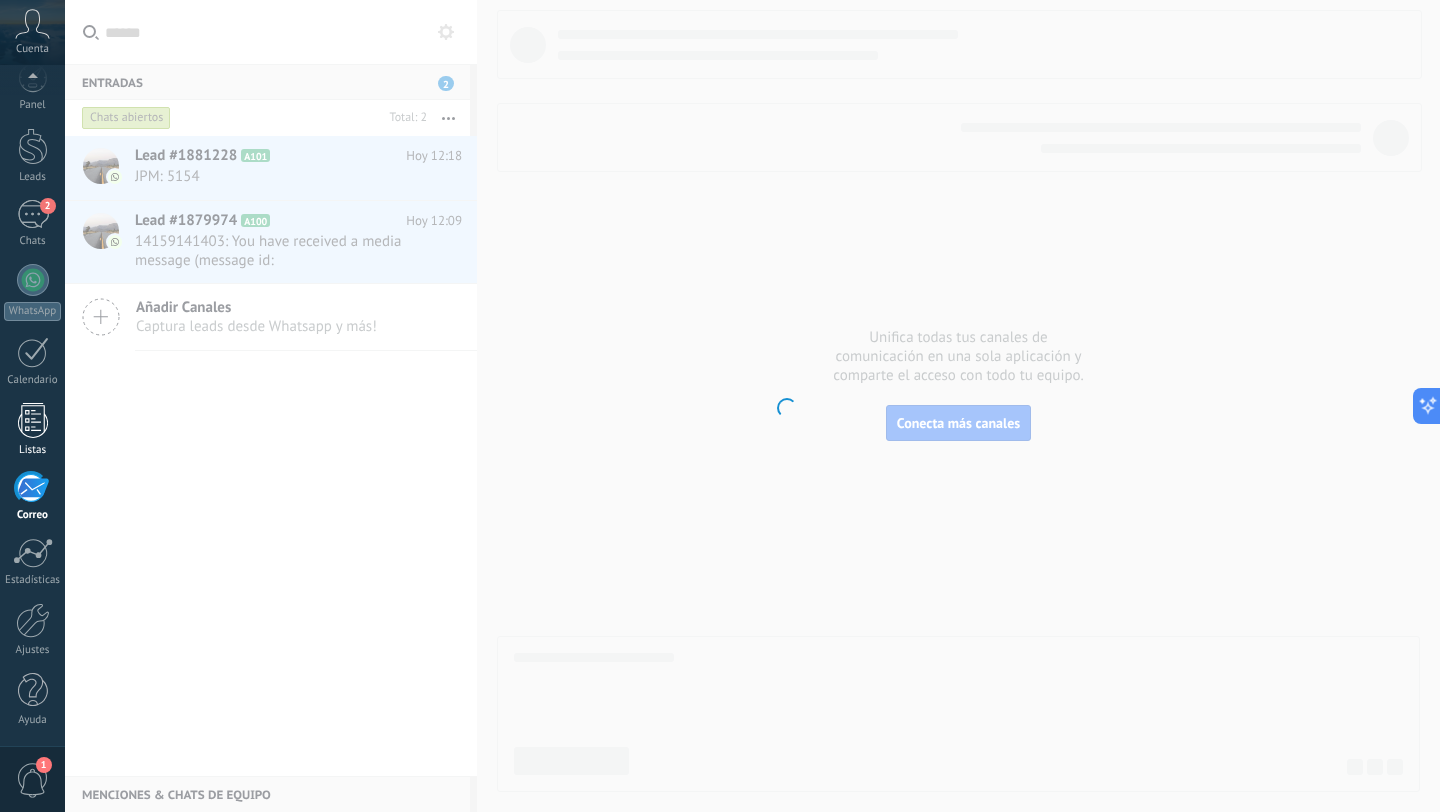 click at bounding box center [33, 420] 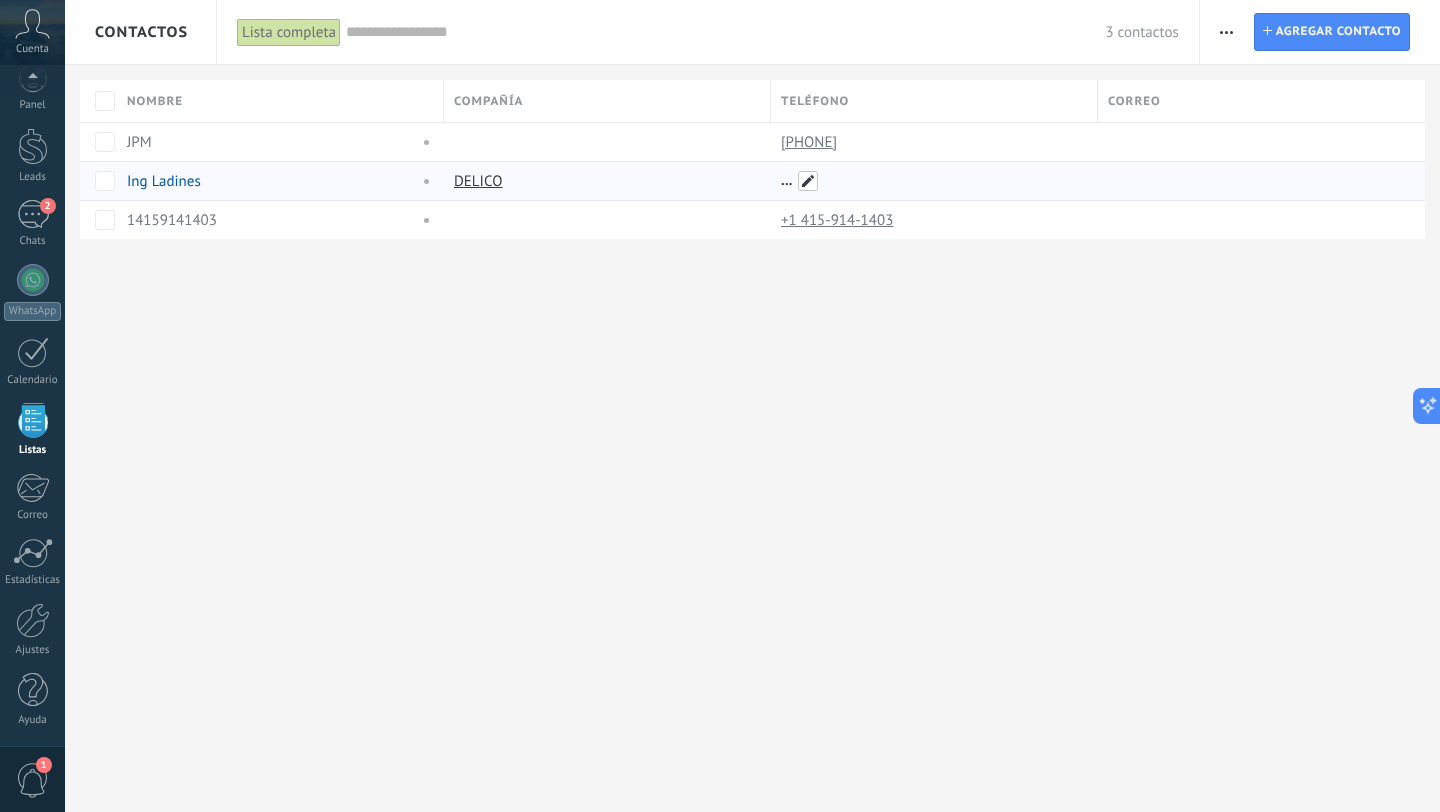 click at bounding box center (808, 181) 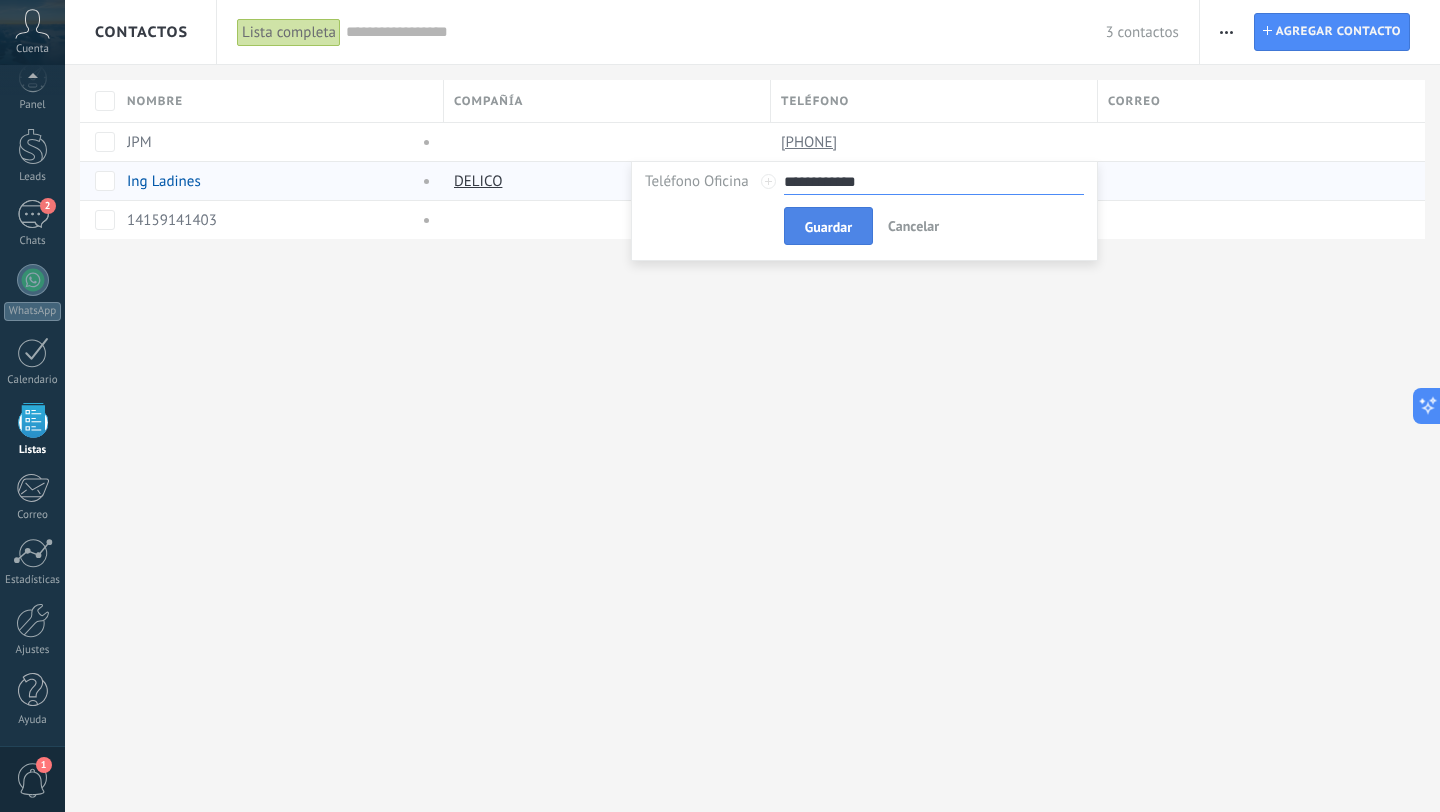 type on "**********" 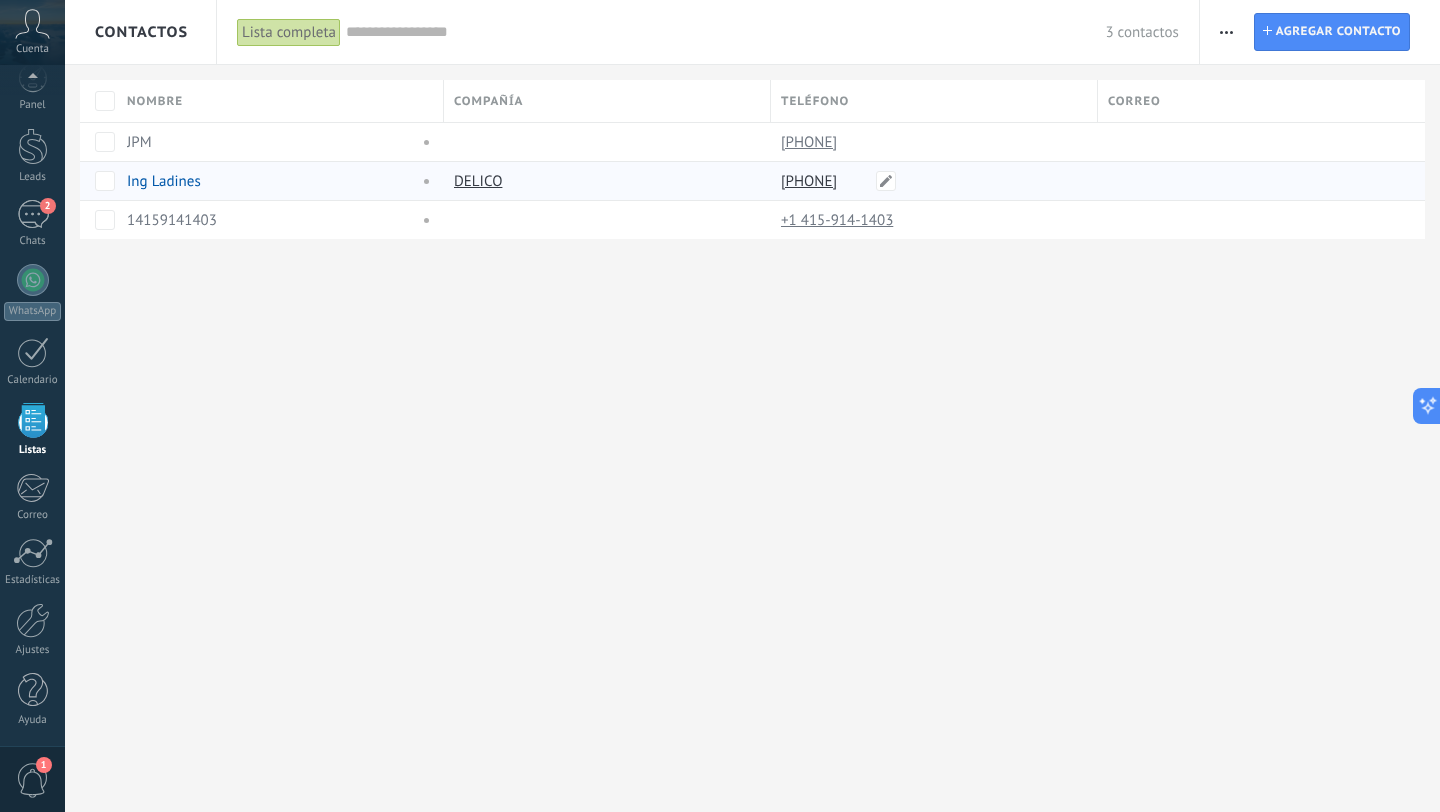 click on "097 952 3604" at bounding box center (811, 181) 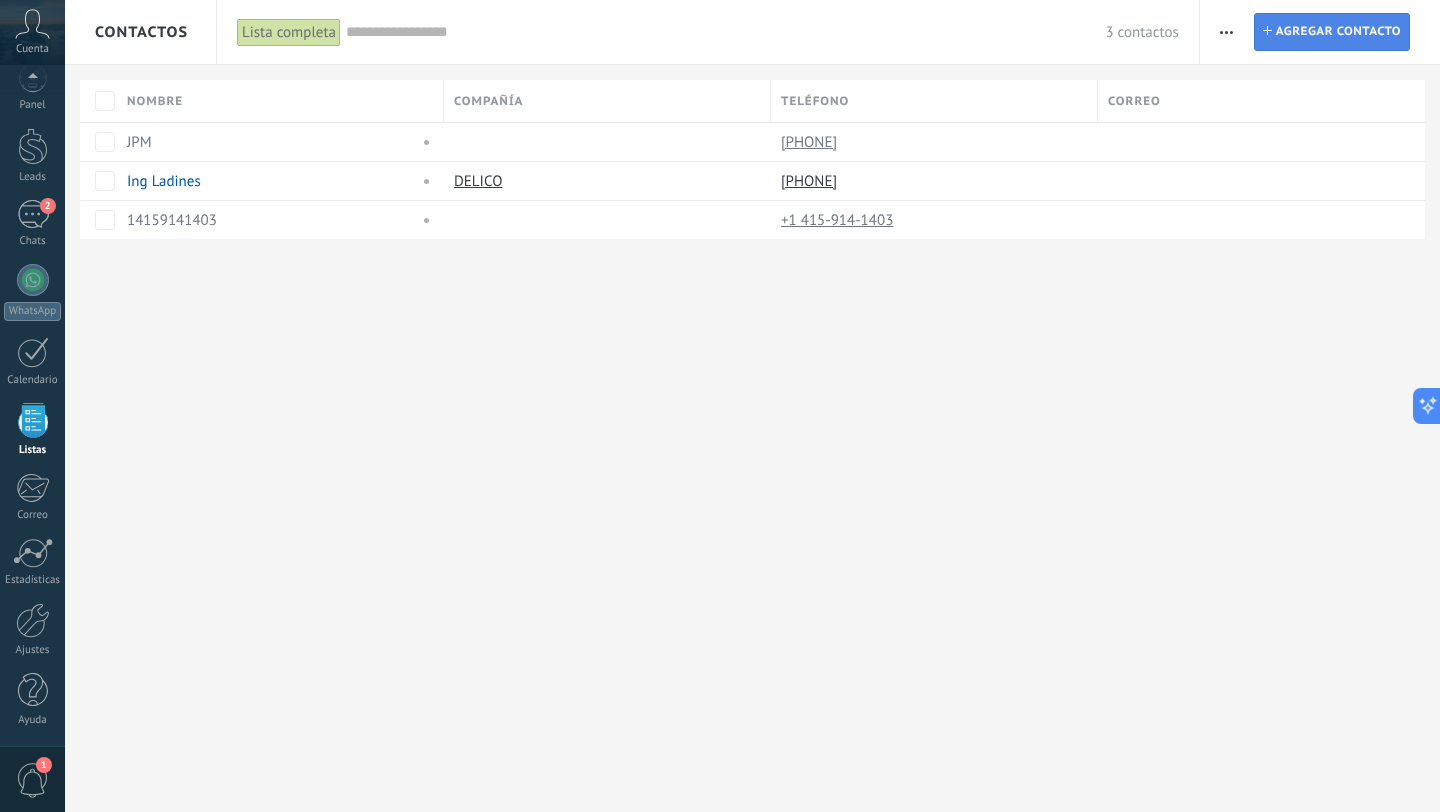 click on "Agregar contacto" at bounding box center [1338, 32] 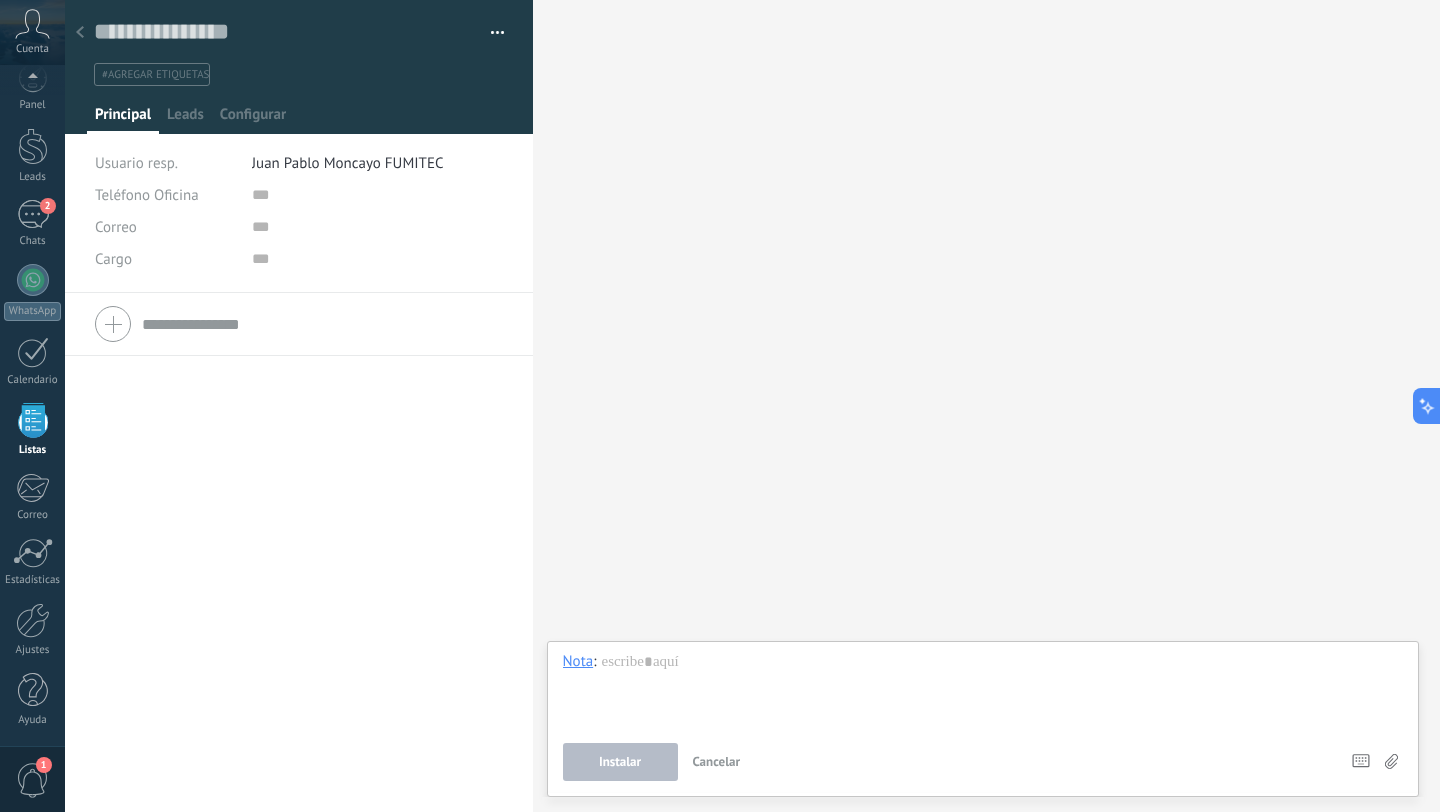 click 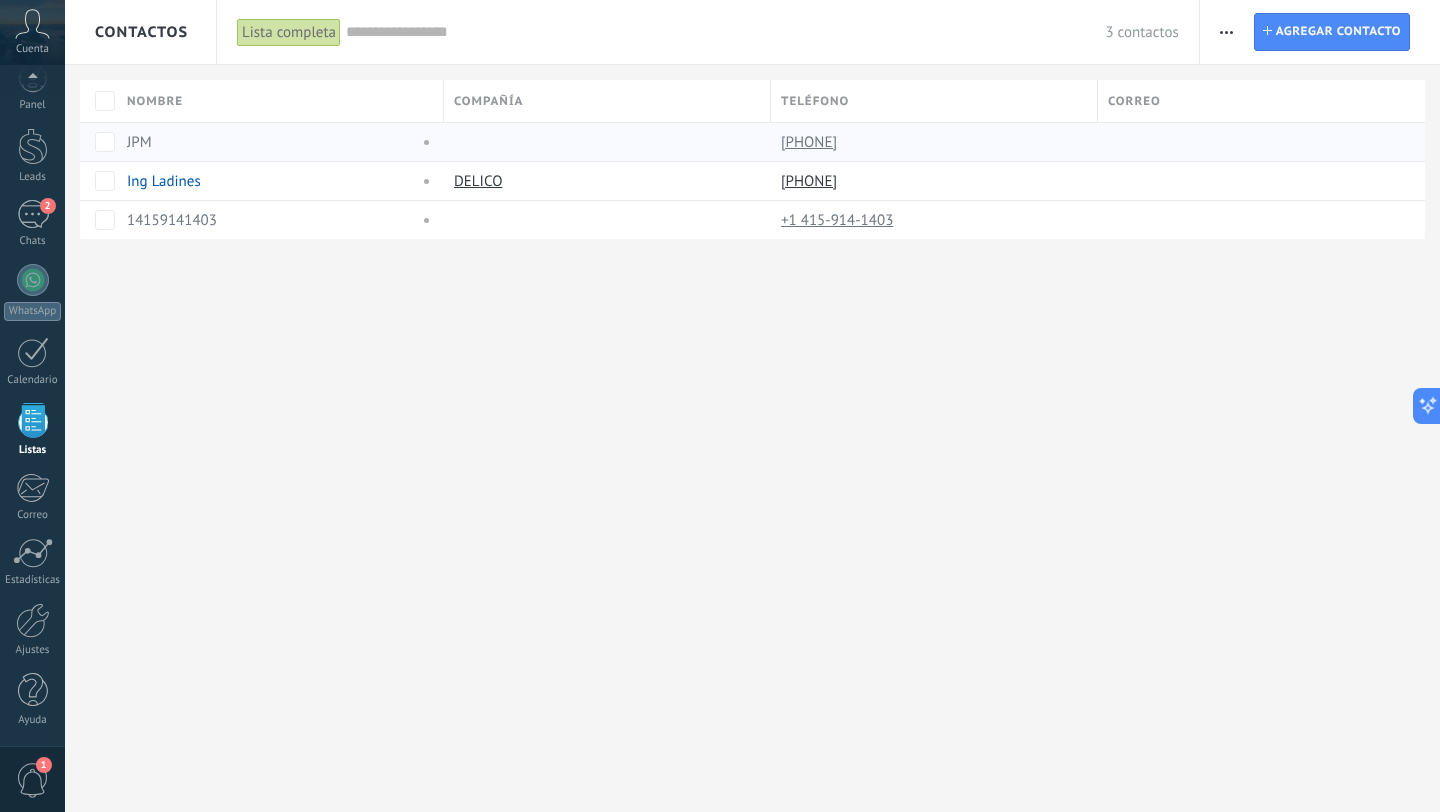 click on "[PHONE]" at bounding box center [811, 142] 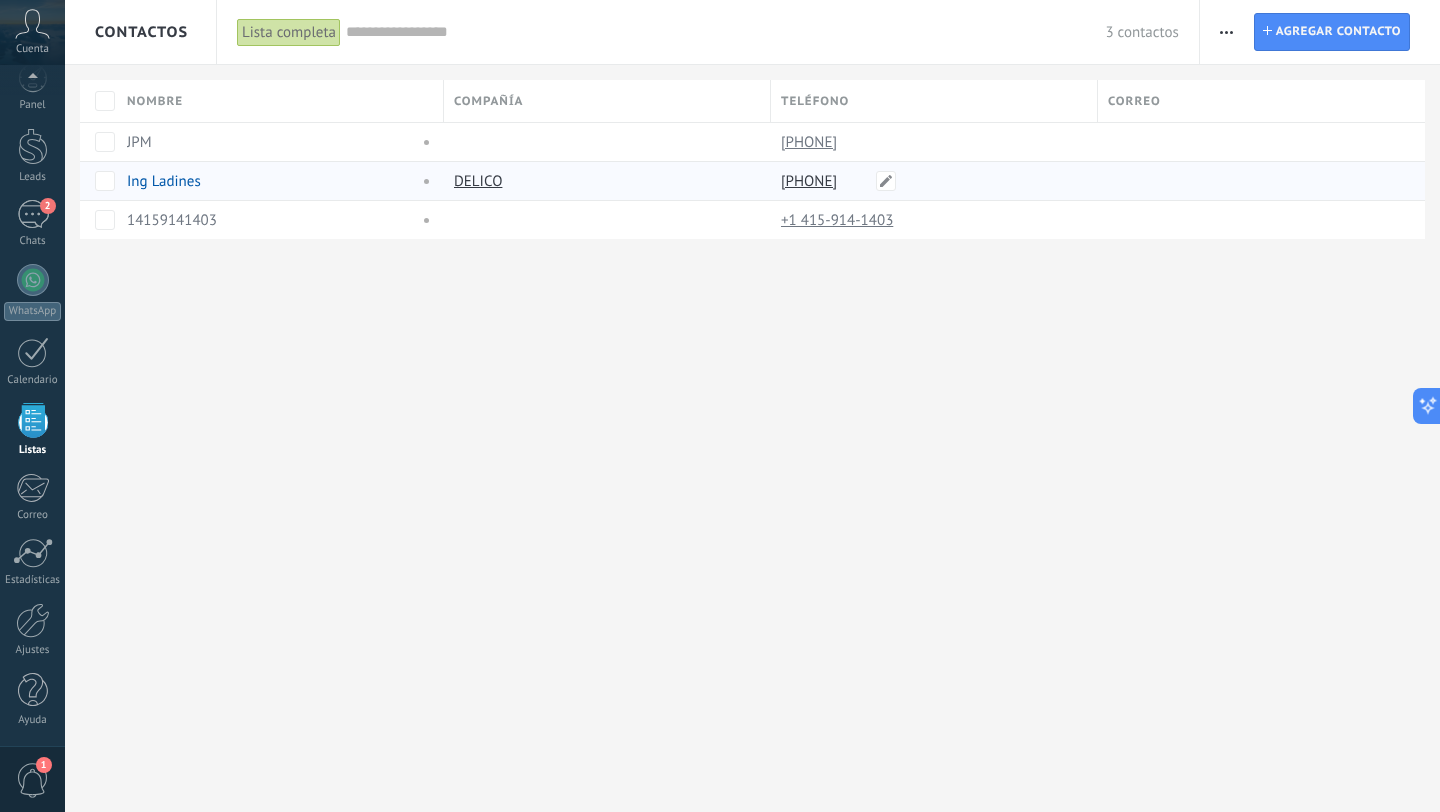 click on "097 952 3604" at bounding box center (811, 181) 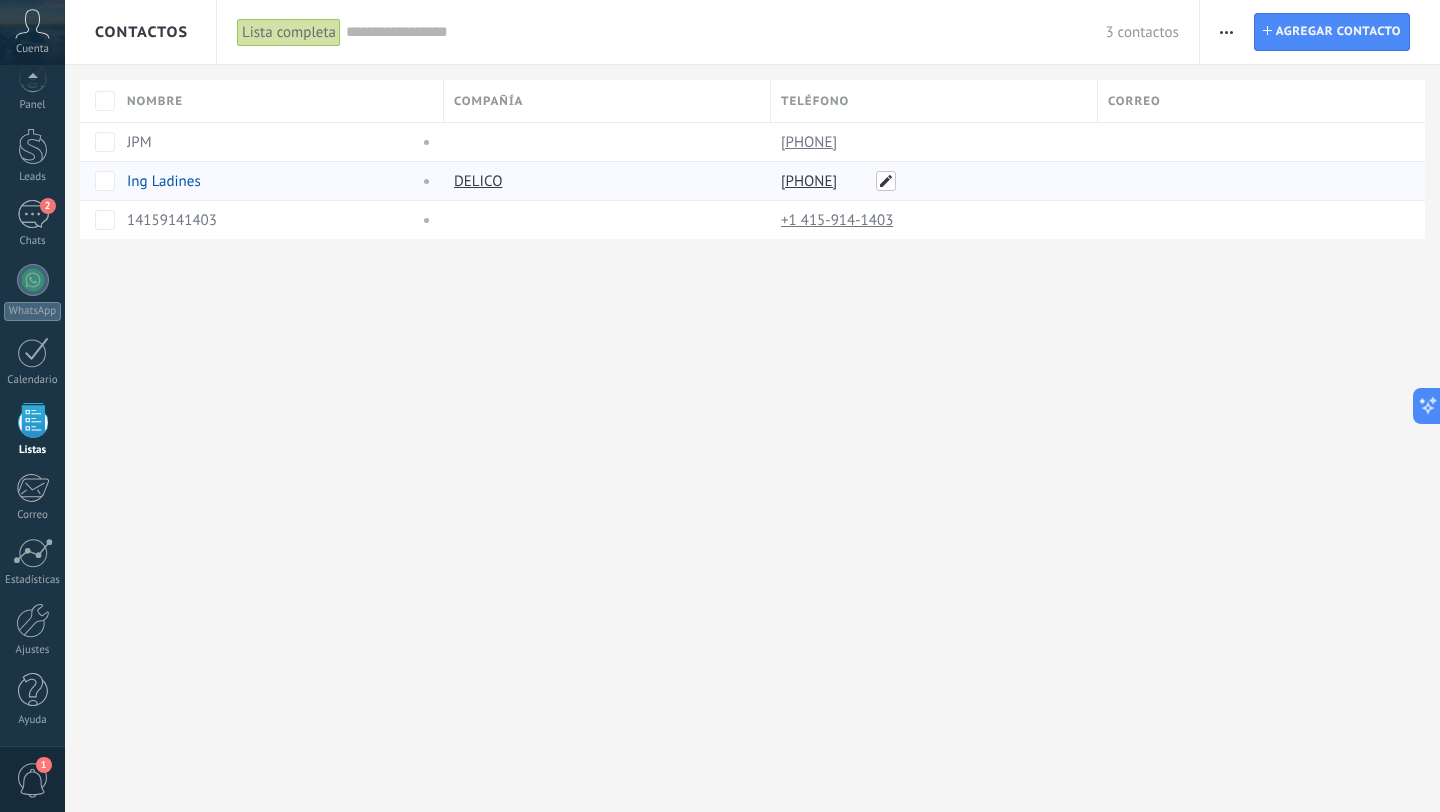 click at bounding box center (886, 181) 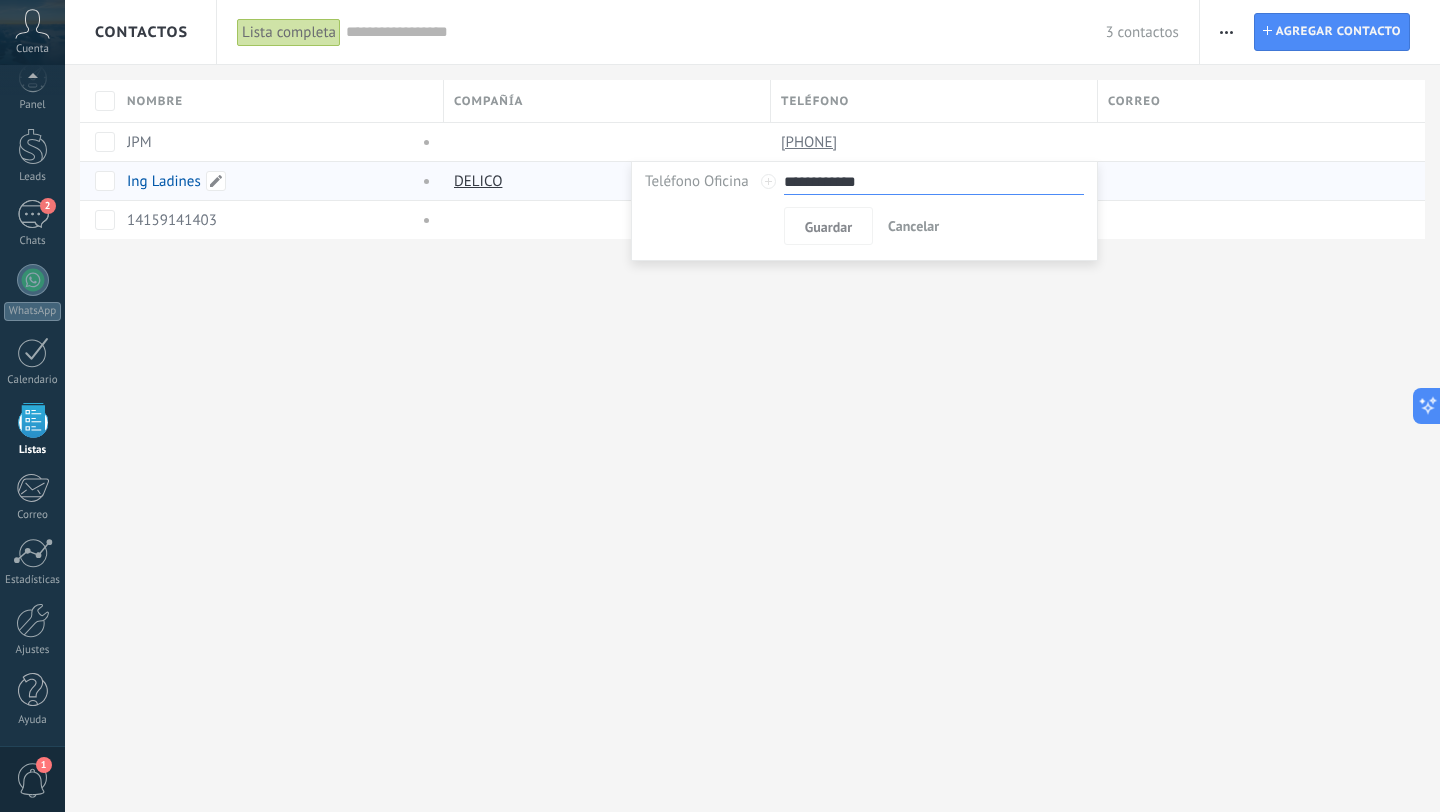 click on "Ing Ladines" at bounding box center (164, 181) 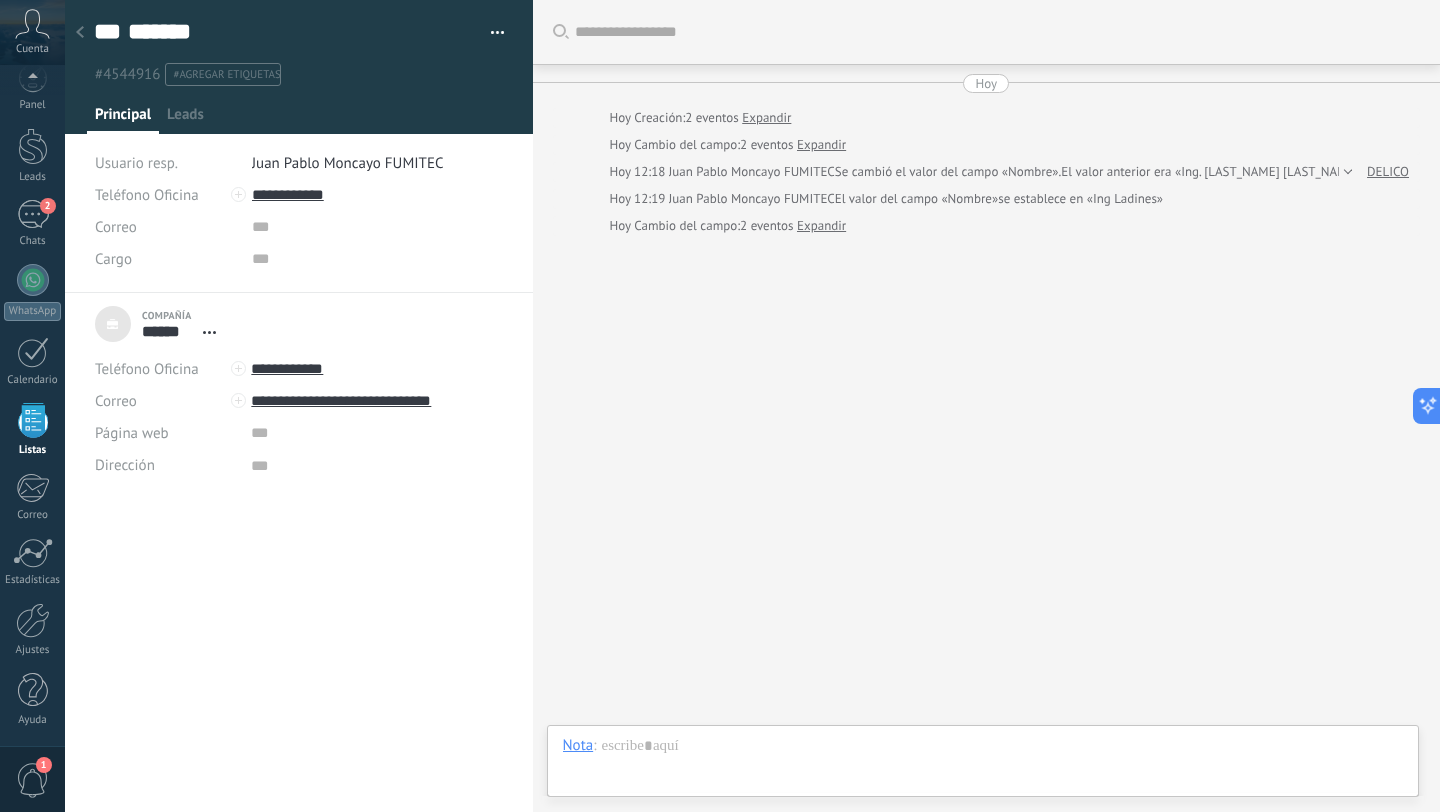 scroll, scrollTop: 20, scrollLeft: 0, axis: vertical 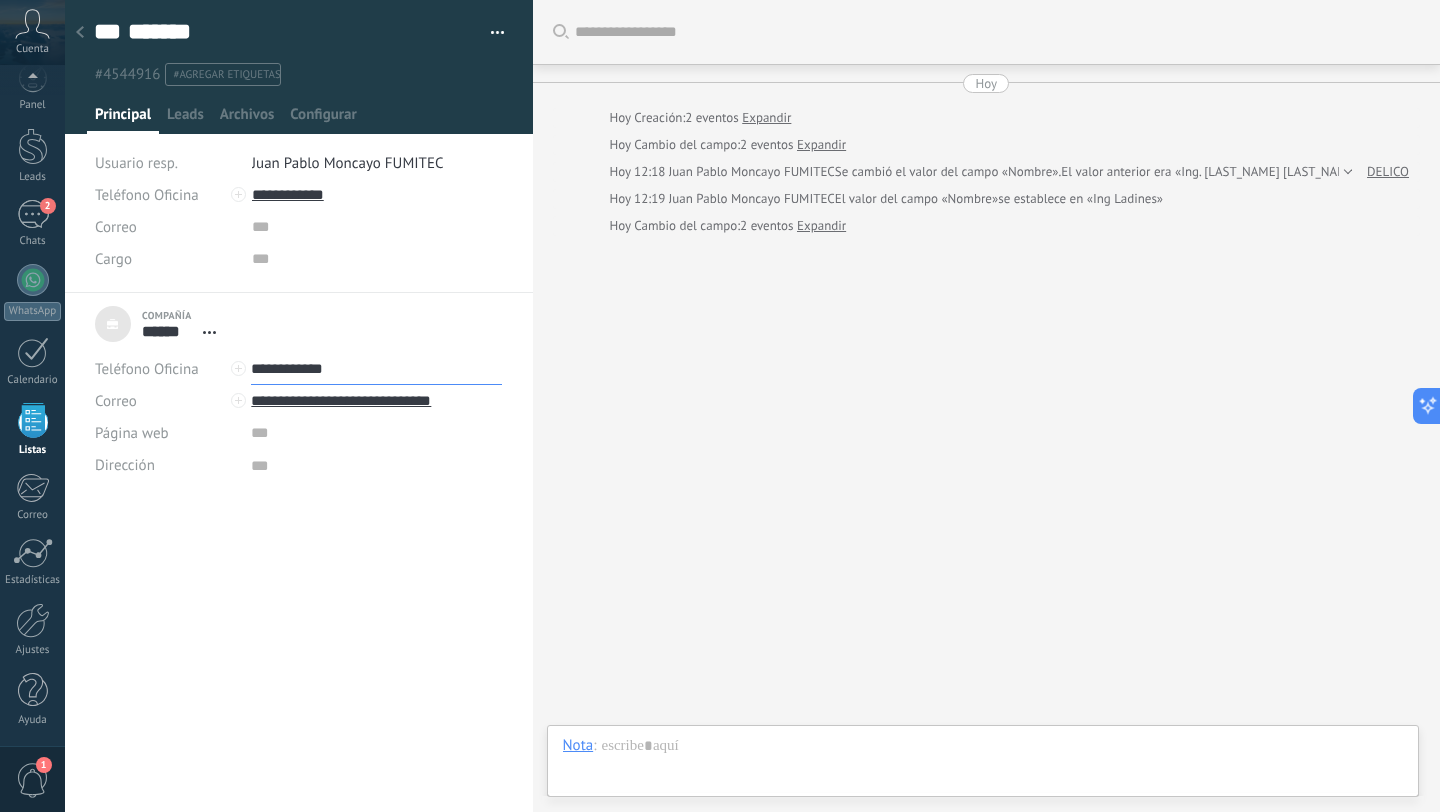 click on "**********" at bounding box center [376, 369] 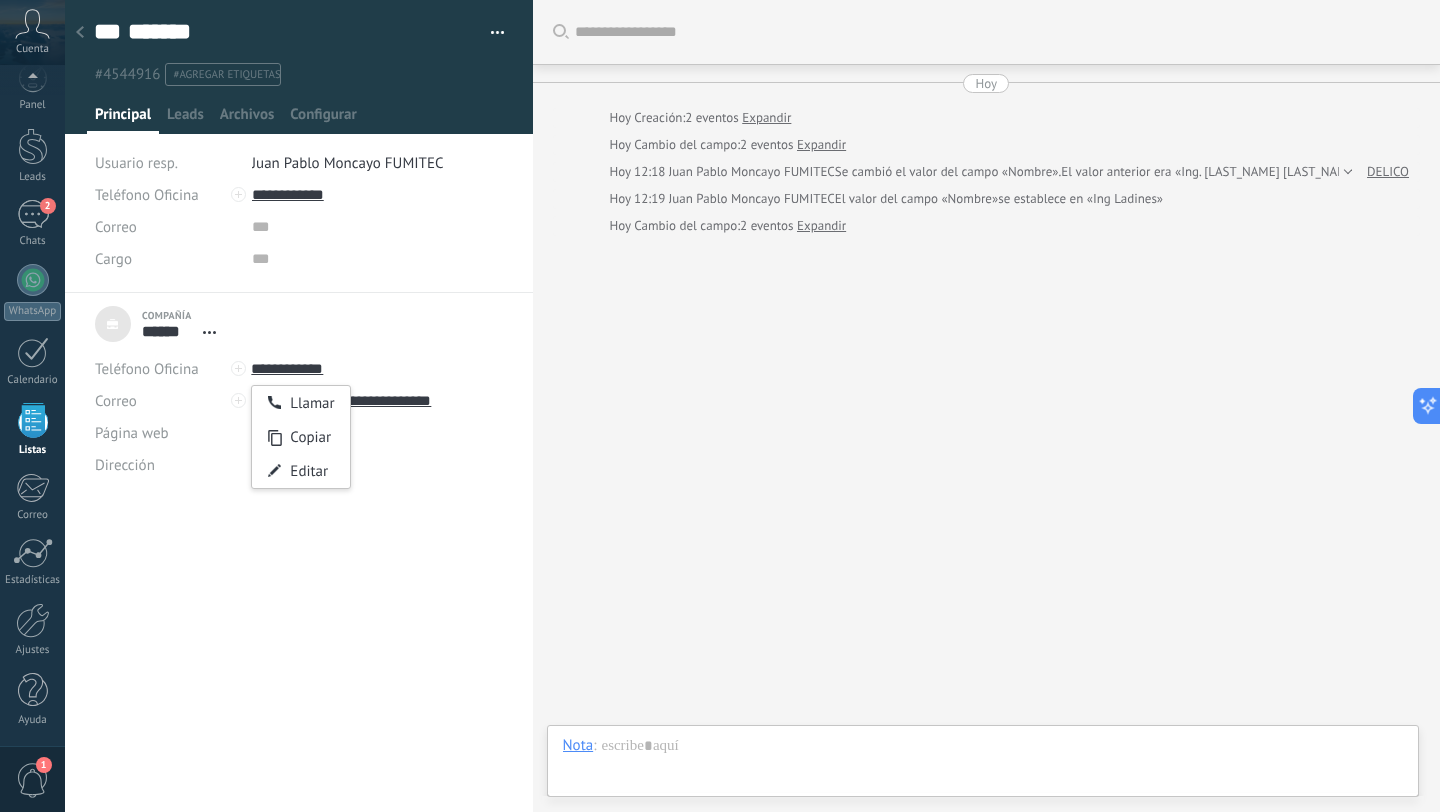 click at bounding box center (376, 464) 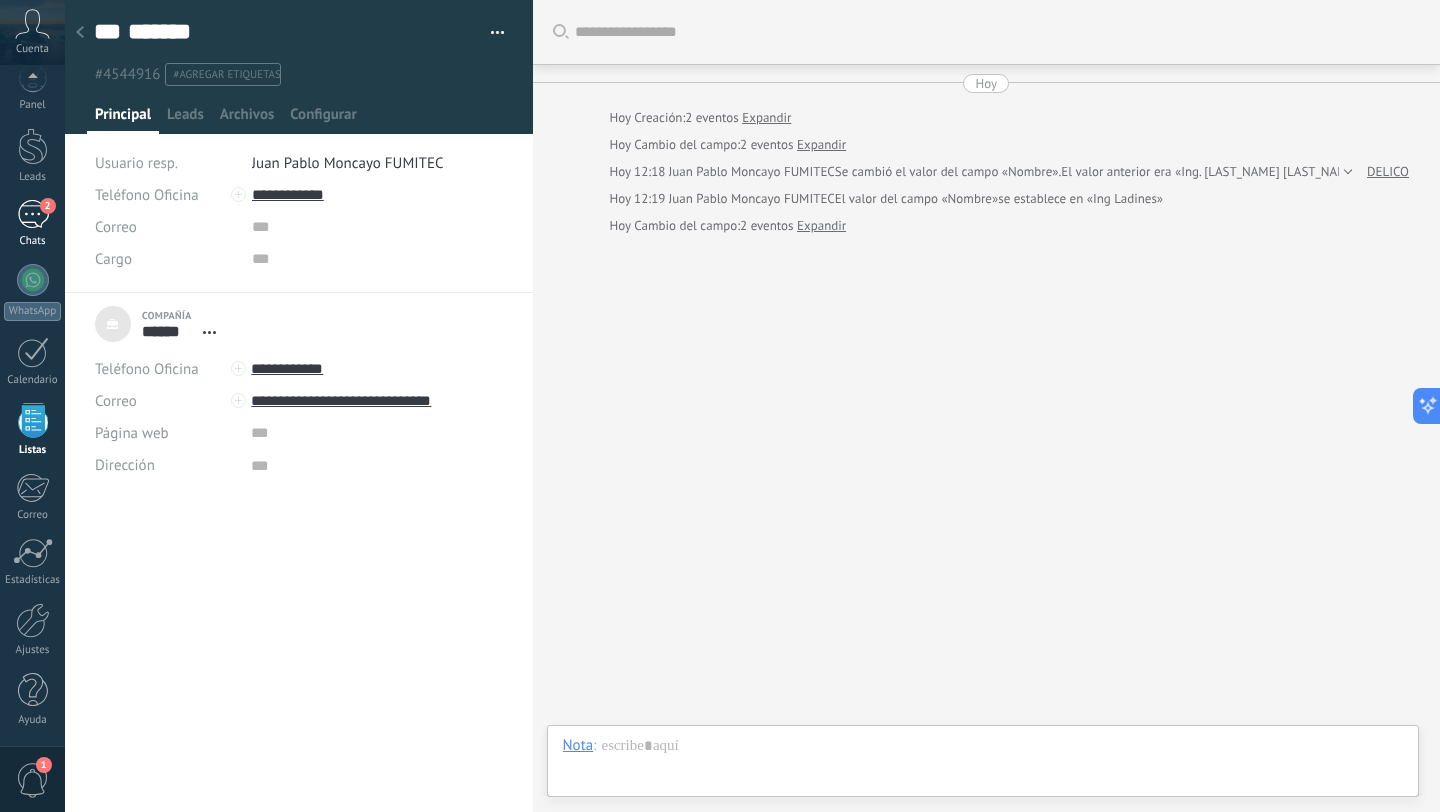 click on "2" at bounding box center (33, 214) 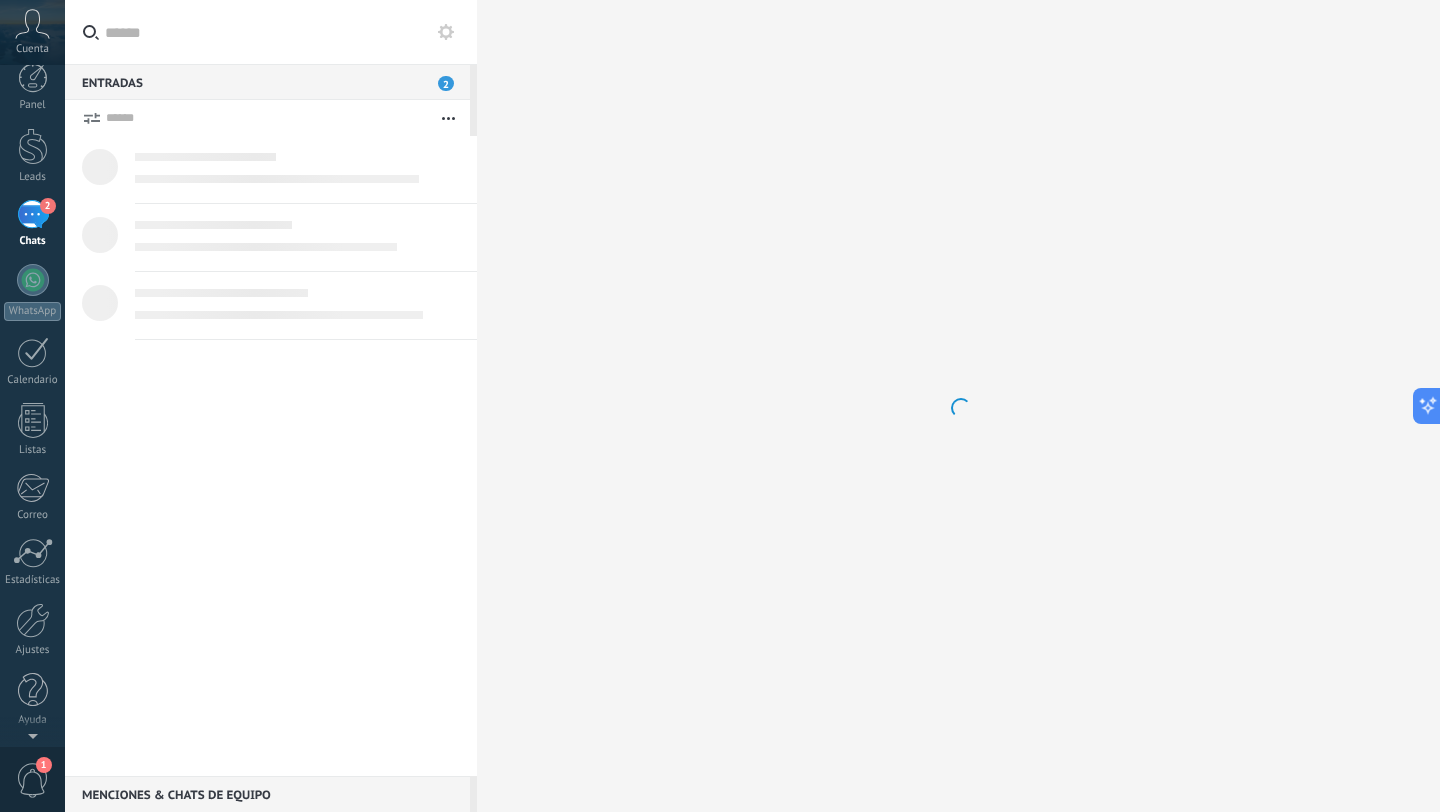 scroll, scrollTop: 0, scrollLeft: 0, axis: both 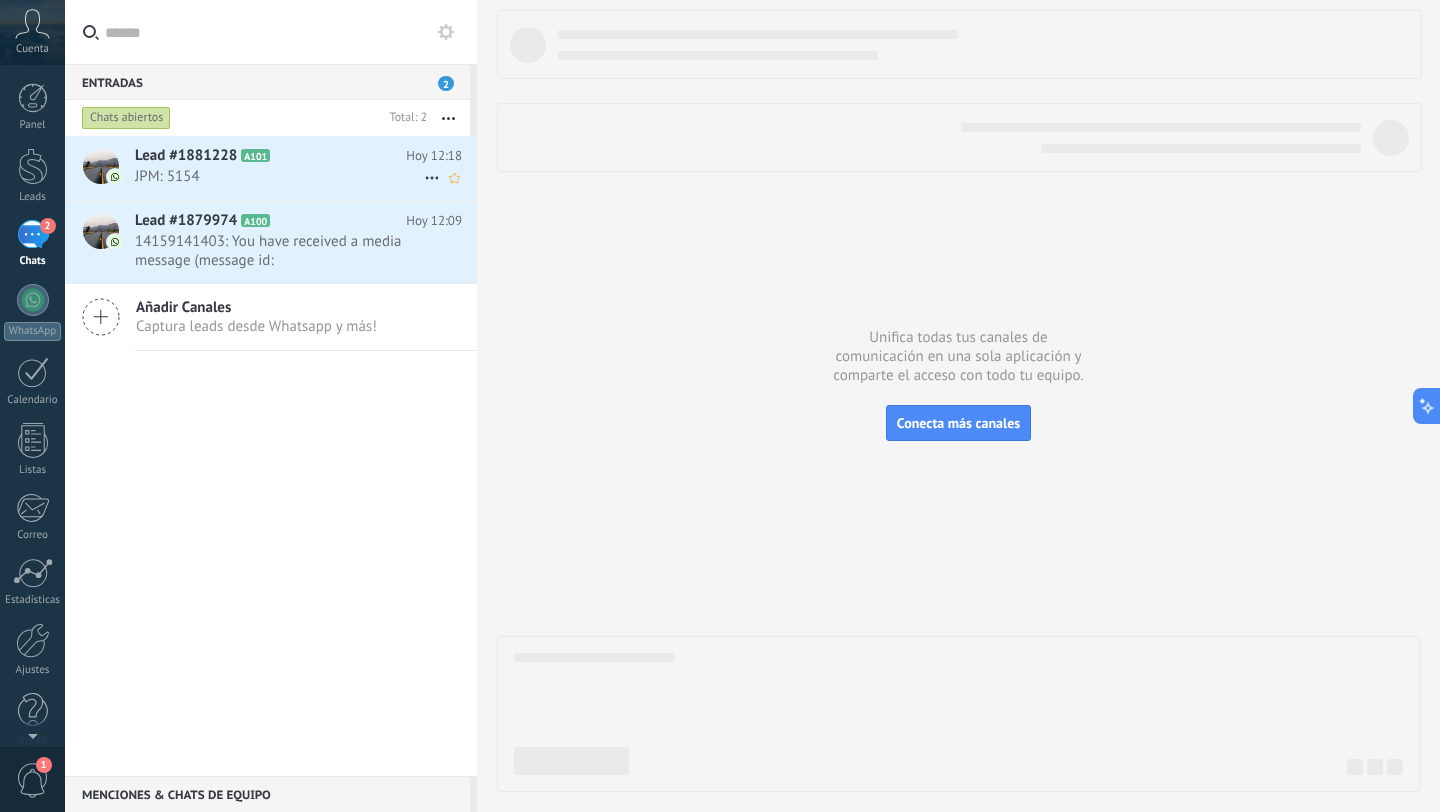click on "JPM: 5154" at bounding box center (279, 176) 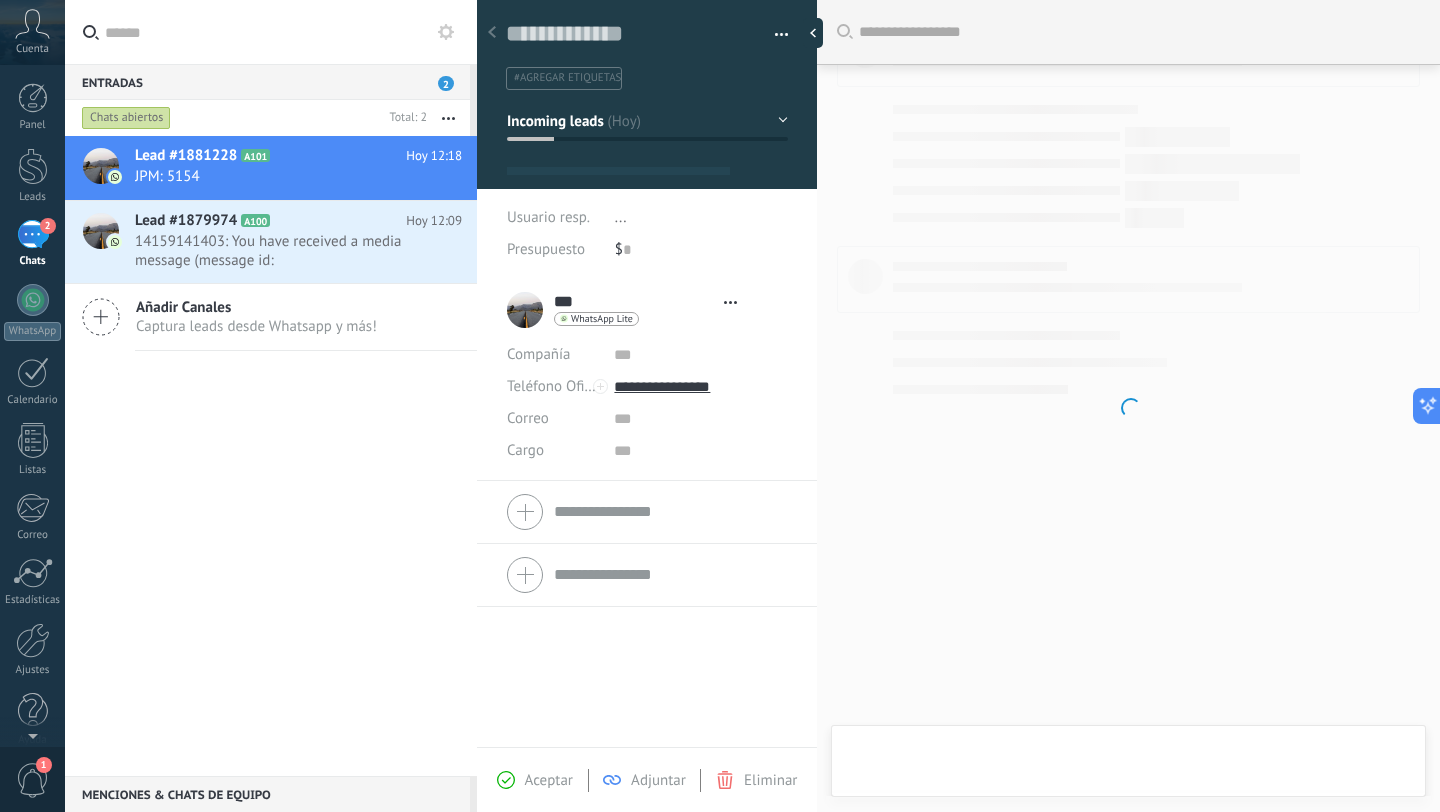 type on "**********" 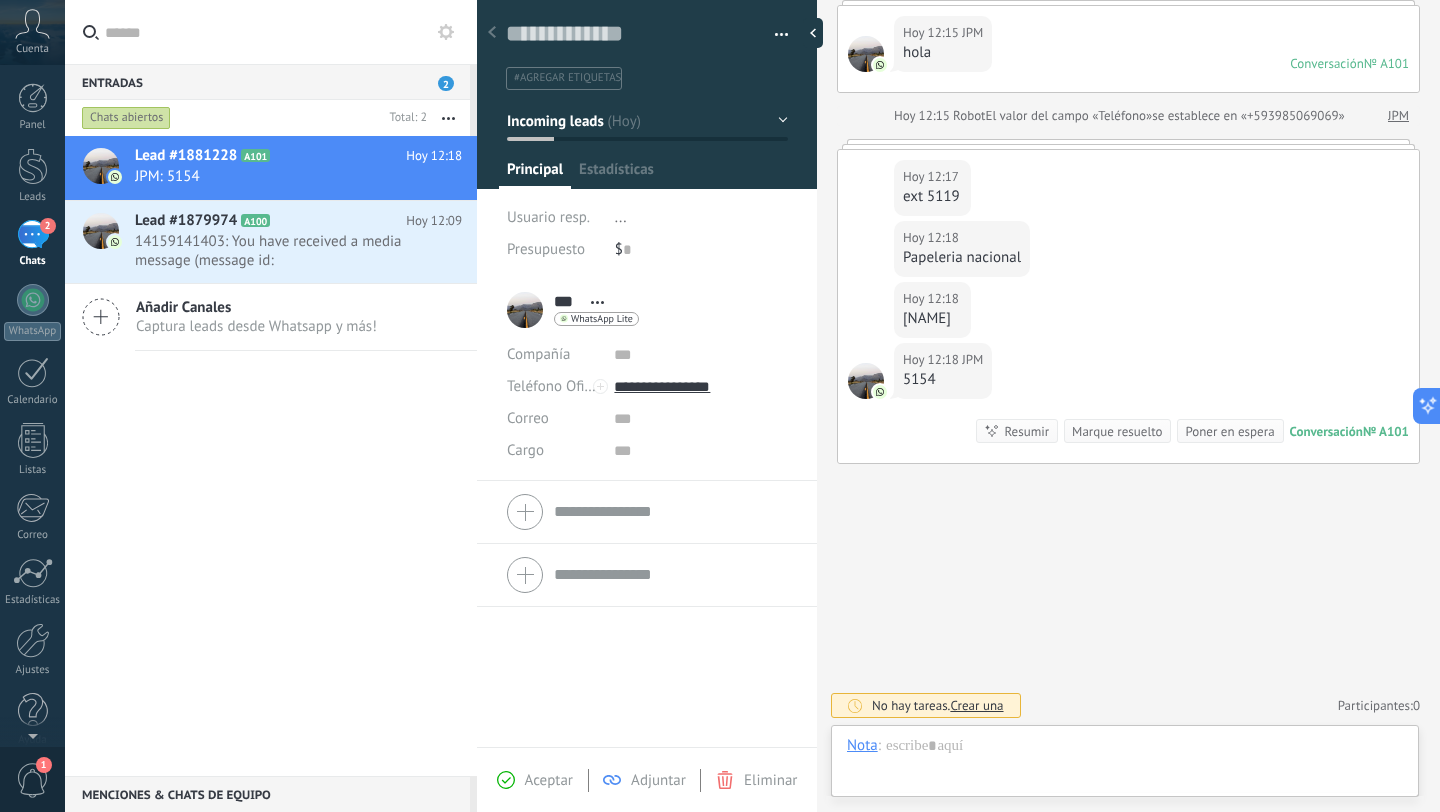 scroll, scrollTop: 30, scrollLeft: 0, axis: vertical 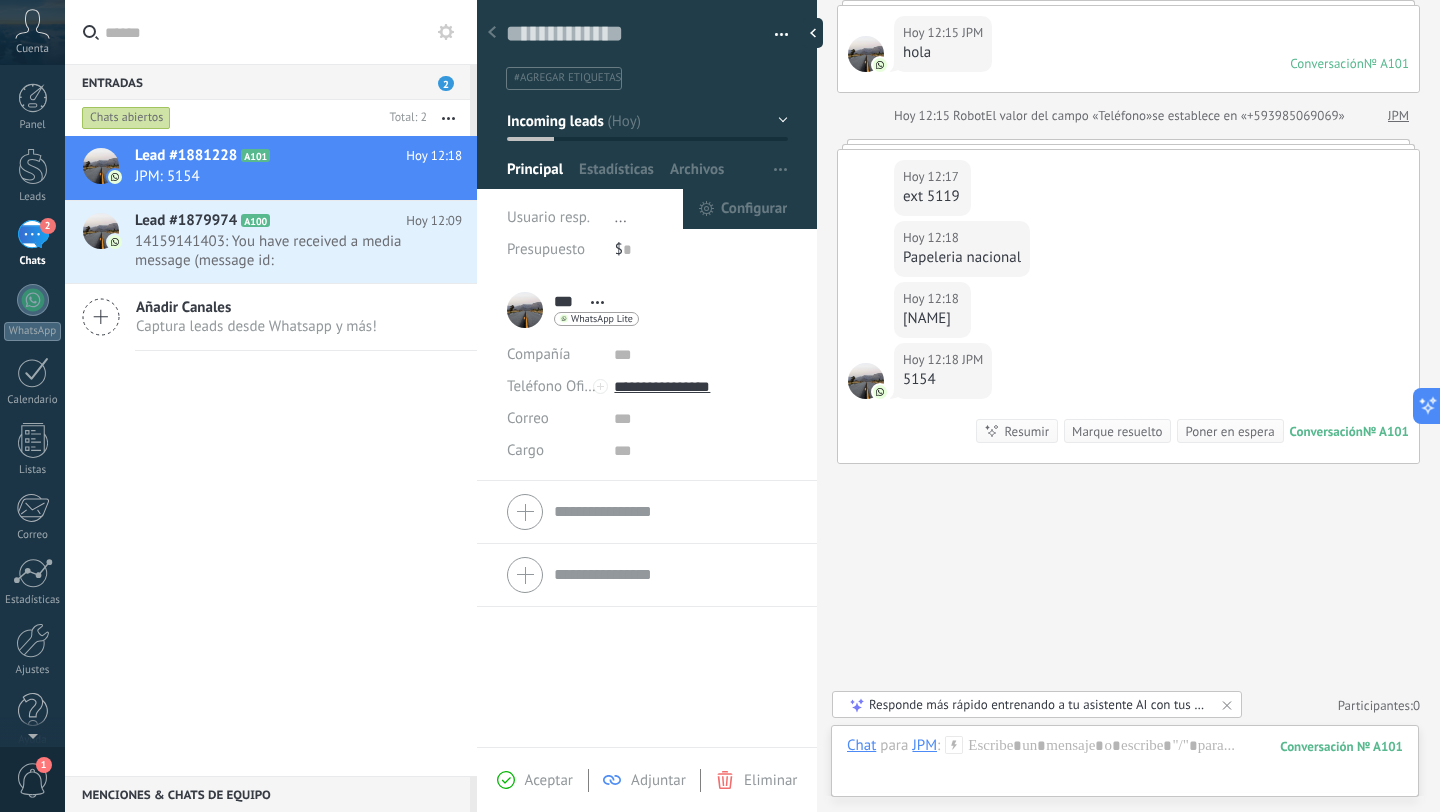 click at bounding box center [780, 170] 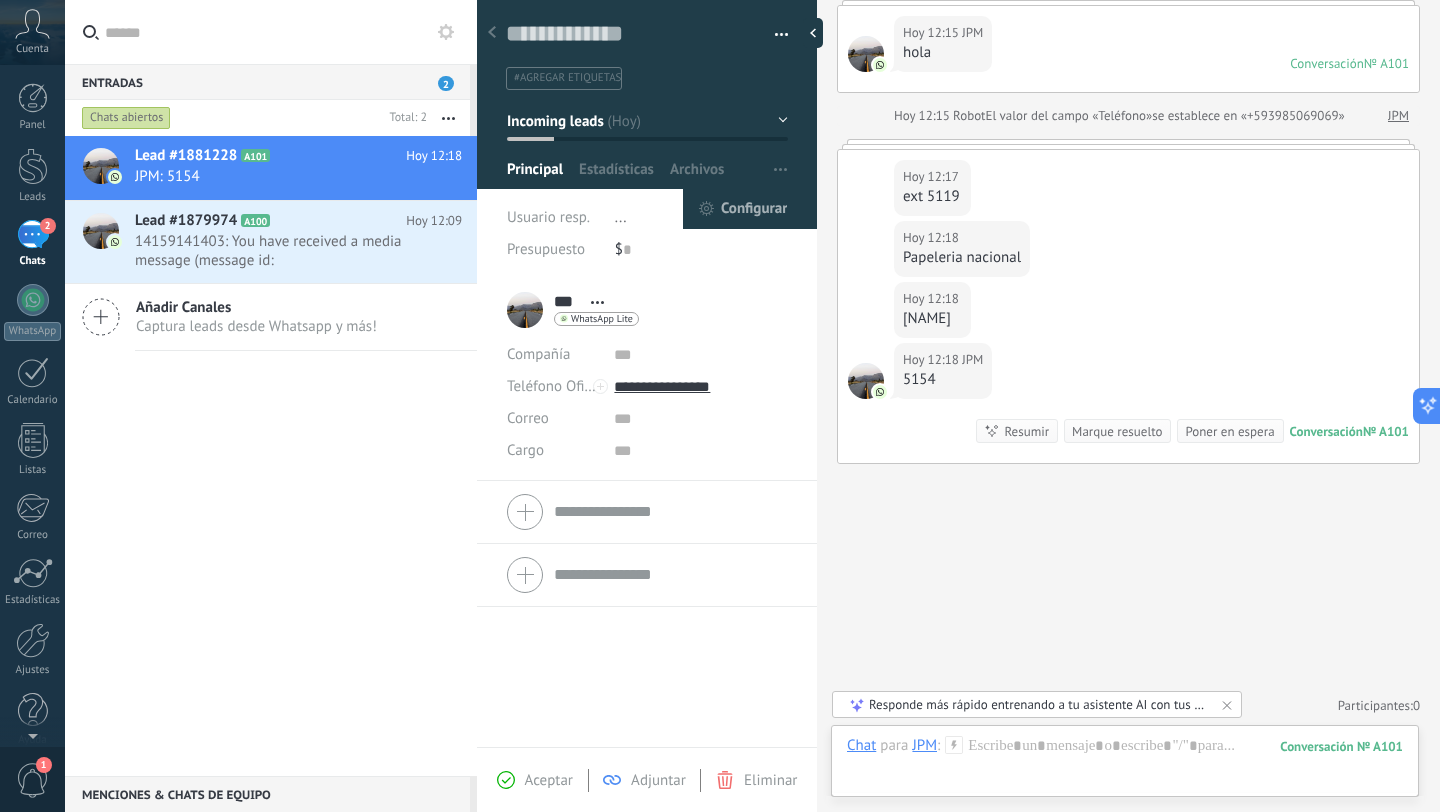 click on "Configurar" at bounding box center [754, 209] 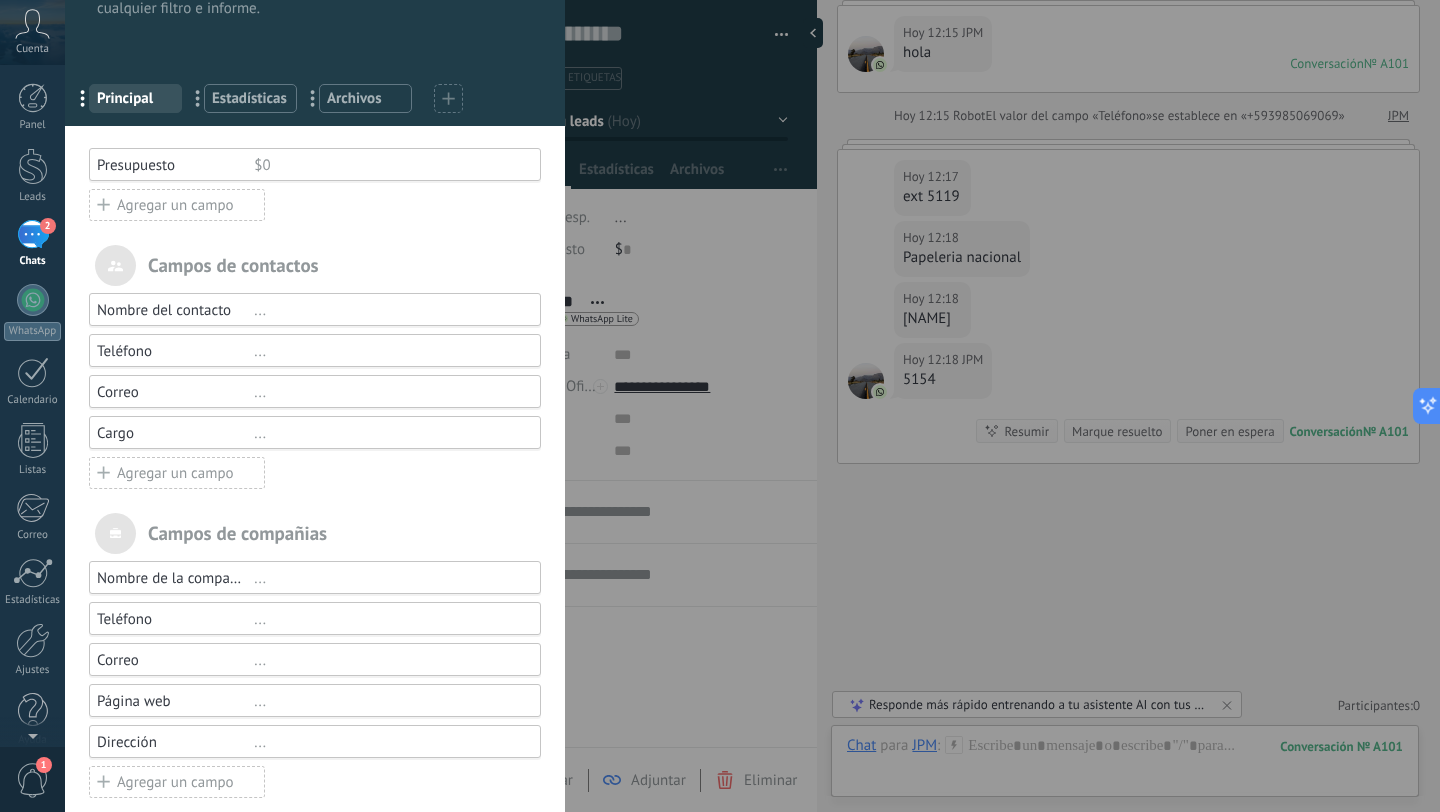 scroll, scrollTop: 96, scrollLeft: 0, axis: vertical 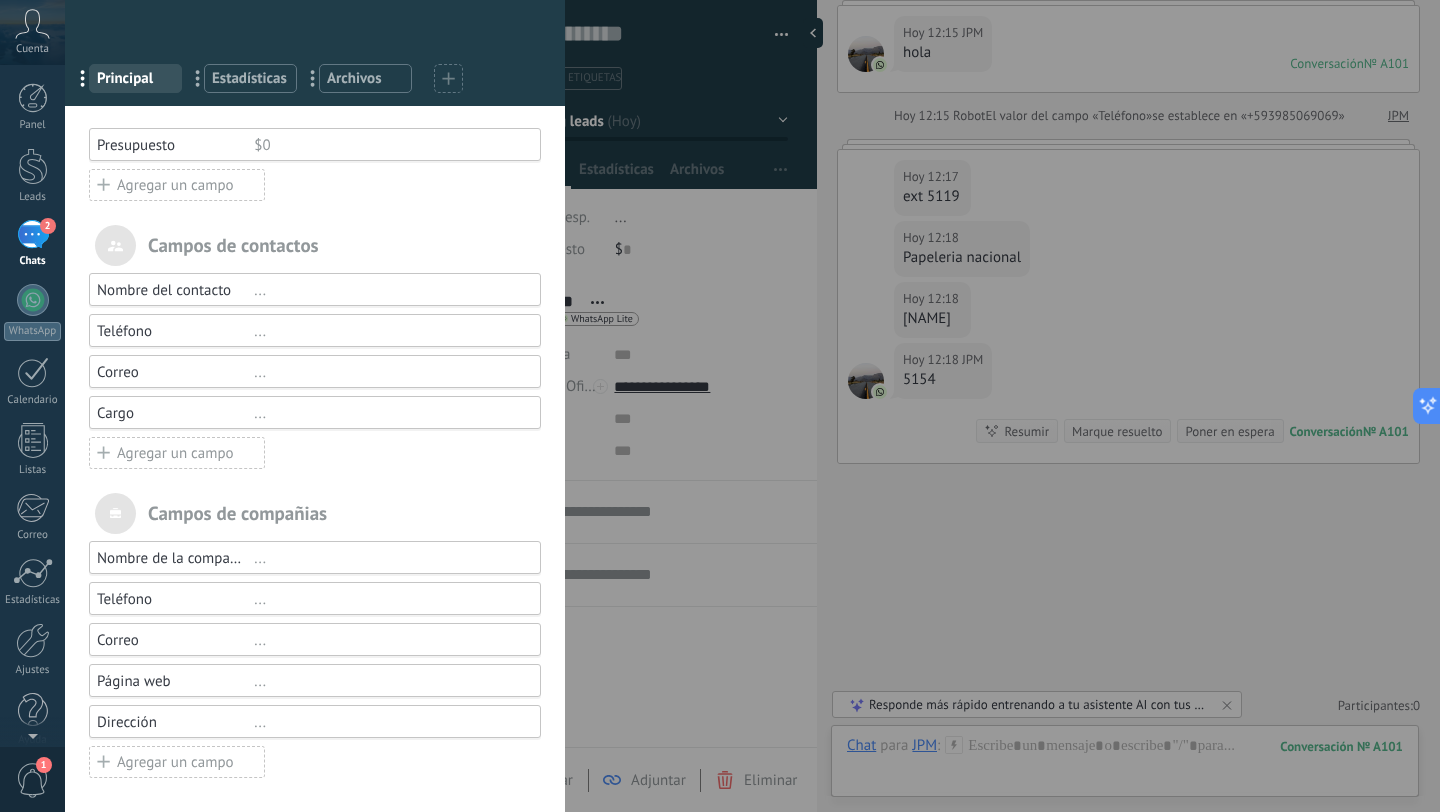 click on "Agregar un campo" at bounding box center [177, 453] 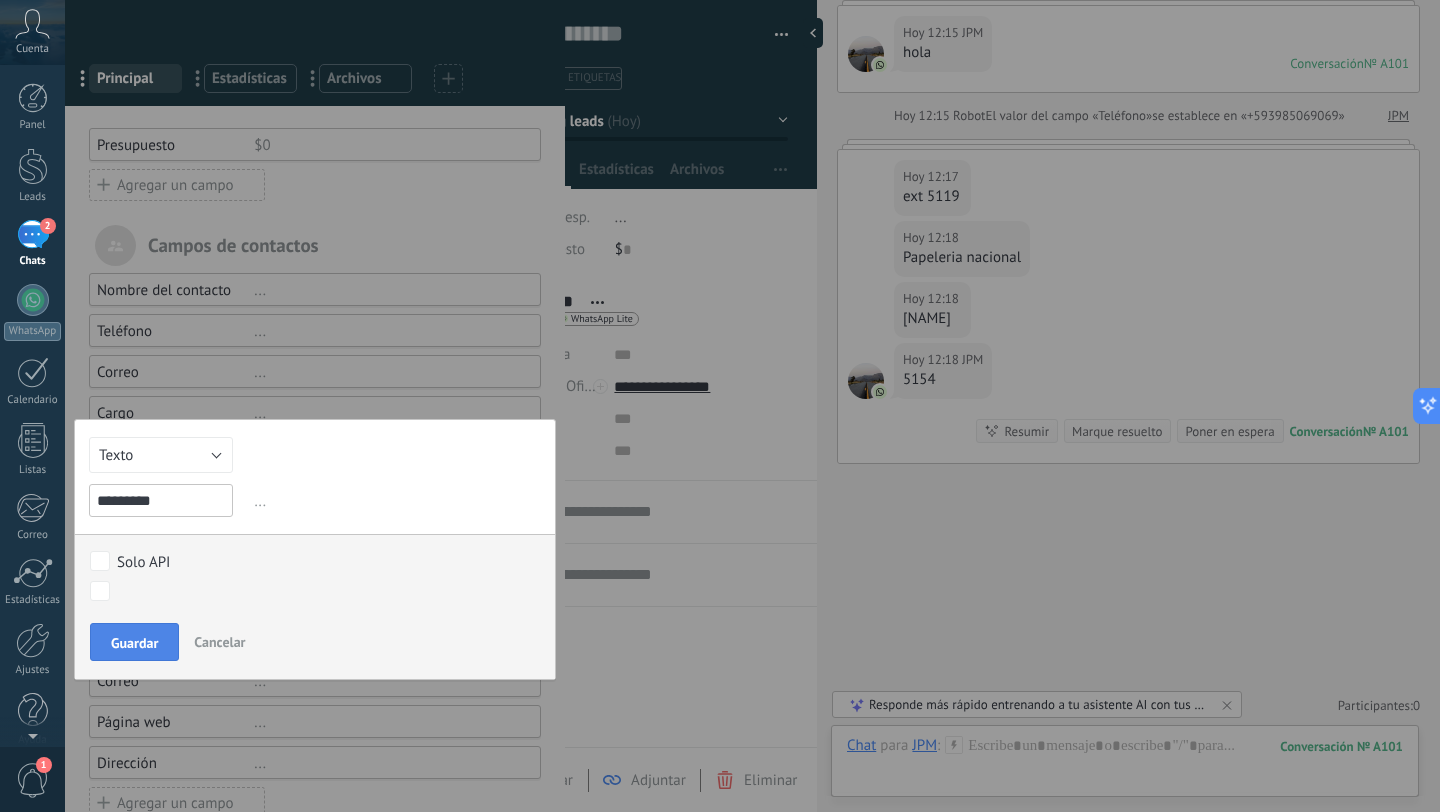 type on "*********" 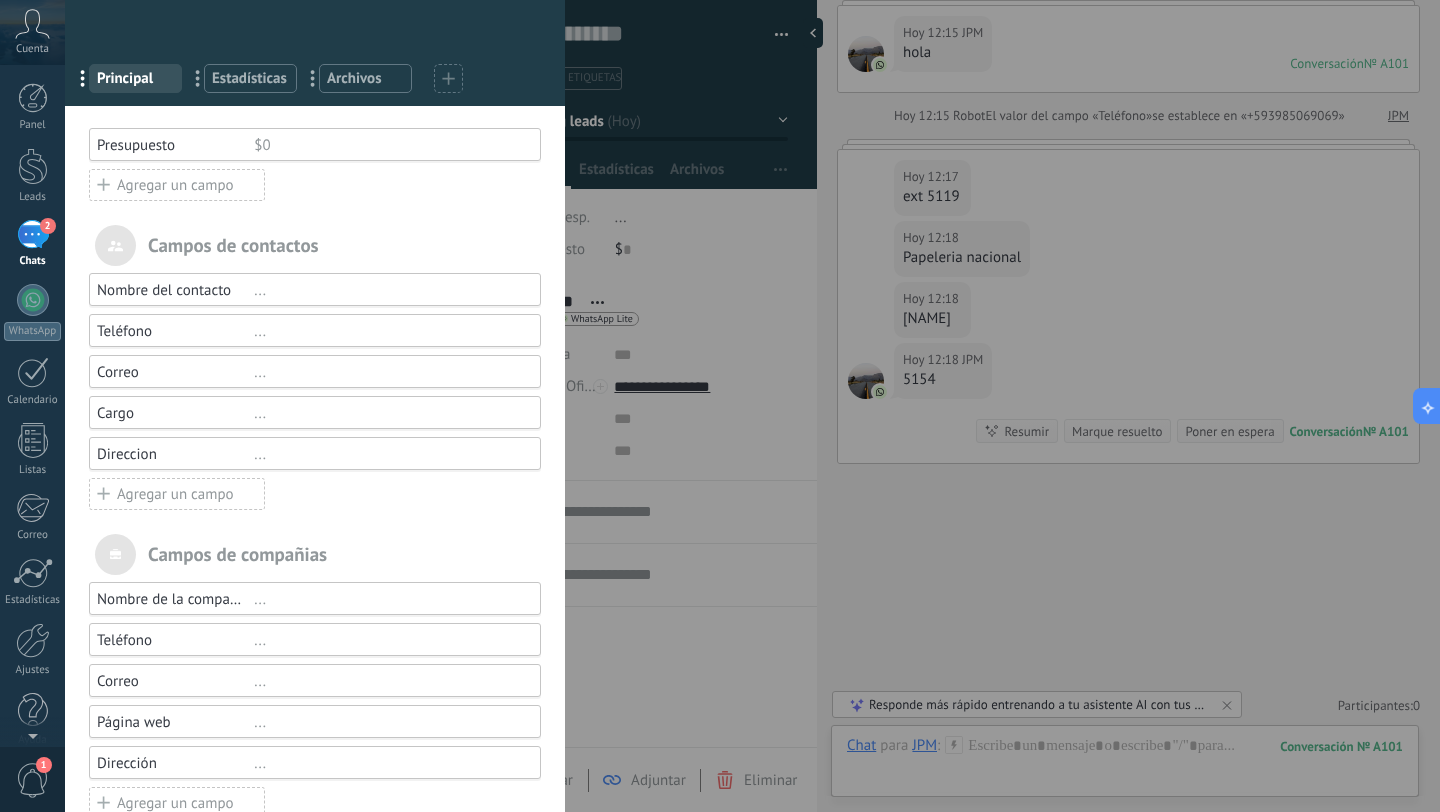 click on "Agregar un campo" at bounding box center [177, 494] 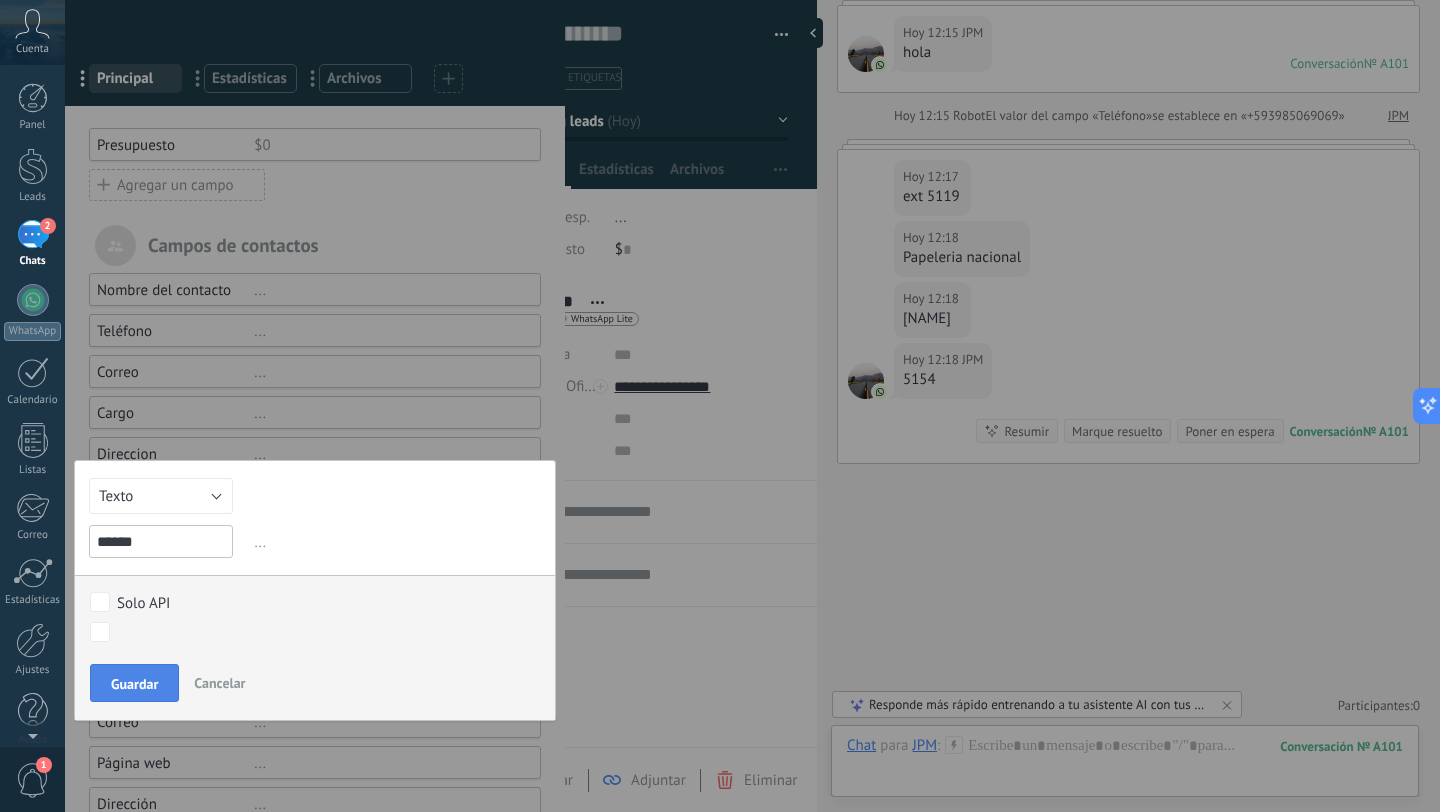 type on "******" 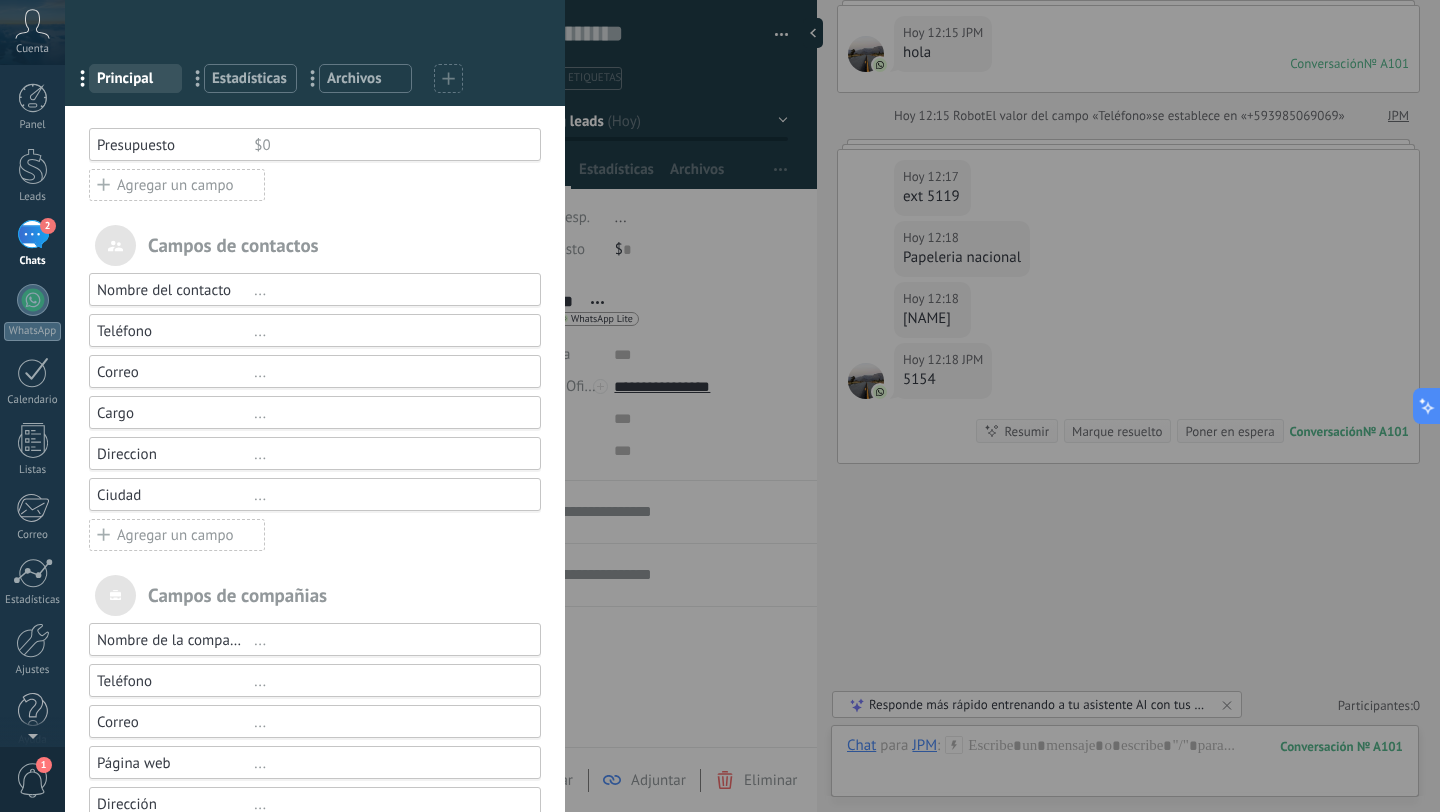 click on "Agregar un campo" at bounding box center [177, 535] 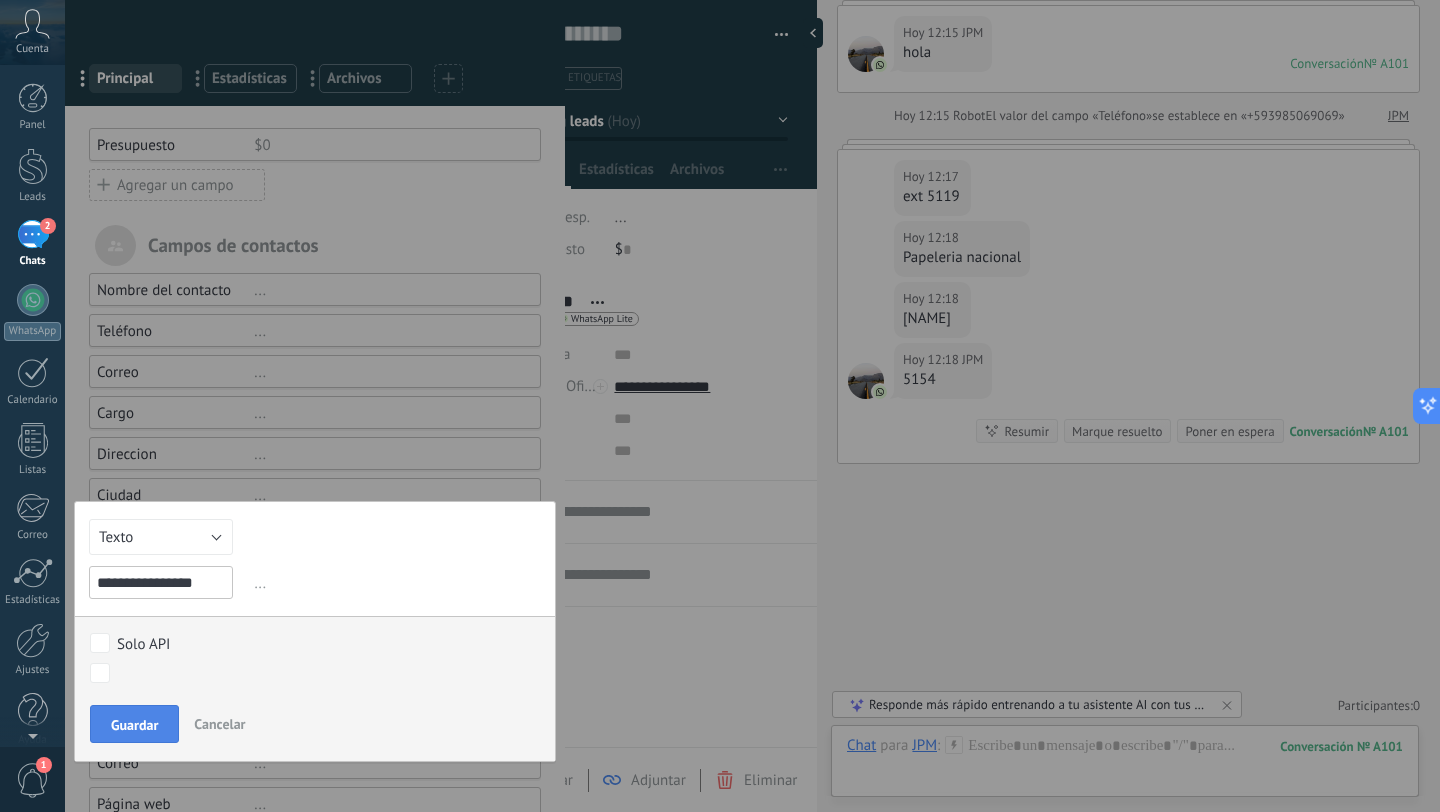 type on "**********" 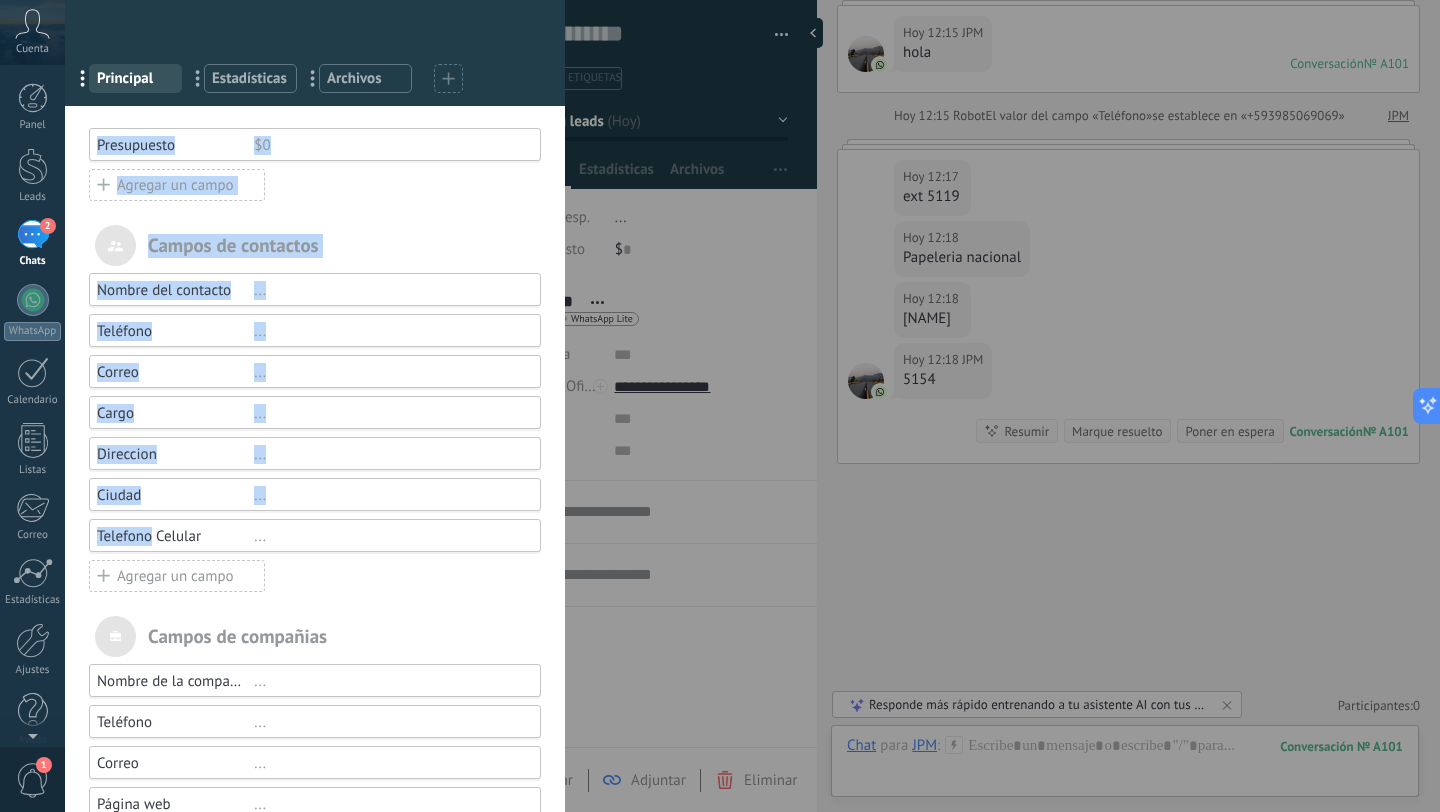 drag, startPoint x: 148, startPoint y: 528, endPoint x: 59, endPoint y: 531, distance: 89.050545 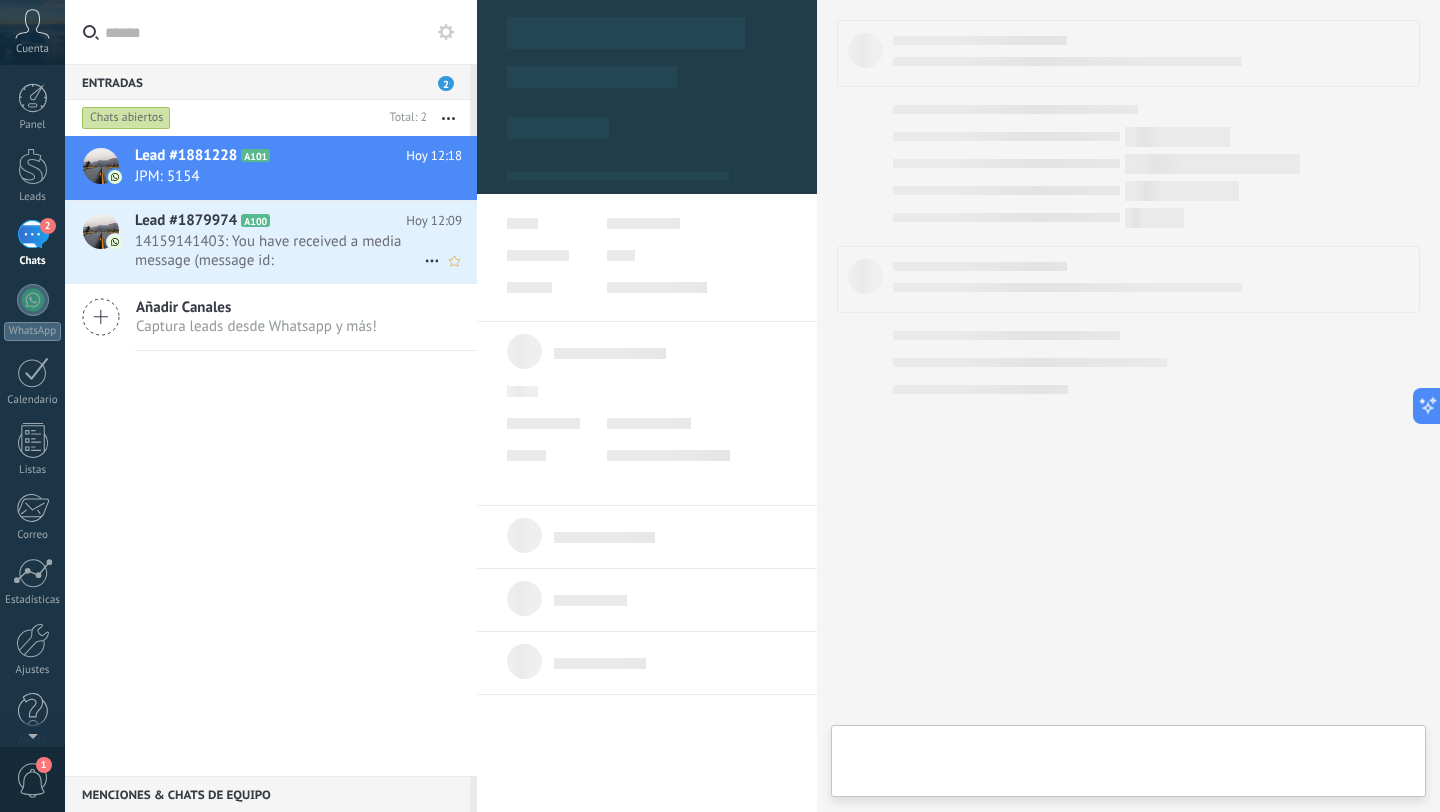 type on "**********" 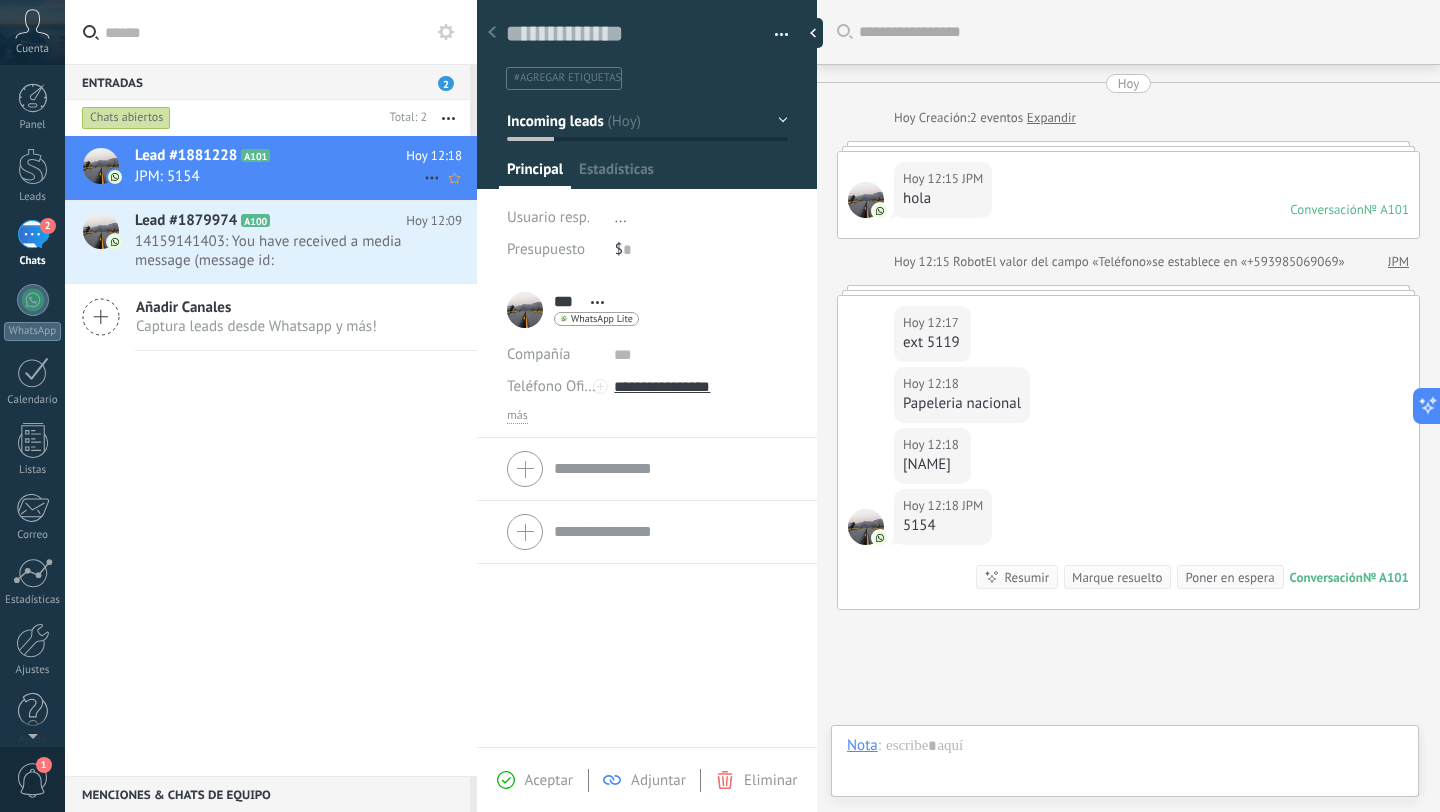 scroll, scrollTop: 30, scrollLeft: 0, axis: vertical 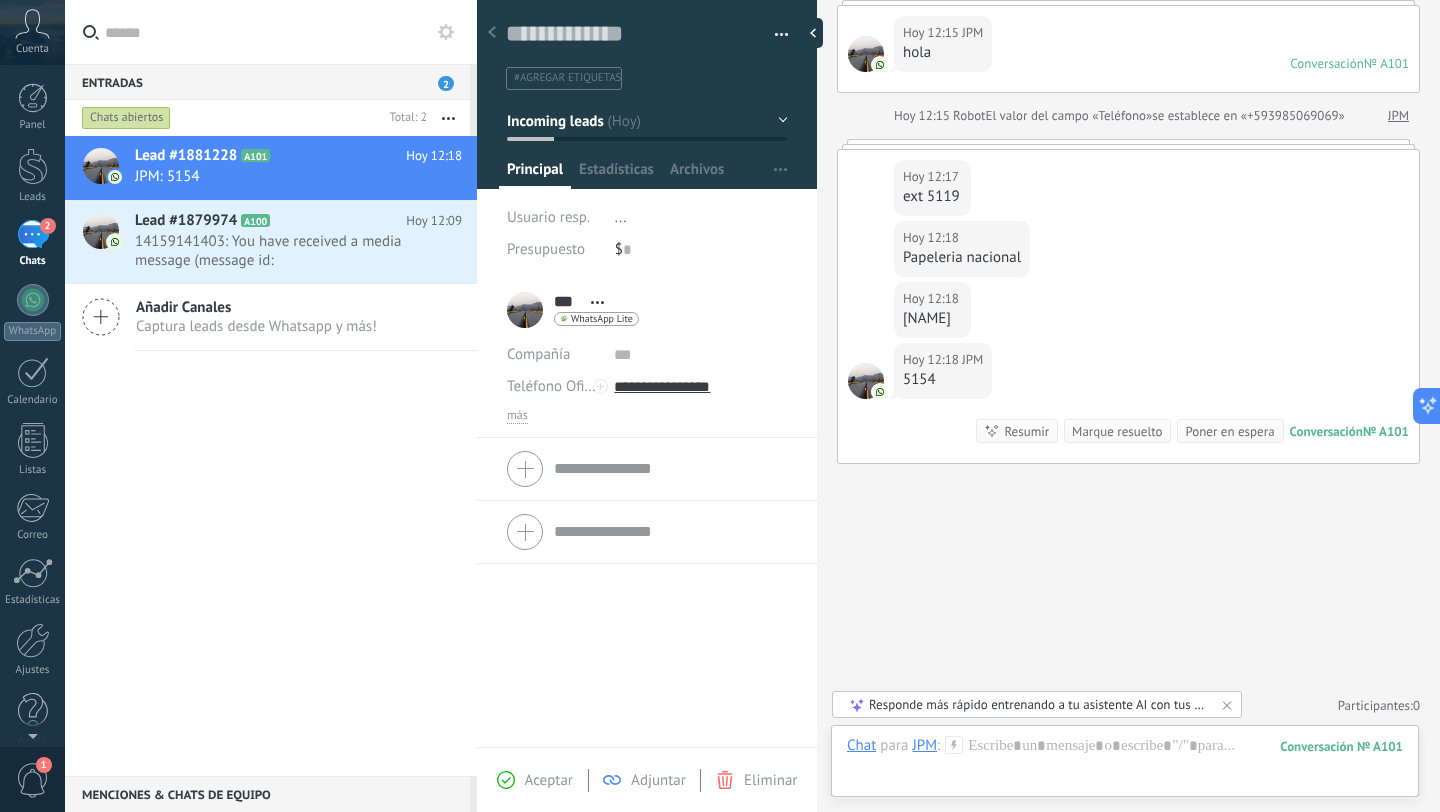 click on "más" at bounding box center [647, 416] 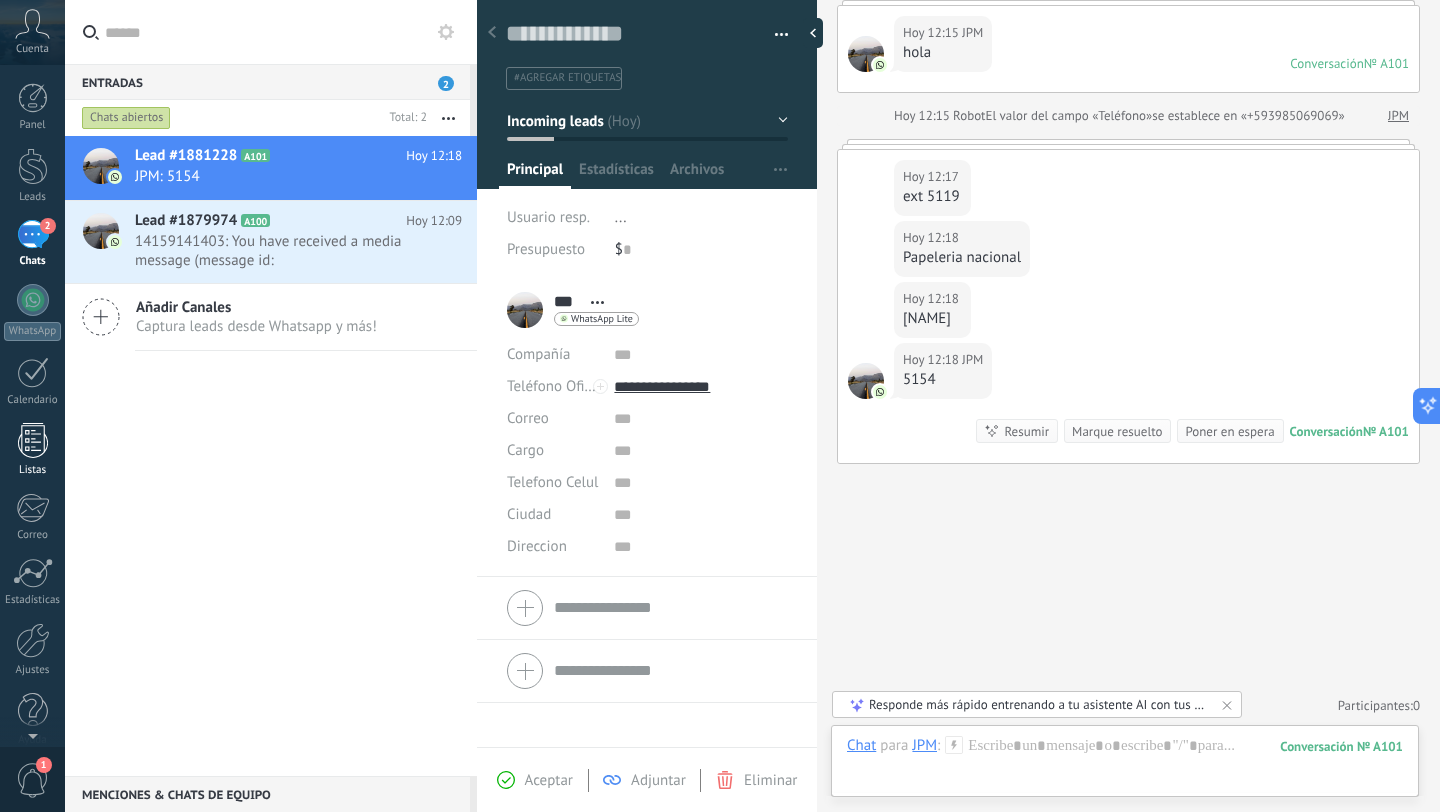 click on "Listas" at bounding box center [33, 470] 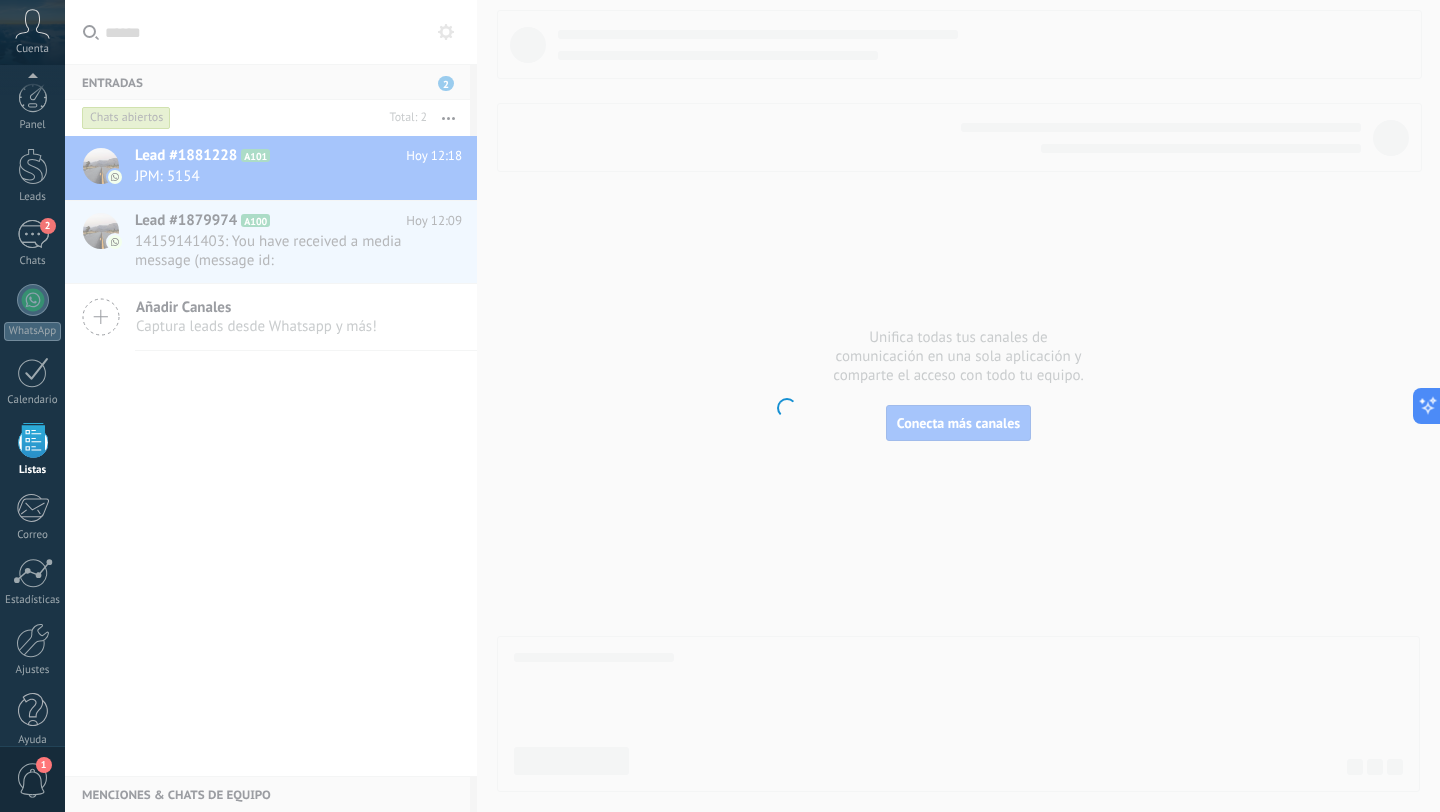 scroll, scrollTop: 20, scrollLeft: 0, axis: vertical 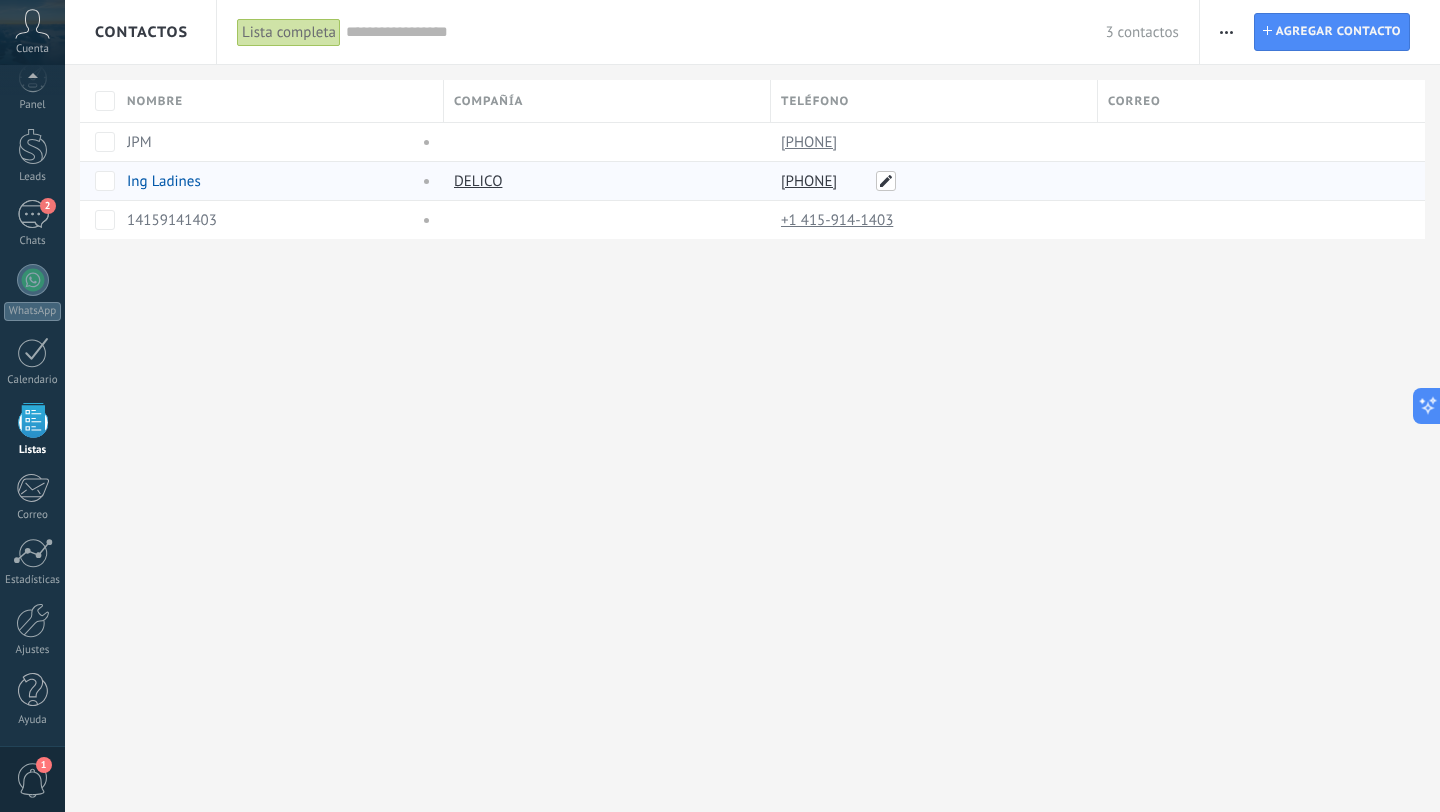 click at bounding box center [886, 181] 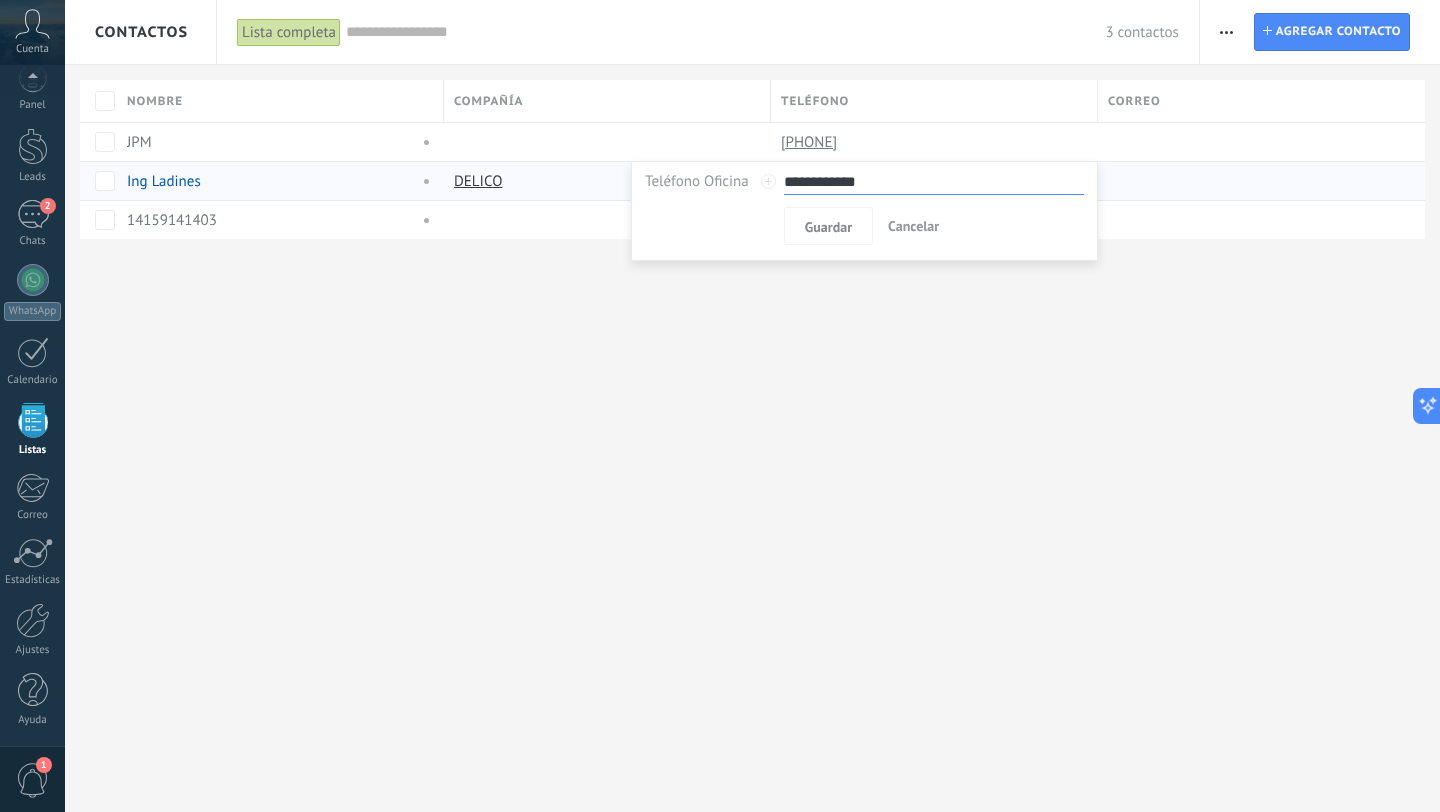 drag, startPoint x: 792, startPoint y: 179, endPoint x: 756, endPoint y: 179, distance: 36 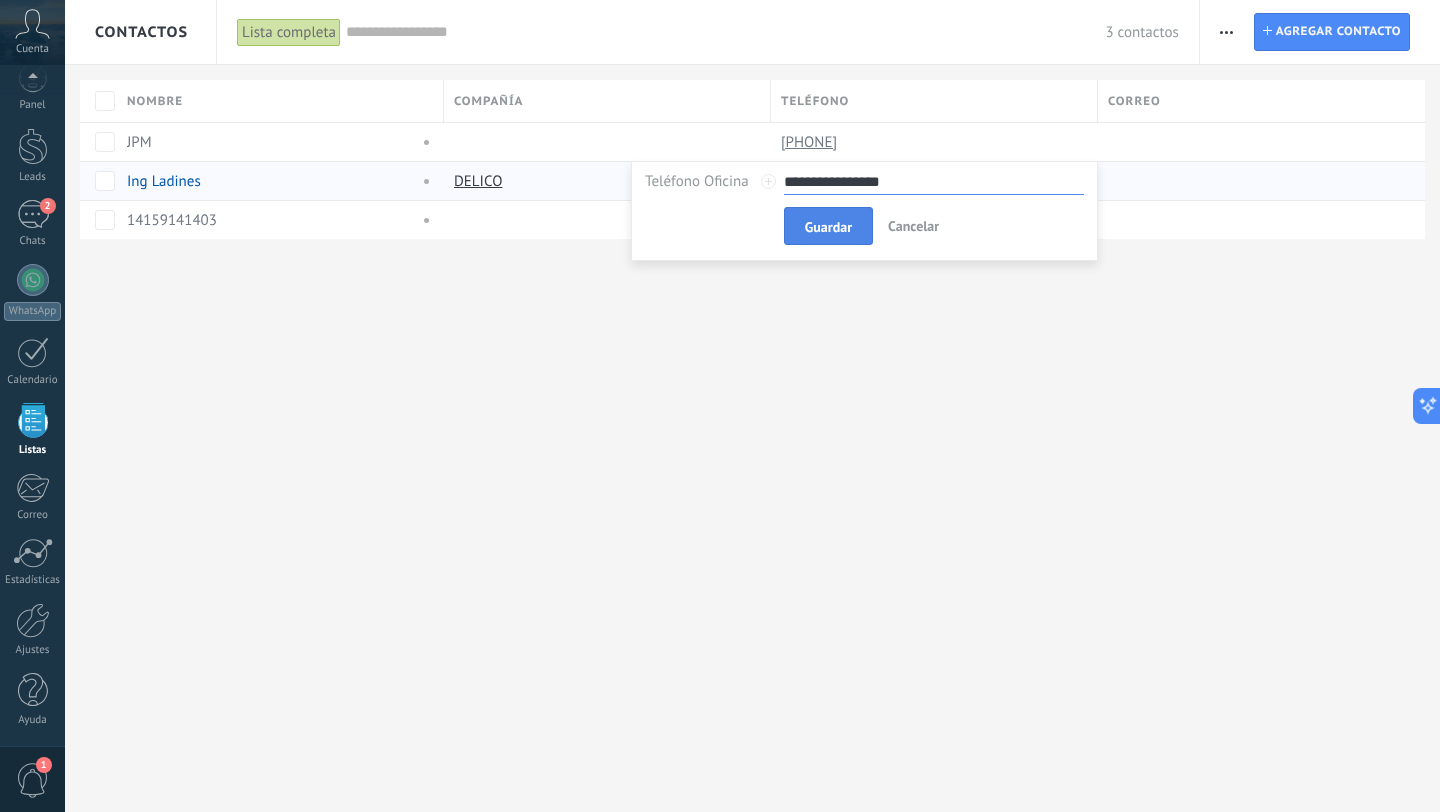 type on "**********" 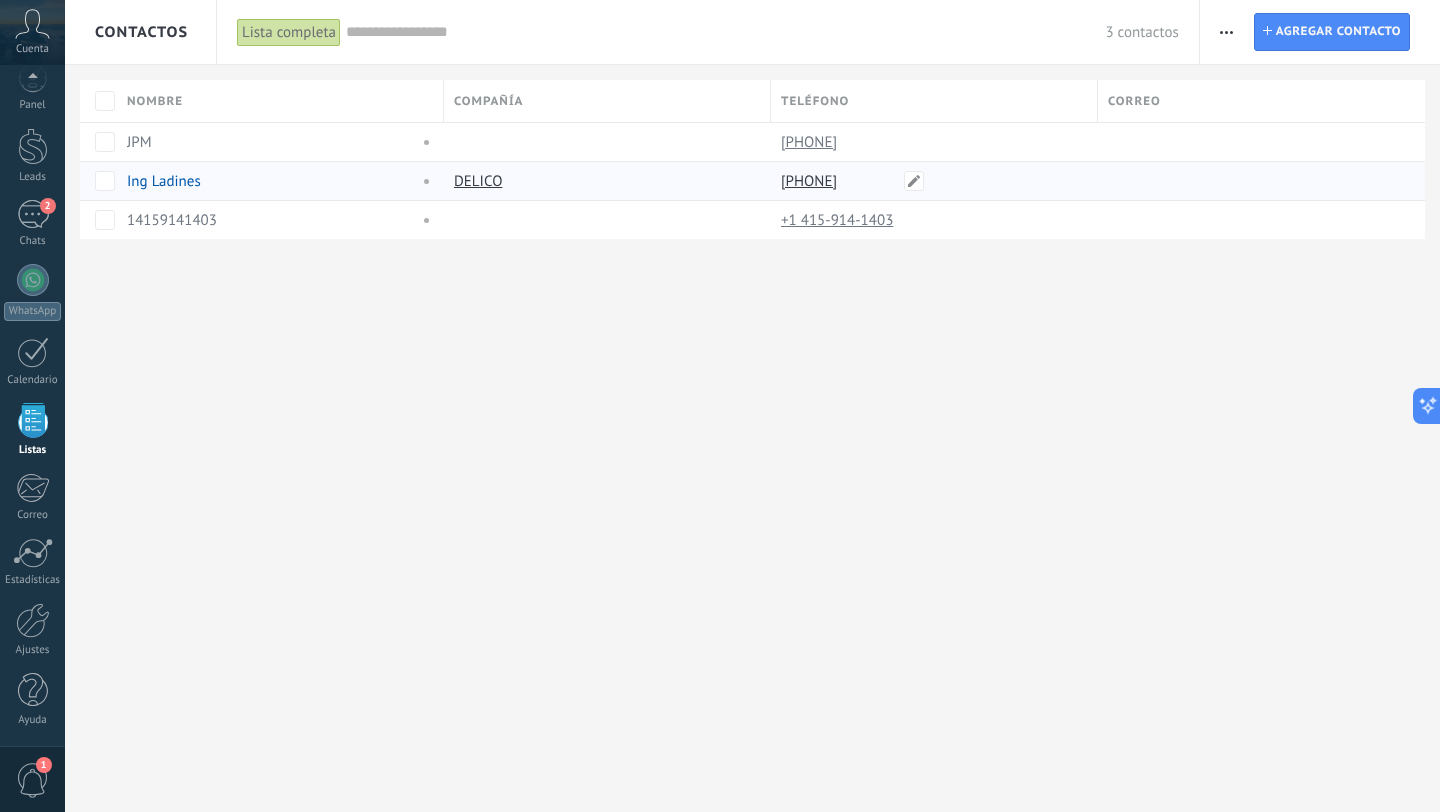 click on "[PHONE]" at bounding box center [811, 181] 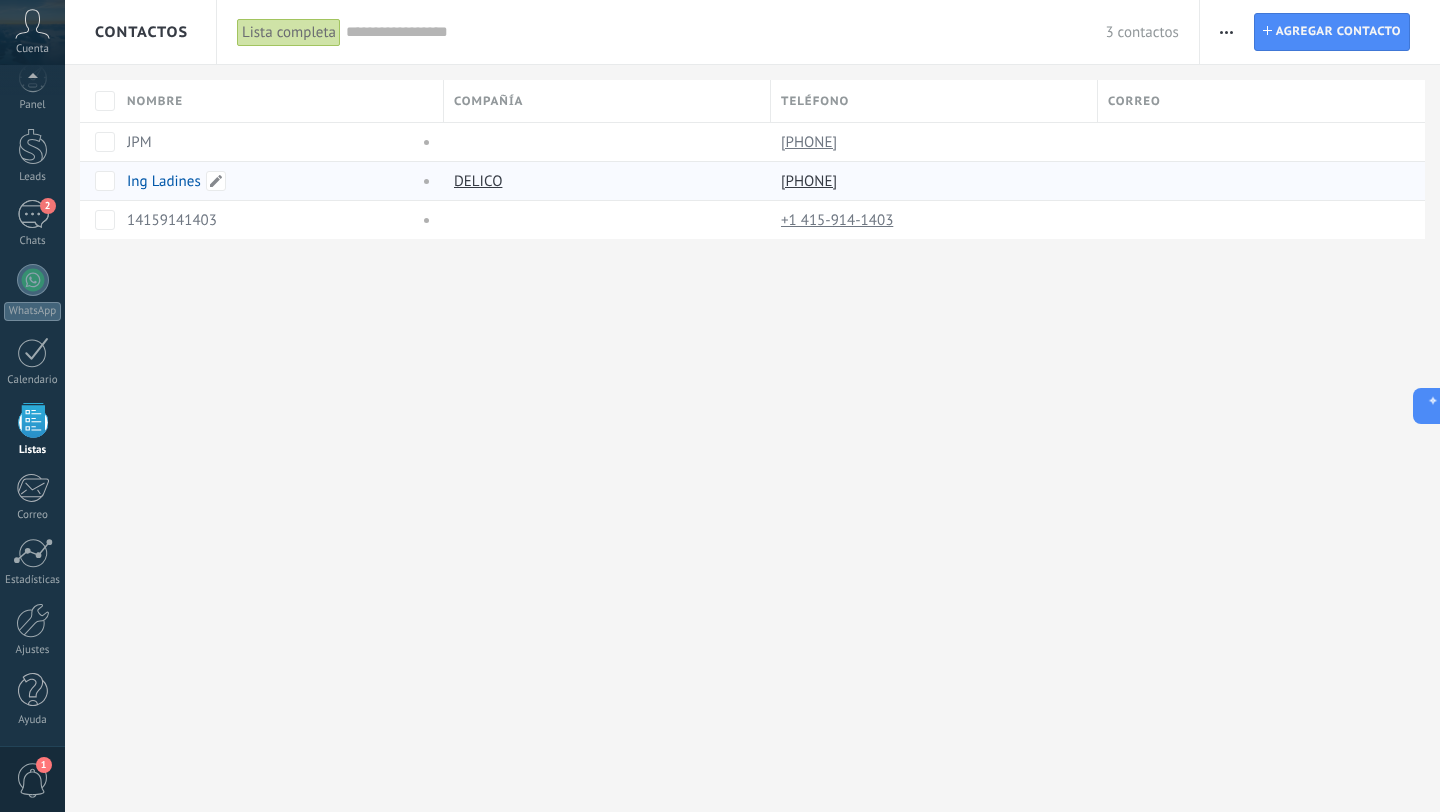 click on "Ing Ladines" at bounding box center [164, 181] 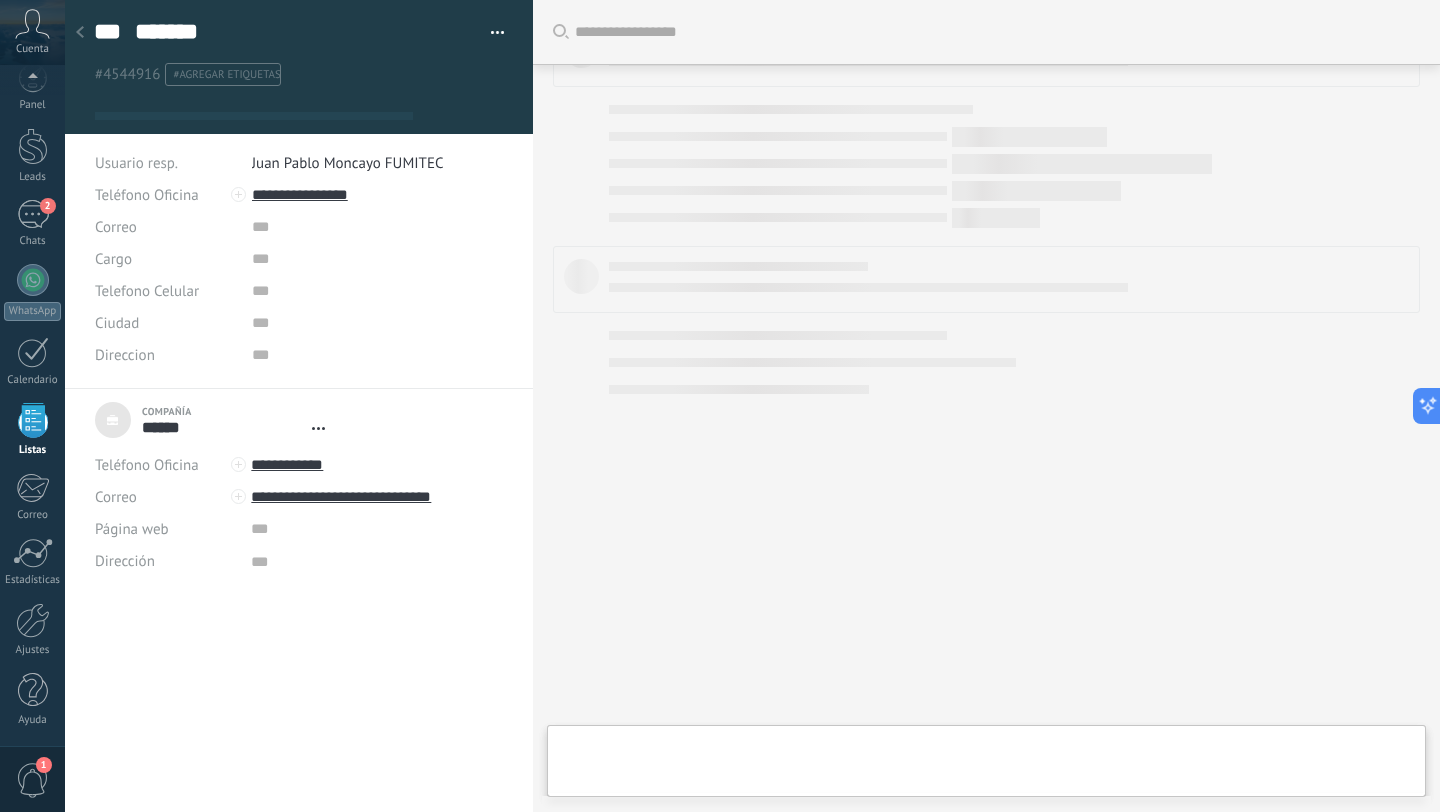 type on "***" 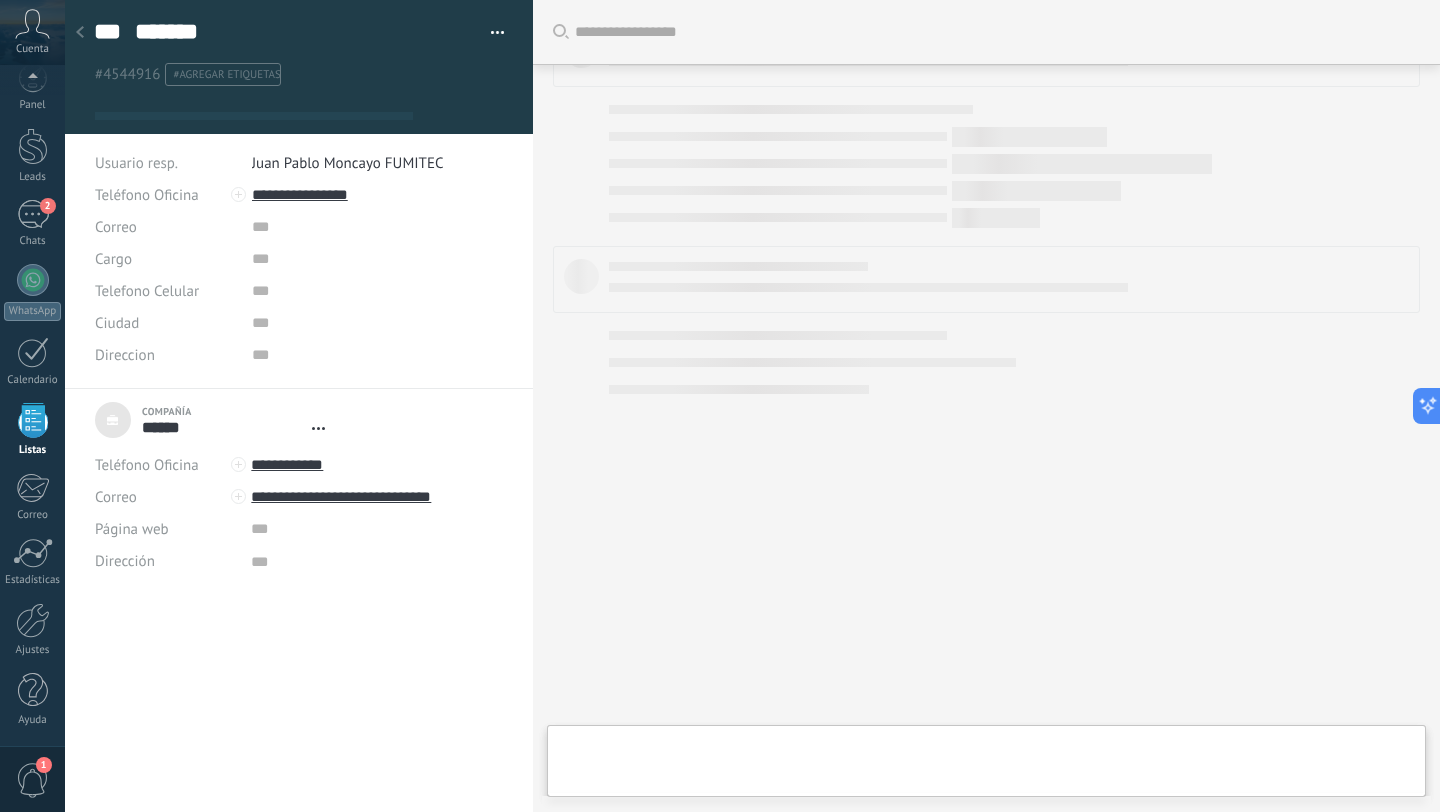scroll, scrollTop: 20, scrollLeft: 0, axis: vertical 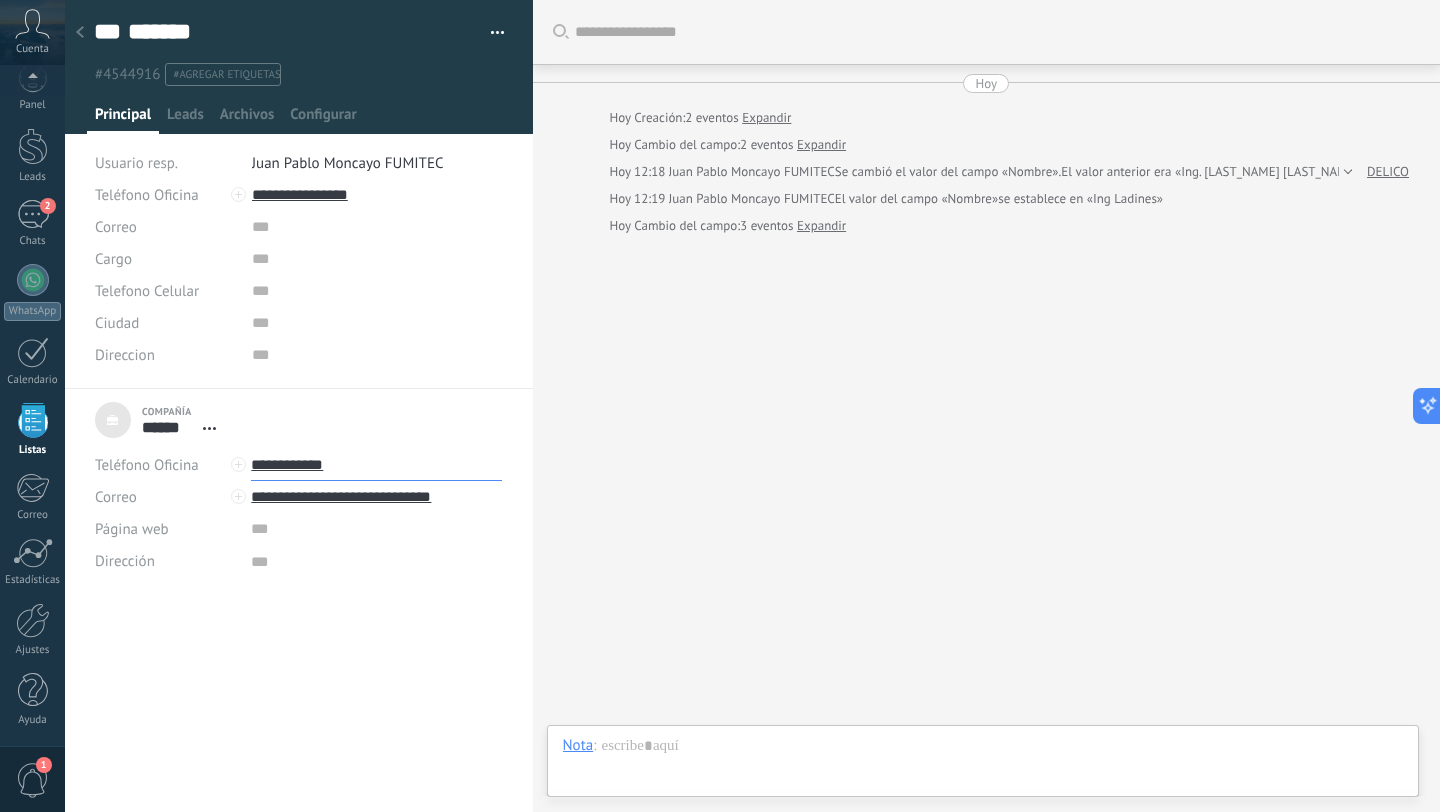 click on "**********" at bounding box center [376, 465] 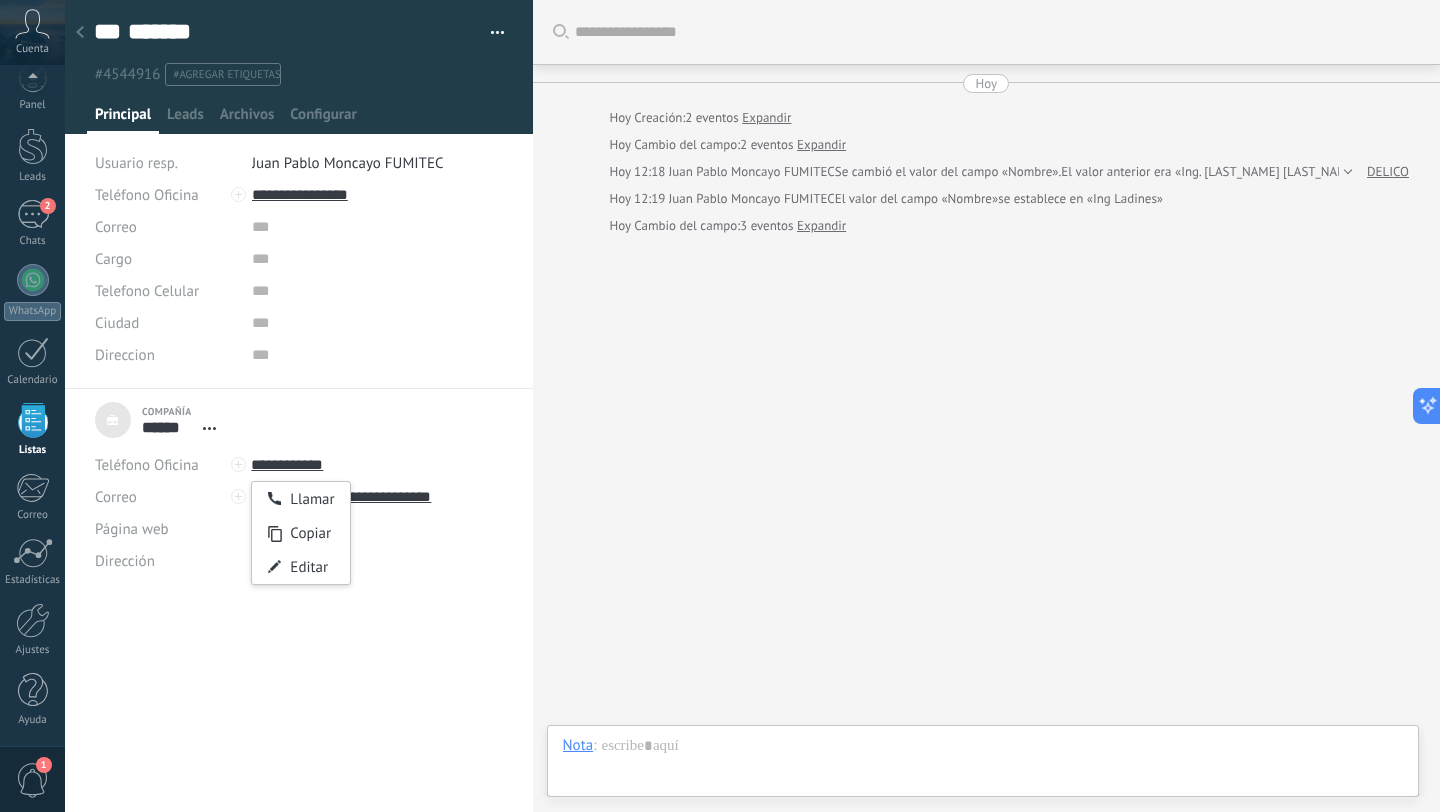 click on "Compañía
****** DELICO
Abrir detalle
Desatar" at bounding box center (299, 600) 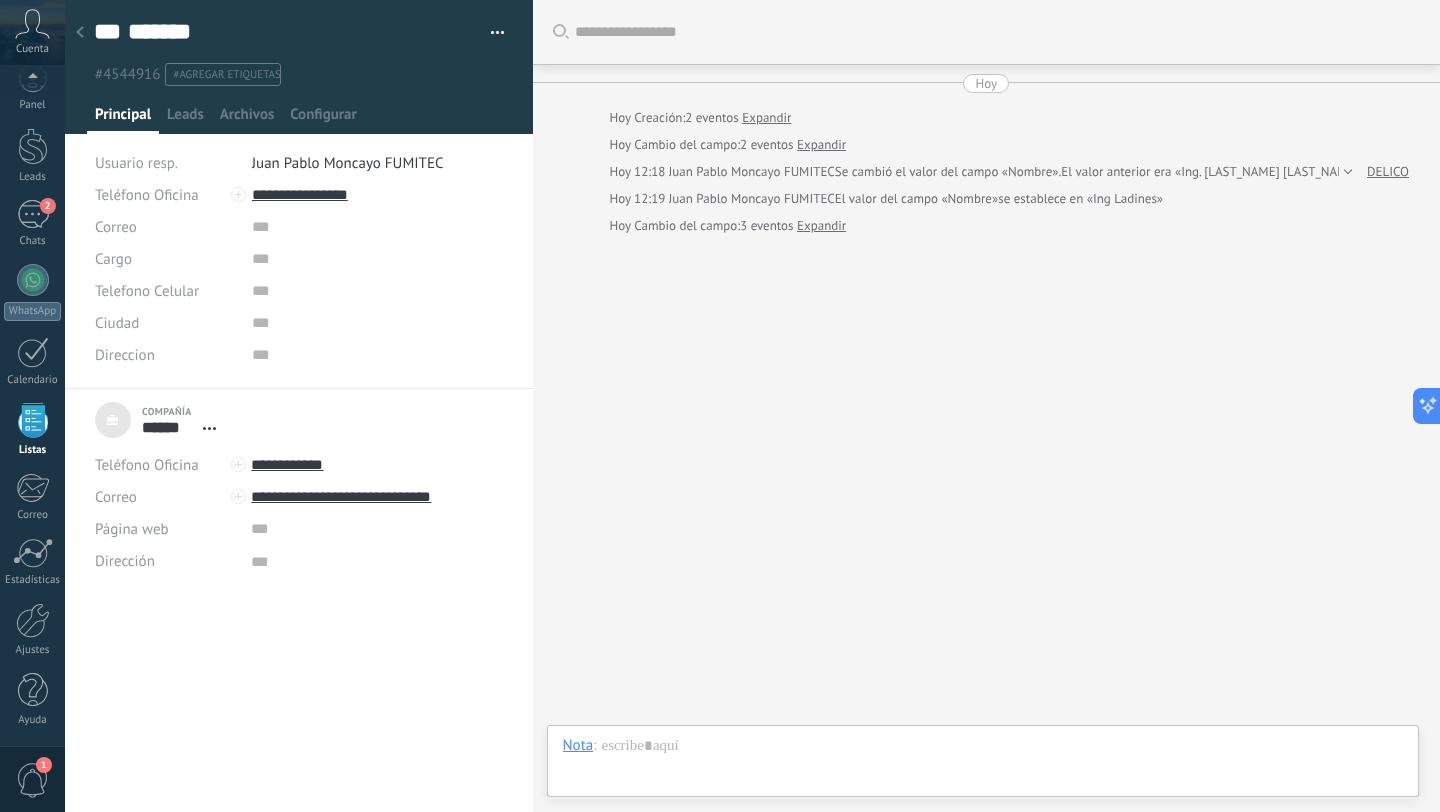 click on "Abrir detalle
Desatar" at bounding box center (209, 428) 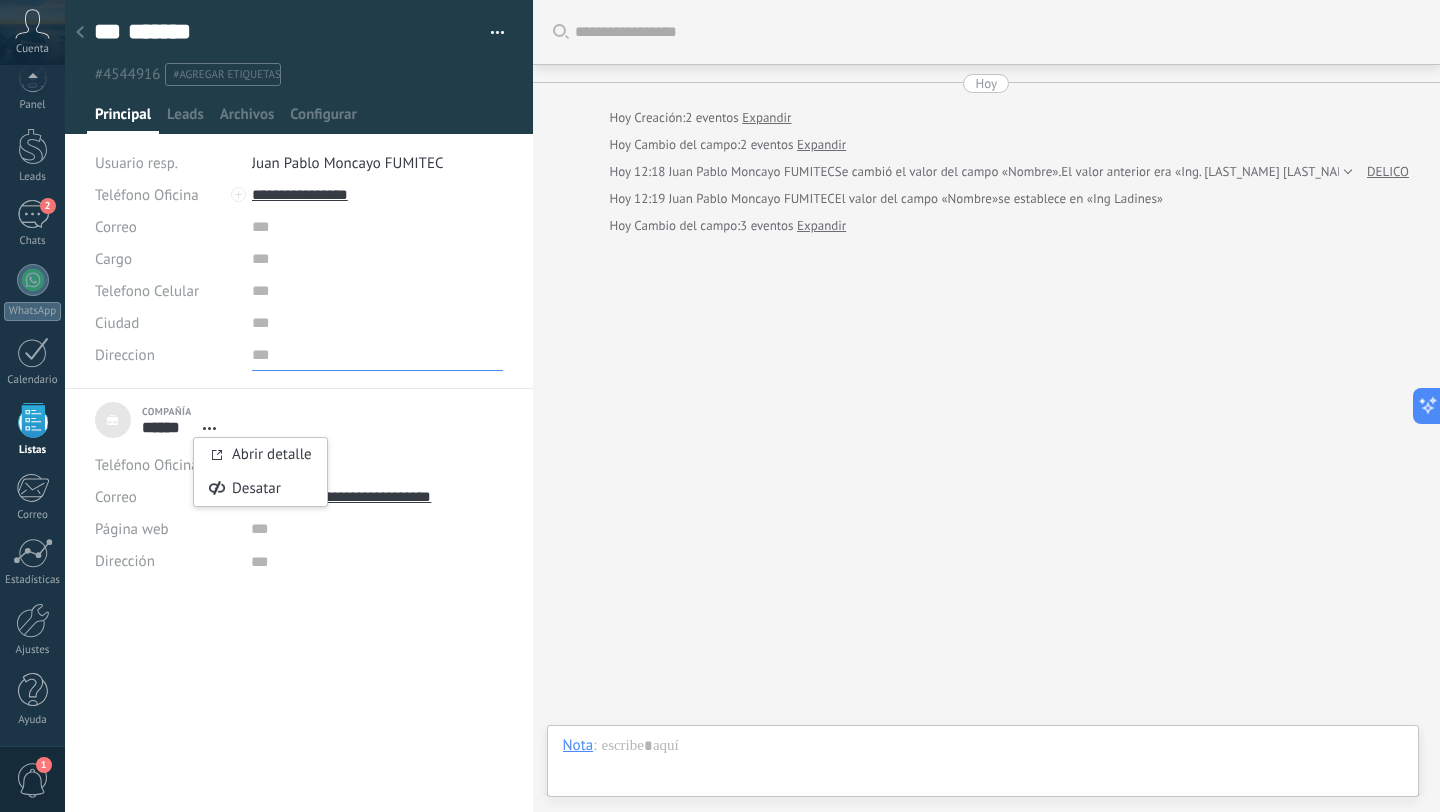 click at bounding box center [378, 355] 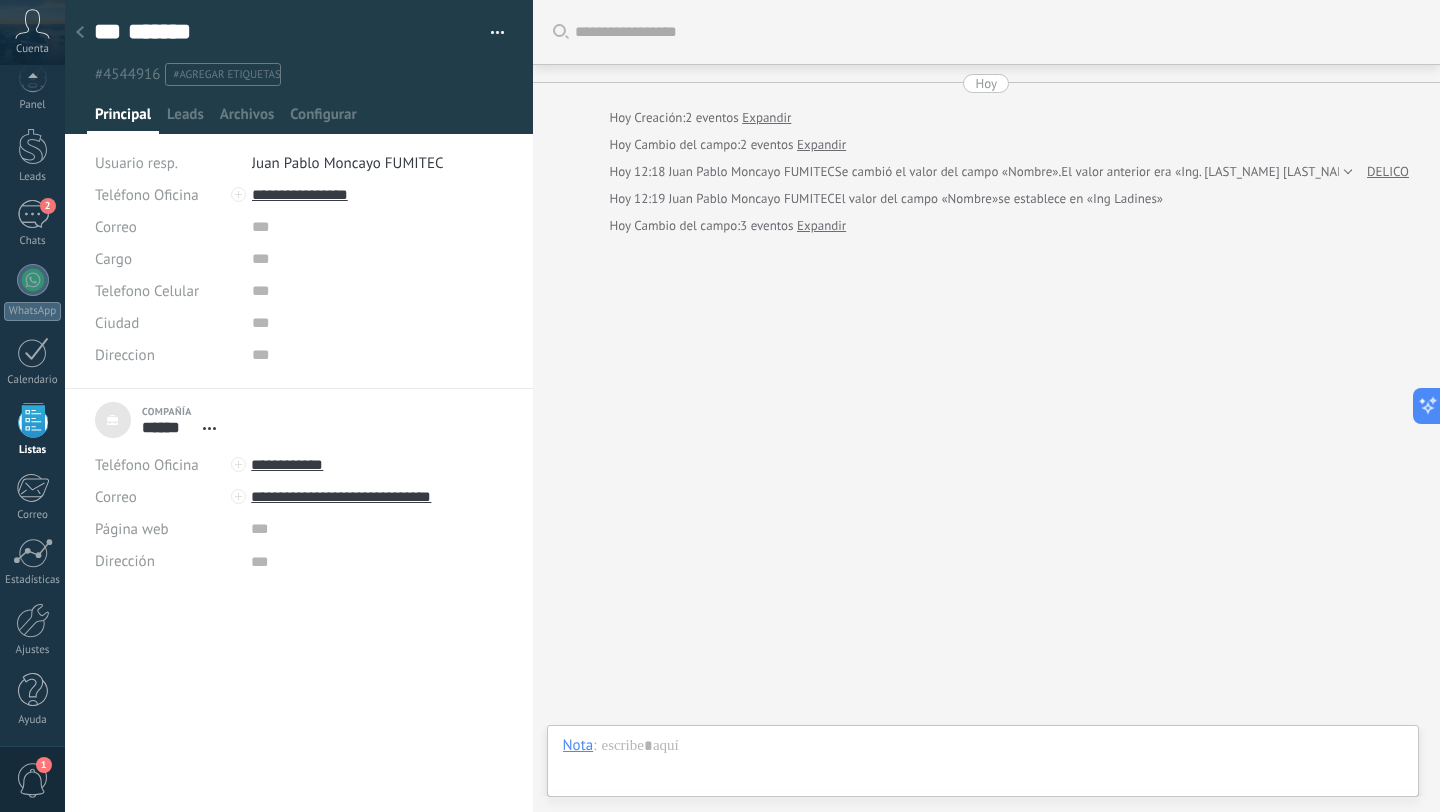 click on "Compañía
****** DELICO
Abrir detalle
Desatar" at bounding box center (299, 600) 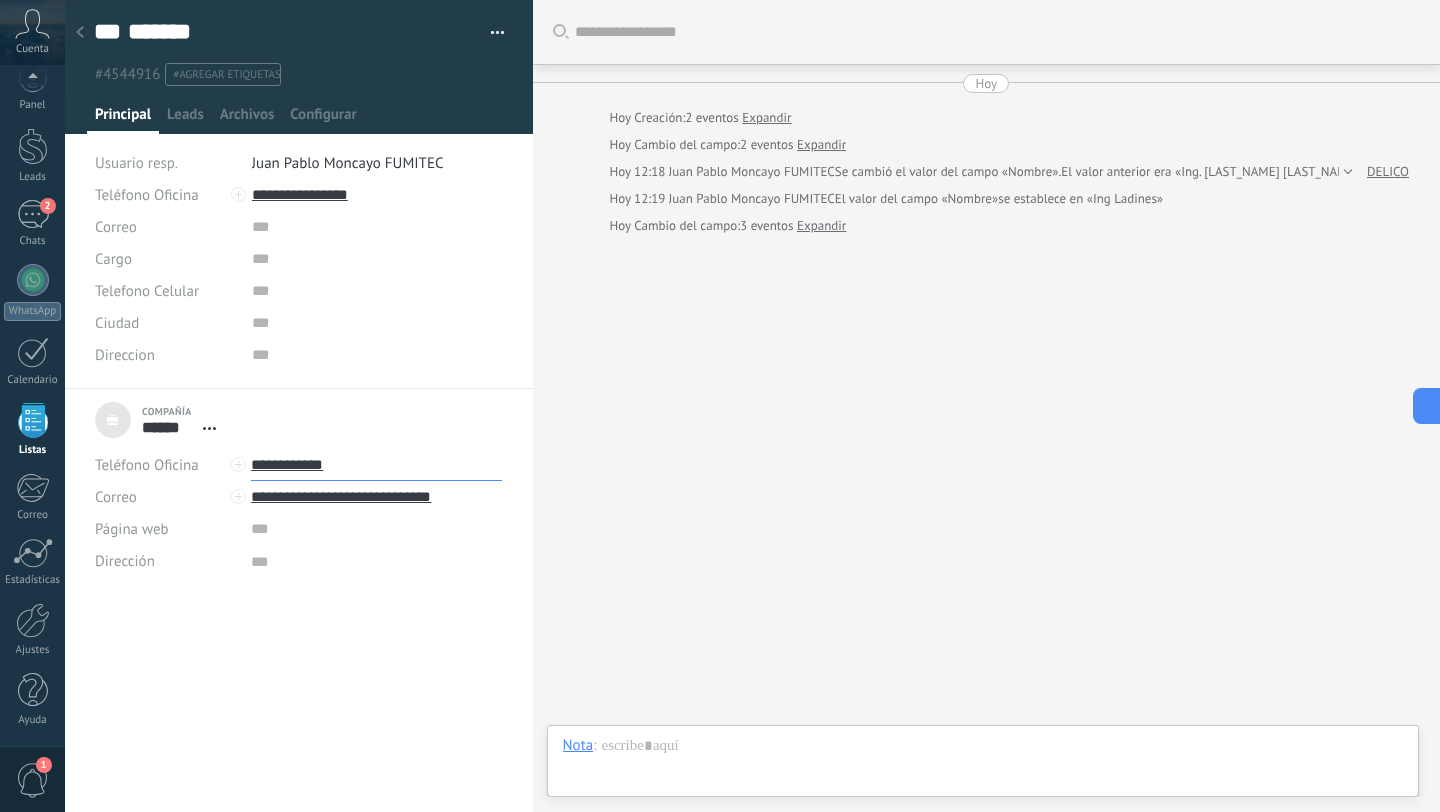 click on "**********" at bounding box center [376, 465] 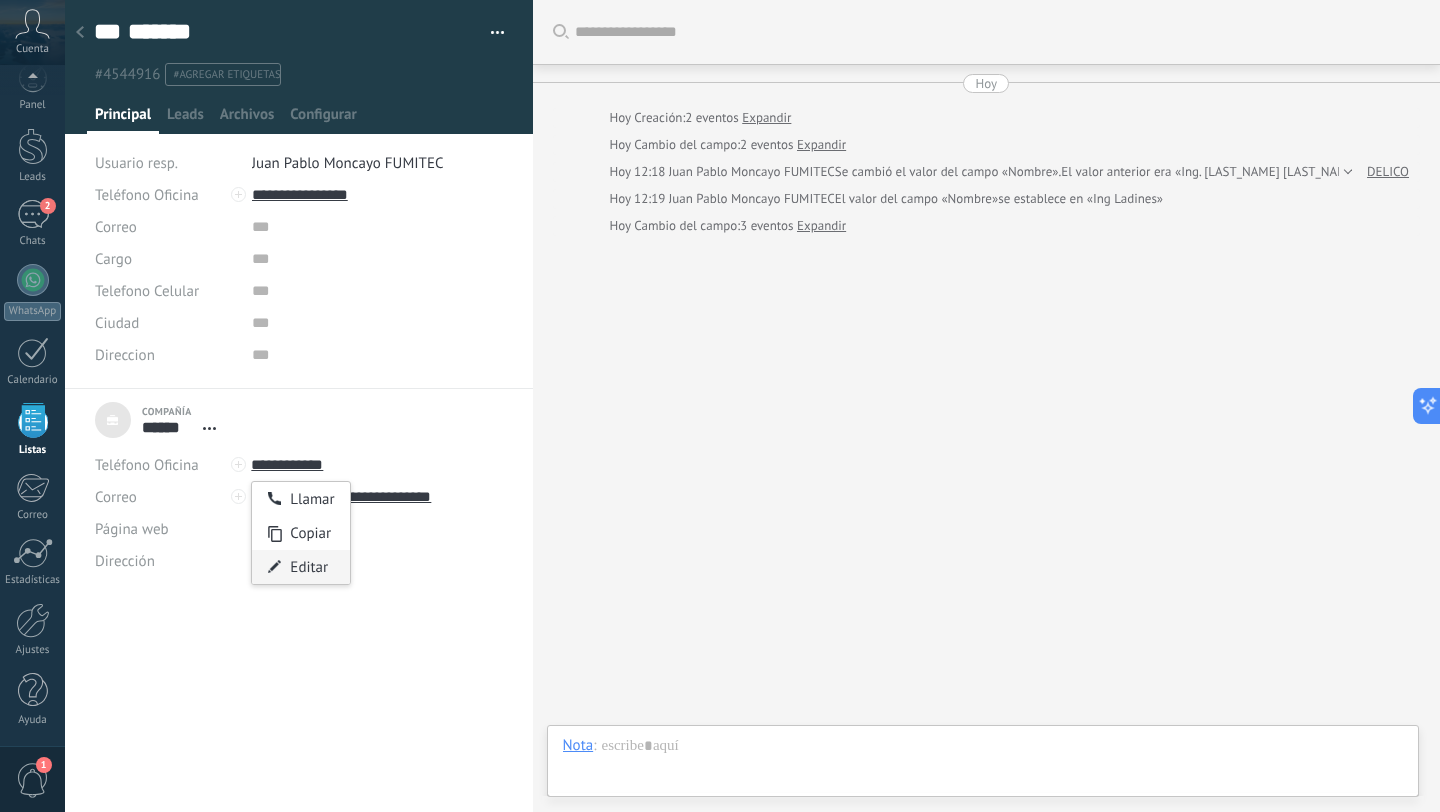 click on "Editar" at bounding box center (300, 567) 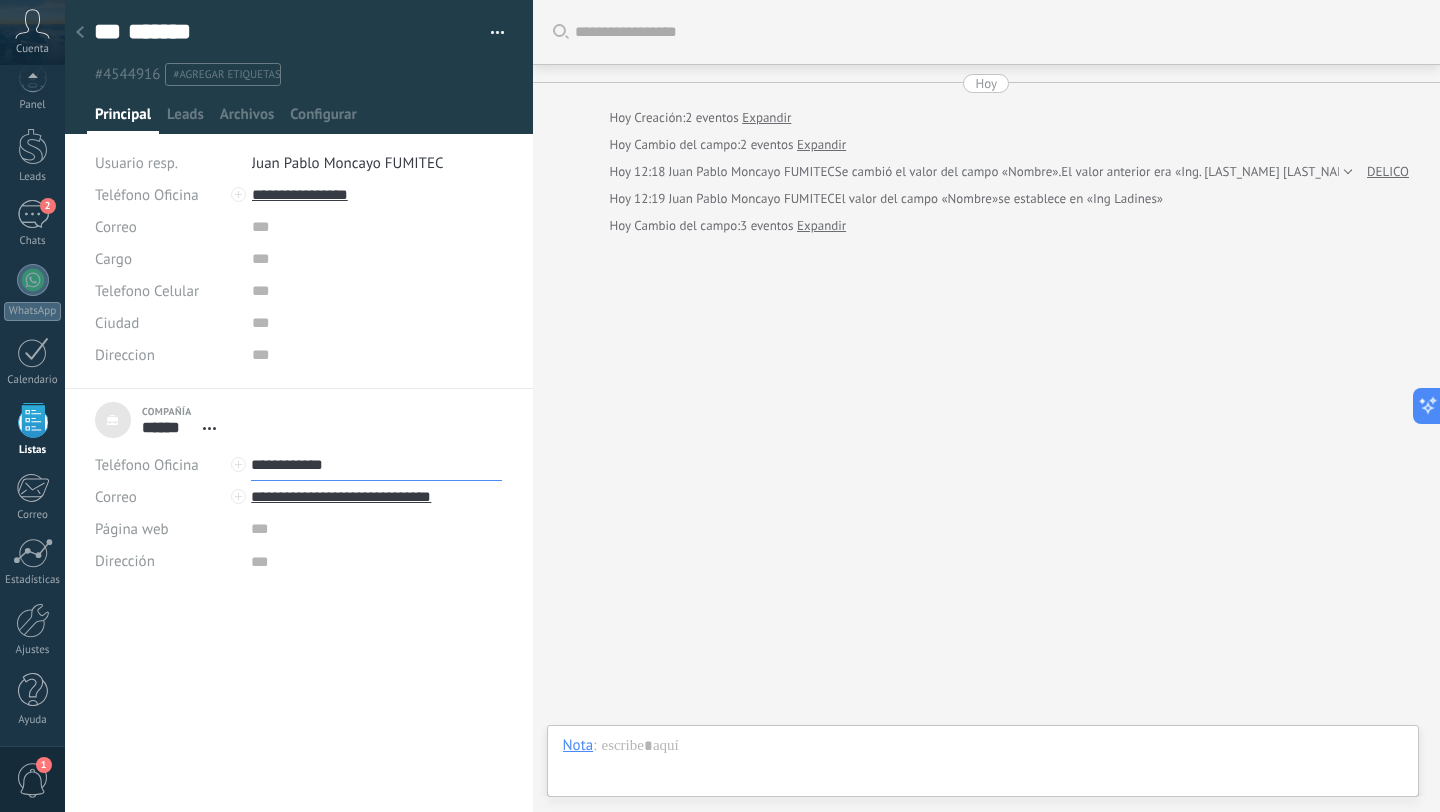 drag, startPoint x: 258, startPoint y: 465, endPoint x: 223, endPoint y: 465, distance: 35 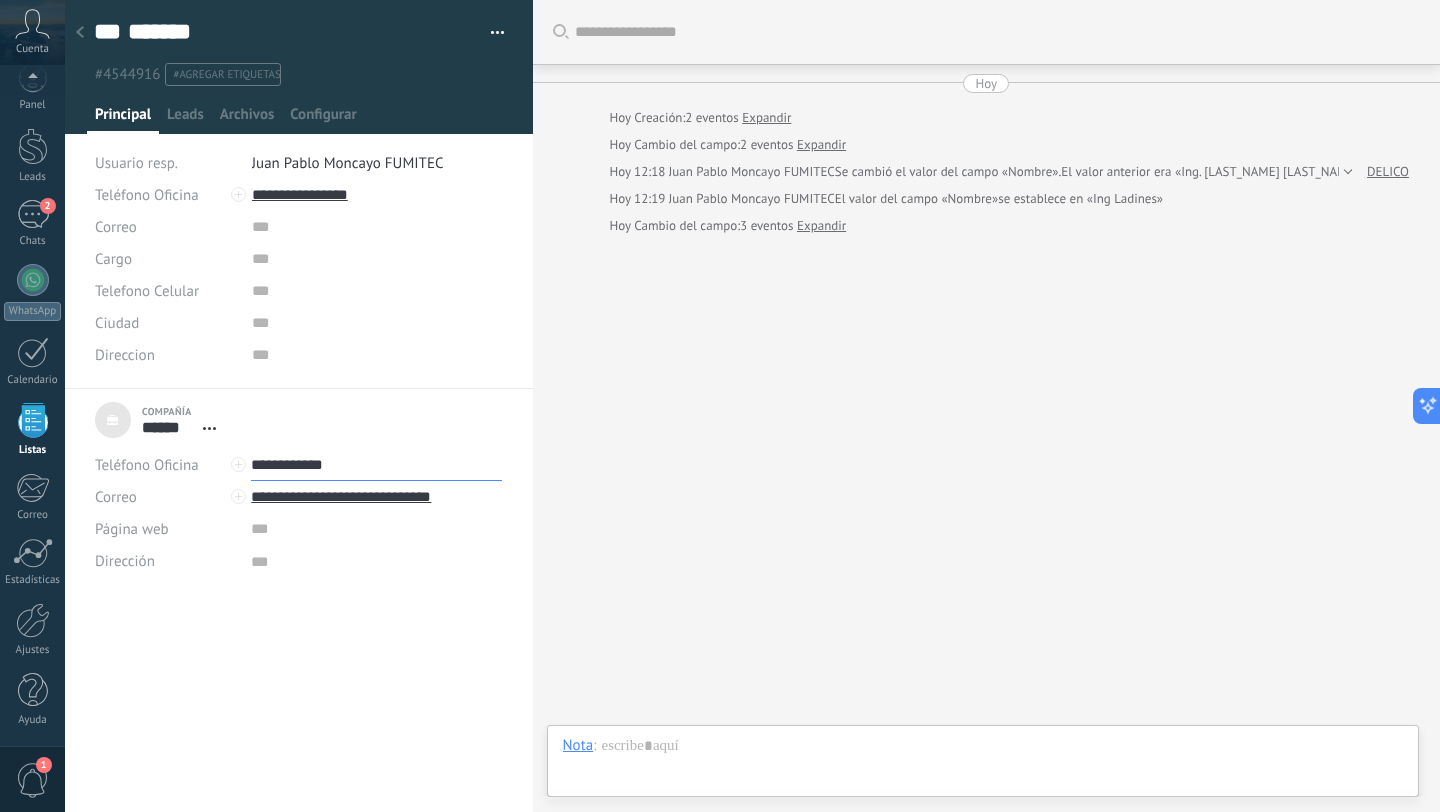 click on "Teléfono Oficina
Ofic. directo
Celular
Fax
Casa
Otro
Teléfono Oficina" at bounding box center [299, 465] 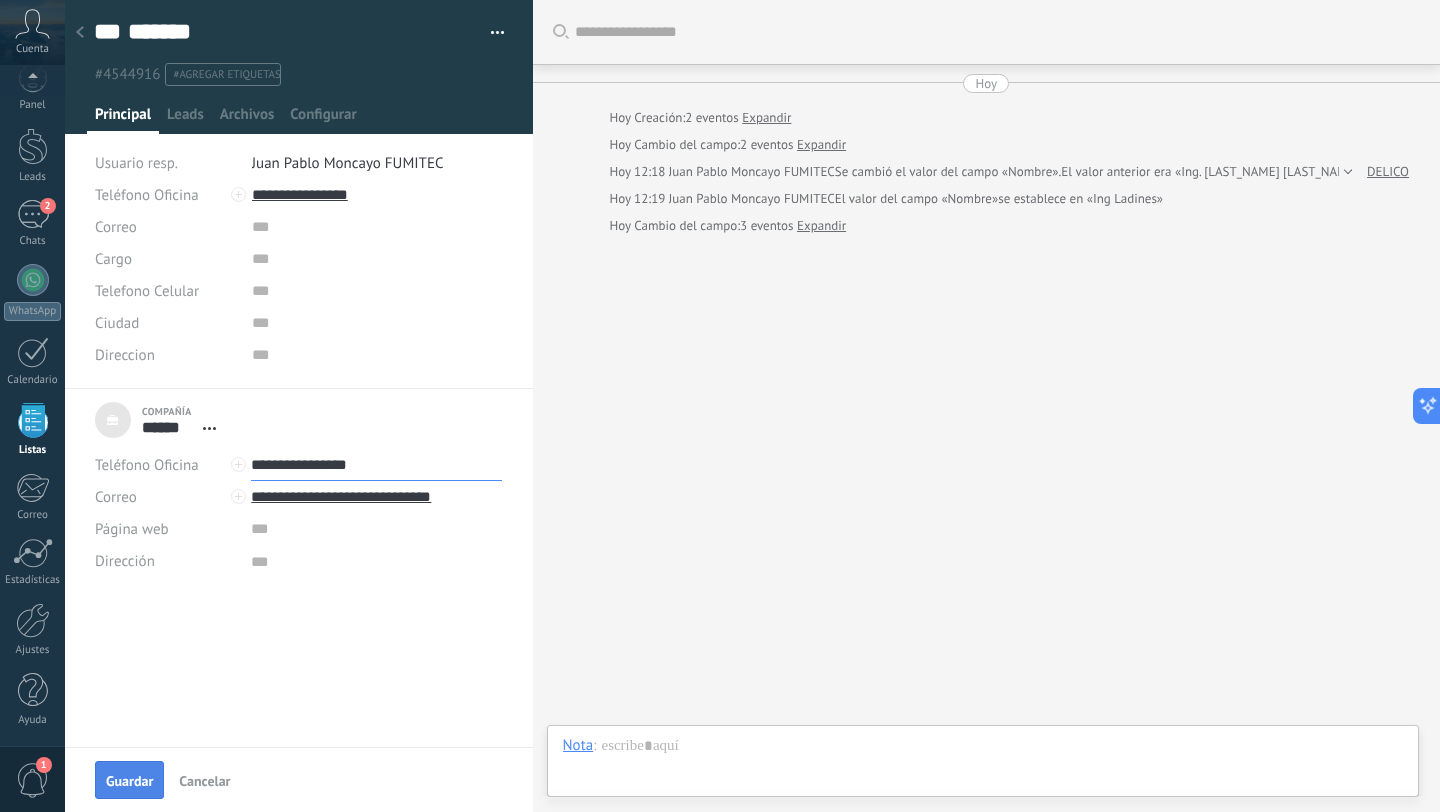 type on "**********" 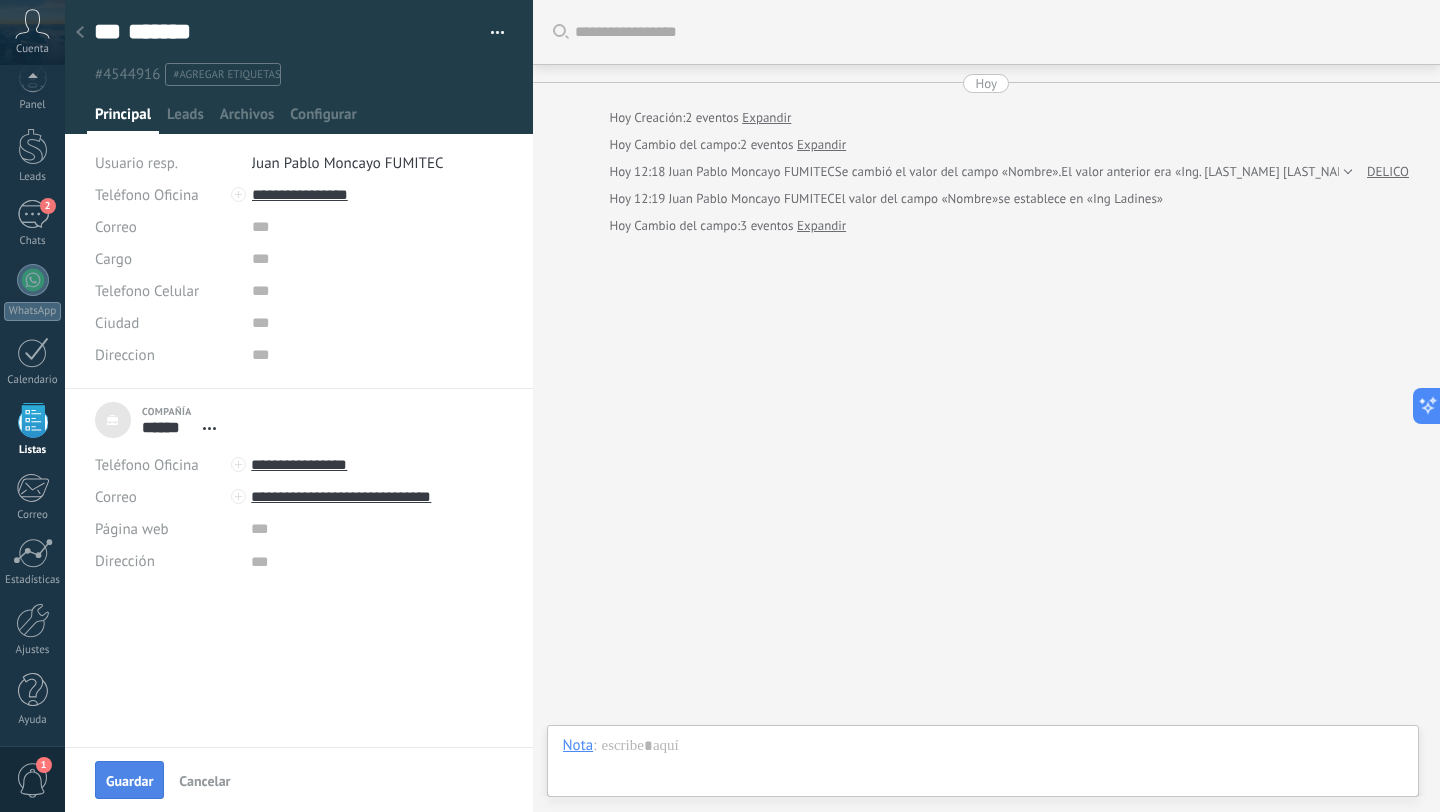 click on "Guardar" at bounding box center (129, 780) 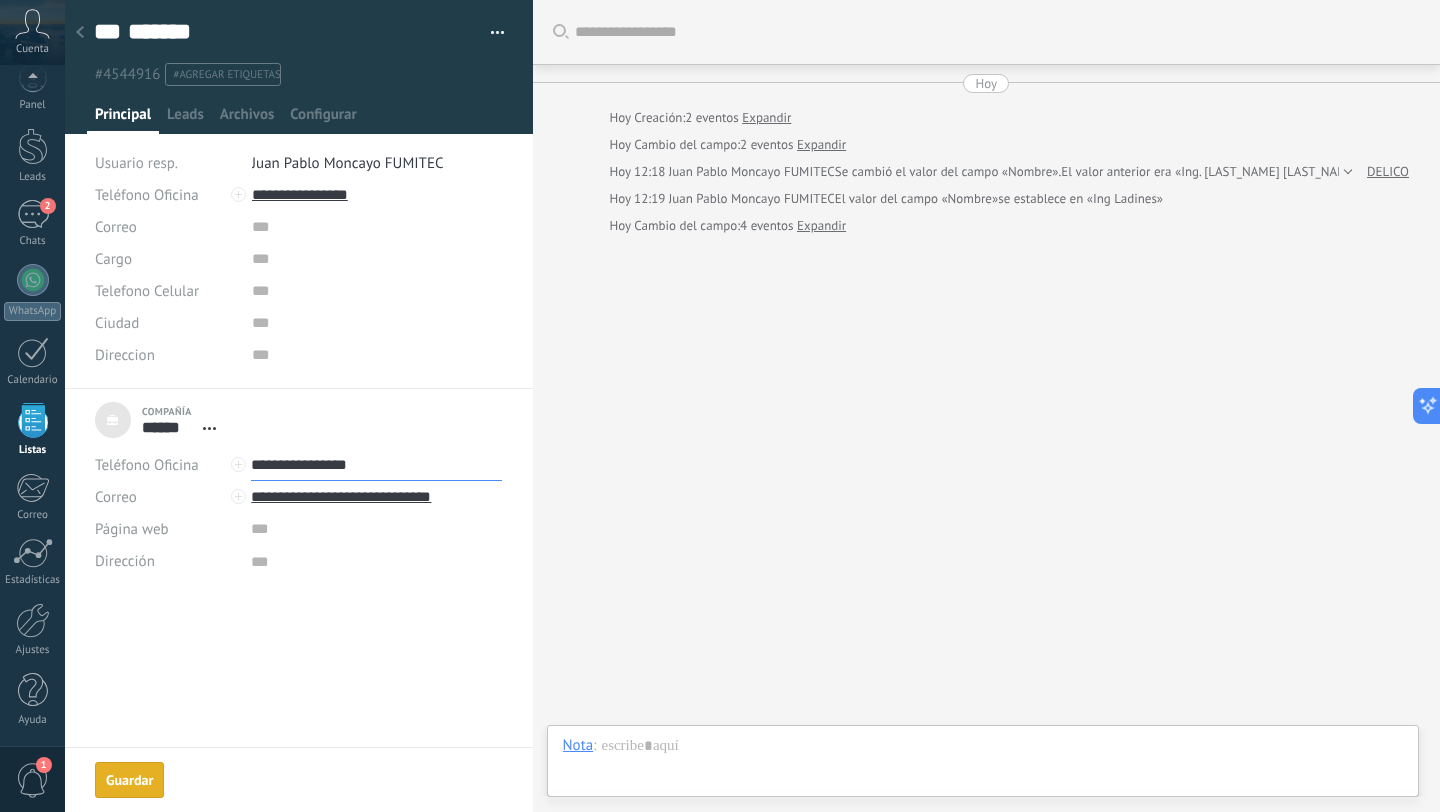 click on "**********" at bounding box center (376, 465) 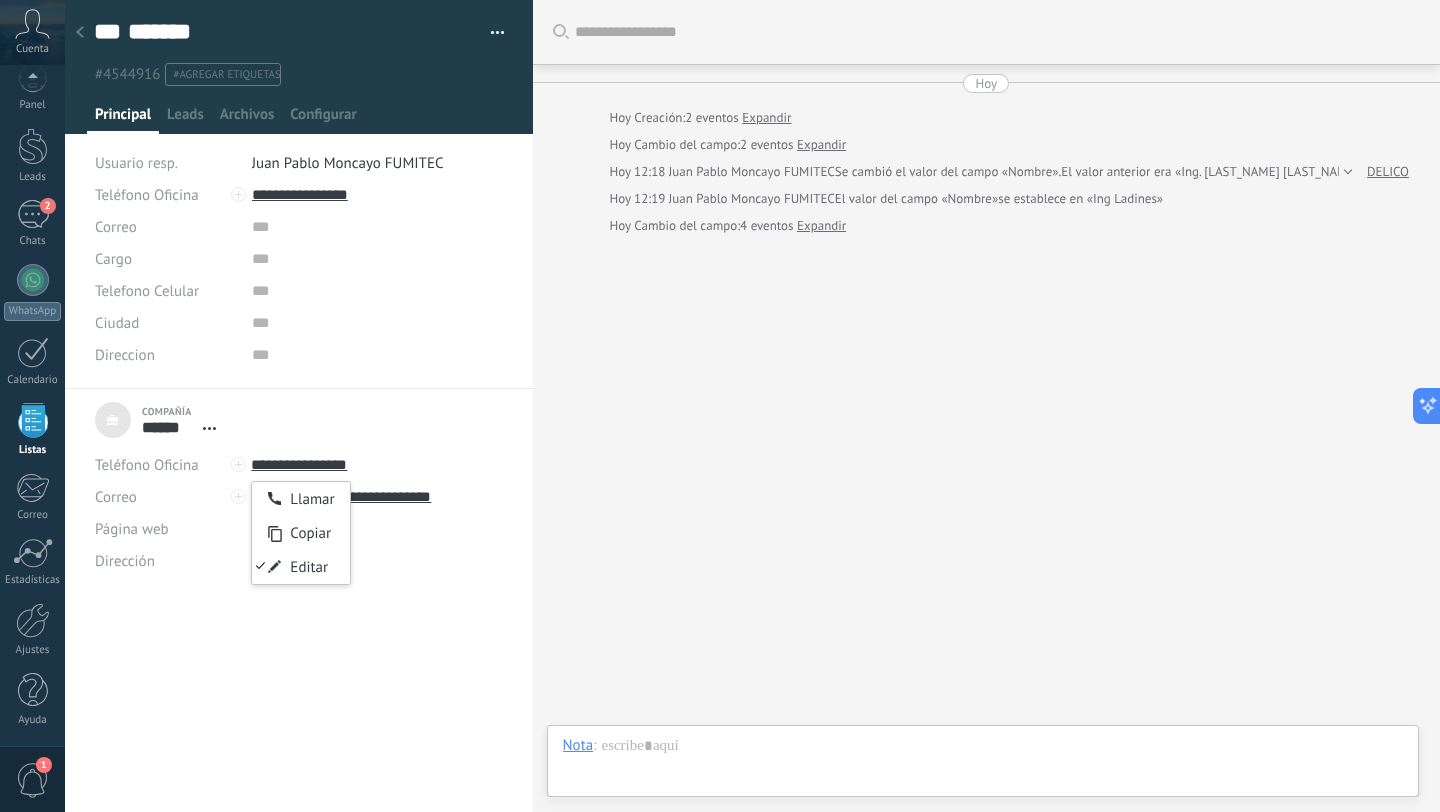 click on "Compañía
****** DELICO
Abrir detalle
Desatar
Teléfono Oficina" at bounding box center [299, 489] 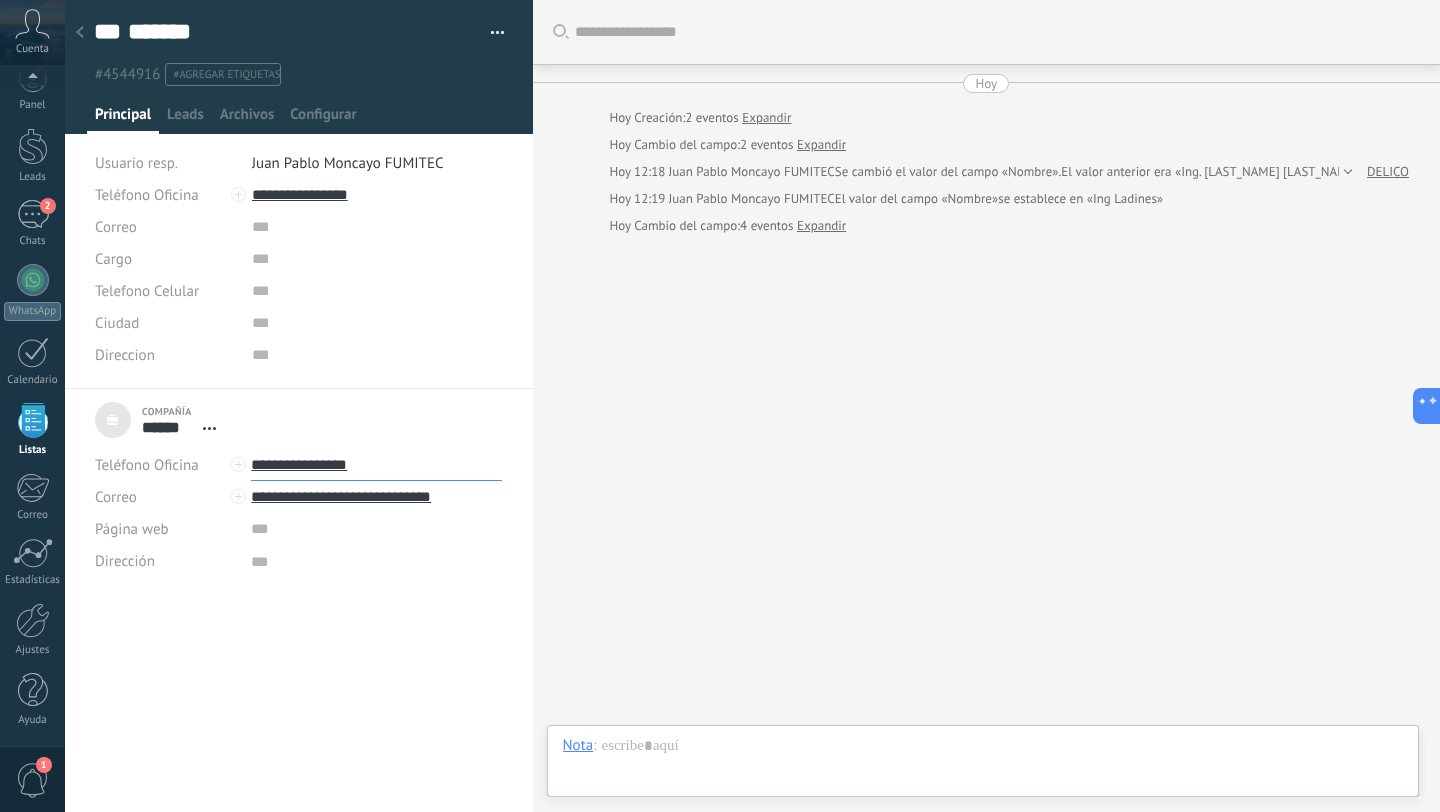 click on "**********" at bounding box center [376, 465] 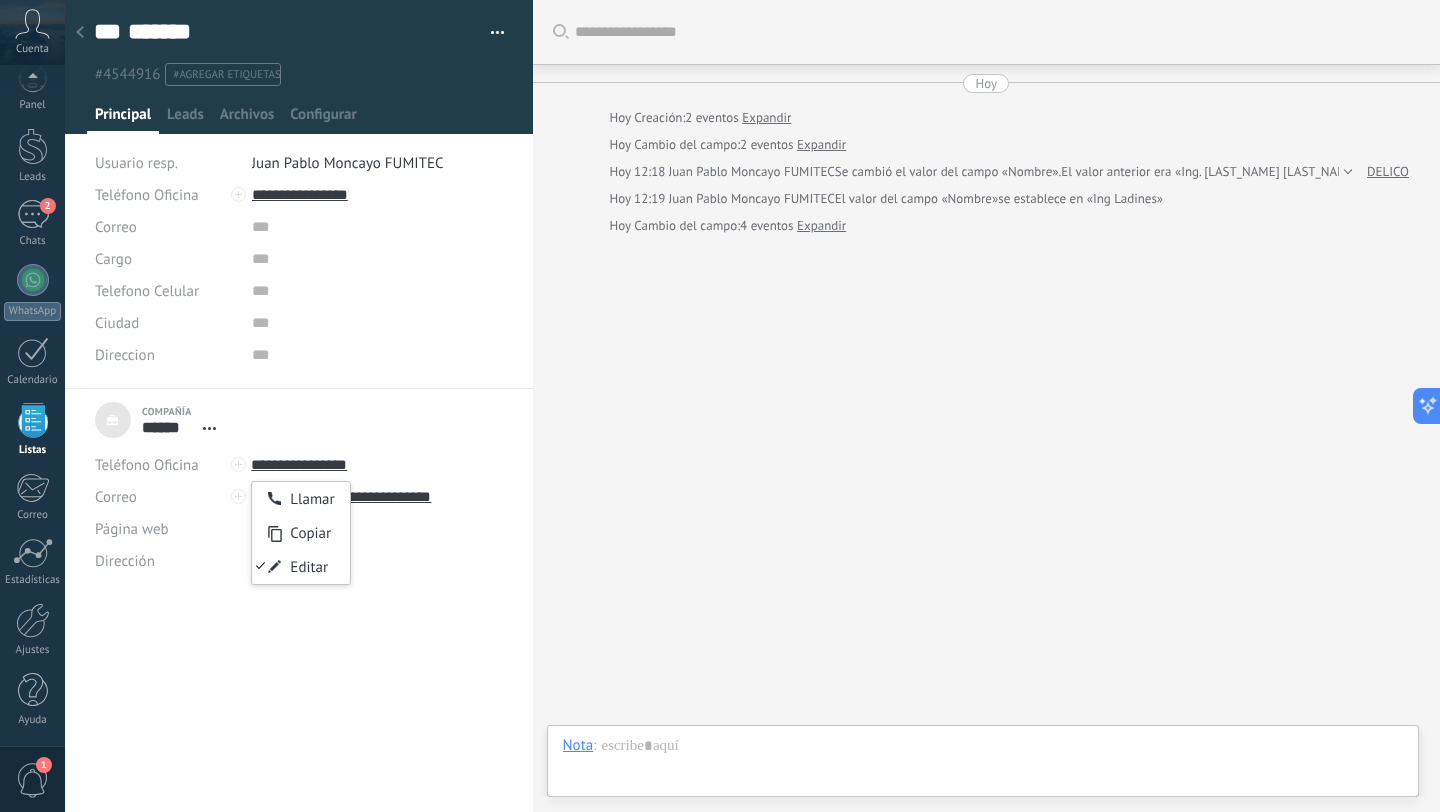click on "Compañía
****** DELICO
Abrir detalle
Desatar" at bounding box center (299, 420) 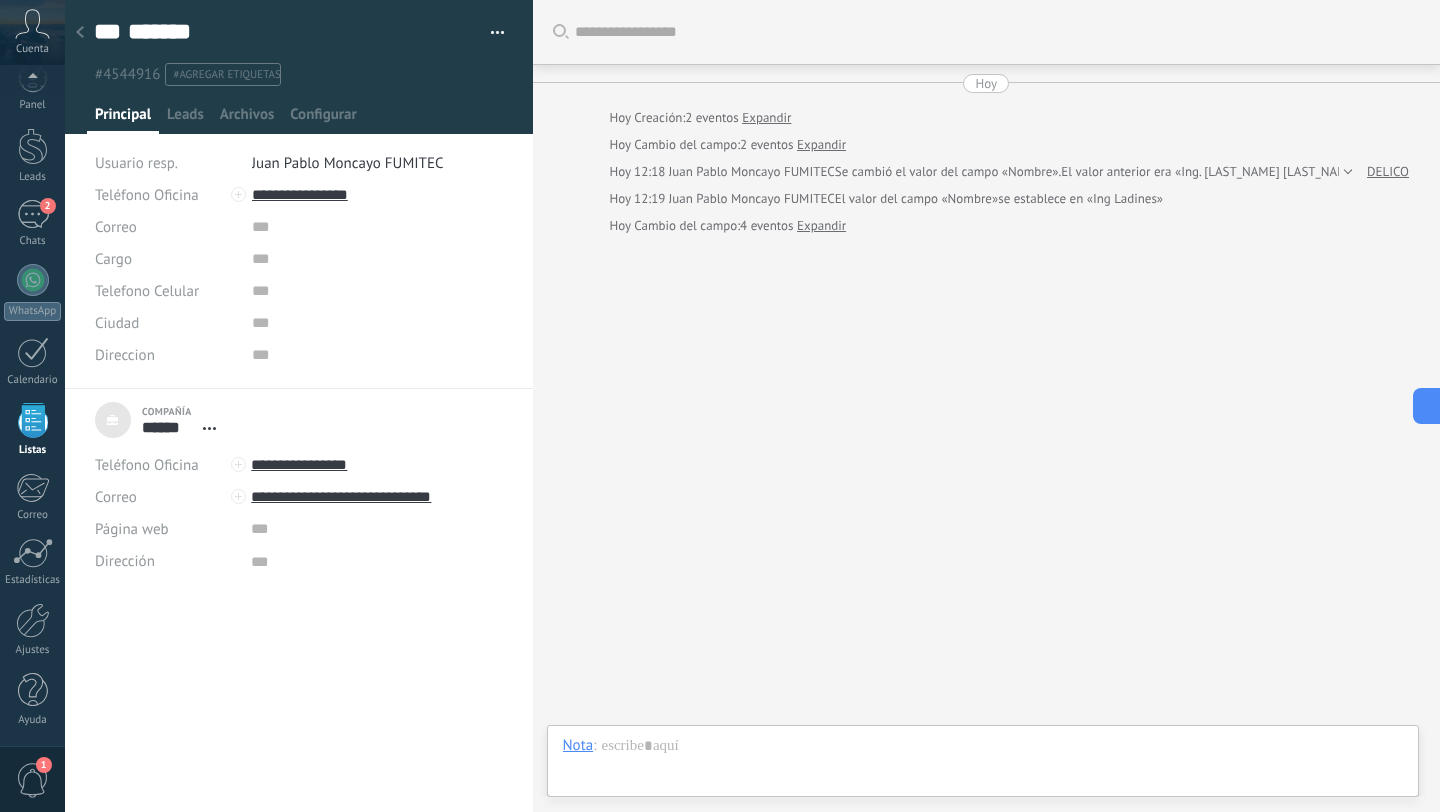 click at bounding box center (238, 464) 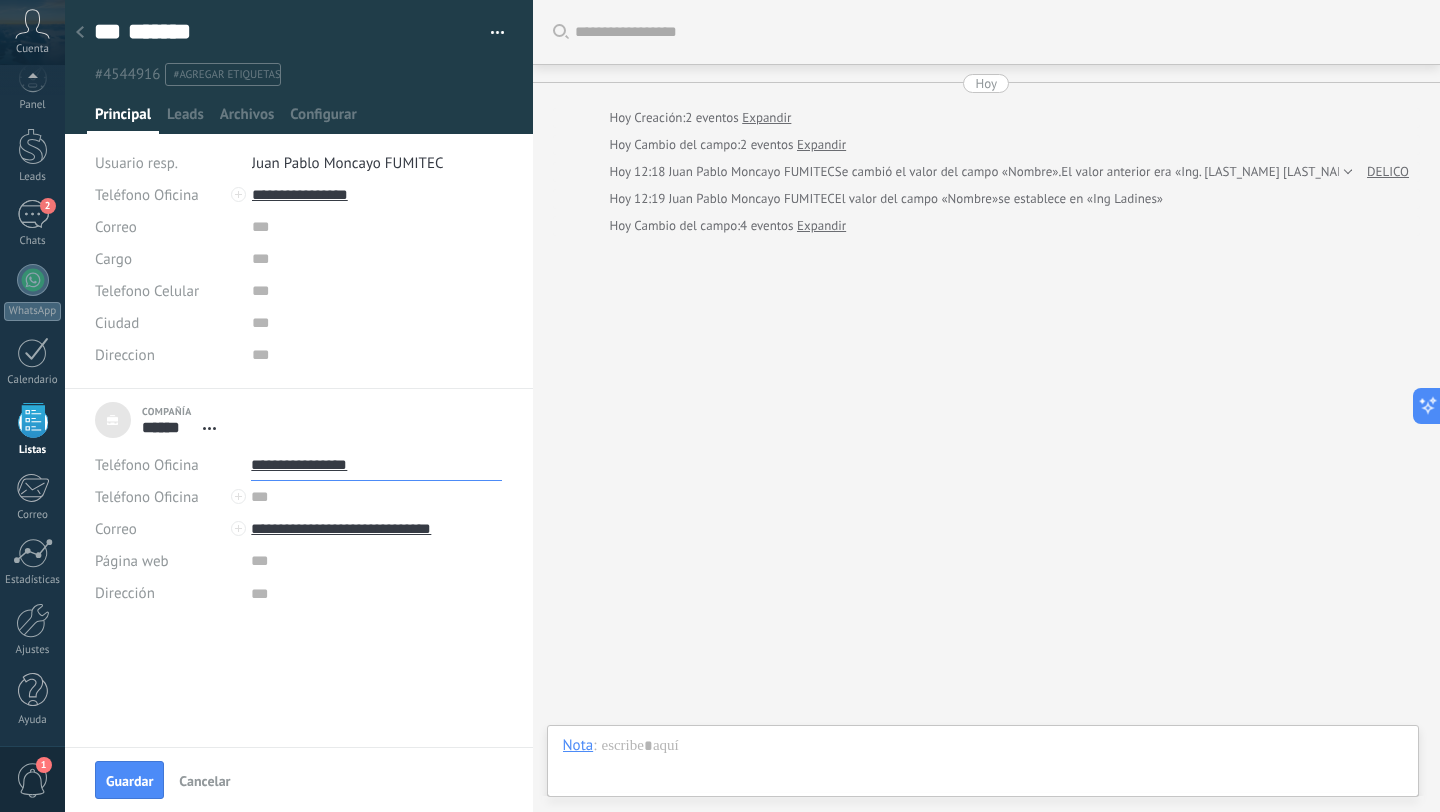 drag, startPoint x: 378, startPoint y: 468, endPoint x: 248, endPoint y: 470, distance: 130.01538 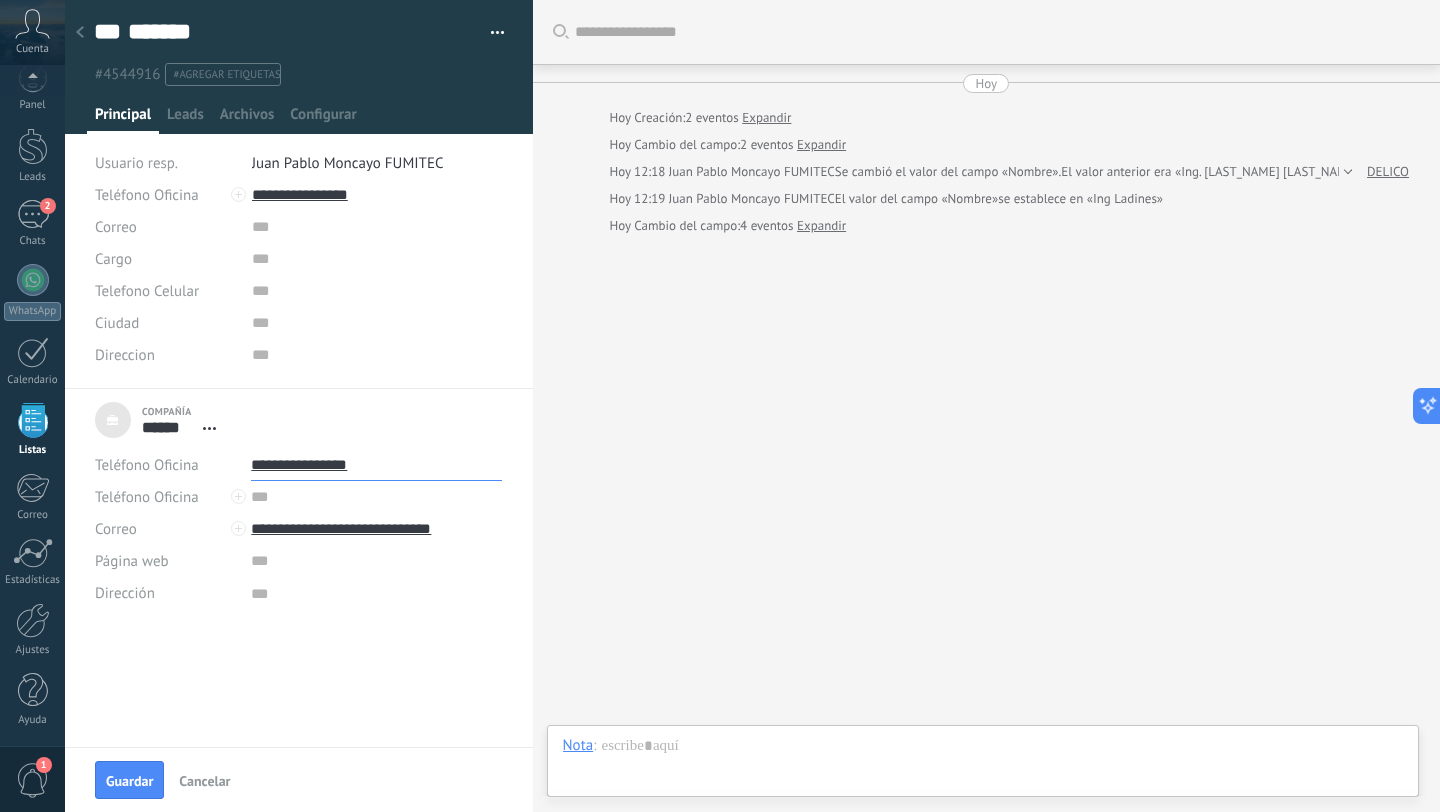click on "Teléfono Oficina
Ofic. directo
Celular
Fax
Casa
Otro
Teléfono Oficina" at bounding box center [299, 465] 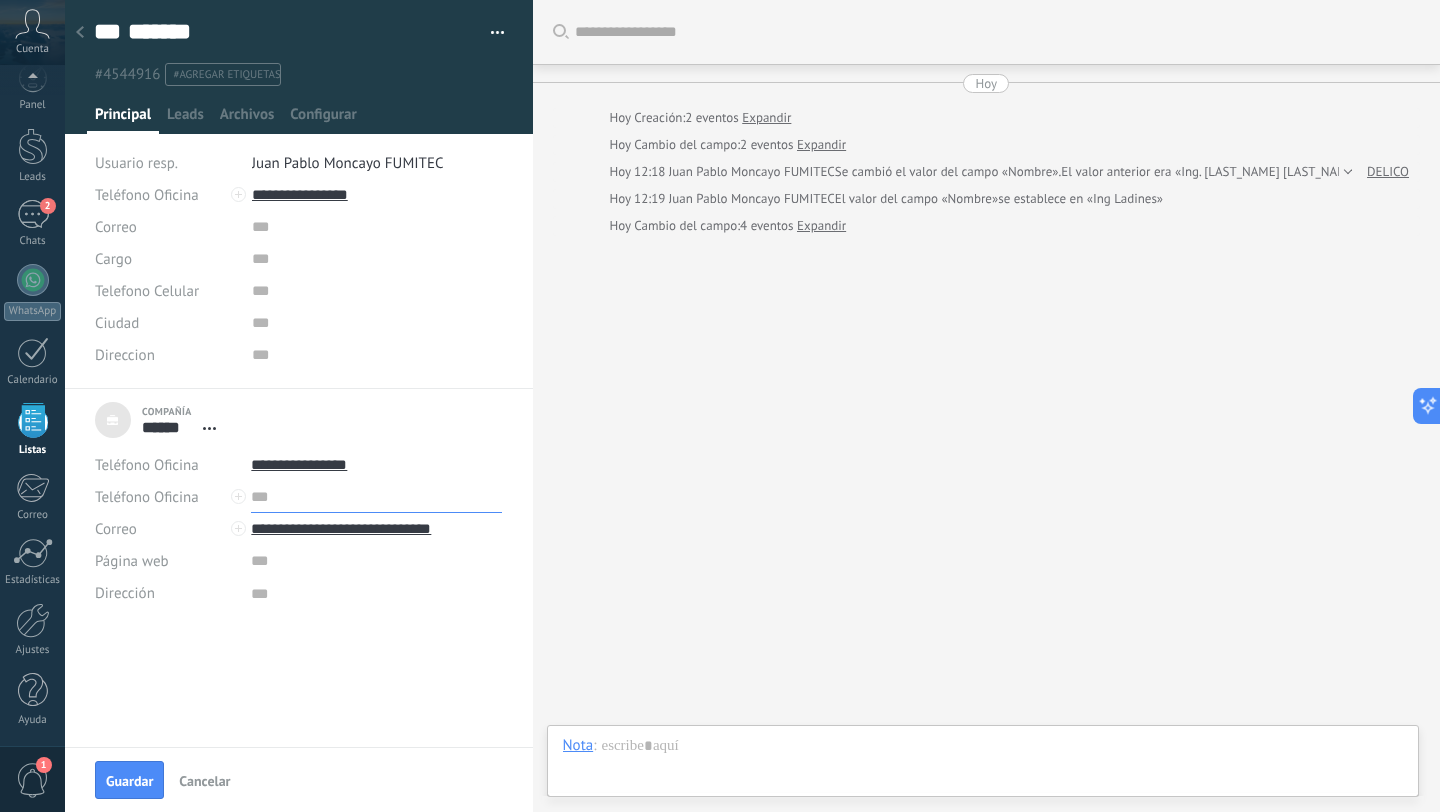 click at bounding box center (376, 497) 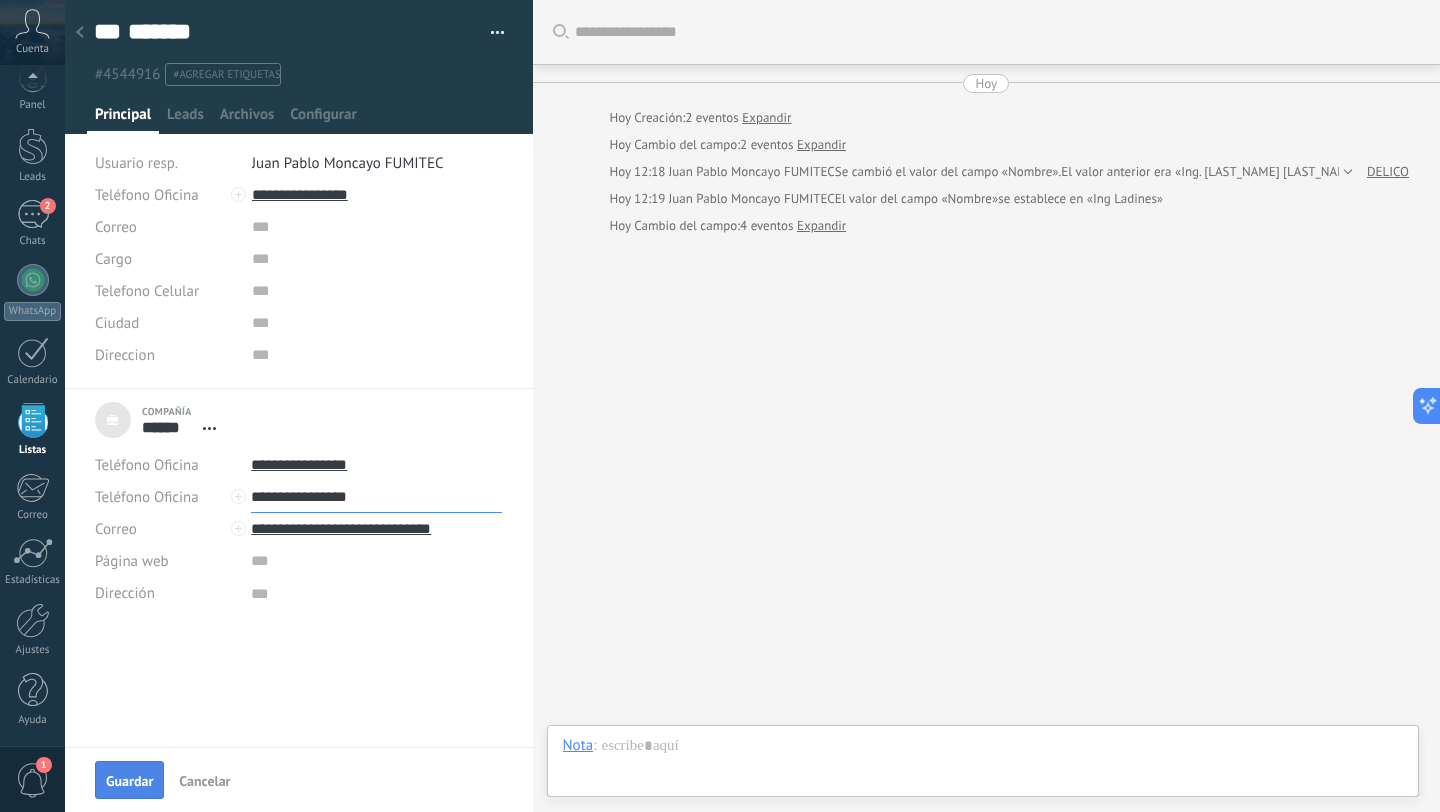 type on "**********" 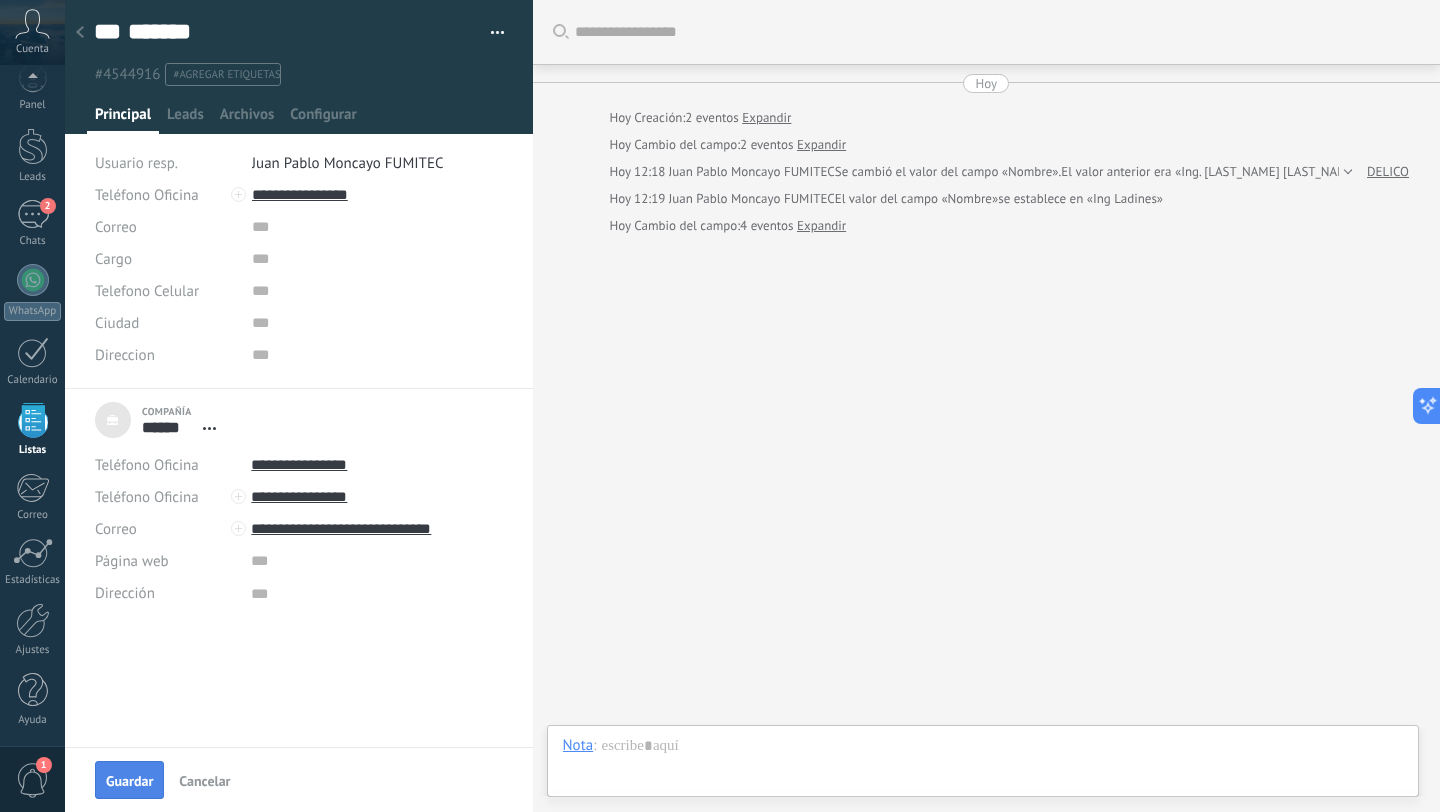 click on "Guardar" at bounding box center (129, 780) 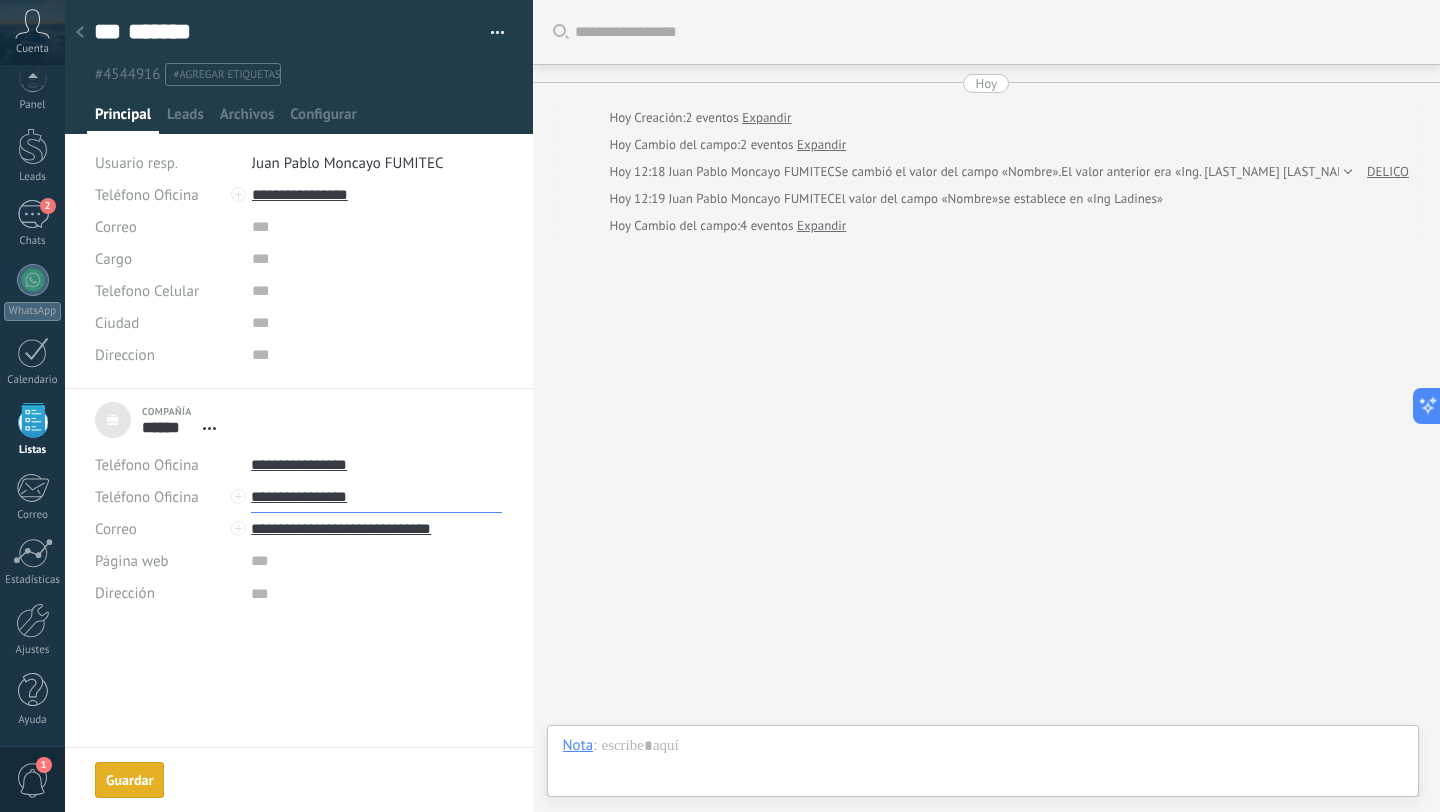click on "**********" at bounding box center [376, 497] 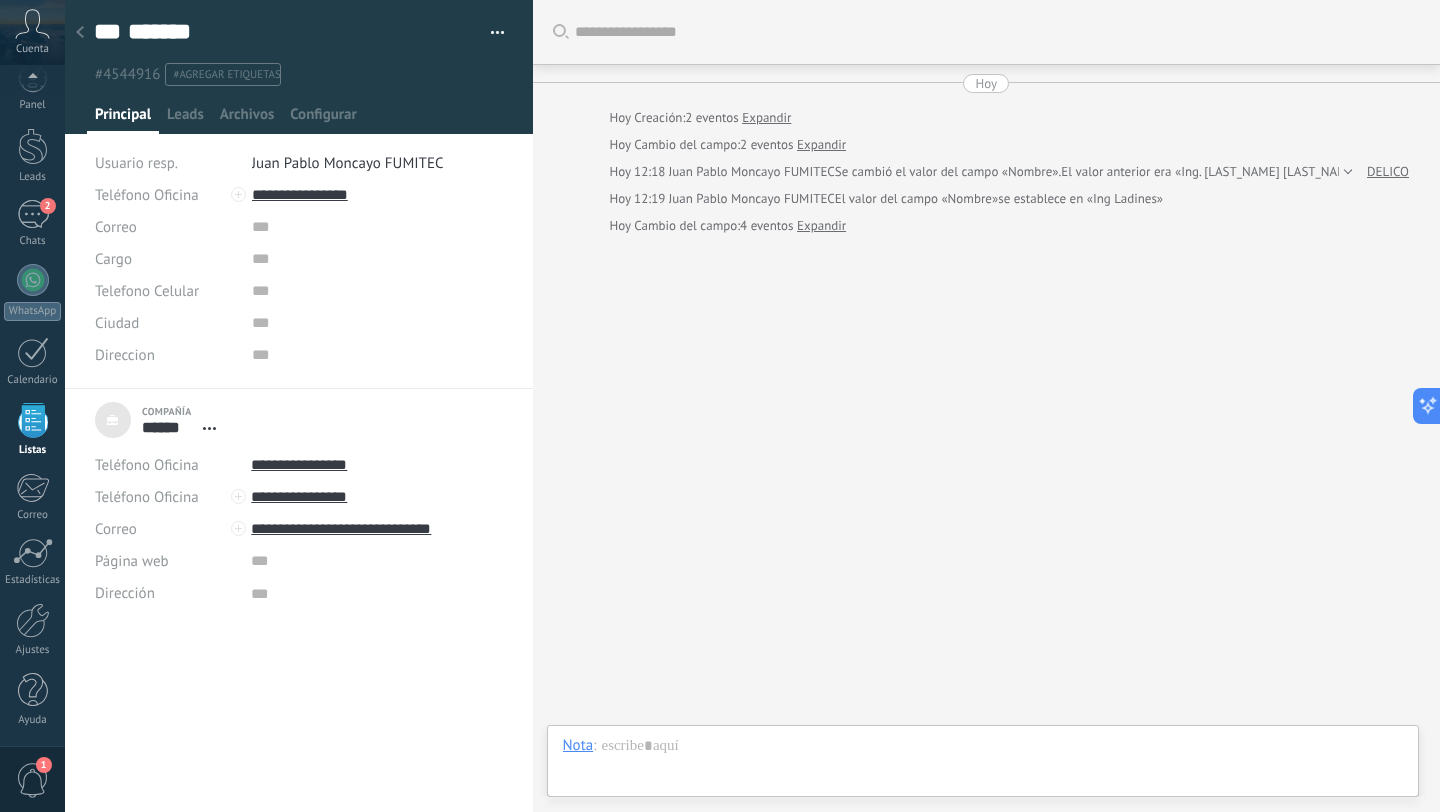 click at bounding box center (376, 592) 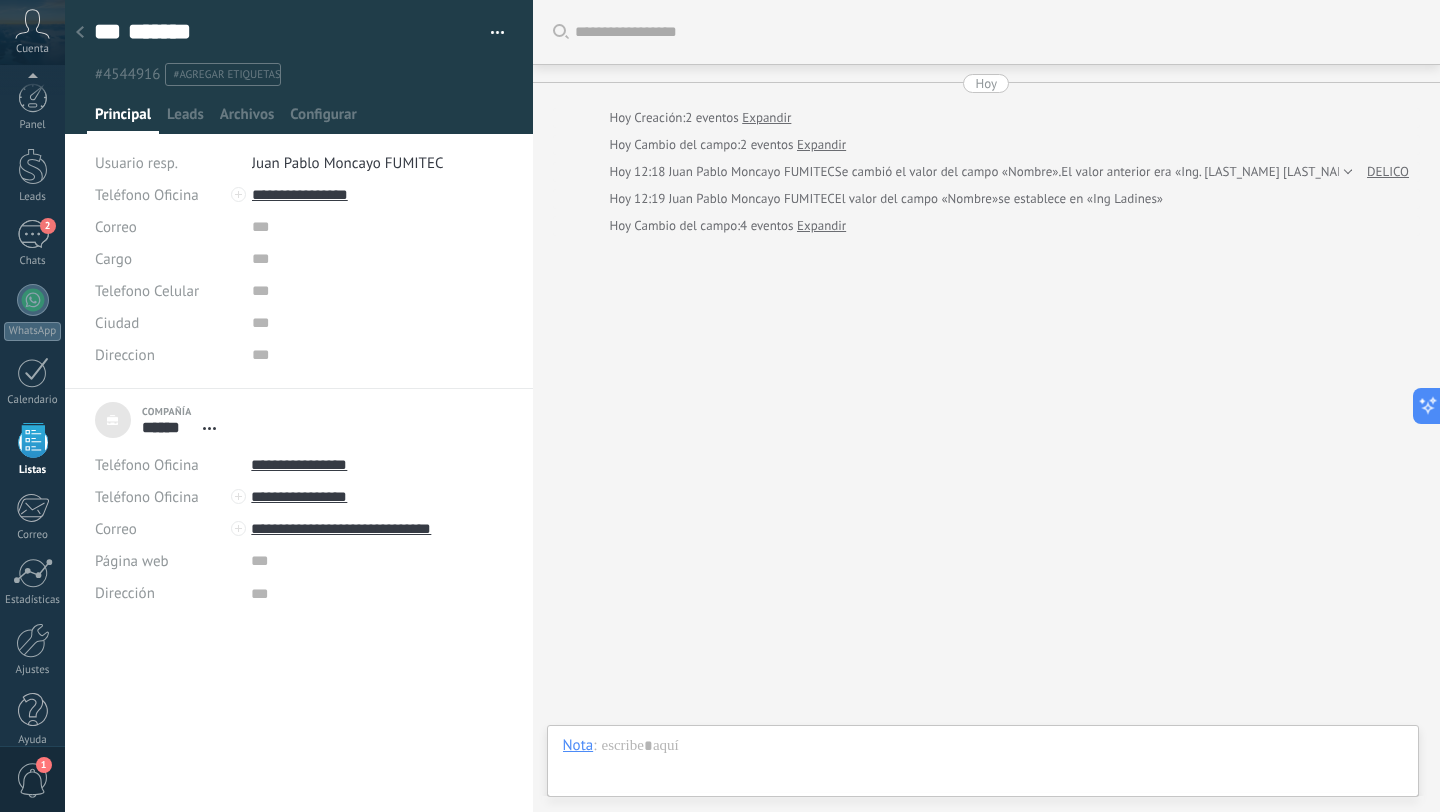 scroll, scrollTop: 20, scrollLeft: 0, axis: vertical 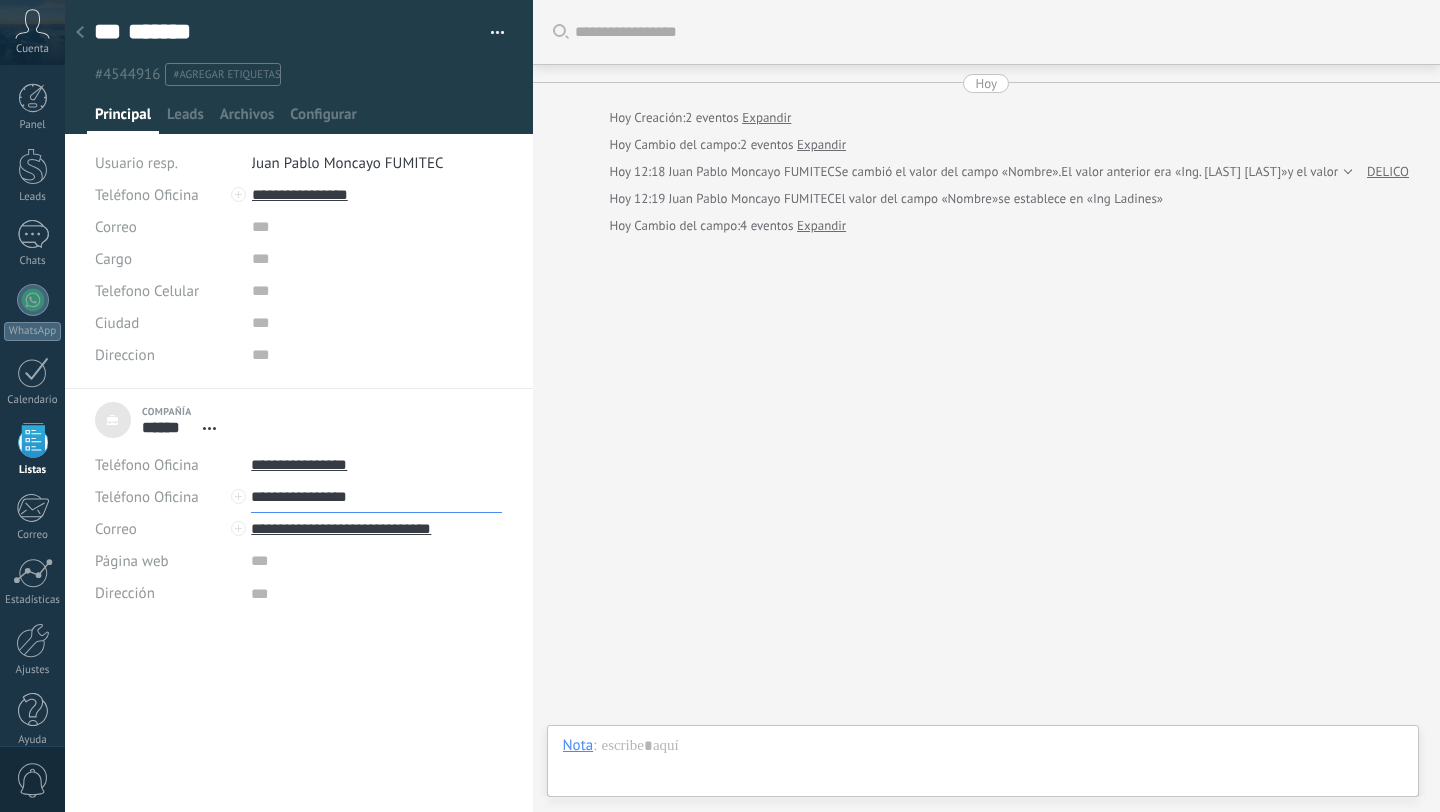 click on "**********" at bounding box center [376, 497] 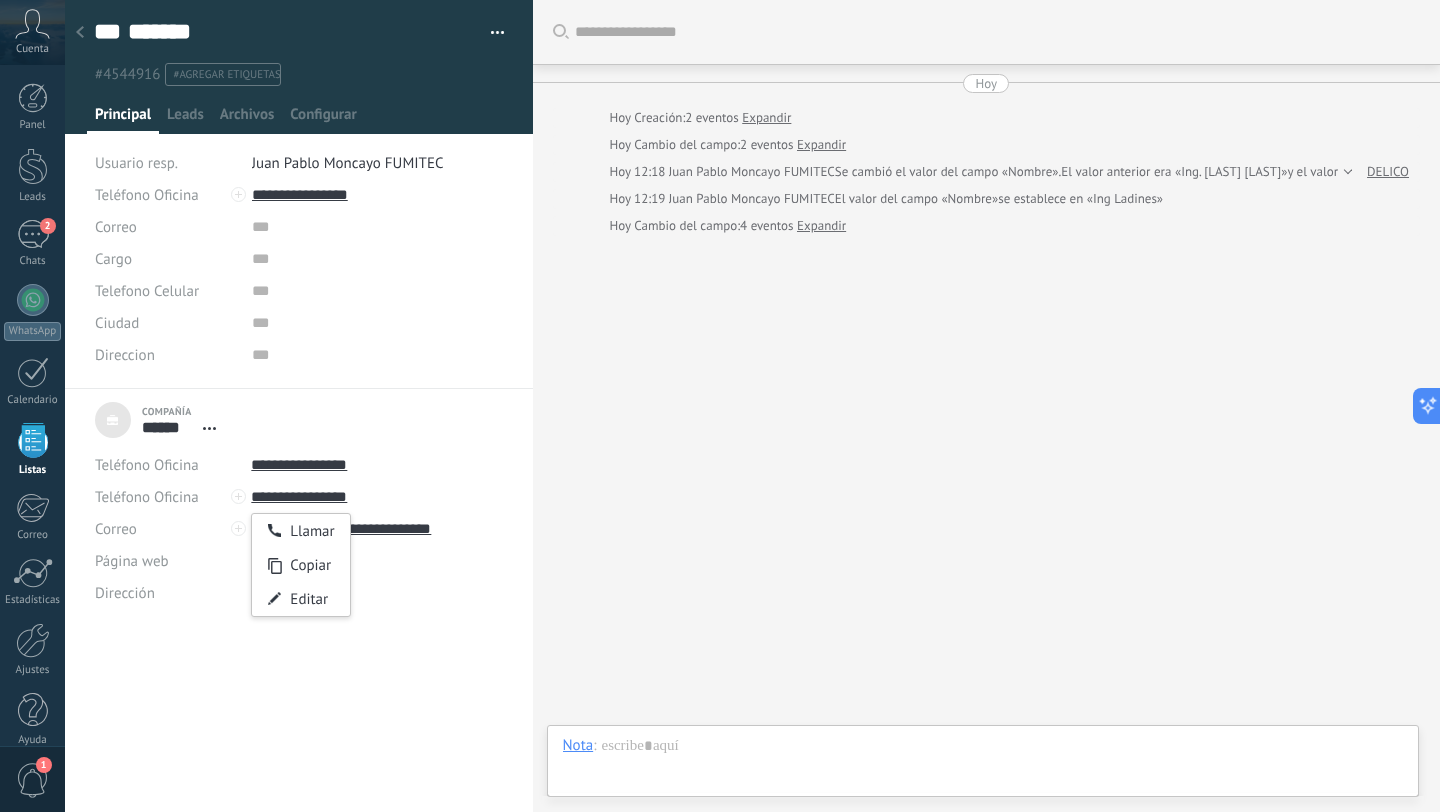 click at bounding box center (498, 36) 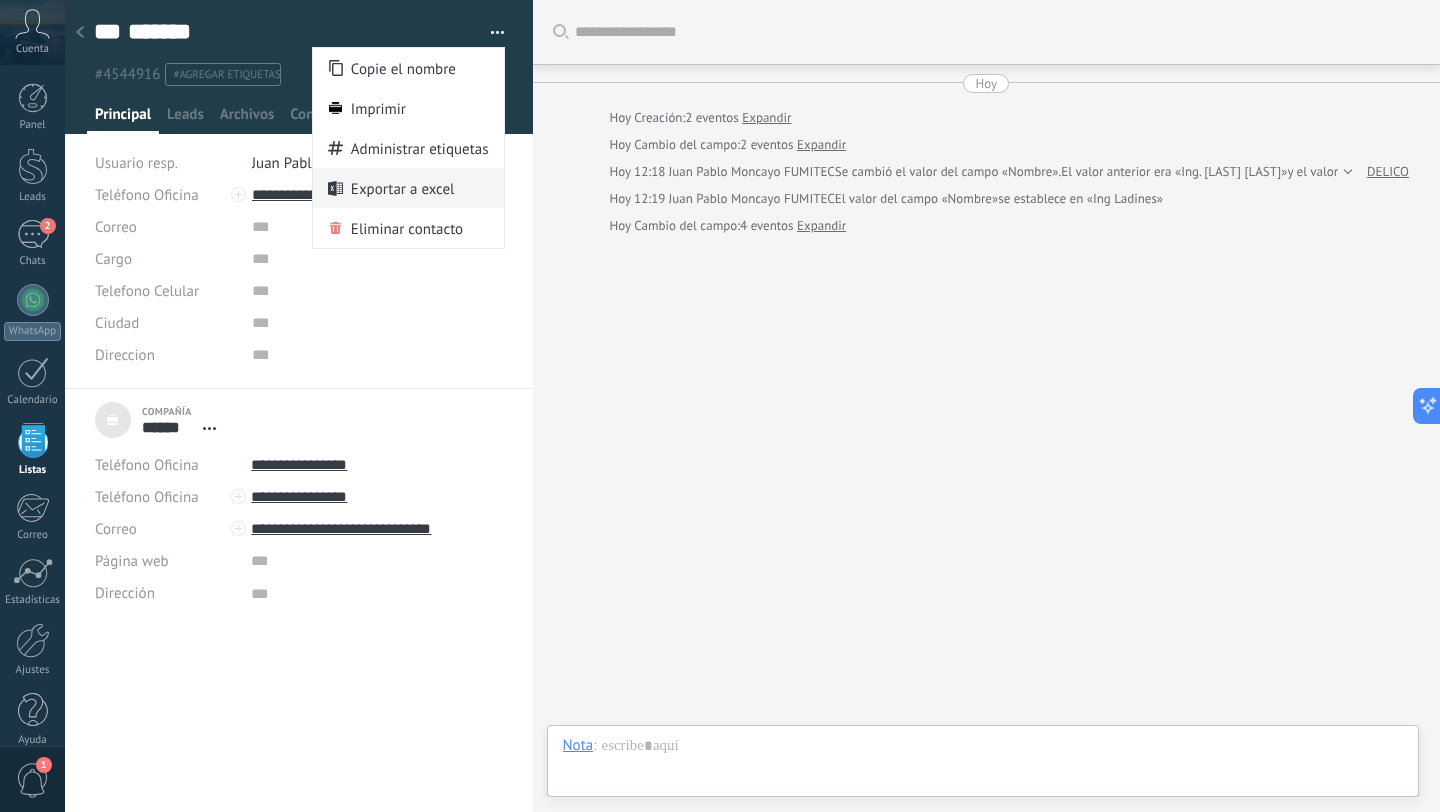 scroll, scrollTop: 0, scrollLeft: 0, axis: both 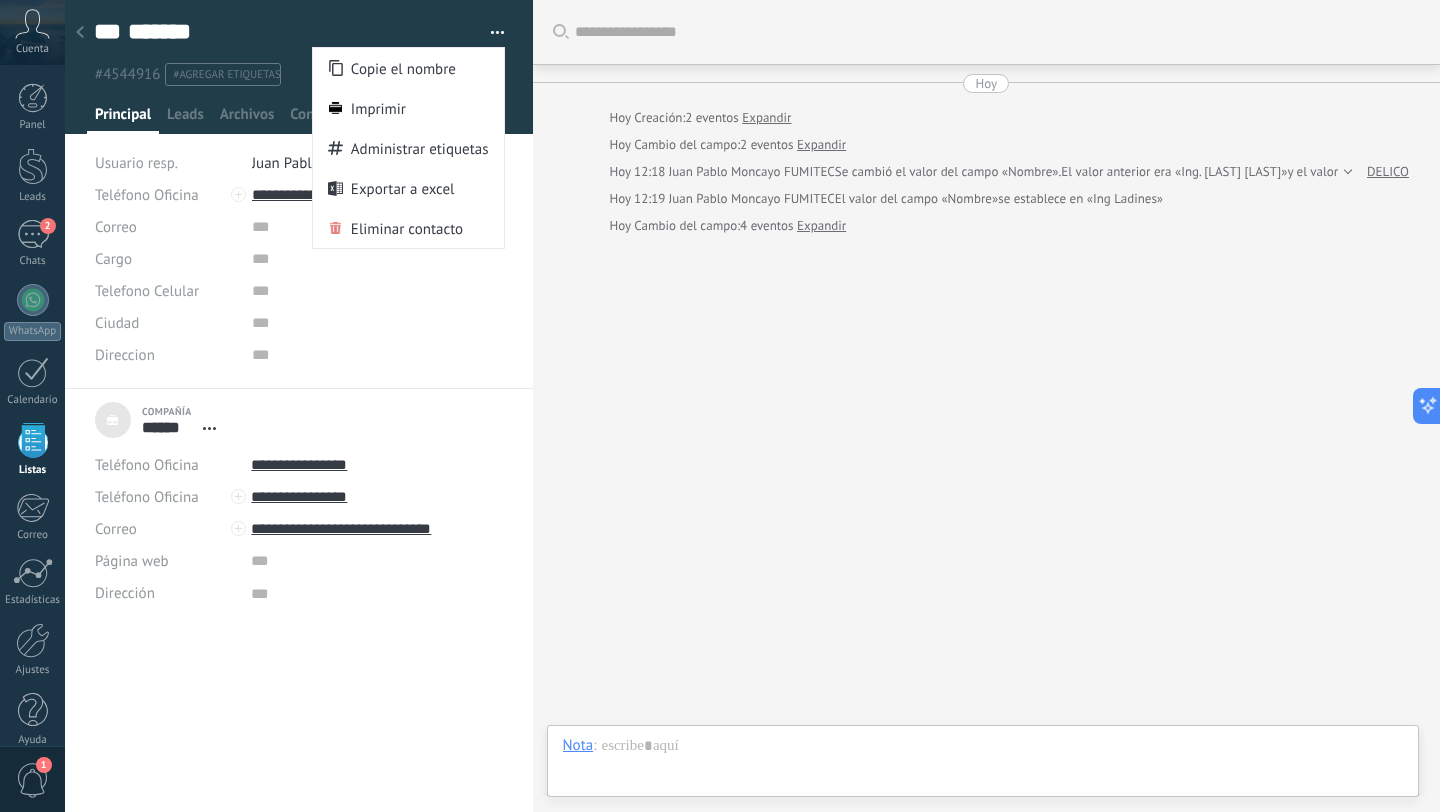 click on "Buscar Carga más Hoy Hoy Creación:  2  eventos   Expandir Hoy Cambio del campo:  2  eventos   Expandir Hoy 12:18 Juan Pablo Moncayo FUMITEC  Se cambió el valor del campo «Nombre».  El valor anterior era «Ing. Ladines DELICO»  y el valor actual es «DELICO» DELICO Hoy 12:19 Juan Pablo Moncayo FUMITEC  El valor del campo «Nombre»  se establece en «Ing Ladines» Hoy Cambio del campo:  4  eventos   Expandir Participantes:" at bounding box center (987, 406) 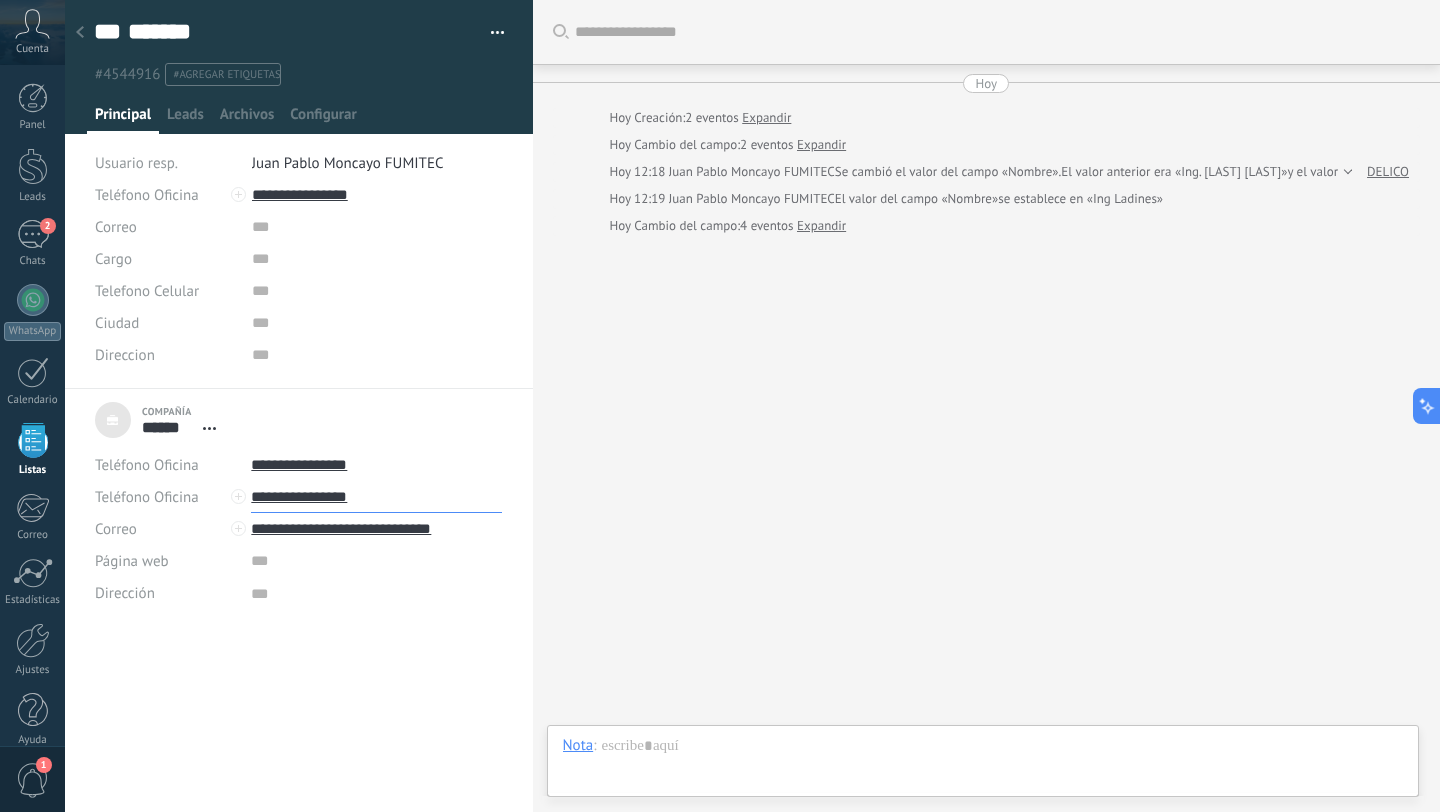click on "**********" at bounding box center (376, 497) 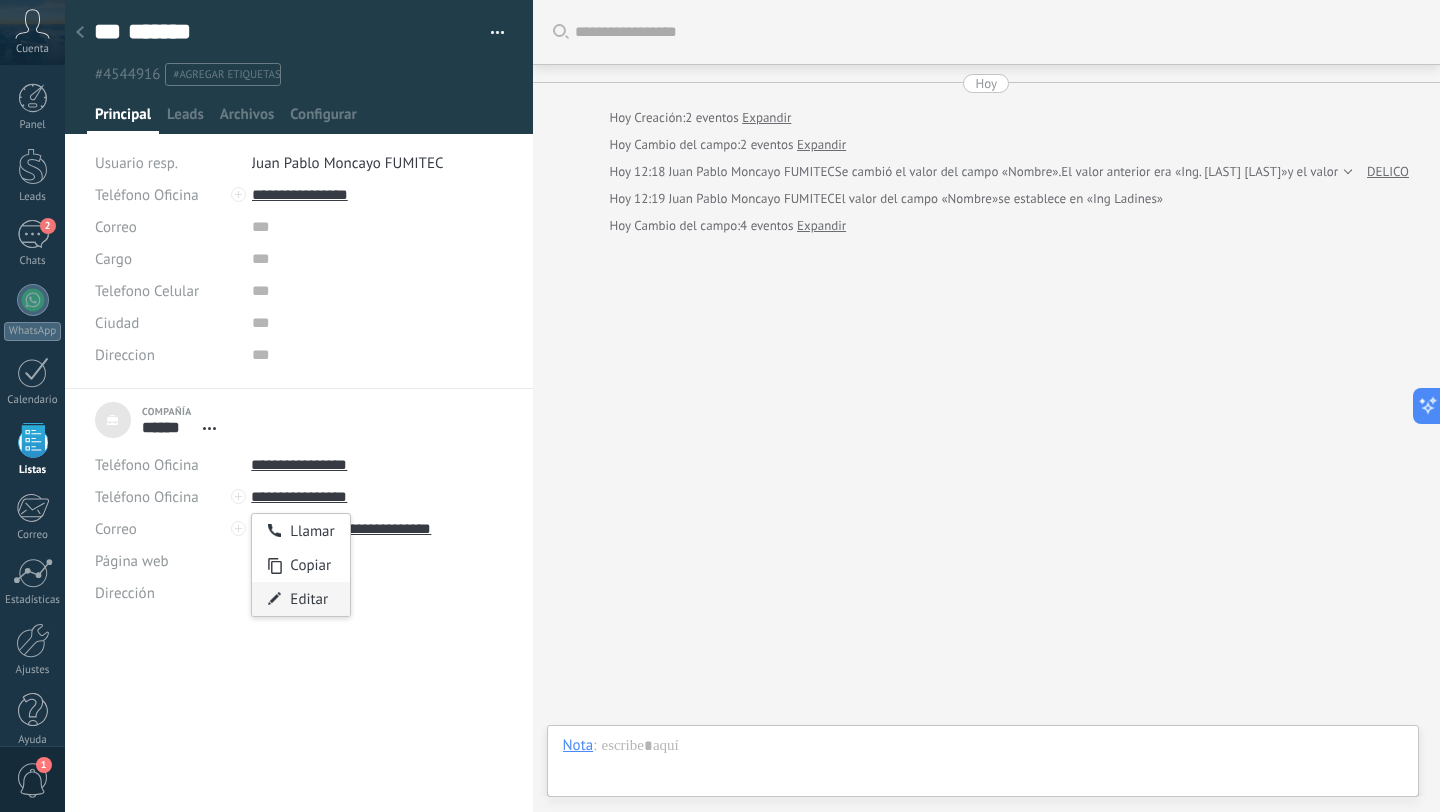 click on "Editar" at bounding box center [300, 599] 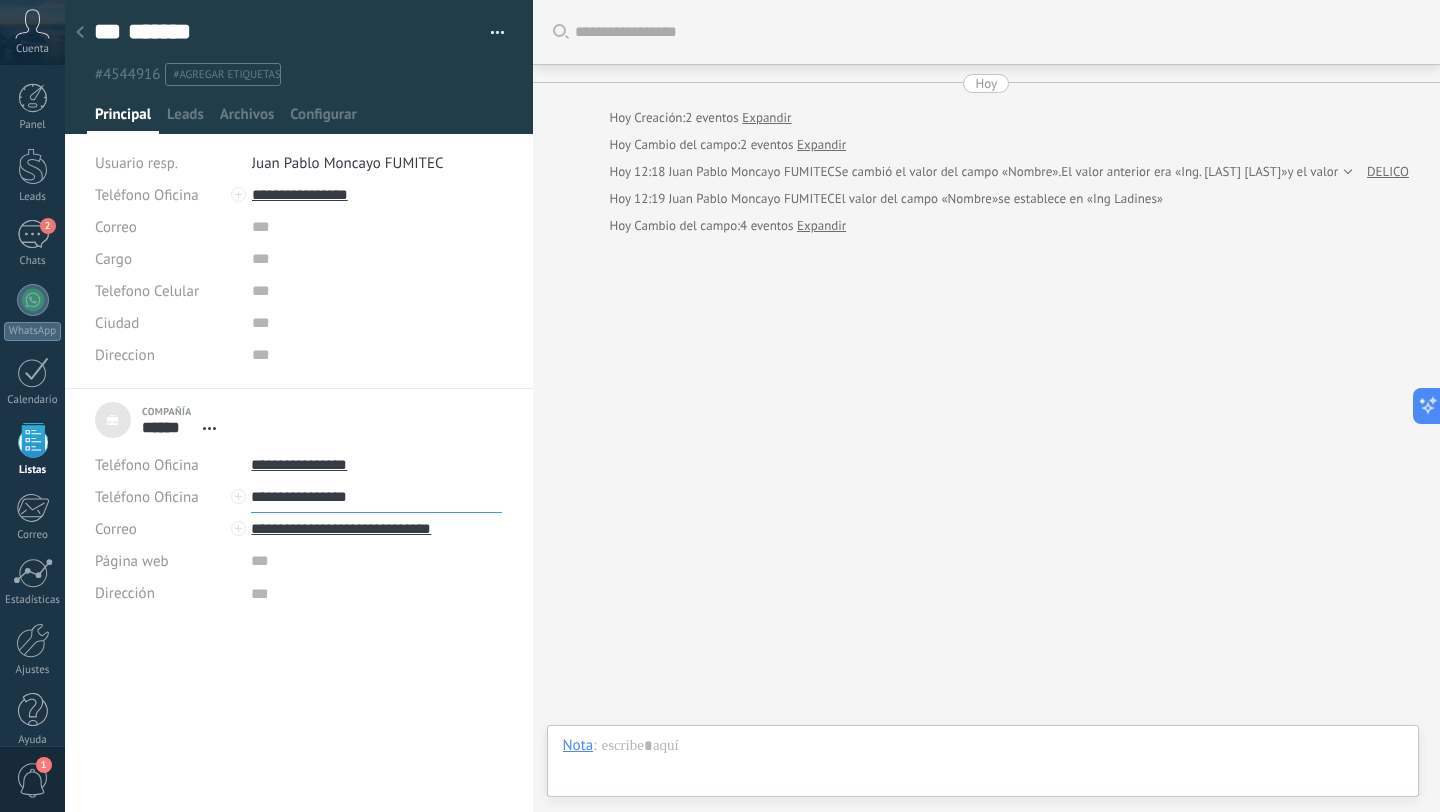 drag, startPoint x: 286, startPoint y: 498, endPoint x: 148, endPoint y: 498, distance: 138 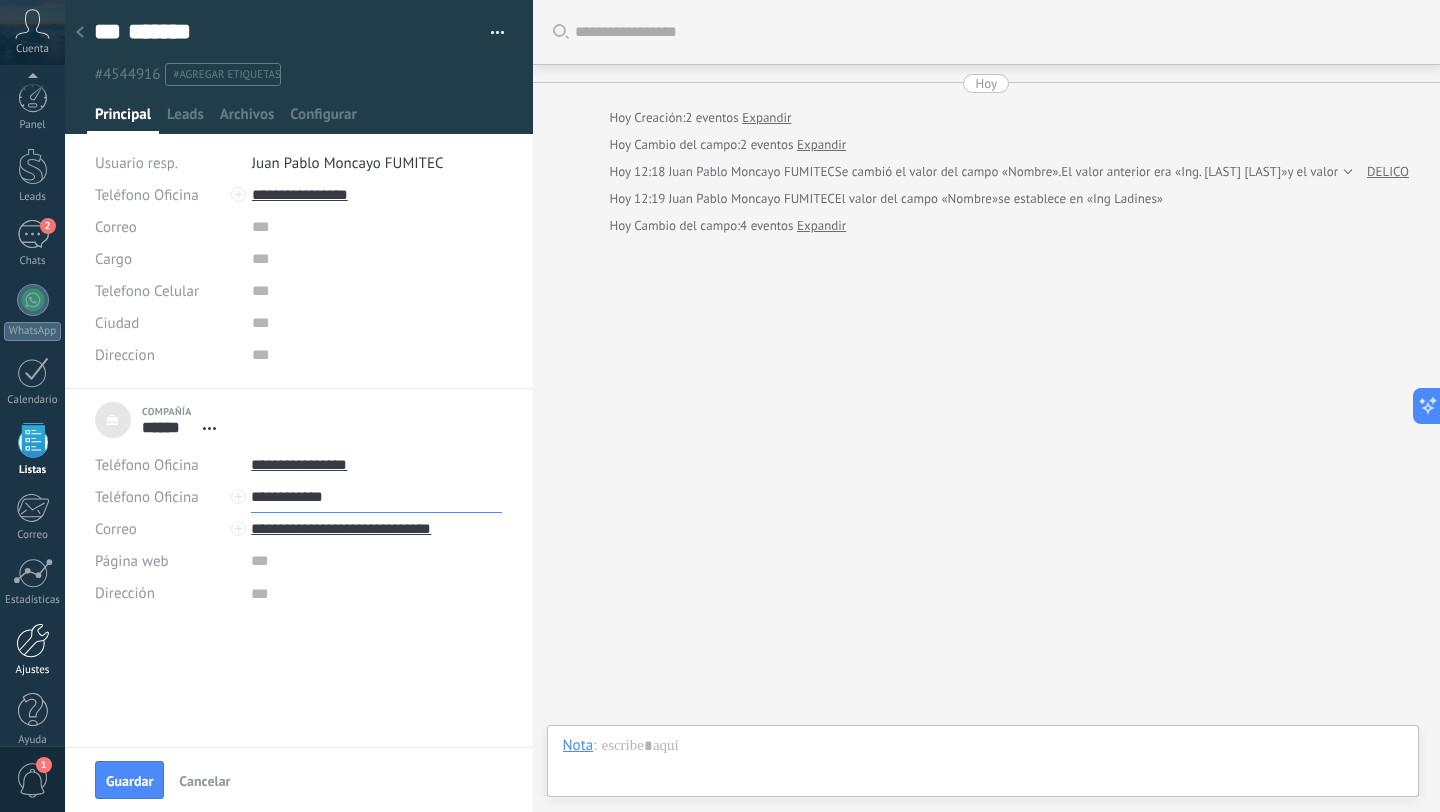 scroll, scrollTop: 20, scrollLeft: 0, axis: vertical 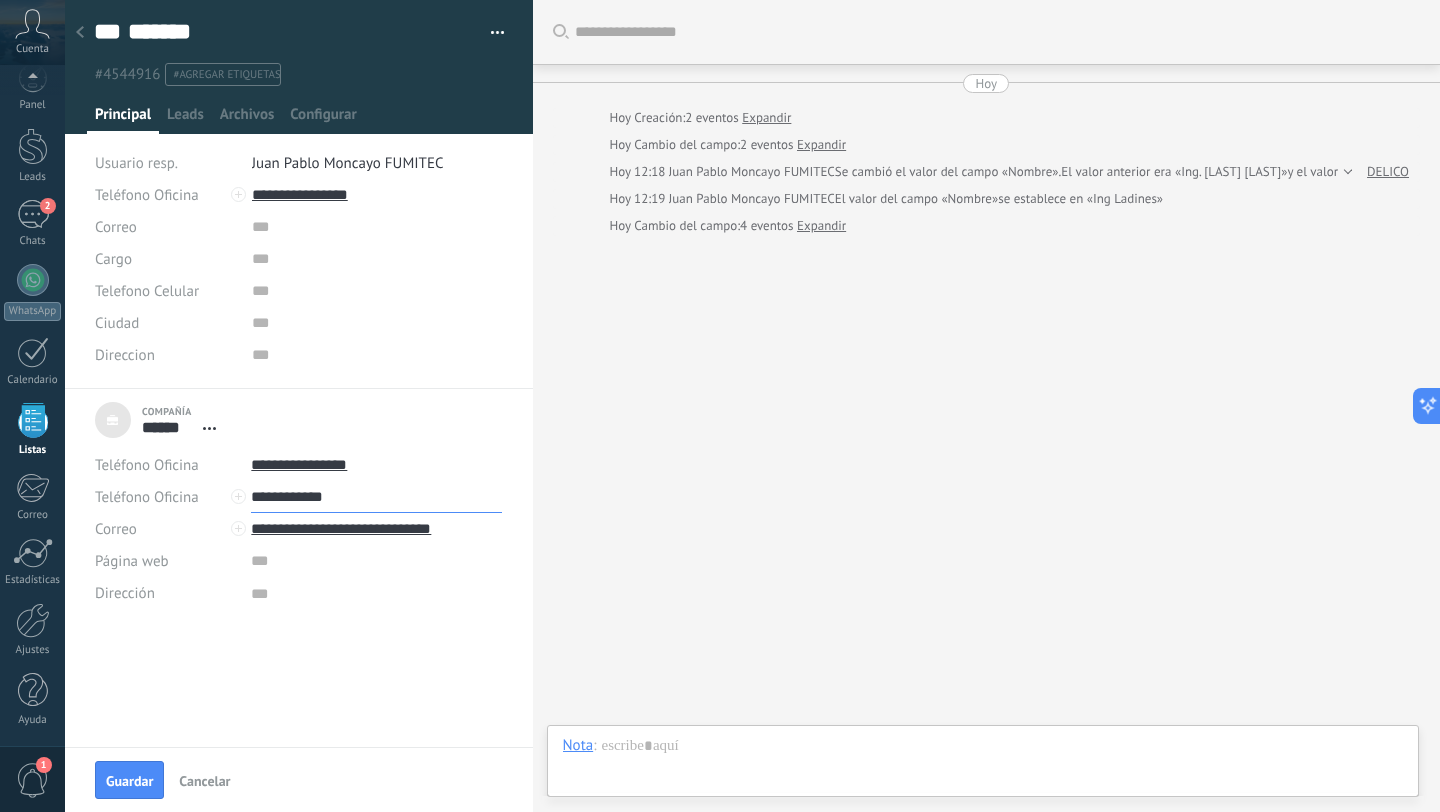 click on "**********" at bounding box center [376, 497] 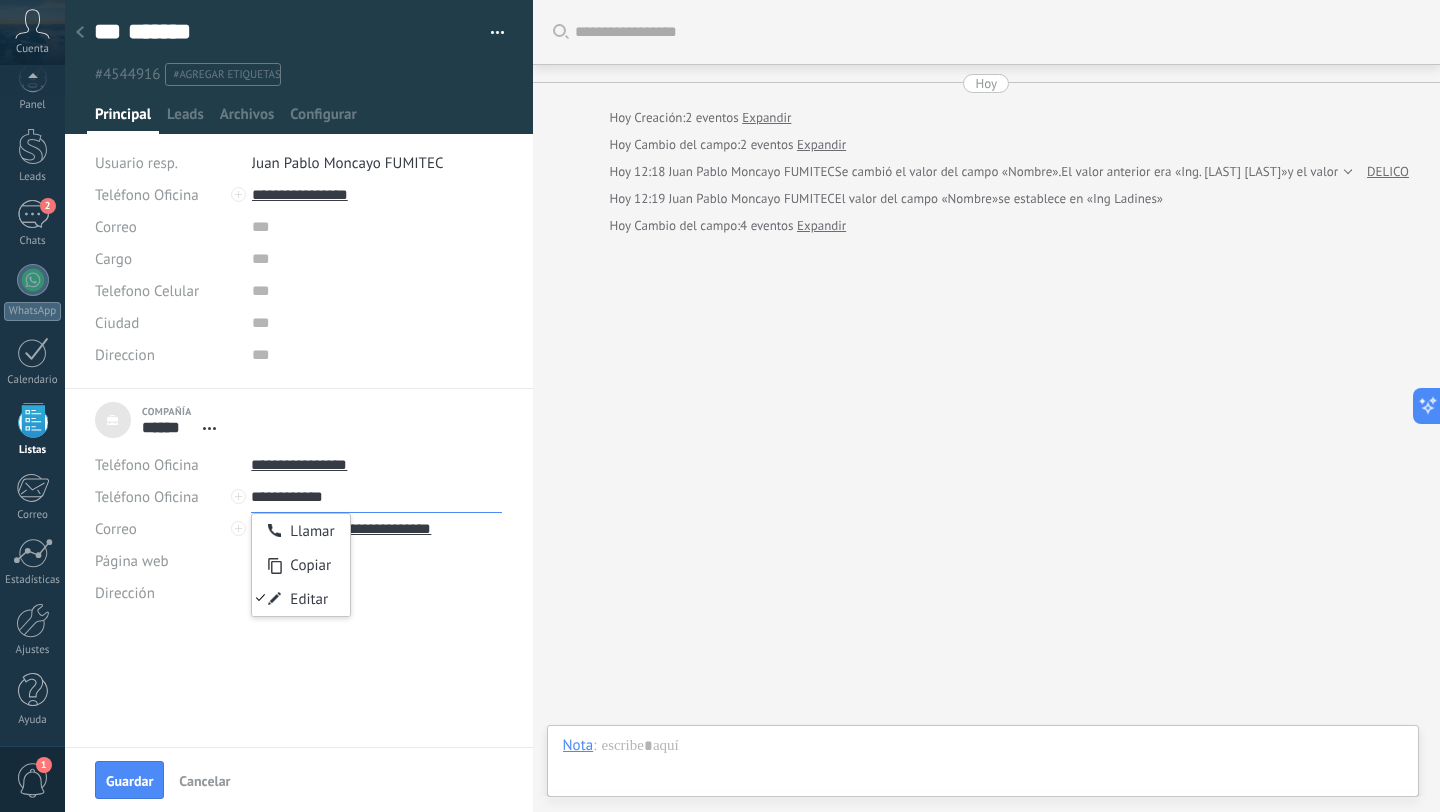 click on "**********" at bounding box center (376, 497) 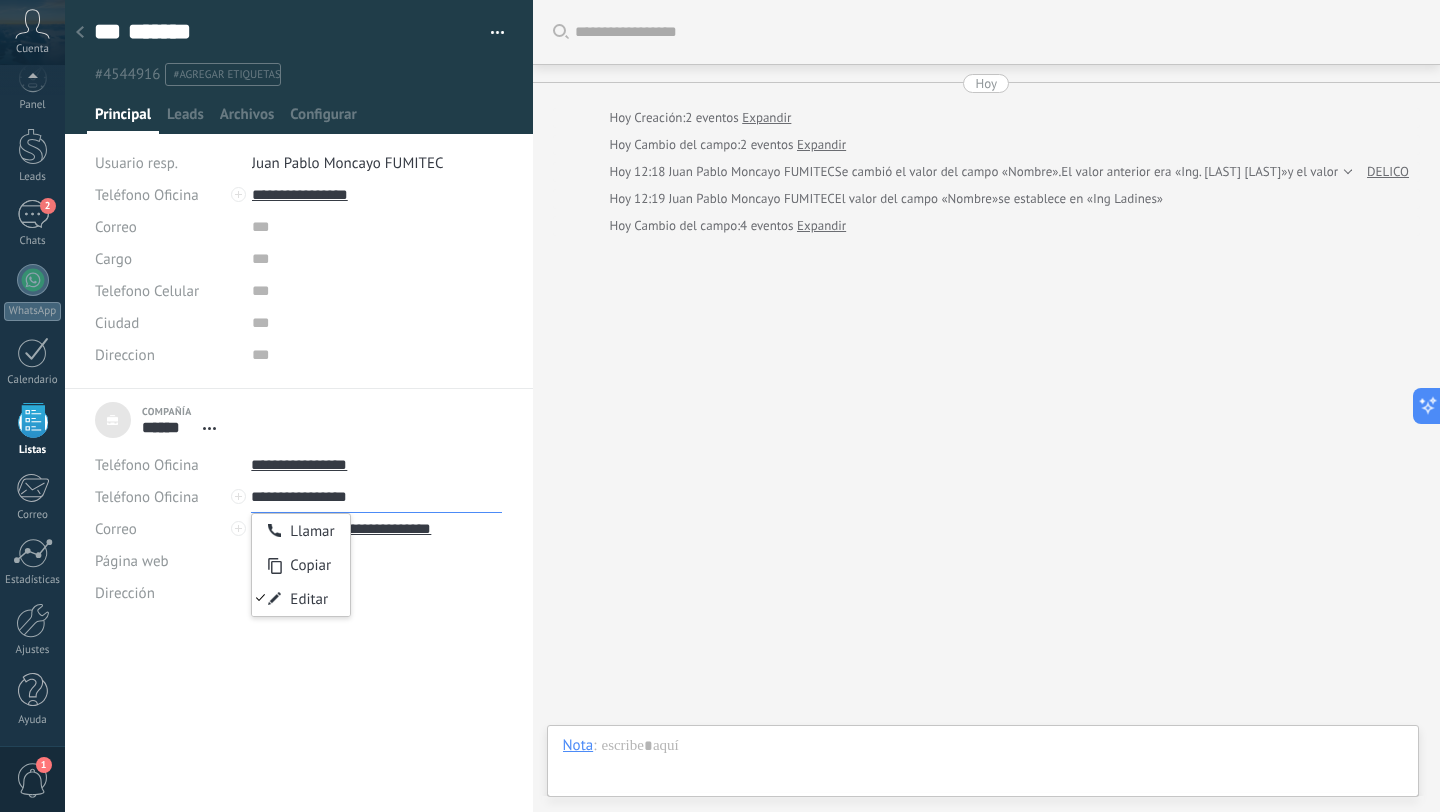 drag, startPoint x: 286, startPoint y: 498, endPoint x: 221, endPoint y: 498, distance: 65 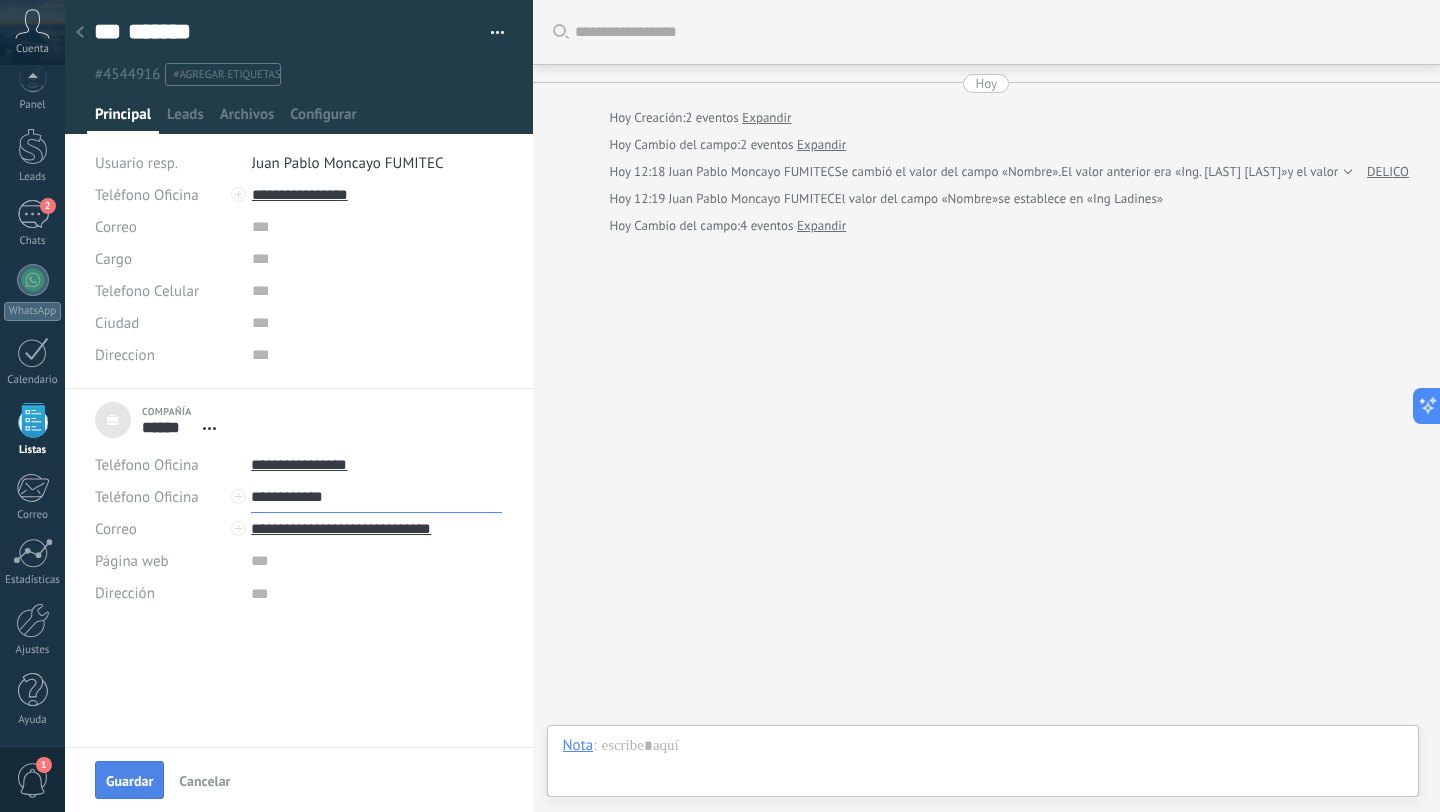 type on "**********" 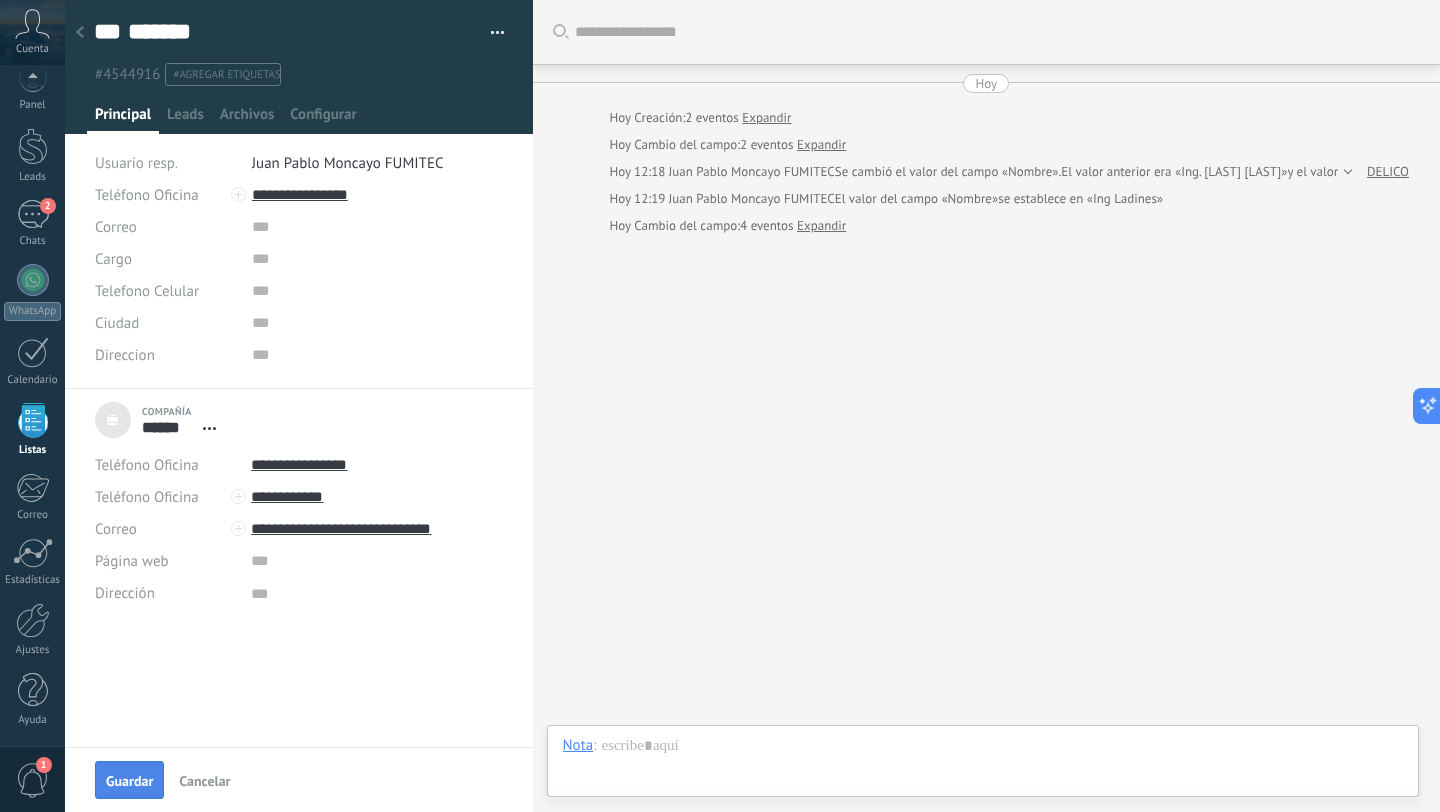 click on "Guardar" at bounding box center (129, 781) 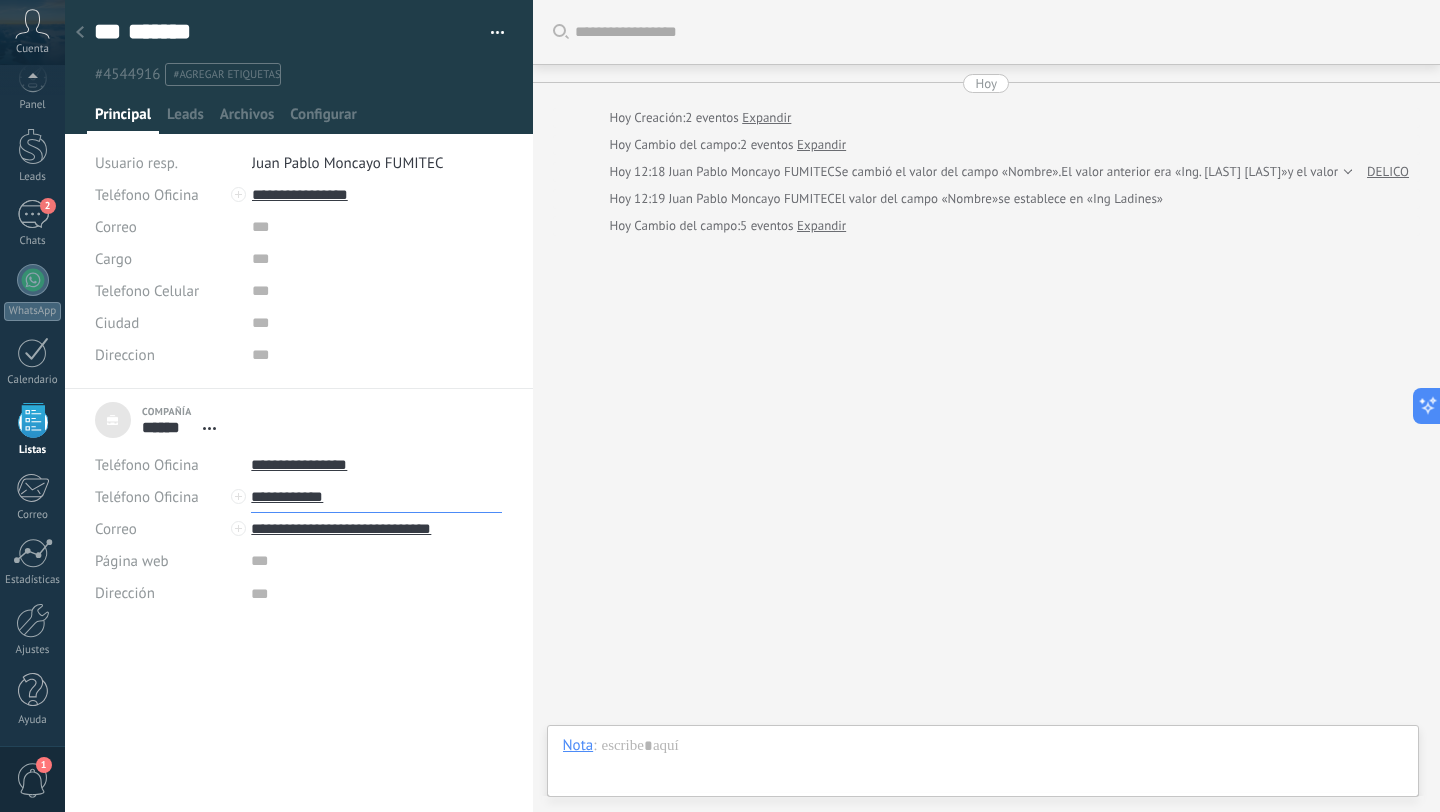 click on "**********" at bounding box center (376, 497) 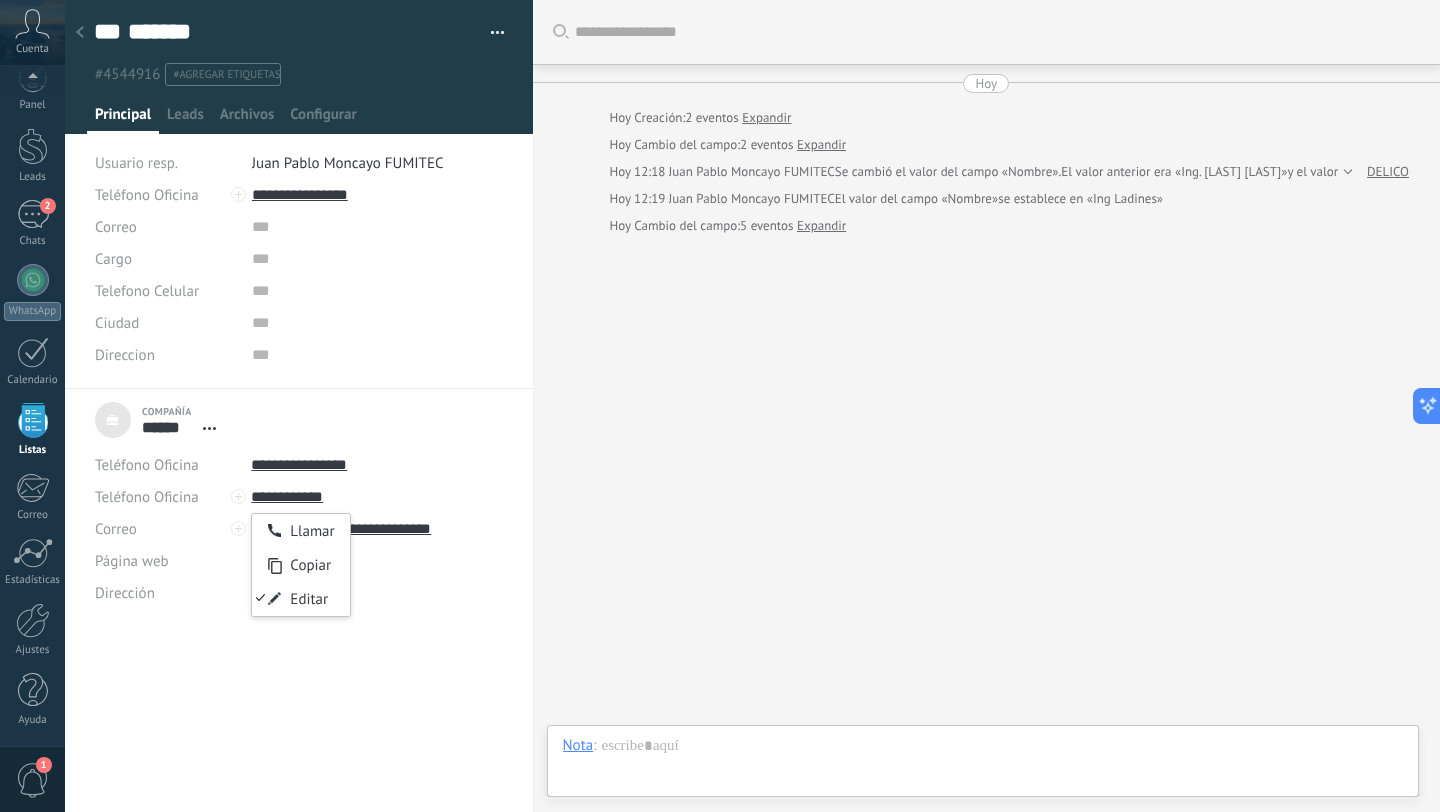 click on "Compañía
****** DELICO
Abrir detalle
Desatar" at bounding box center [299, 600] 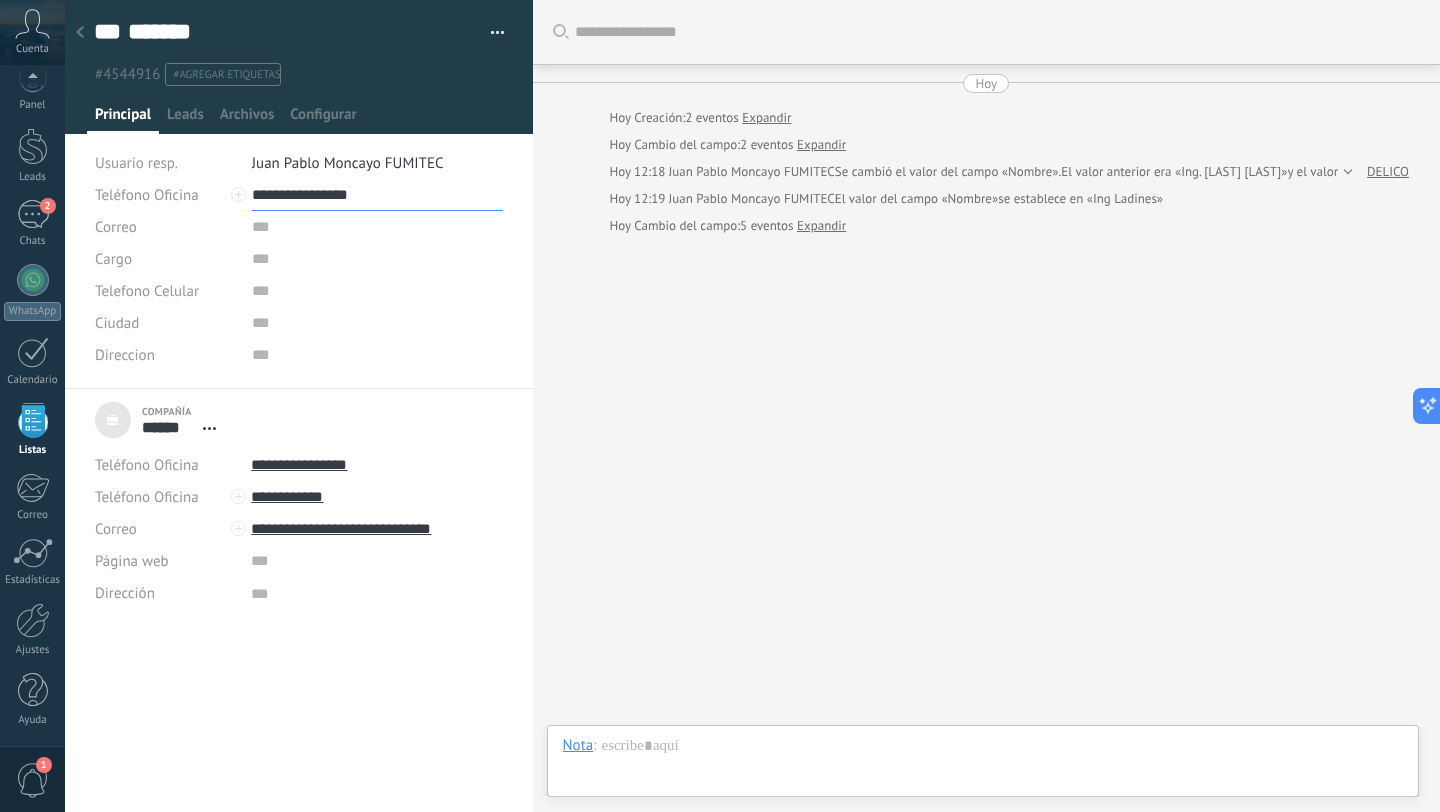 click on "**********" at bounding box center (378, 195) 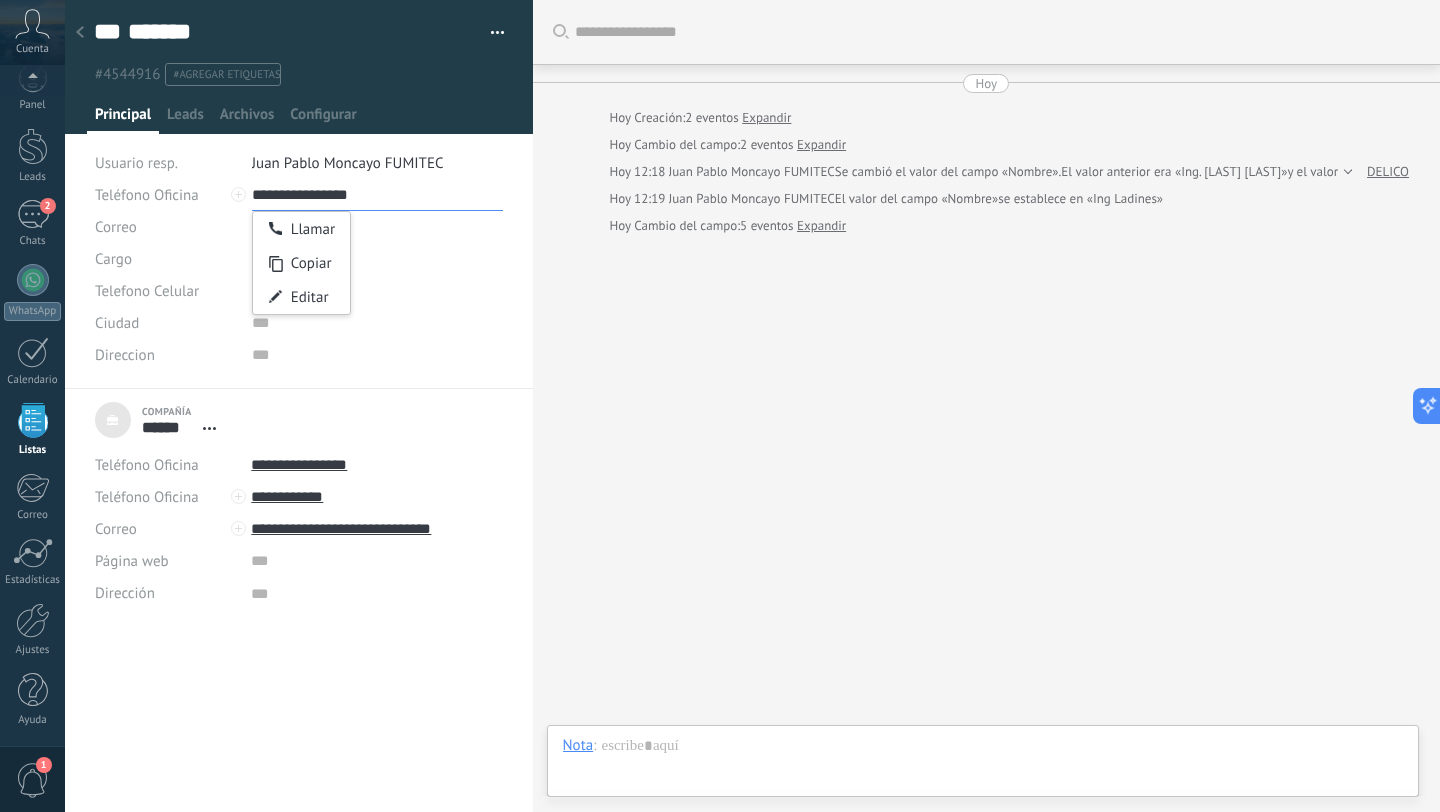 click at bounding box center (533, 406) 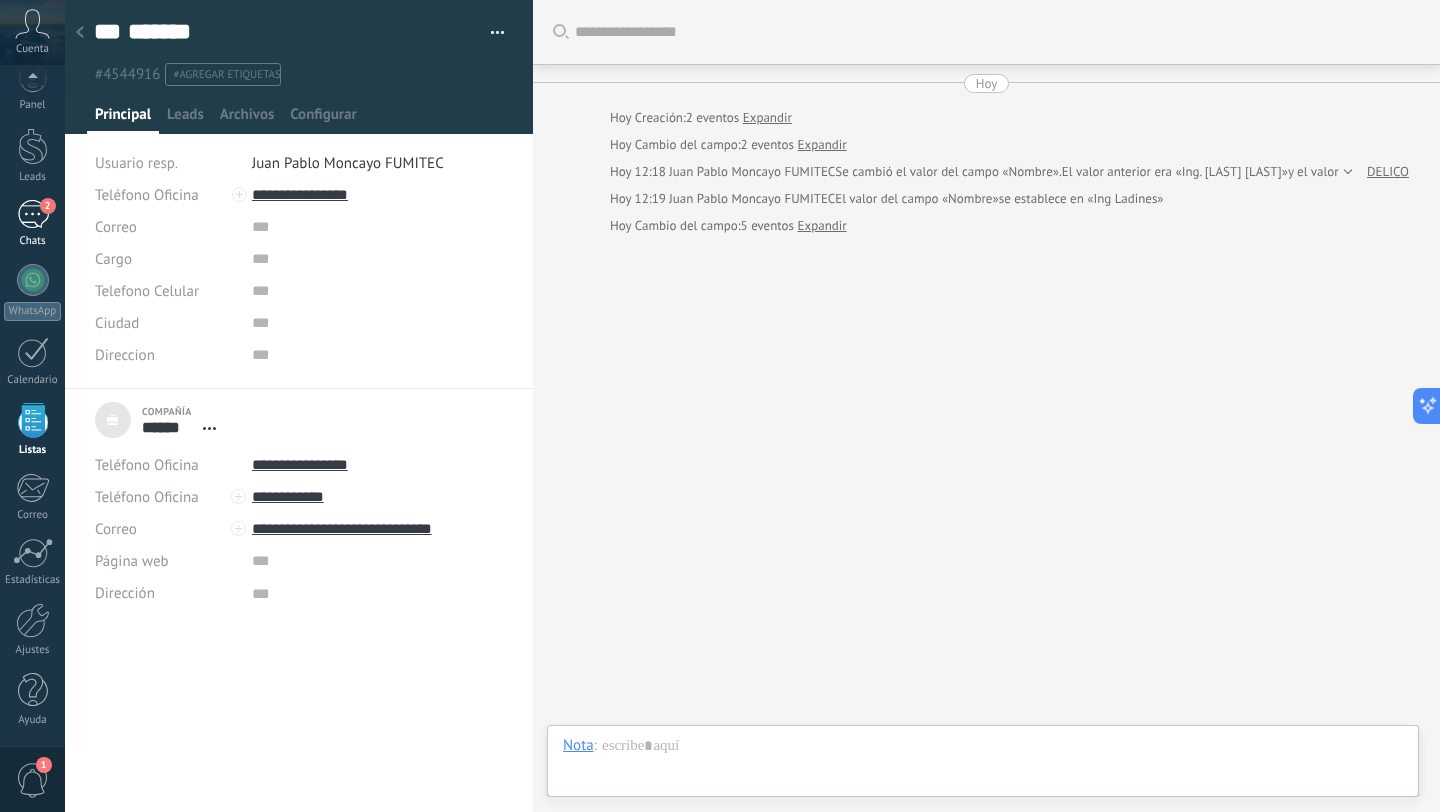 click on "2" at bounding box center (33, 214) 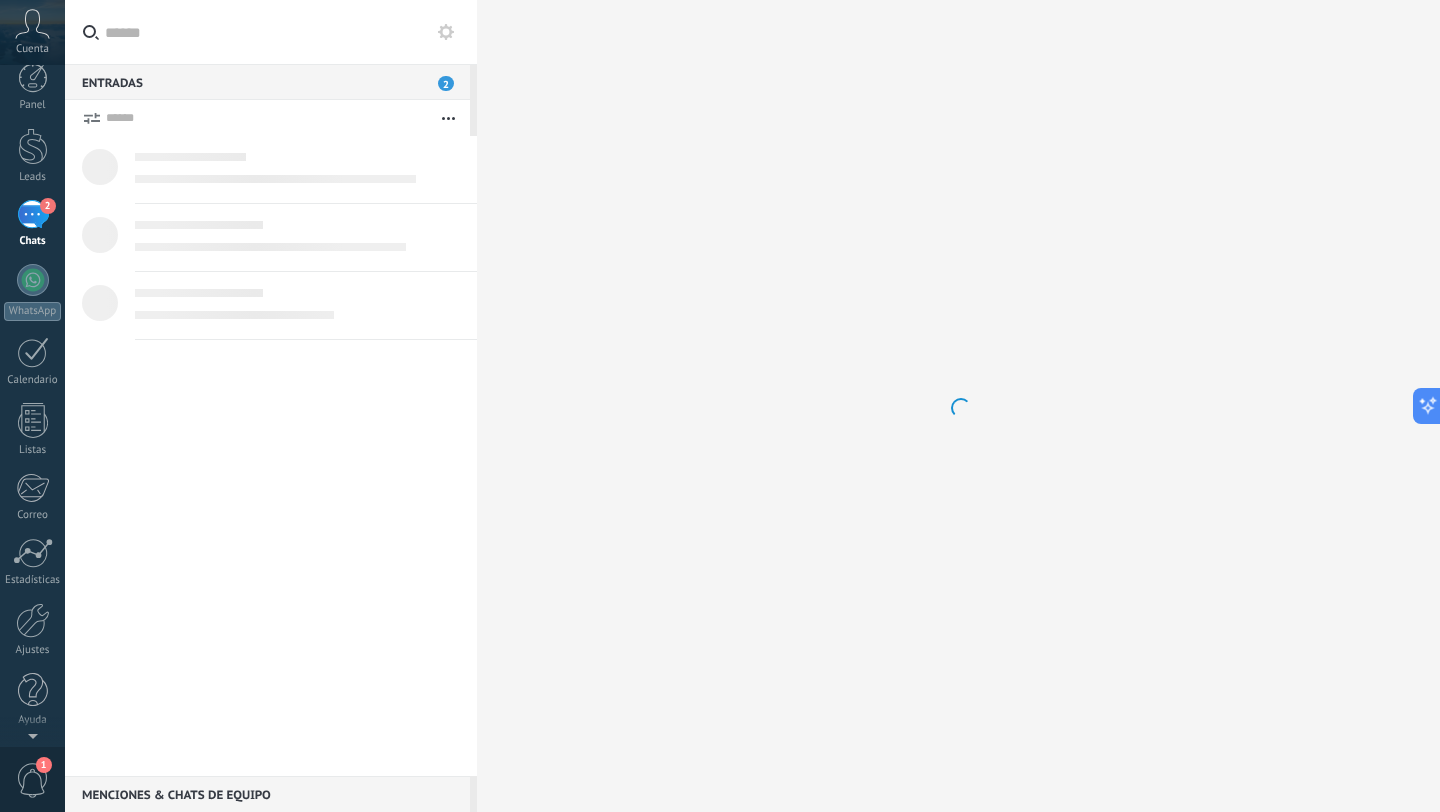 scroll, scrollTop: 0, scrollLeft: 0, axis: both 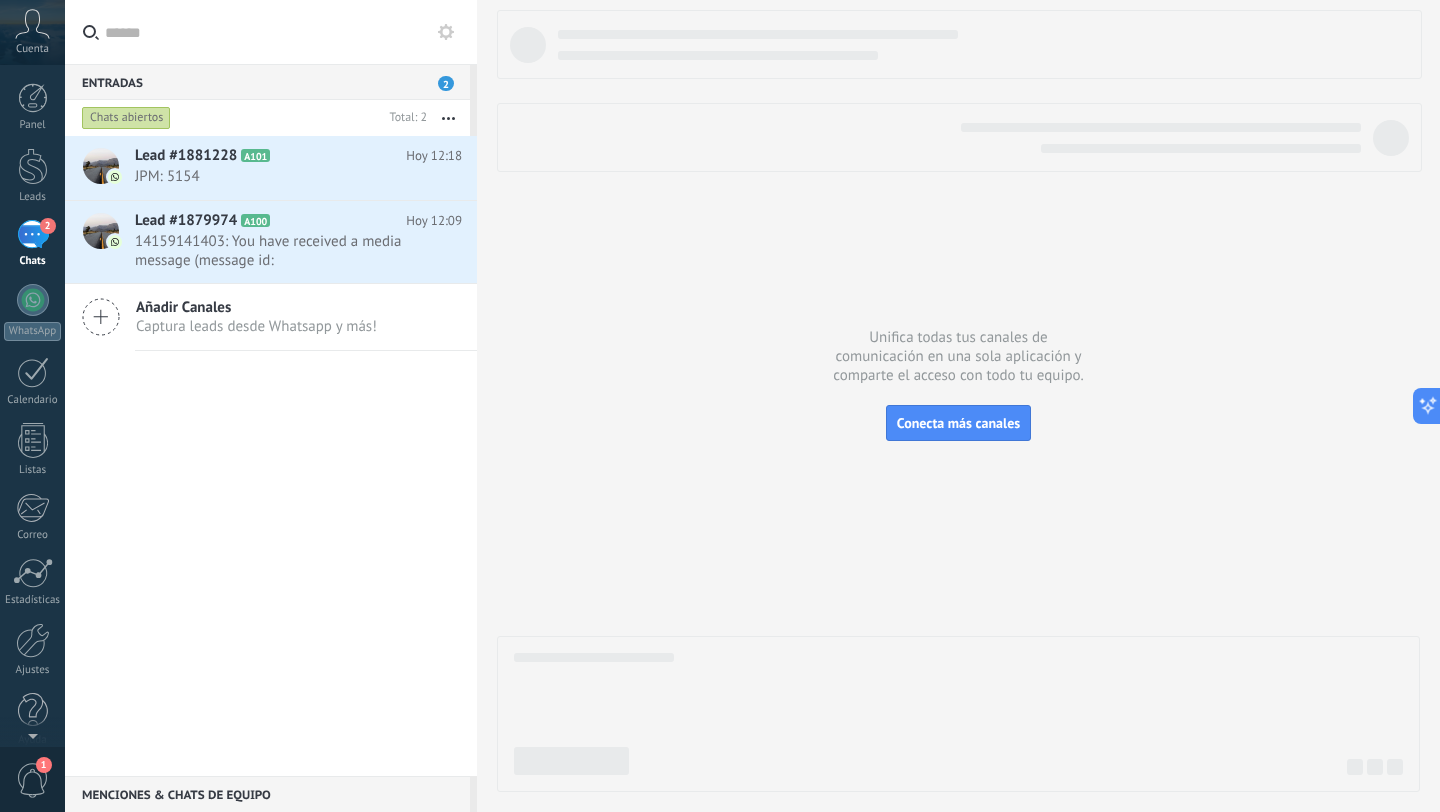 click on "Lead #1881228
A101
Hoy 12:18
JPM: 5154
Lead #1879974
A100" at bounding box center (271, 456) 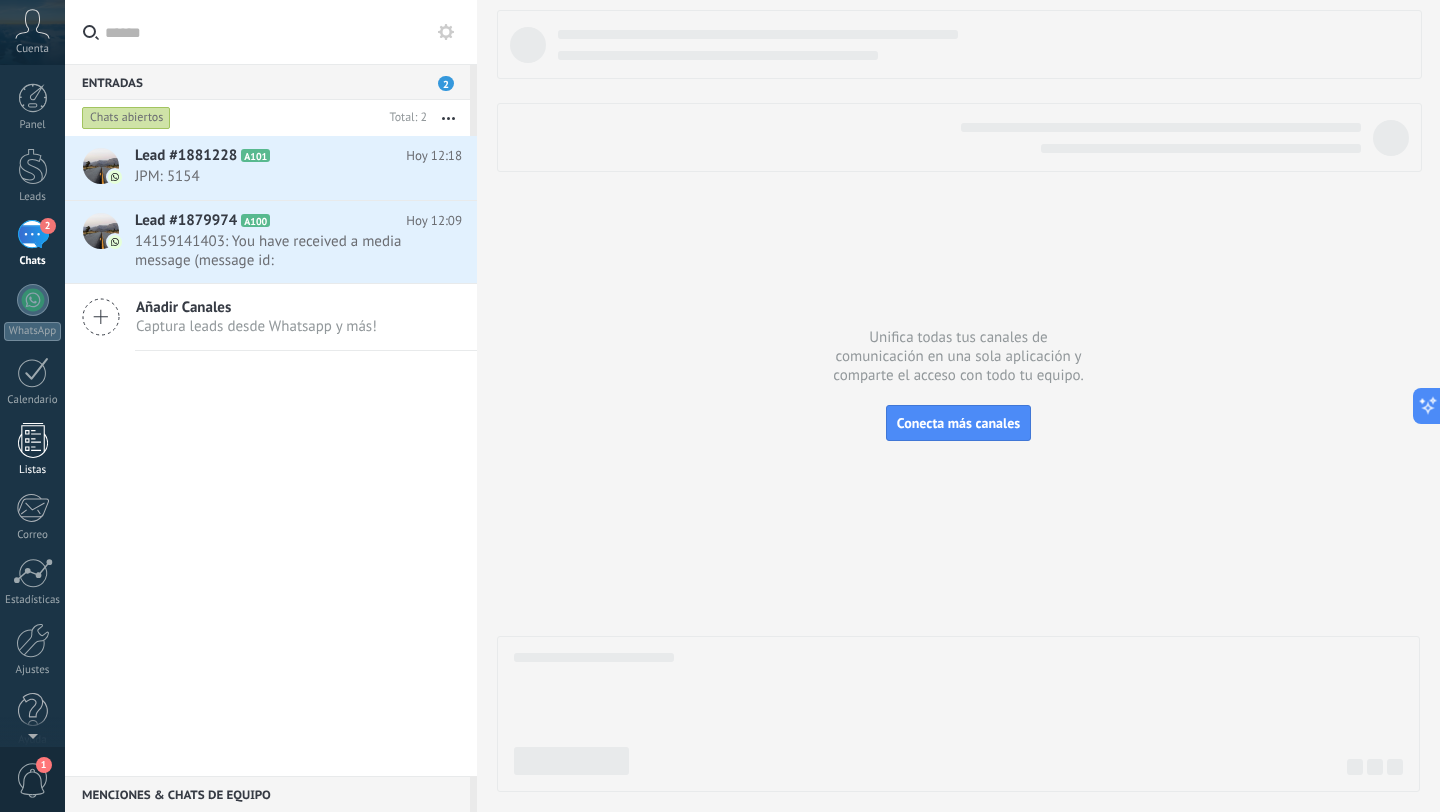 click at bounding box center [33, 440] 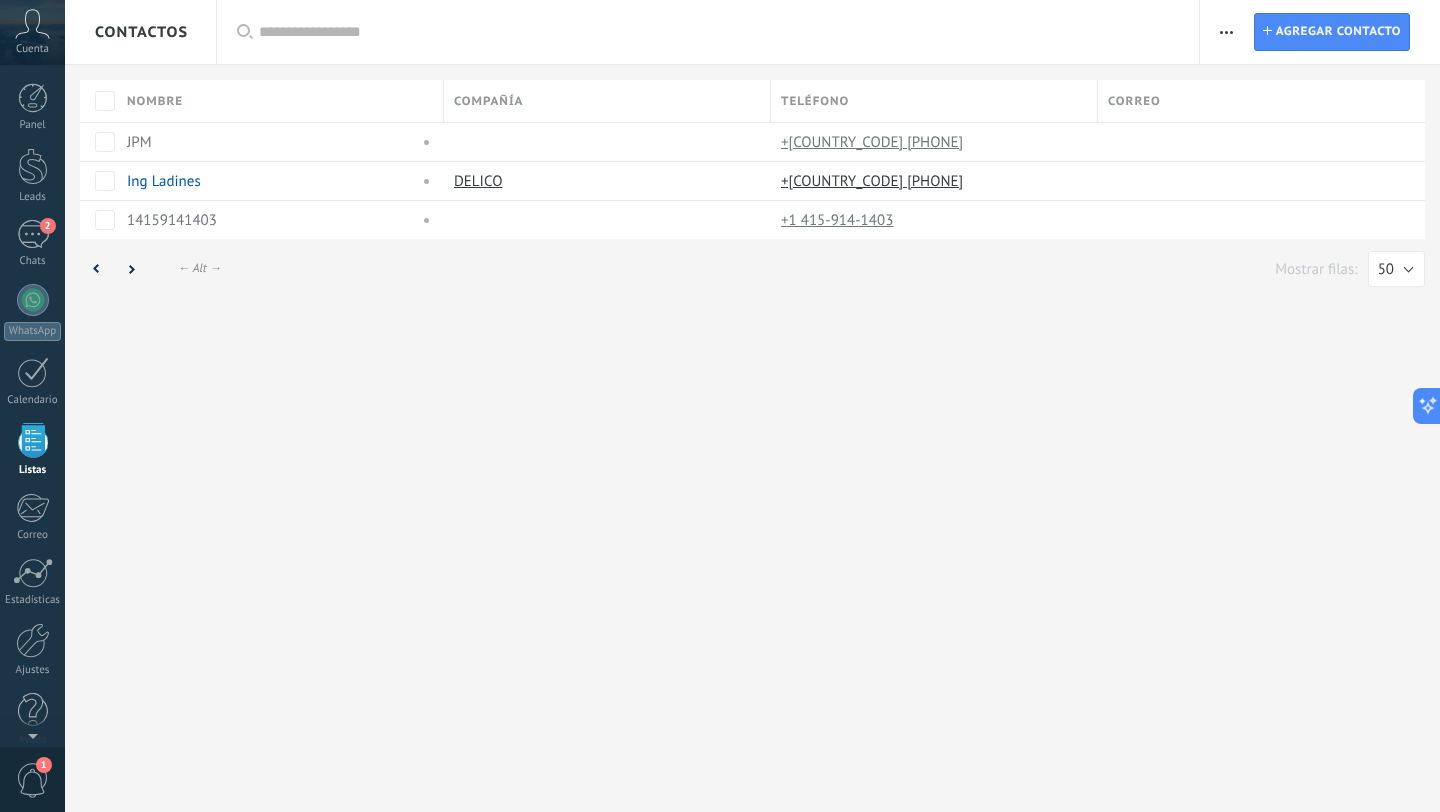 scroll, scrollTop: 20, scrollLeft: 0, axis: vertical 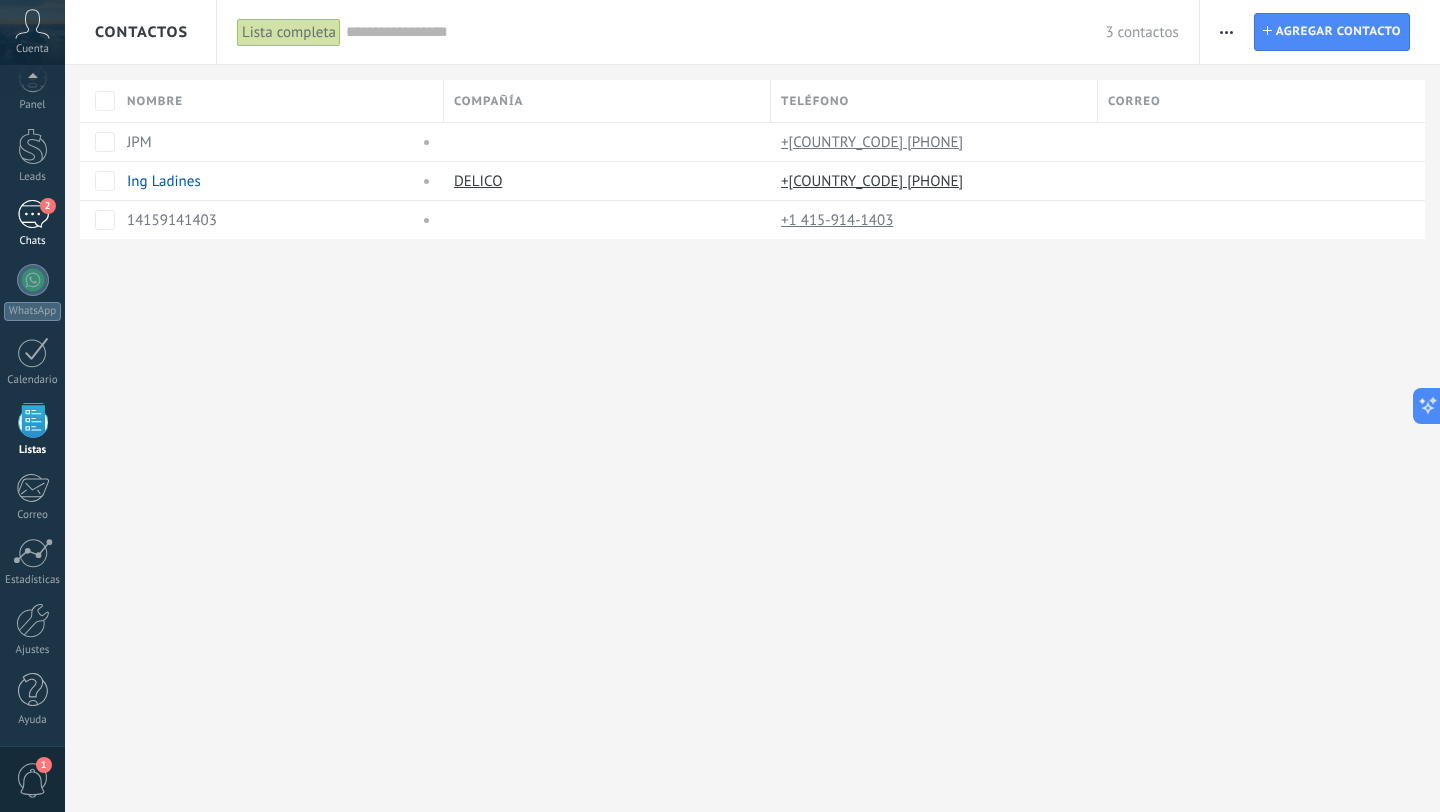 click on "2" at bounding box center (33, 214) 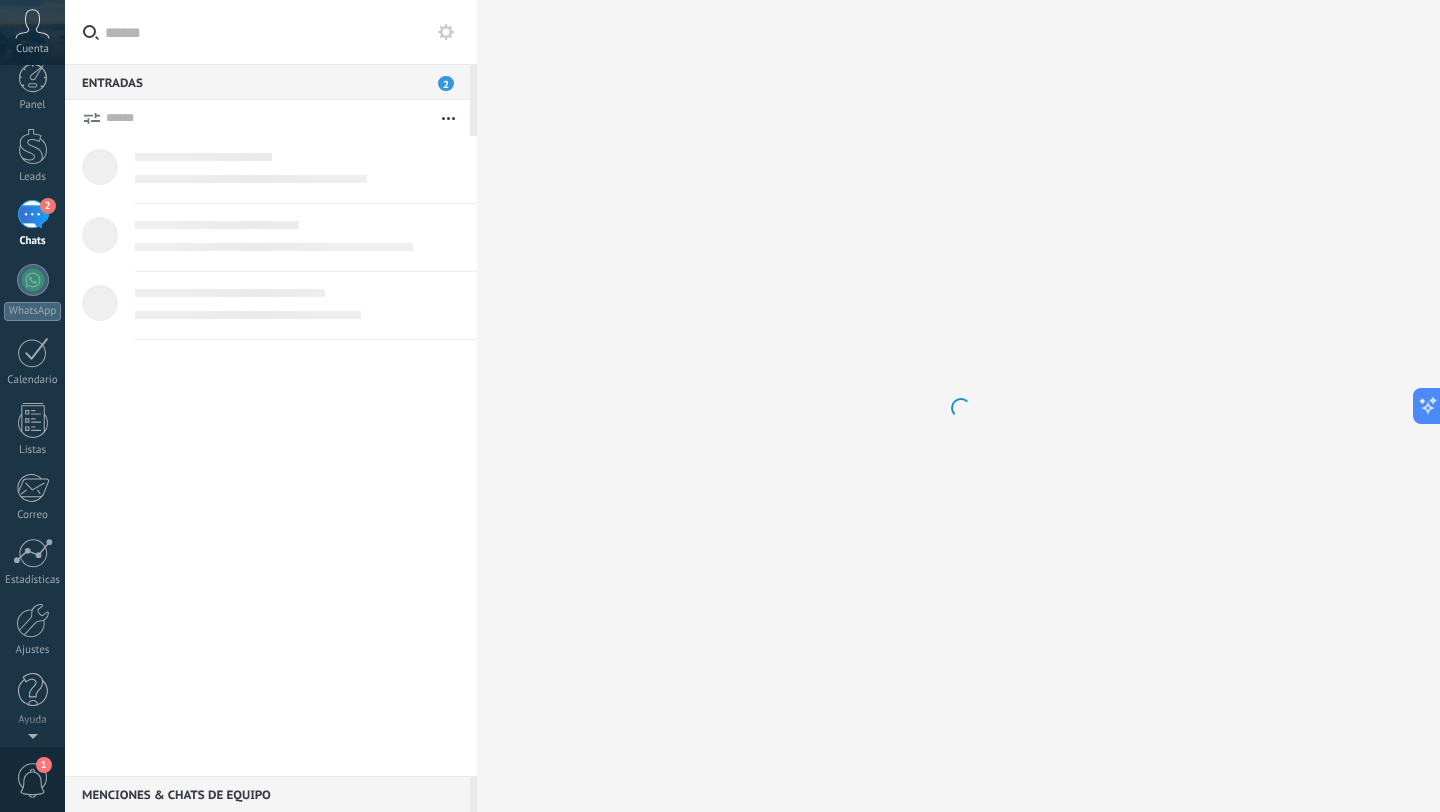 scroll, scrollTop: 0, scrollLeft: 0, axis: both 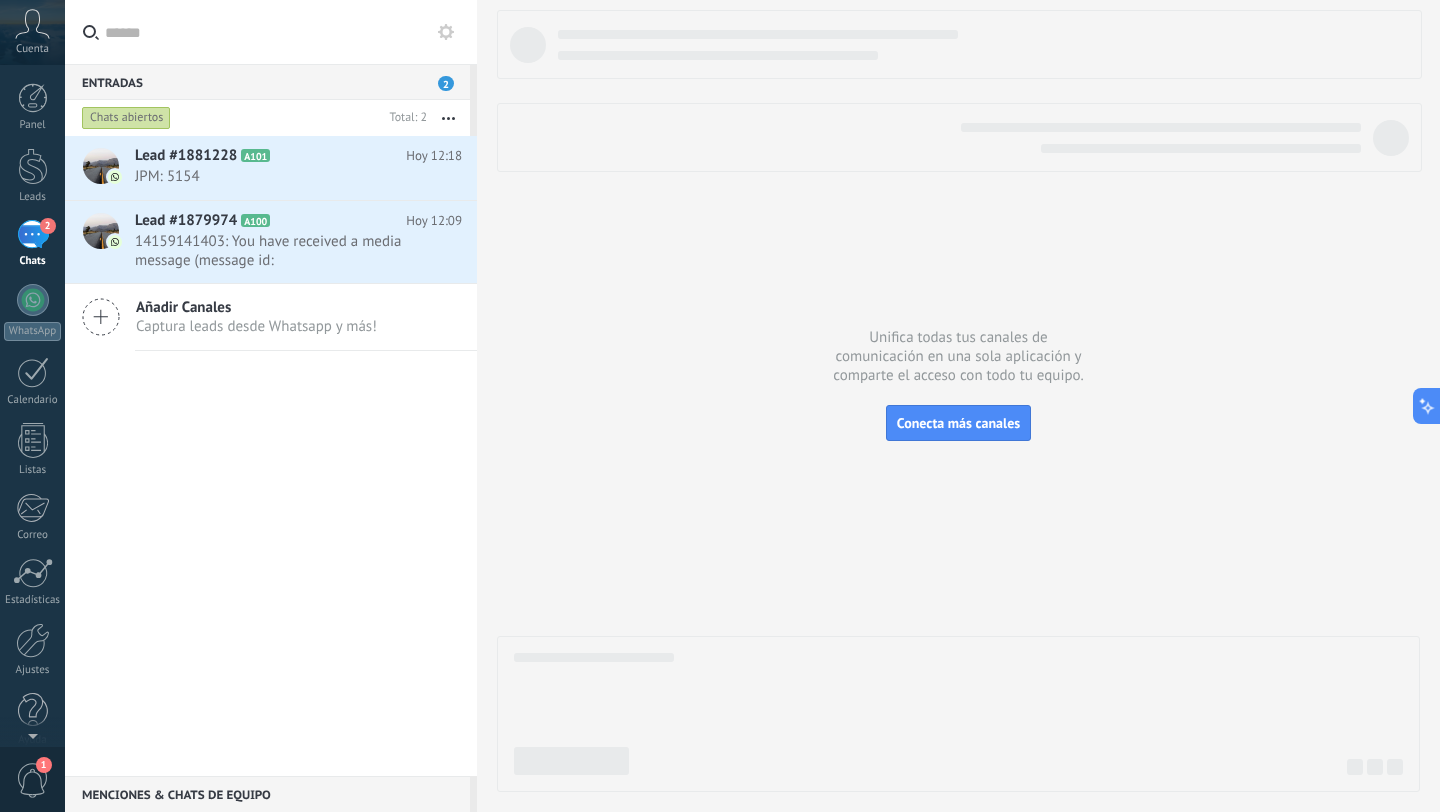 click at bounding box center [283, 32] 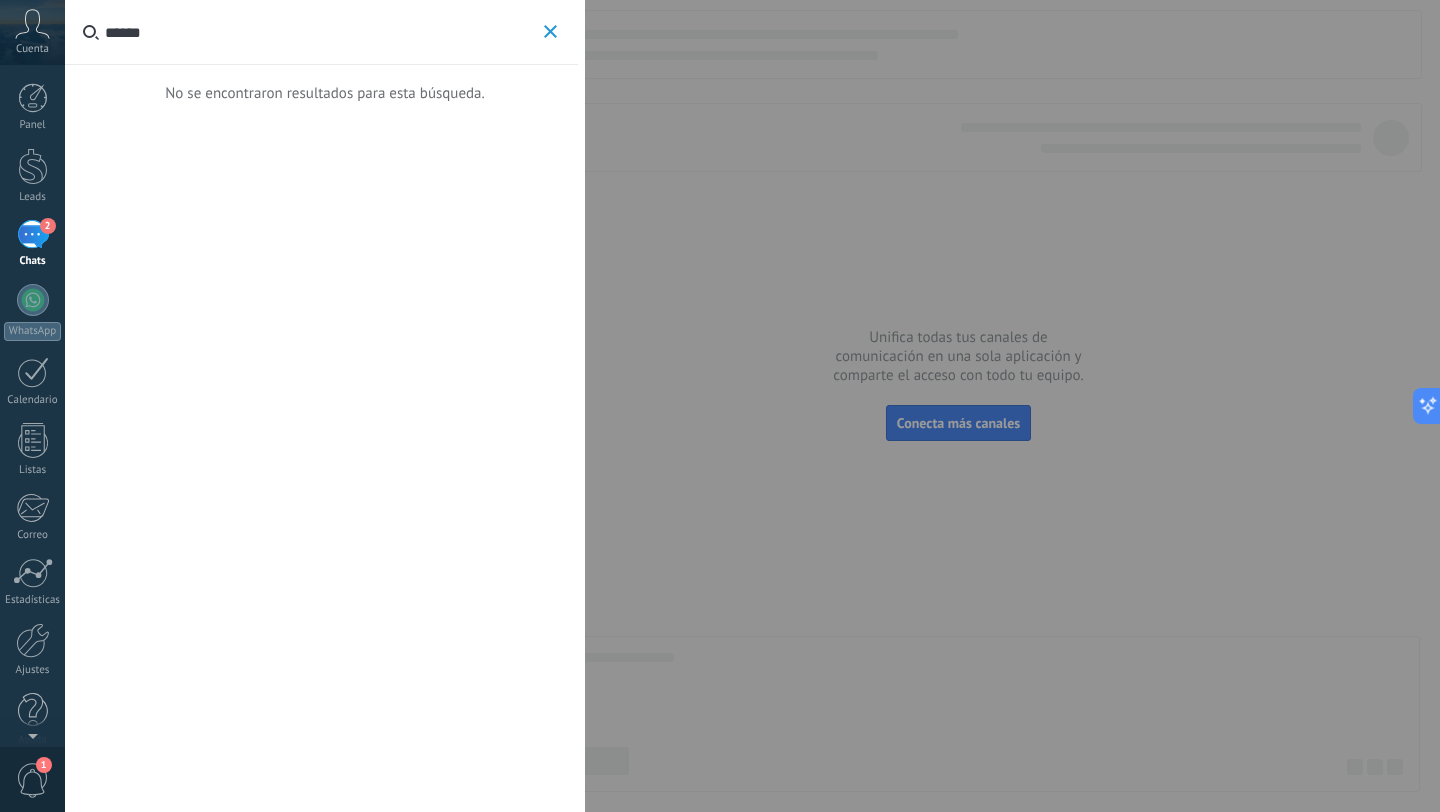 type on "******" 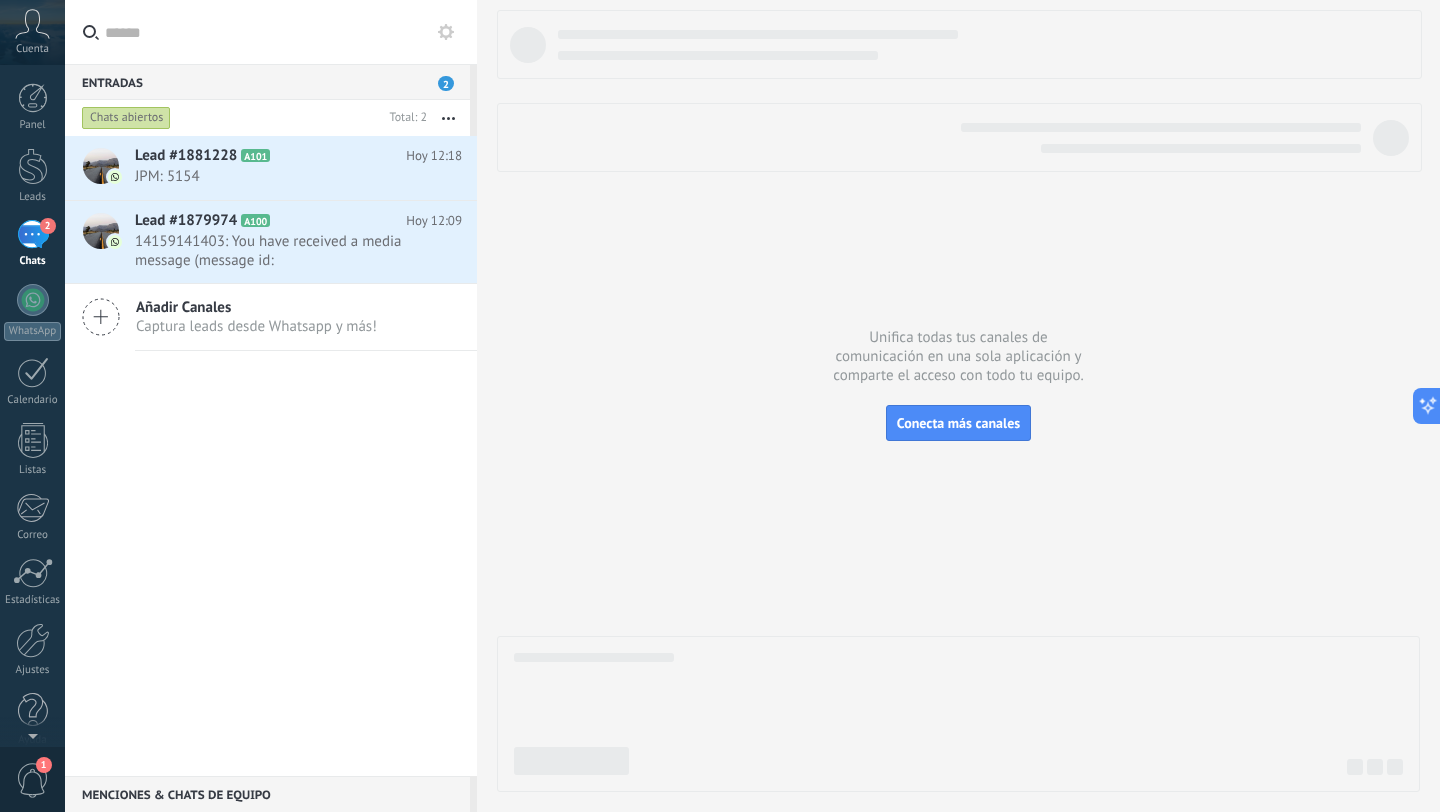 click at bounding box center (283, 32) 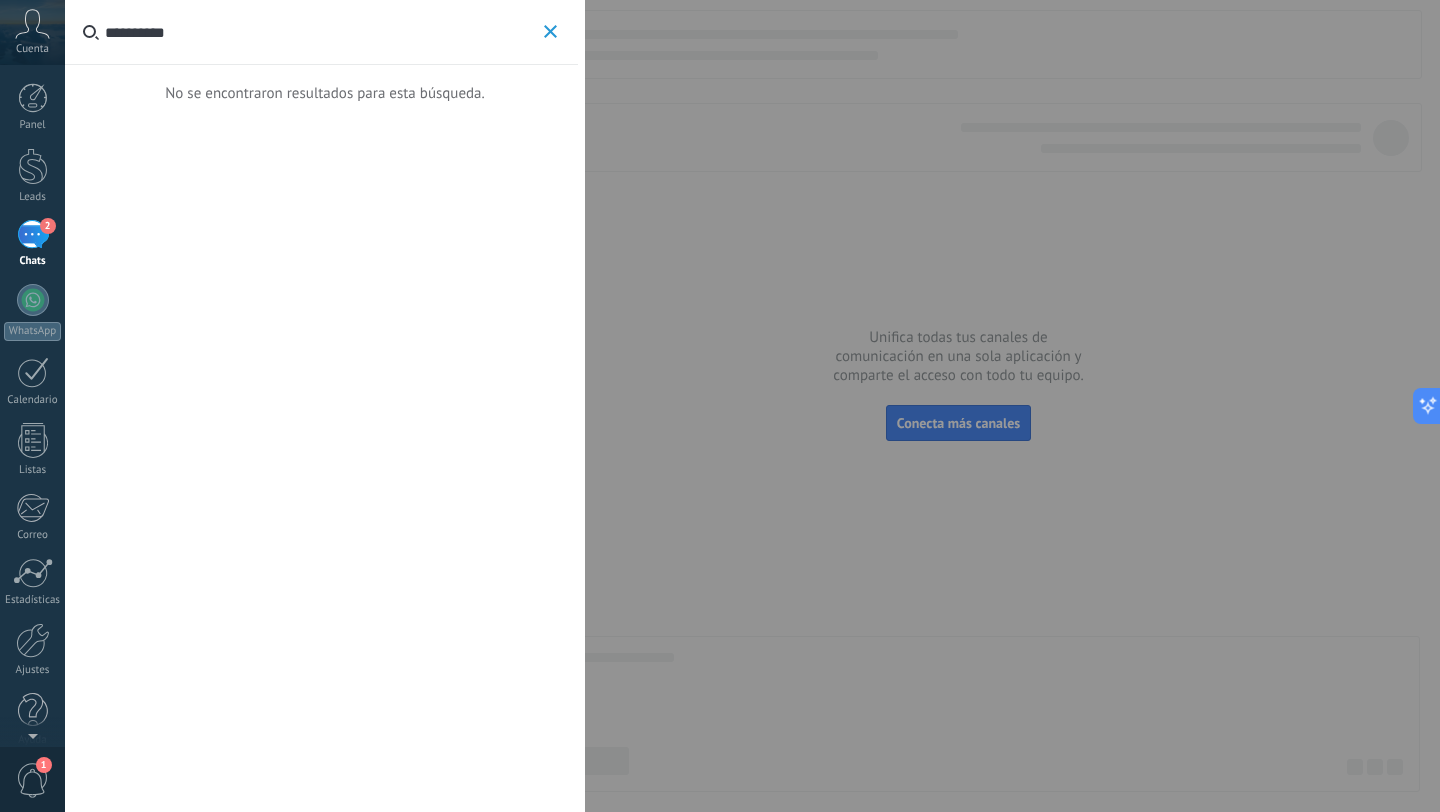 type on "**********" 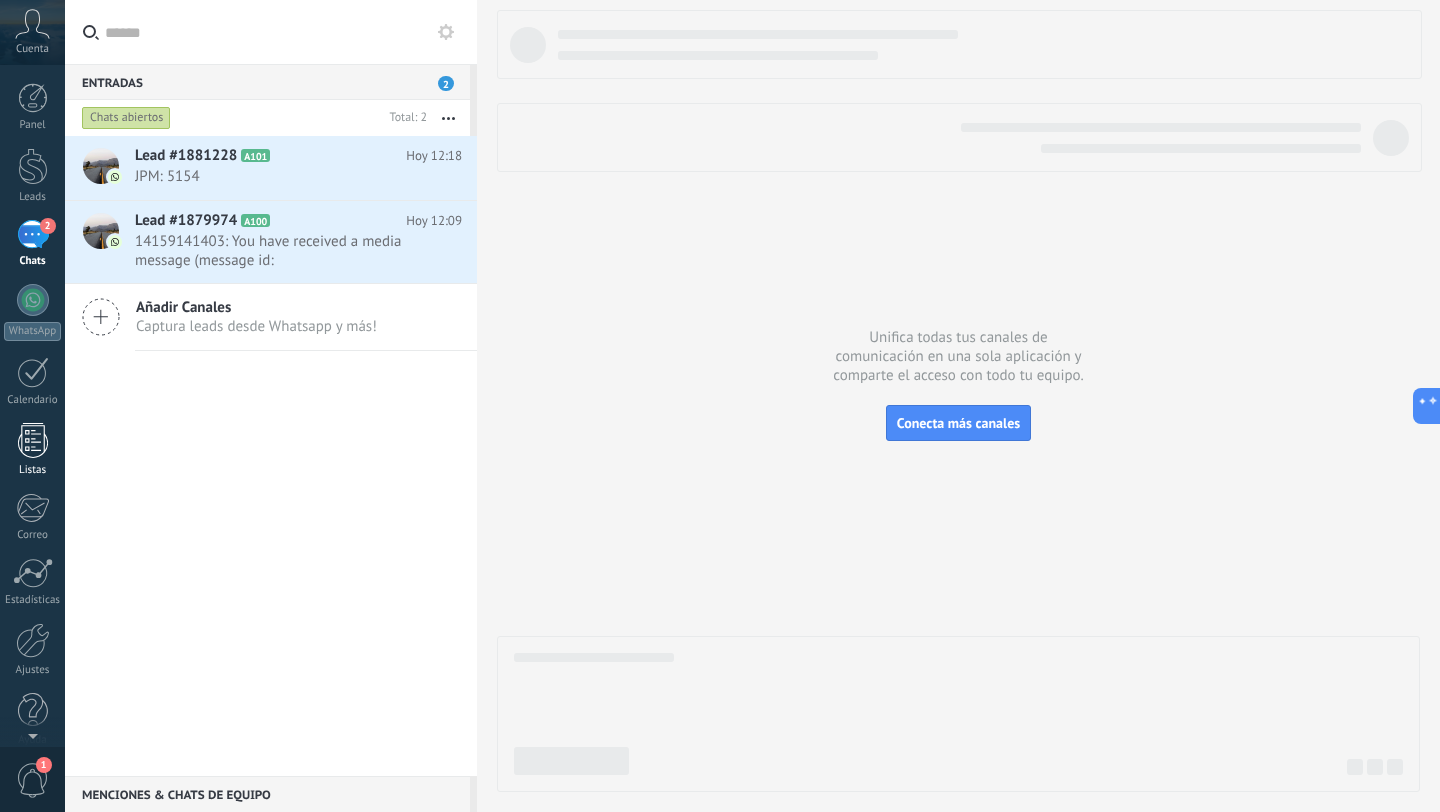 click at bounding box center (33, 440) 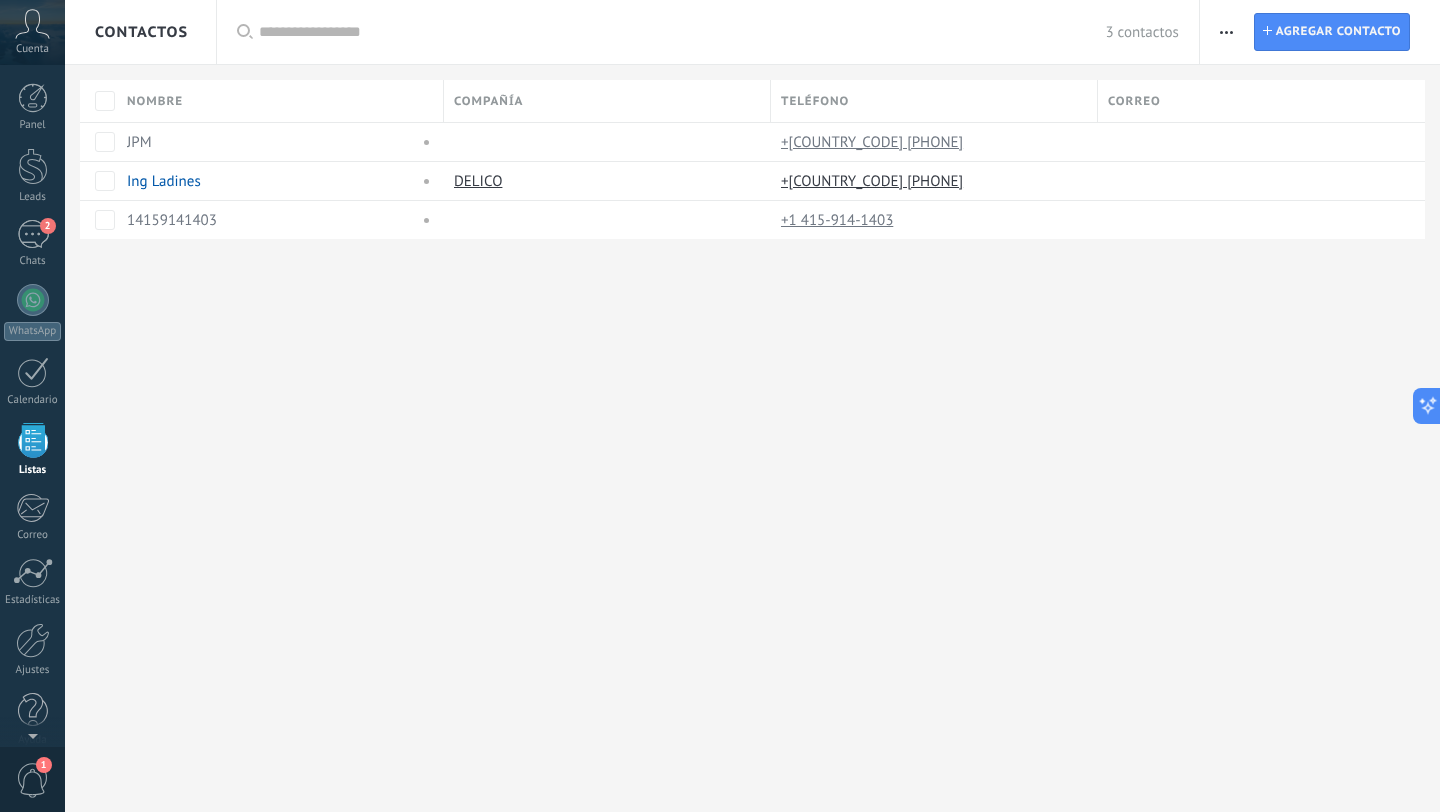 scroll, scrollTop: 20, scrollLeft: 0, axis: vertical 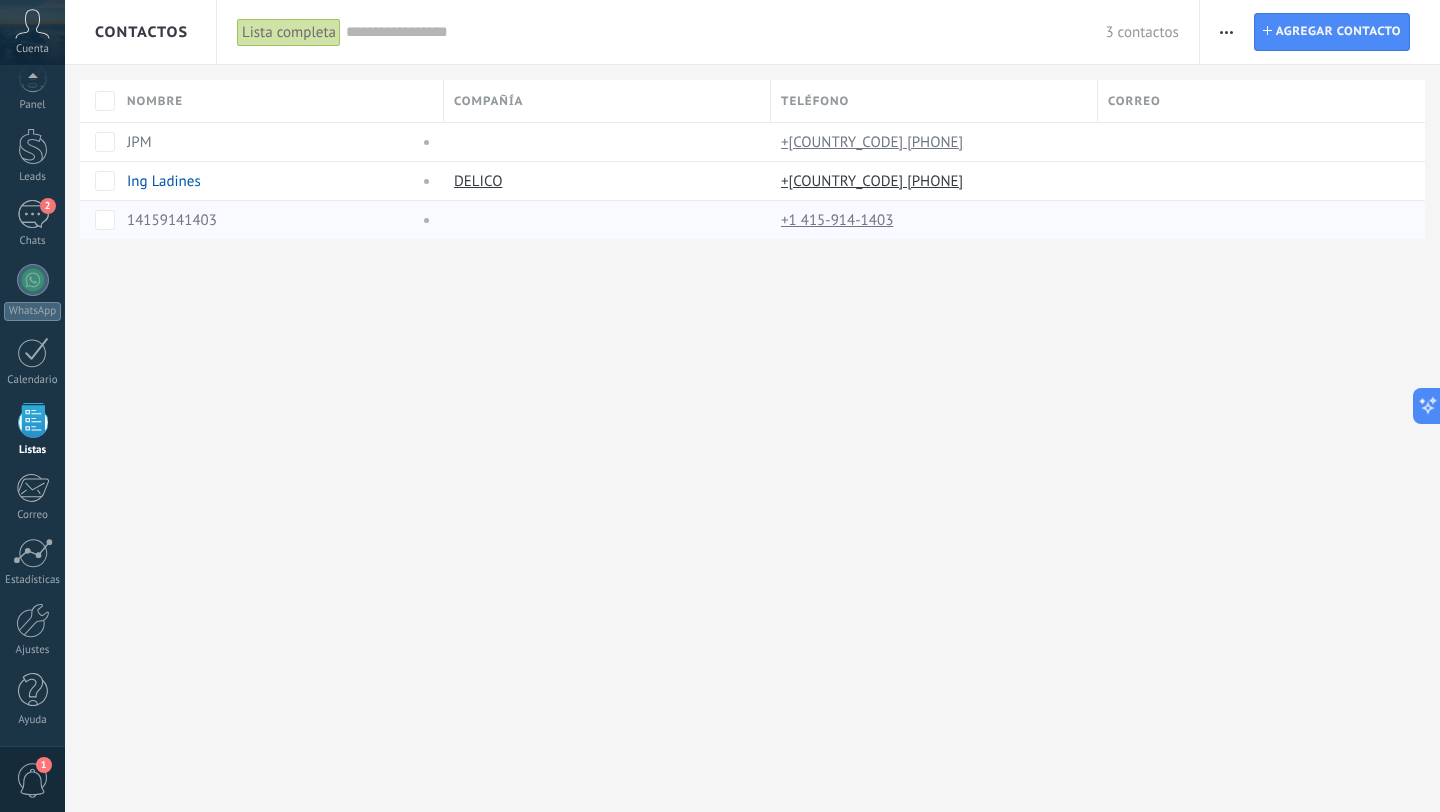 click on "+1 415-914-1403" at bounding box center (839, 220) 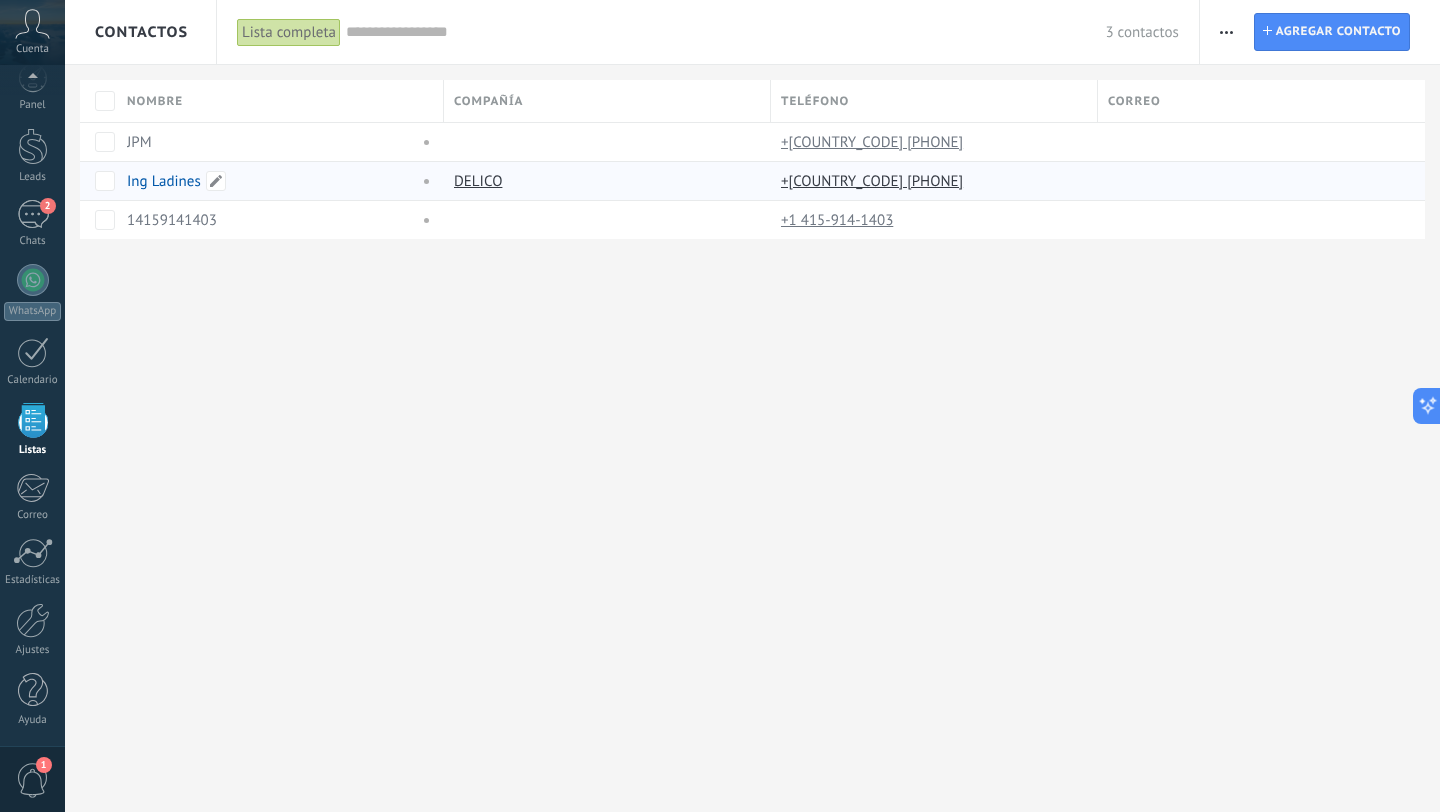 click on "Ing Ladines" at bounding box center (164, 181) 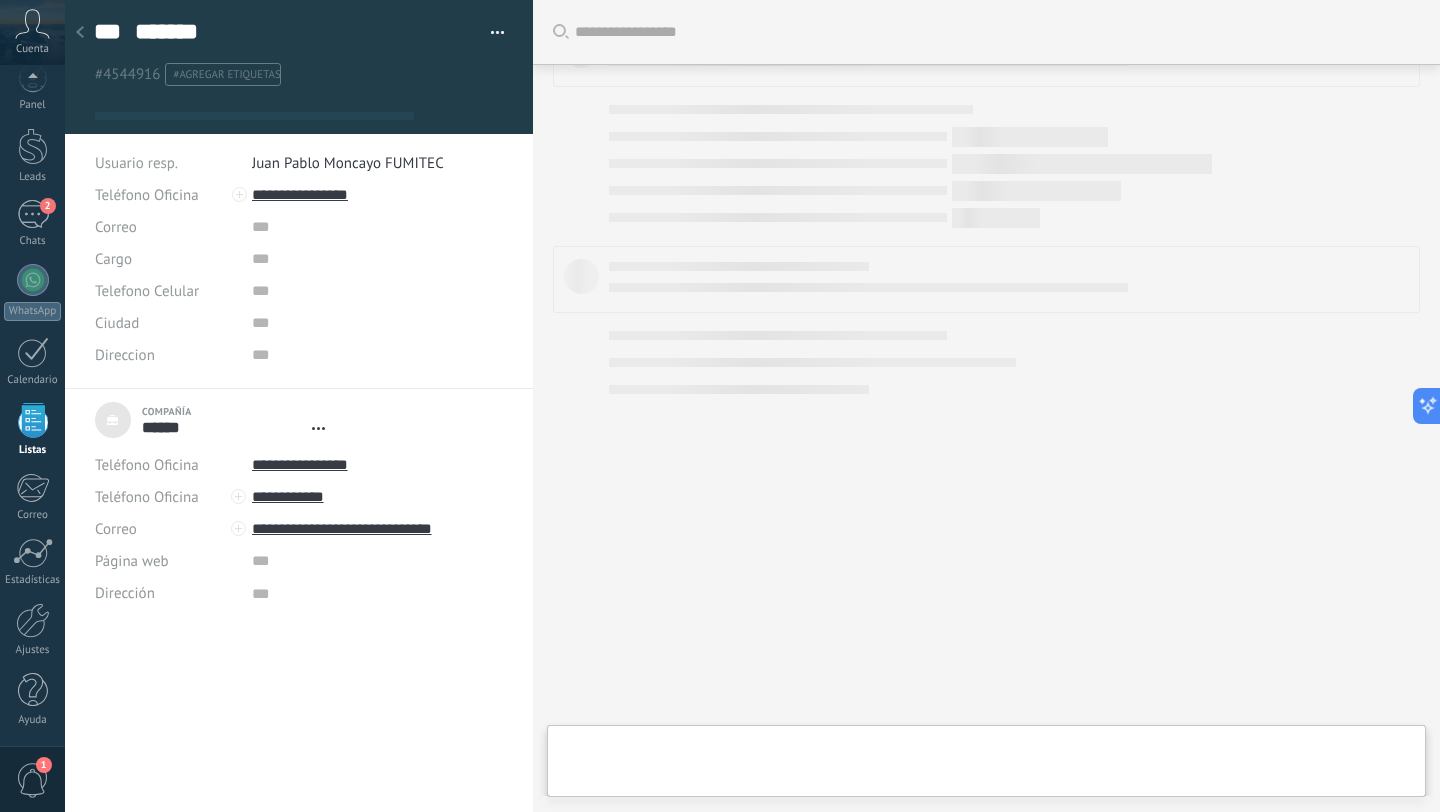 type on "***" 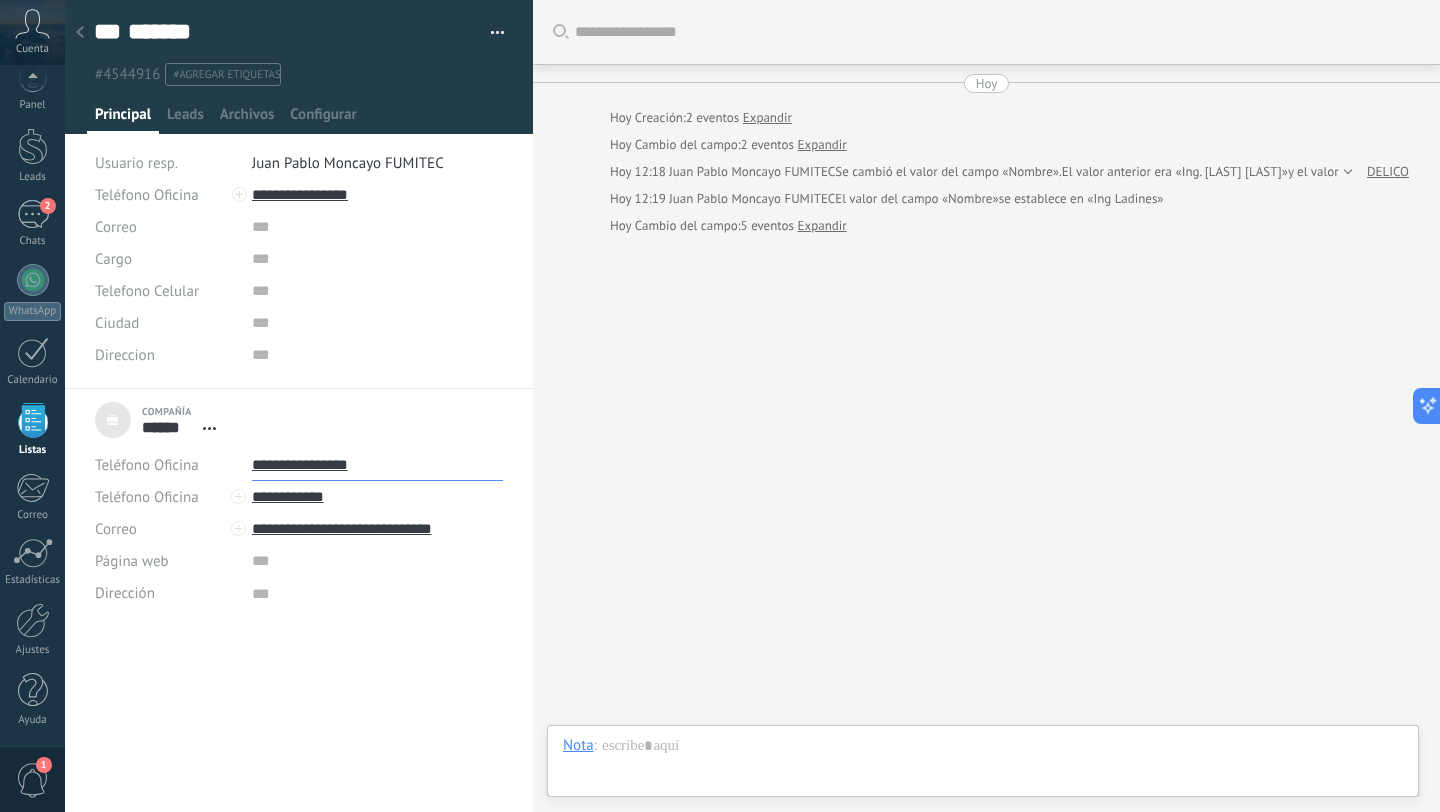 click on "**********" at bounding box center (377, 465) 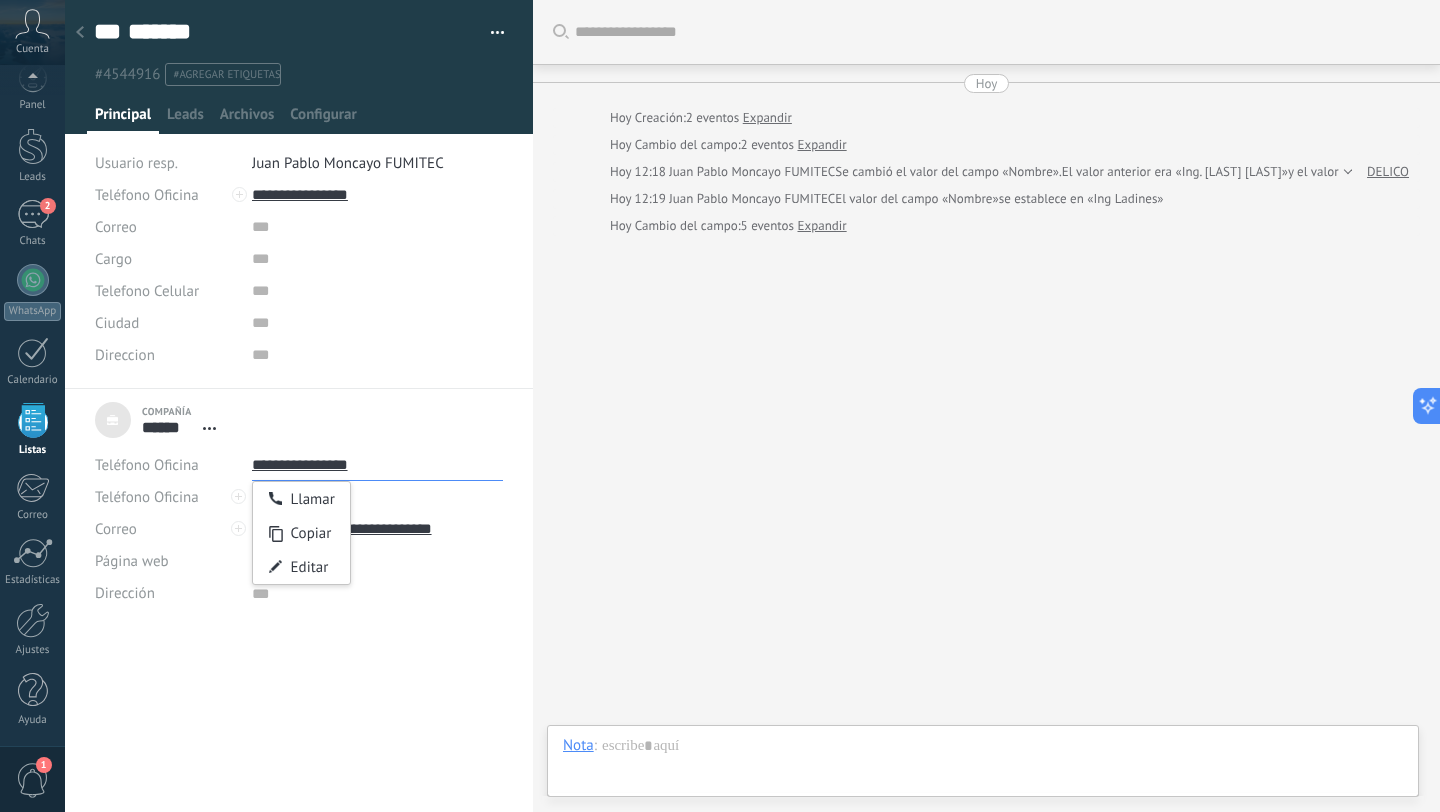 click on "**********" at bounding box center [377, 465] 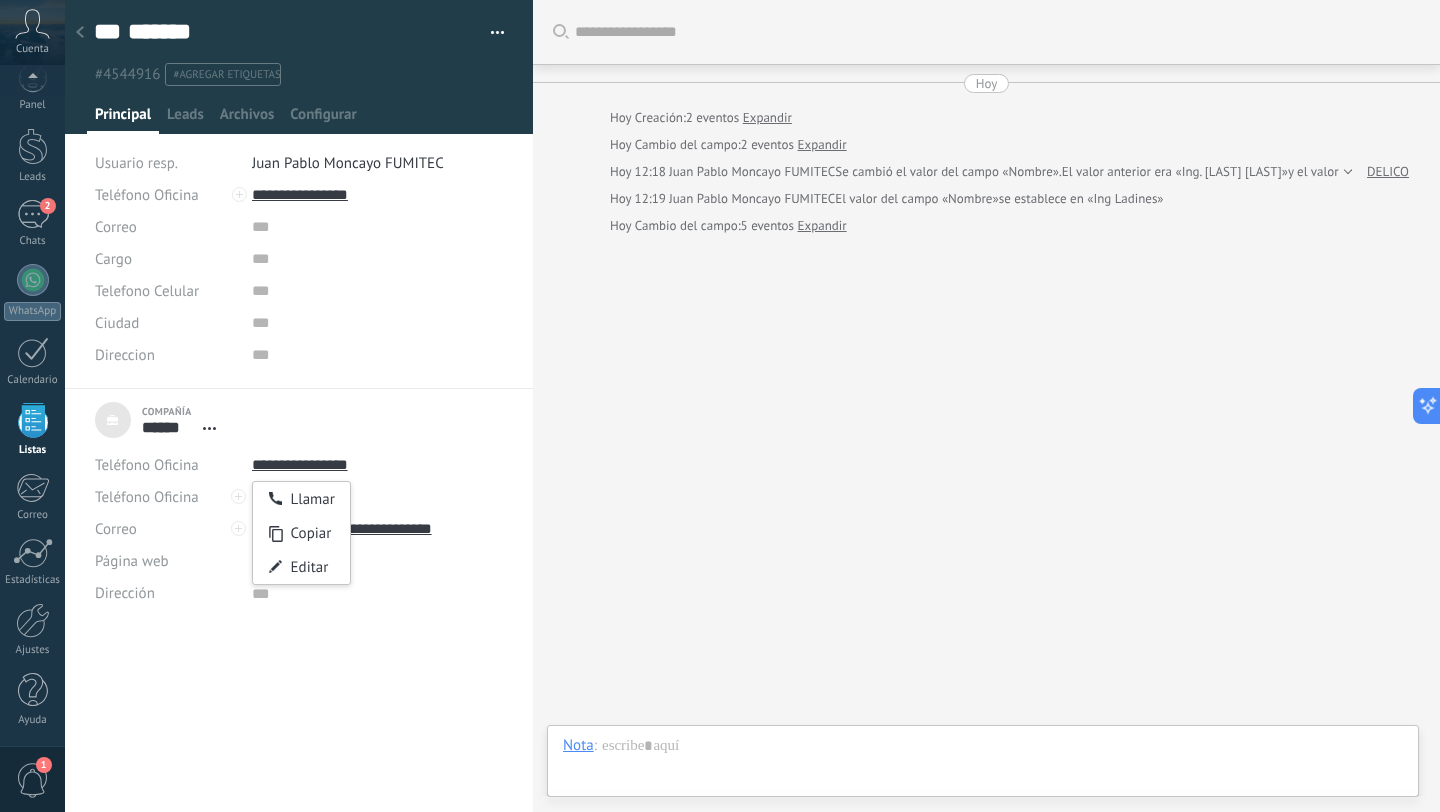 click on "Buscar Carga más Hoy Hoy Creación:  2  eventos   Expandir Hoy Cambio del campo:  2  eventos   Expandir Hoy 12:18 Juan Pablo Moncayo FUMITEC  Se cambió el valor del campo «Nombre».  El valor anterior era «Ing. Ladines DELICO»  y el valor actual es «DELICO» DELICO Hoy 12:19 Juan Pablo Moncayo FUMITEC  El valor del campo «Nombre»  se establece en «Ing Ladines» Hoy Cambio del campo:  5  eventos   Expandir Participantes:" at bounding box center (986, 406) 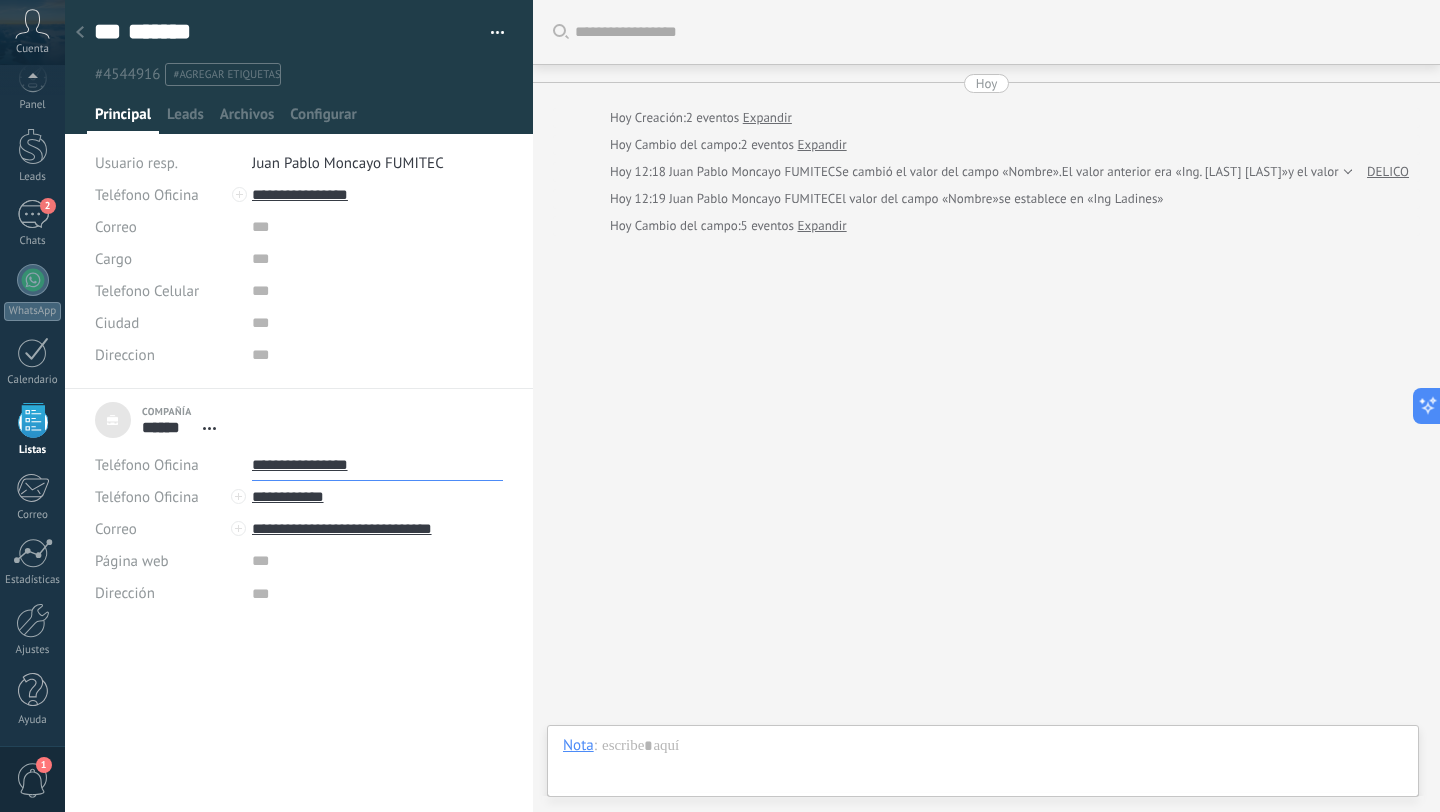 drag, startPoint x: 370, startPoint y: 466, endPoint x: 245, endPoint y: 469, distance: 125.035995 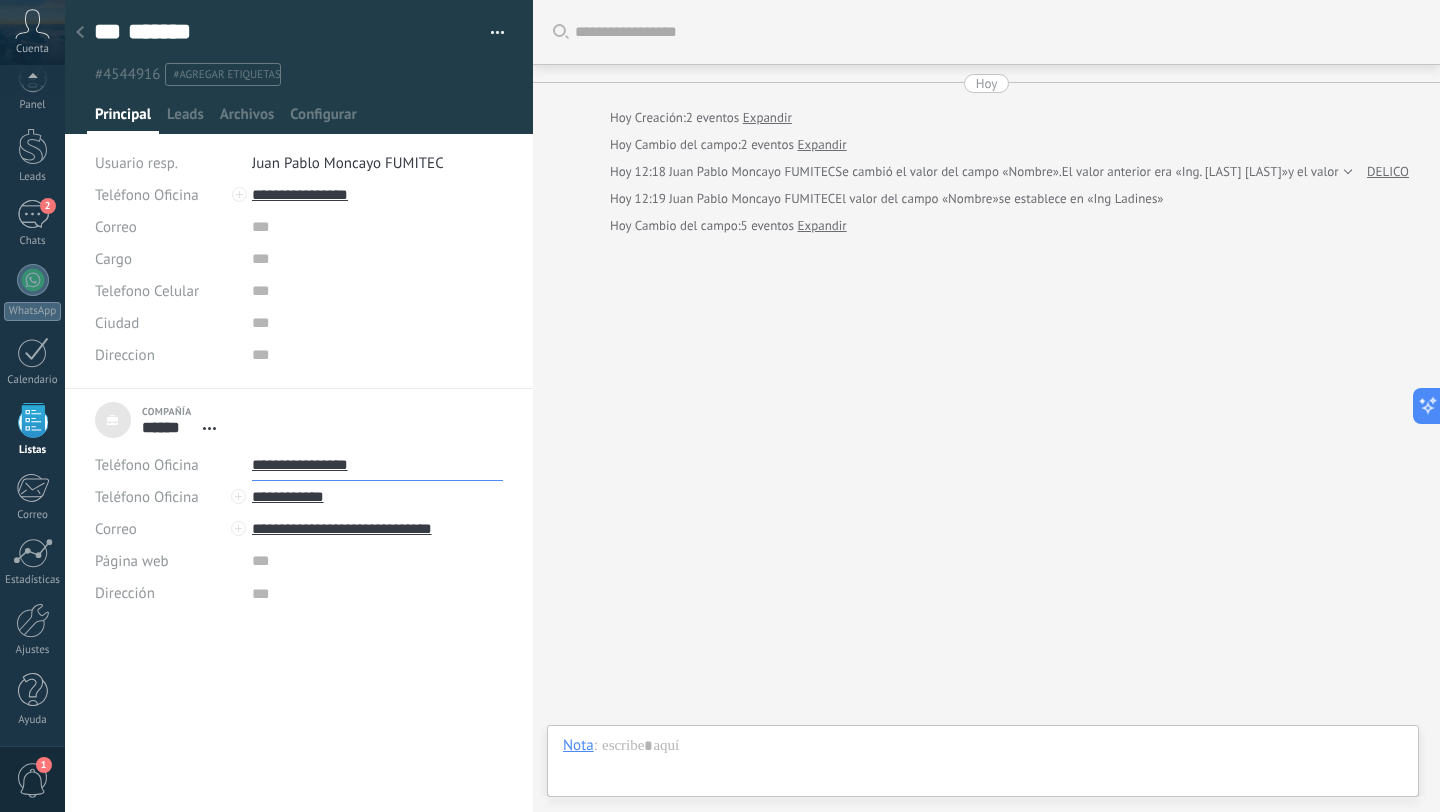 click on "Teléfono Oficina
Ofic. directo
Celular
Fax
Casa
Otro
Teléfono Oficina" at bounding box center [299, 465] 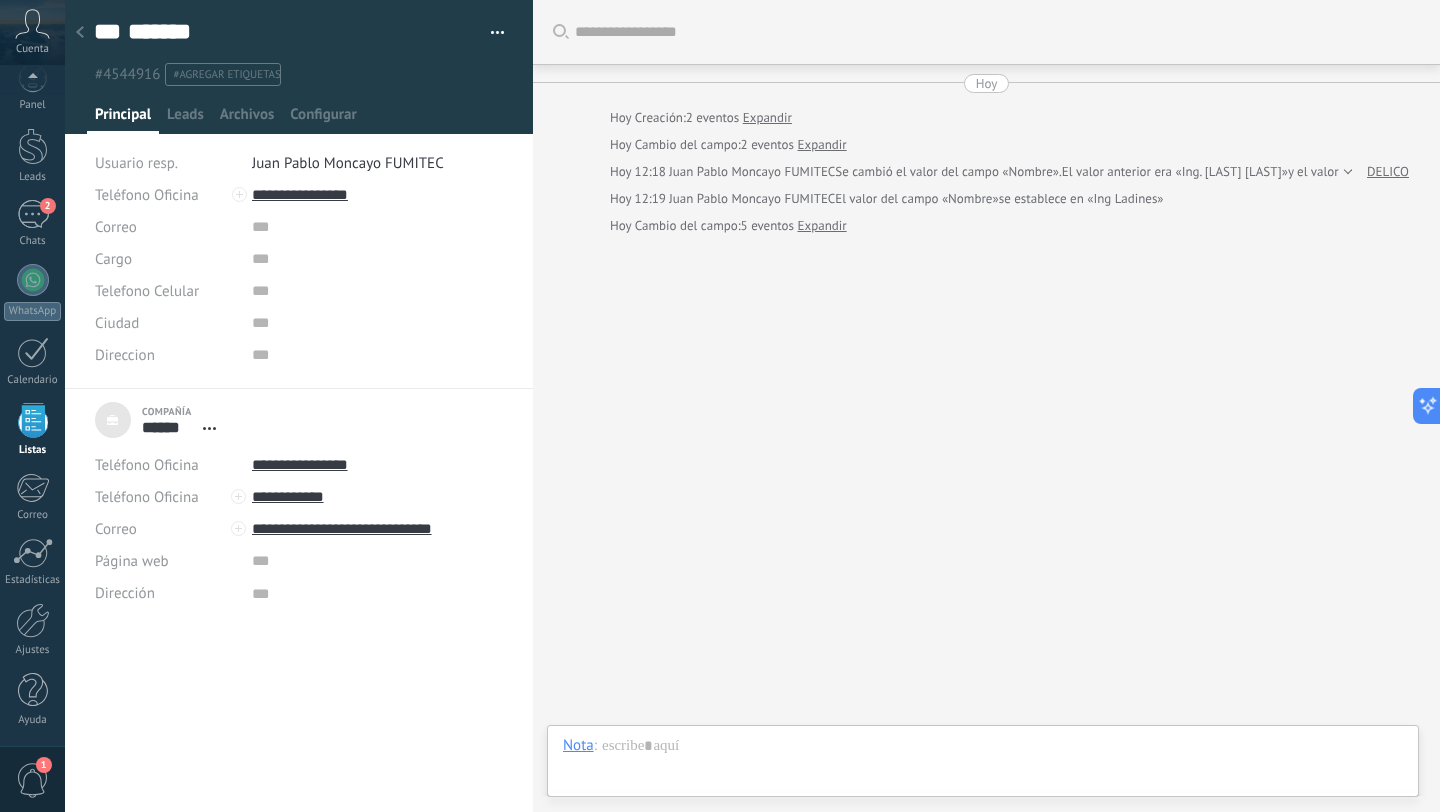 click at bounding box center (490, 33) 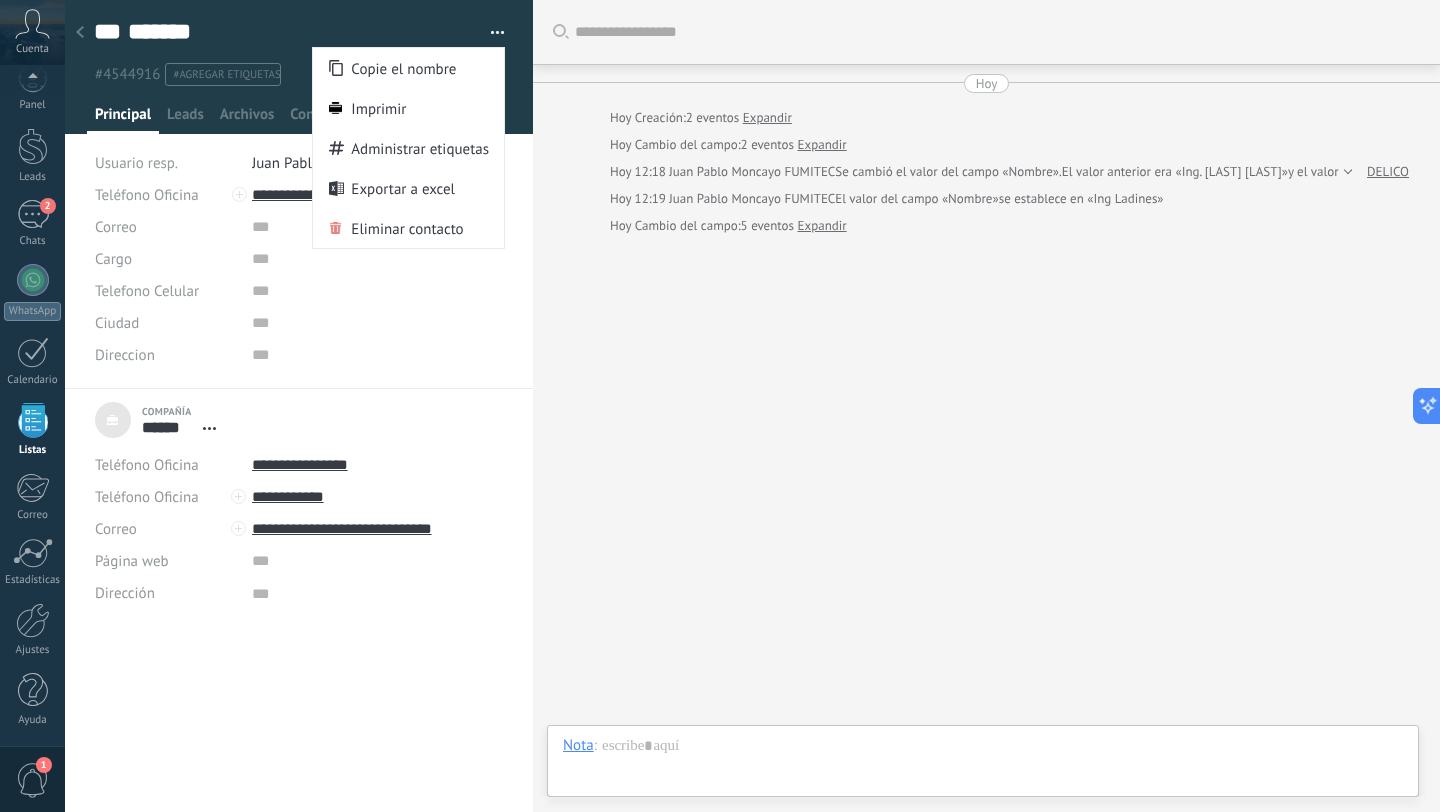 click on "Buscar Carga más Hoy Hoy Creación:  2  eventos   Expandir Hoy Cambio del campo:  2  eventos   Expandir Hoy 12:18 Juan Pablo Moncayo FUMITEC  Se cambió el valor del campo «Nombre».  El valor anterior era «Ing. Ladines DELICO»  y el valor actual es «DELICO» DELICO Hoy 12:19 Juan Pablo Moncayo FUMITEC  El valor del campo «Nombre»  se establece en «Ing Ladines» Hoy Cambio del campo:  5  eventos   Expandir Participantes:" at bounding box center [986, 406] 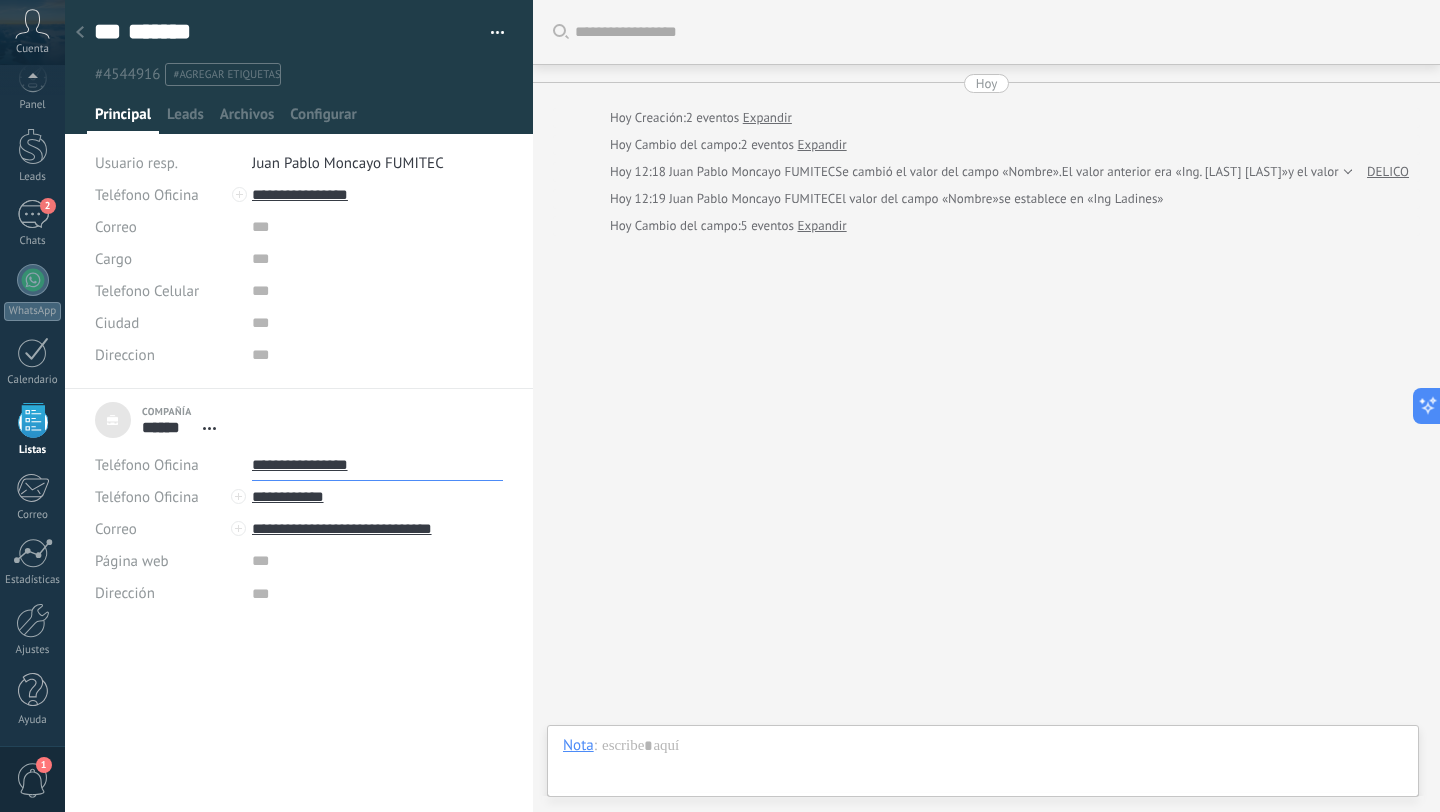 click on "**********" at bounding box center [377, 465] 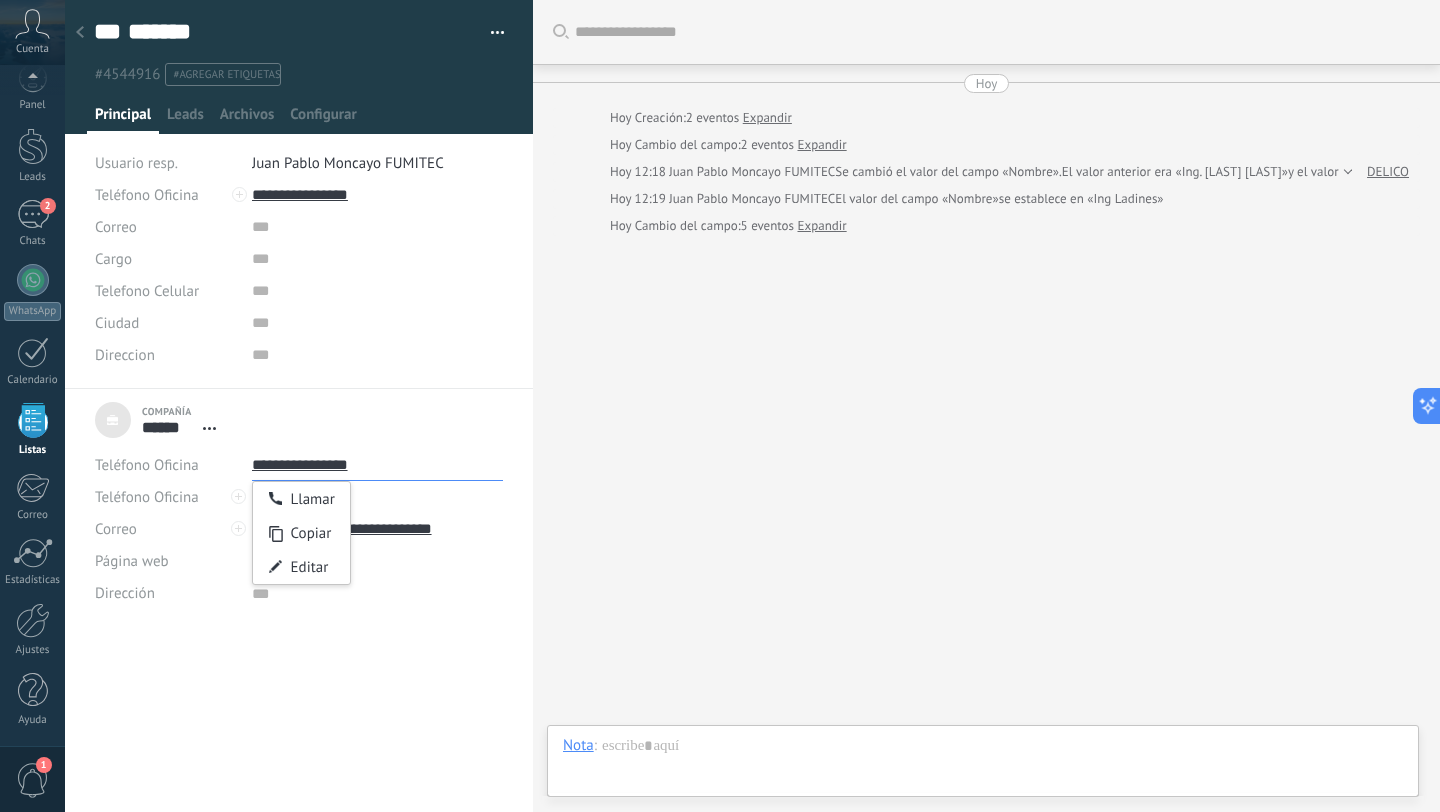 click on "**********" at bounding box center (377, 465) 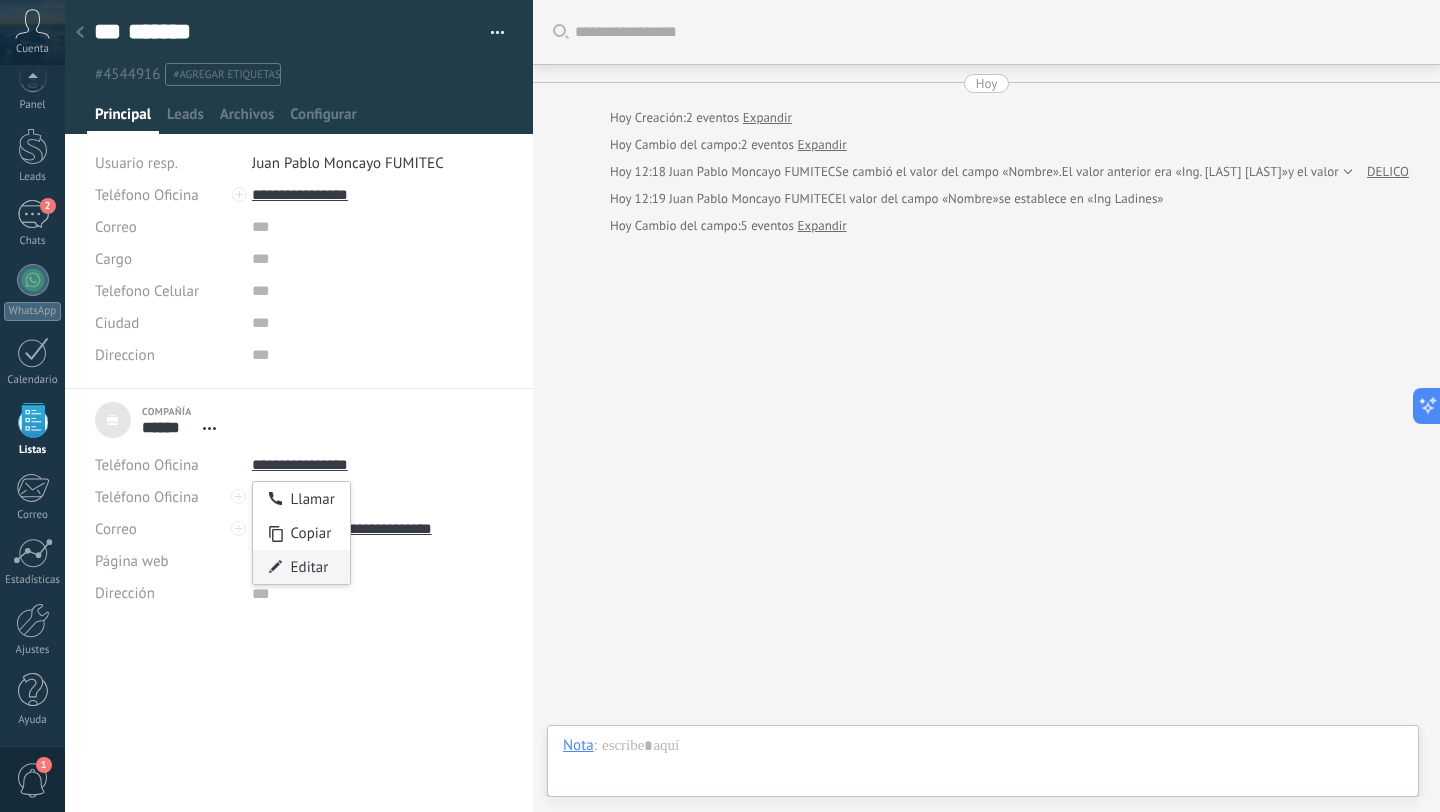 click on "Editar" at bounding box center (301, 567) 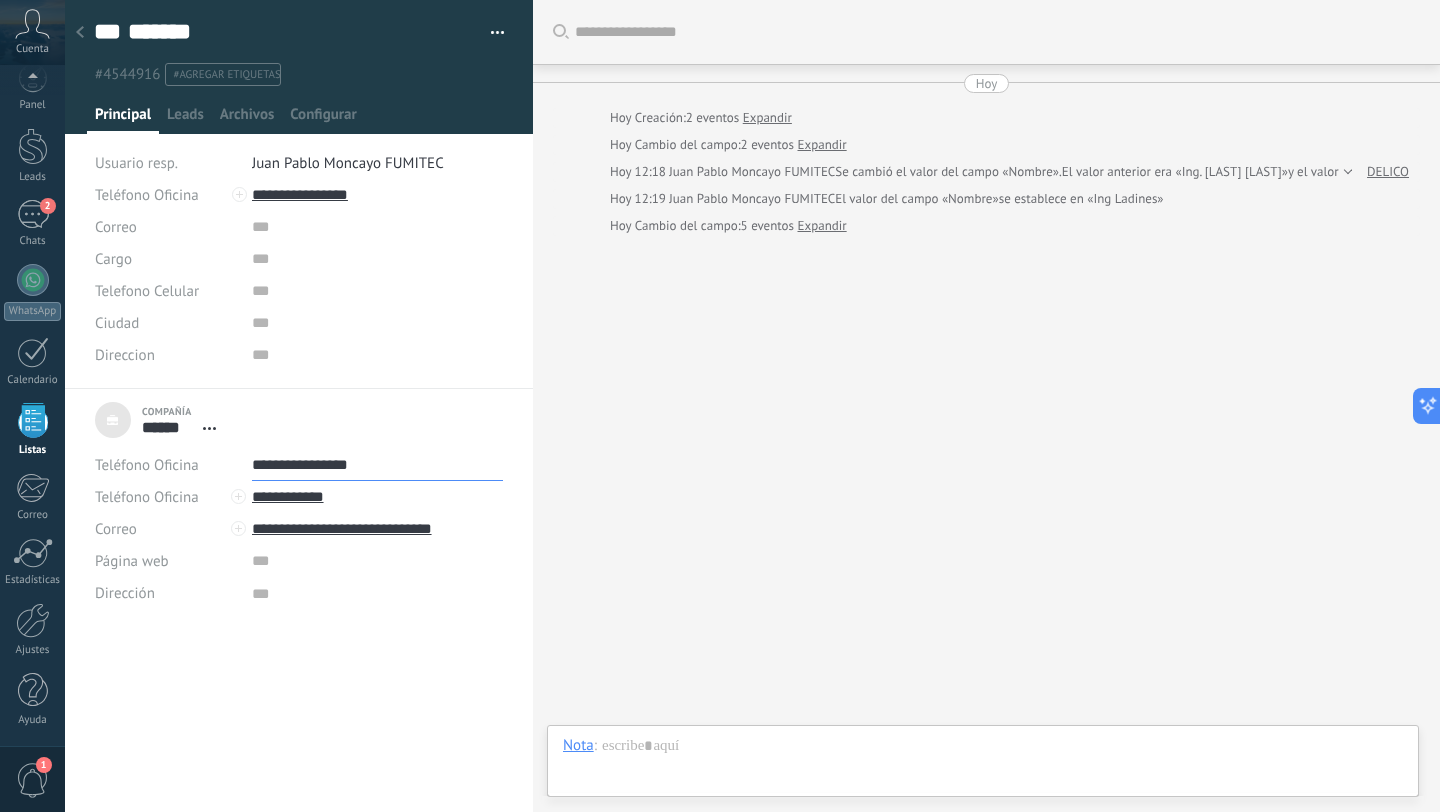 drag, startPoint x: 418, startPoint y: 462, endPoint x: 81, endPoint y: 462, distance: 337 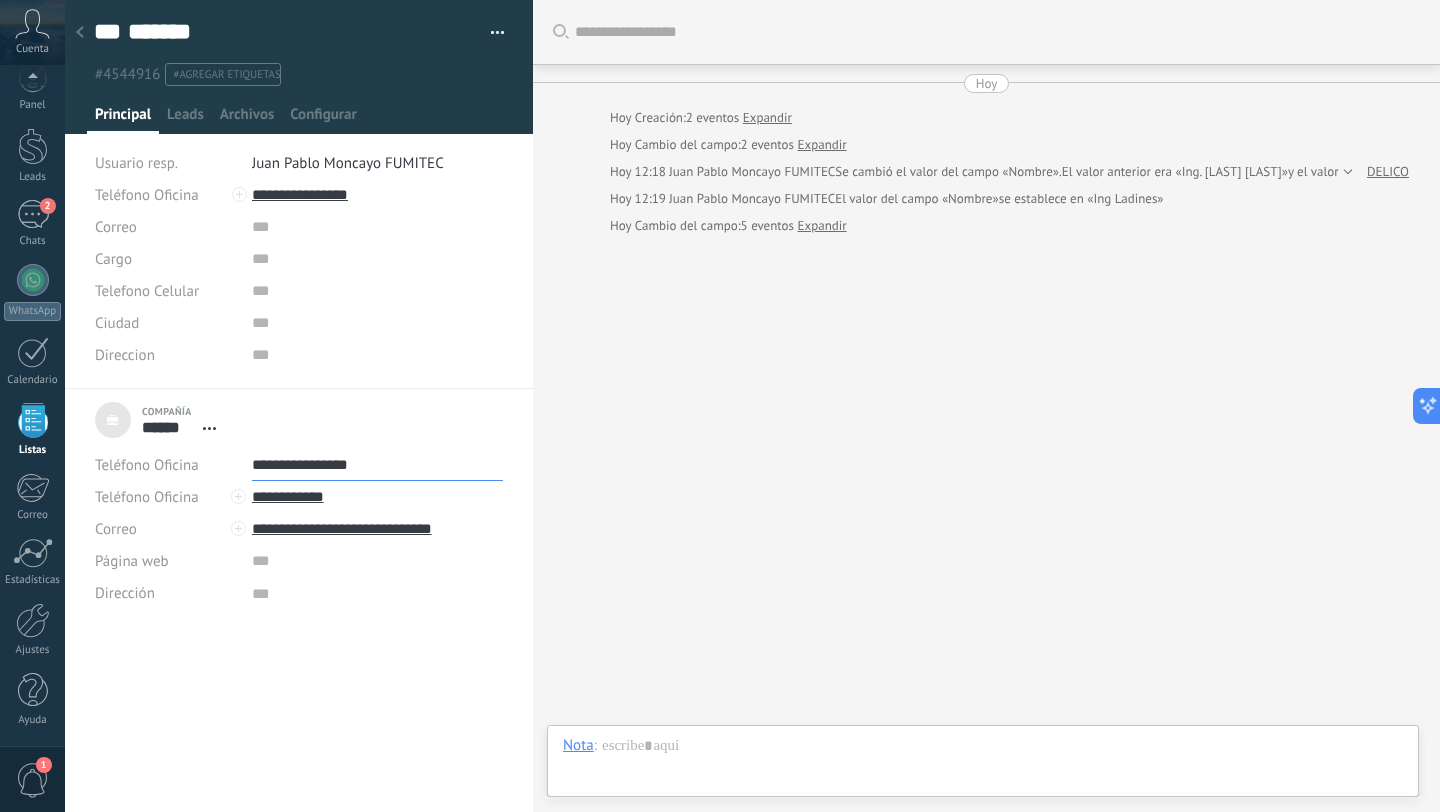 click on "Compañía
****** DELICO
Abrir detalle
Desatar
Teléfono Oficina" at bounding box center (299, 505) 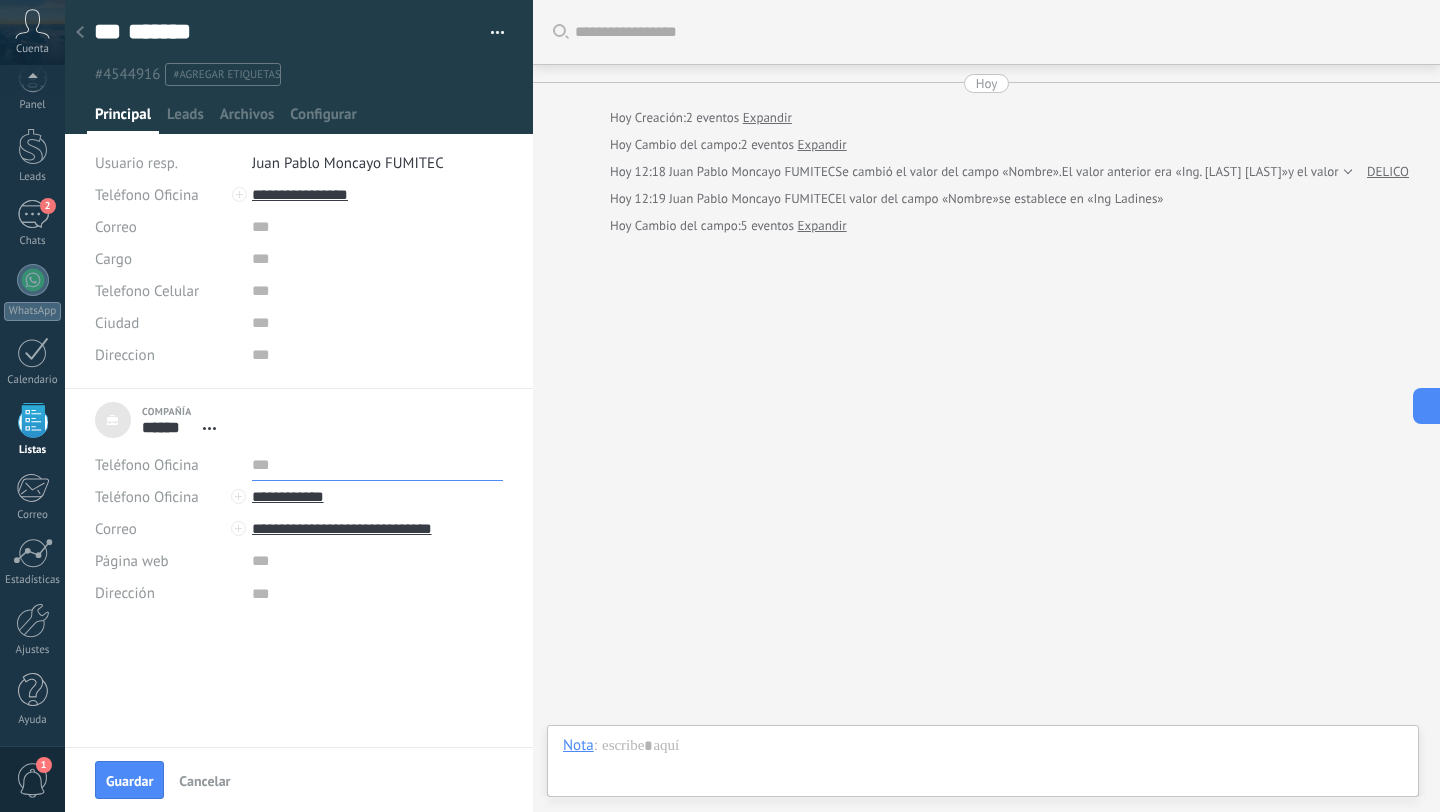 paste on "**********" 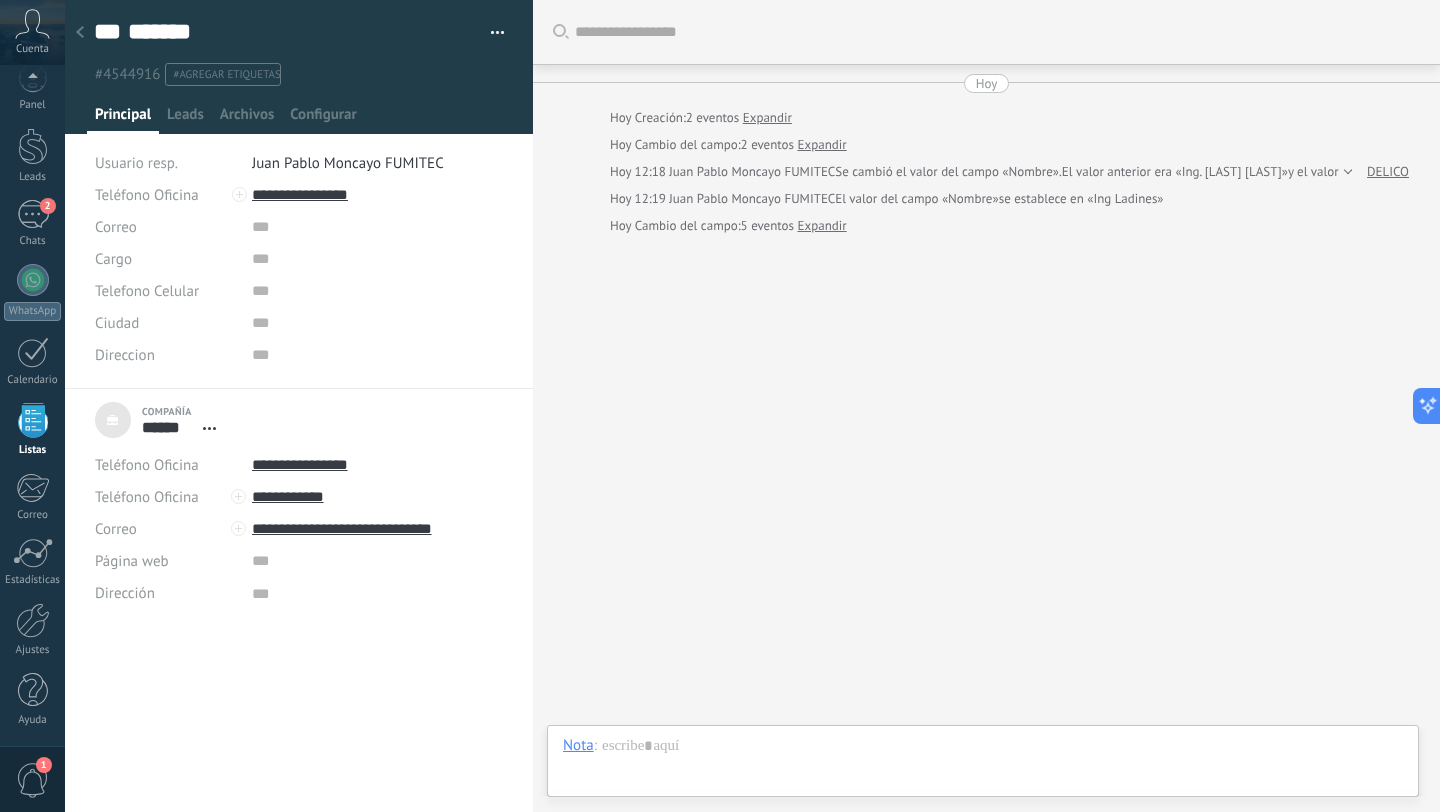 click on "Buscar Carga más Hoy Hoy Creación:  2  eventos   Expandir Hoy Cambio del campo:  2  eventos   Expandir Hoy 12:18 Juan Pablo Moncayo FUMITEC  Se cambió el valor del campo «Nombre».  El valor anterior era «Ing. Ladines DELICO»  y el valor actual es «DELICO» DELICO Hoy 12:19 Juan Pablo Moncayo FUMITEC  El valor del campo «Nombre»  se establece en «Ing Ladines» Hoy Cambio del campo:  5  eventos   Expandir Participantes:" at bounding box center (986, 406) 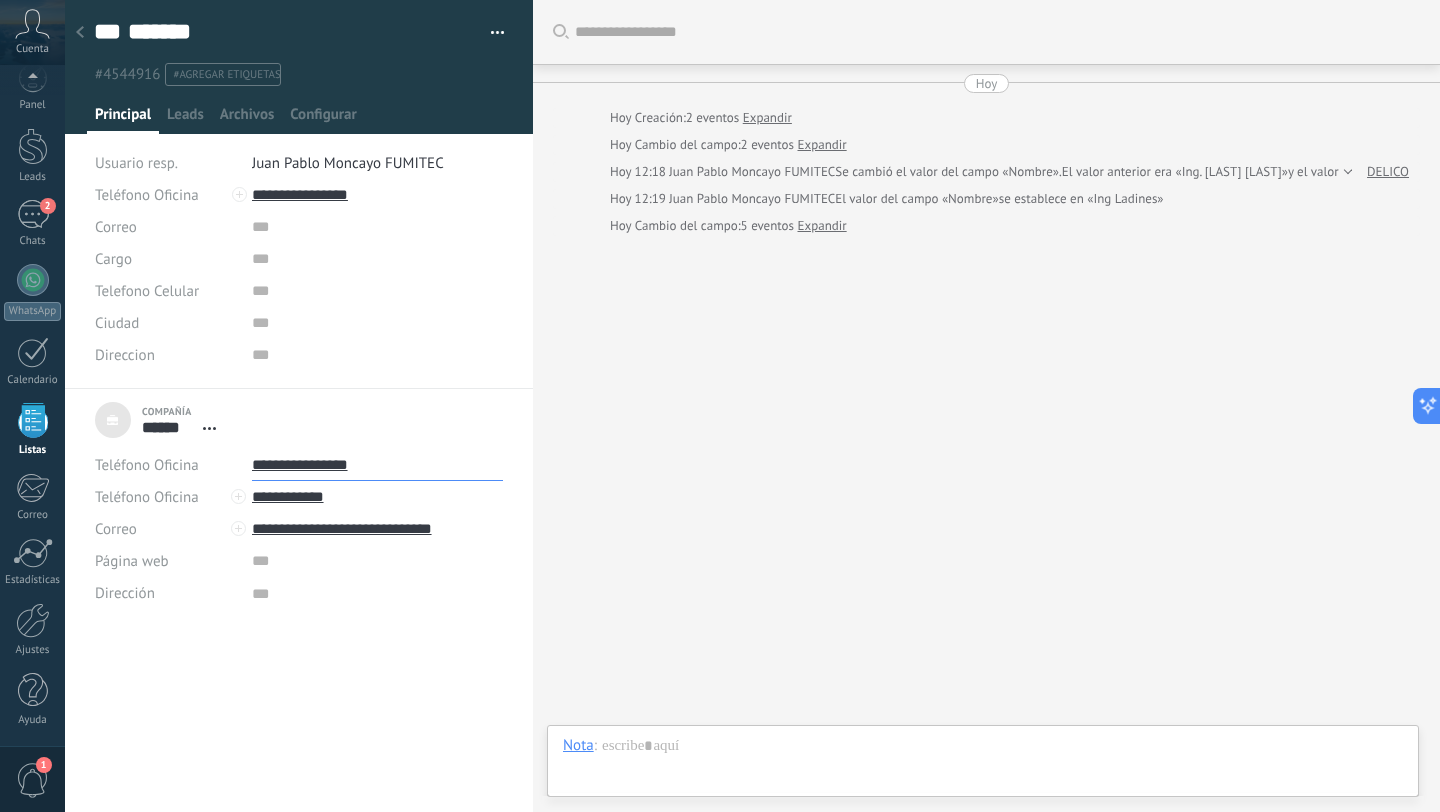 click on "**********" at bounding box center (377, 465) 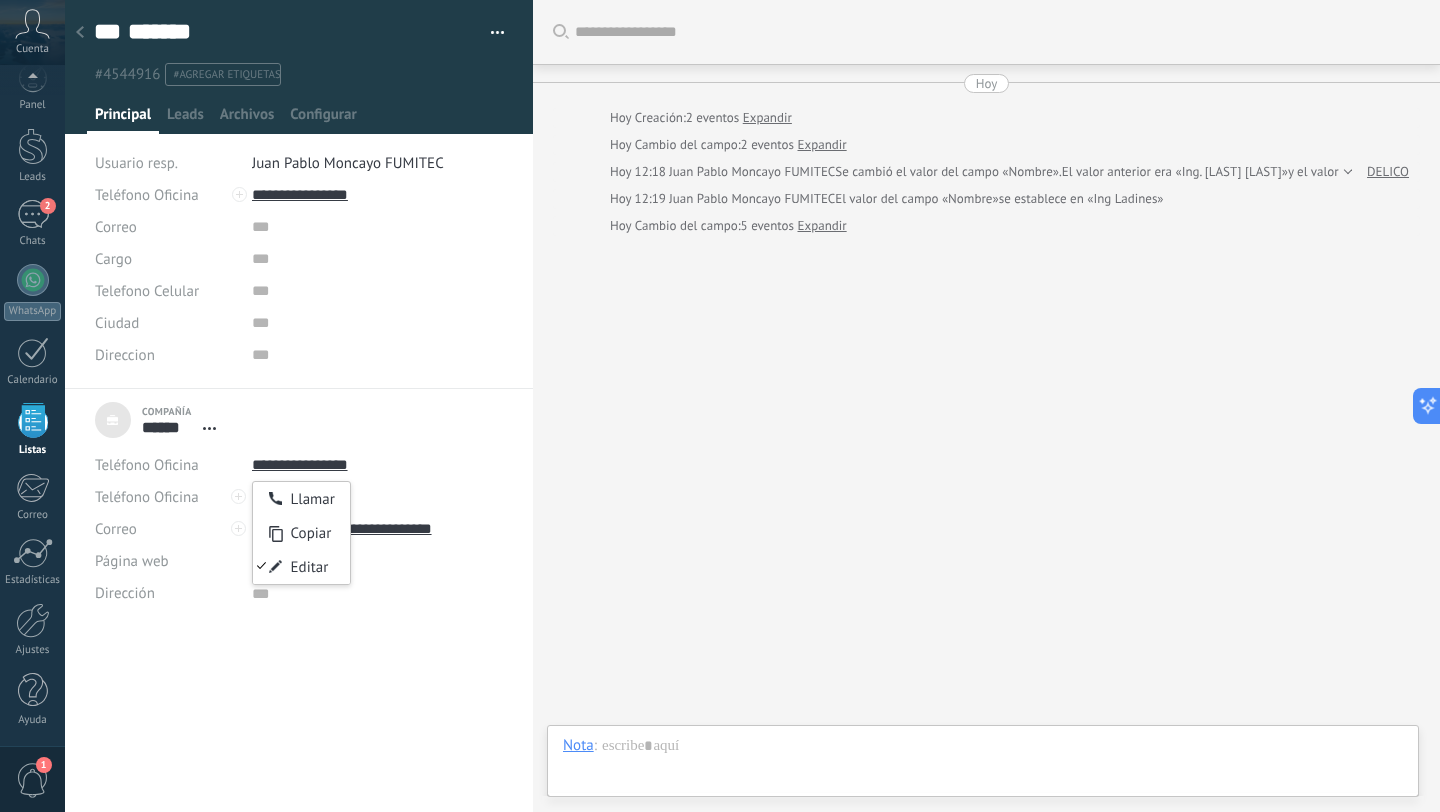 click on "Buscar Carga más Hoy Hoy Creación:  2  eventos   Expandir Hoy Cambio del campo:  2  eventos   Expandir Hoy 12:18 Juan Pablo Moncayo FUMITEC  Se cambió el valor del campo «Nombre».  El valor anterior era «Ing. Ladines DELICO»  y el valor actual es «DELICO» DELICO Hoy 12:19 Juan Pablo Moncayo FUMITEC  El valor del campo «Nombre»  se establece en «Ing Ladines» Hoy Cambio del campo:  5  eventos   Expandir Participantes:" at bounding box center [986, 406] 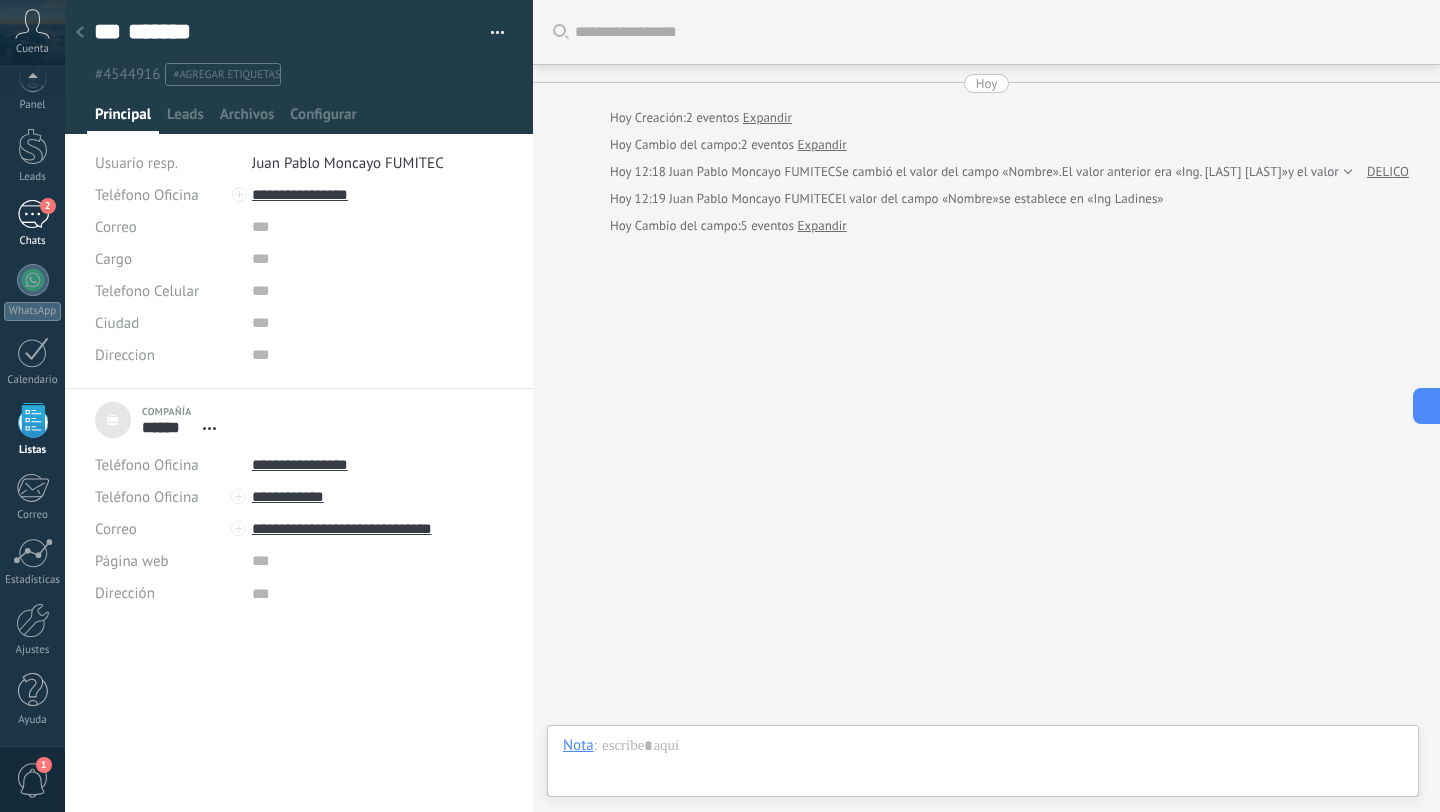 click on "2" at bounding box center (33, 214) 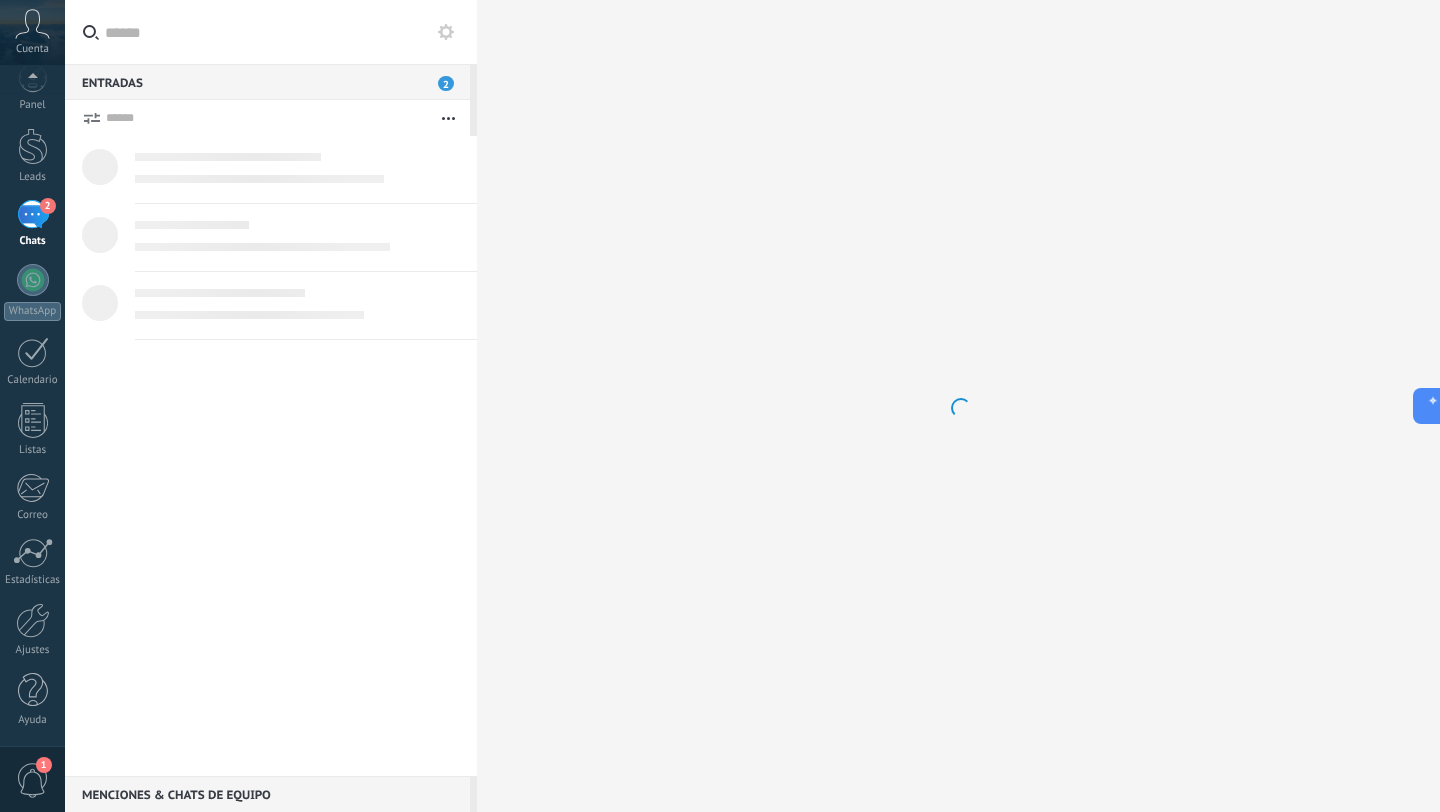 scroll, scrollTop: 0, scrollLeft: 0, axis: both 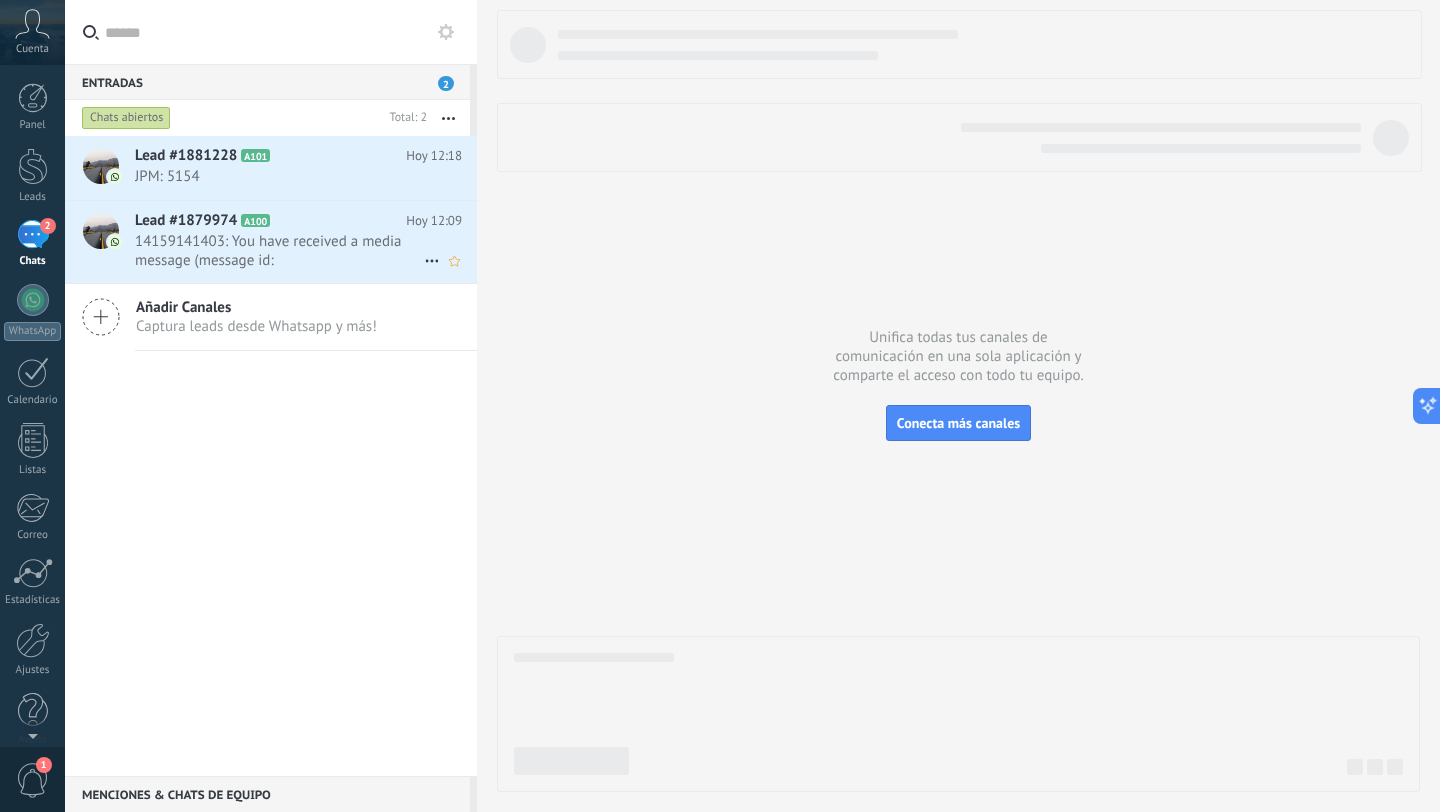 click on "14159141403: You have received a media message (message id: 8D9EDBE6BFEB7D548D). Please wait for the media to load or view ..." at bounding box center [279, 251] 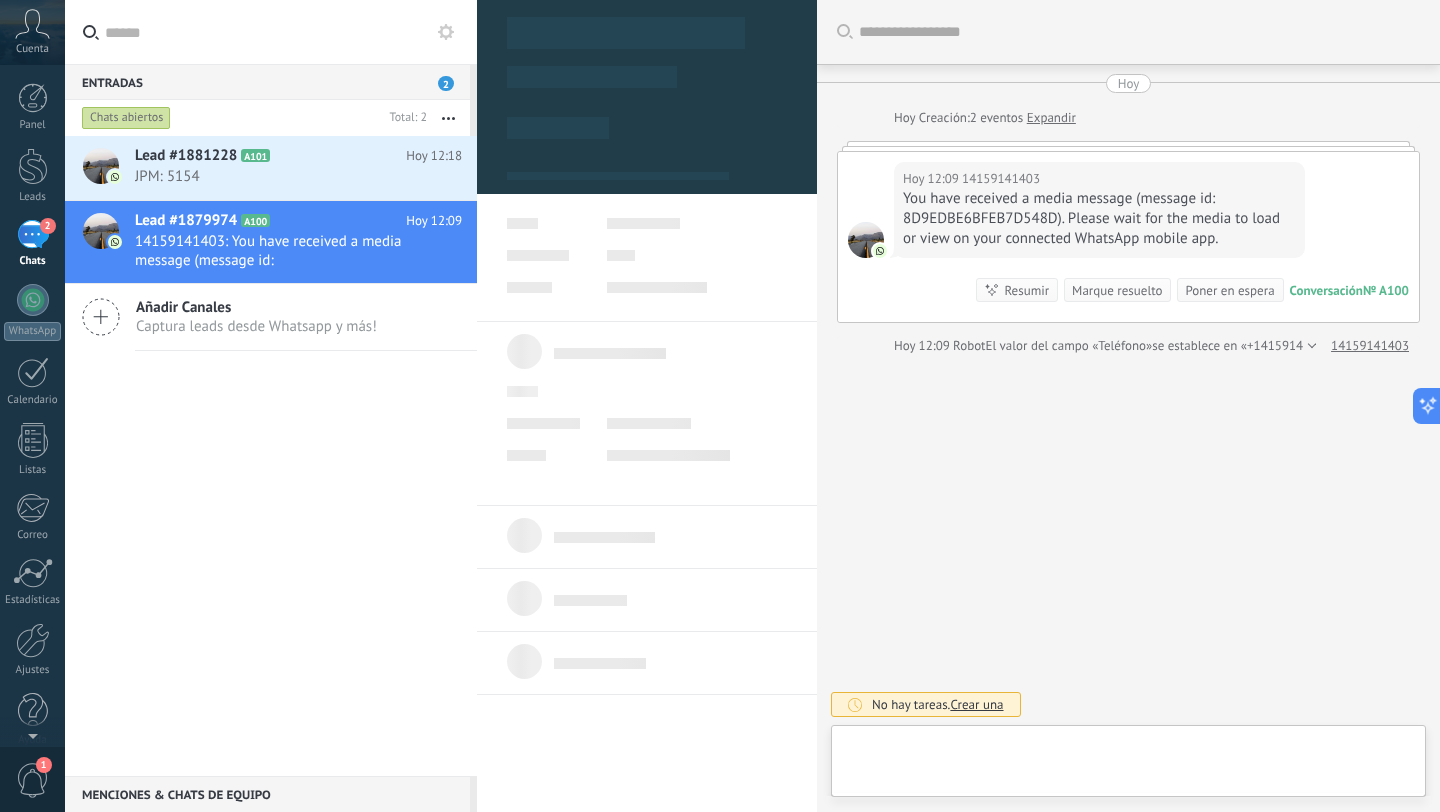 scroll, scrollTop: 30, scrollLeft: 0, axis: vertical 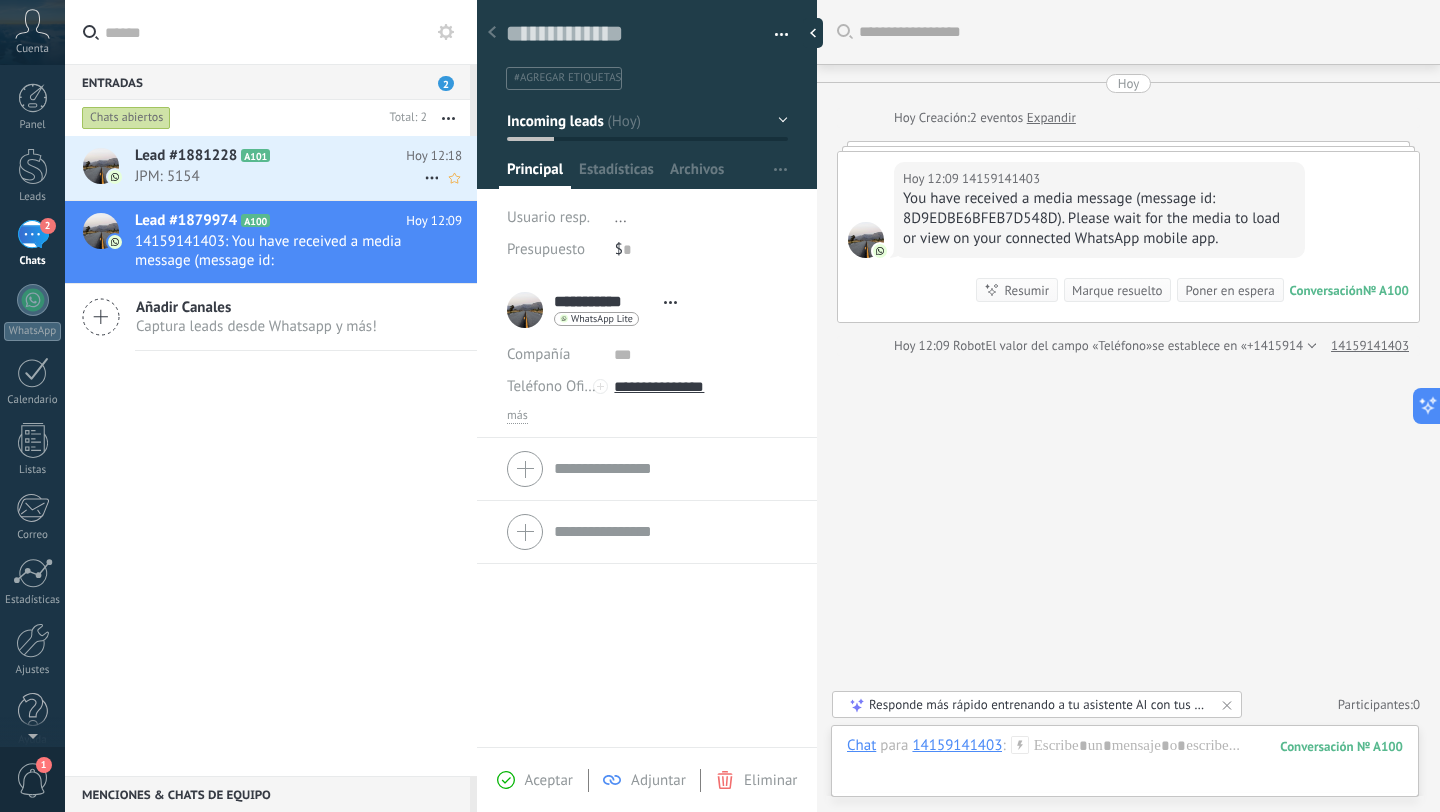 click on "JPM: 5154" at bounding box center (279, 176) 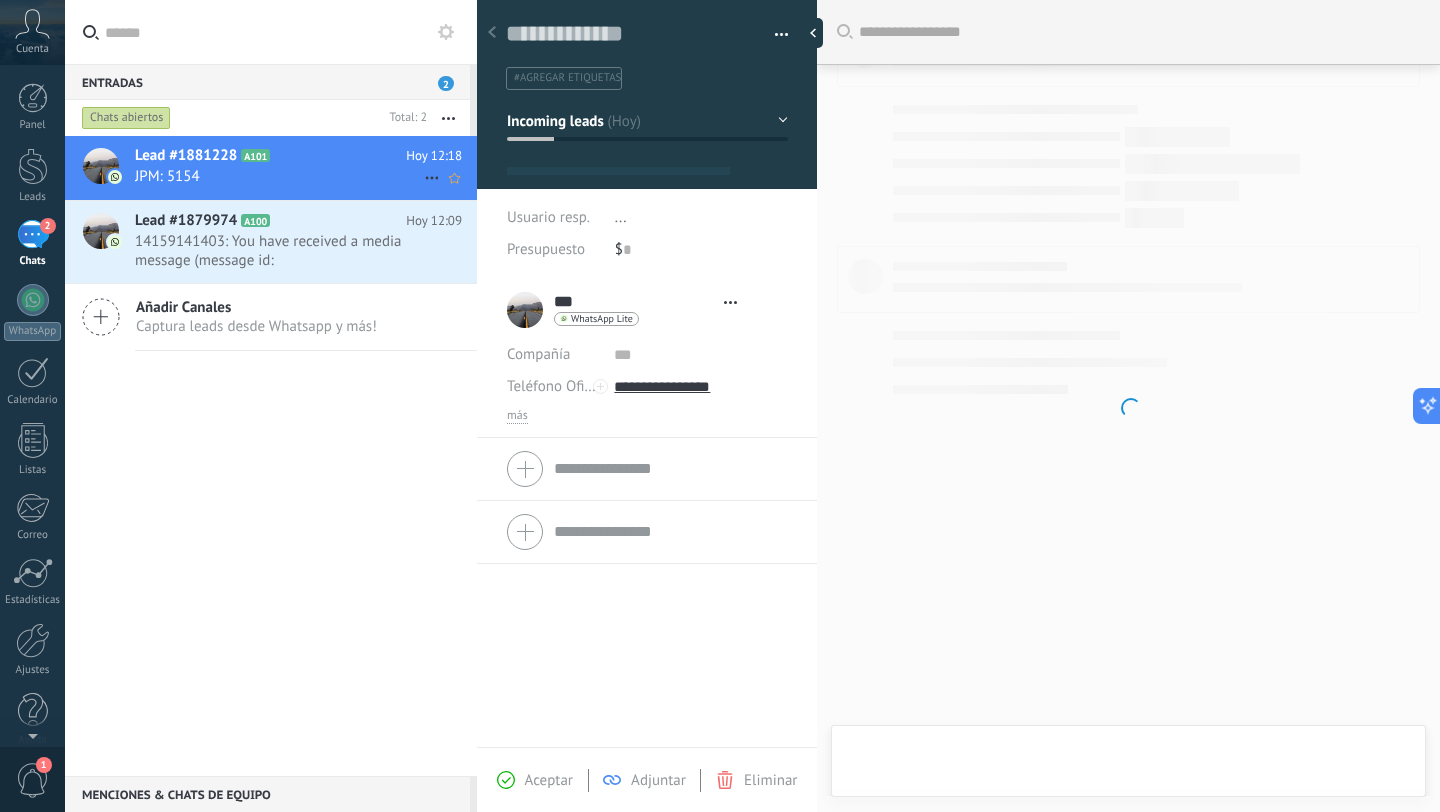 type on "**********" 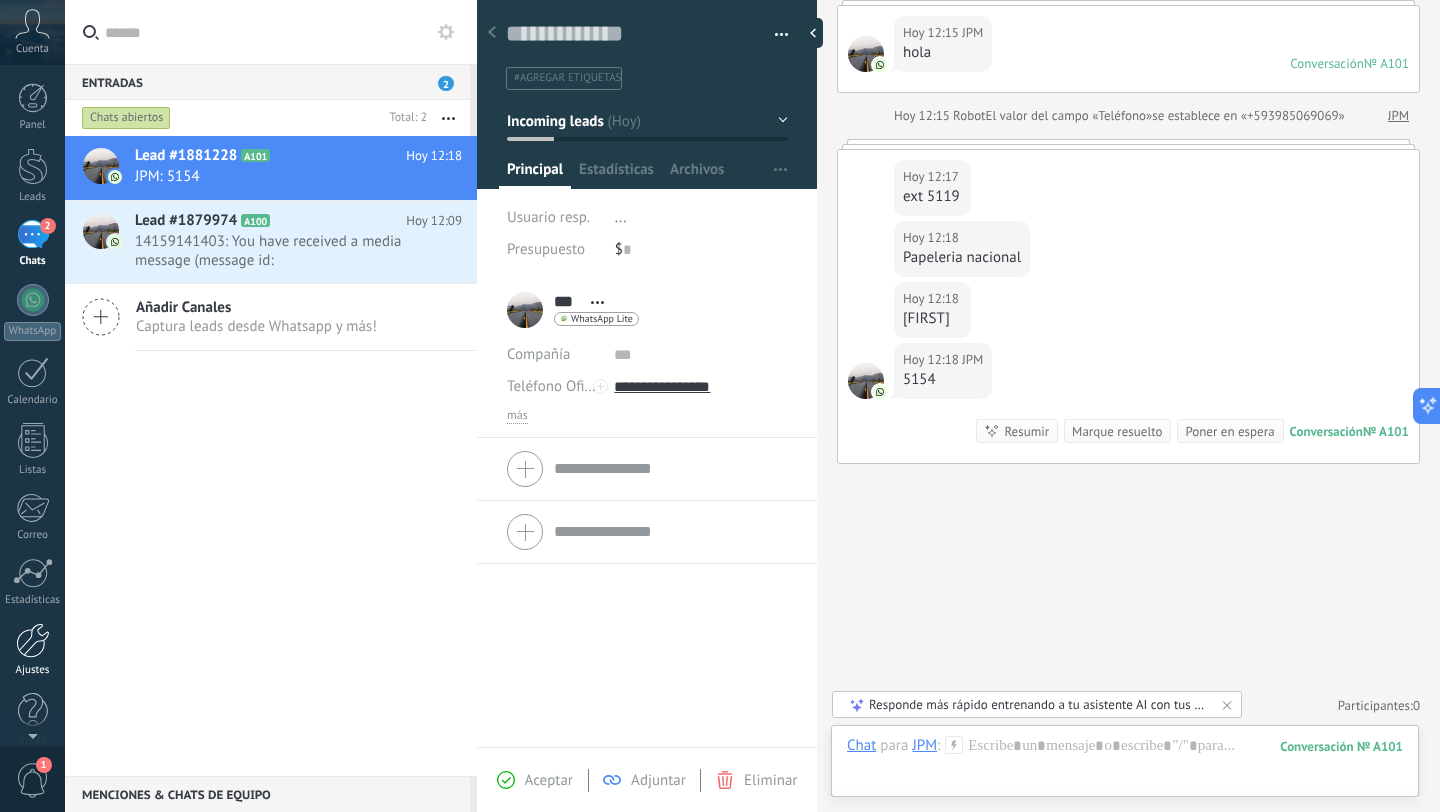 click at bounding box center (33, 640) 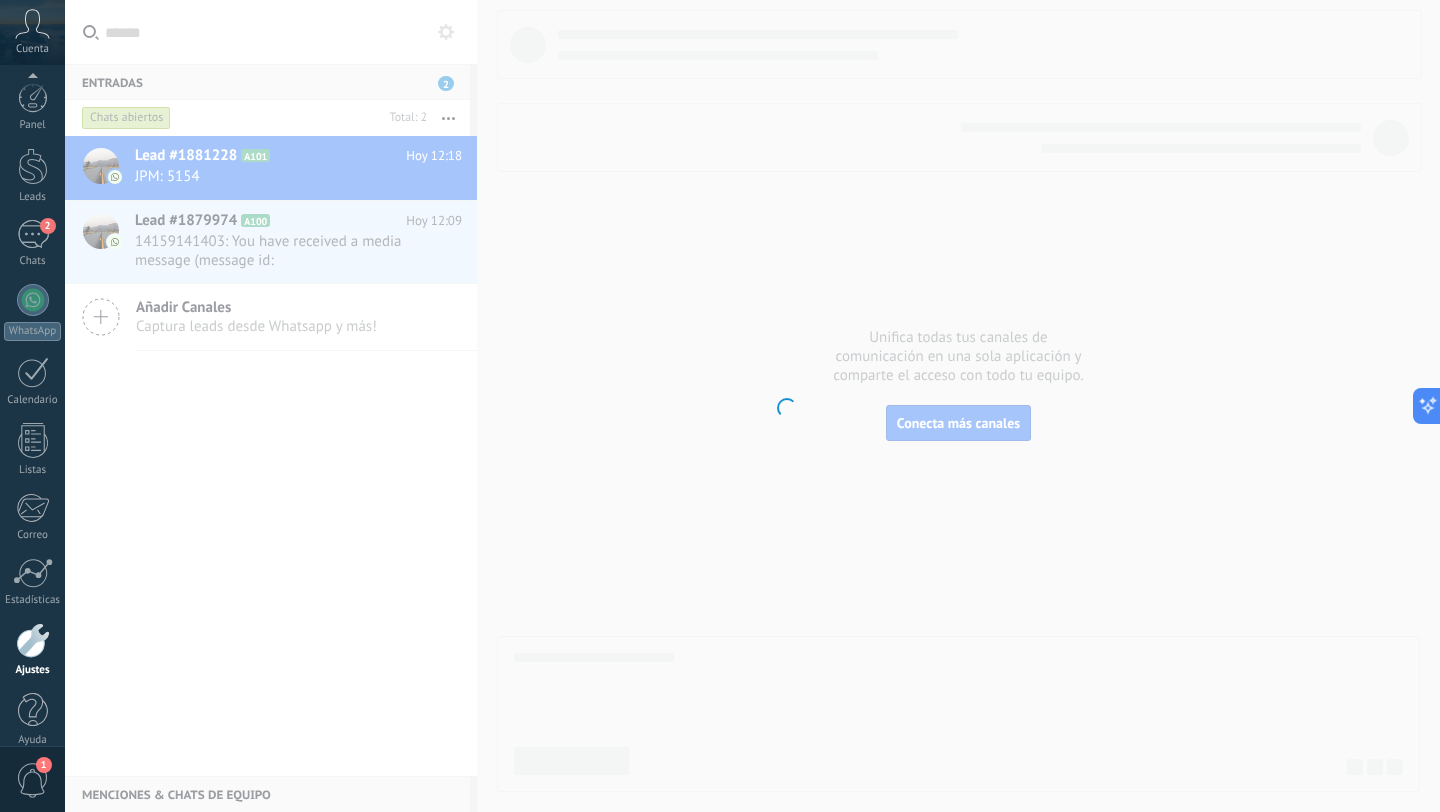 scroll, scrollTop: 20, scrollLeft: 0, axis: vertical 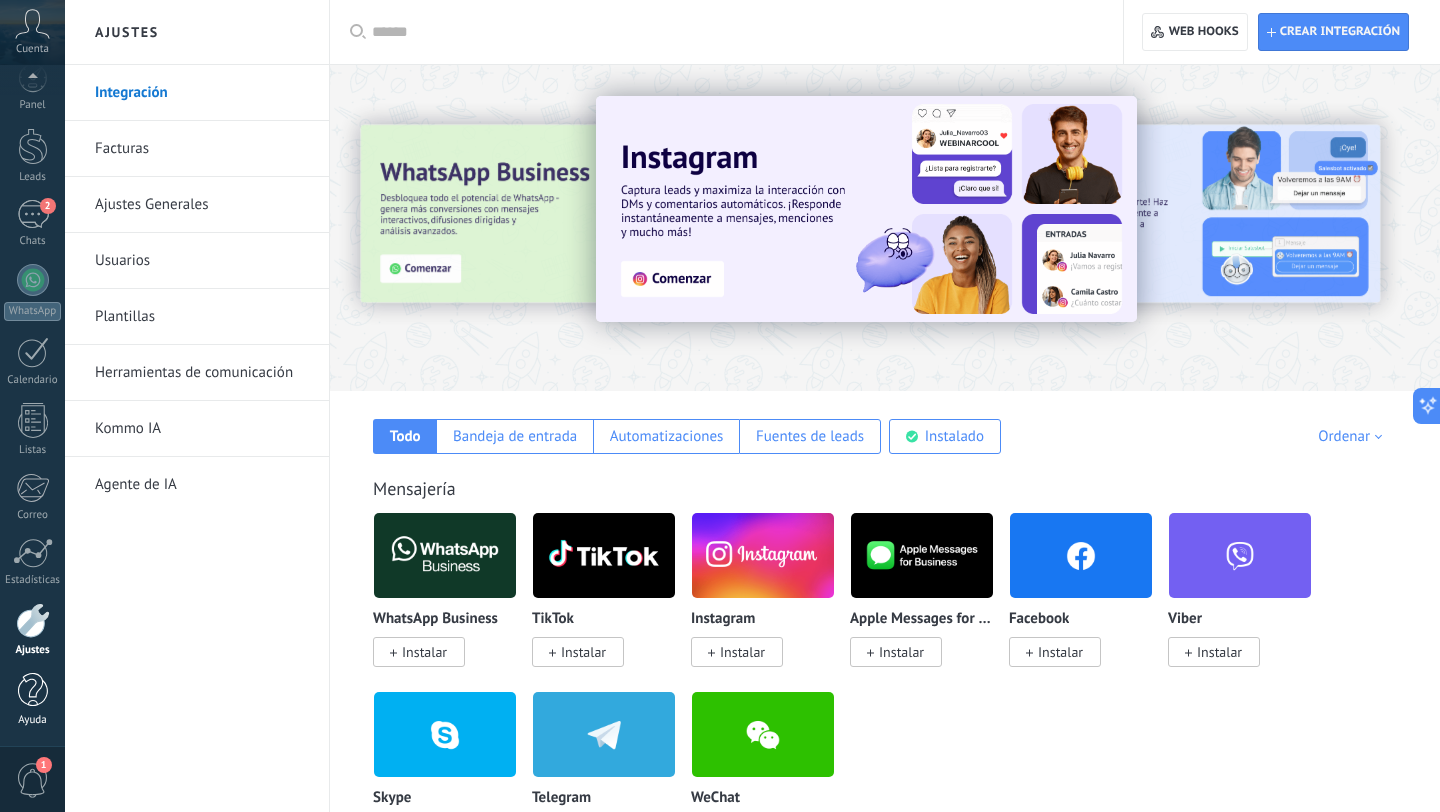 click at bounding box center [33, 690] 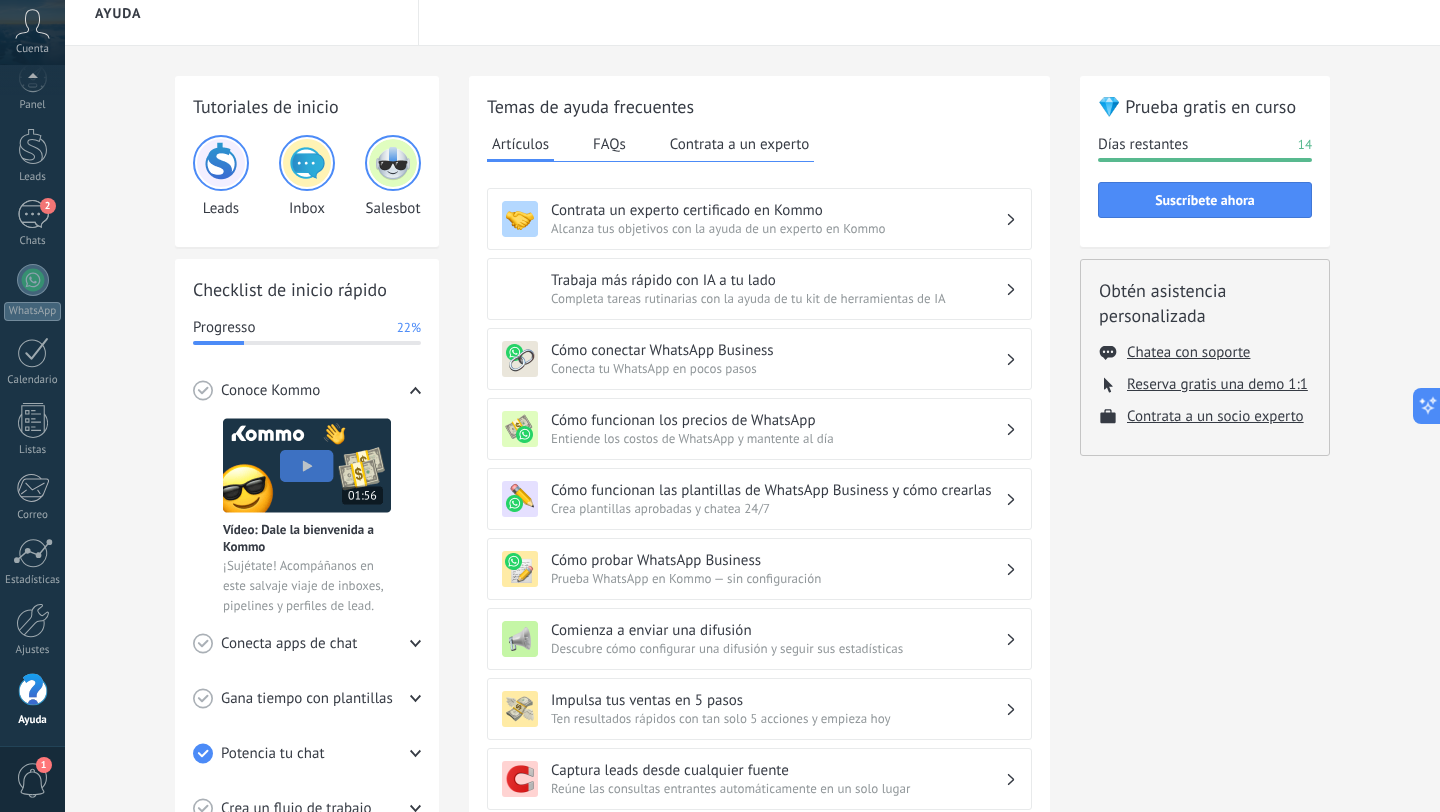 scroll, scrollTop: 21, scrollLeft: 0, axis: vertical 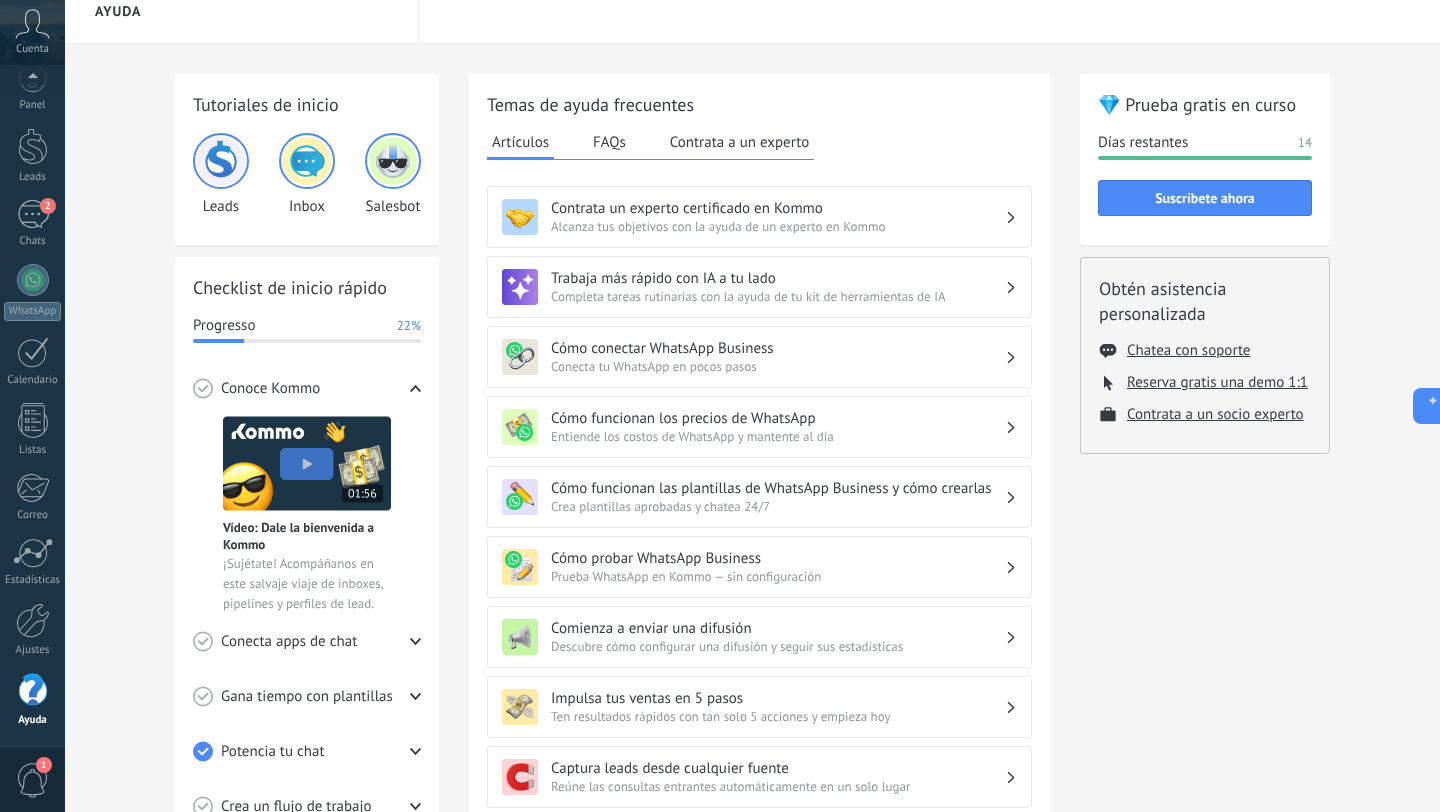 click on "Alcanza tus objetivos con la ayuda de un experto en Kommo" at bounding box center (778, 226) 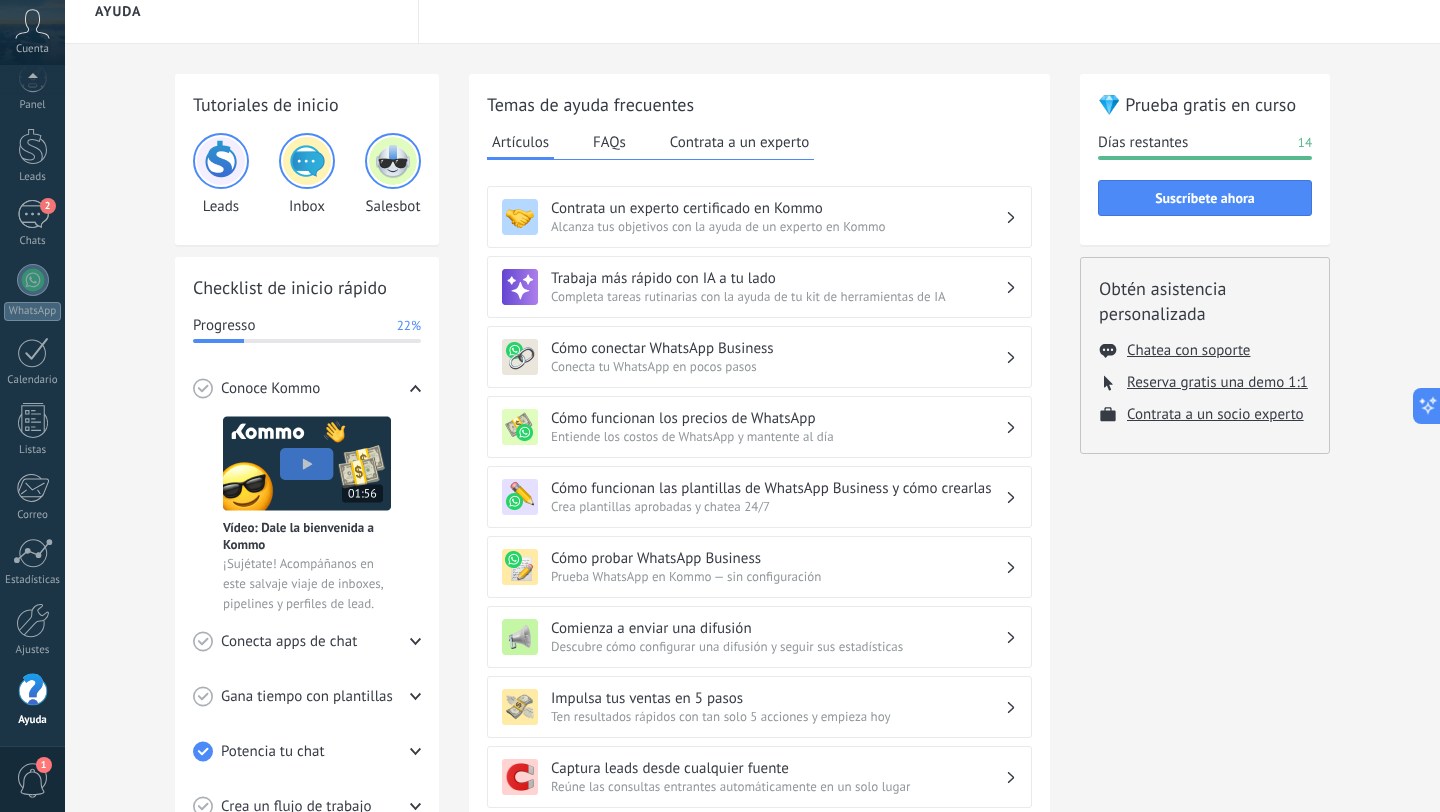 scroll, scrollTop: 0, scrollLeft: 0, axis: both 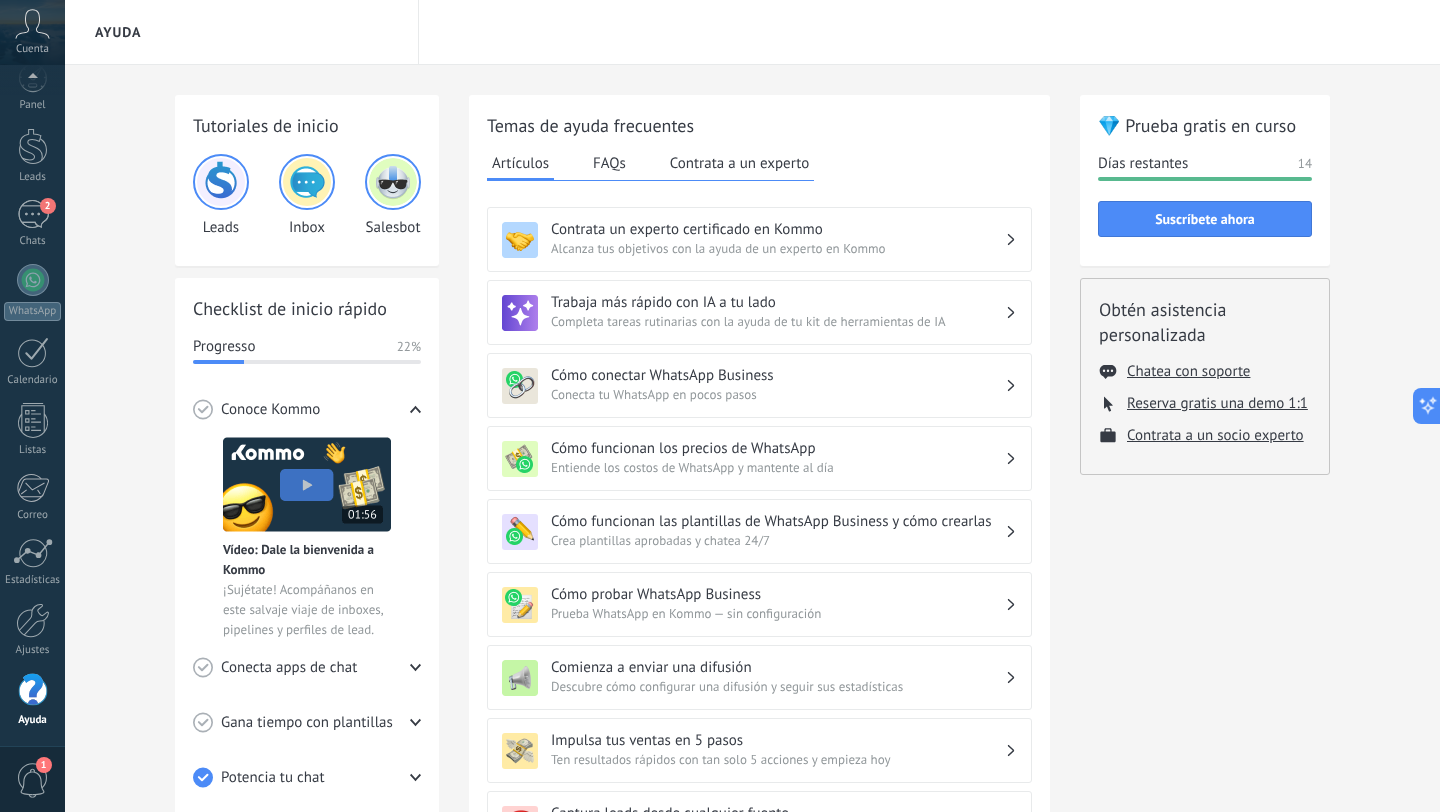 click on "Contrata un experto certificado en Kommo" at bounding box center [778, 229] 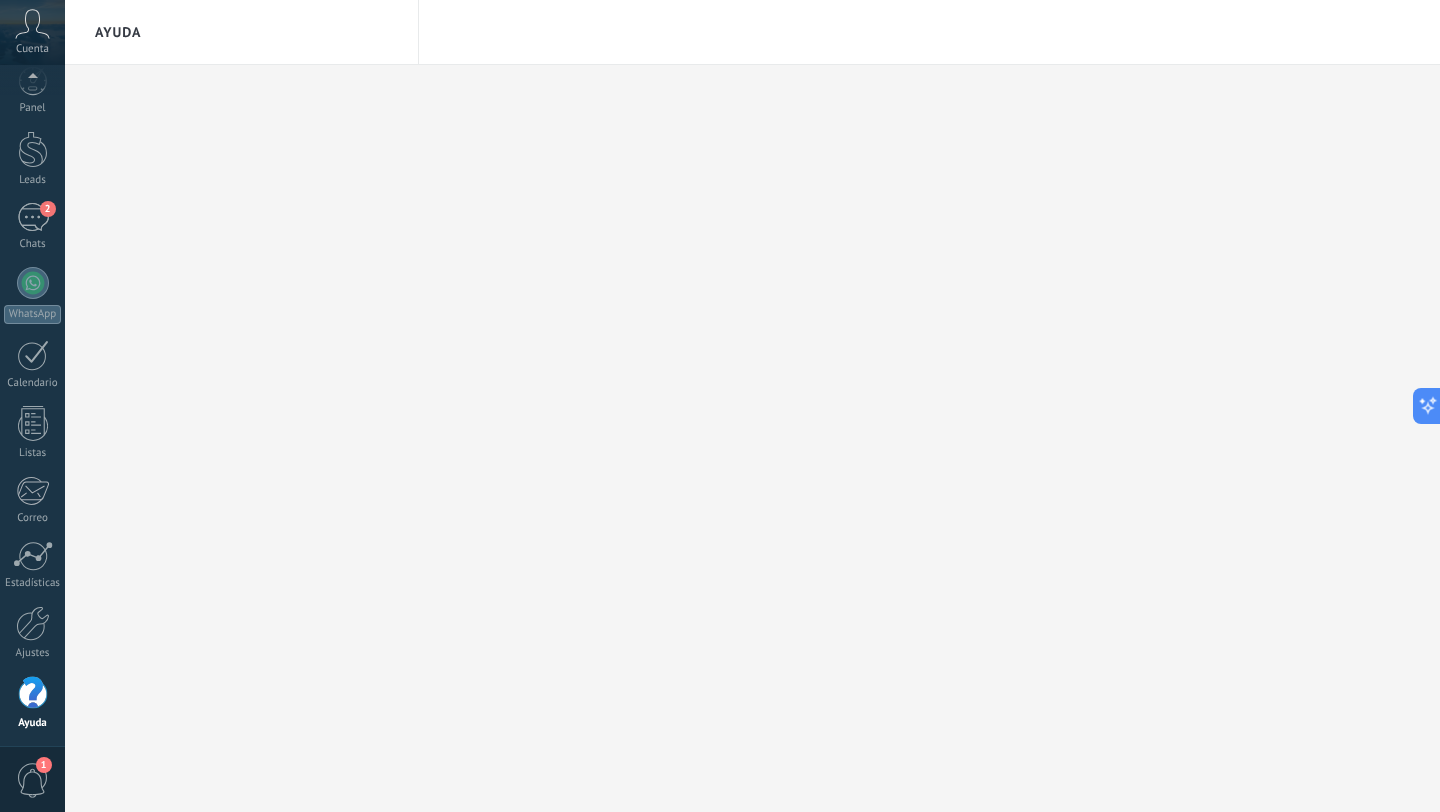 scroll, scrollTop: 20, scrollLeft: 0, axis: vertical 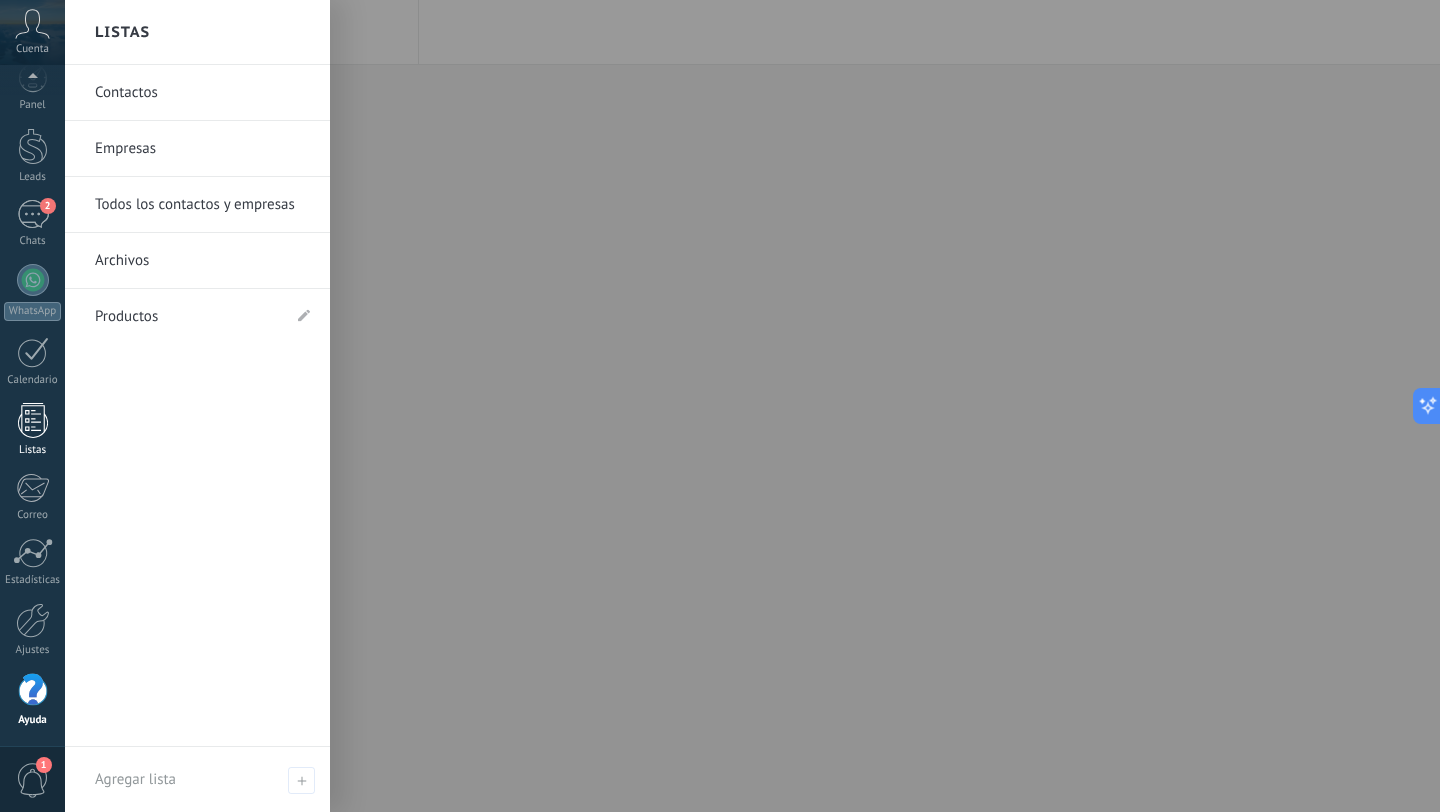 click at bounding box center [33, 420] 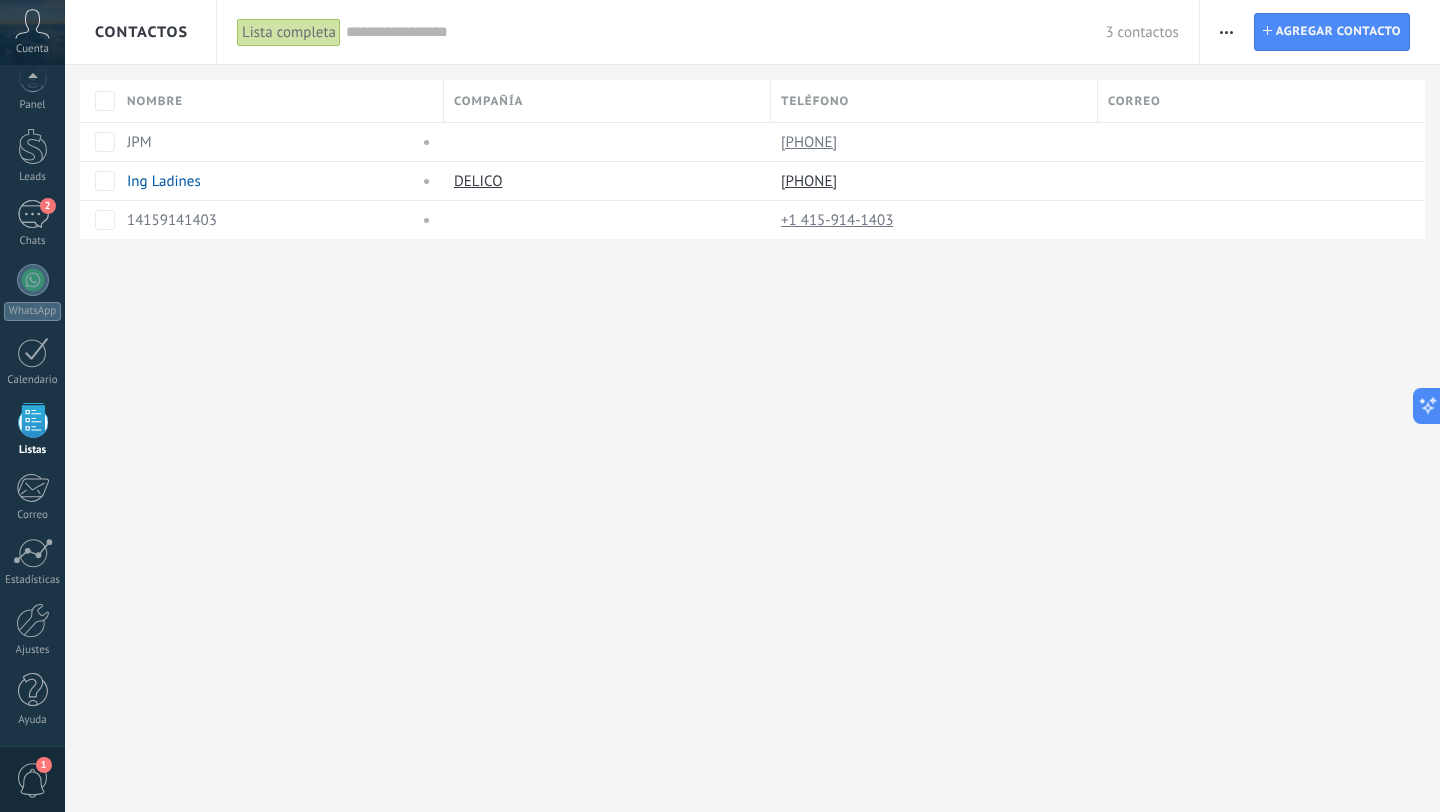 scroll, scrollTop: 0, scrollLeft: 0, axis: both 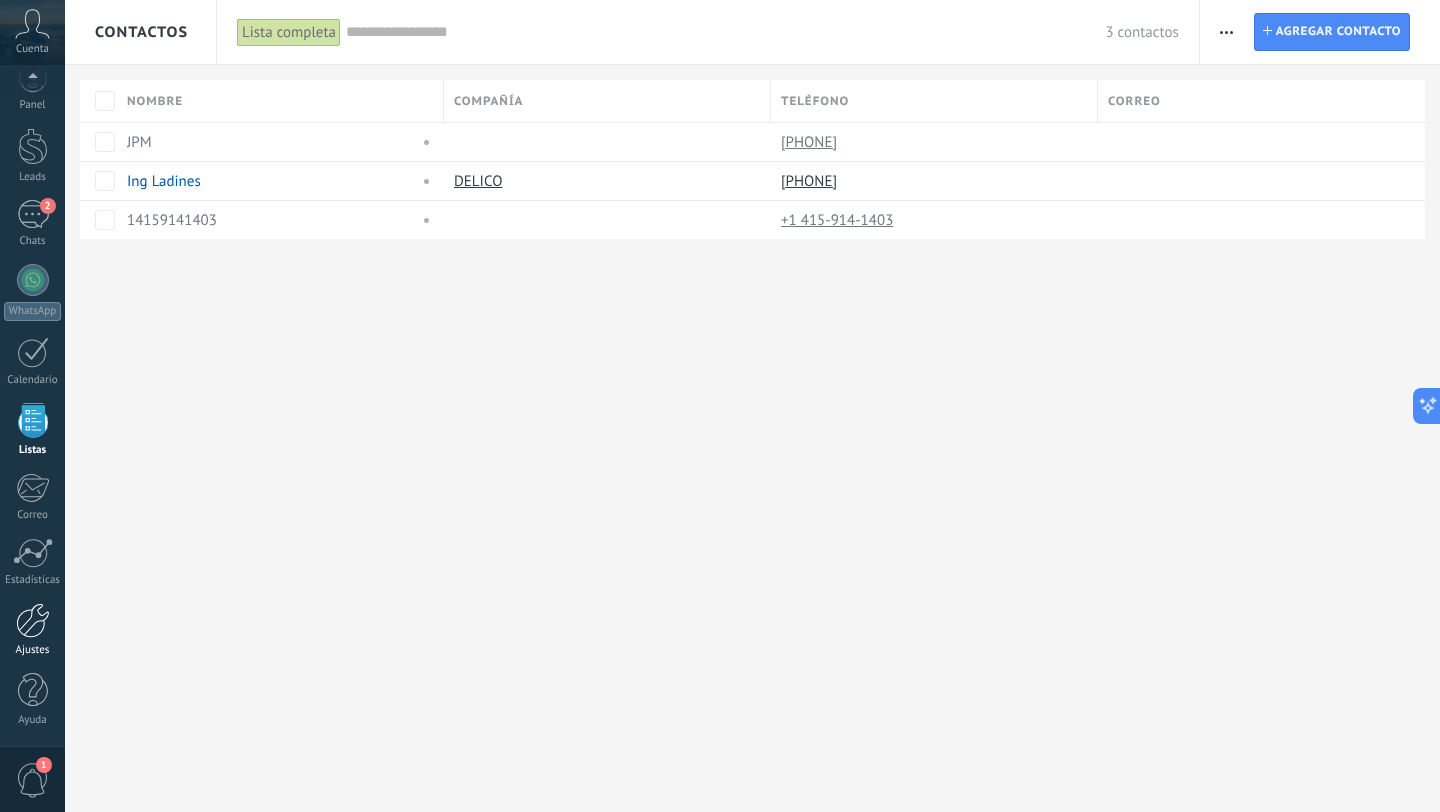 click at bounding box center (33, 620) 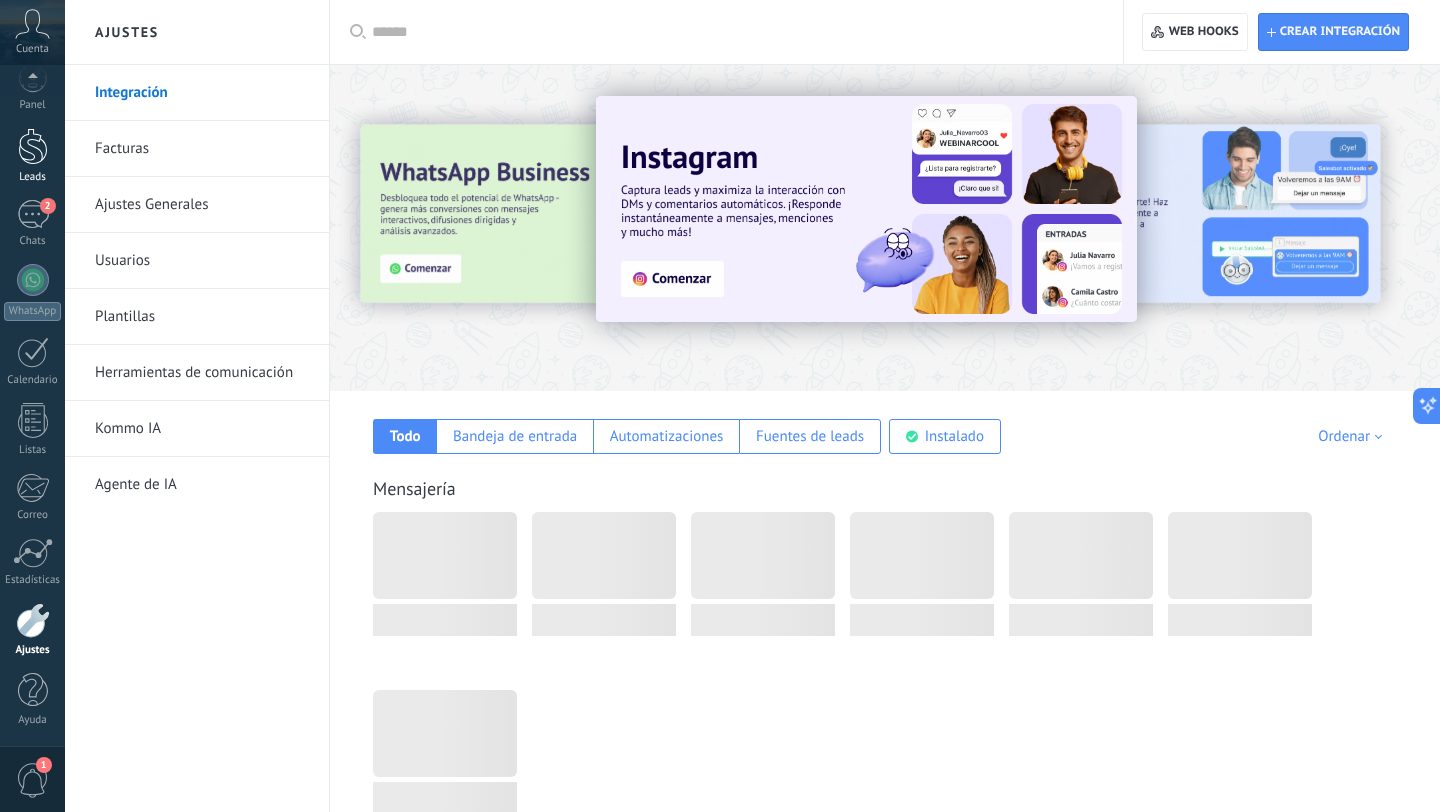 click at bounding box center (33, 146) 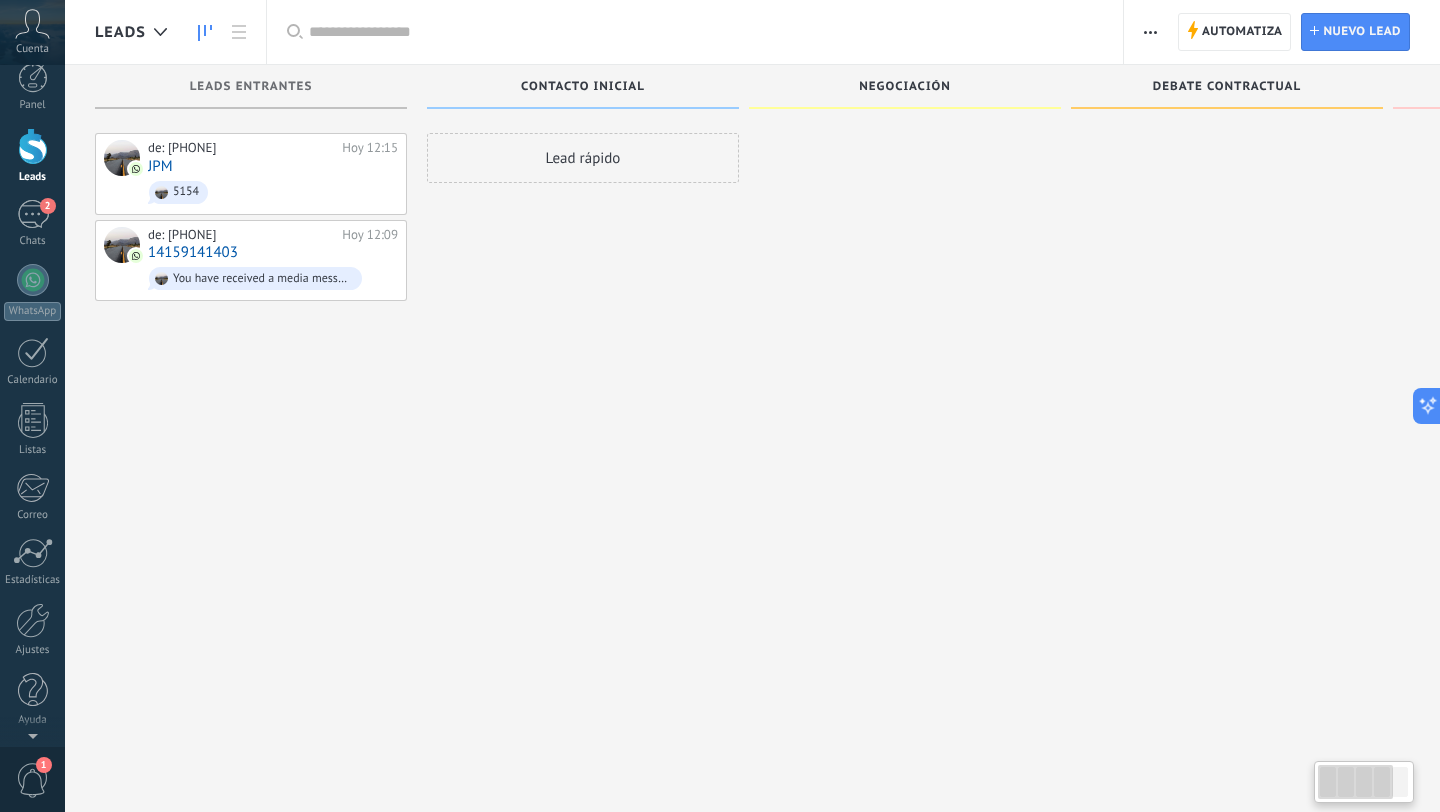 scroll, scrollTop: 0, scrollLeft: 0, axis: both 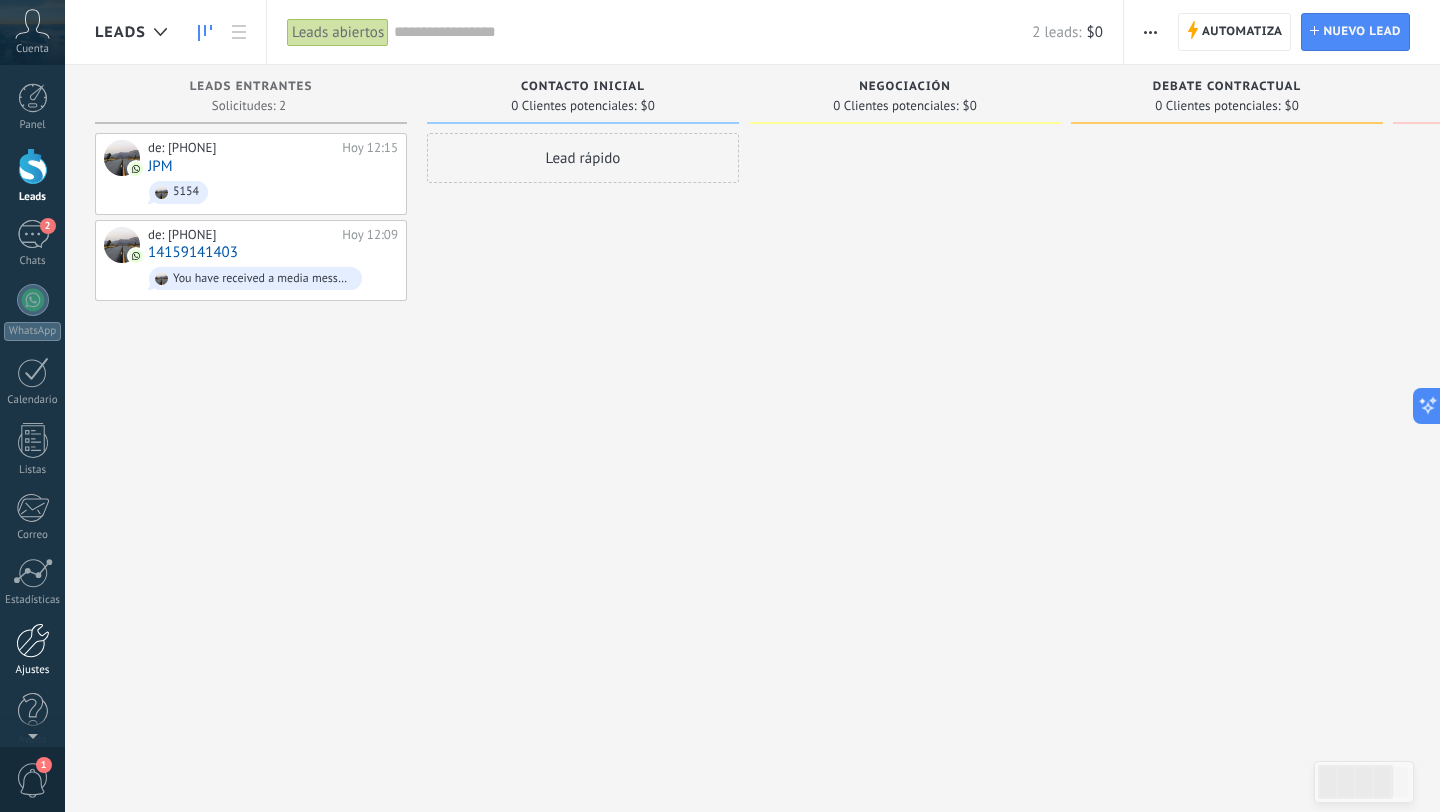 click at bounding box center (33, 640) 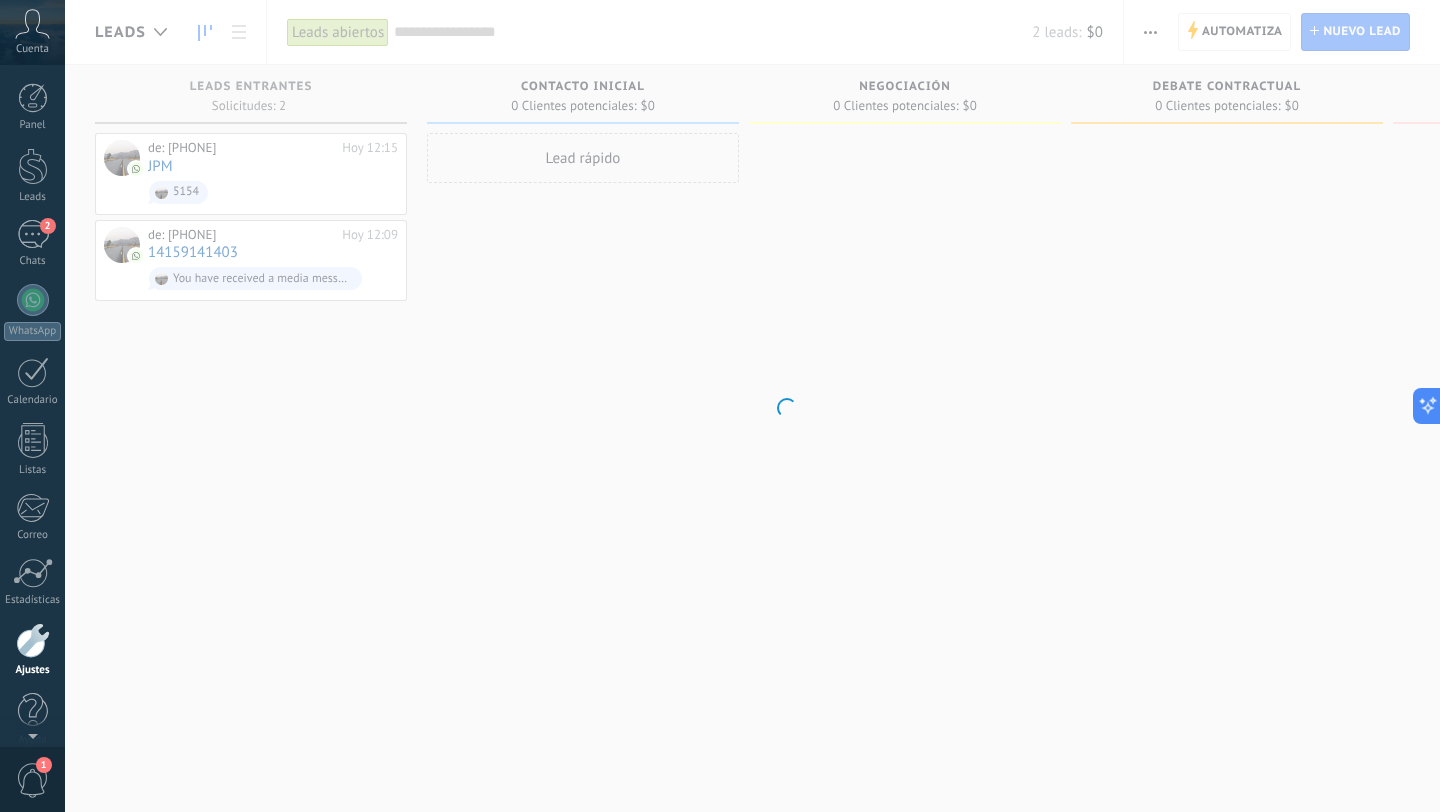 scroll, scrollTop: 20, scrollLeft: 0, axis: vertical 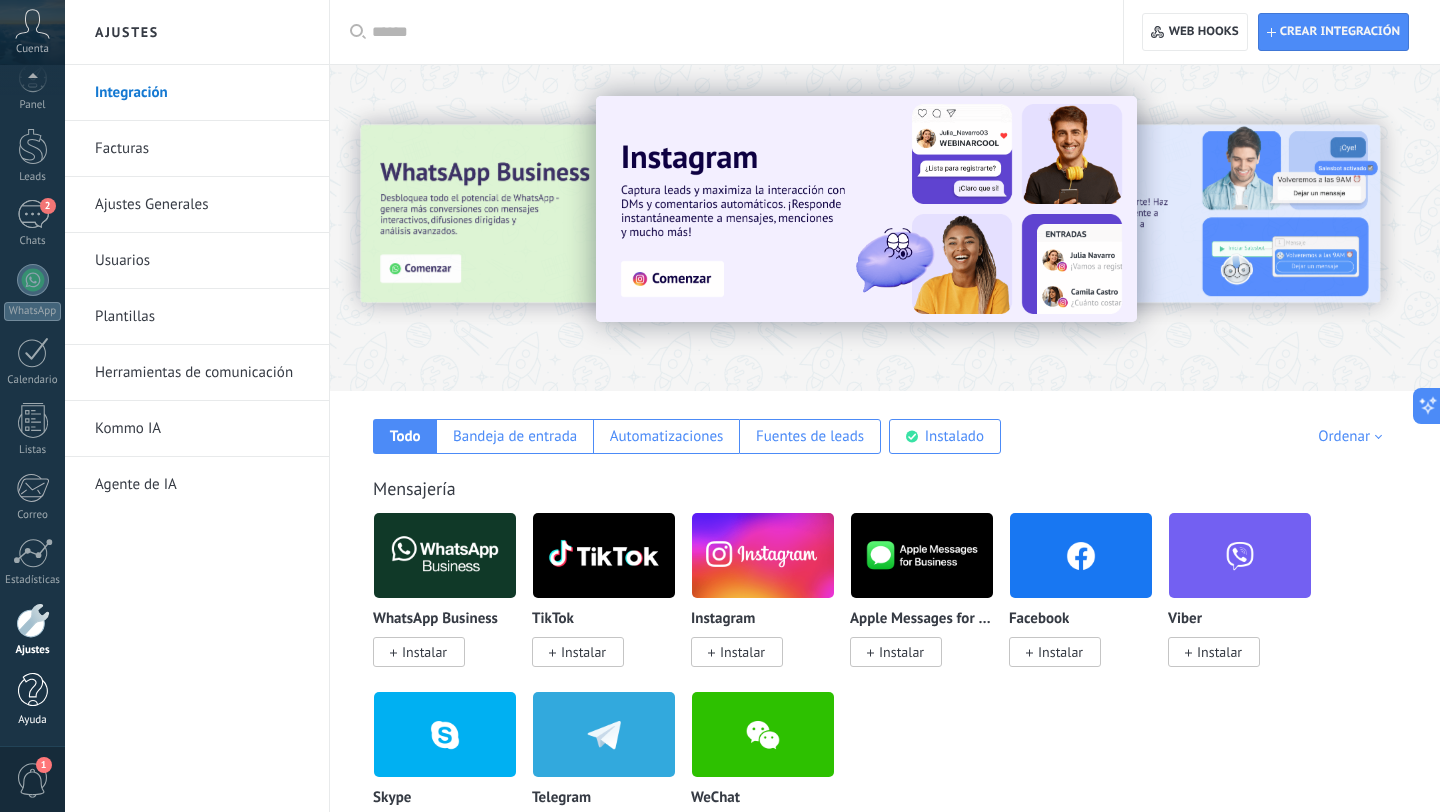 click at bounding box center (33, 690) 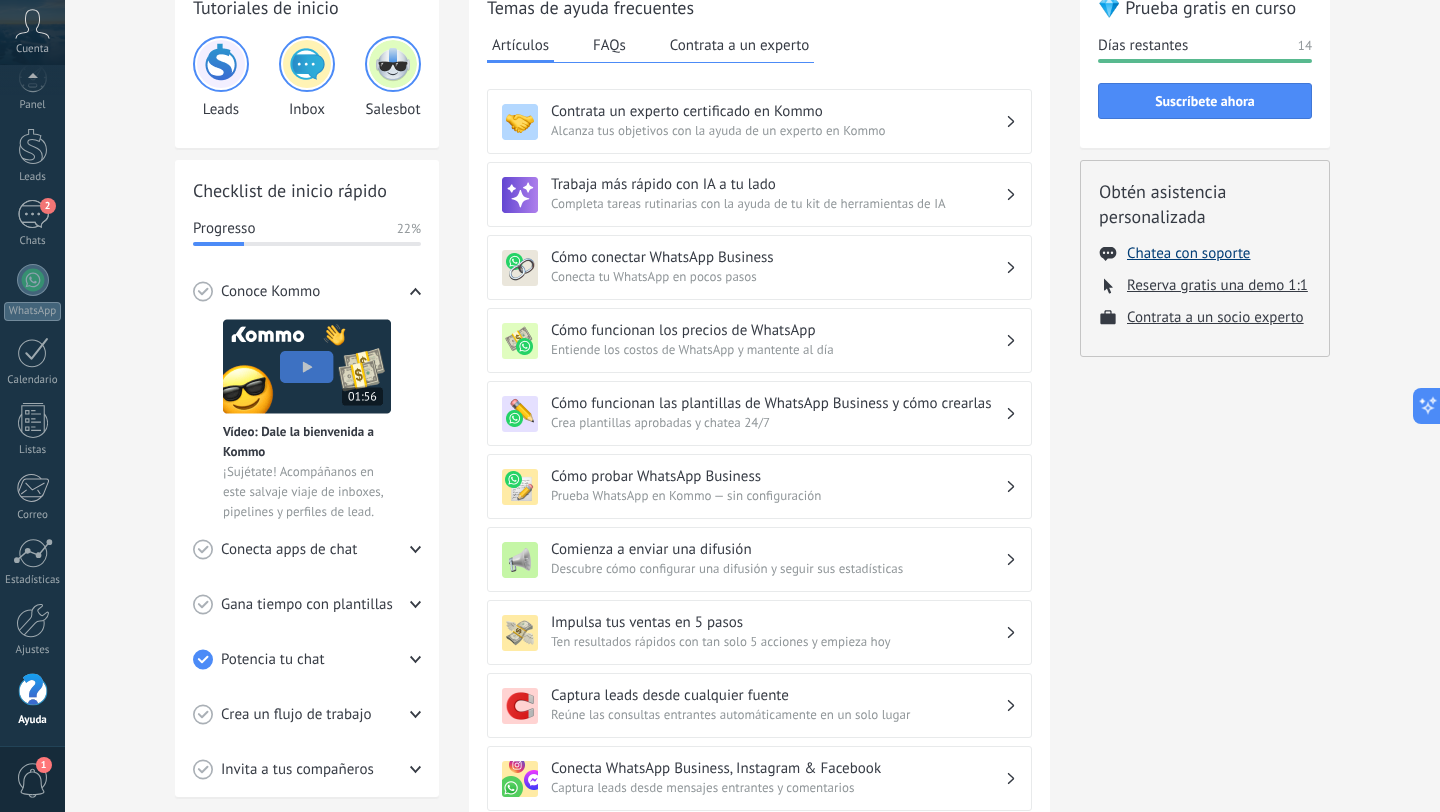scroll, scrollTop: 120, scrollLeft: 0, axis: vertical 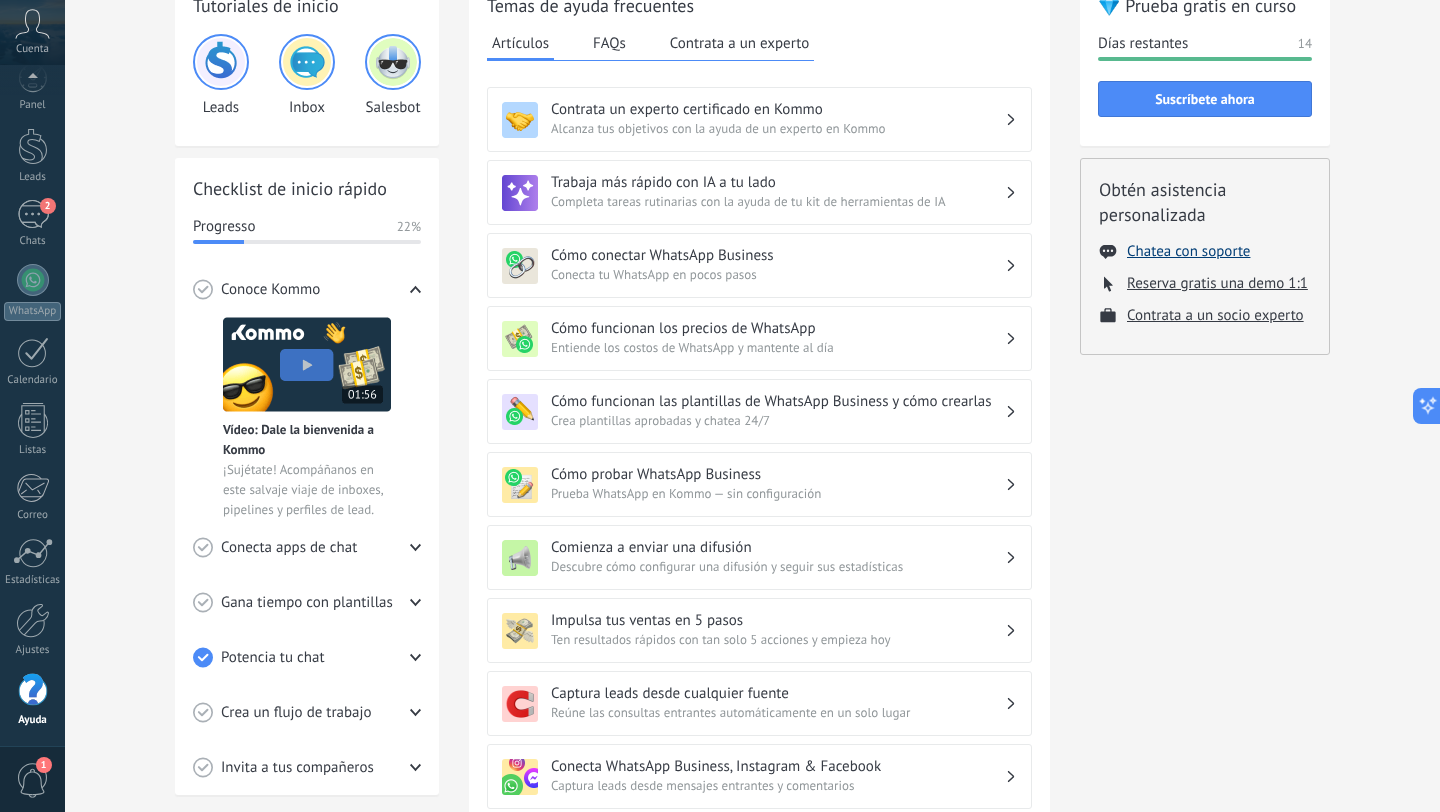 click on "Chatea con soporte" at bounding box center (1188, 251) 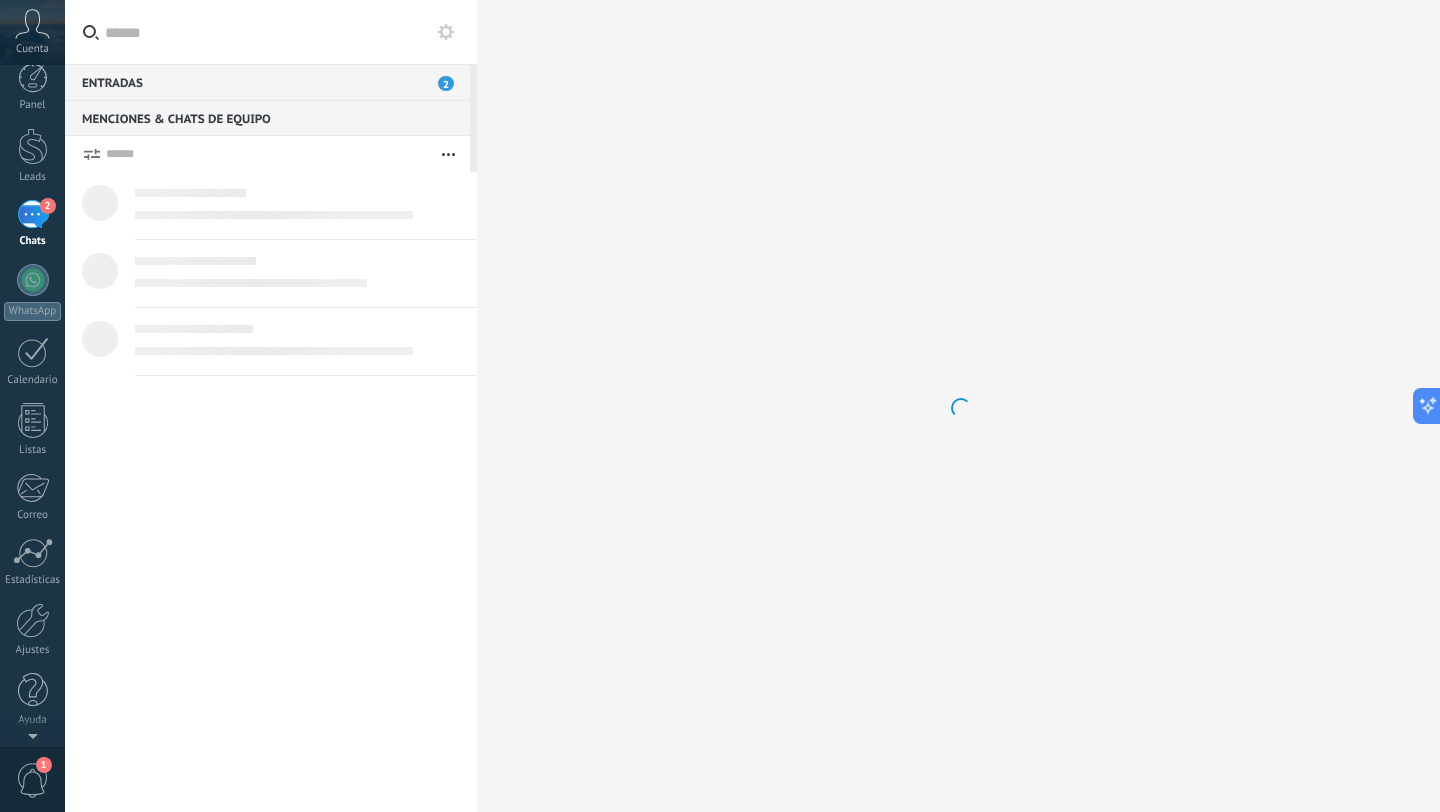 scroll, scrollTop: 0, scrollLeft: 0, axis: both 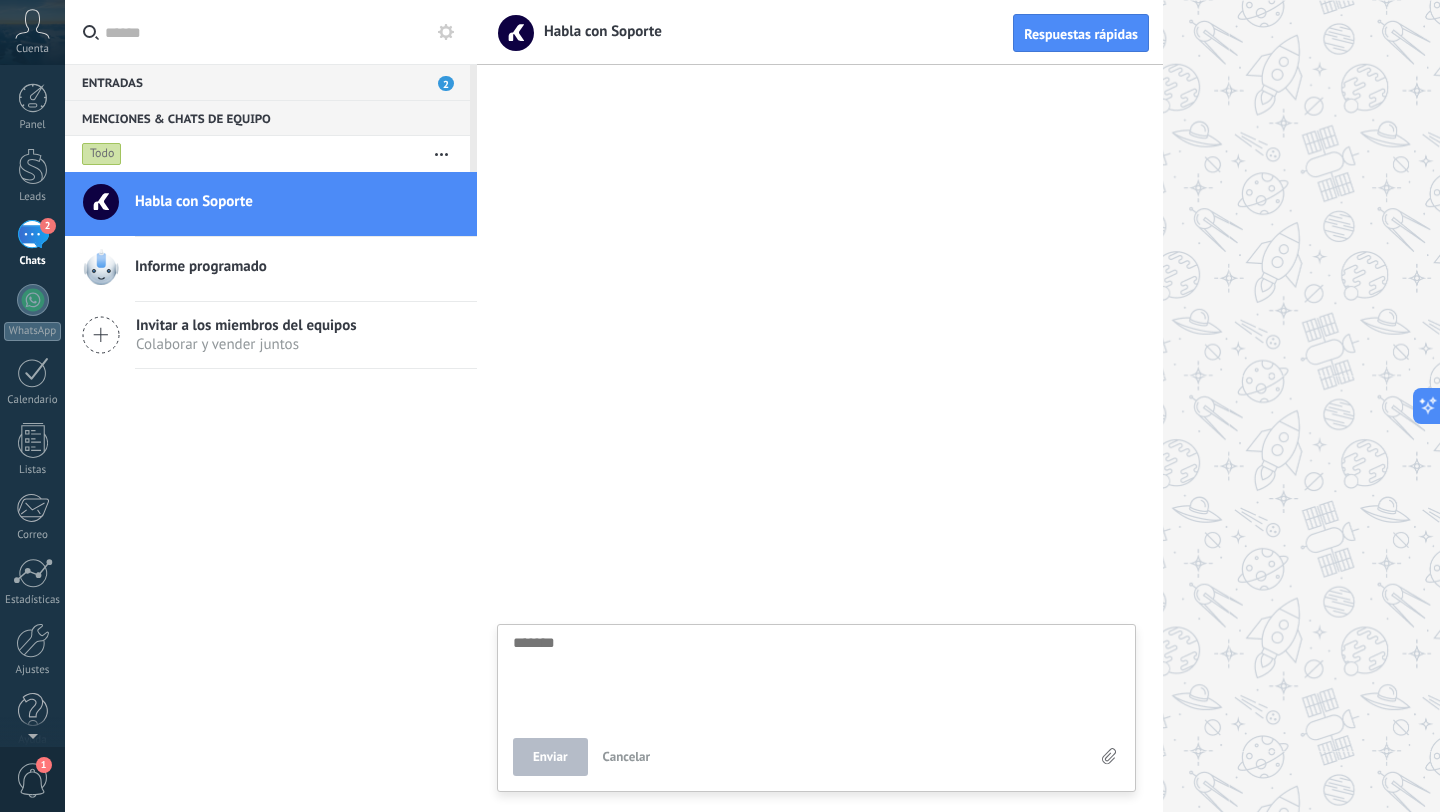 click at bounding box center (816, 676) 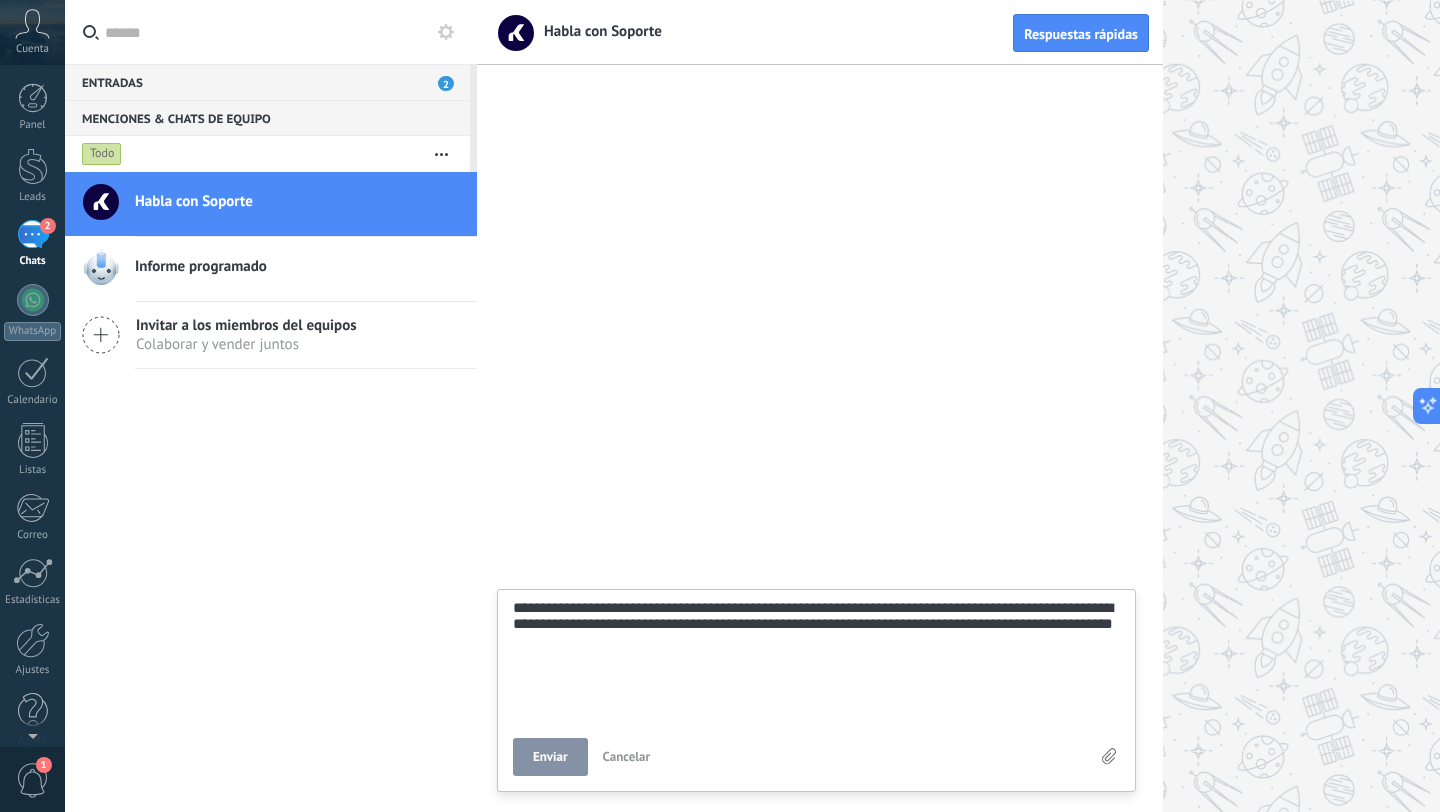 scroll, scrollTop: 117, scrollLeft: 0, axis: vertical 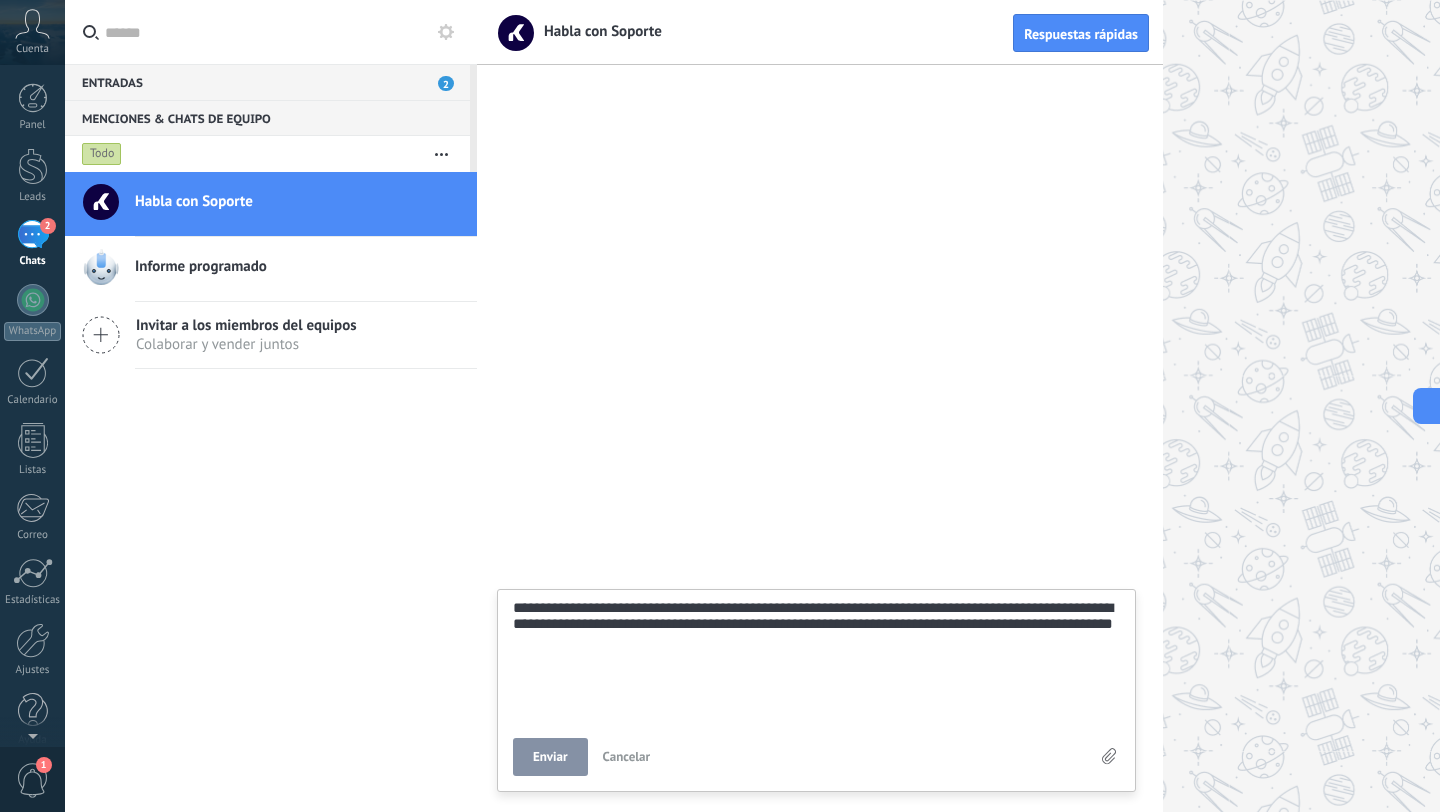click on "**********" at bounding box center (816, 658) 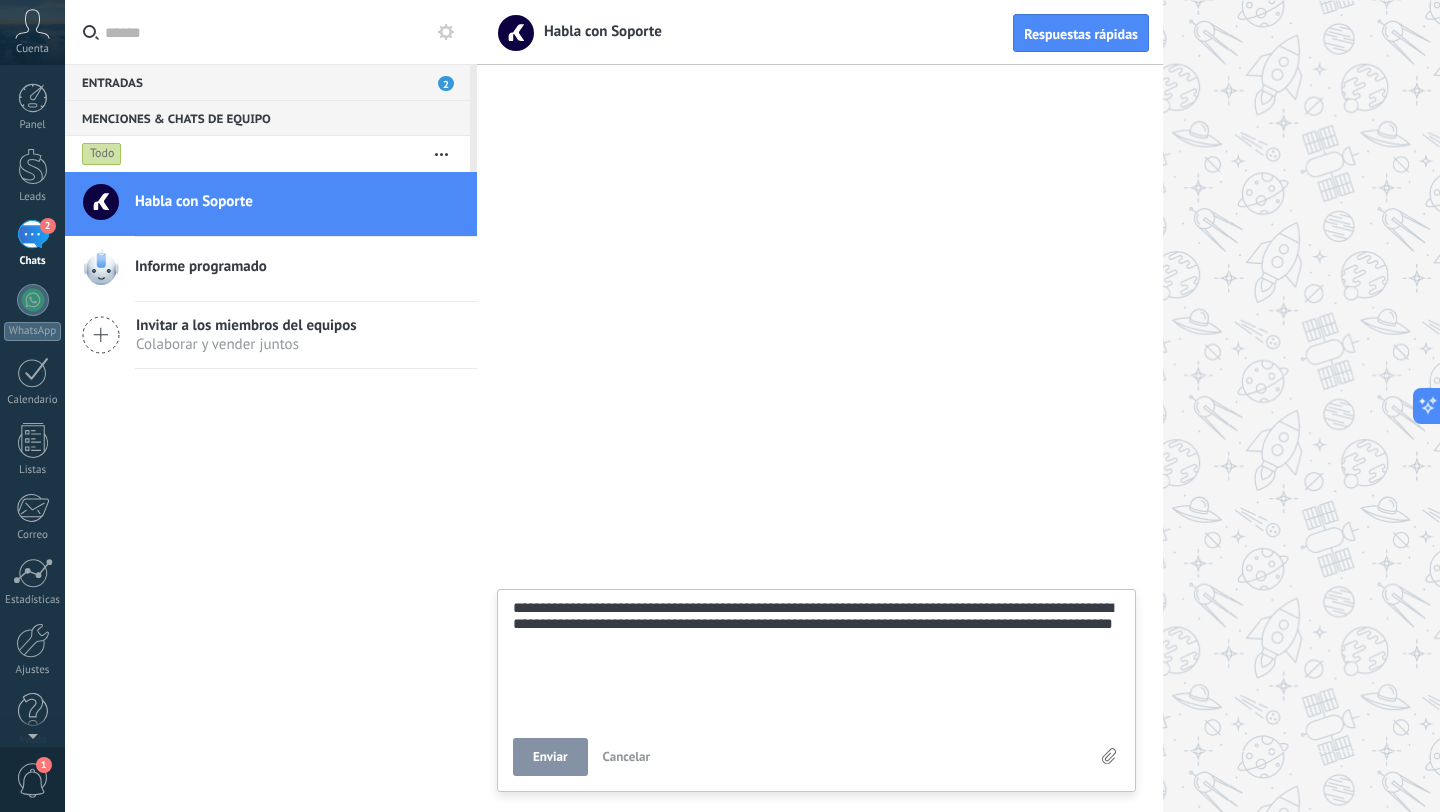 type on "**********" 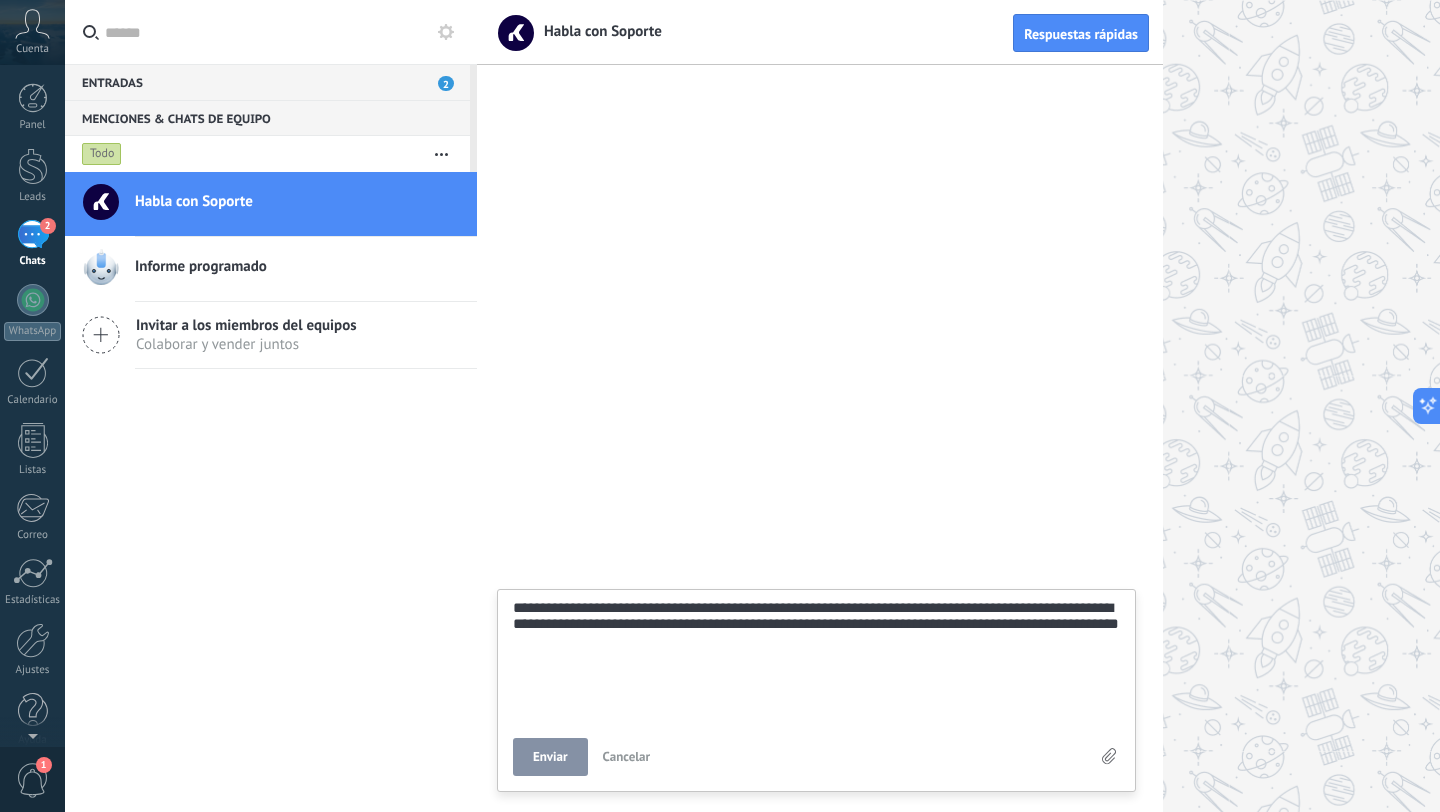 type on "**********" 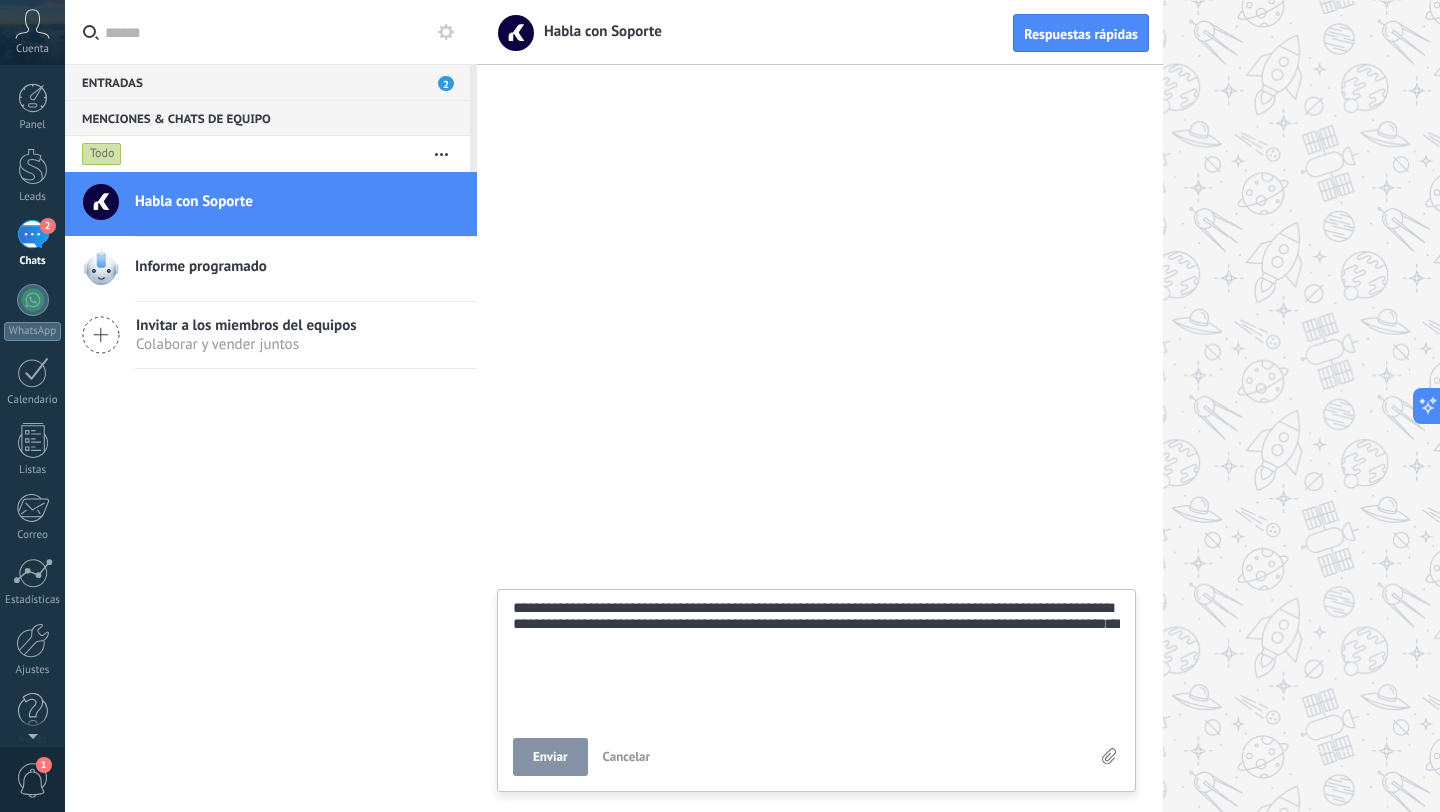 scroll, scrollTop: 117, scrollLeft: 0, axis: vertical 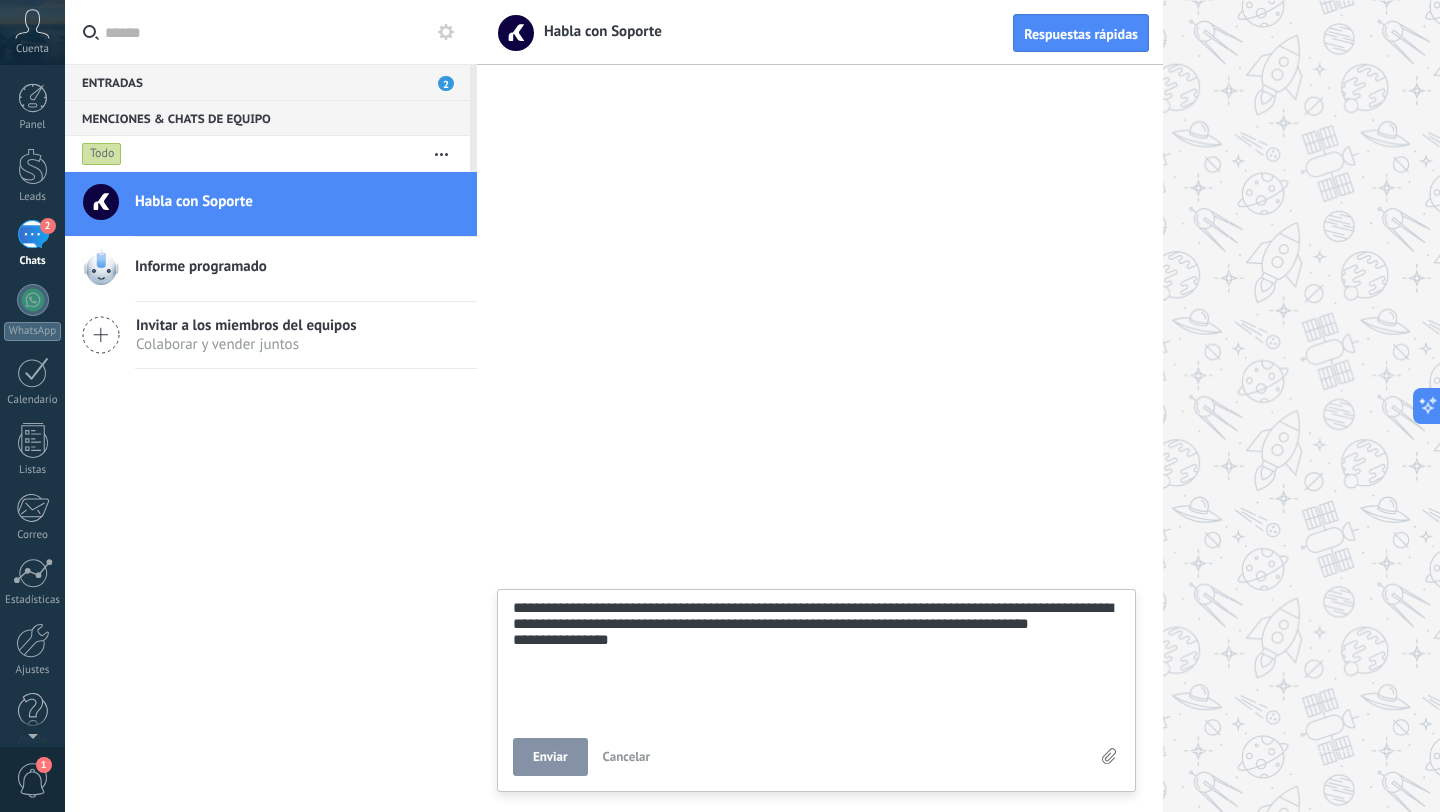 type on "**********" 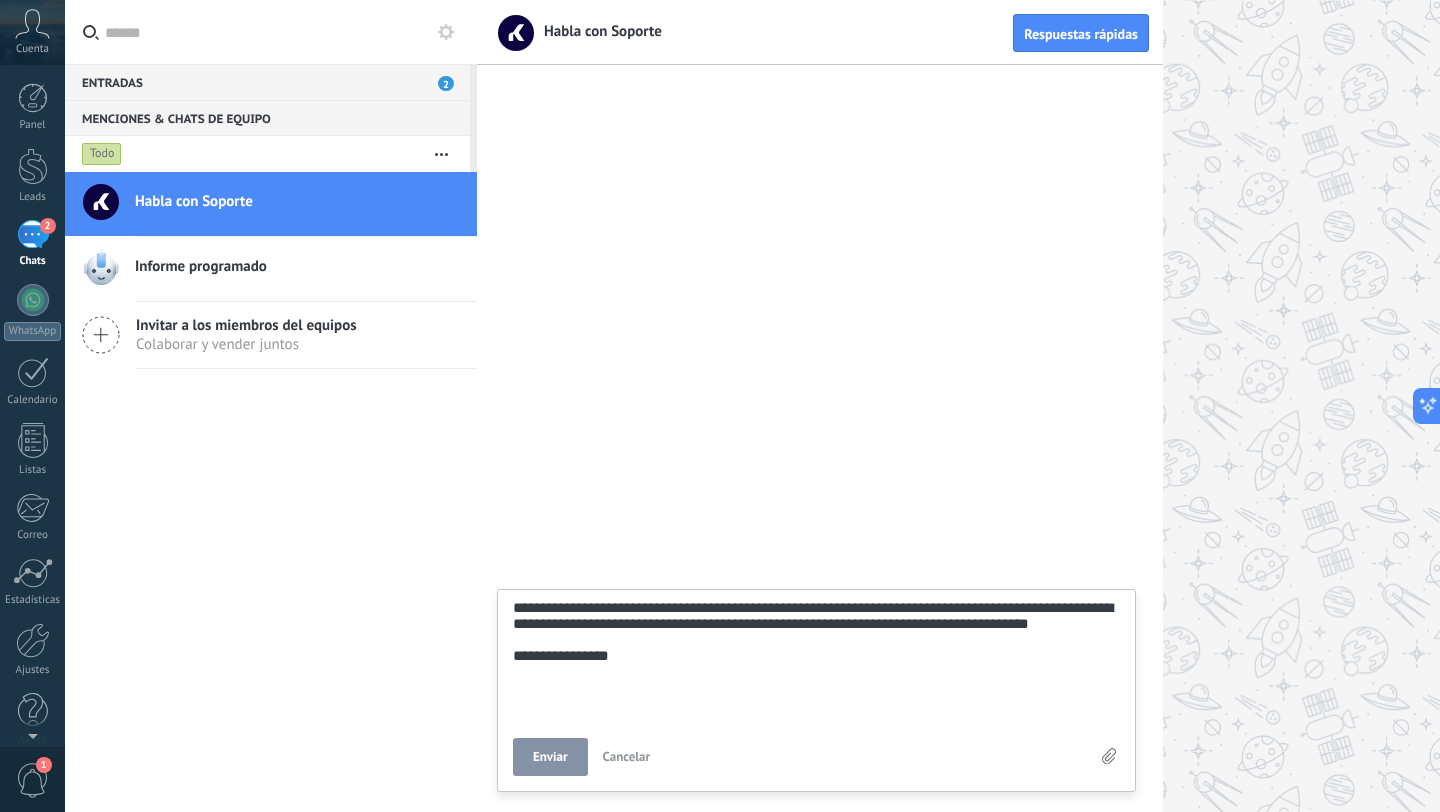 scroll, scrollTop: 136, scrollLeft: 0, axis: vertical 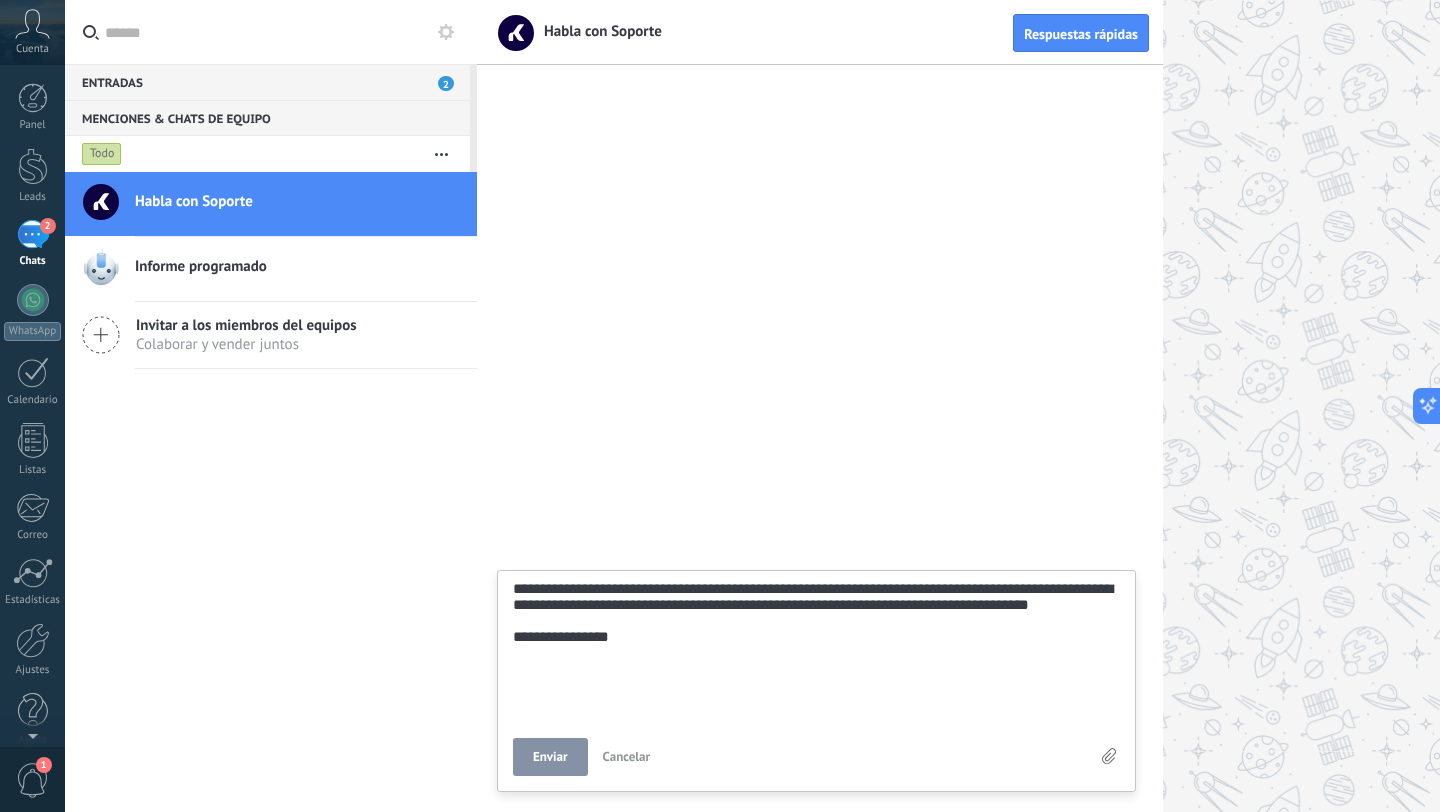 type on "**********" 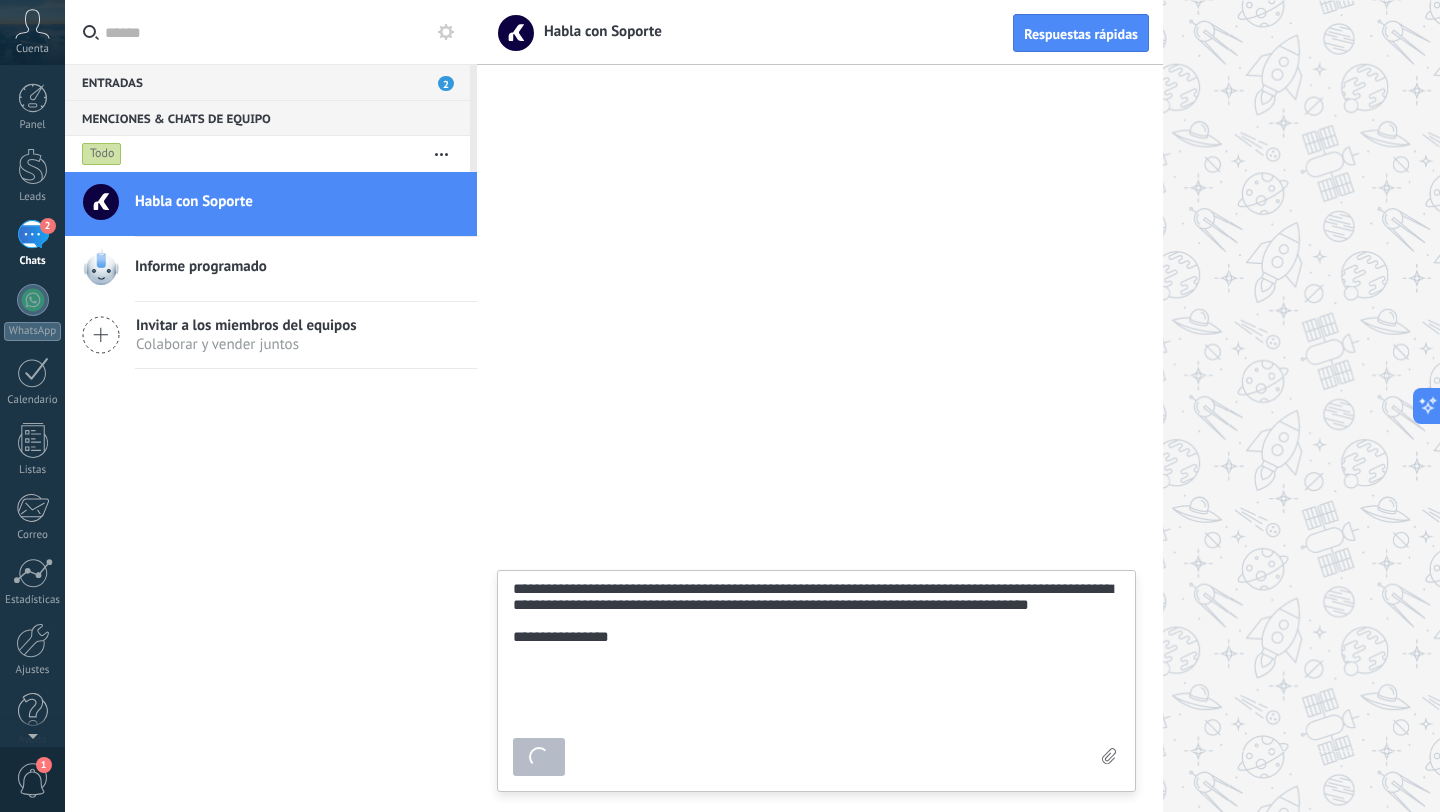 type on "*******" 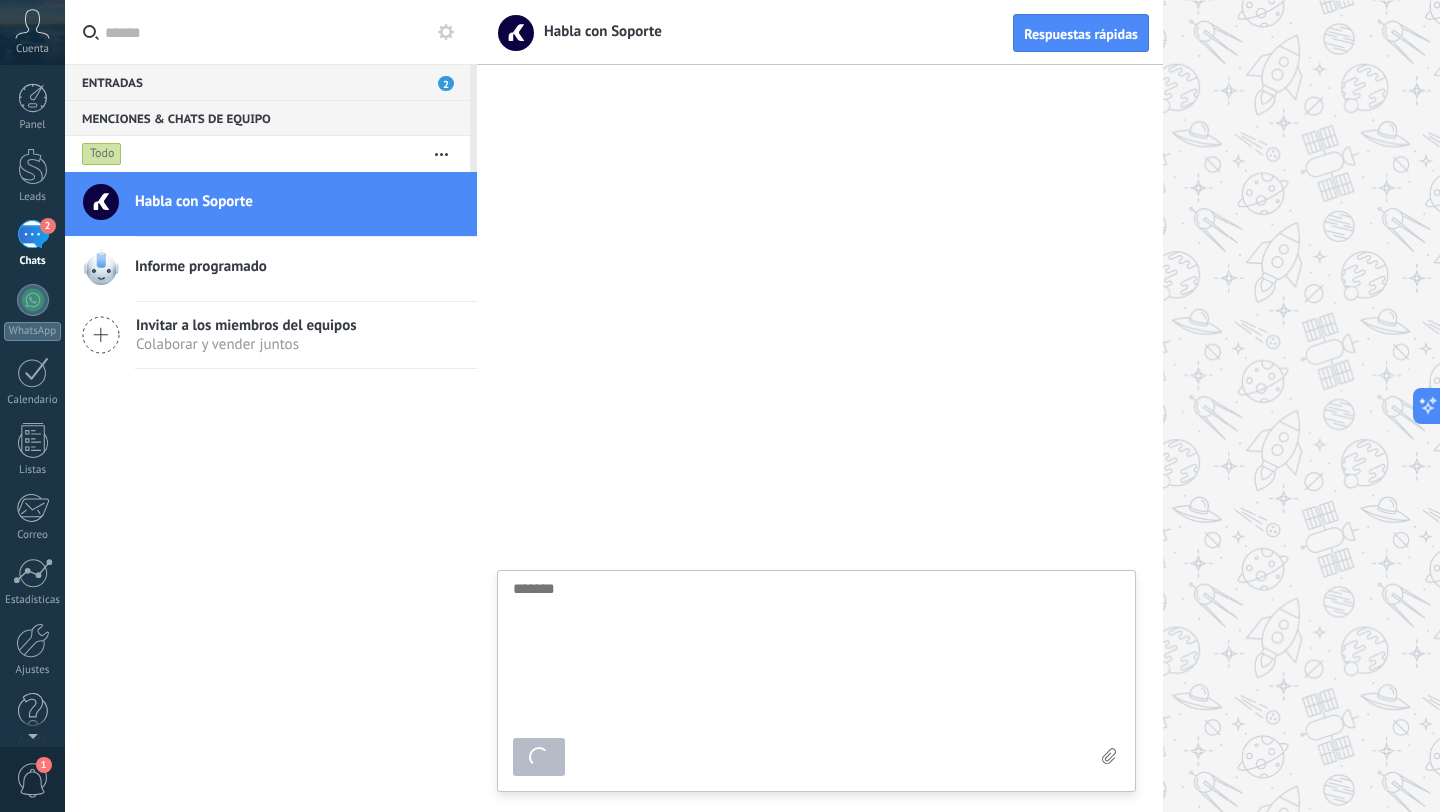 scroll, scrollTop: 19, scrollLeft: 0, axis: vertical 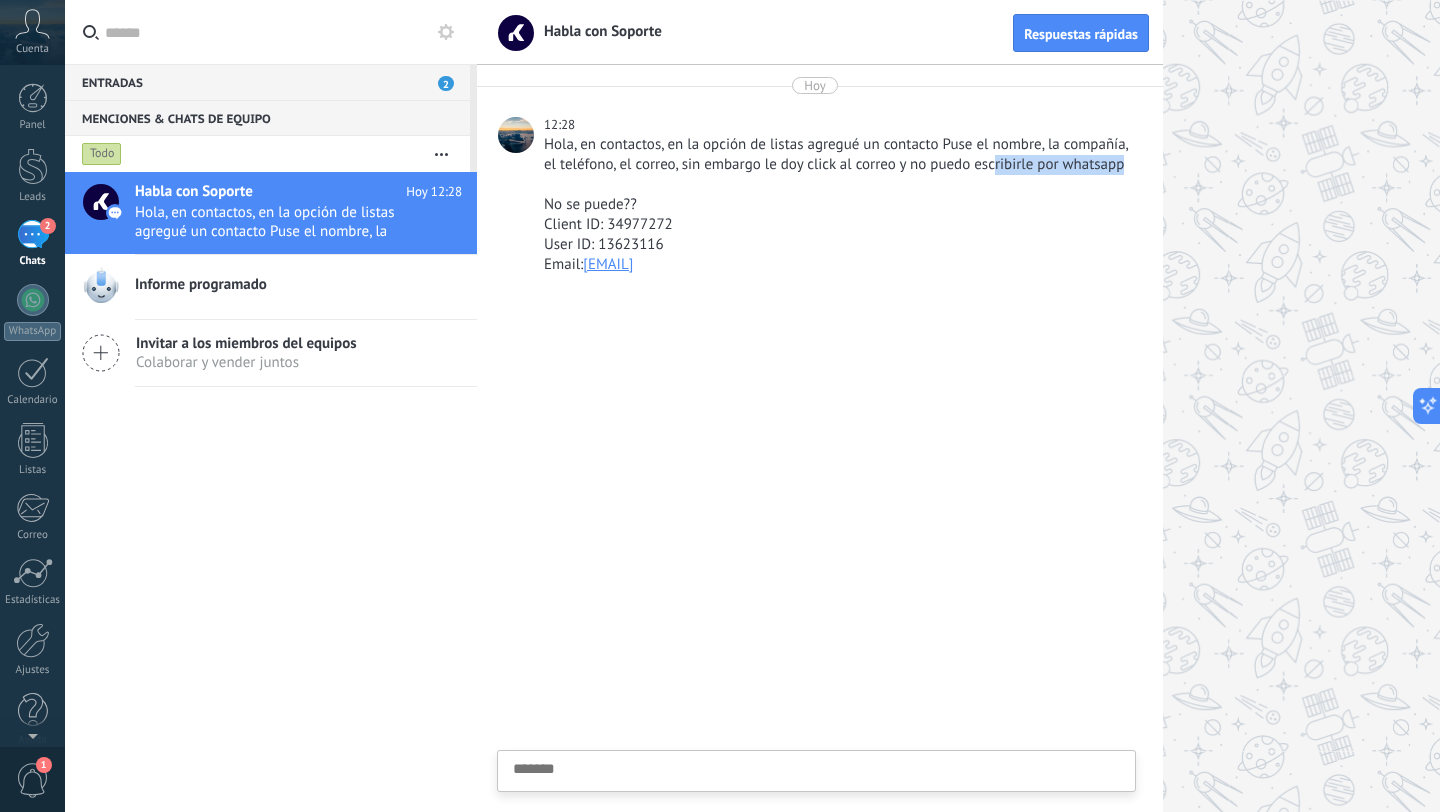 drag, startPoint x: 992, startPoint y: 164, endPoint x: 1153, endPoint y: 171, distance: 161.1521 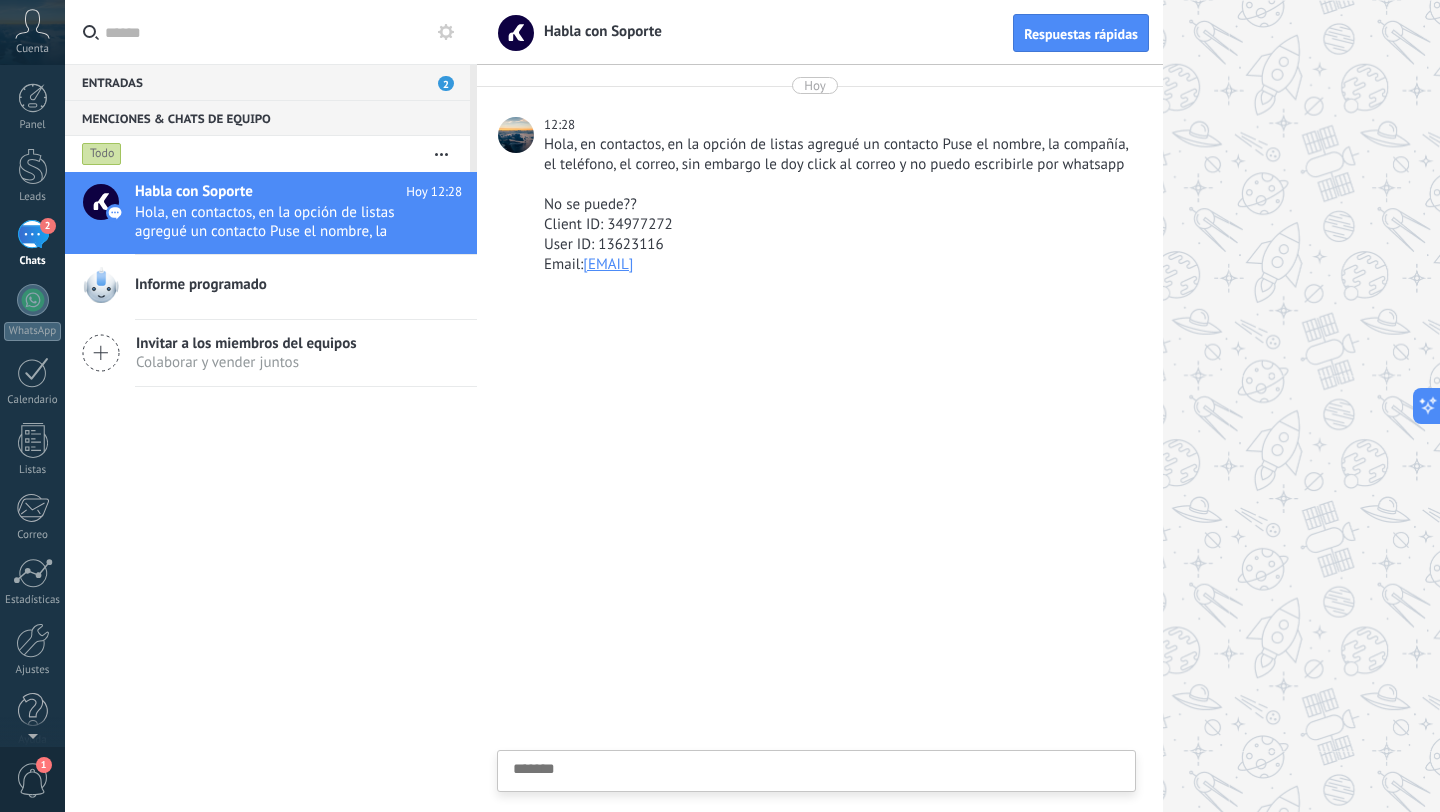 click on "Entradas 2" at bounding box center (267, 82) 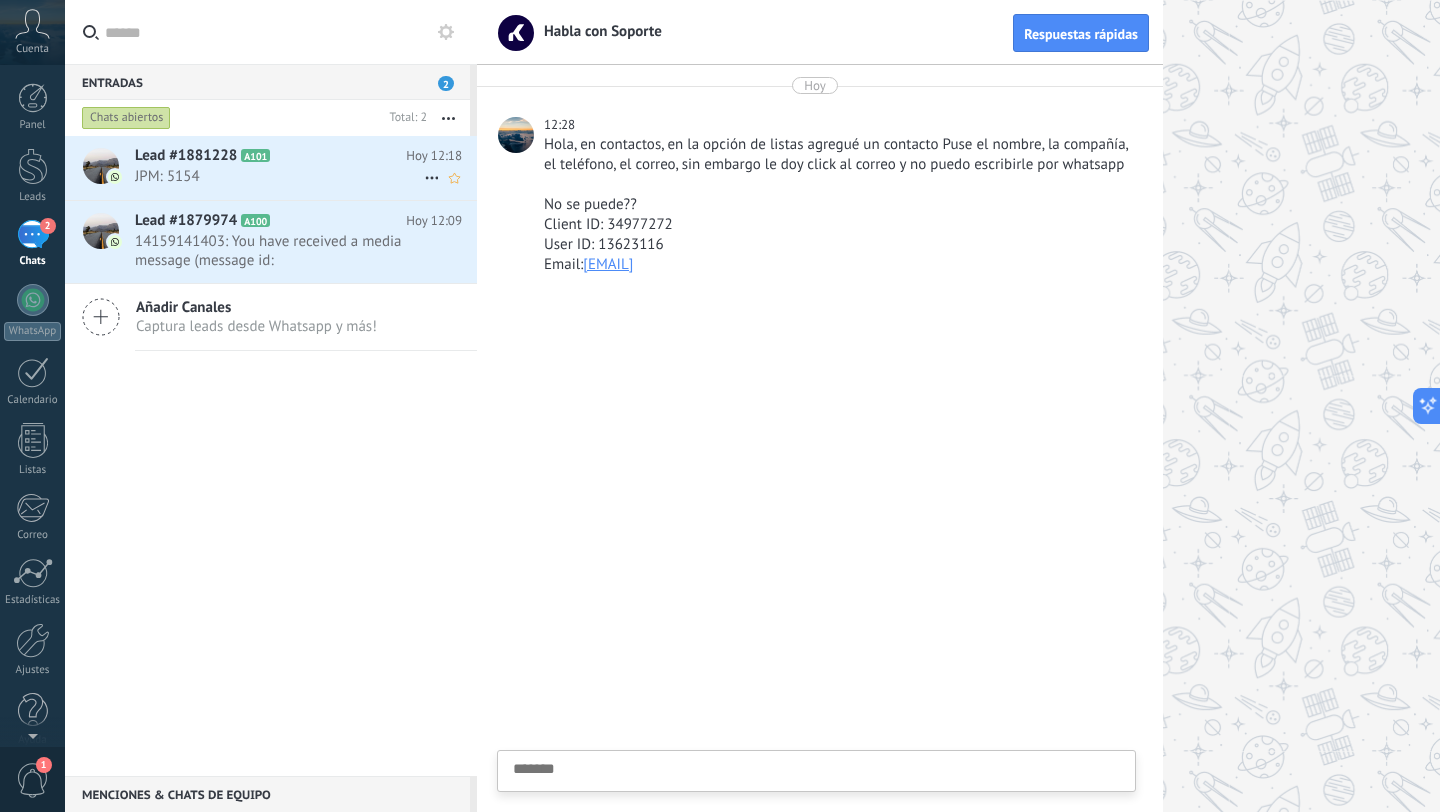 click 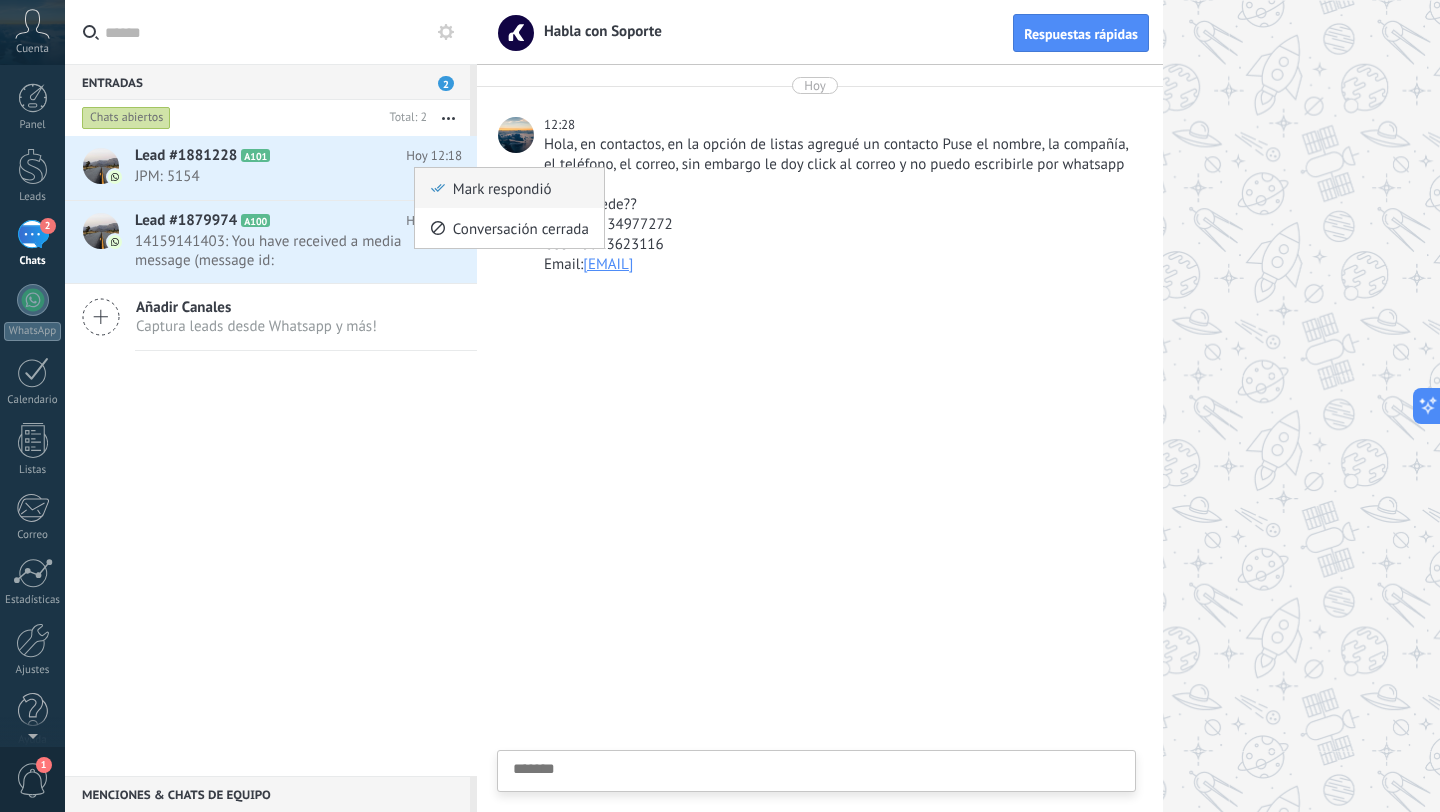 click on "Mark respondió" at bounding box center (502, 188) 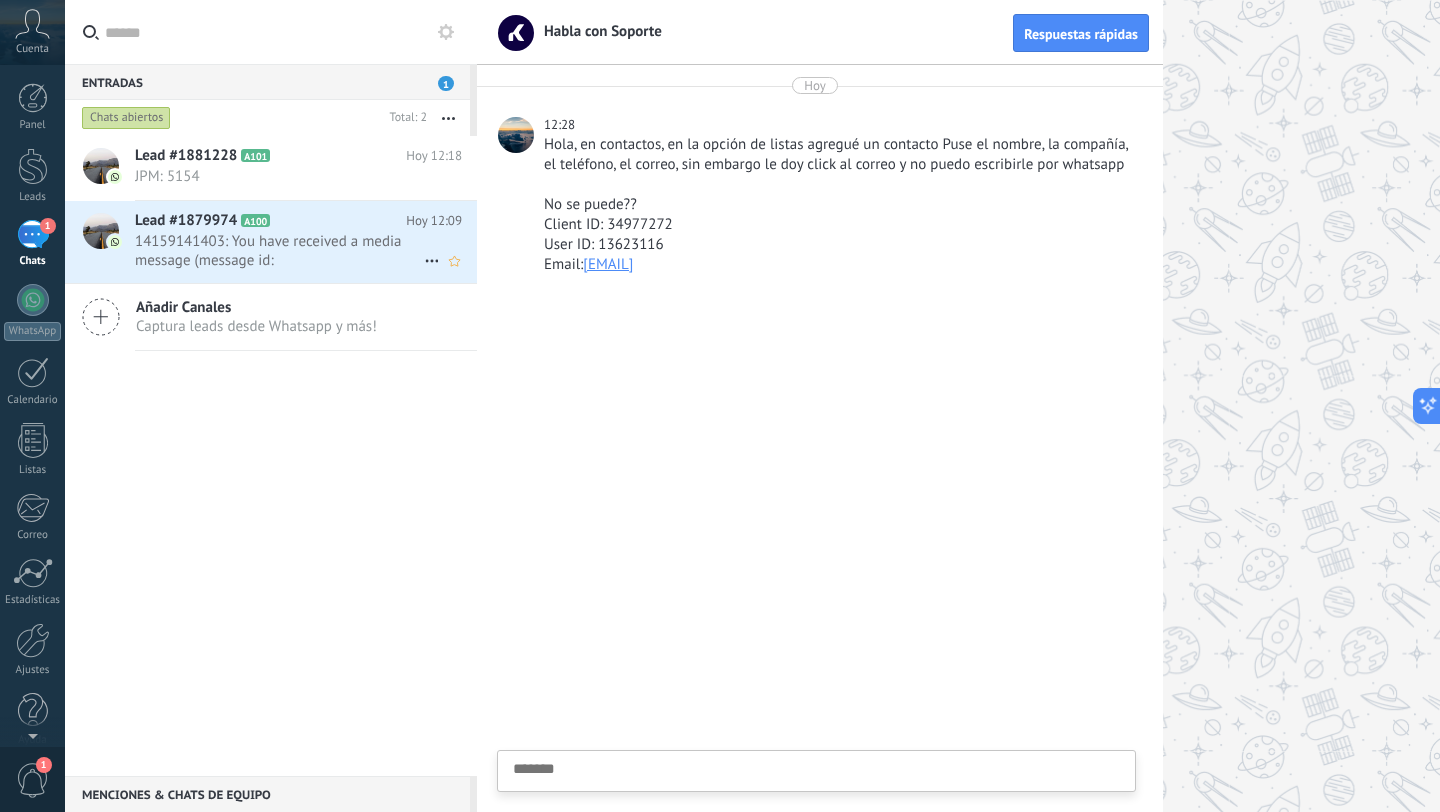 click 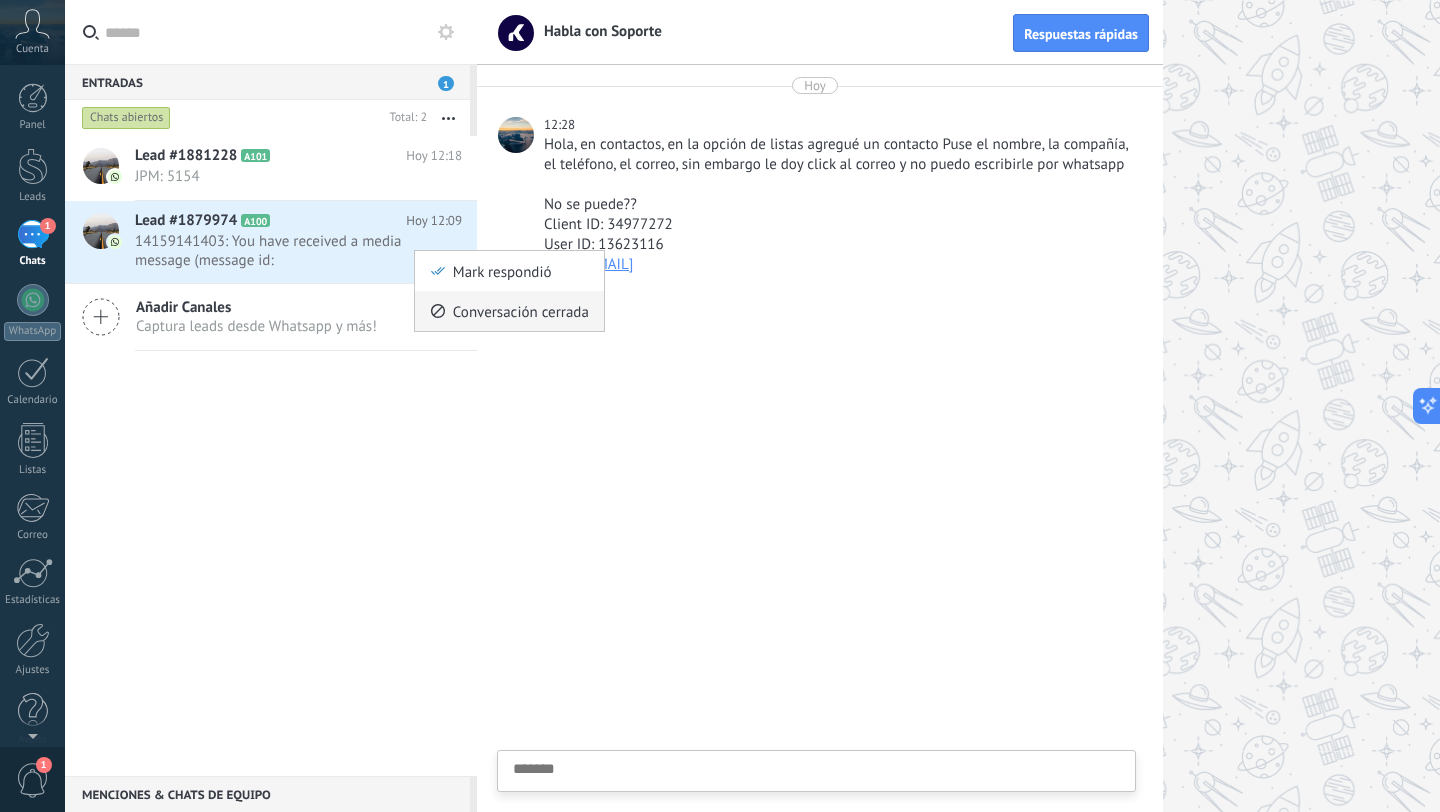 click on "Conversación cerrada" at bounding box center [521, 311] 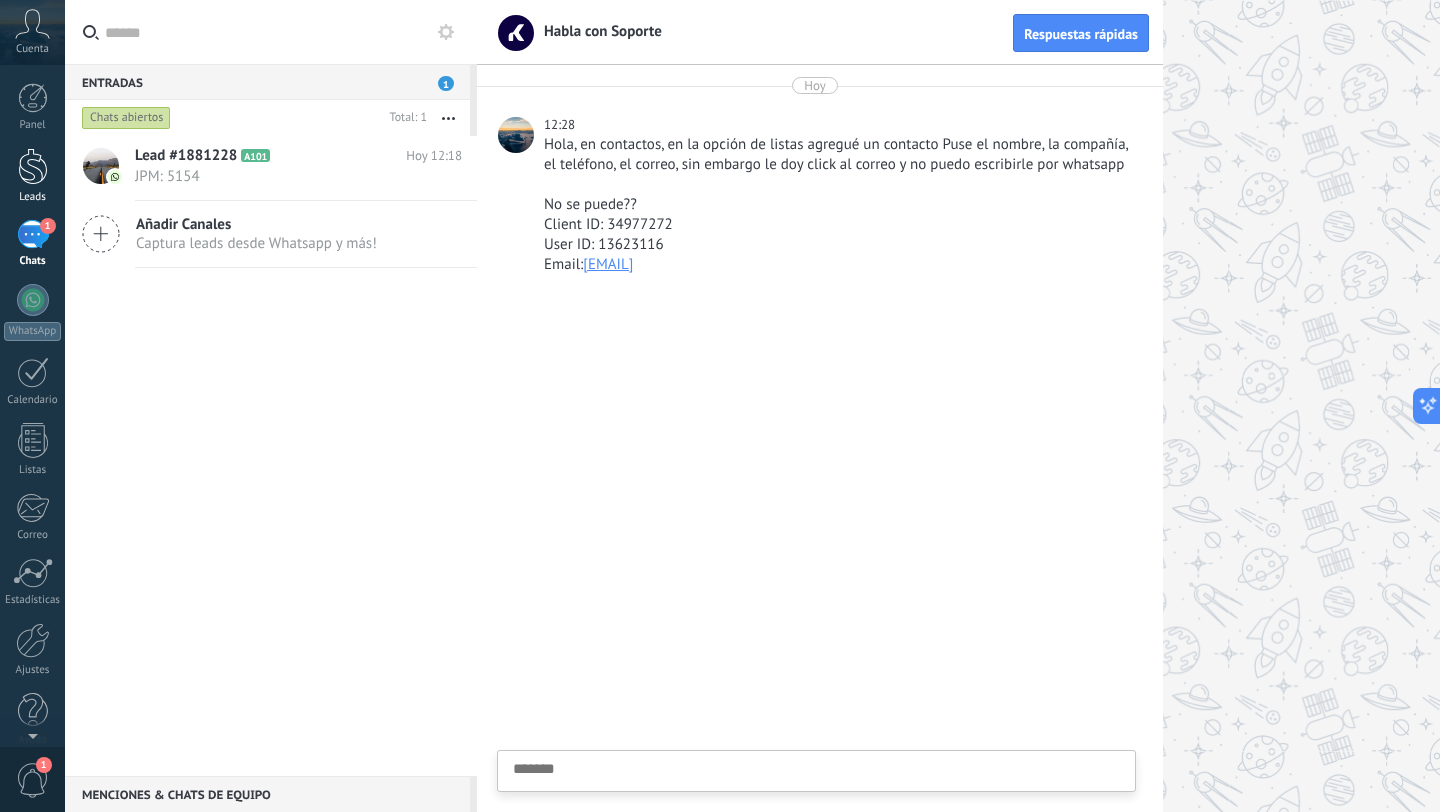 click at bounding box center (33, 166) 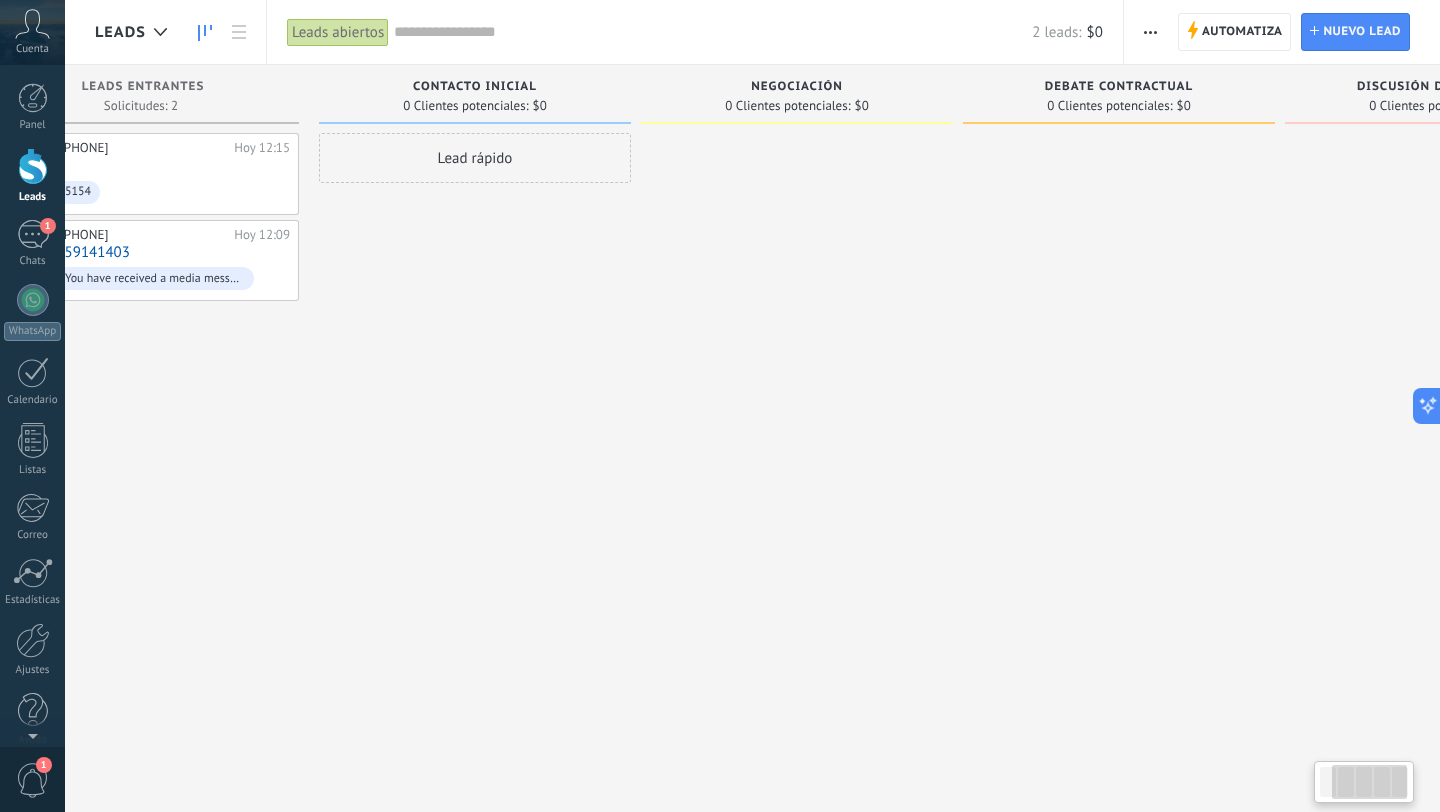 scroll, scrollTop: 0, scrollLeft: 249, axis: horizontal 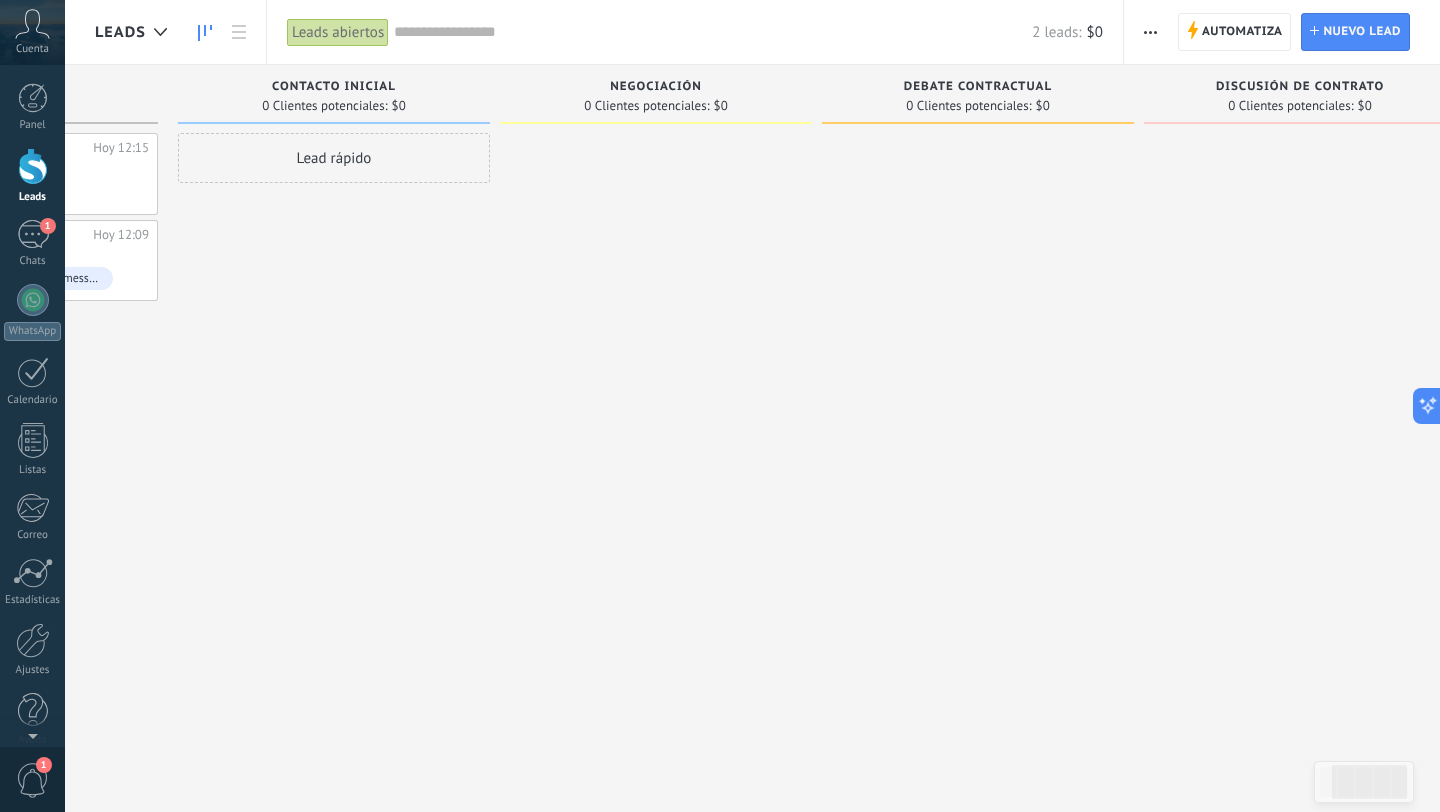 click on "Negociación 0  Clientes potenciales:  $0" at bounding box center [656, 94] 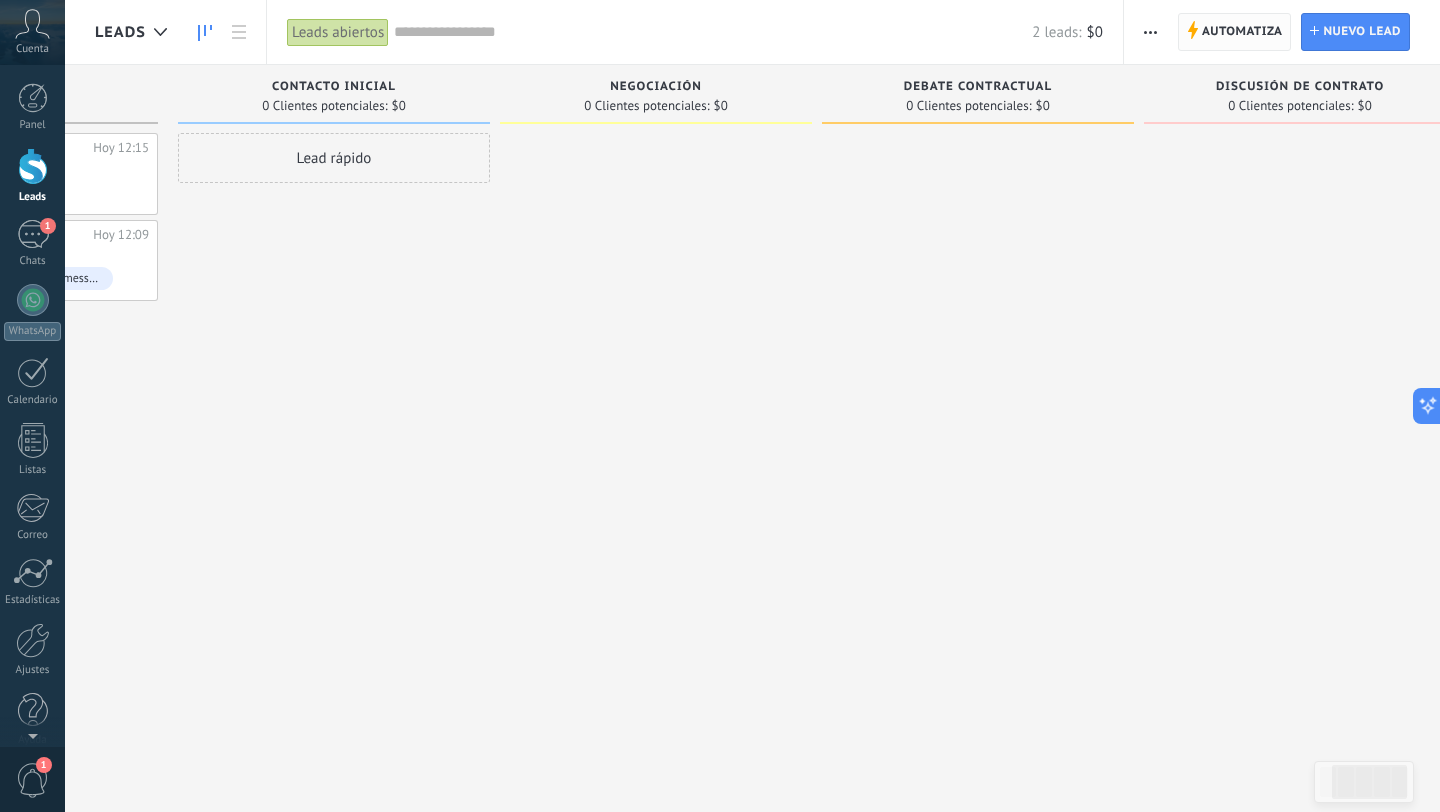 click on "Automatiza" at bounding box center (1242, 32) 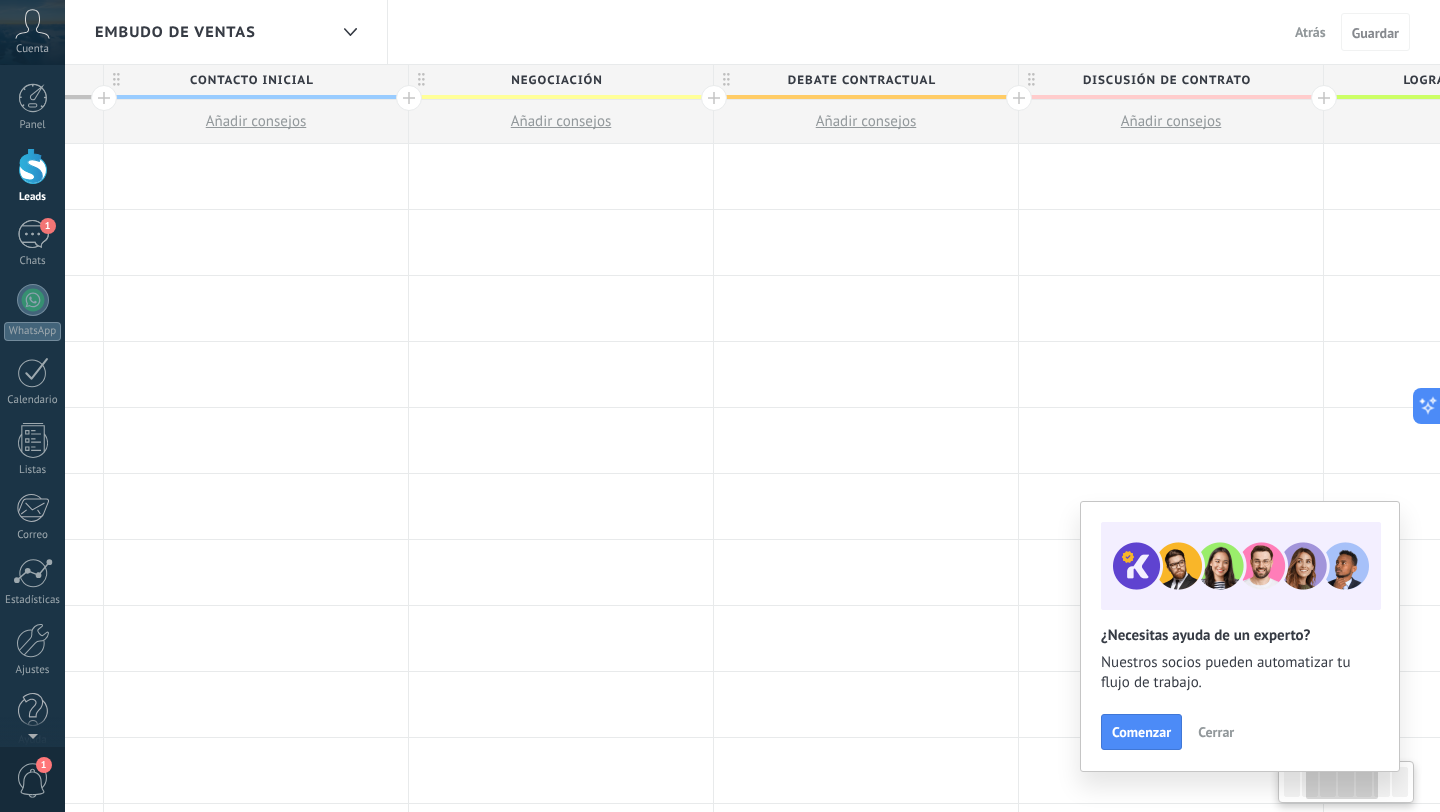 scroll, scrollTop: 0, scrollLeft: 628, axis: horizontal 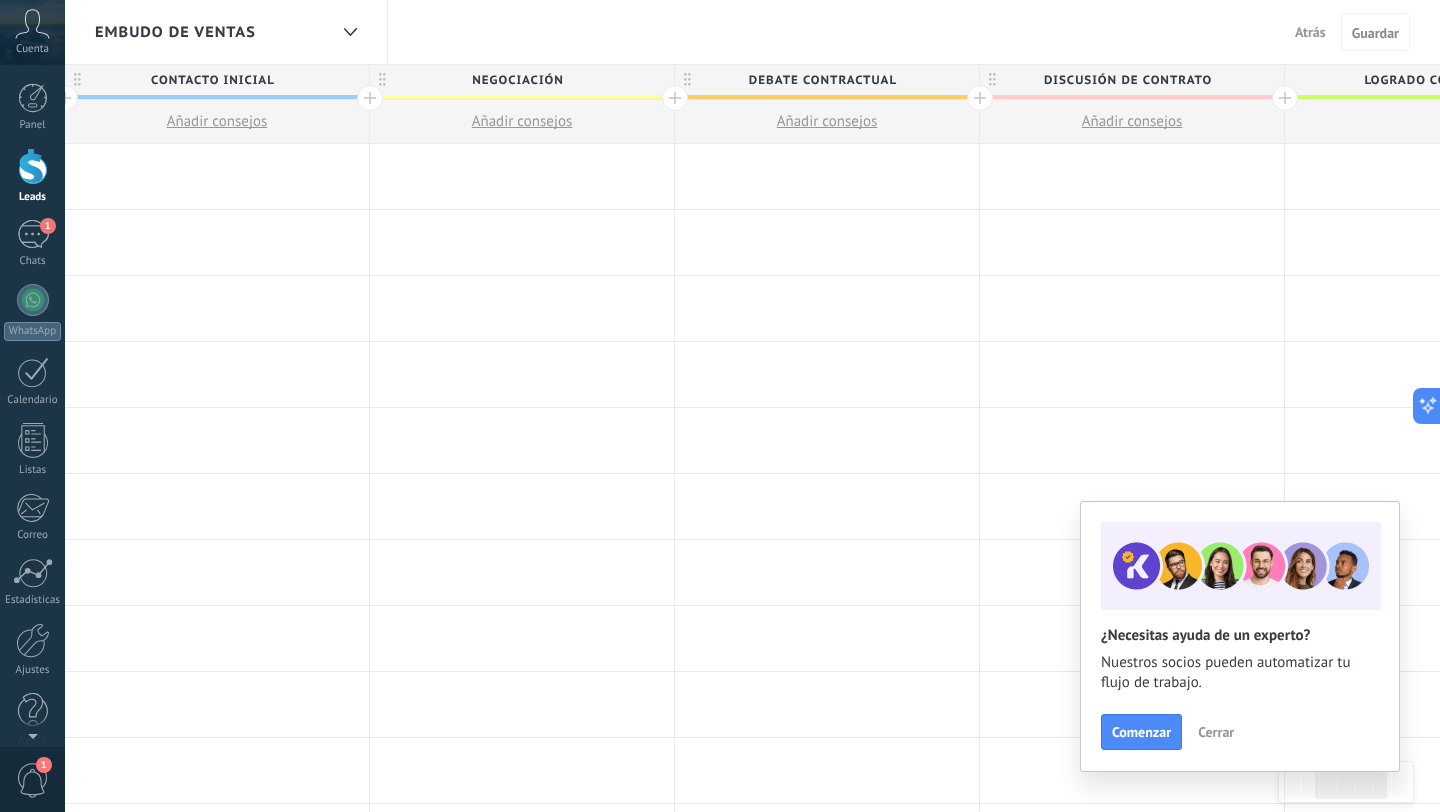 click on "Debate contractual" at bounding box center [822, 80] 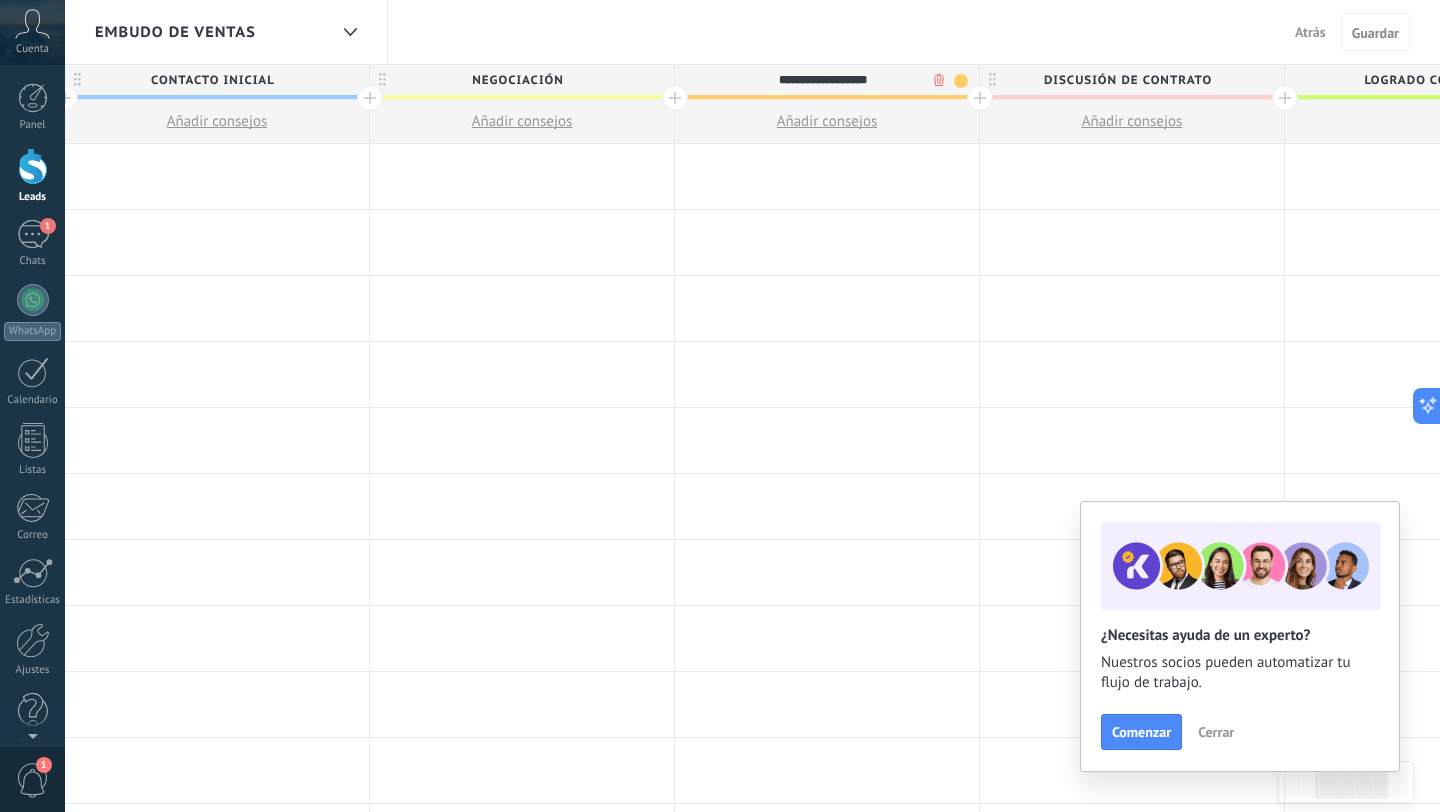 click on "**********" at bounding box center [822, 80] 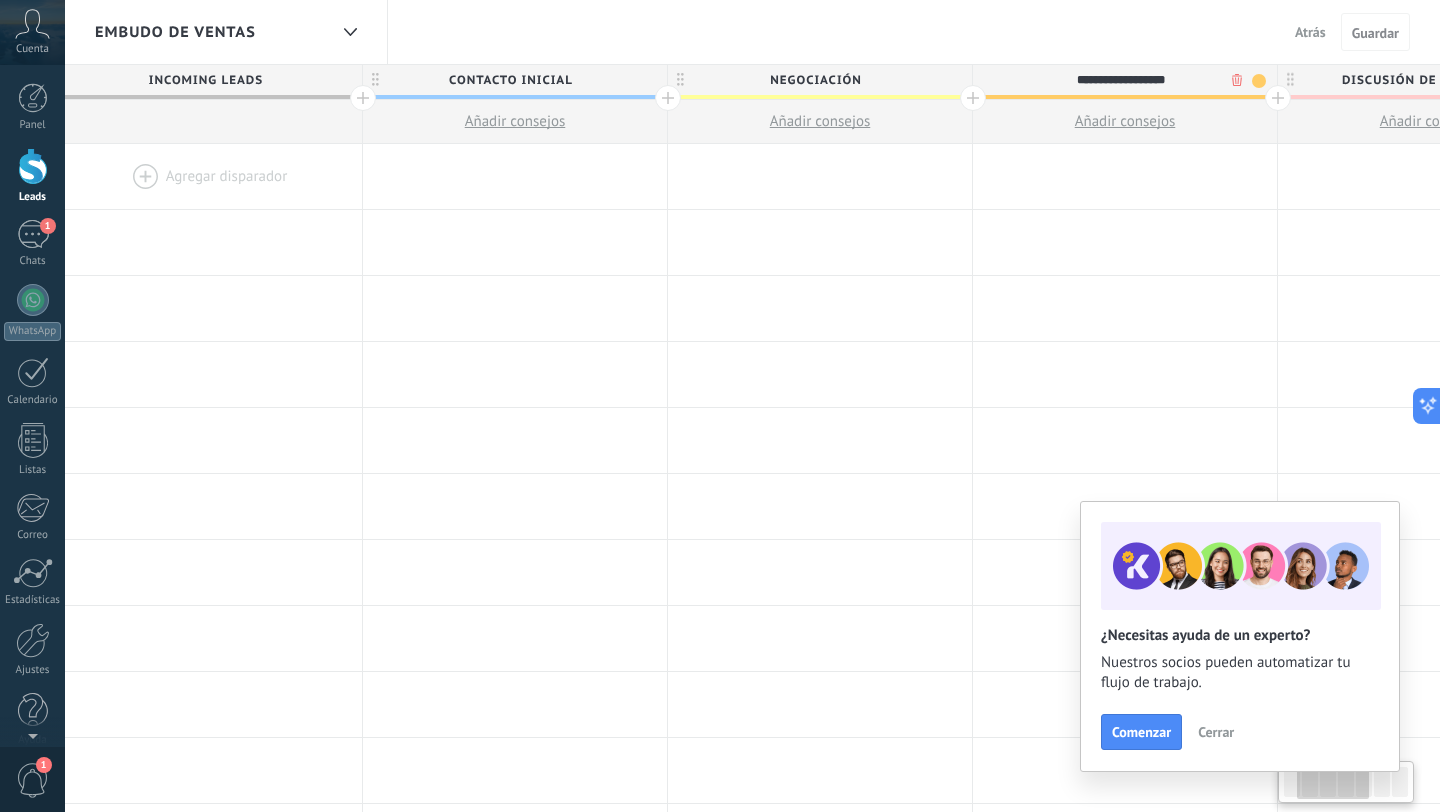 scroll, scrollTop: 0, scrollLeft: 303, axis: horizontal 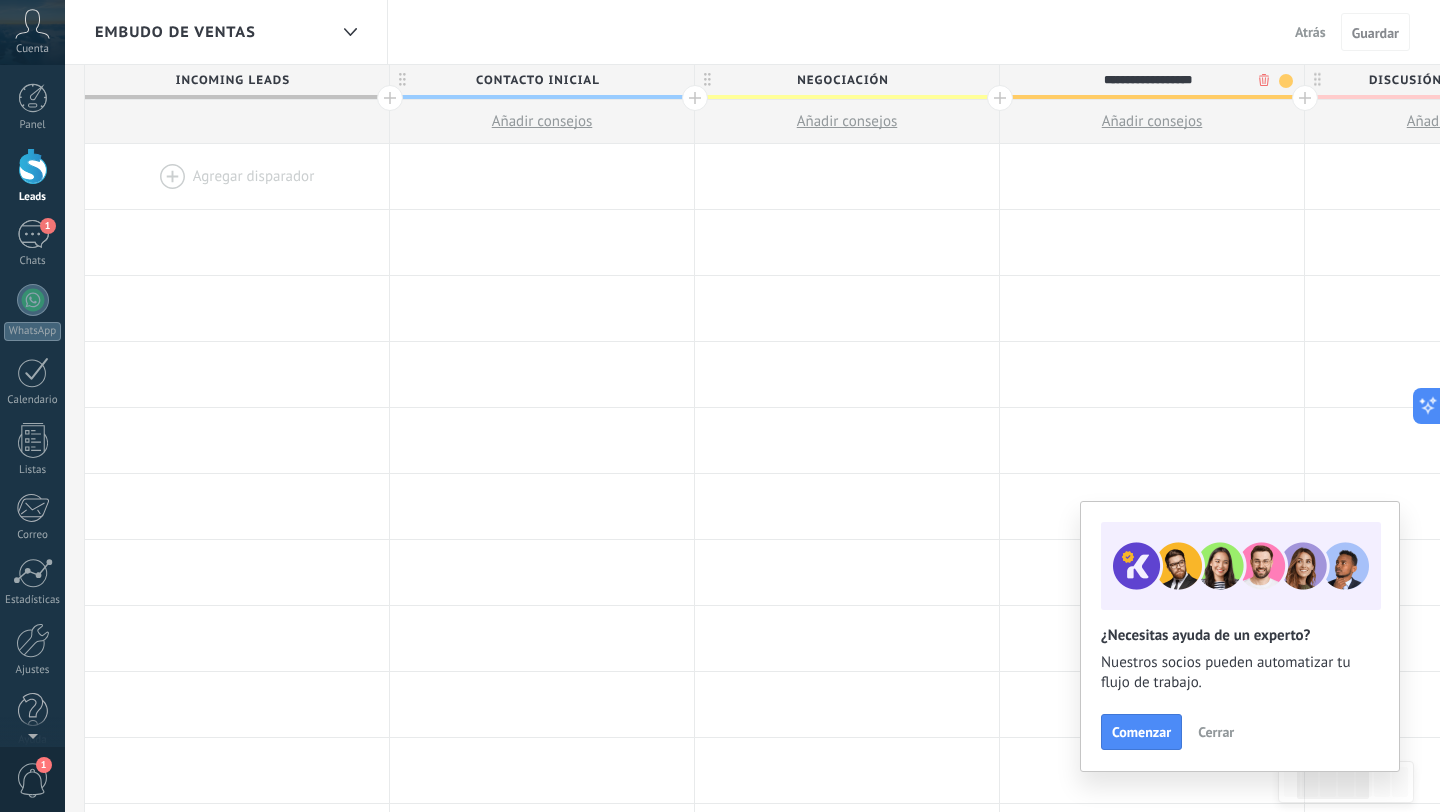 click on "Negociación" at bounding box center [842, 80] 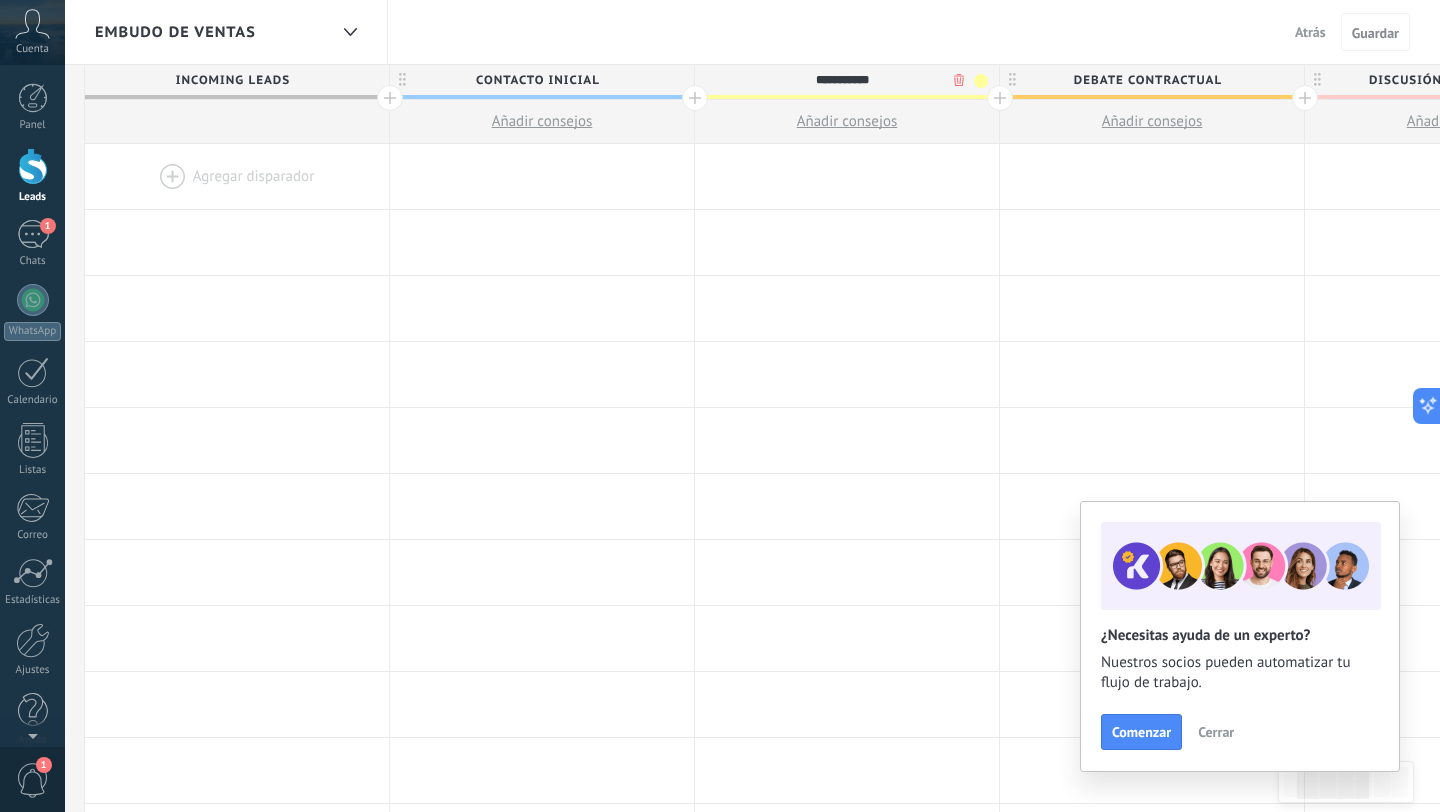 click at bounding box center (981, 81) 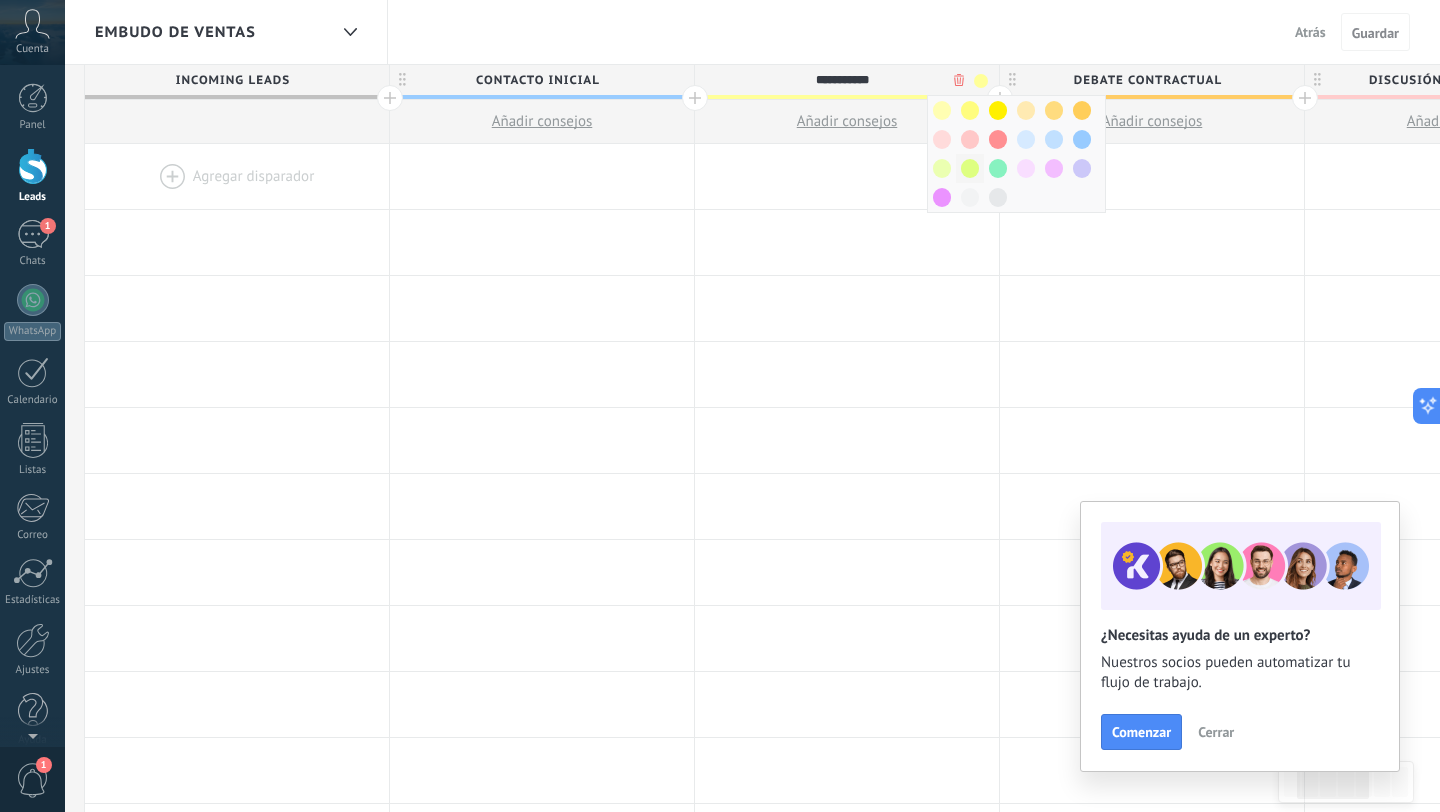 click at bounding box center [970, 168] 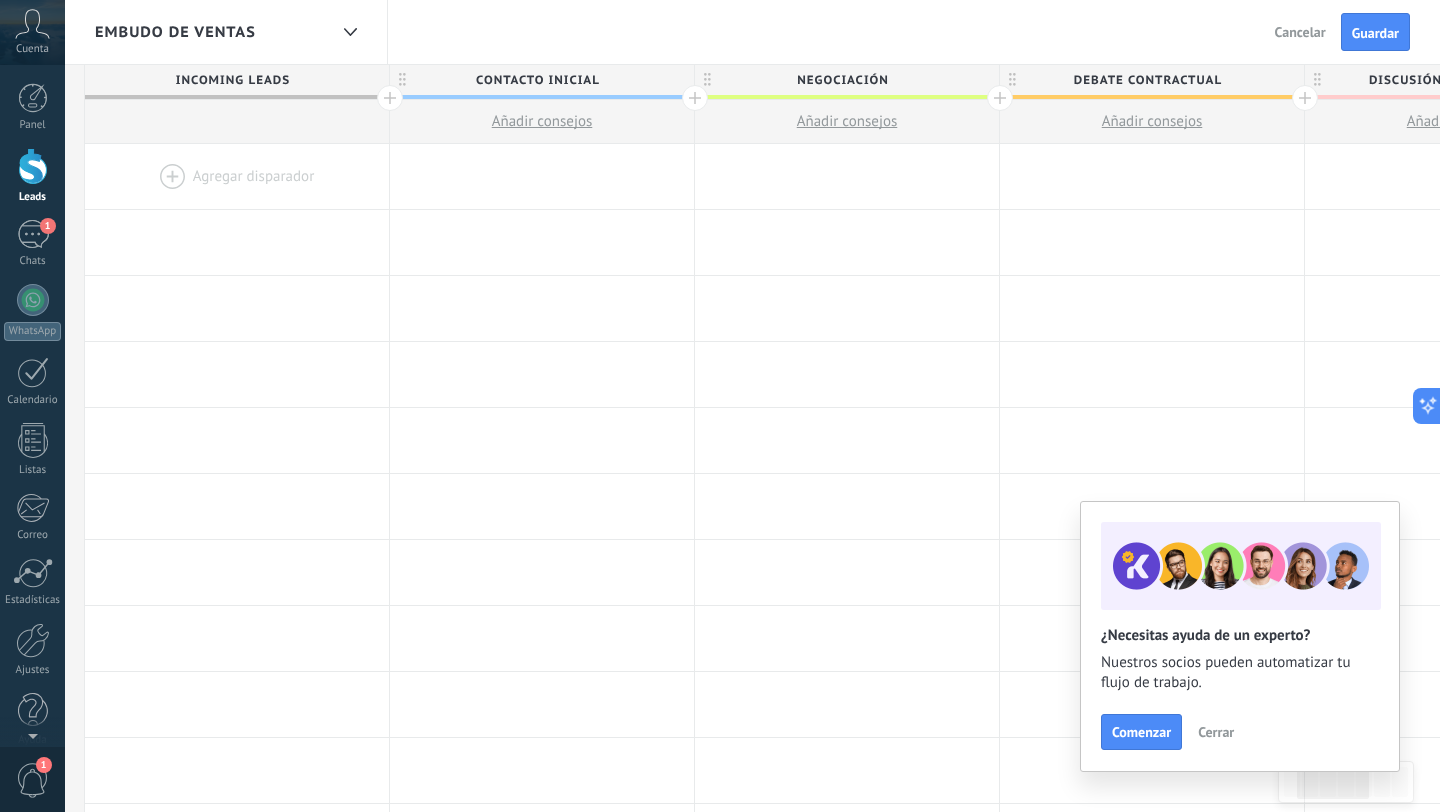 click on "Negociación" at bounding box center [842, 80] 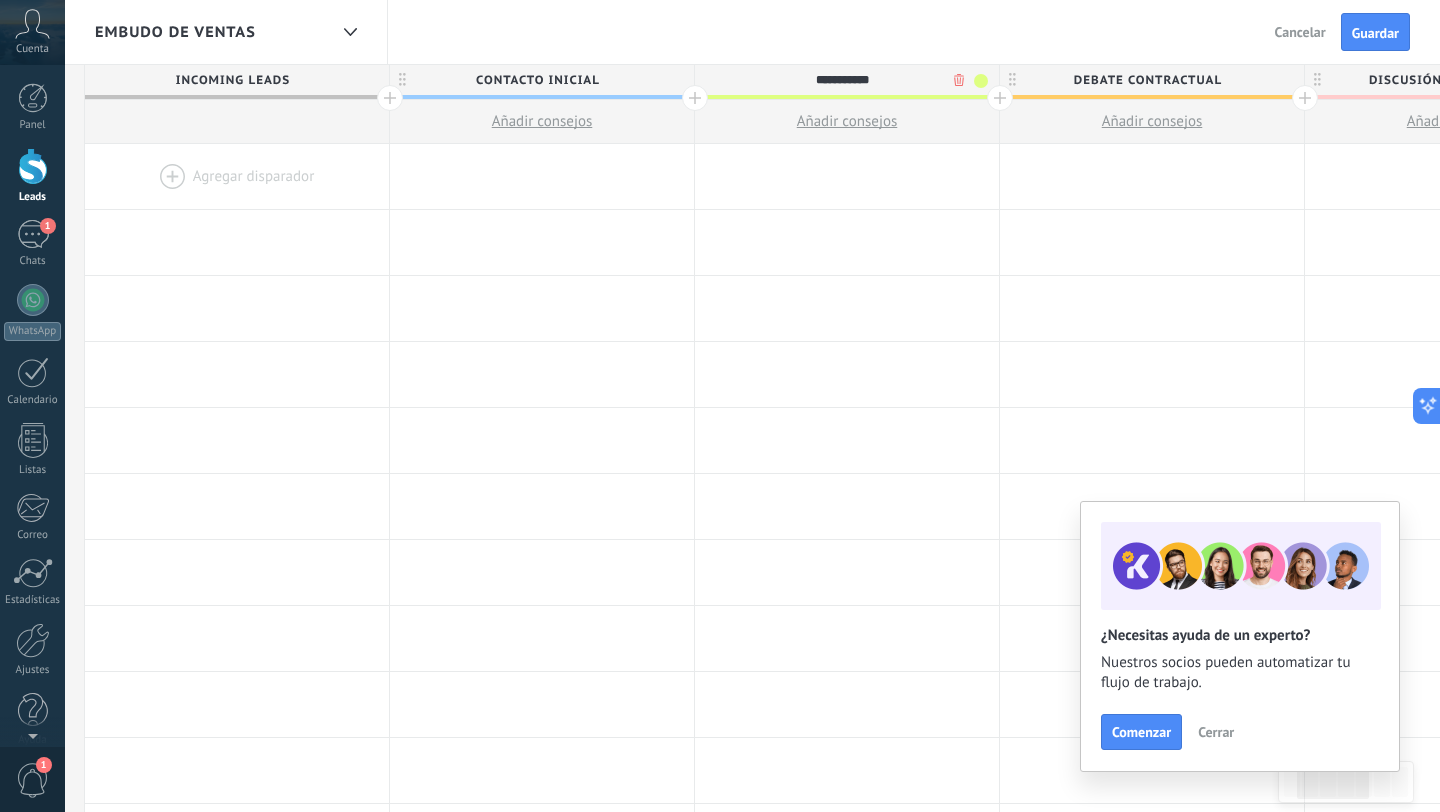 click on "**********" at bounding box center (842, 80) 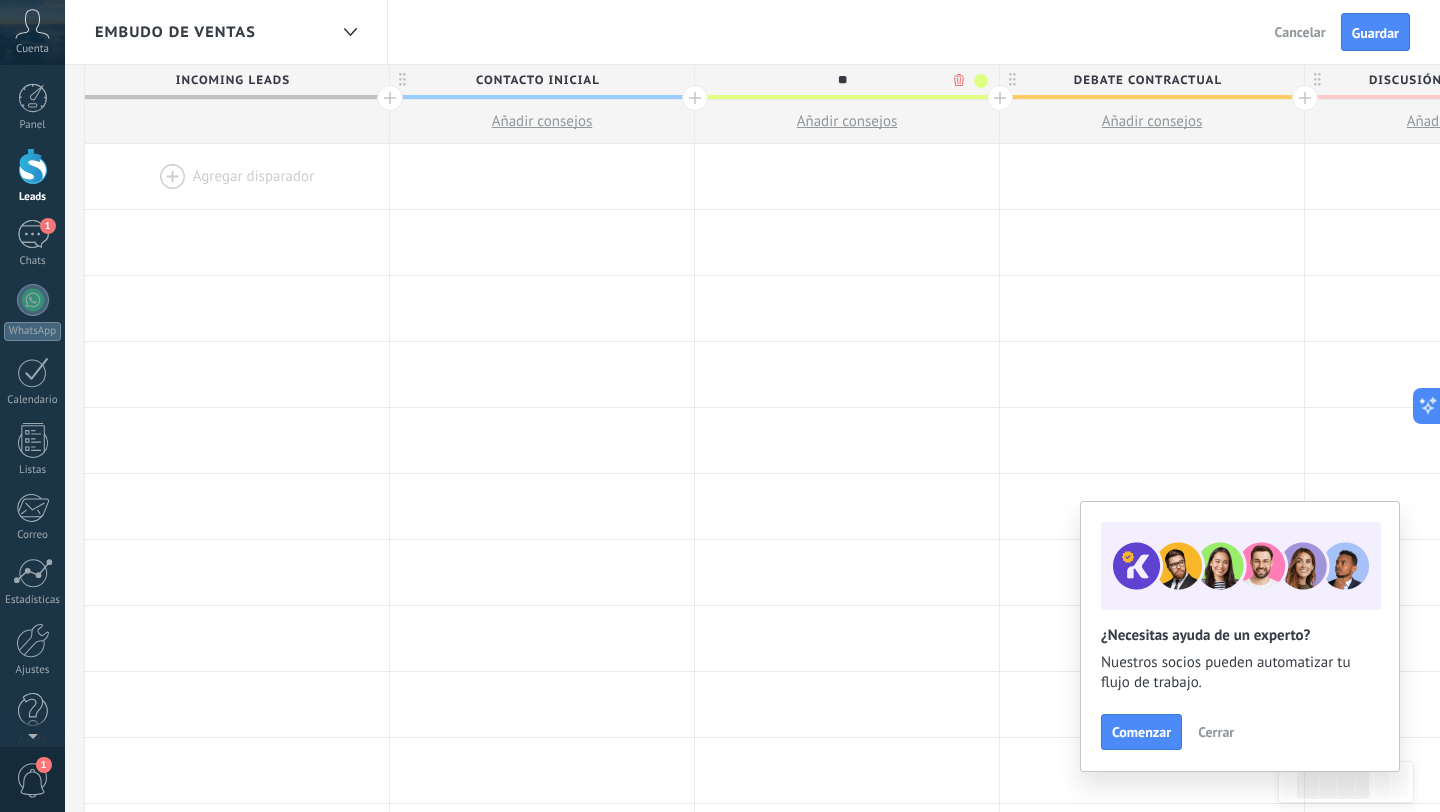 type on "*" 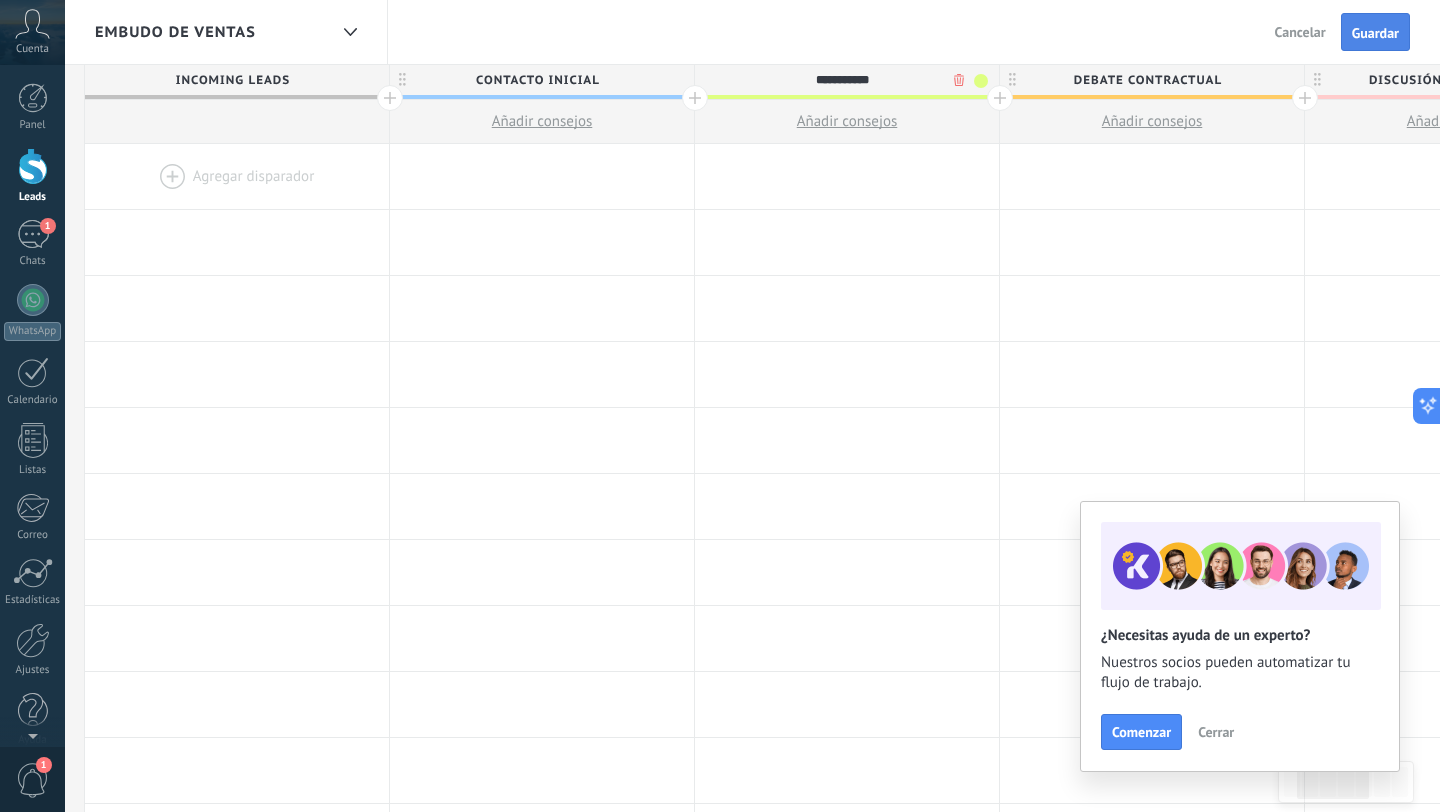 type on "**********" 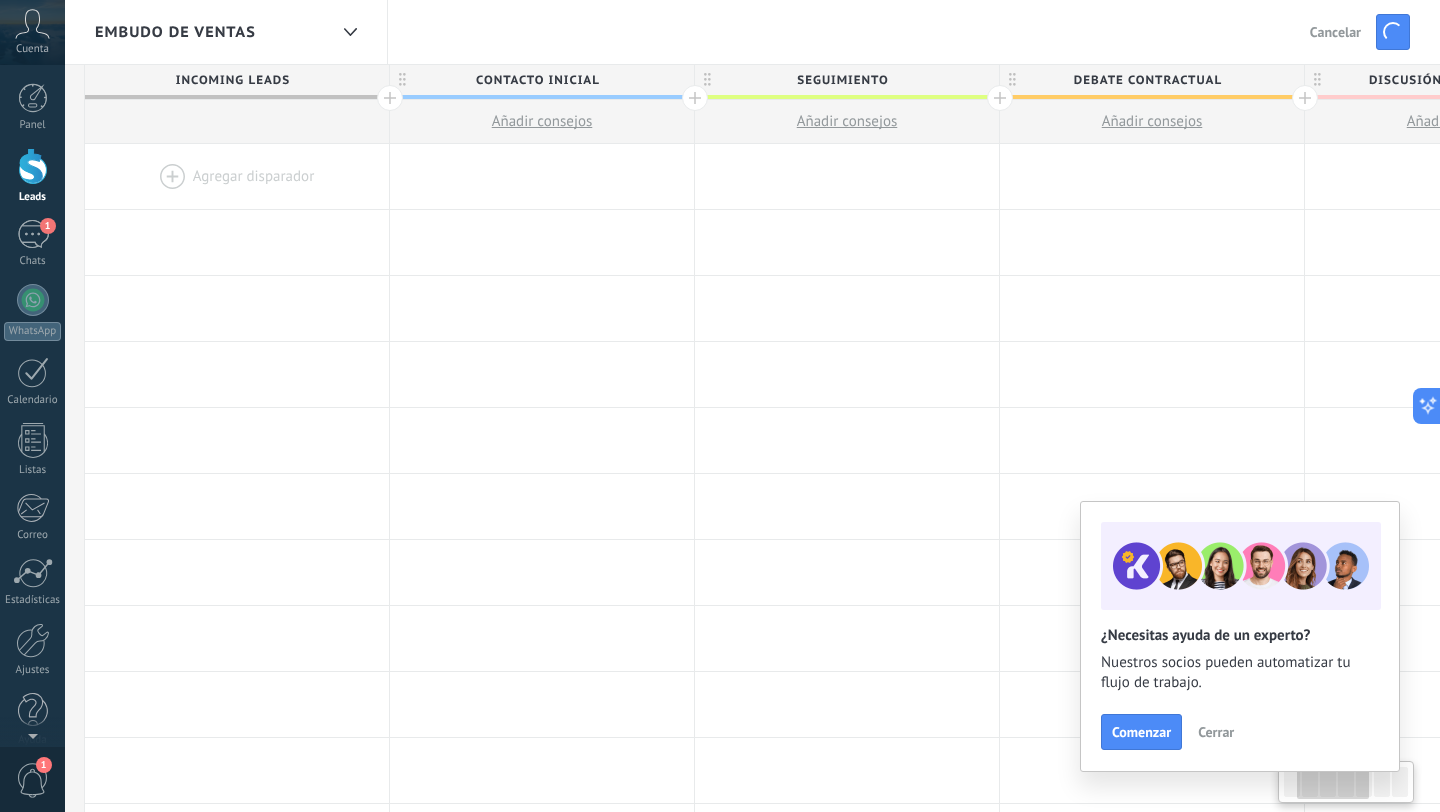 click on "Debate contractual" at bounding box center [1147, 80] 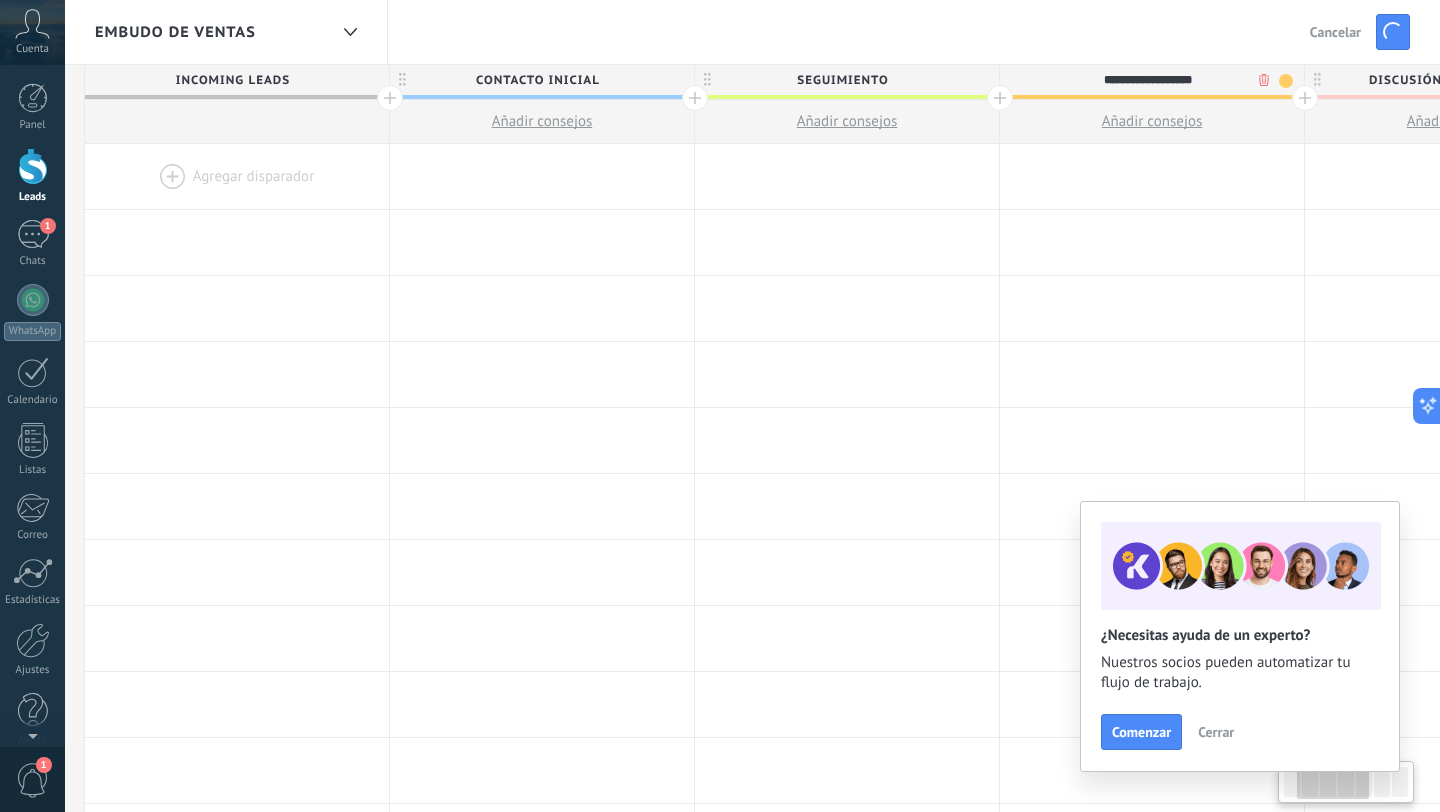 click on "**********" at bounding box center (1147, 80) 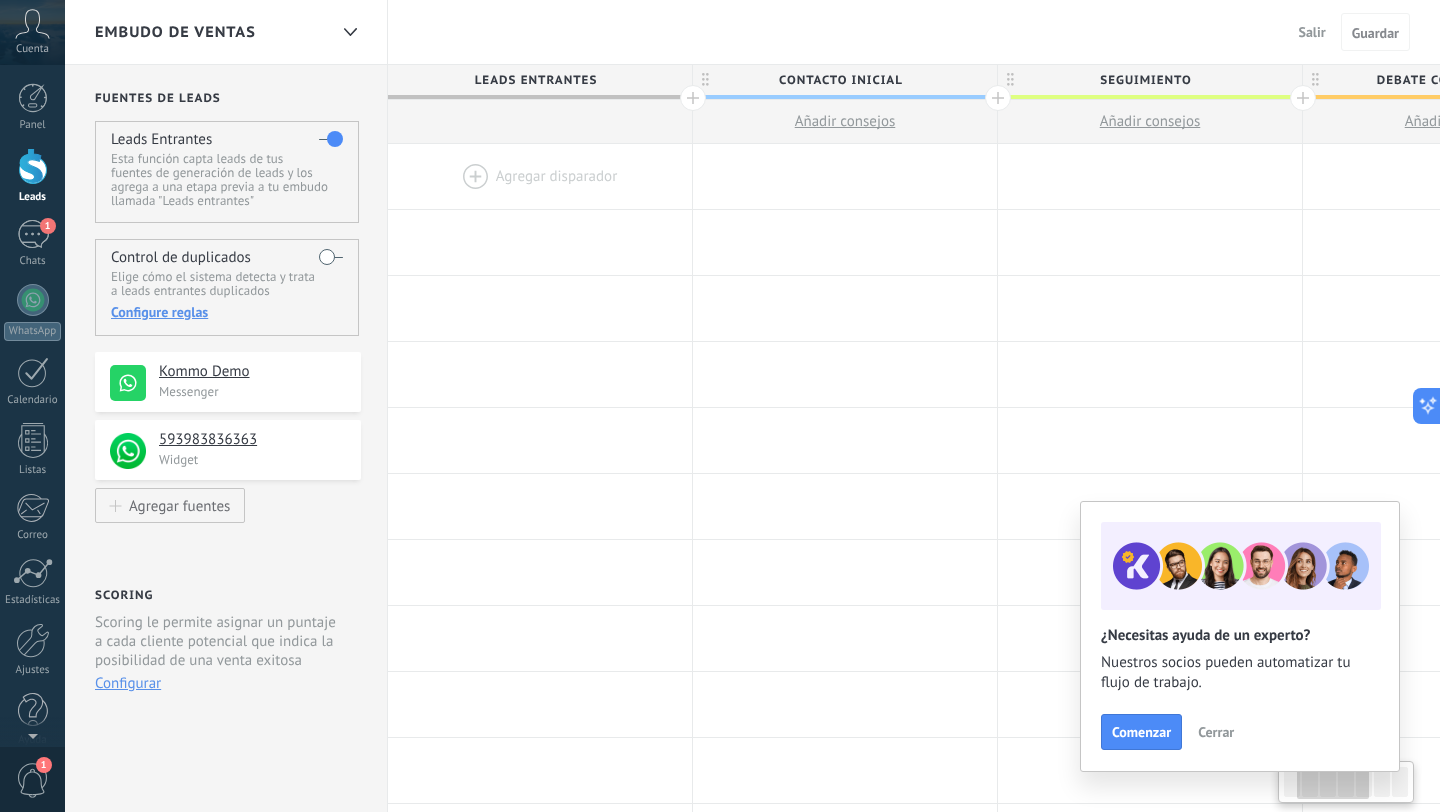 scroll, scrollTop: 0, scrollLeft: 303, axis: horizontal 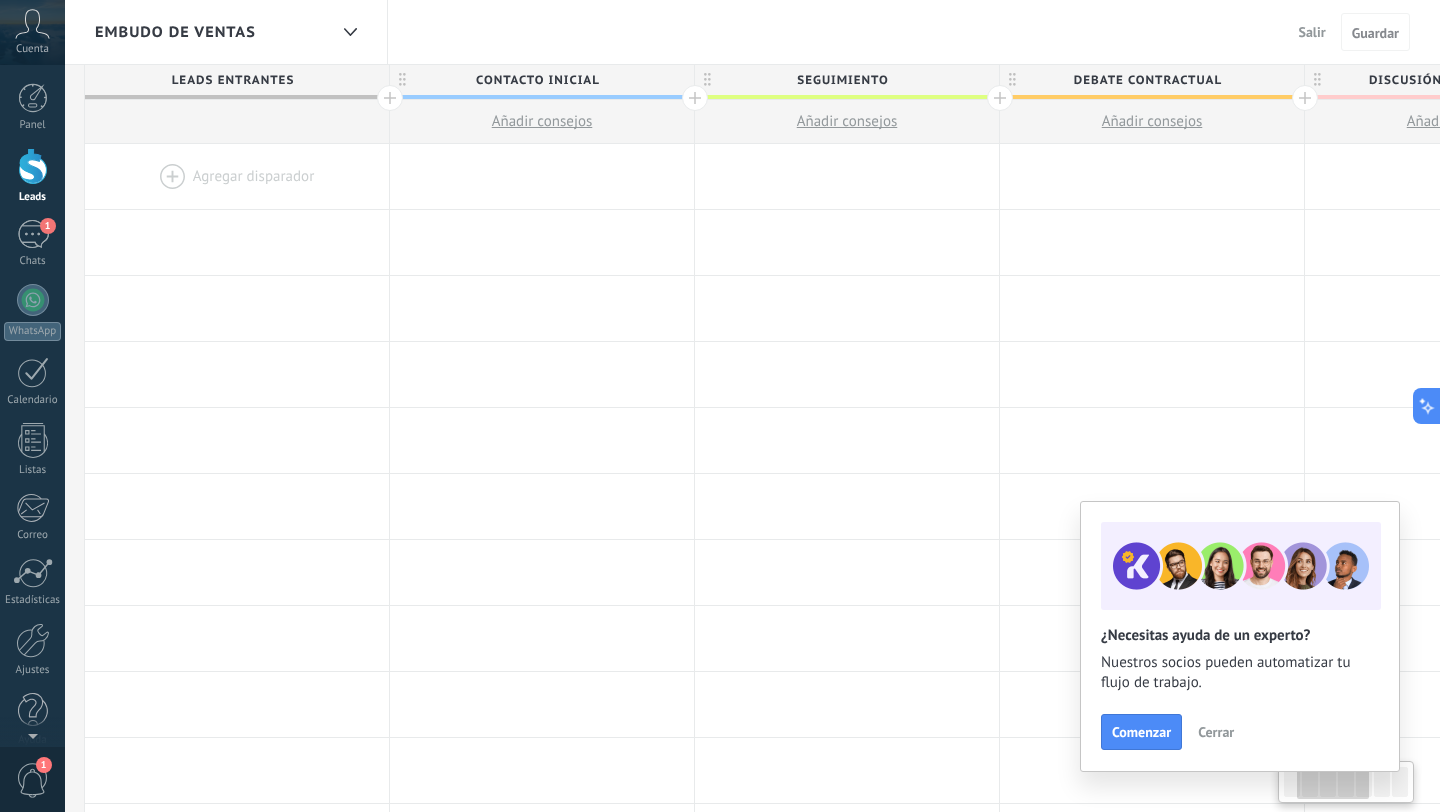 click on "Debate contractual" at bounding box center (1147, 80) 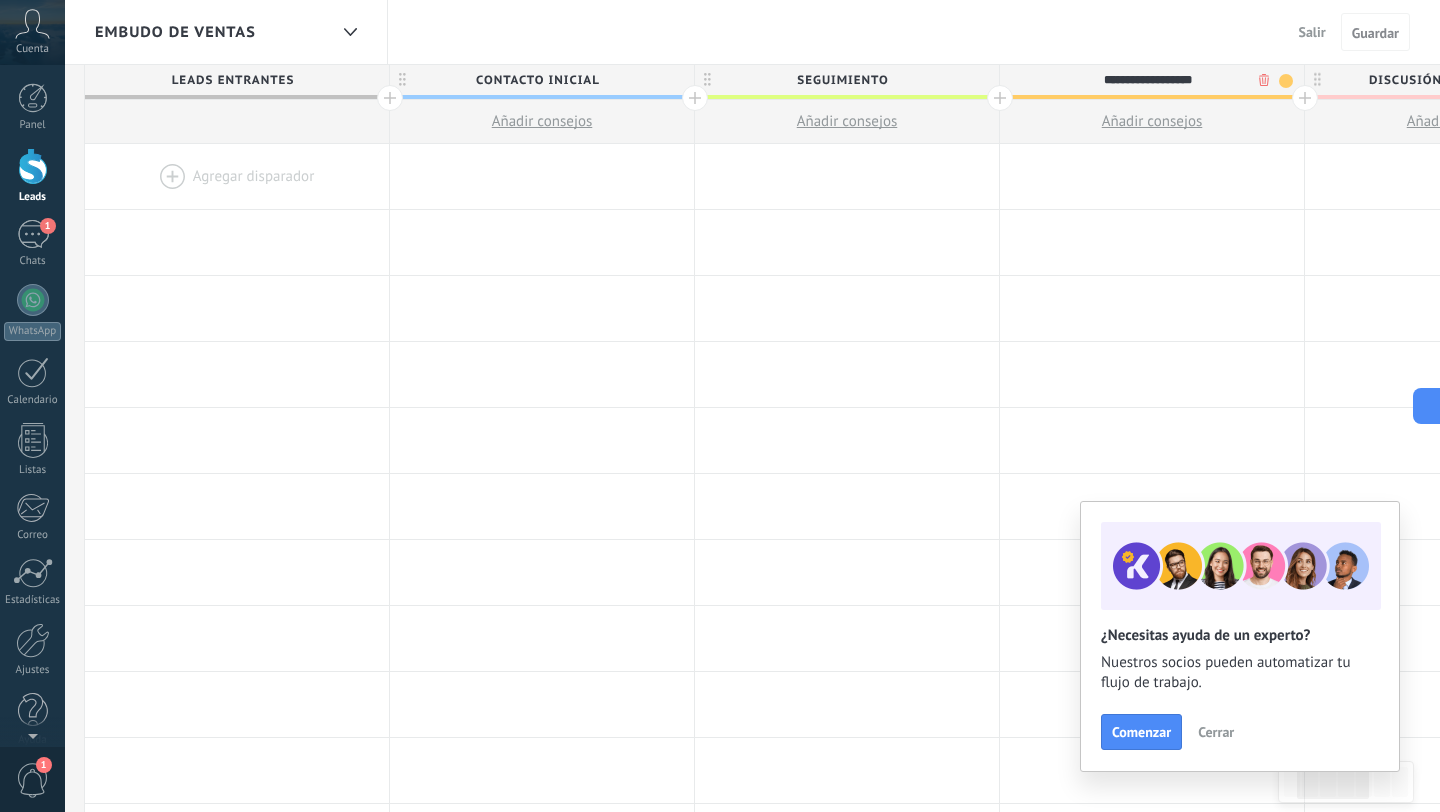 click on "**********" at bounding box center [1147, 80] 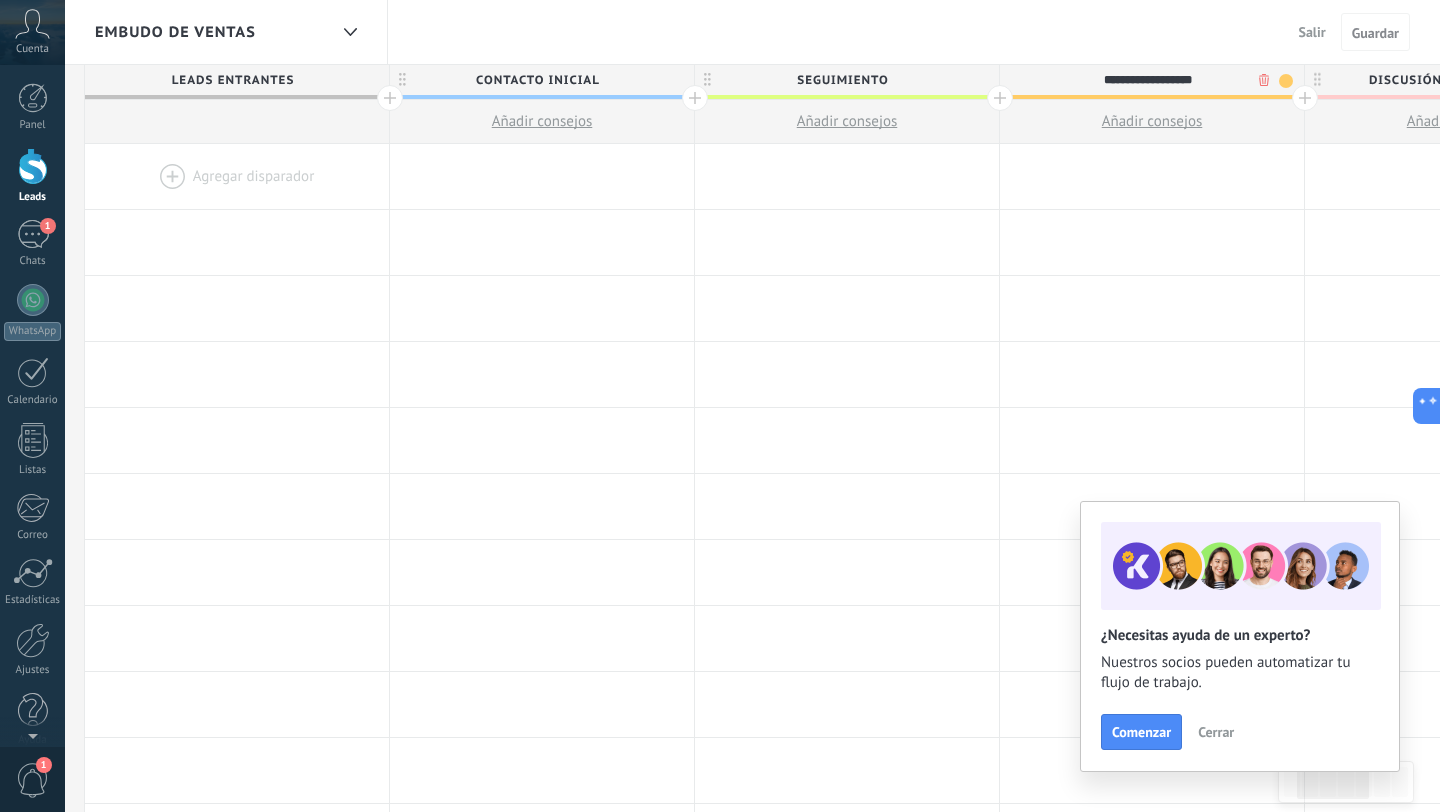 click on "**********" at bounding box center (1147, 80) 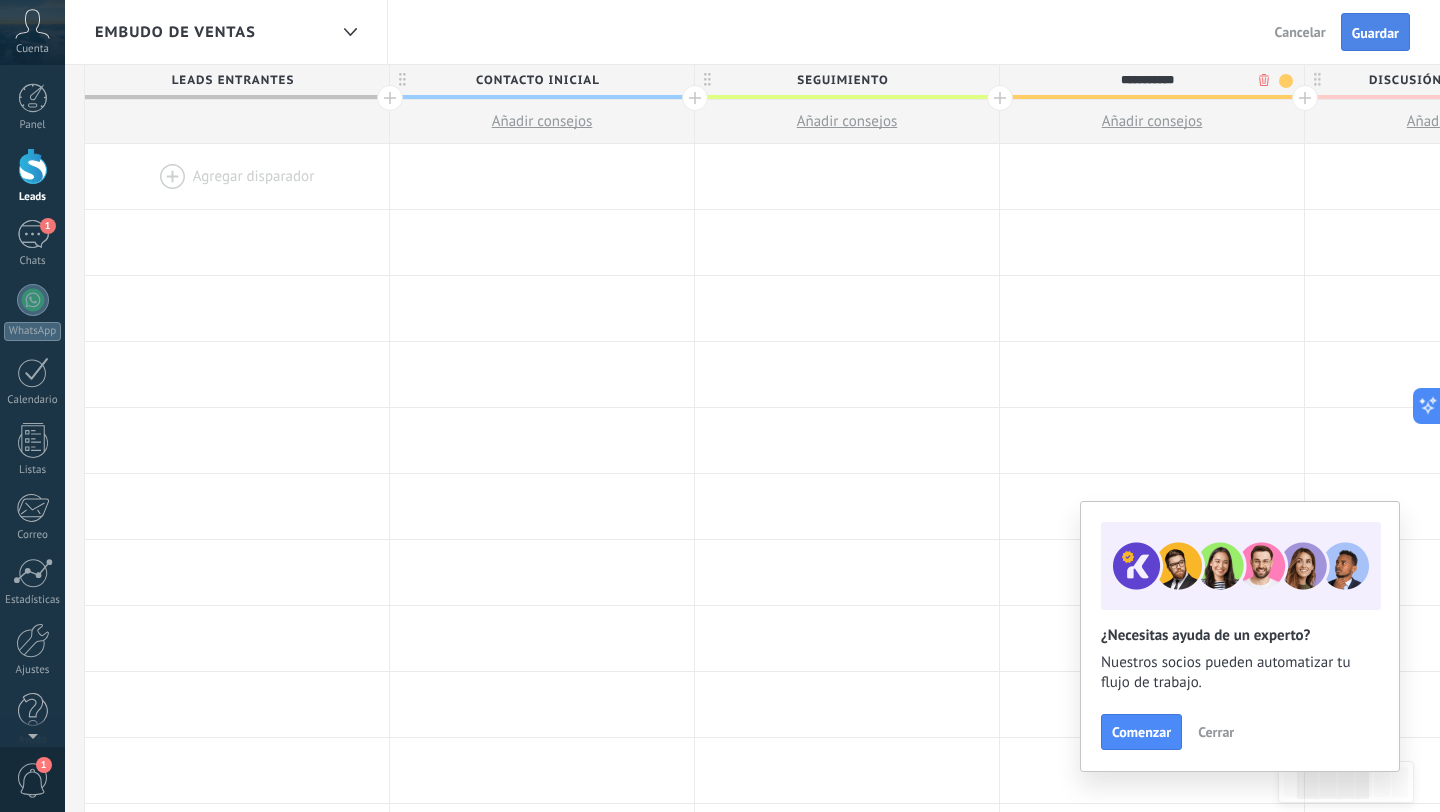 type on "**********" 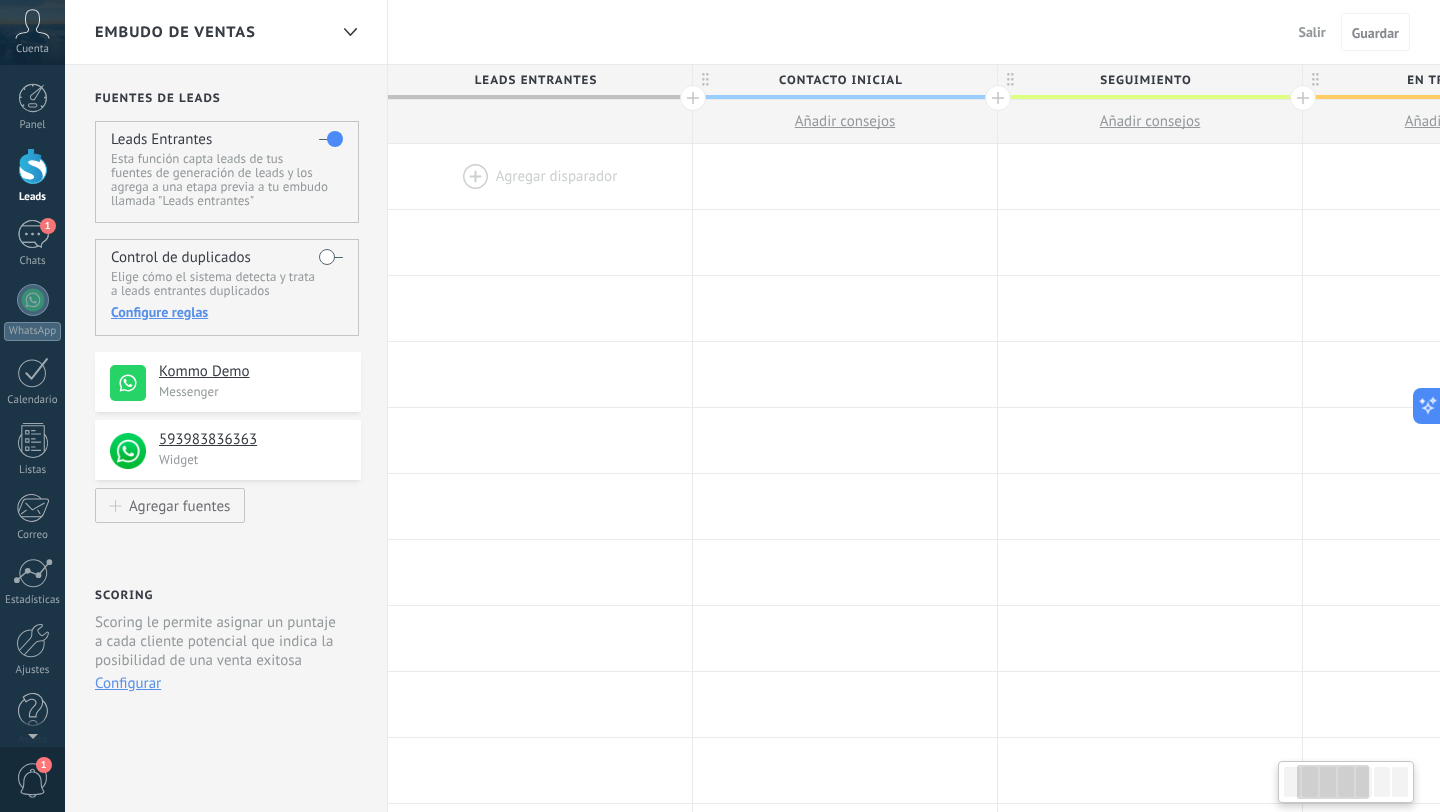 scroll, scrollTop: 0, scrollLeft: 303, axis: horizontal 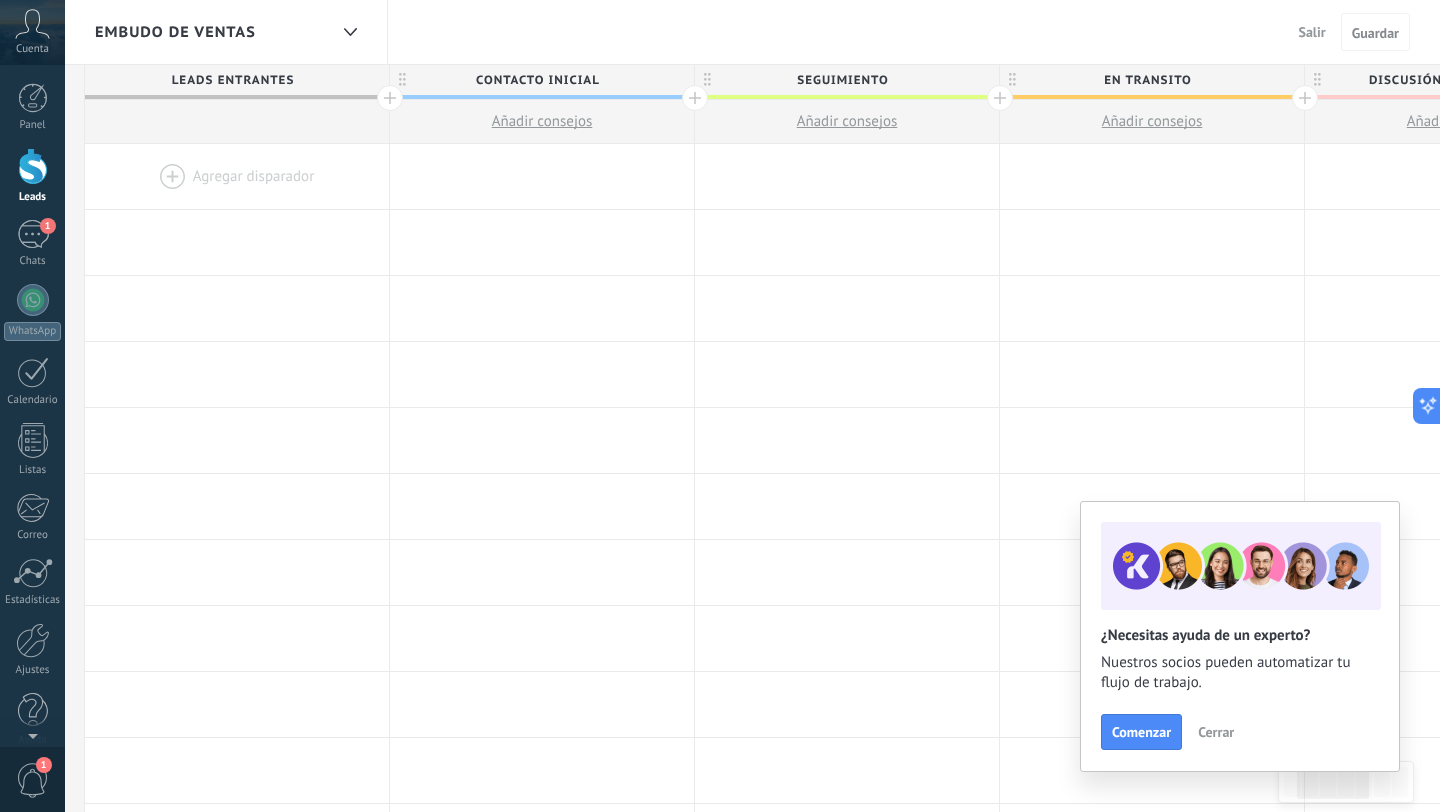 click at bounding box center (1305, 98) 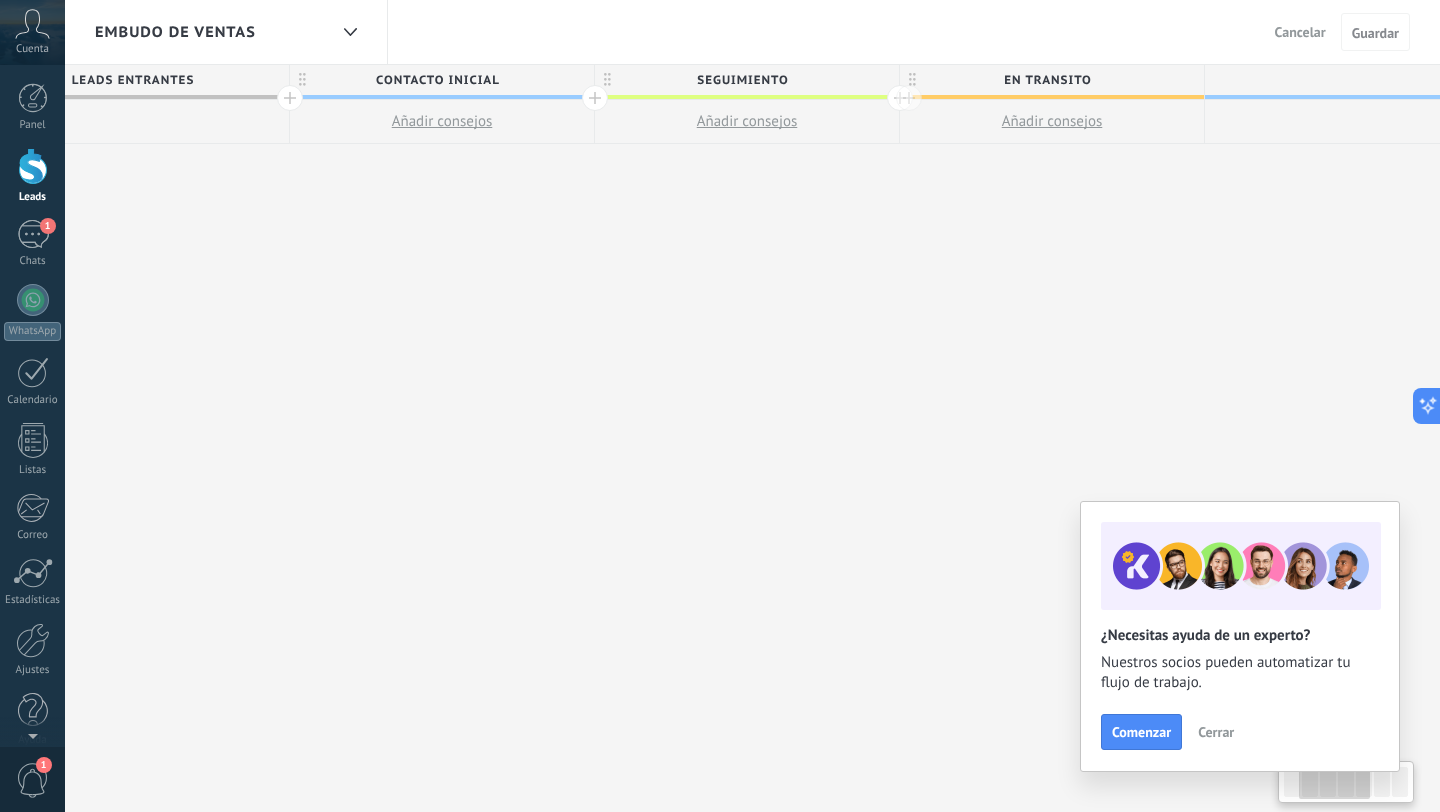 scroll, scrollTop: 0, scrollLeft: 451, axis: horizontal 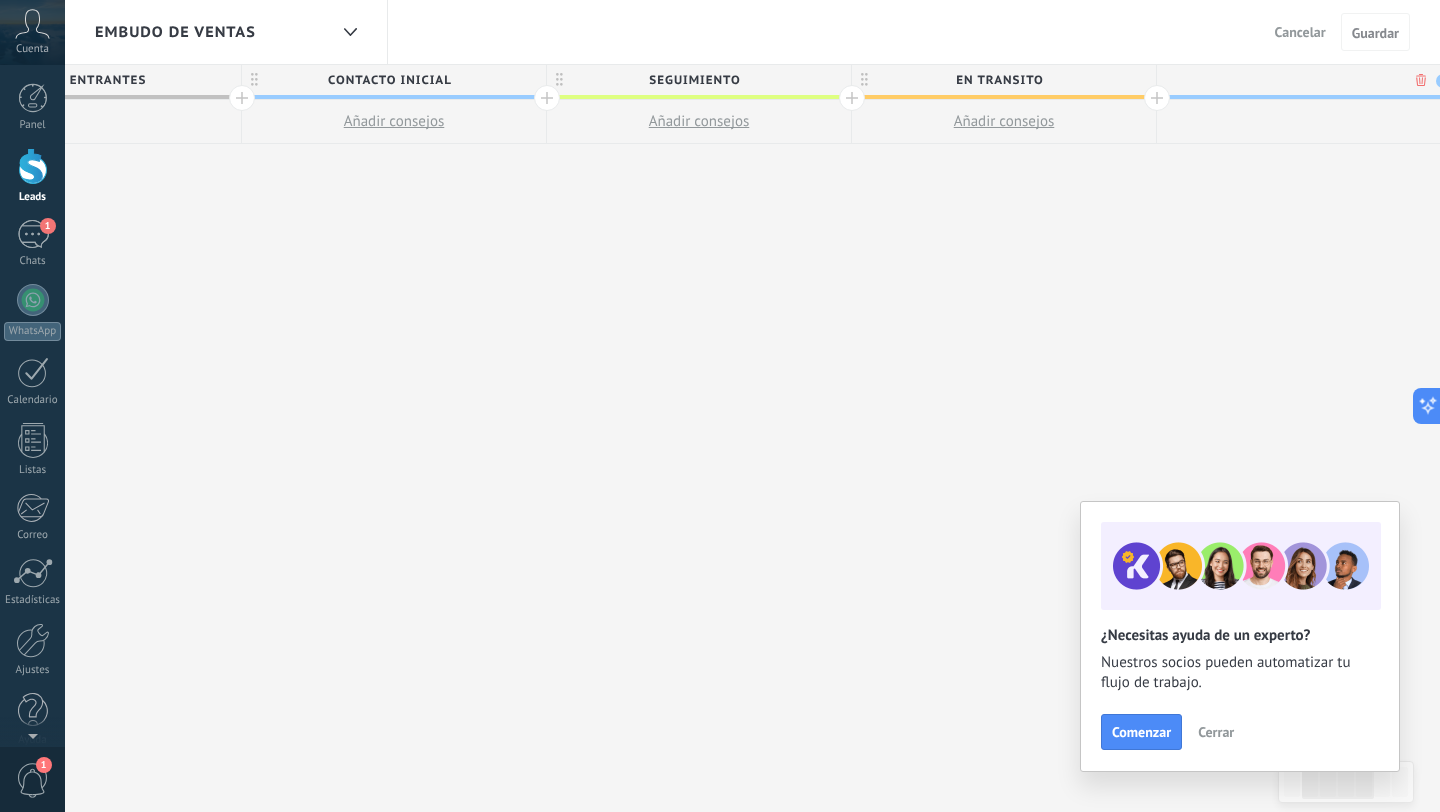 type on "*" 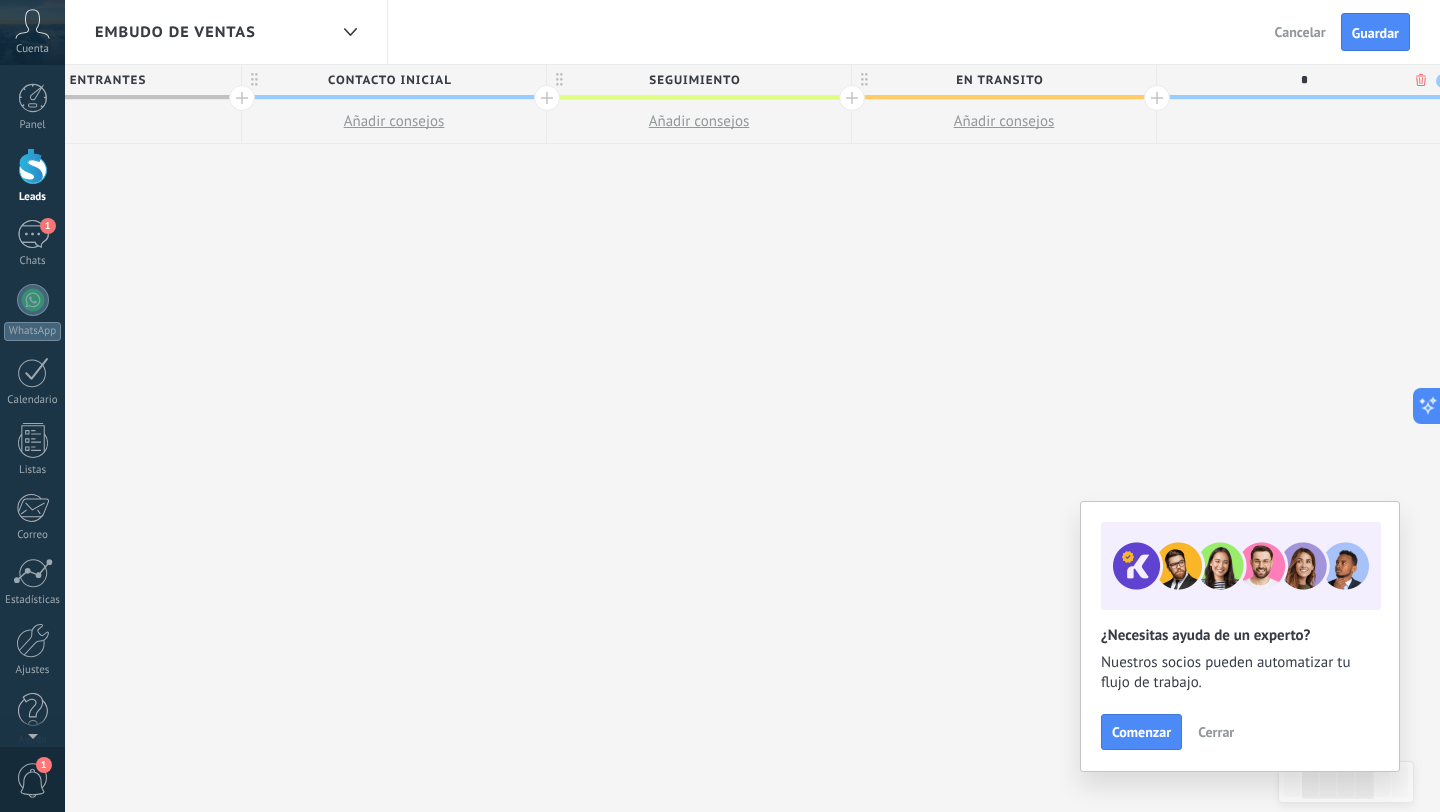 type 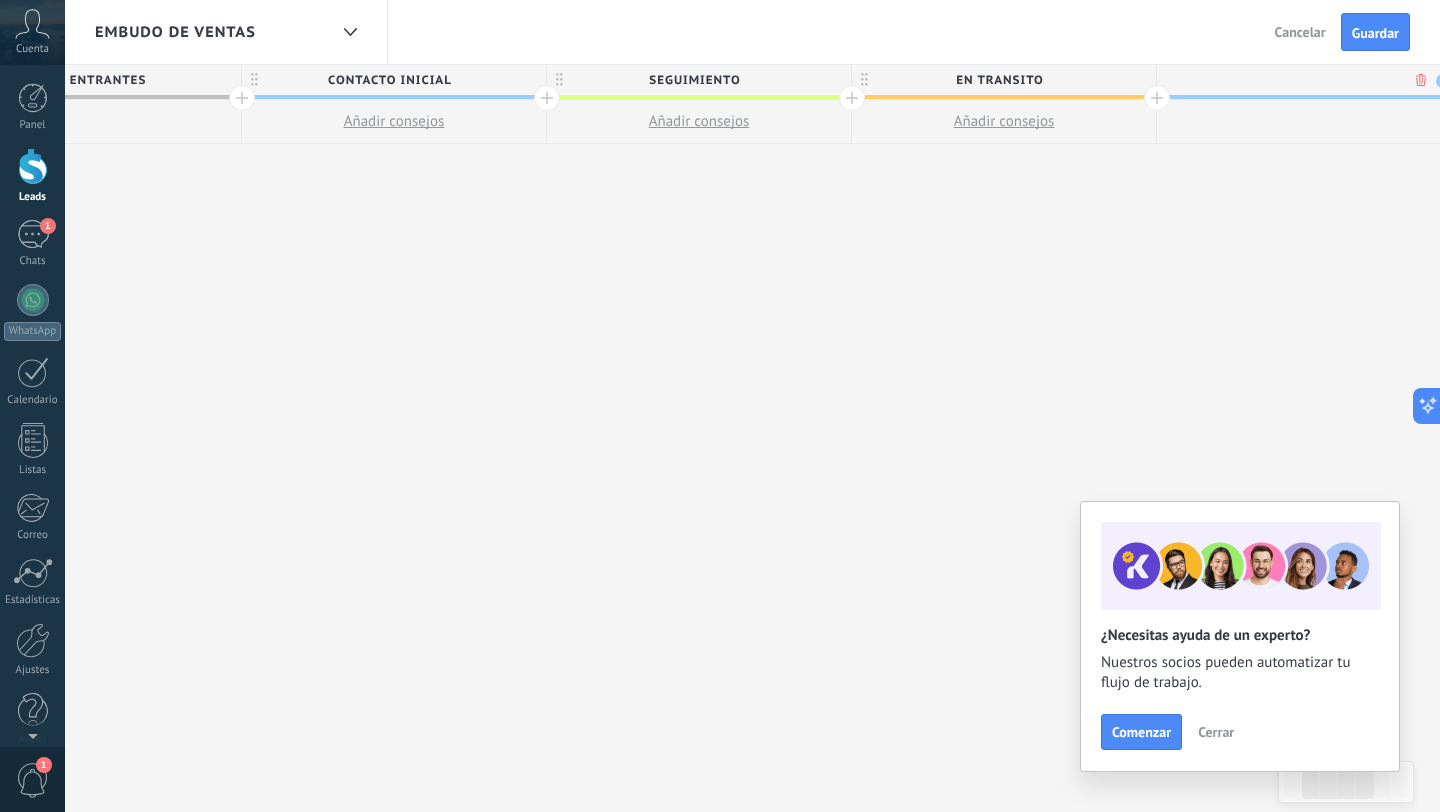 scroll, scrollTop: 0, scrollLeft: 851, axis: horizontal 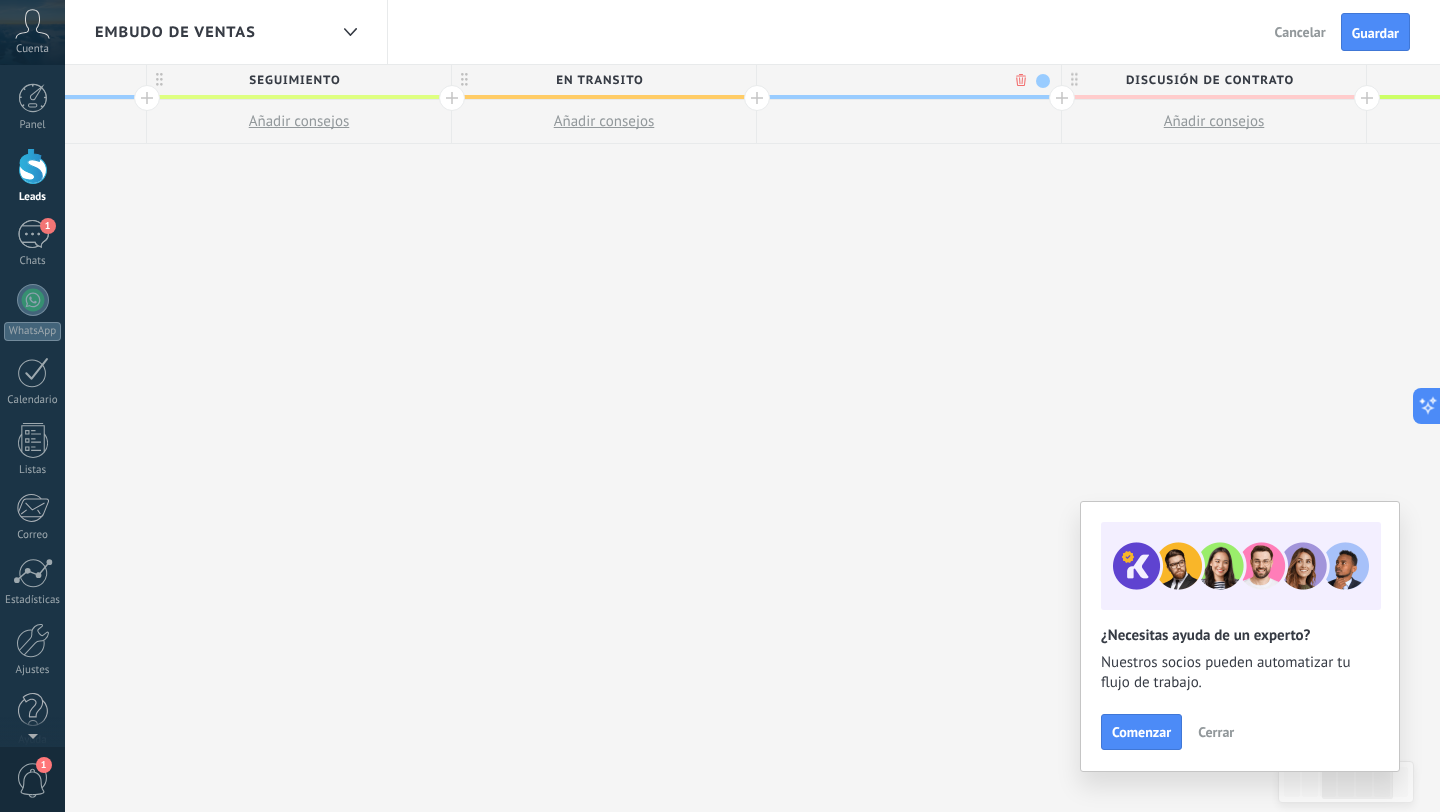 click on ".abccls-1,.abccls-2{fill-rule:evenodd}.abccls-2{fill:#fff} .abfcls-1{fill:none}.abfcls-2{fill:#fff} .abncls-1{isolation:isolate}.abncls-2{opacity:.06}.abncls-2,.abncls-3,.abncls-6{mix-blend-mode:multiply}.abncls-3{opacity:.15}.abncls-4,.abncls-8{fill:#fff}.abncls-5{fill:url(#abnlinear-gradient)}.abncls-6{opacity:.04}.abncls-7{fill:url(#abnlinear-gradient-2)}.abncls-8{fill-rule:evenodd} .abqst0{fill:#ffa200} .abwcls-1{fill:#252525} .cls-1{isolation:isolate} .acicls-1{fill:none} .aclcls-1{fill:#232323} .acnst0{display:none} .addcls-1,.addcls-2{fill:none;stroke-miterlimit:10}.addcls-1{stroke:#dfe0e5}.addcls-2{stroke:#a1a7ab} .adecls-1,.adecls-2{fill:none;stroke-miterlimit:10}.adecls-1{stroke:#dfe0e5}.adecls-2{stroke:#a1a7ab} .adqcls-1{fill:#8591a5;fill-rule:evenodd} .aeccls-1{fill:#5c9f37} .aeecls-1{fill:#f86161} .aejcls-1{fill:#8591a5;fill-rule:evenodd} .aekcls-1{fill-rule:evenodd} .aelcls-1{fill-rule:evenodd;fill:currentColor} .aemcls-1{fill-rule:evenodd;fill:currentColor} .aencls-2{fill:#f86161;opacity:.3}" at bounding box center (720, 406) 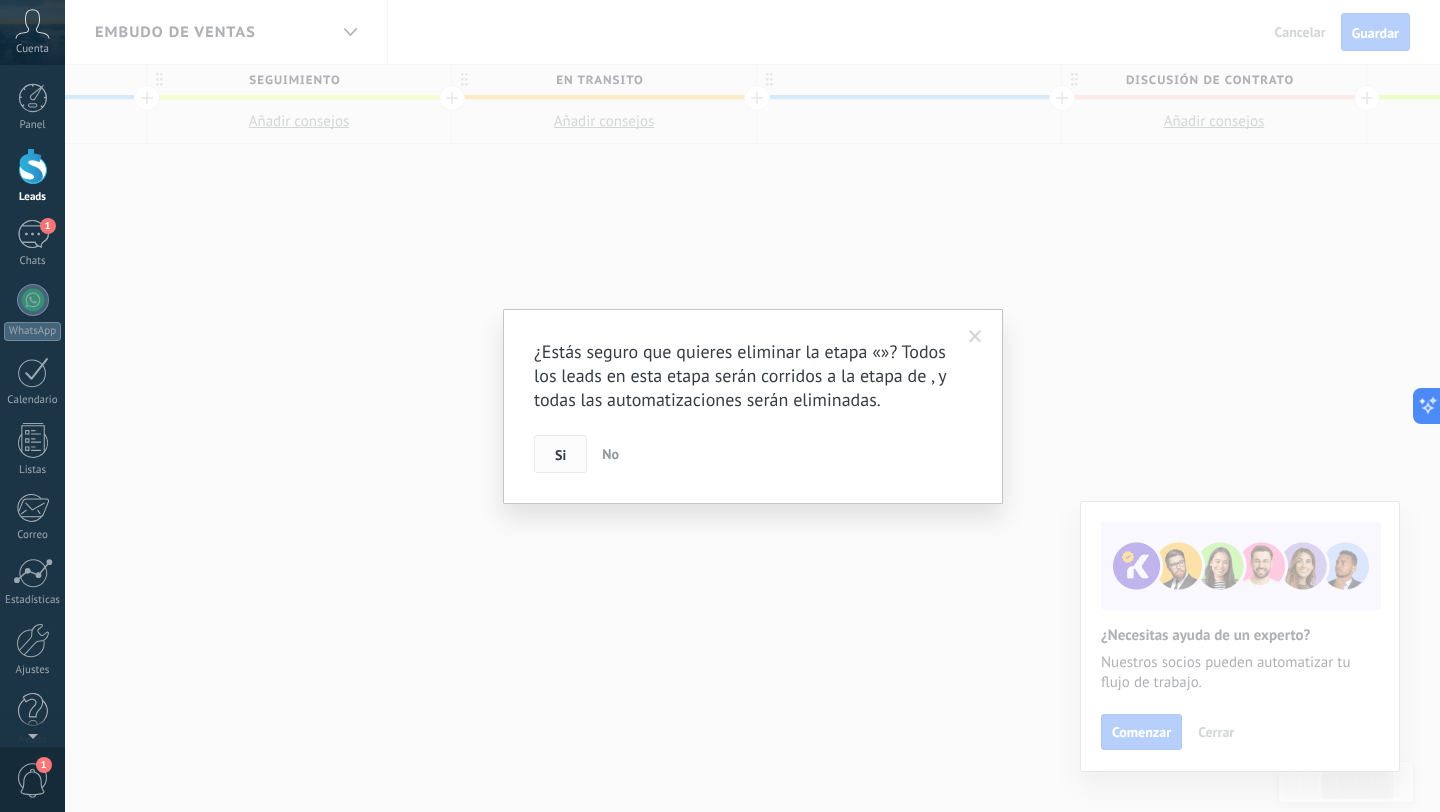 click on "Si" at bounding box center (560, 454) 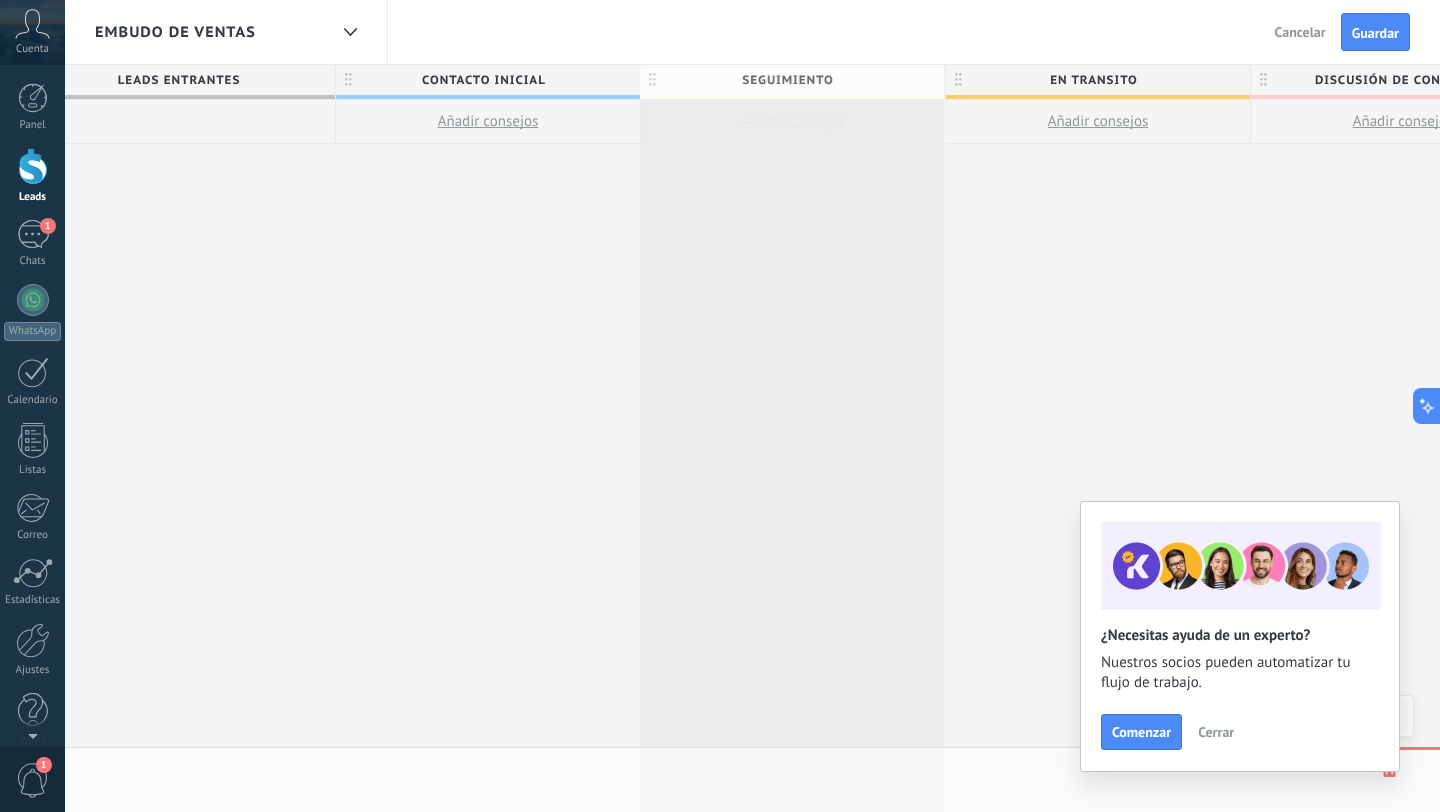 scroll, scrollTop: 0, scrollLeft: 358, axis: horizontal 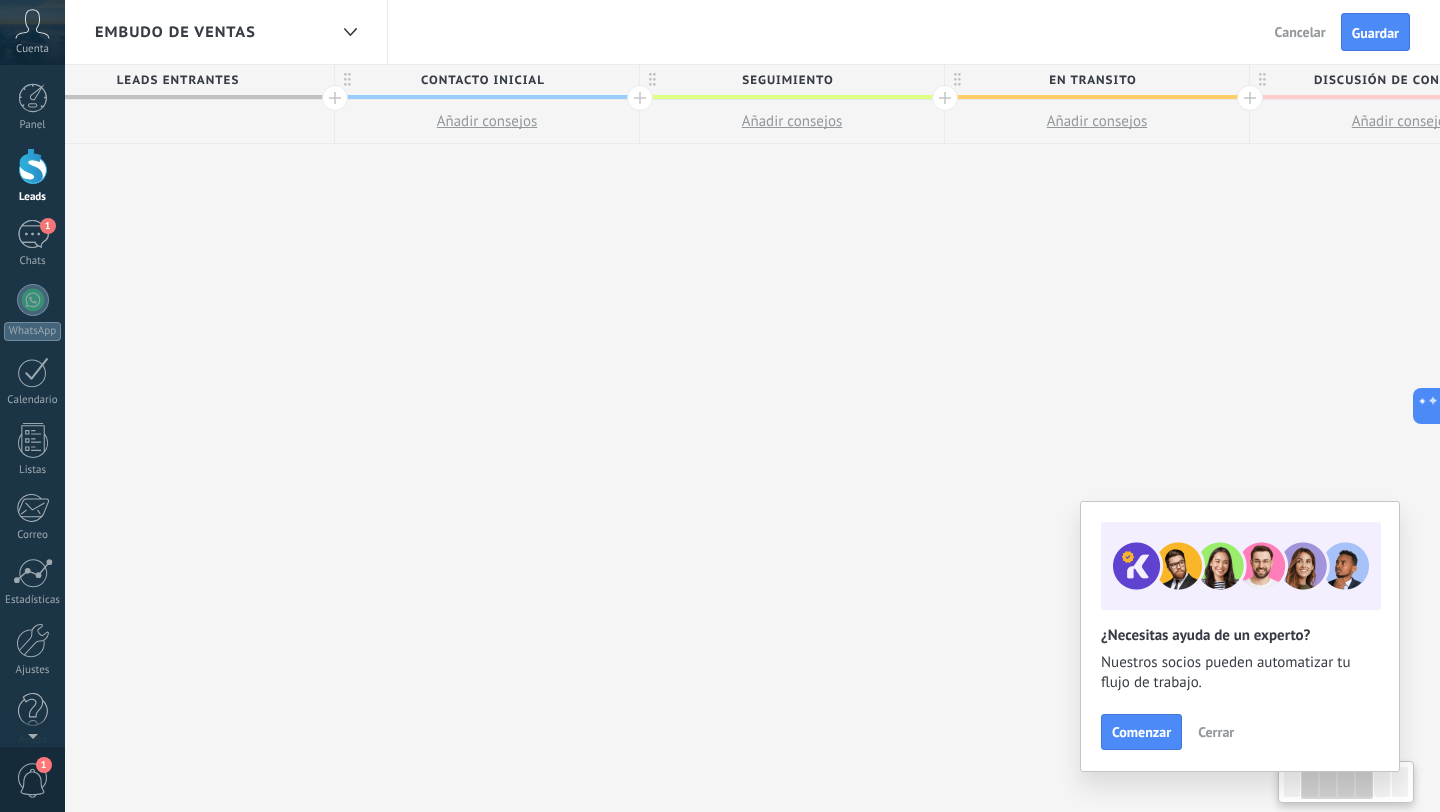 click on "SEGUIMIENTO" at bounding box center (787, 80) 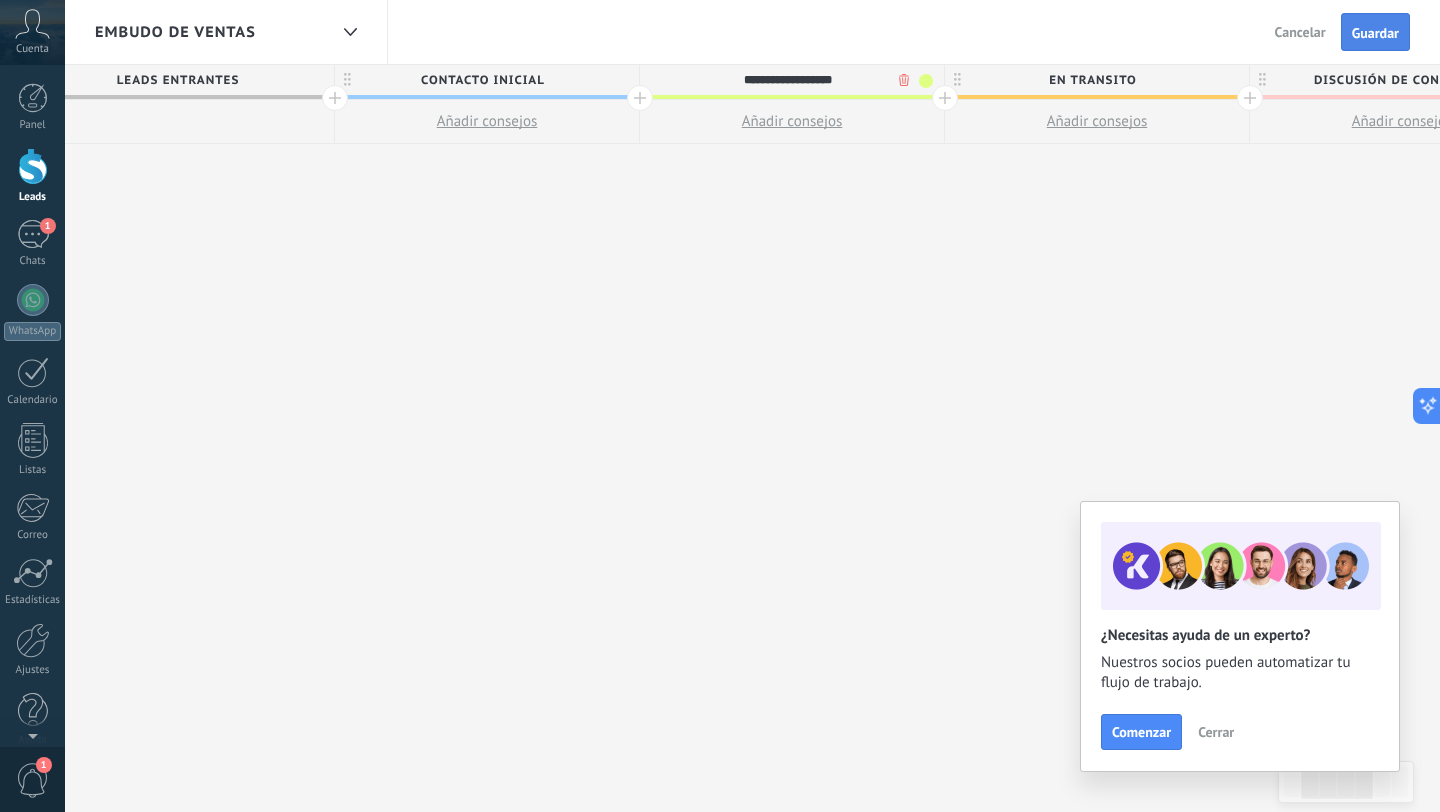 type on "**********" 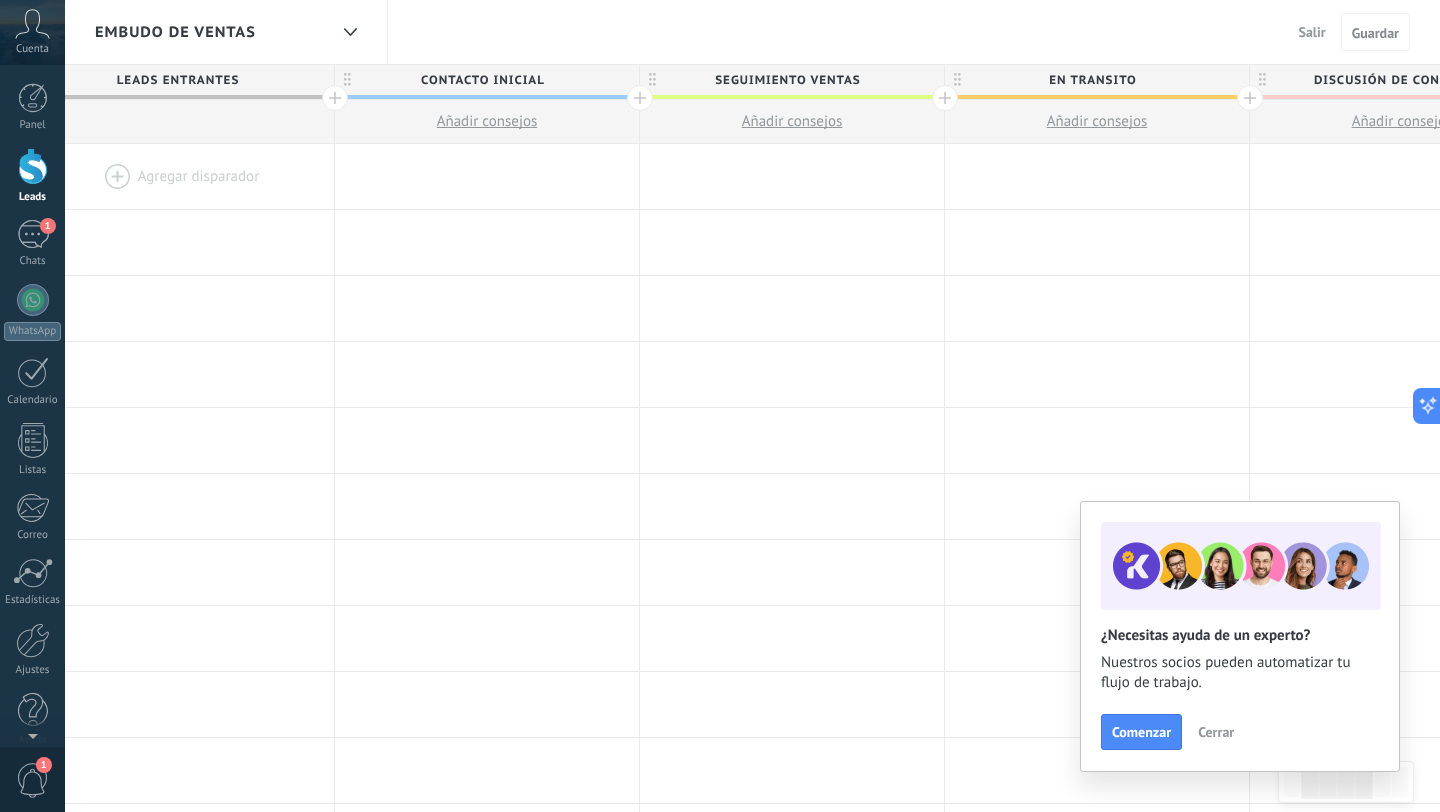 click at bounding box center [640, 98] 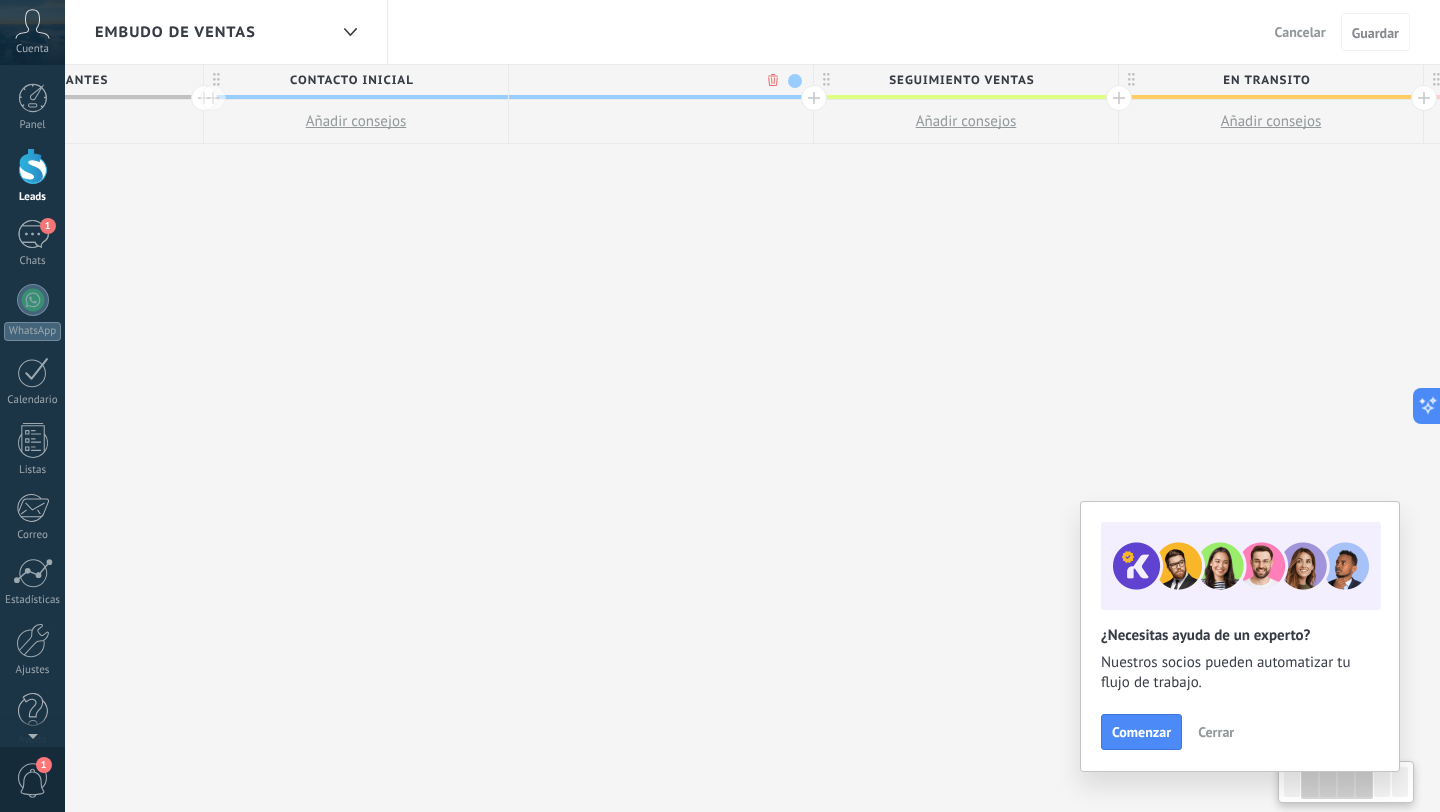 scroll, scrollTop: 0, scrollLeft: 506, axis: horizontal 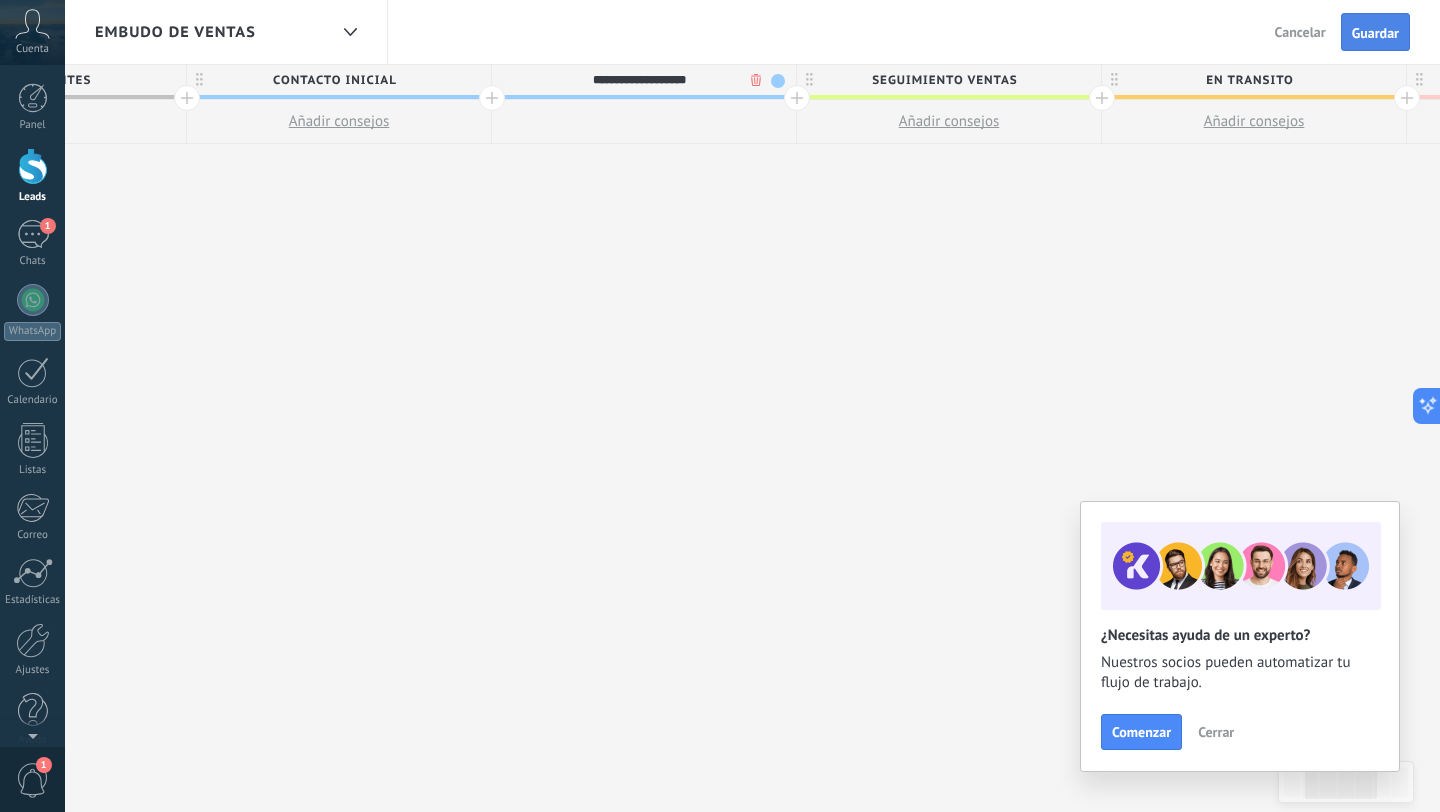 type on "**********" 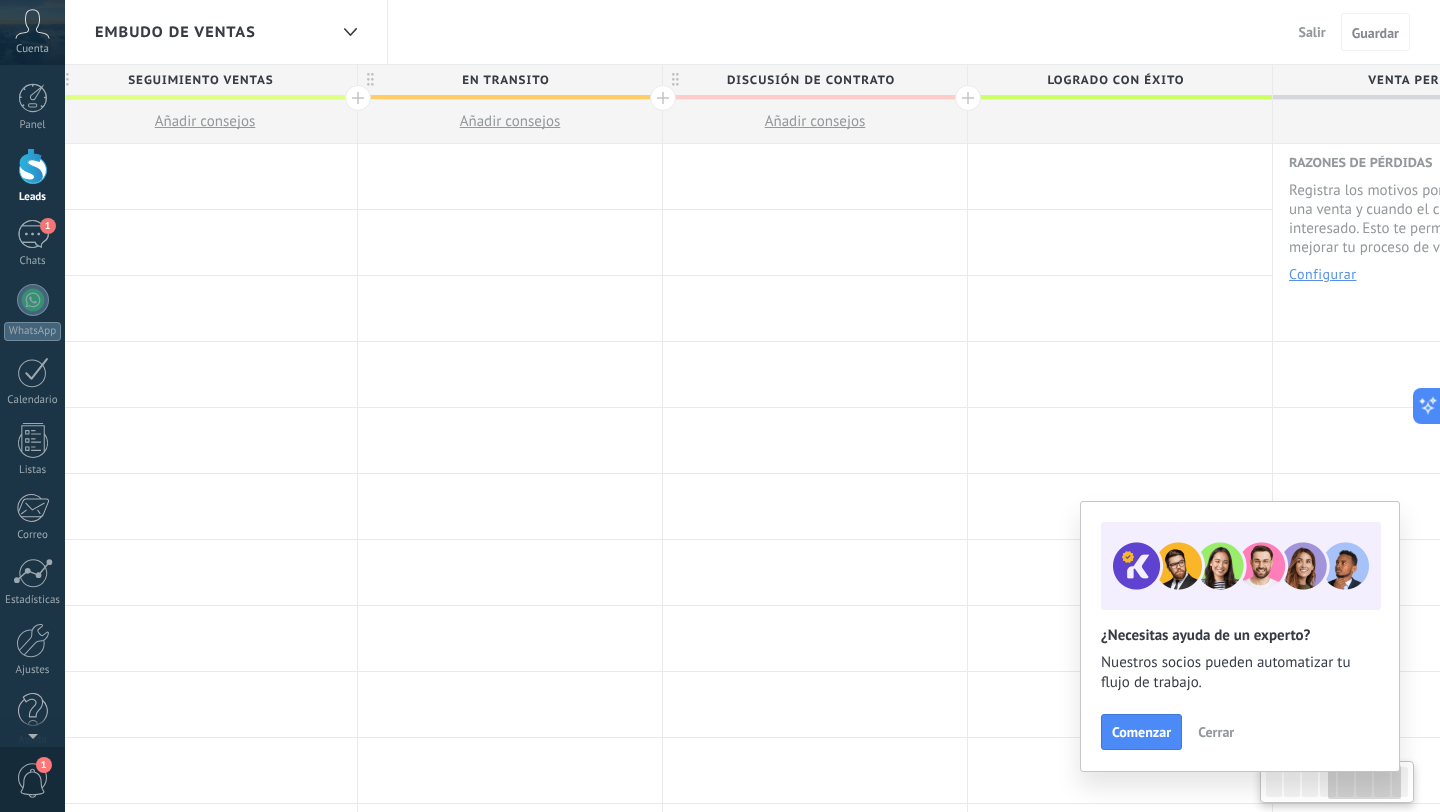scroll, scrollTop: 0, scrollLeft: 1388, axis: horizontal 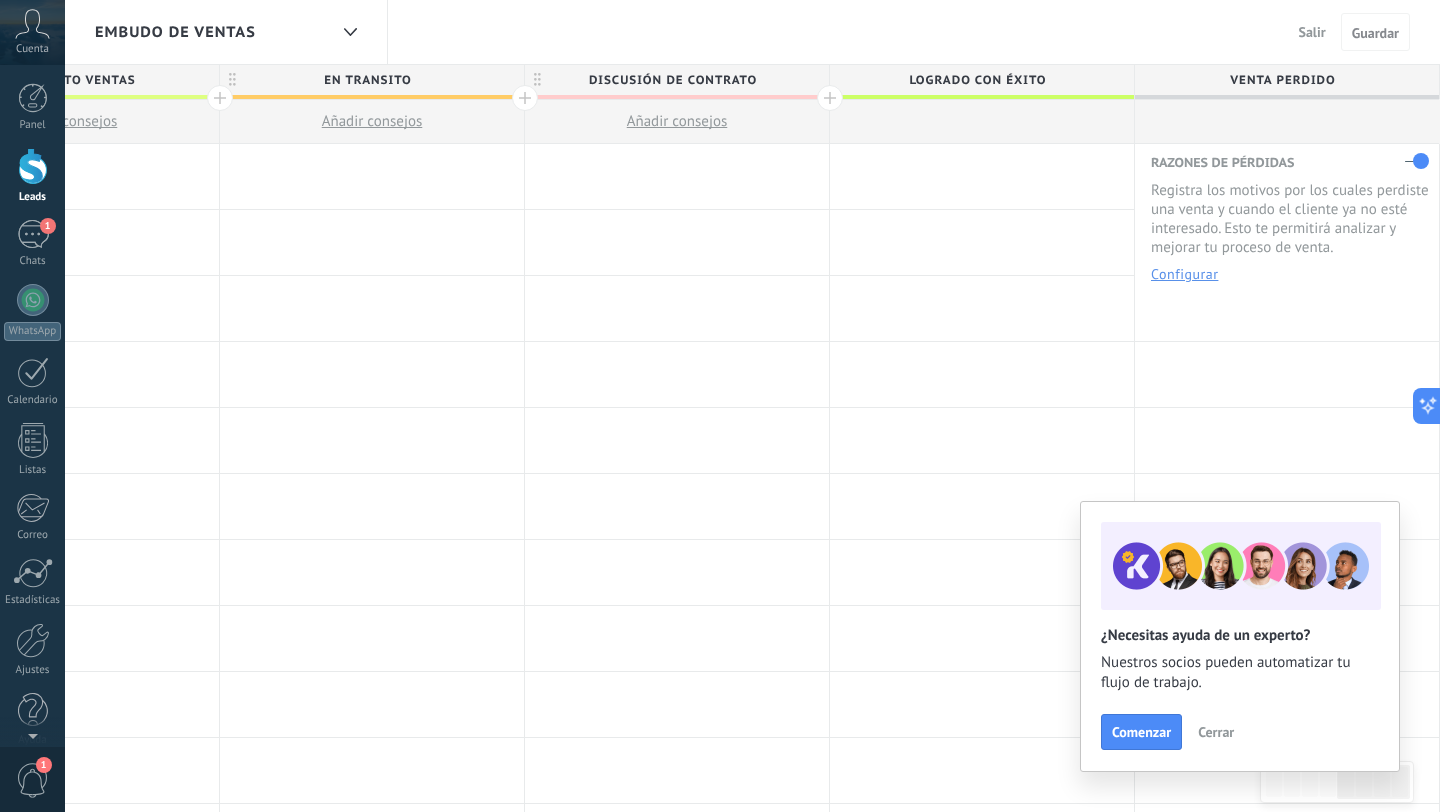 click on "Cerrar" at bounding box center (1216, 732) 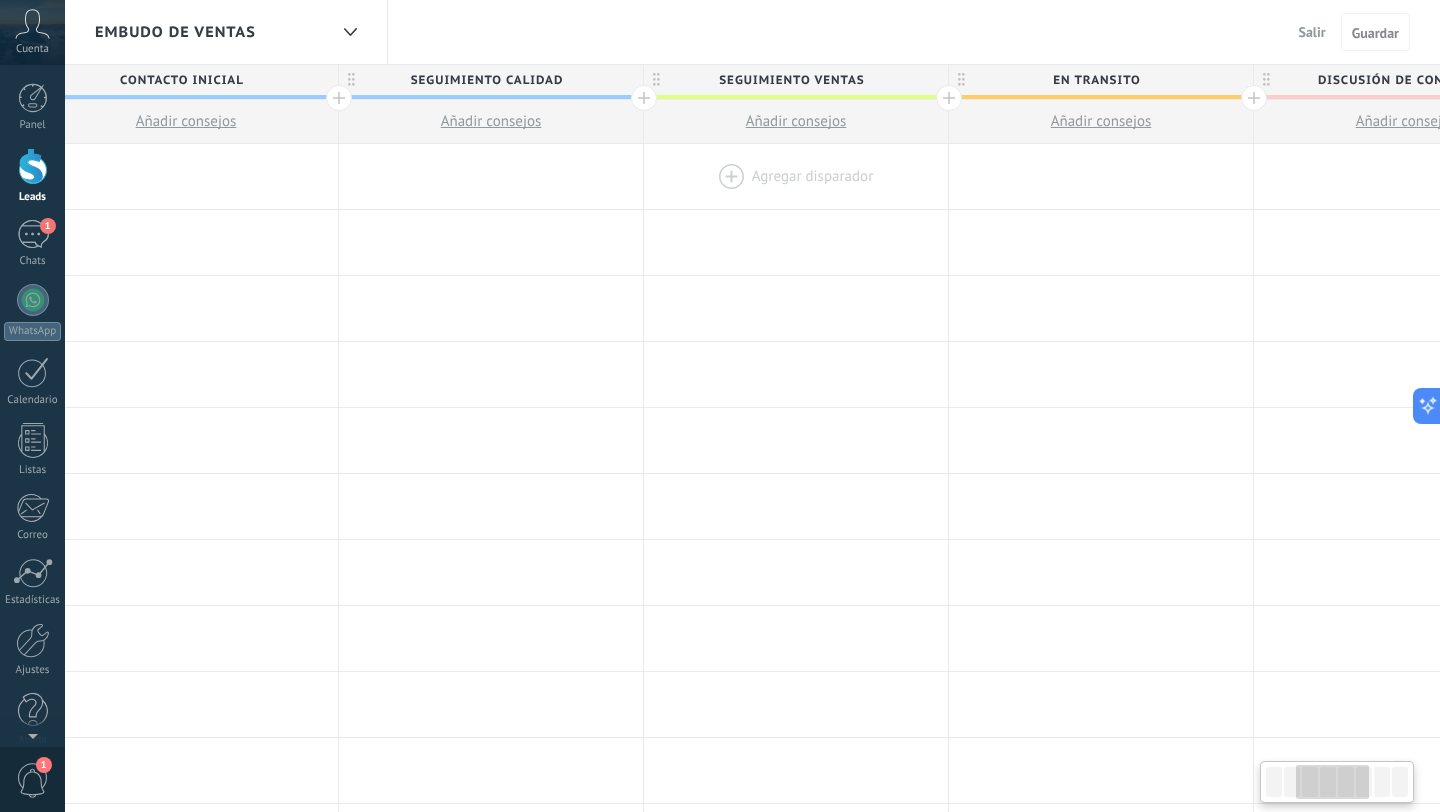 scroll, scrollTop: 0, scrollLeft: 365, axis: horizontal 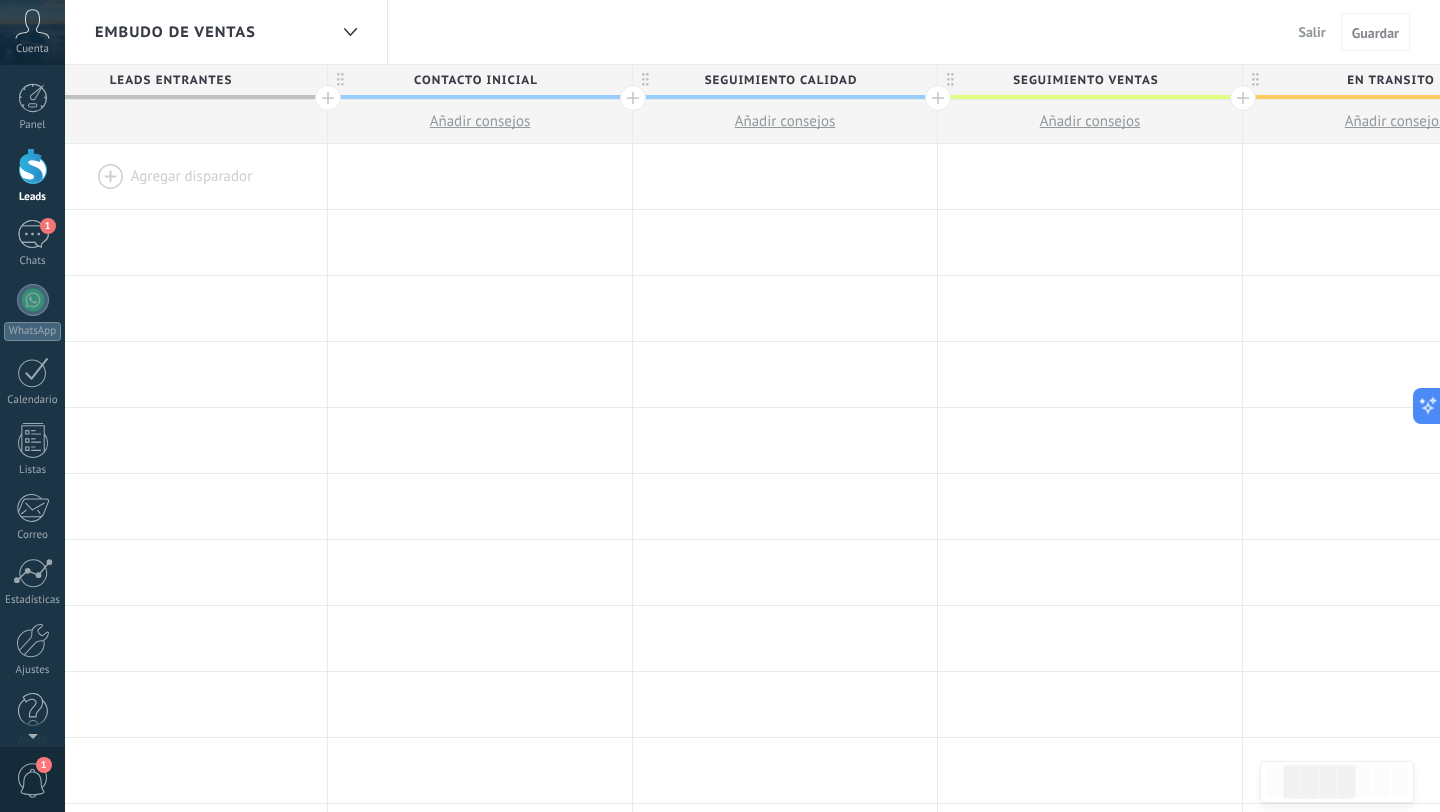 click at bounding box center (633, 98) 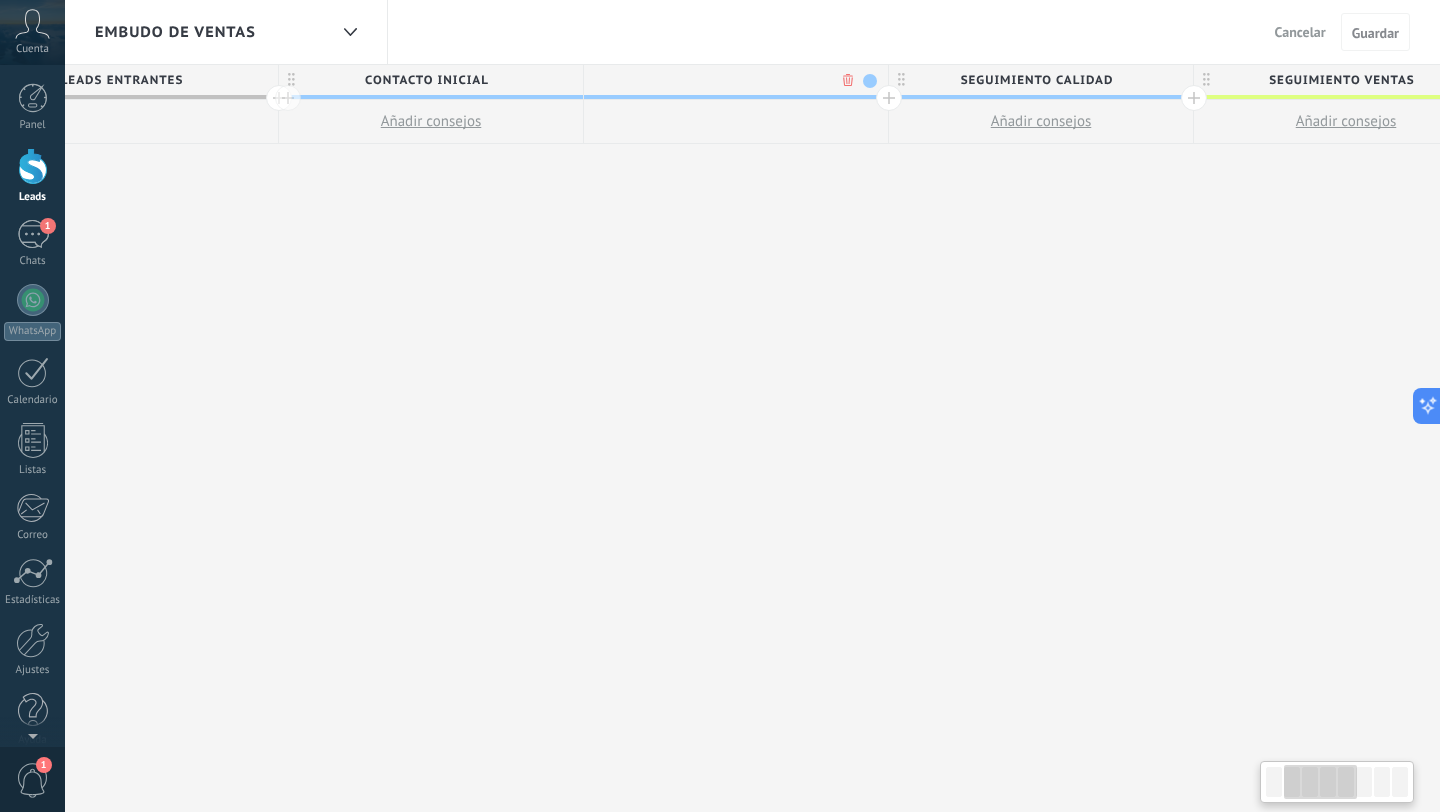 scroll, scrollTop: 0, scrollLeft: 513, axis: horizontal 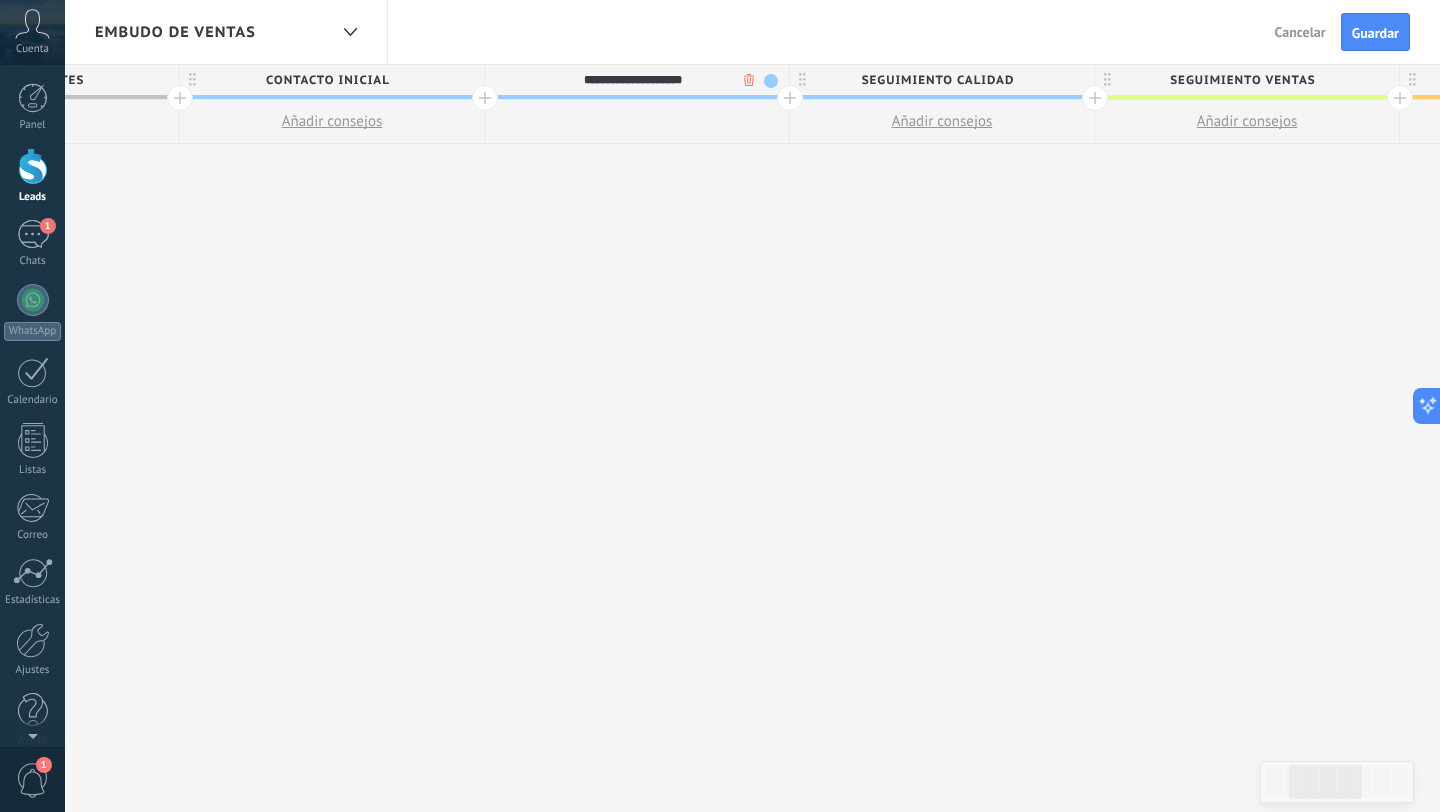 type on "**********" 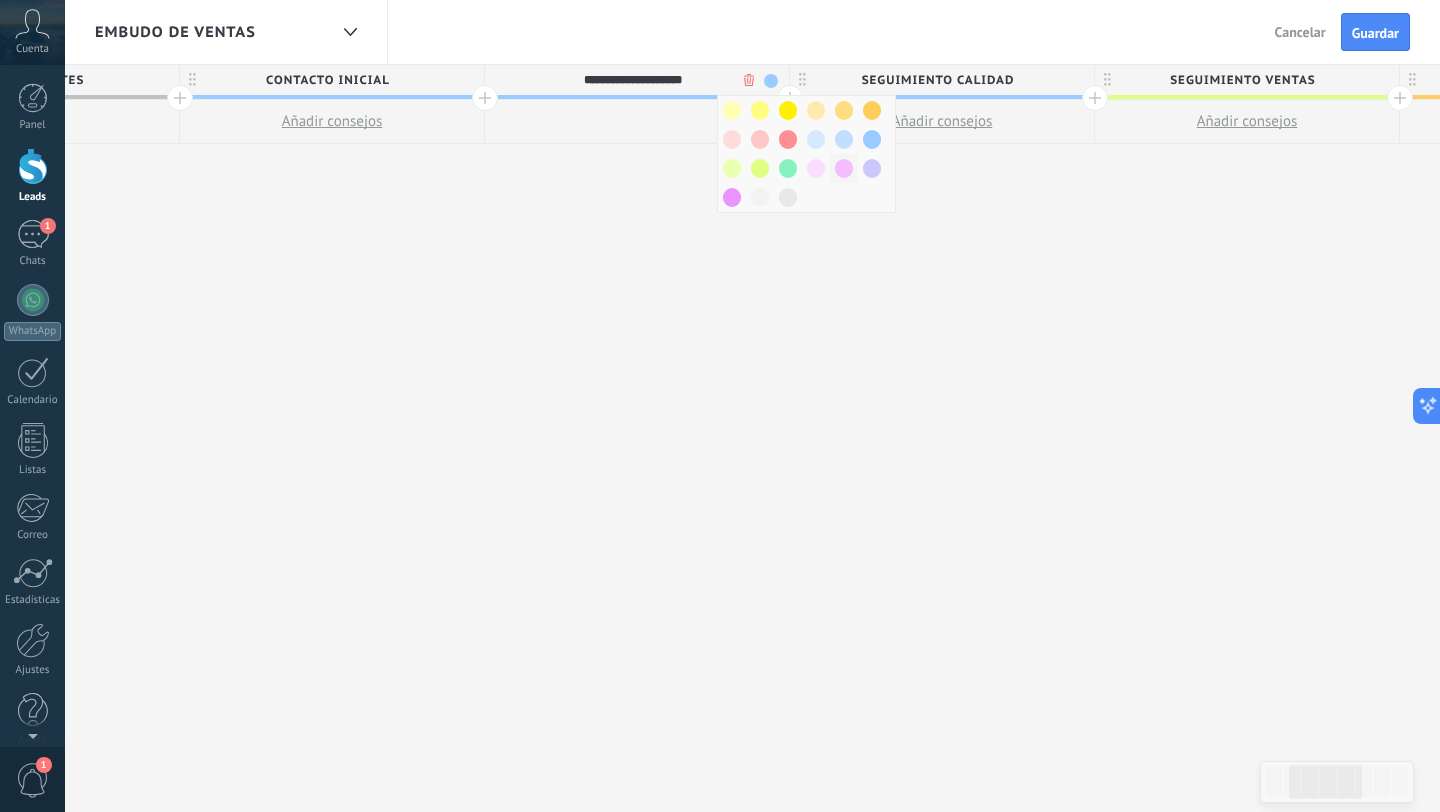 click at bounding box center (844, 168) 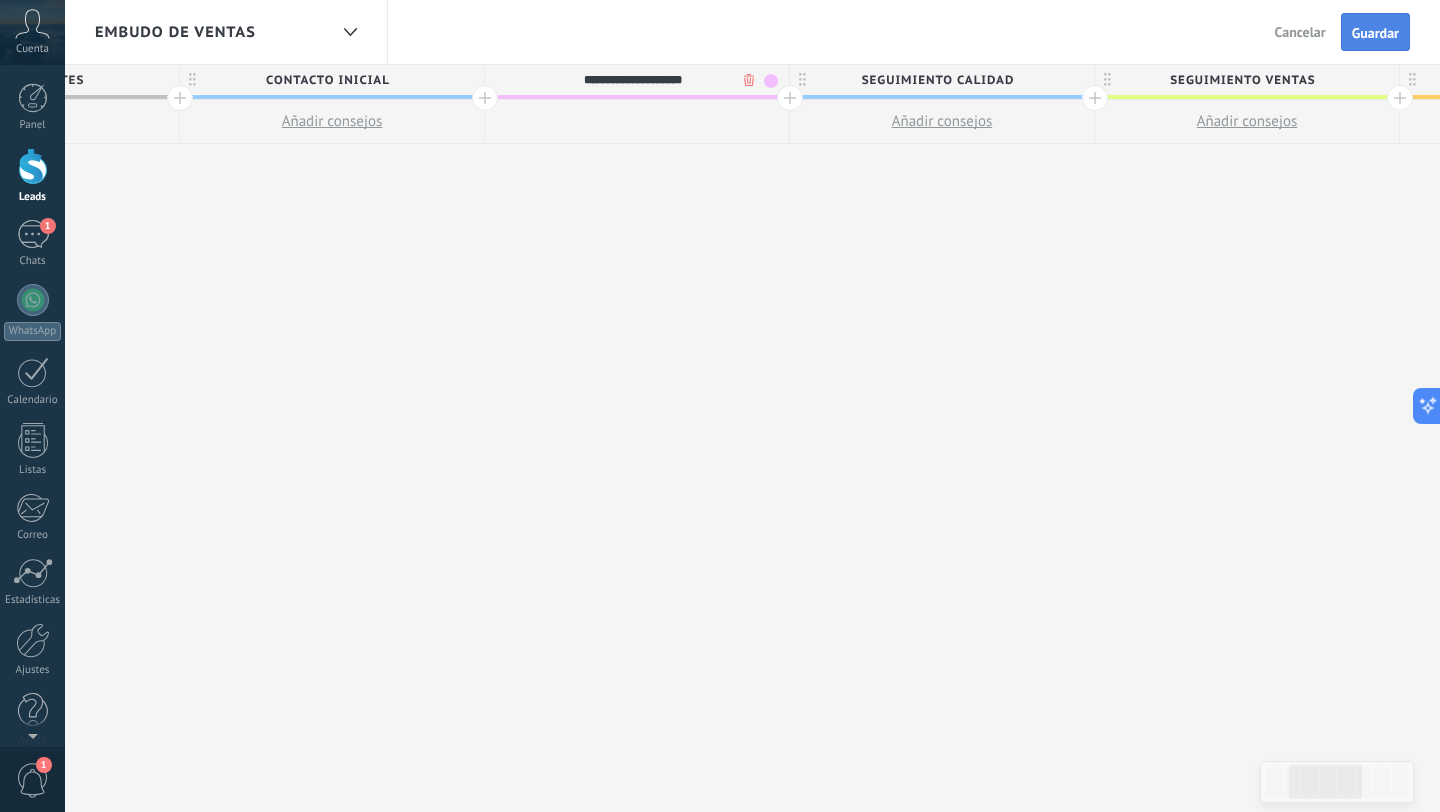 click on "Guardar" at bounding box center [1375, 33] 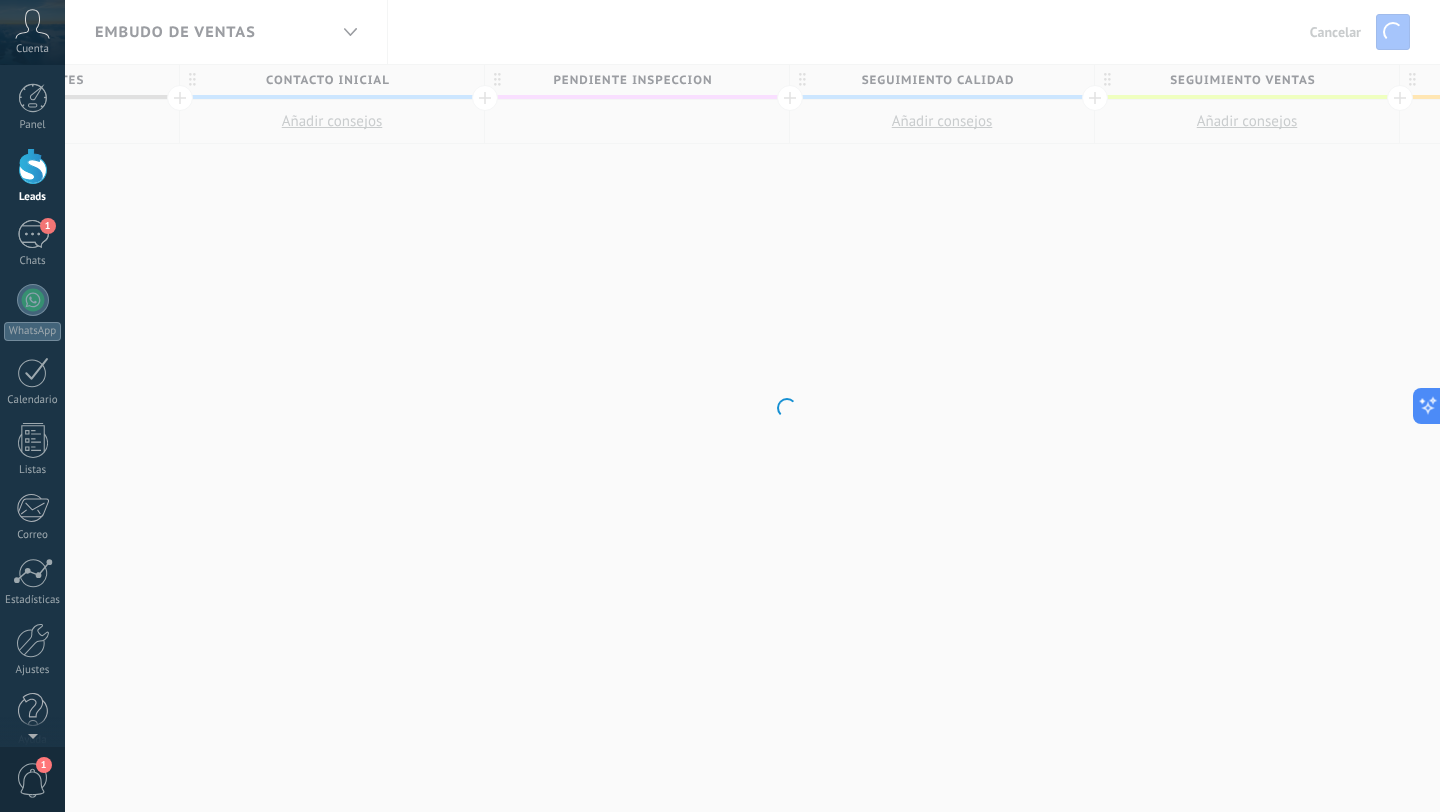 click on ".abccls-1,.abccls-2{fill-rule:evenodd}.abccls-2{fill:#fff} .abfcls-1{fill:none}.abfcls-2{fill:#fff} .abncls-1{isolation:isolate}.abncls-2{opacity:.06}.abncls-2,.abncls-3,.abncls-6{mix-blend-mode:multiply}.abncls-3{opacity:.15}.abncls-4,.abncls-8{fill:#fff}.abncls-5{fill:url(#abnlinear-gradient)}.abncls-6{opacity:.04}.abncls-7{fill:url(#abnlinear-gradient-2)}.abncls-8{fill-rule:evenodd} .abqst0{fill:#ffa200} .abwcls-1{fill:#252525} .cls-1{isolation:isolate} .acicls-1{fill:none} .aclcls-1{fill:#232323} .acnst0{display:none} .addcls-1,.addcls-2{fill:none;stroke-miterlimit:10}.addcls-1{stroke:#dfe0e5}.addcls-2{stroke:#a1a7ab} .adecls-1,.adecls-2{fill:none;stroke-miterlimit:10}.adecls-1{stroke:#dfe0e5}.adecls-2{stroke:#a1a7ab} .adqcls-1{fill:#8591a5;fill-rule:evenodd} .aeccls-1{fill:#5c9f37} .aeecls-1{fill:#f86161} .aejcls-1{fill:#8591a5;fill-rule:evenodd} .aekcls-1{fill-rule:evenodd} .aelcls-1{fill-rule:evenodd;fill:currentColor} .aemcls-1{fill-rule:evenodd;fill:currentColor} .aencls-2{fill:#f86161;opacity:.3}" at bounding box center [720, 406] 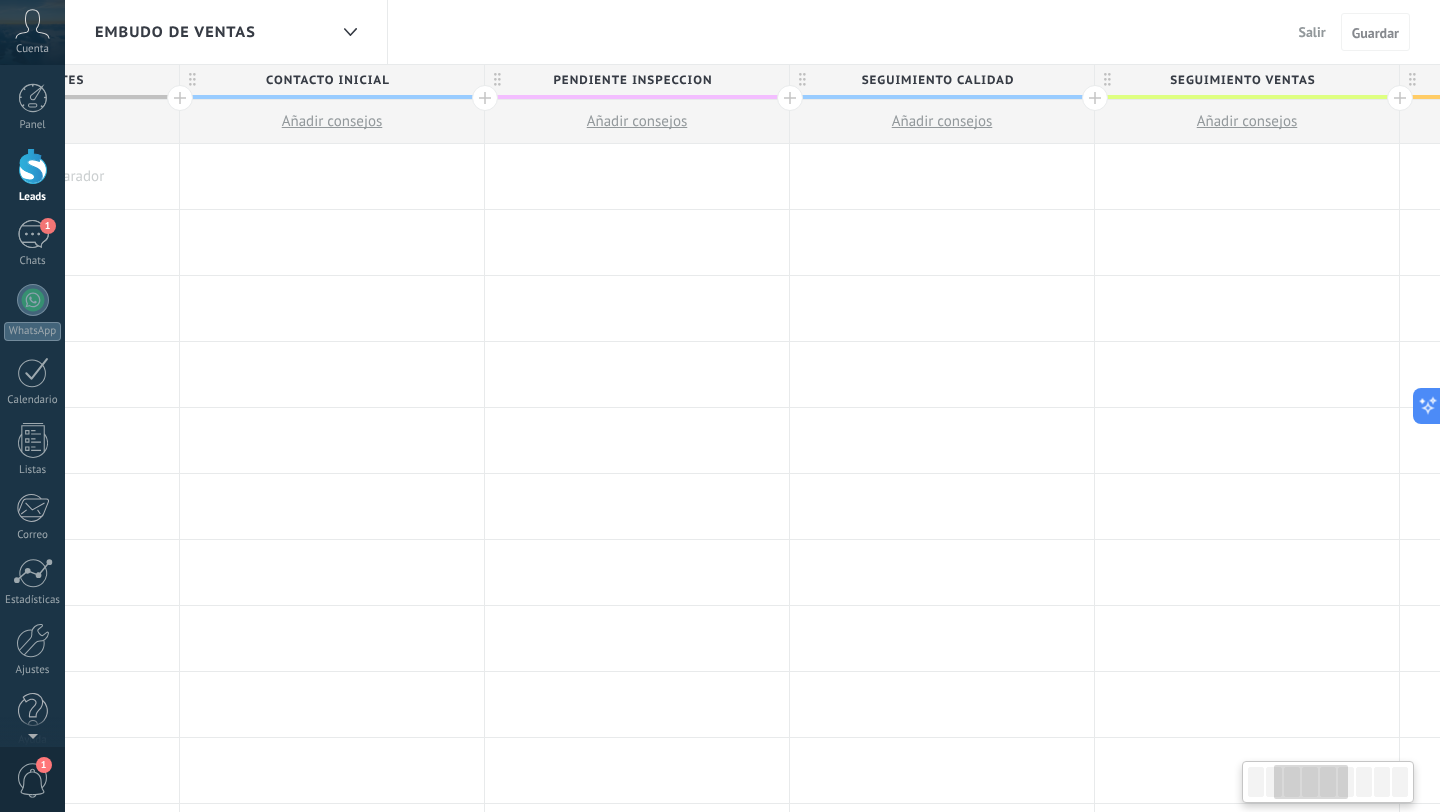 click at bounding box center [790, 98] 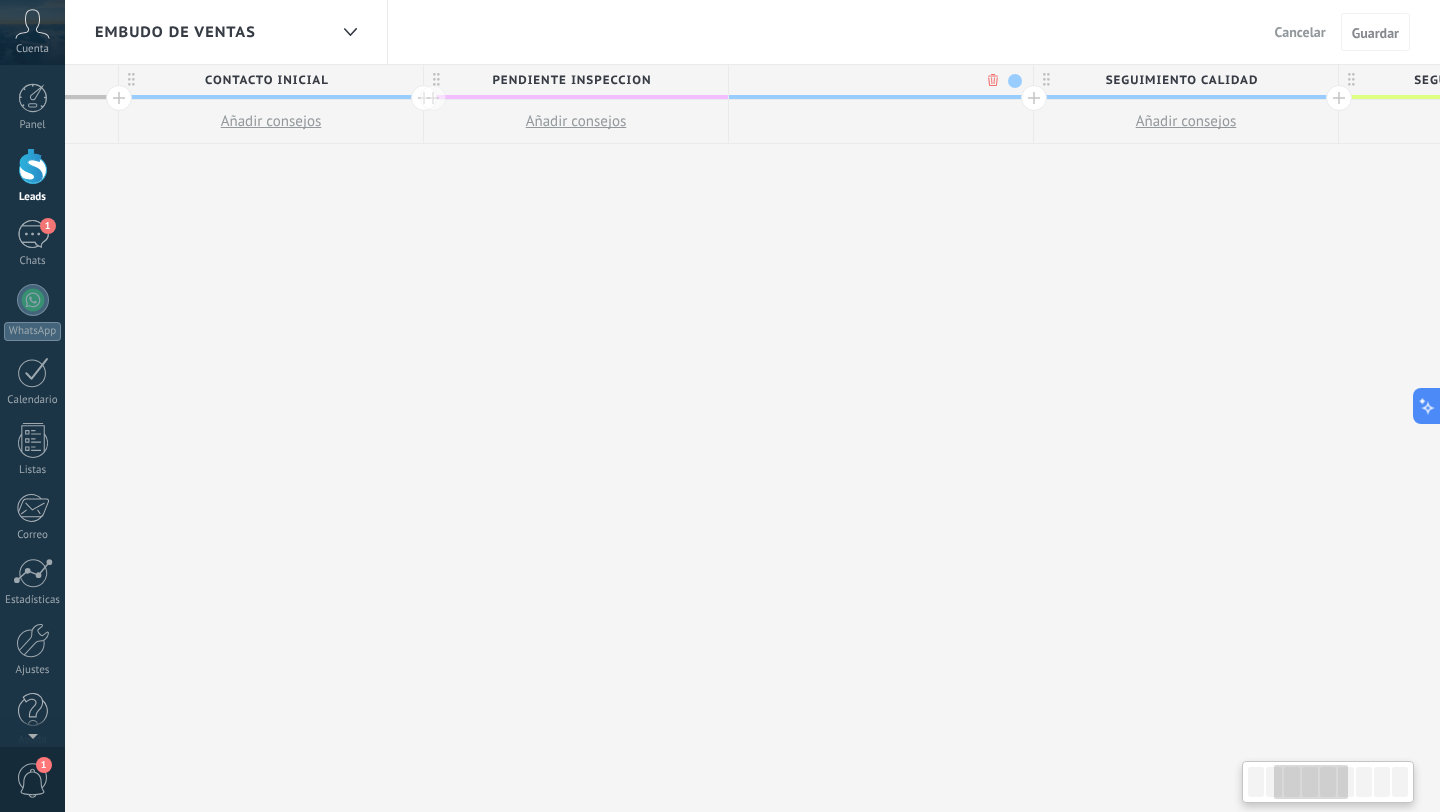 scroll, scrollTop: 0, scrollLeft: 662, axis: horizontal 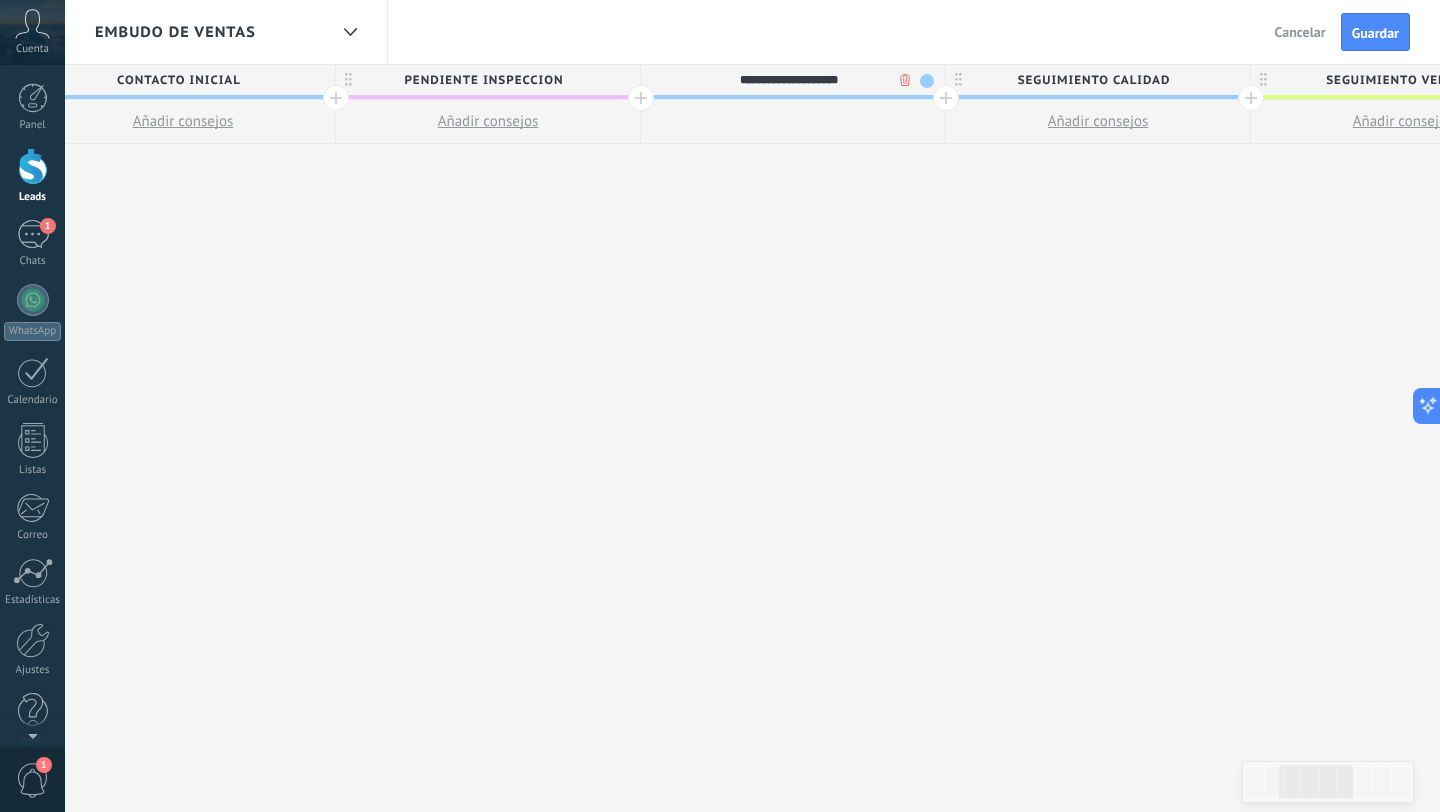 type on "**********" 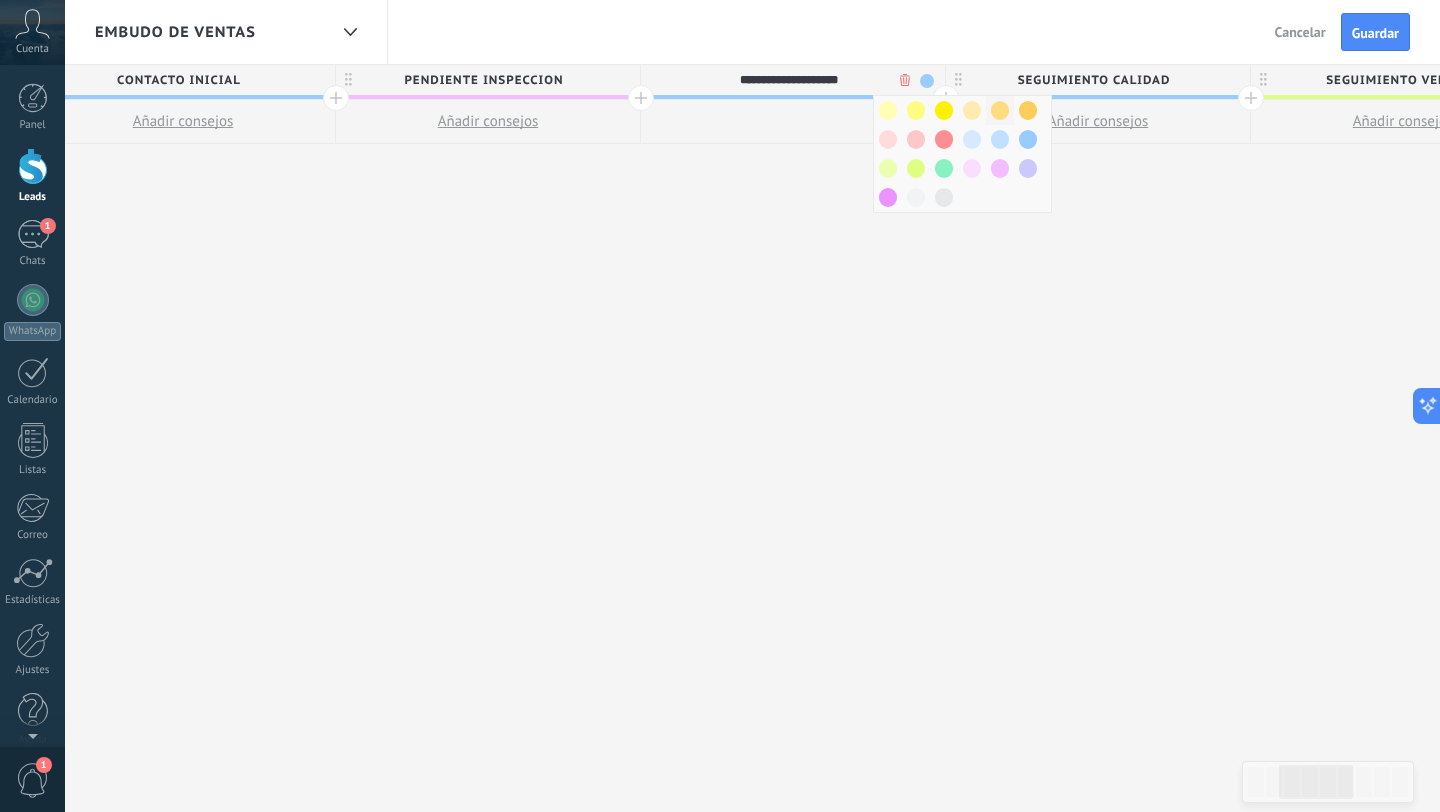click at bounding box center (1000, 110) 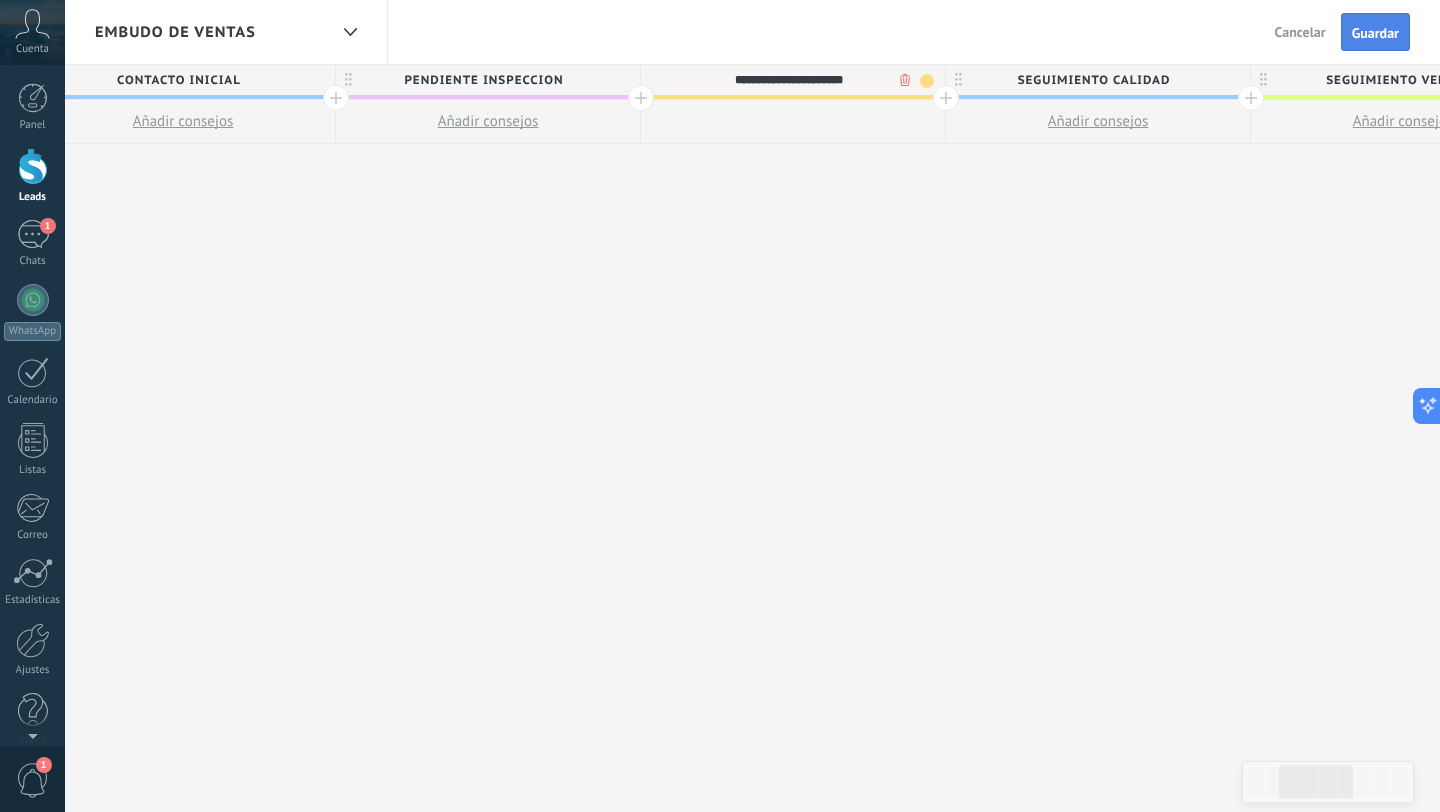 type on "**********" 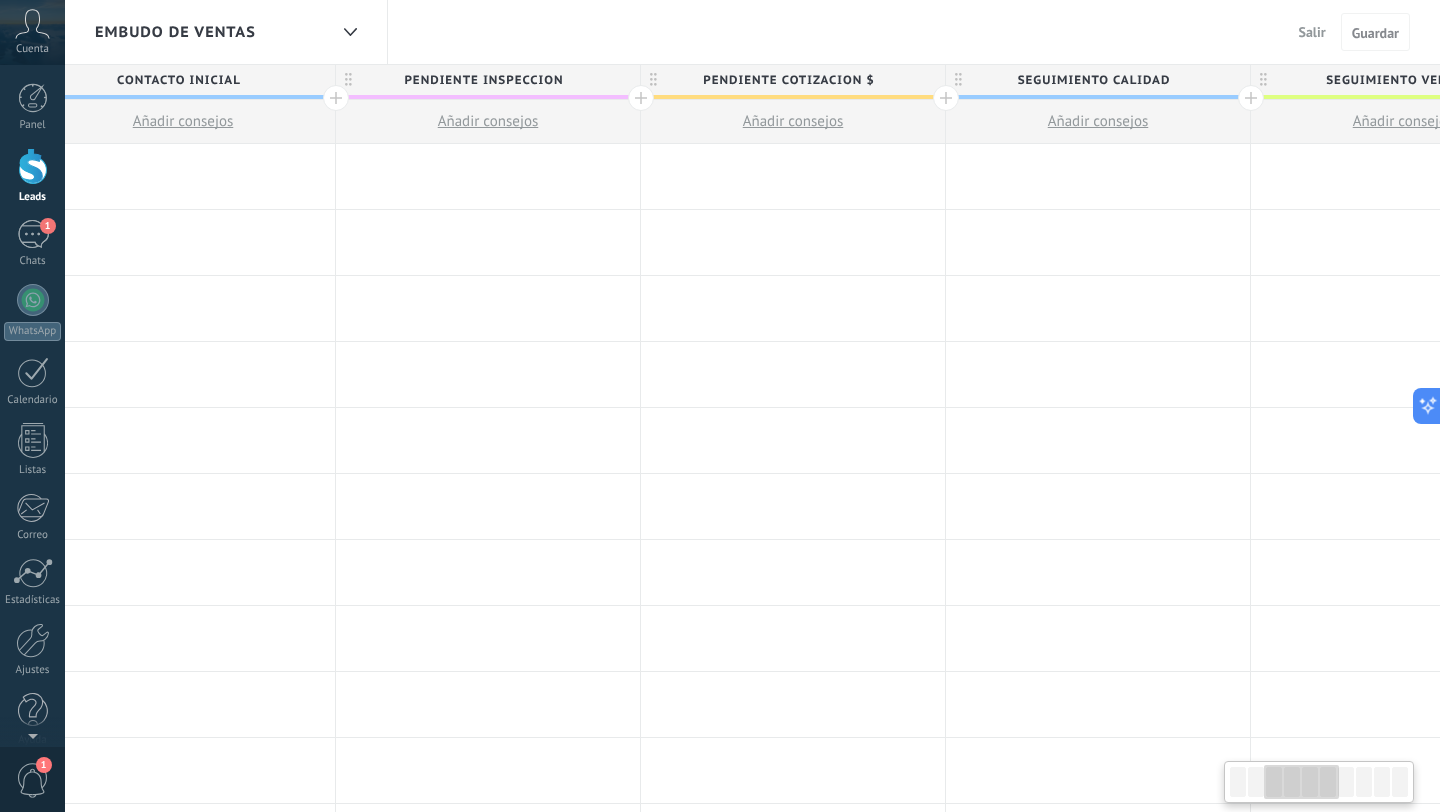 click at bounding box center [946, 98] 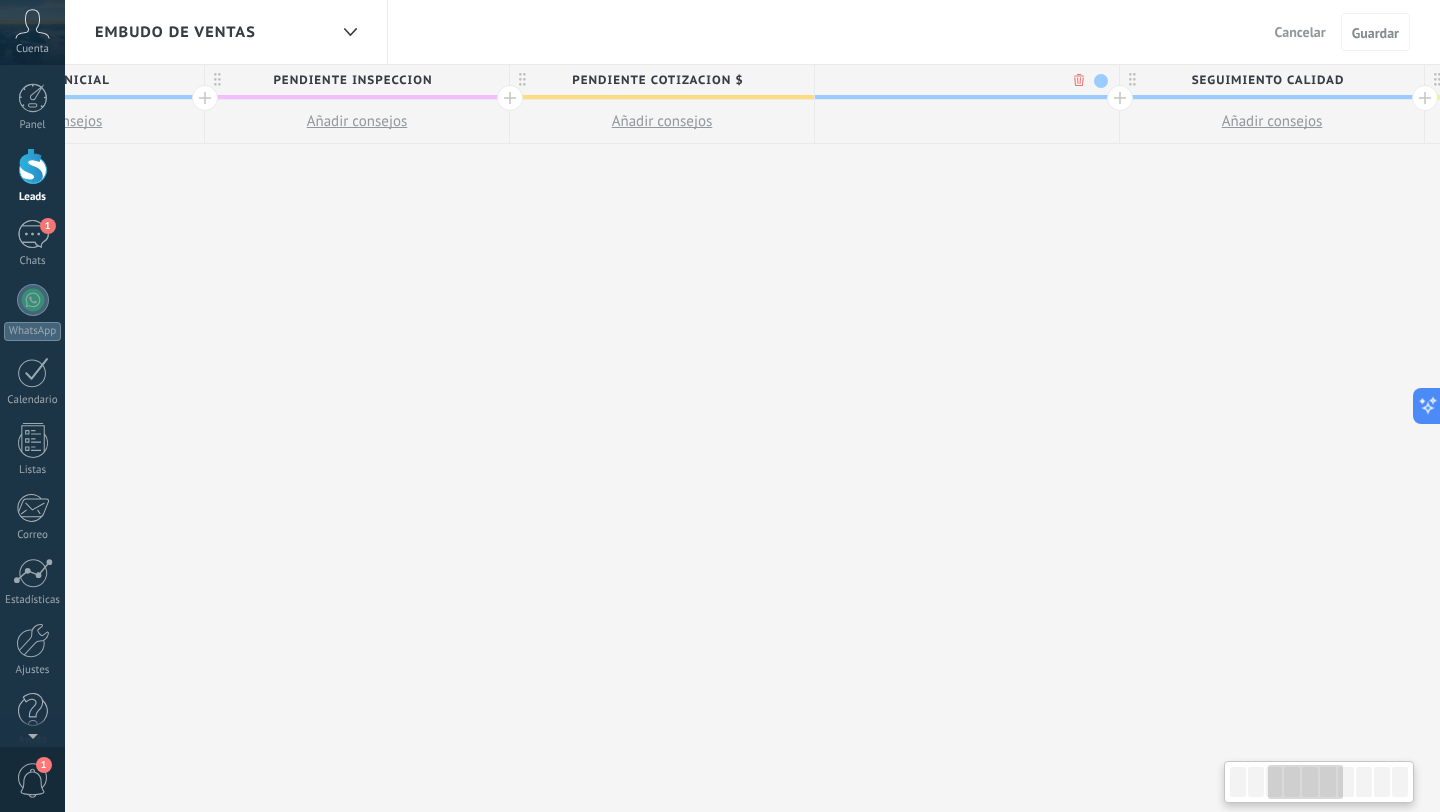 scroll, scrollTop: 0, scrollLeft: 810, axis: horizontal 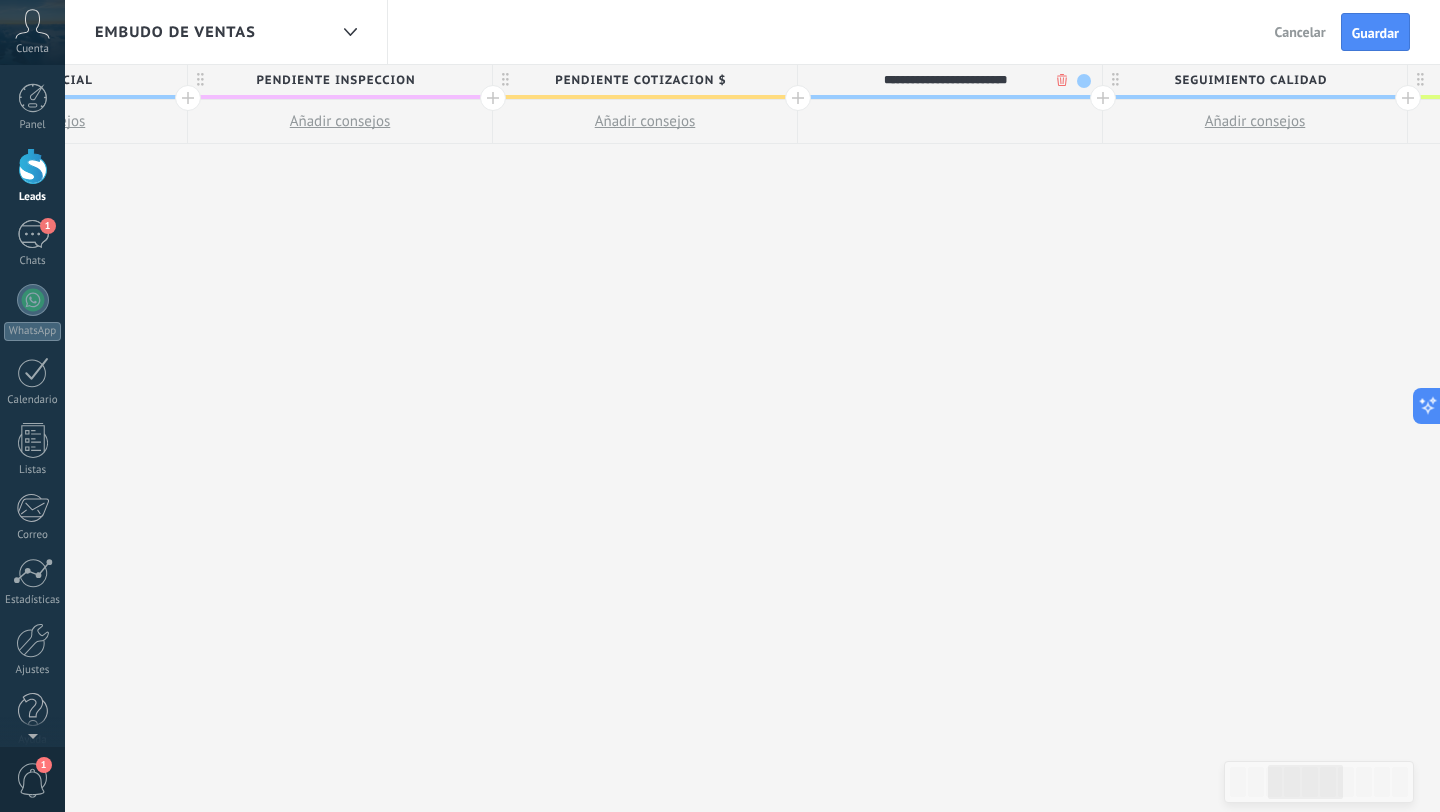 type on "**********" 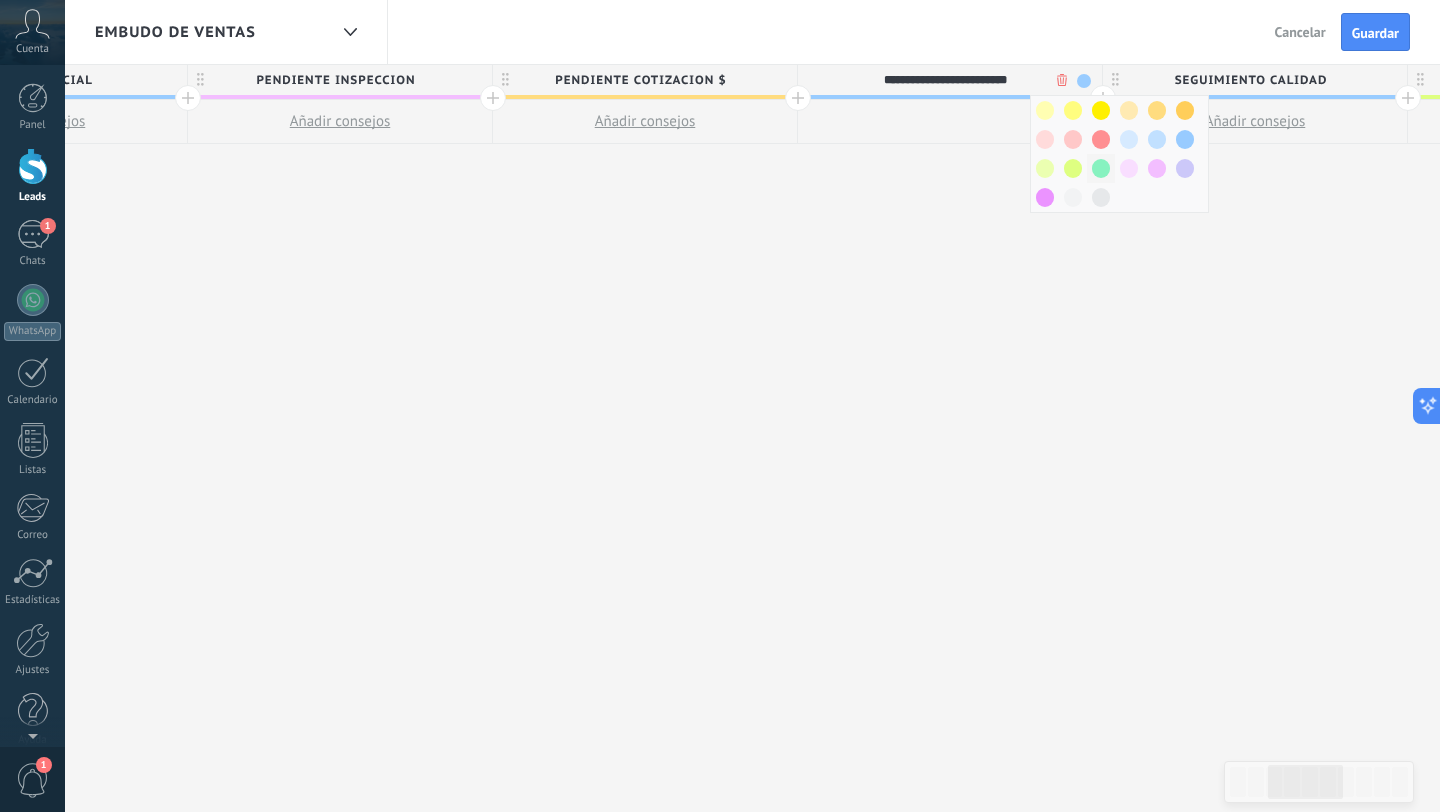 click at bounding box center (1101, 168) 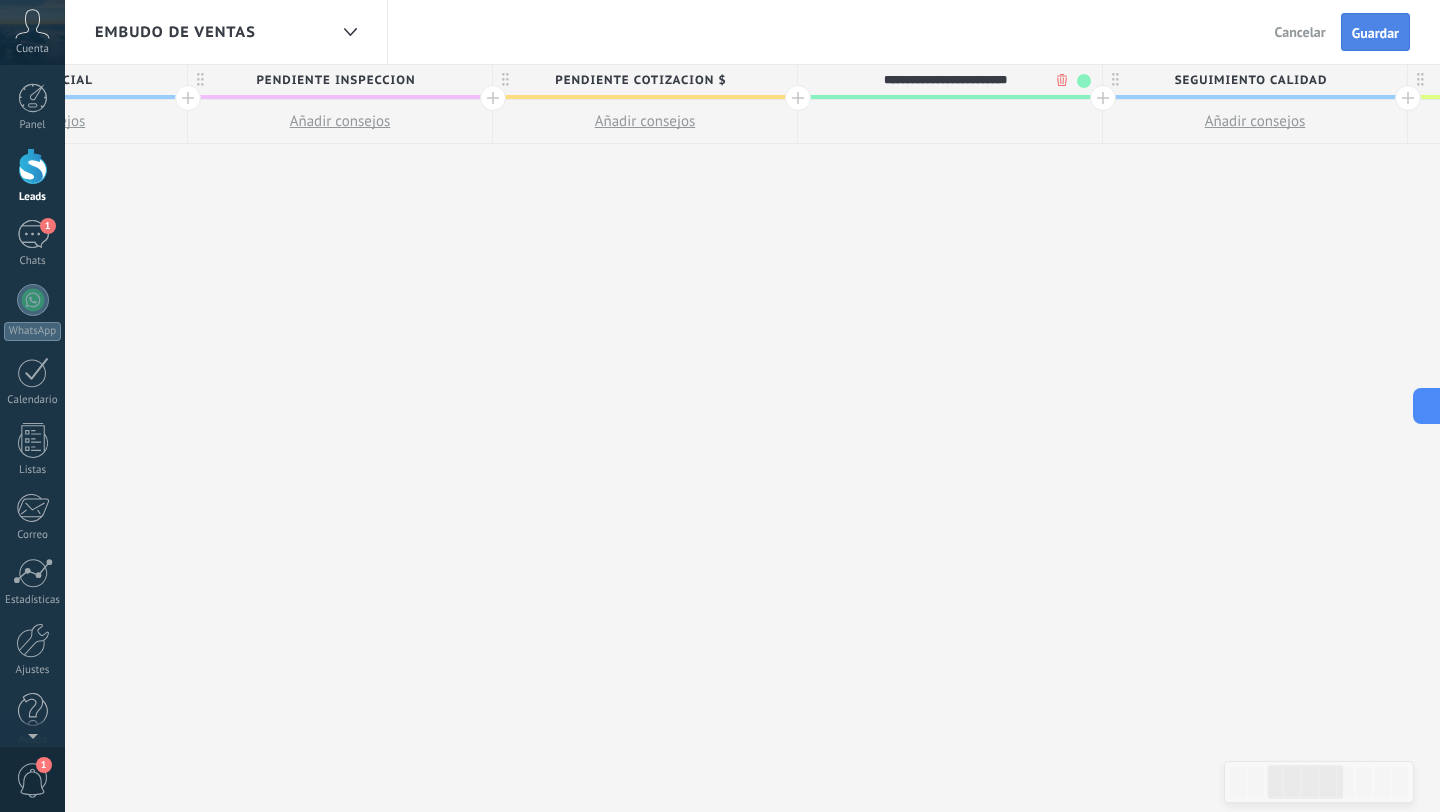 click on "Guardar" at bounding box center (1375, 32) 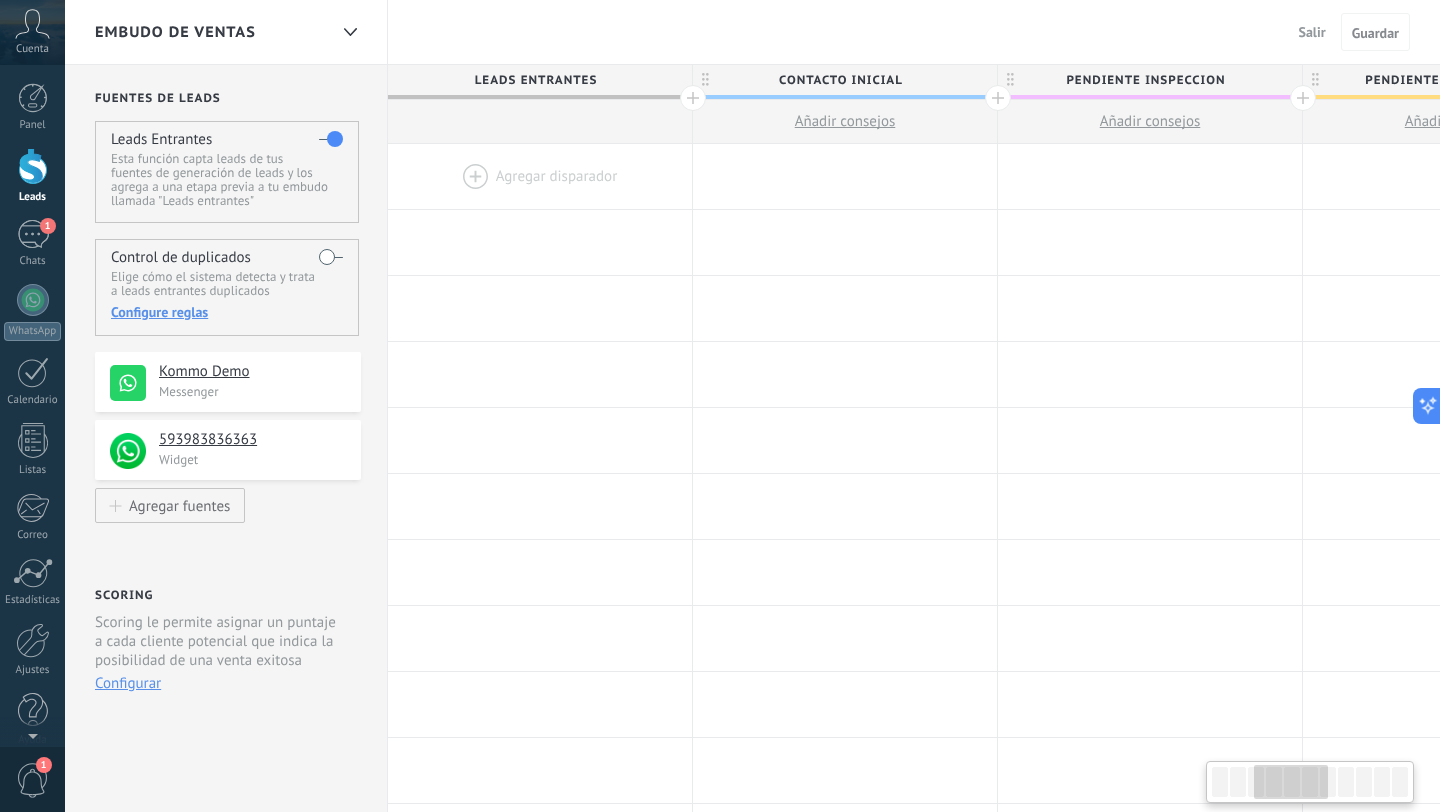 scroll, scrollTop: 0, scrollLeft: 810, axis: horizontal 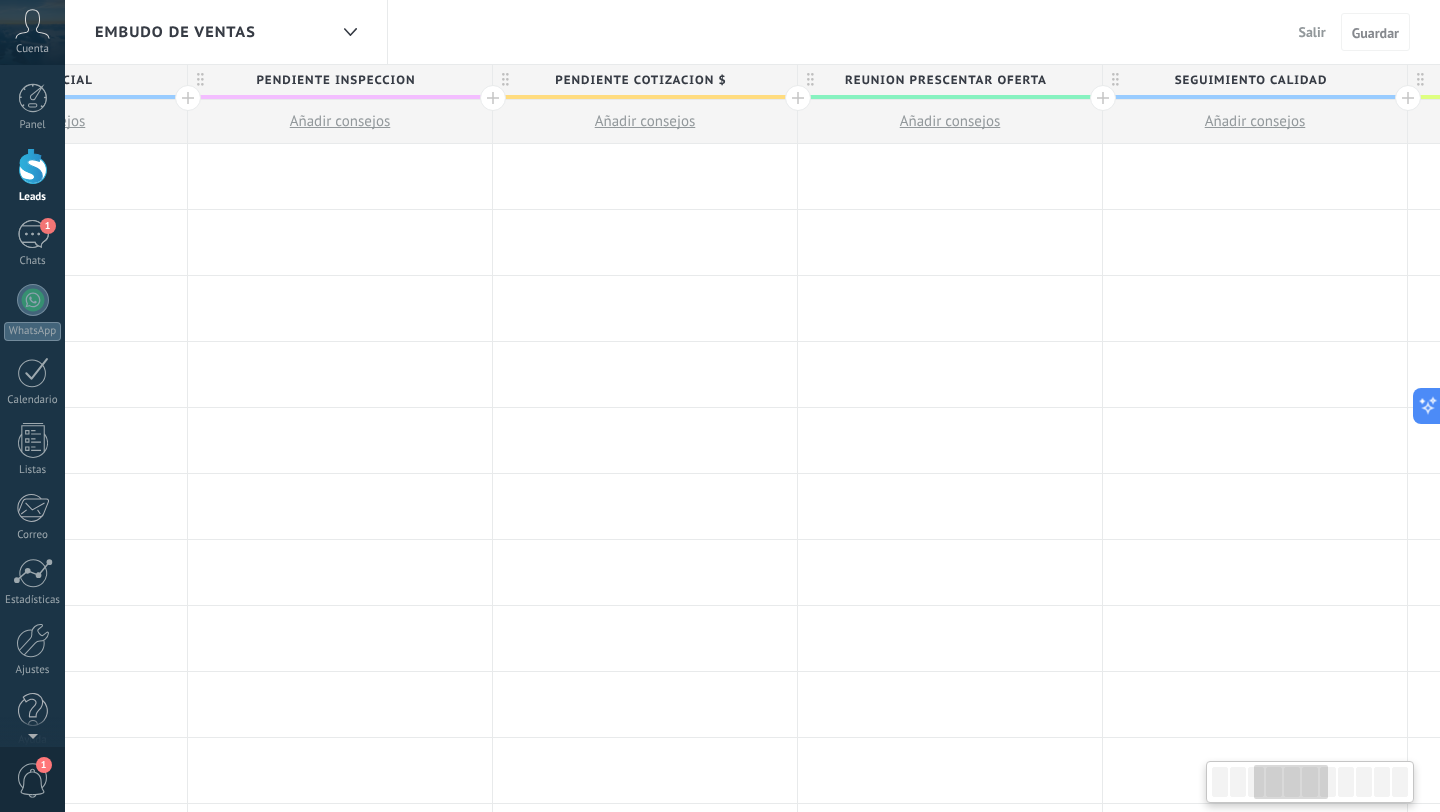 click on "REUNION PRESCENTAR OFERTA" at bounding box center (945, 80) 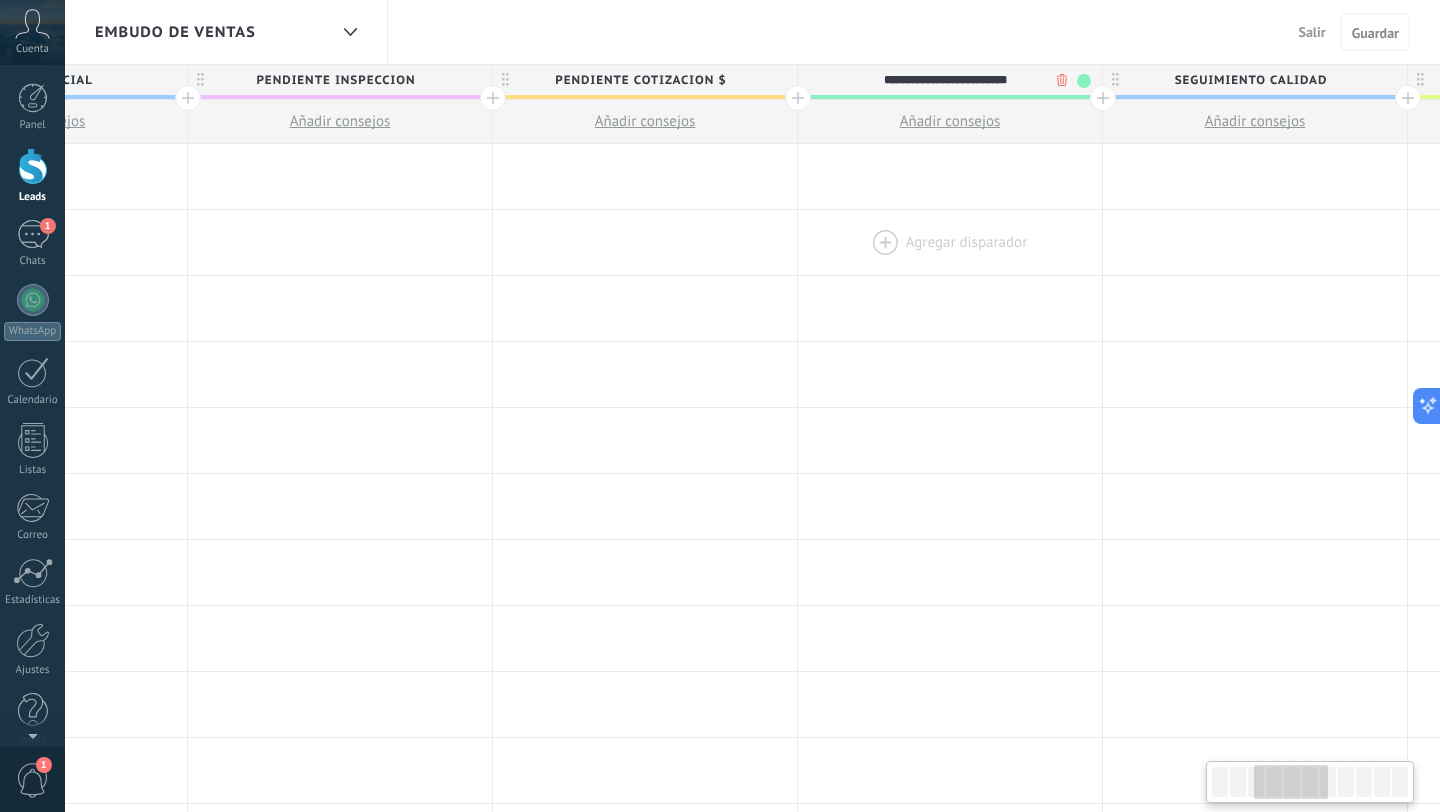 click on "Agregar disparador" at bounding box center [950, 177] 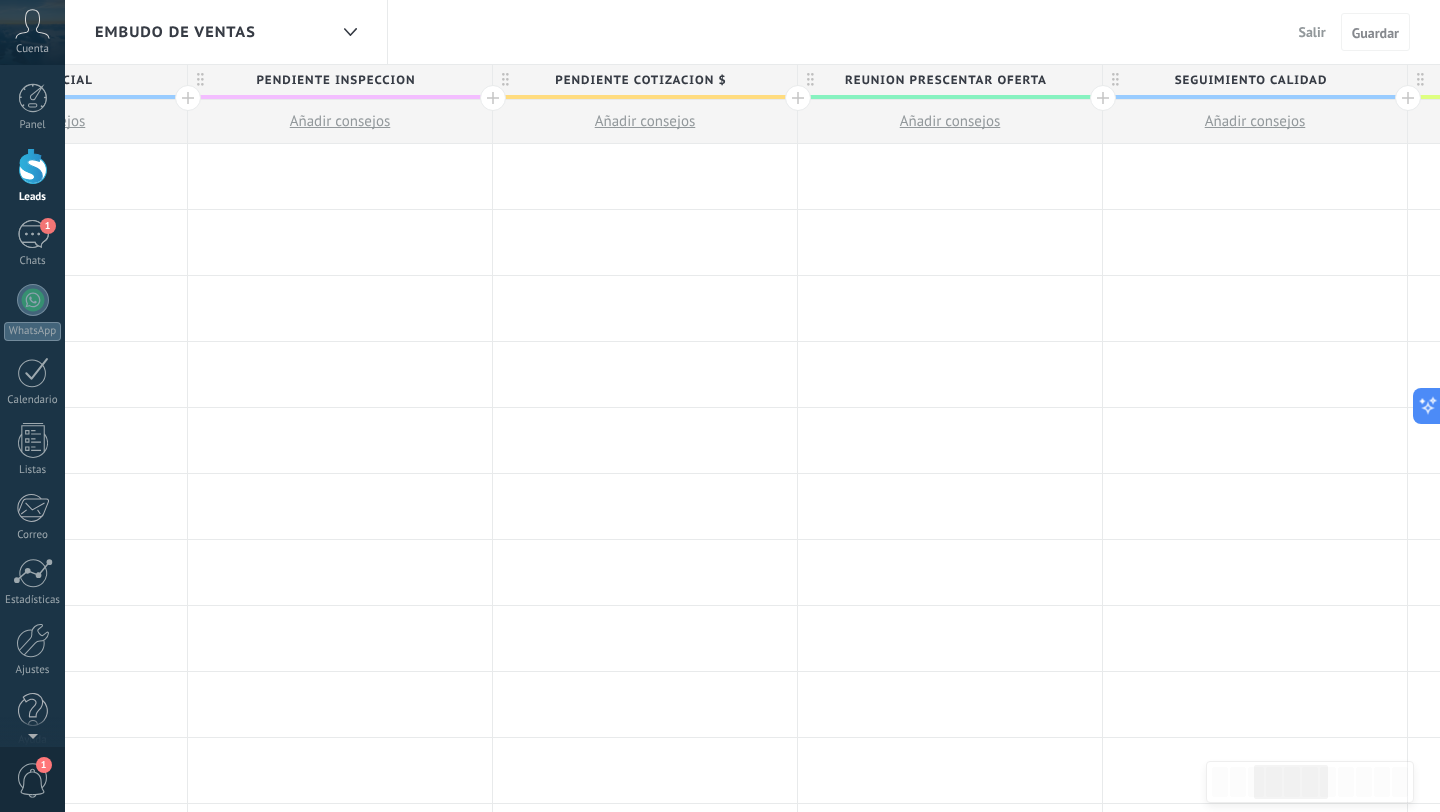 click on "Salir" at bounding box center (1312, 32) 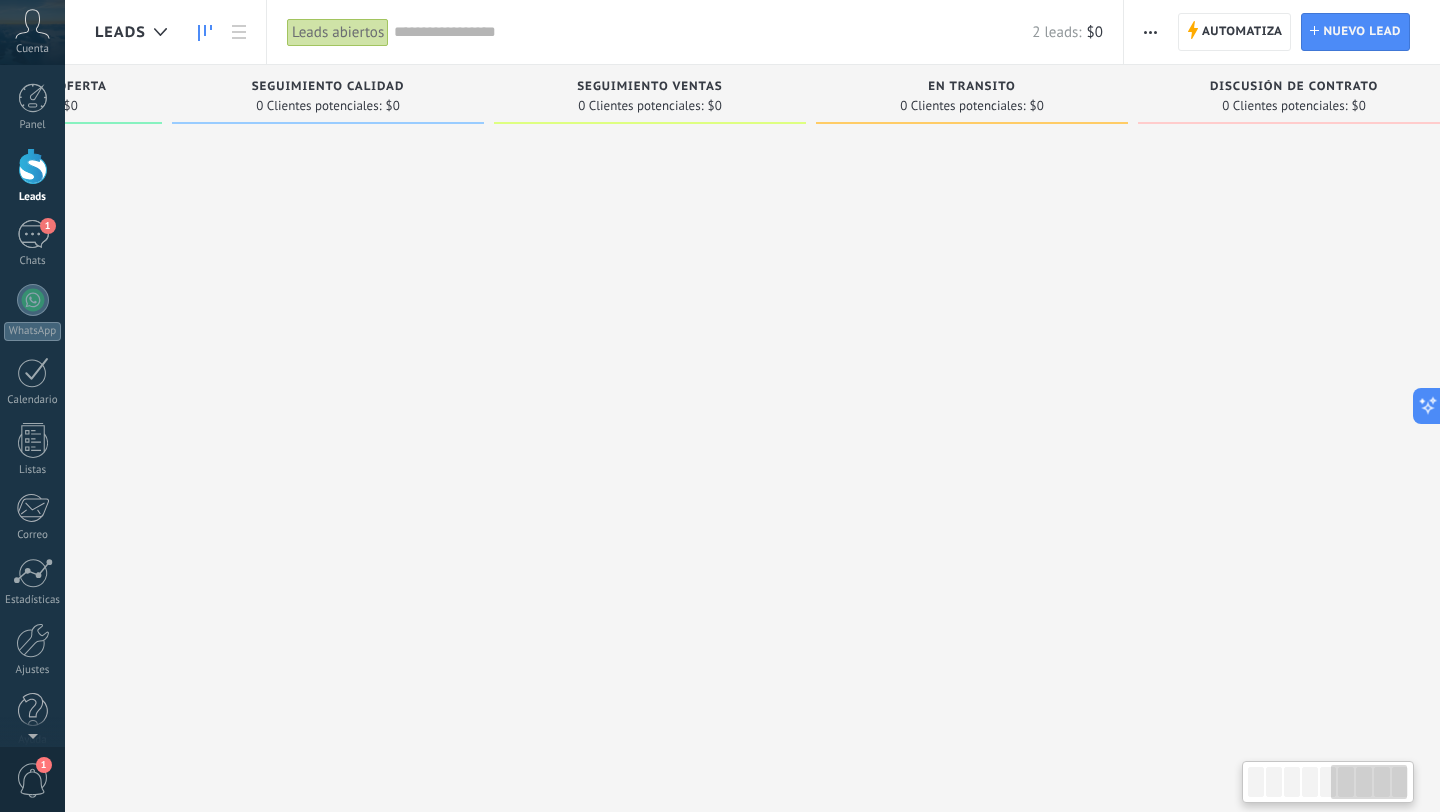scroll, scrollTop: 0, scrollLeft: 1583, axis: horizontal 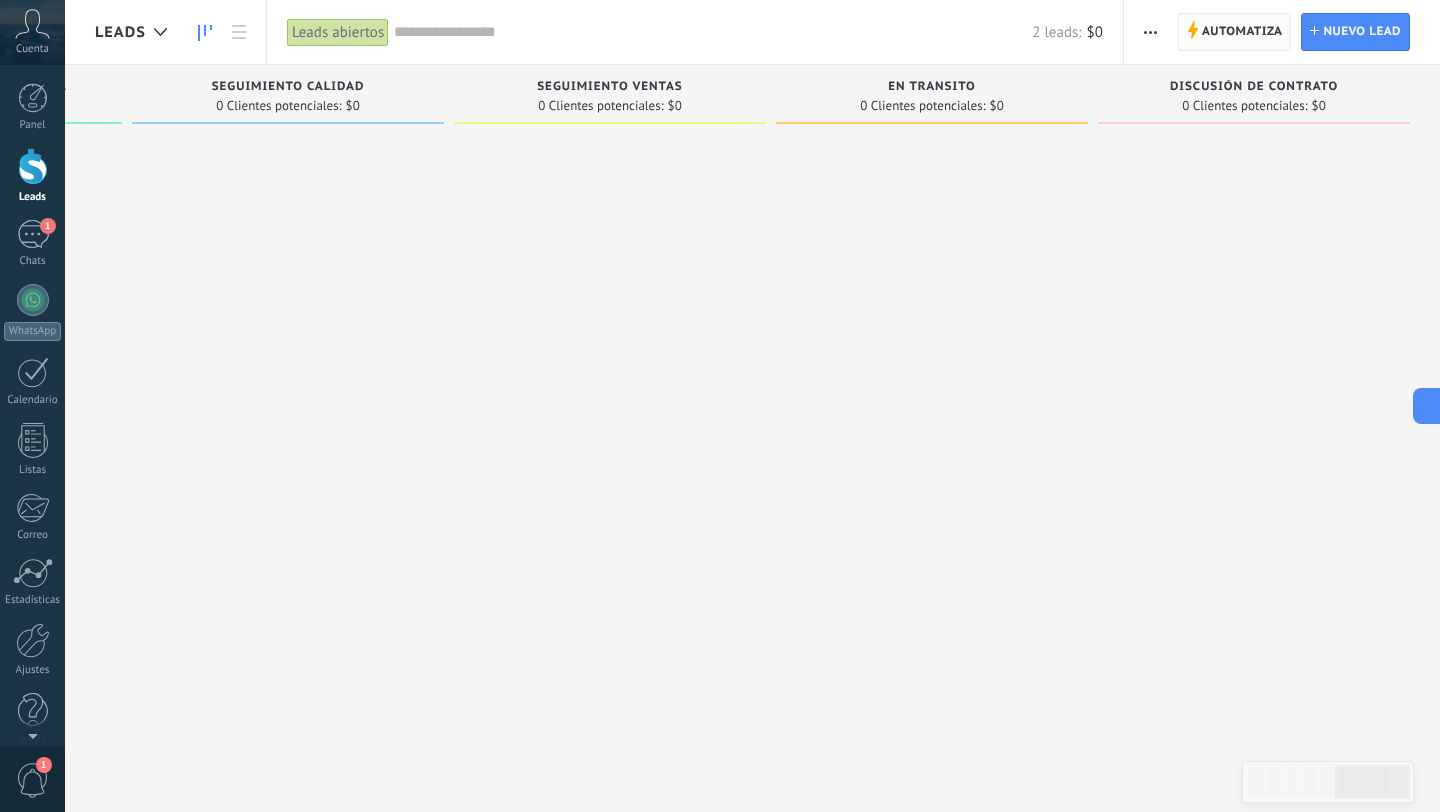 click on "Automatiza" at bounding box center (1242, 32) 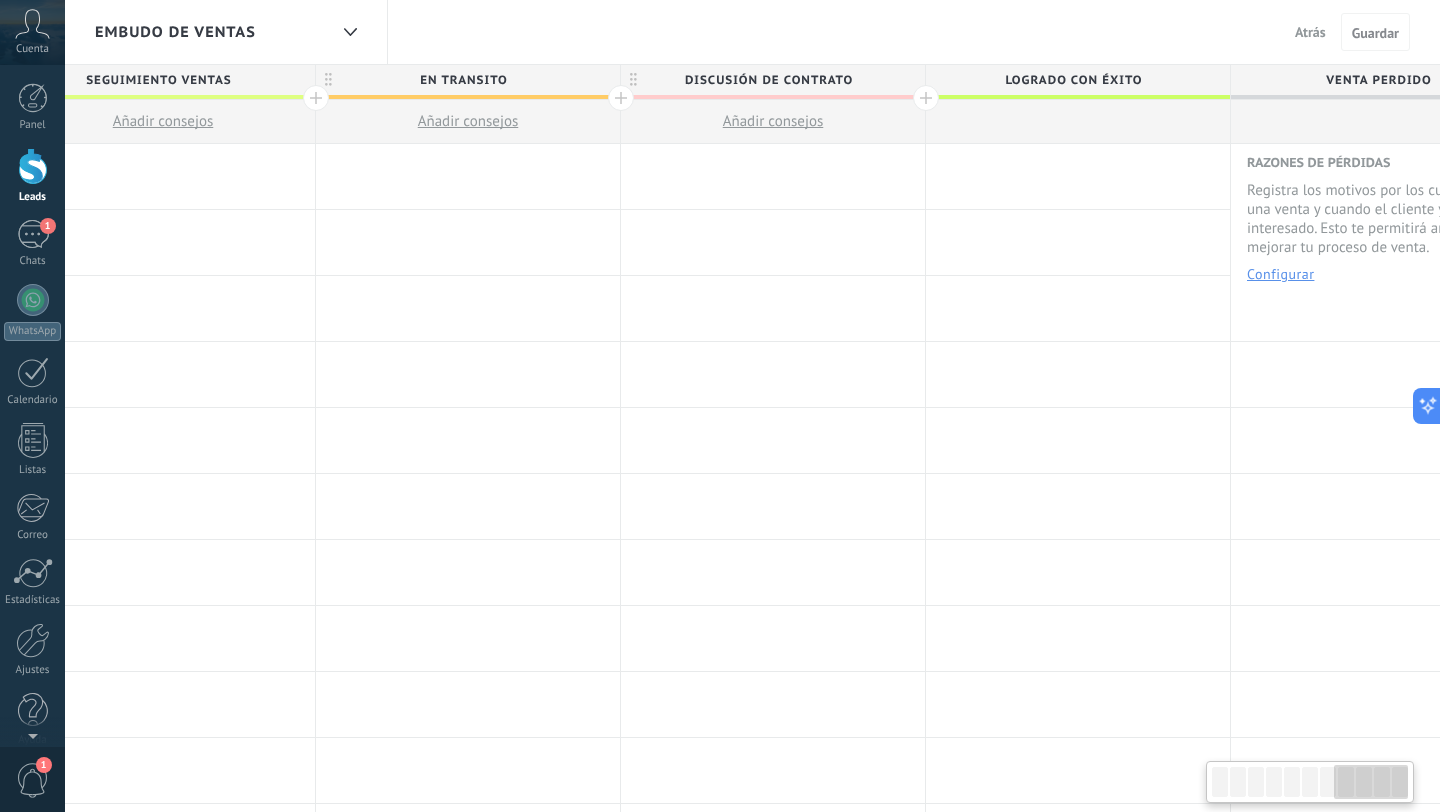 scroll, scrollTop: 0, scrollLeft: 2303, axis: horizontal 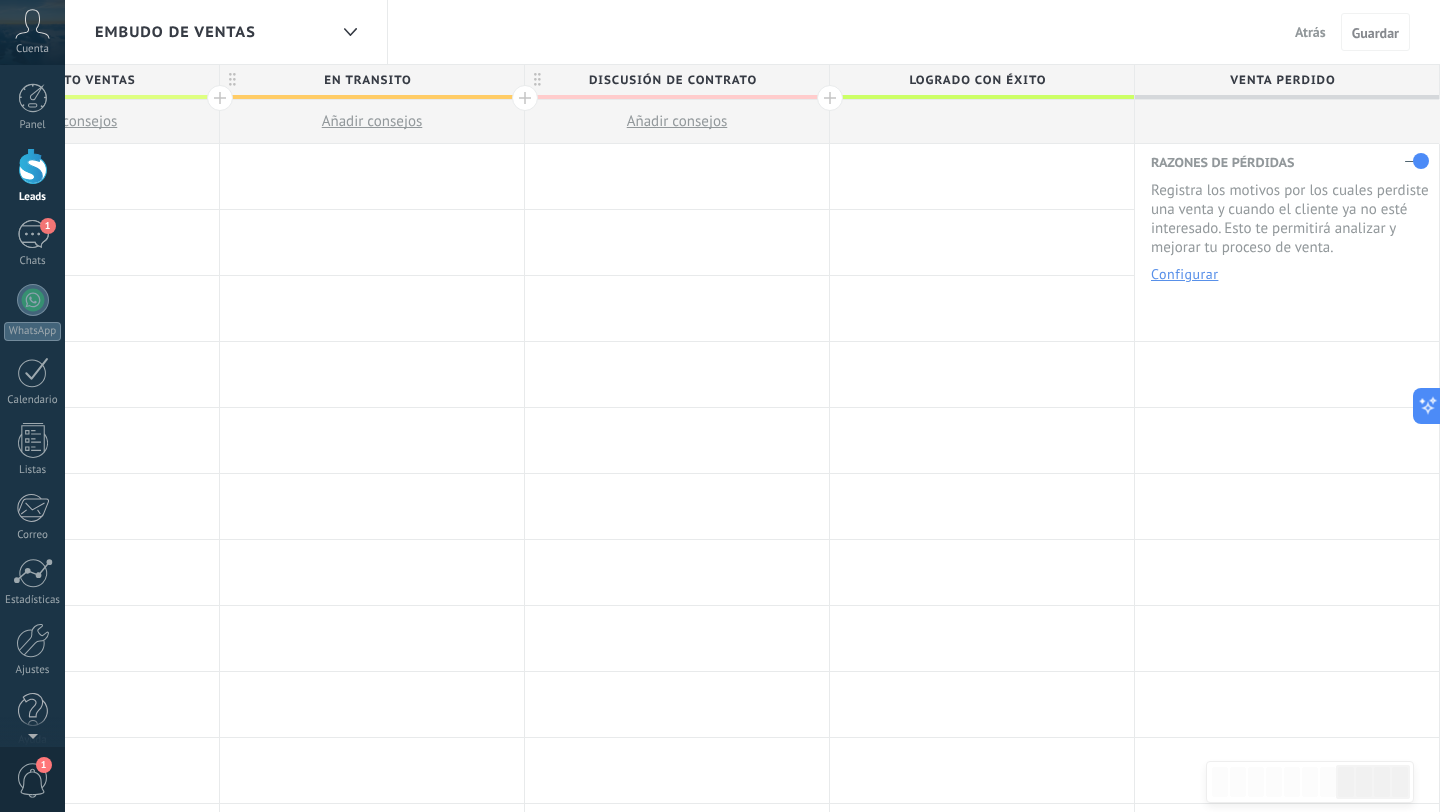 click on "Discusión de contrato" at bounding box center (672, 80) 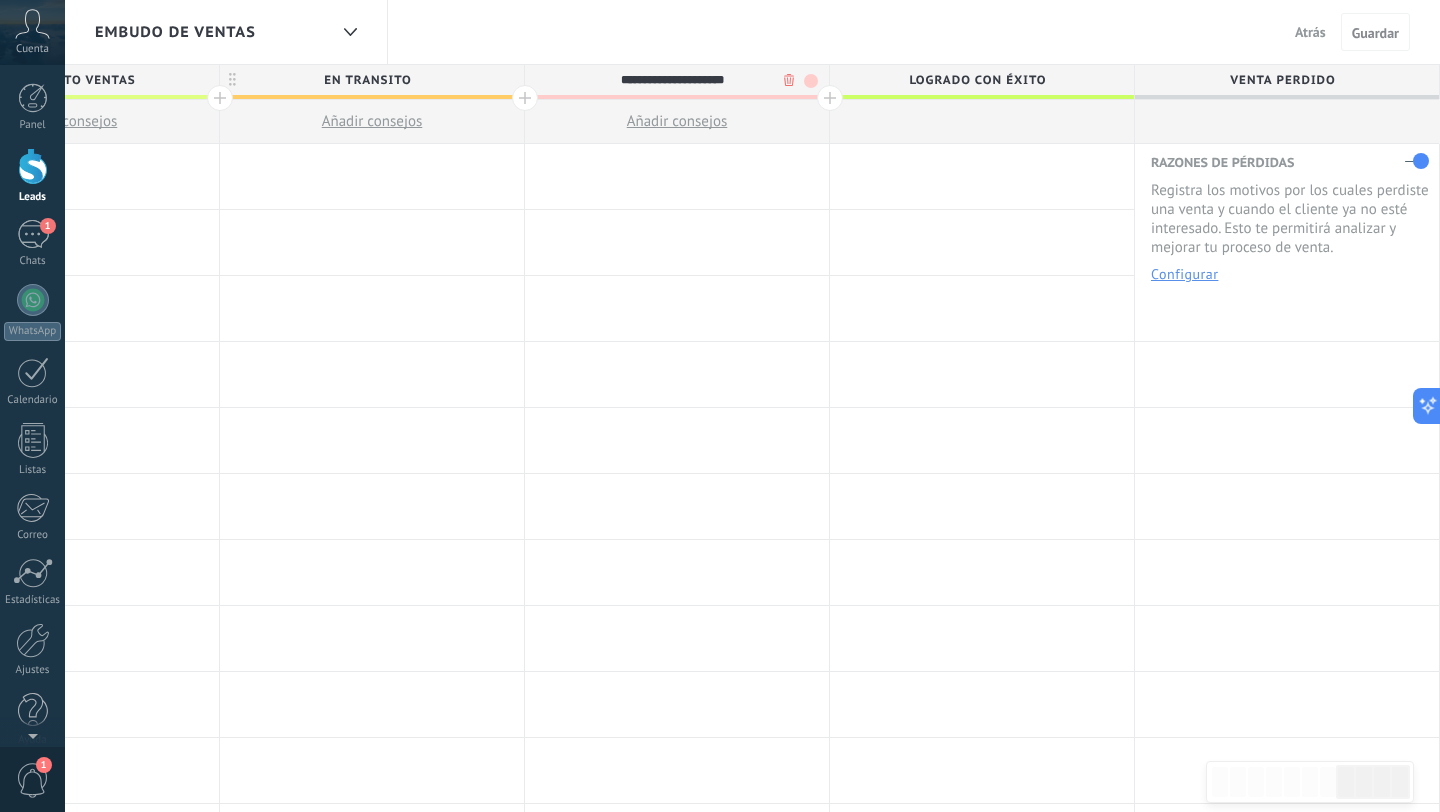click on "**********" at bounding box center [672, 80] 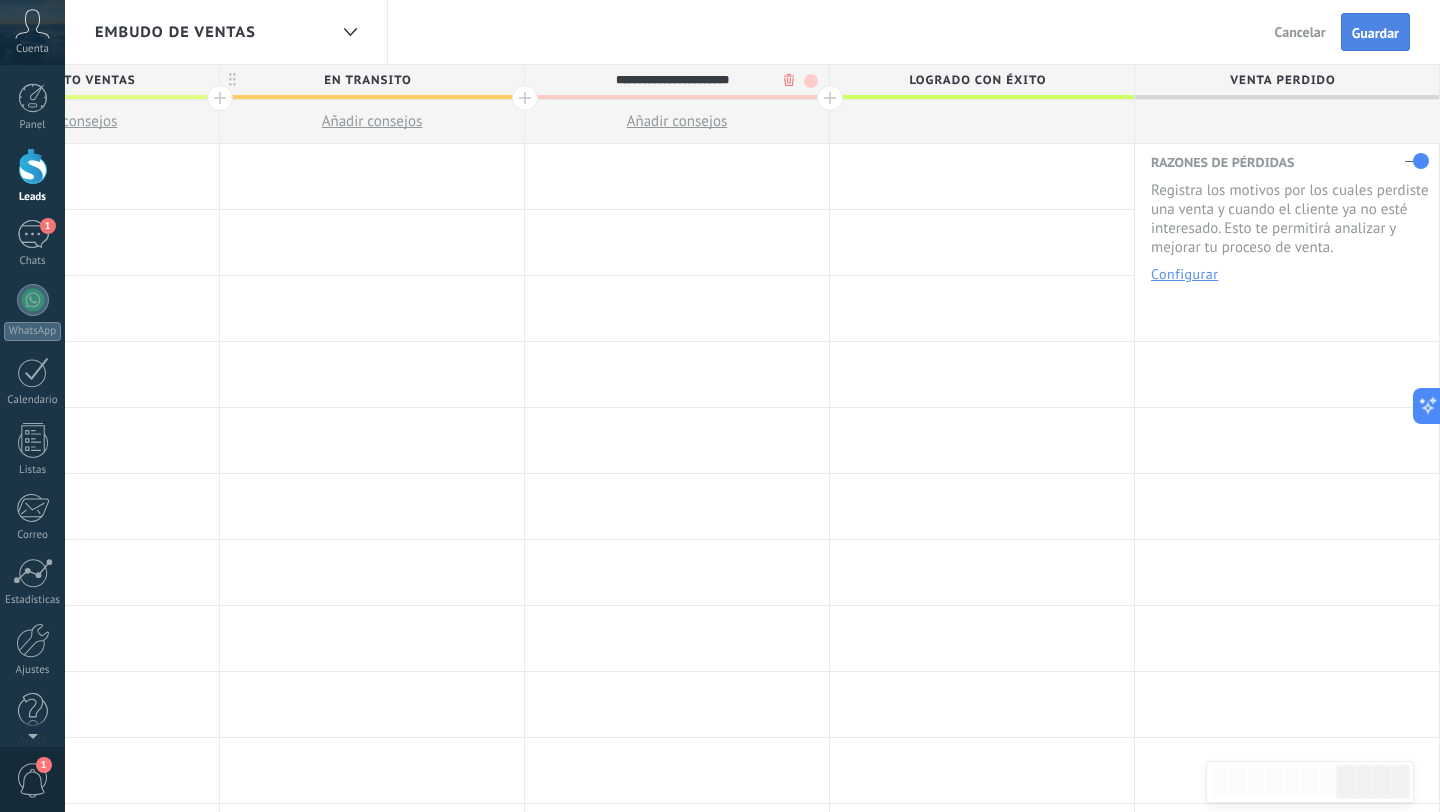 type on "**********" 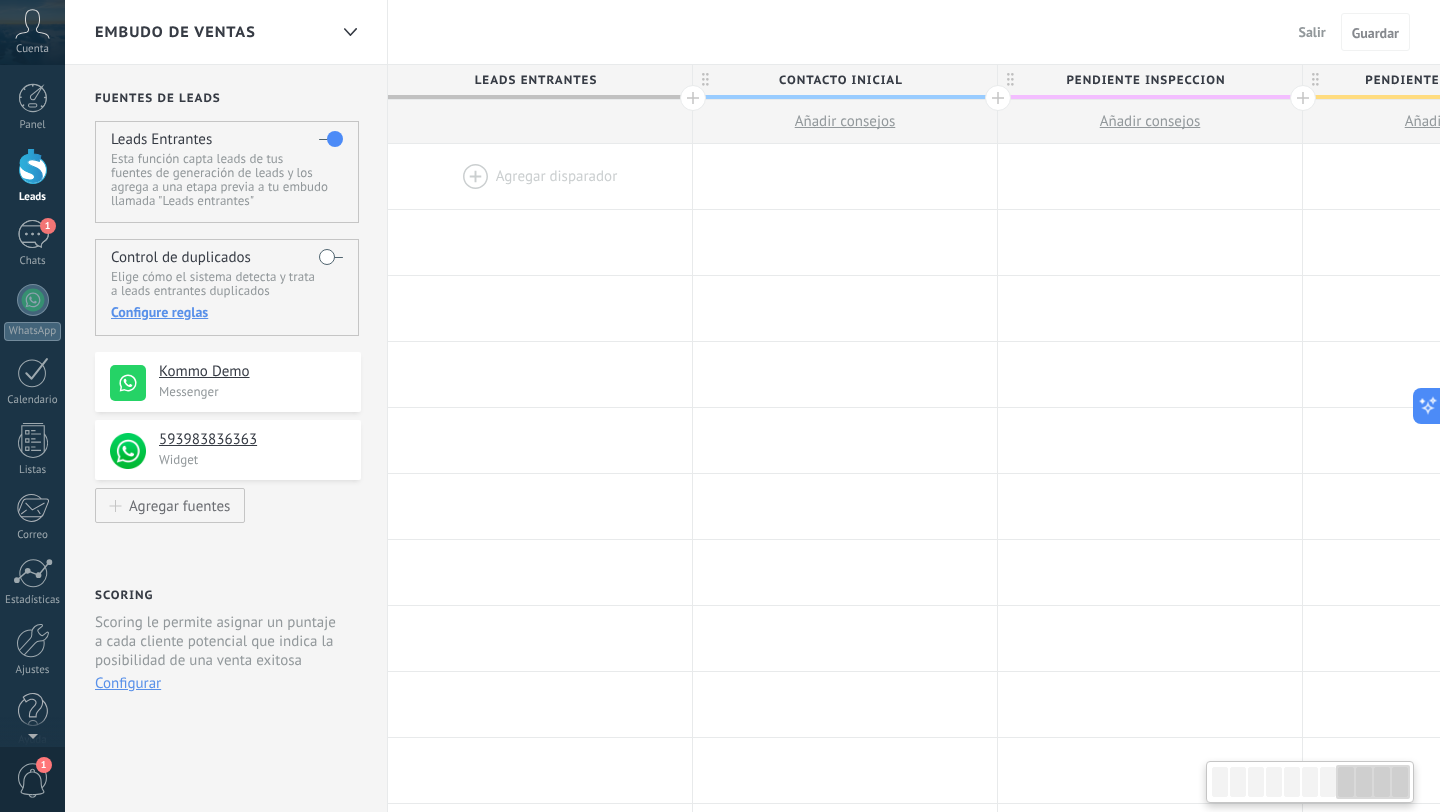 scroll, scrollTop: 0, scrollLeft: 2303, axis: horizontal 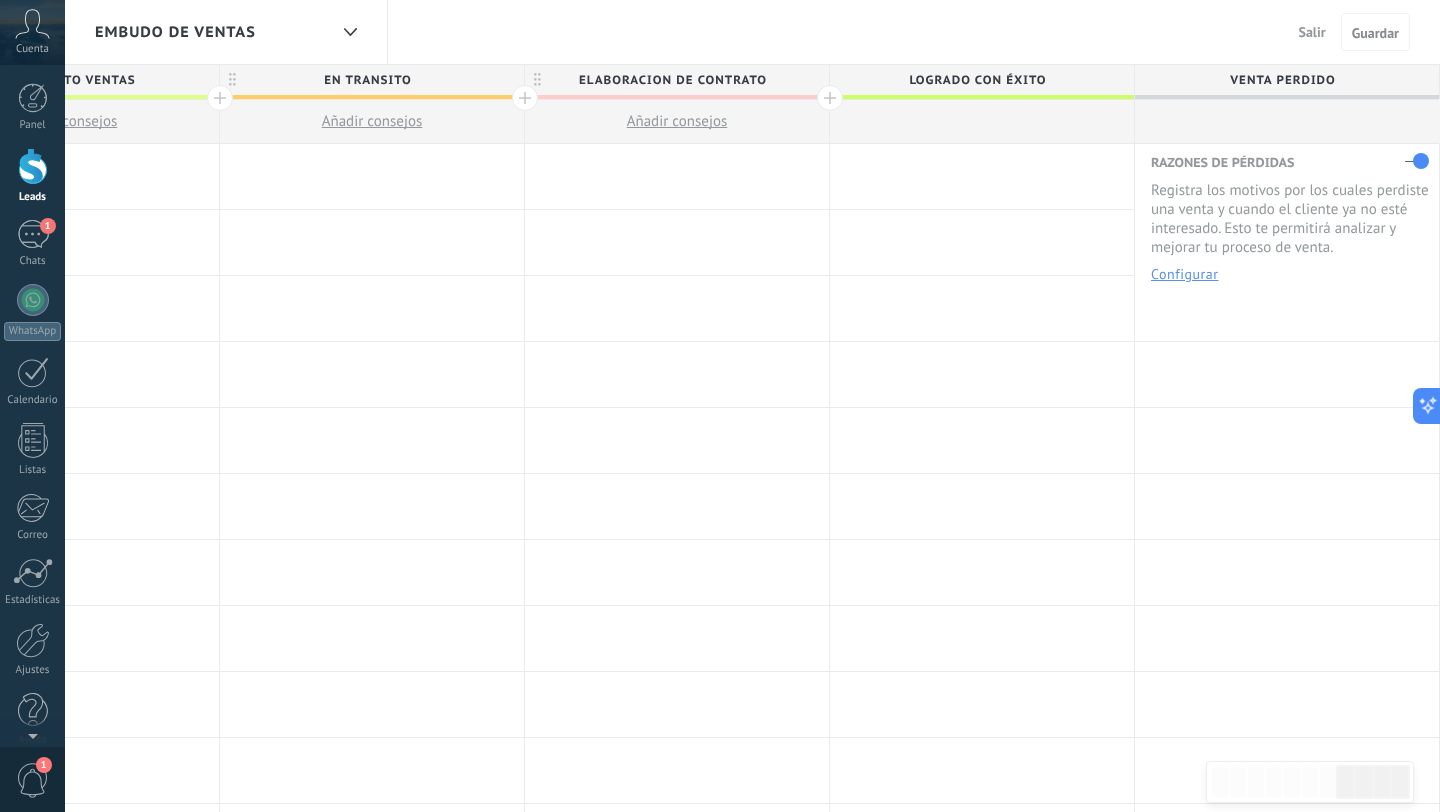 click on "ELABORACION de contrato" at bounding box center (672, 80) 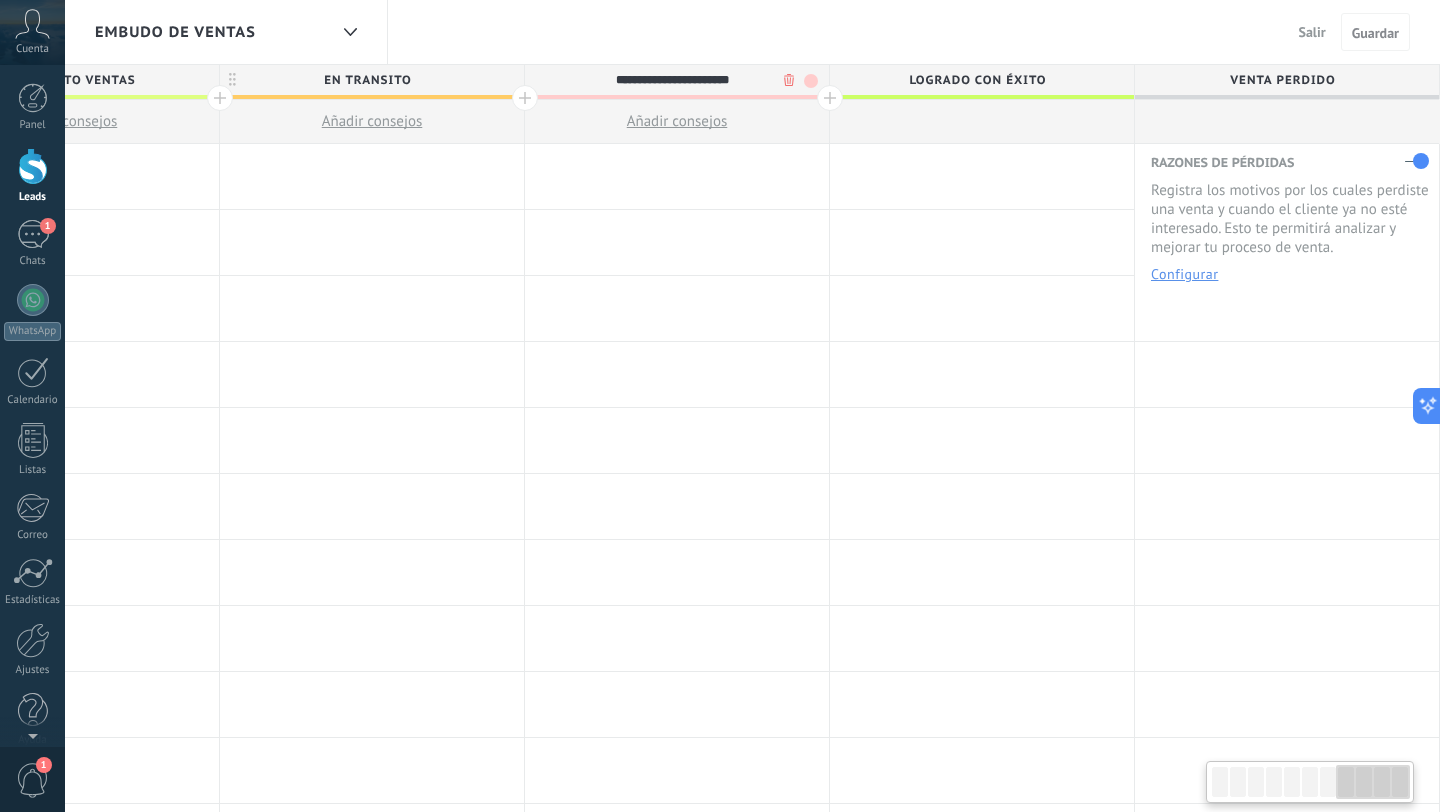 click at bounding box center [811, 81] 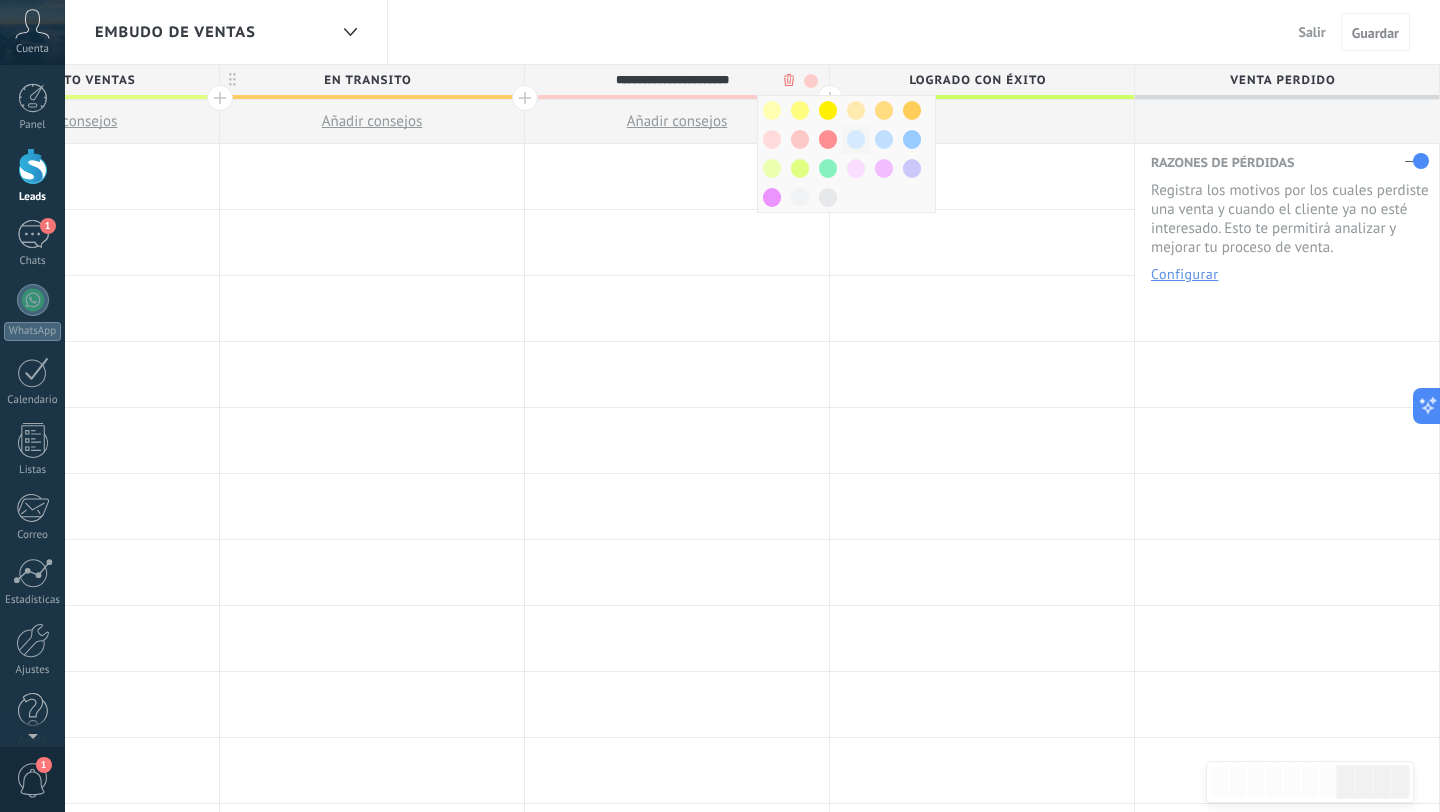 click at bounding box center [856, 139] 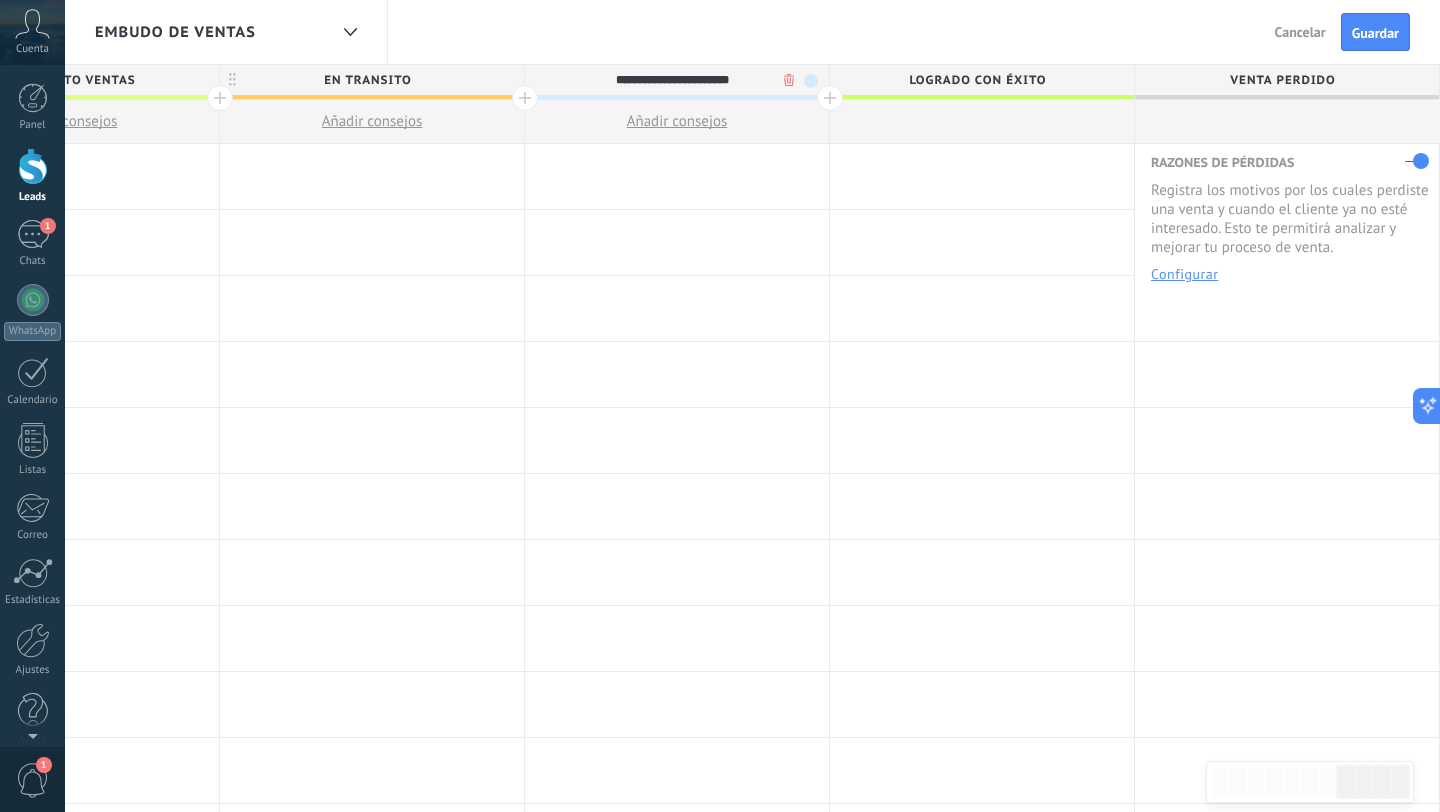 click at bounding box center [811, 81] 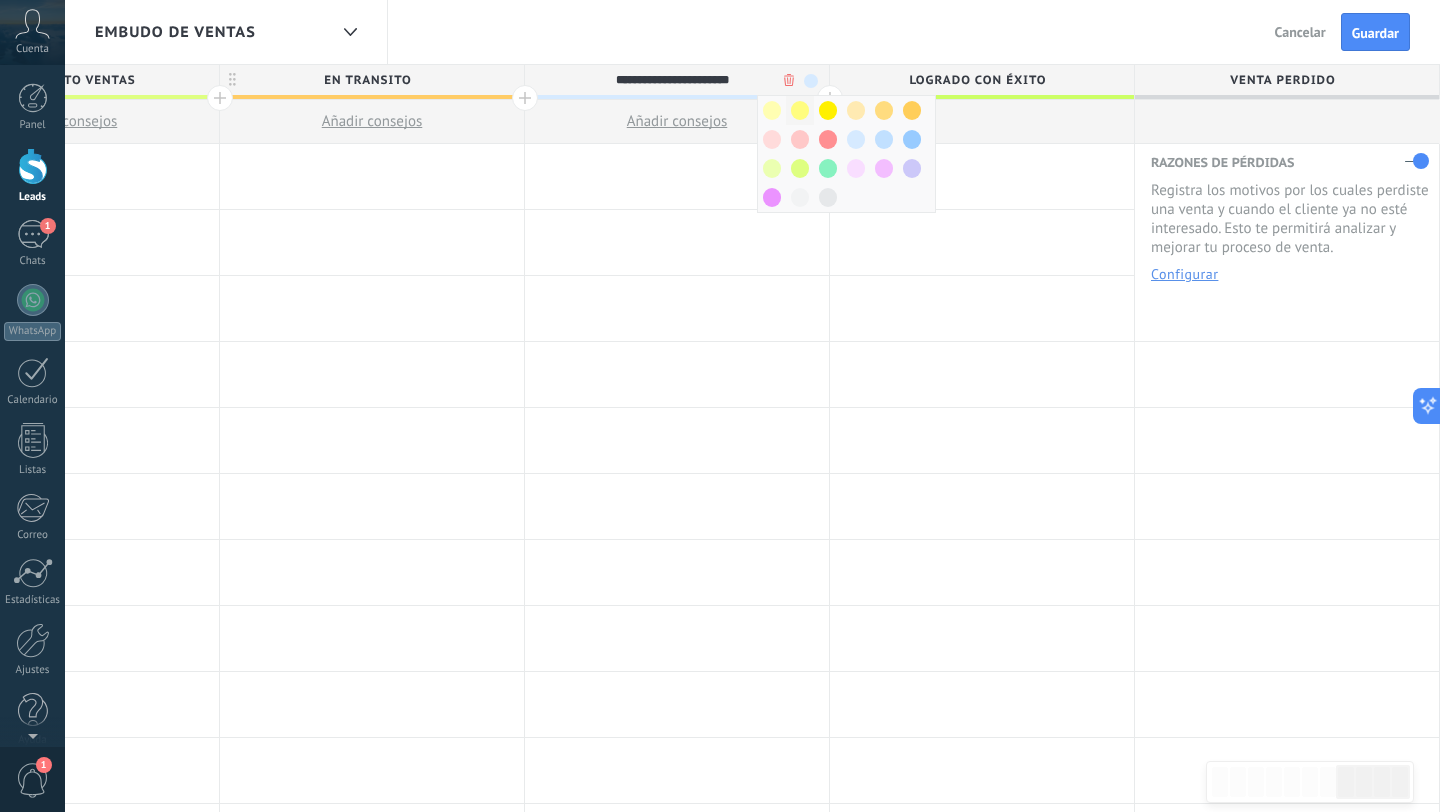 click at bounding box center (800, 110) 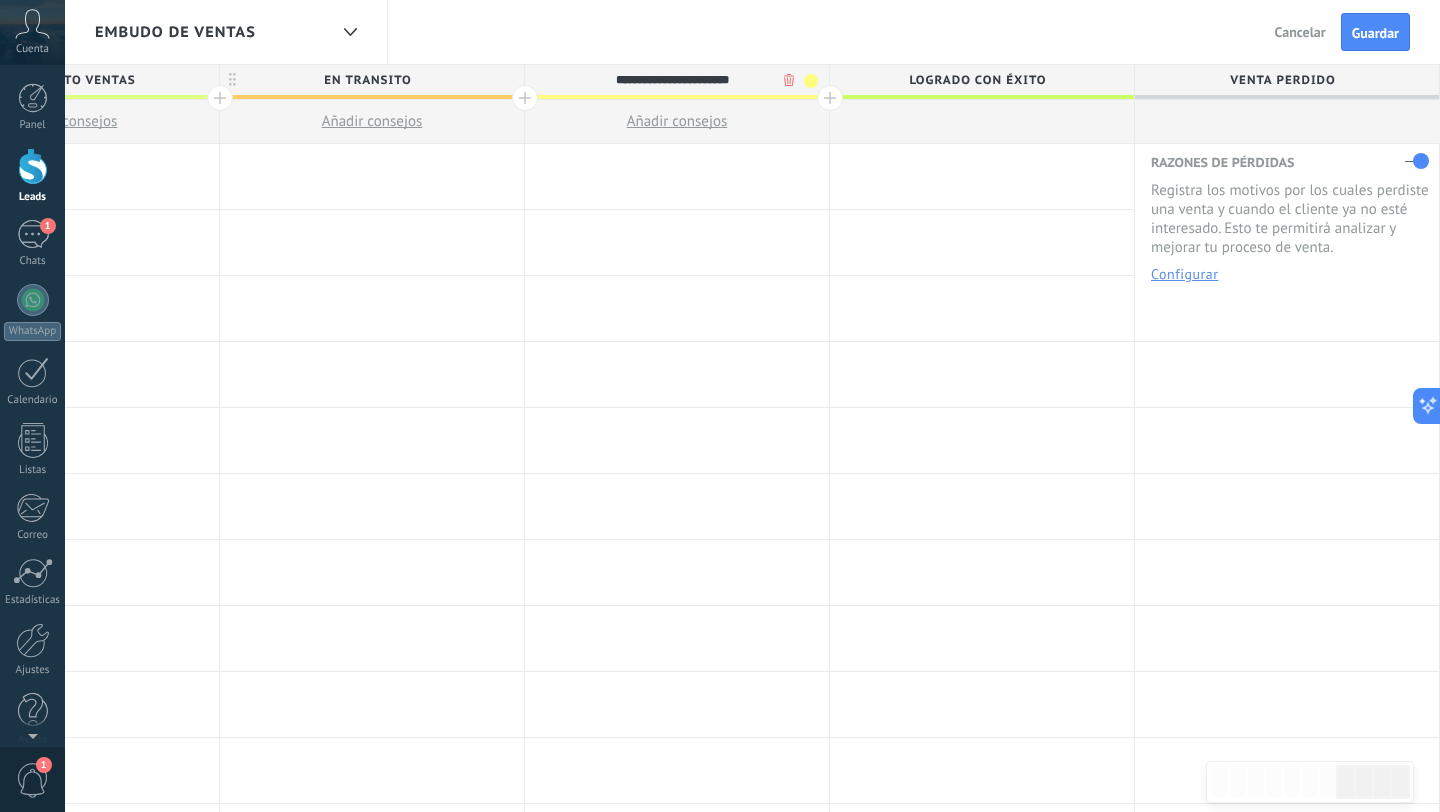 click at bounding box center (811, 81) 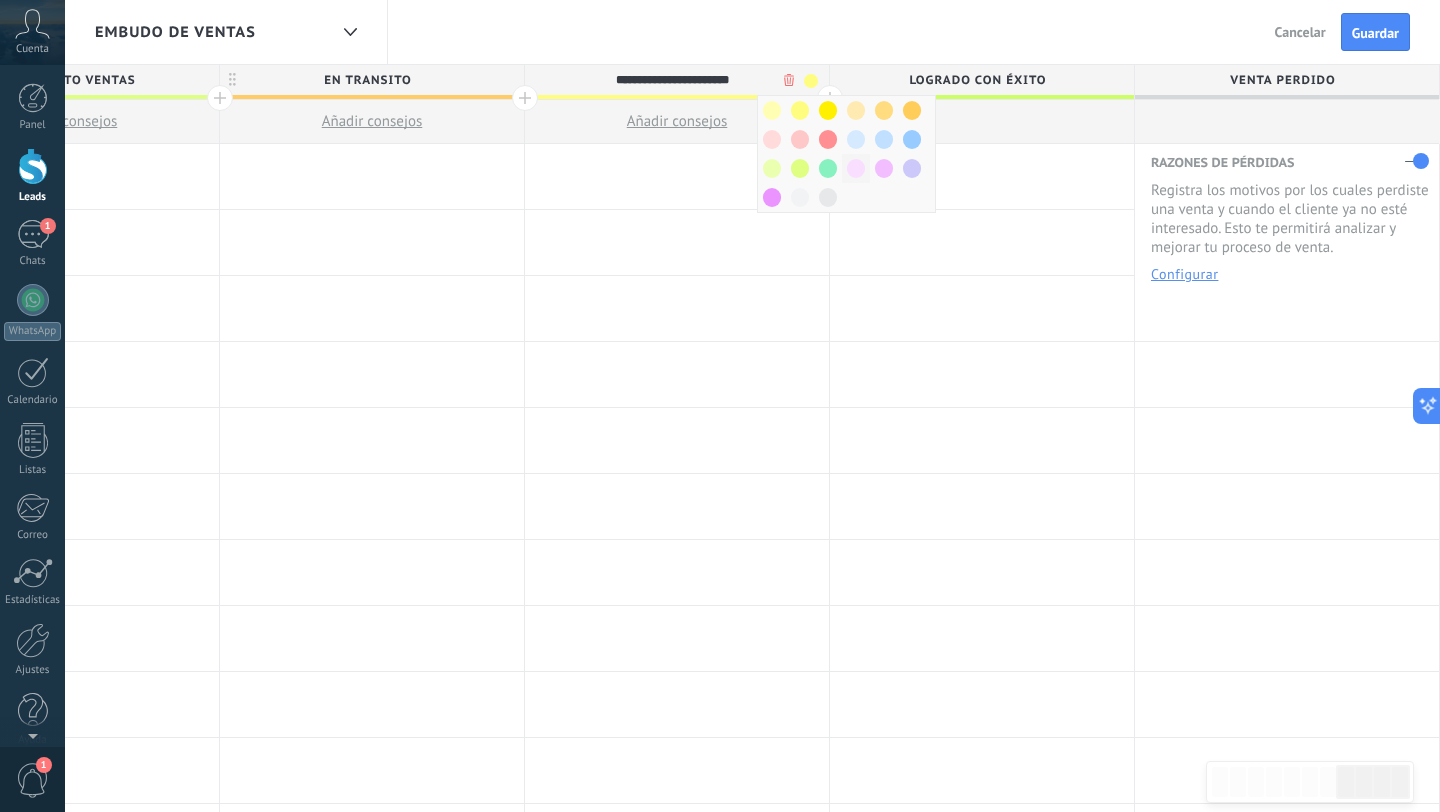 click at bounding box center (856, 168) 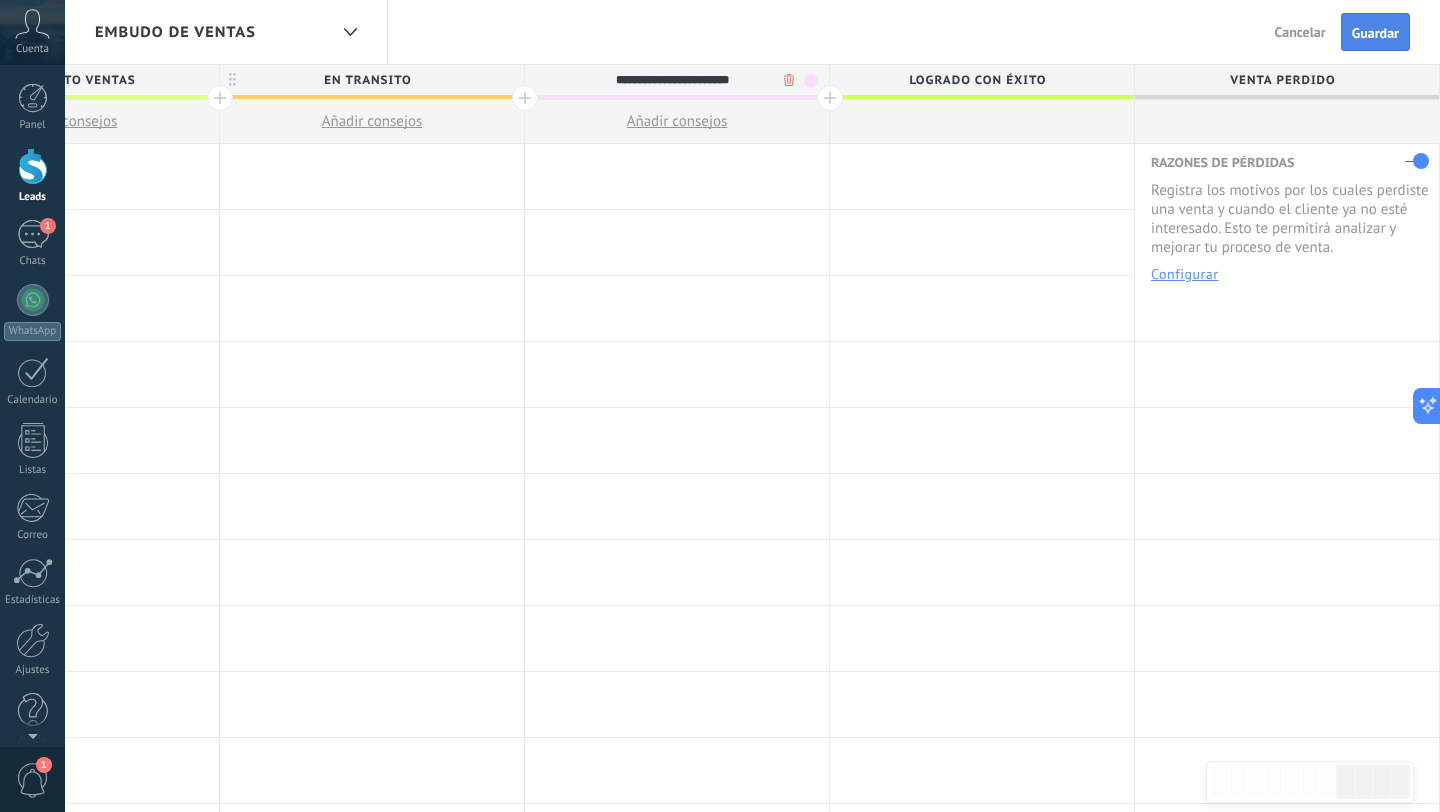 click on "Guardar" at bounding box center (1375, 33) 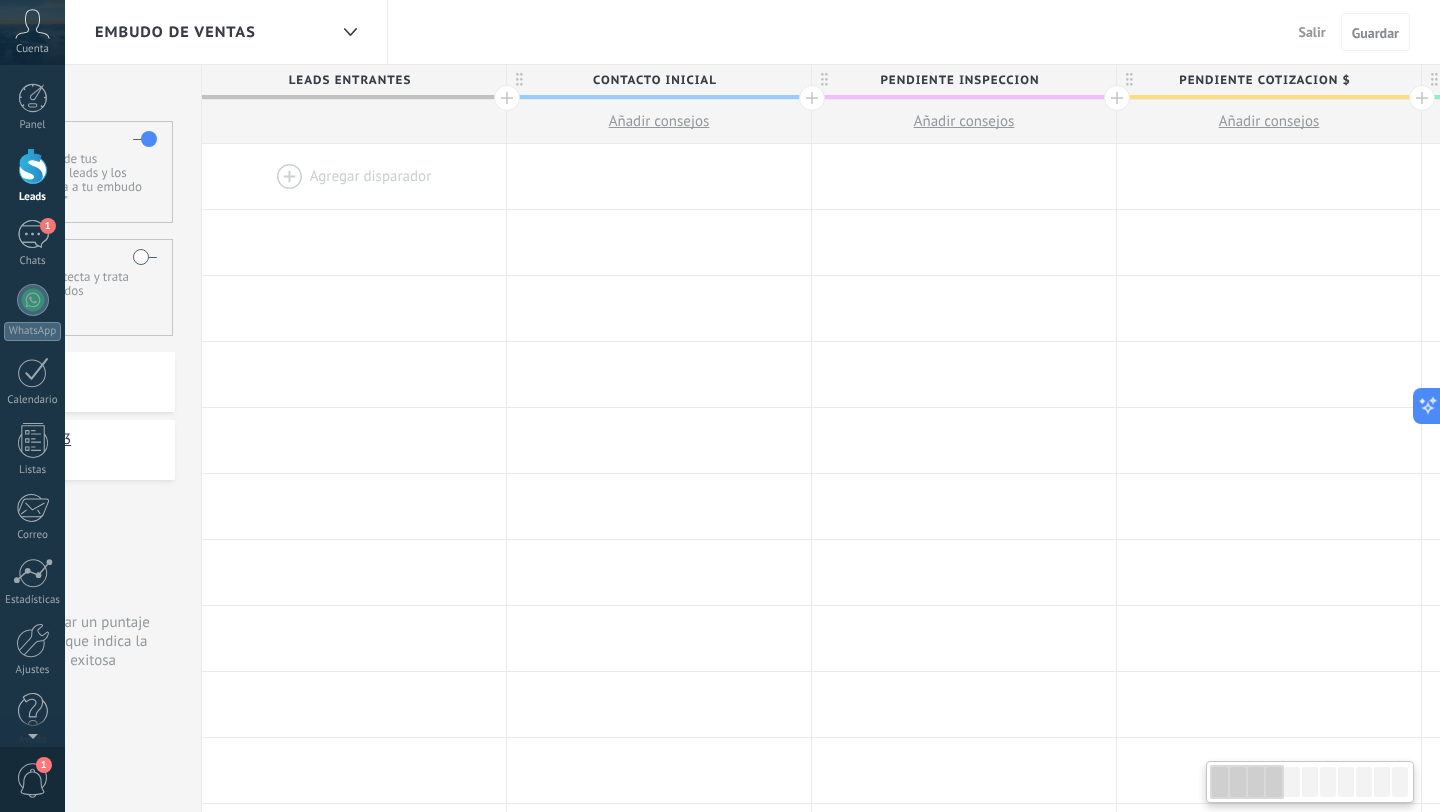 scroll, scrollTop: 0, scrollLeft: 0, axis: both 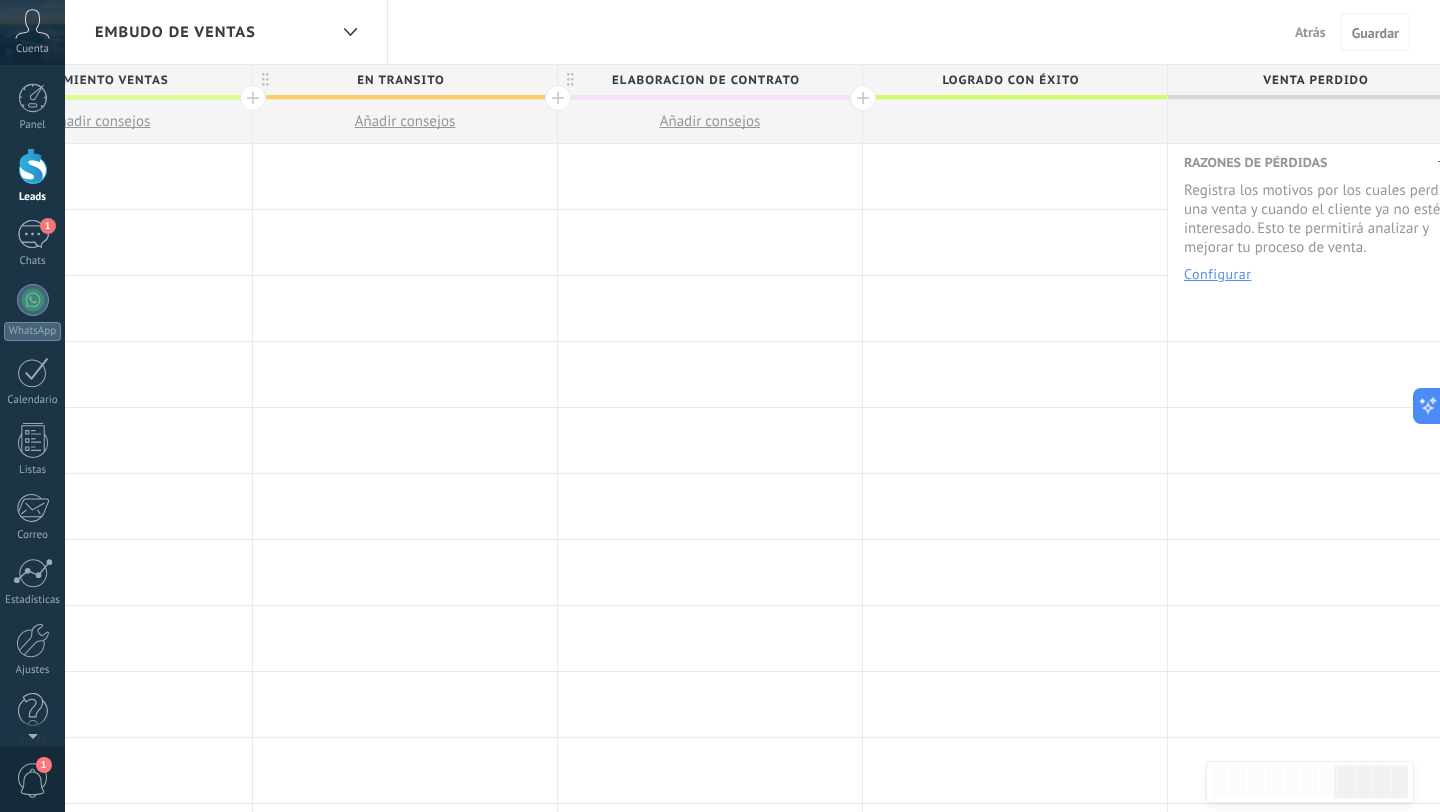 click on "Atrás" at bounding box center (1310, 32) 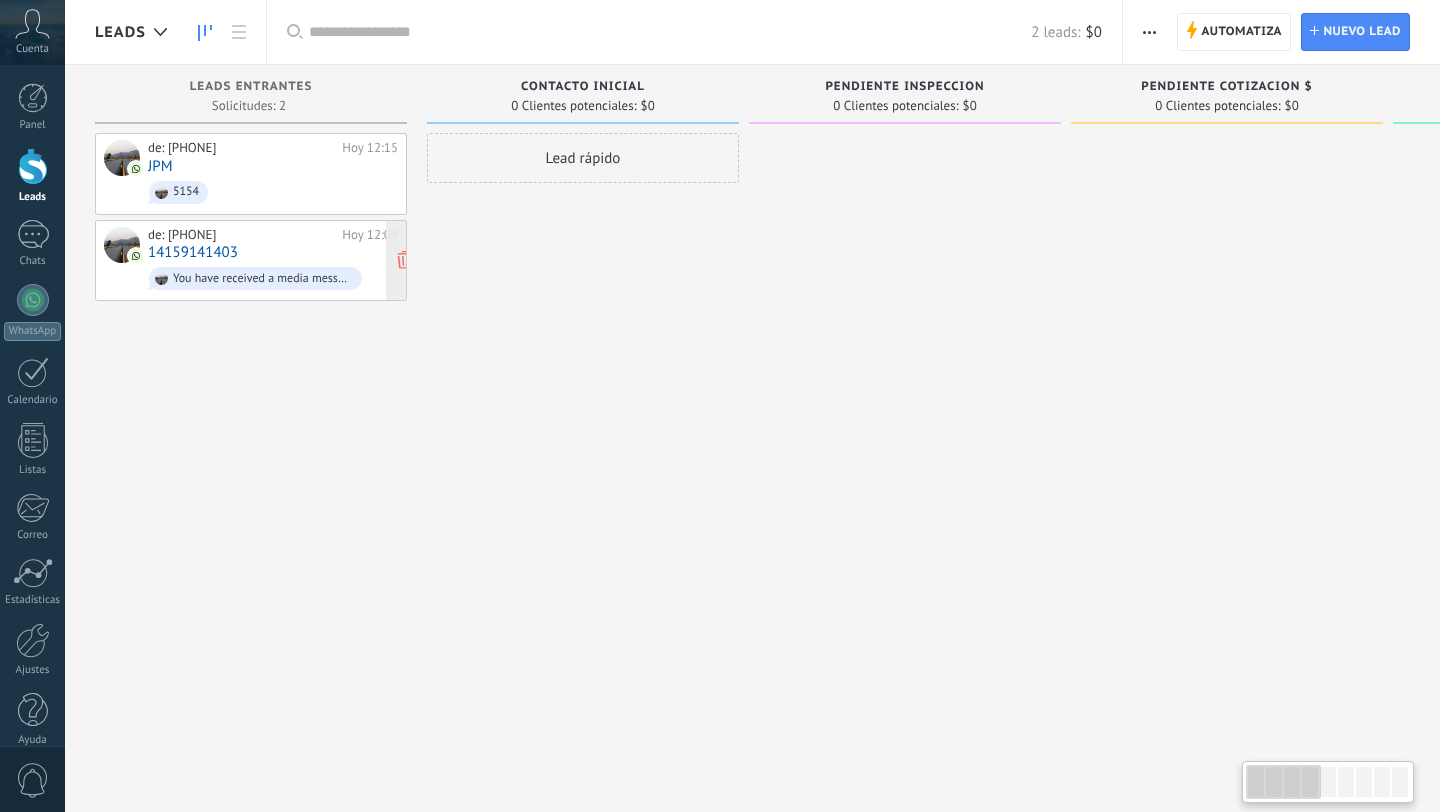 scroll, scrollTop: 0, scrollLeft: 0, axis: both 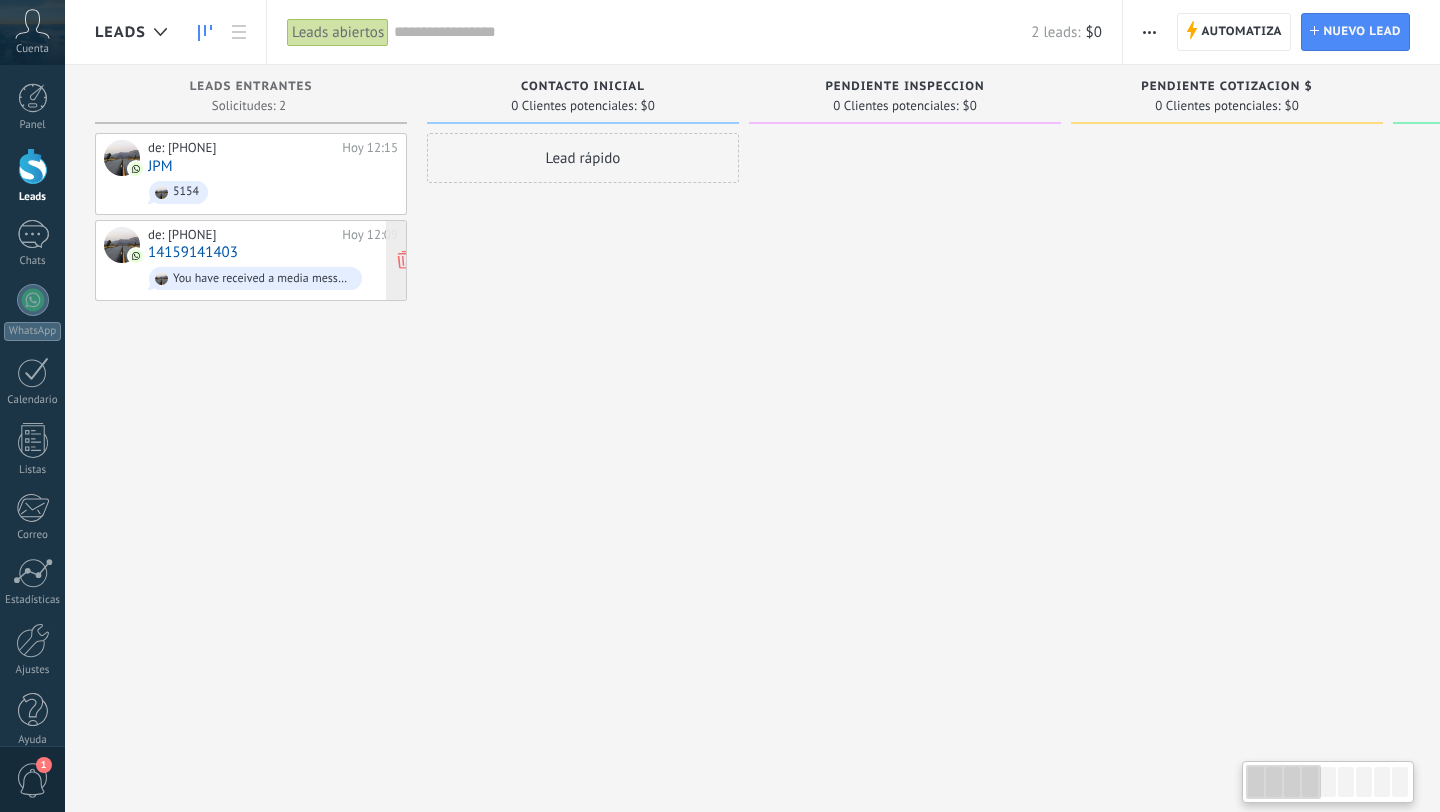 click on "14159141403" at bounding box center (193, 252) 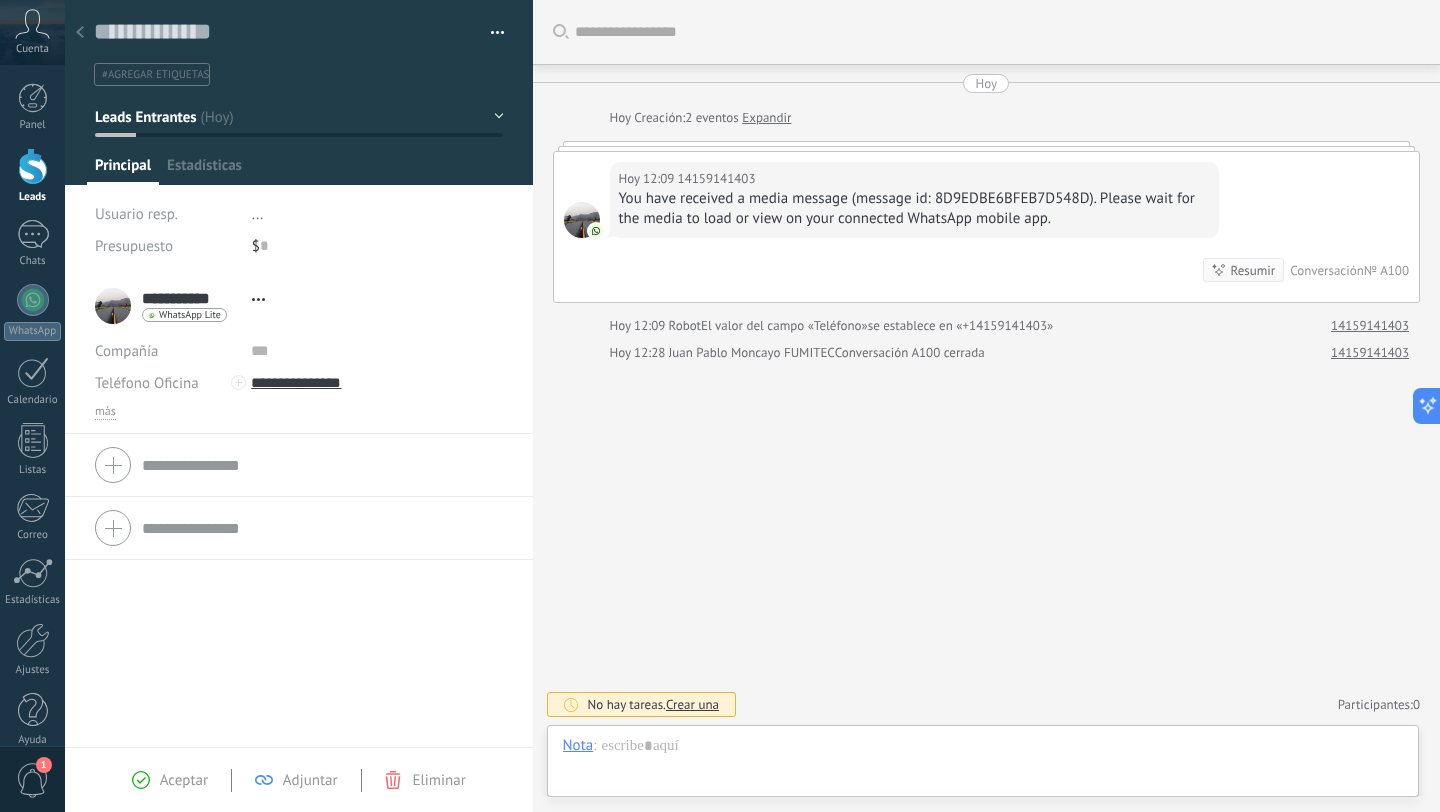 scroll, scrollTop: 30, scrollLeft: 0, axis: vertical 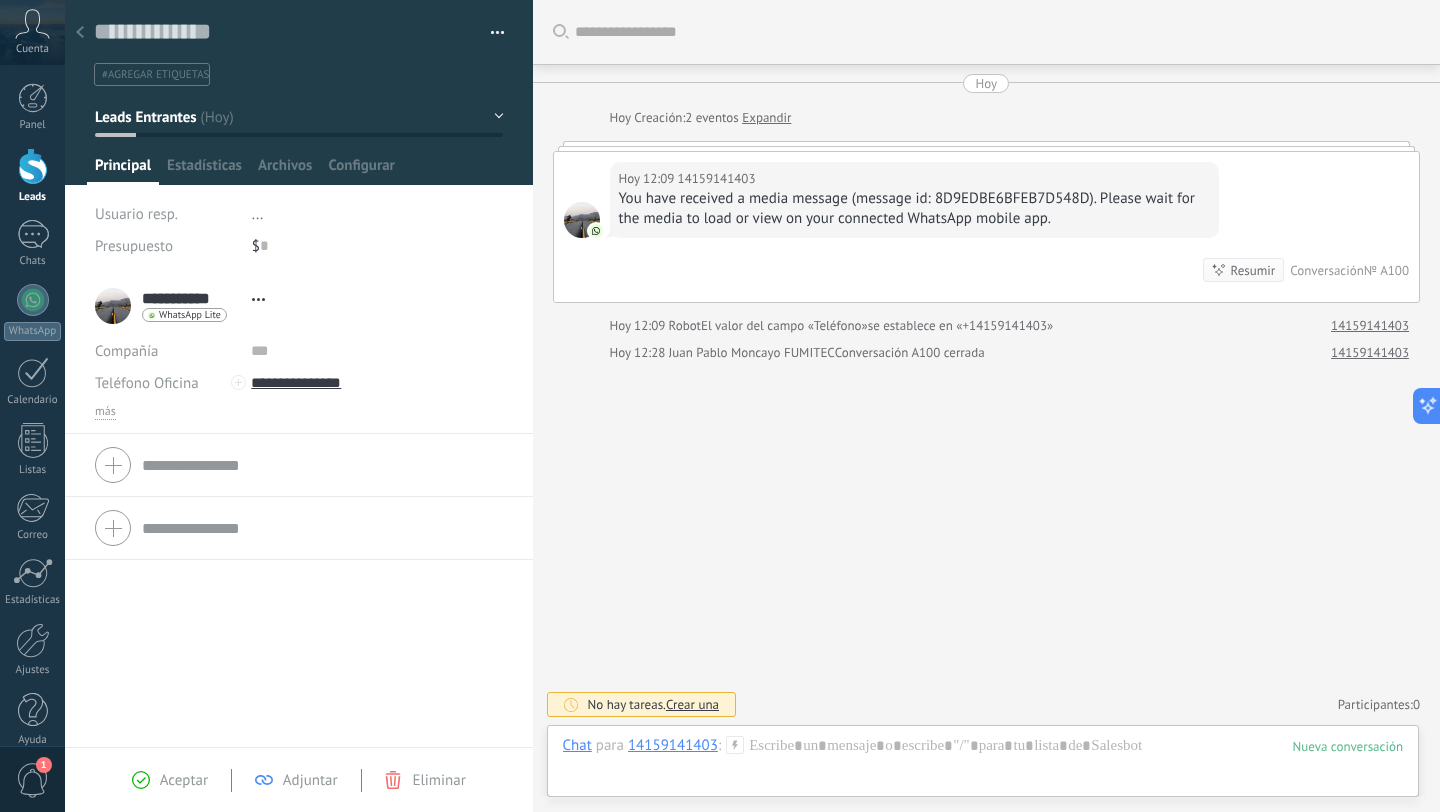 click on "Eliminar" at bounding box center (424, 780) 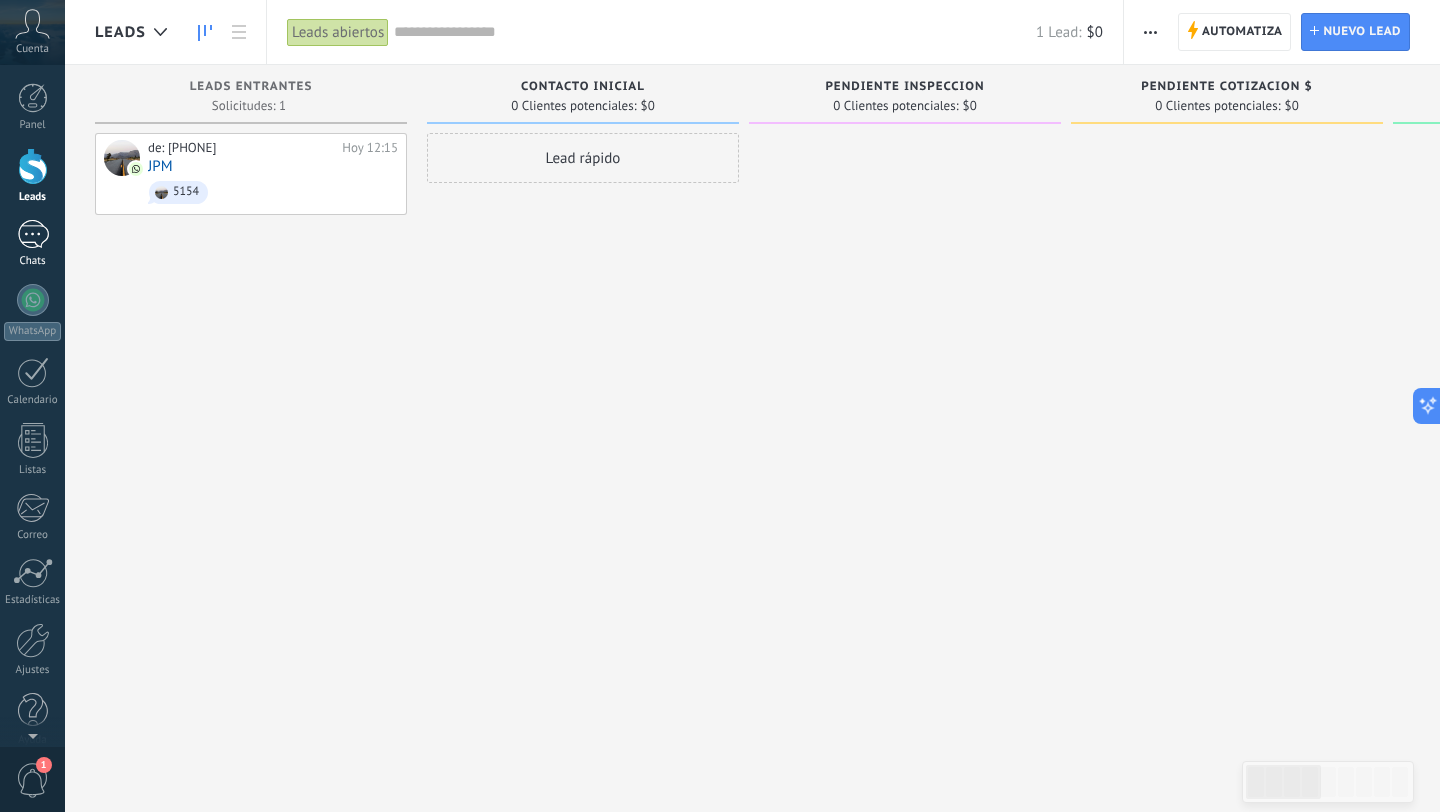 click at bounding box center [33, 234] 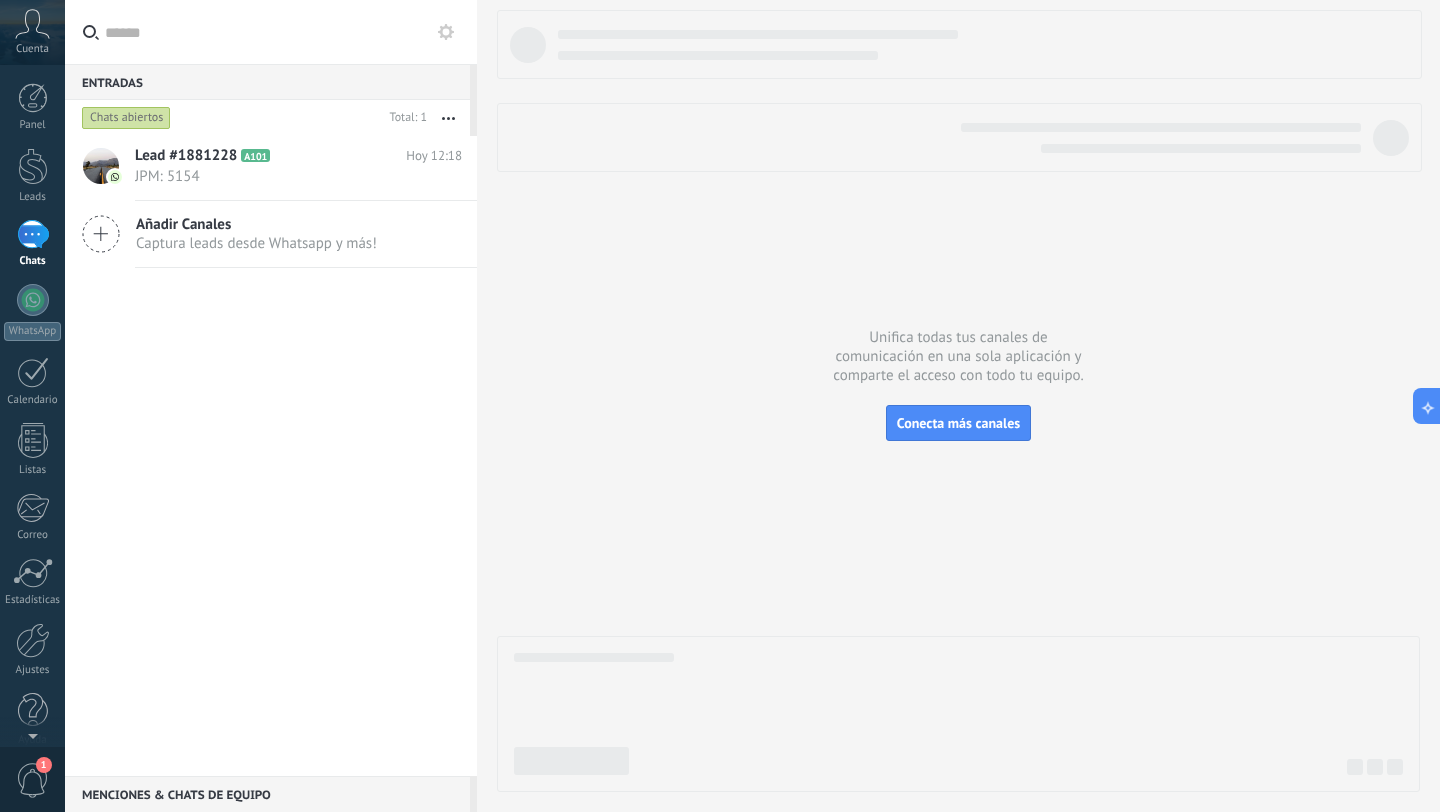 click on "Entradas 0" at bounding box center [267, 82] 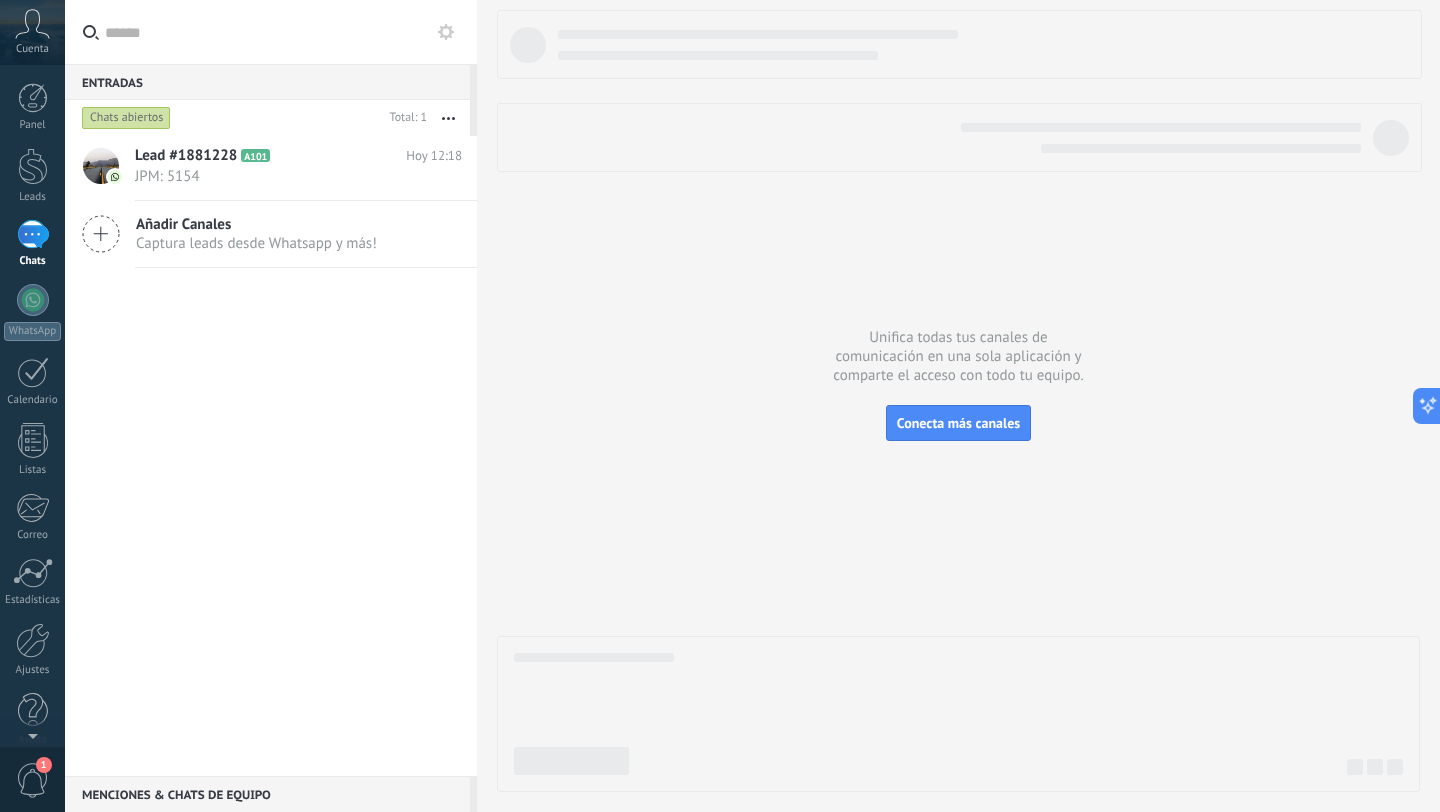 click on "Menciones & Chats de equipo 0" at bounding box center (267, 794) 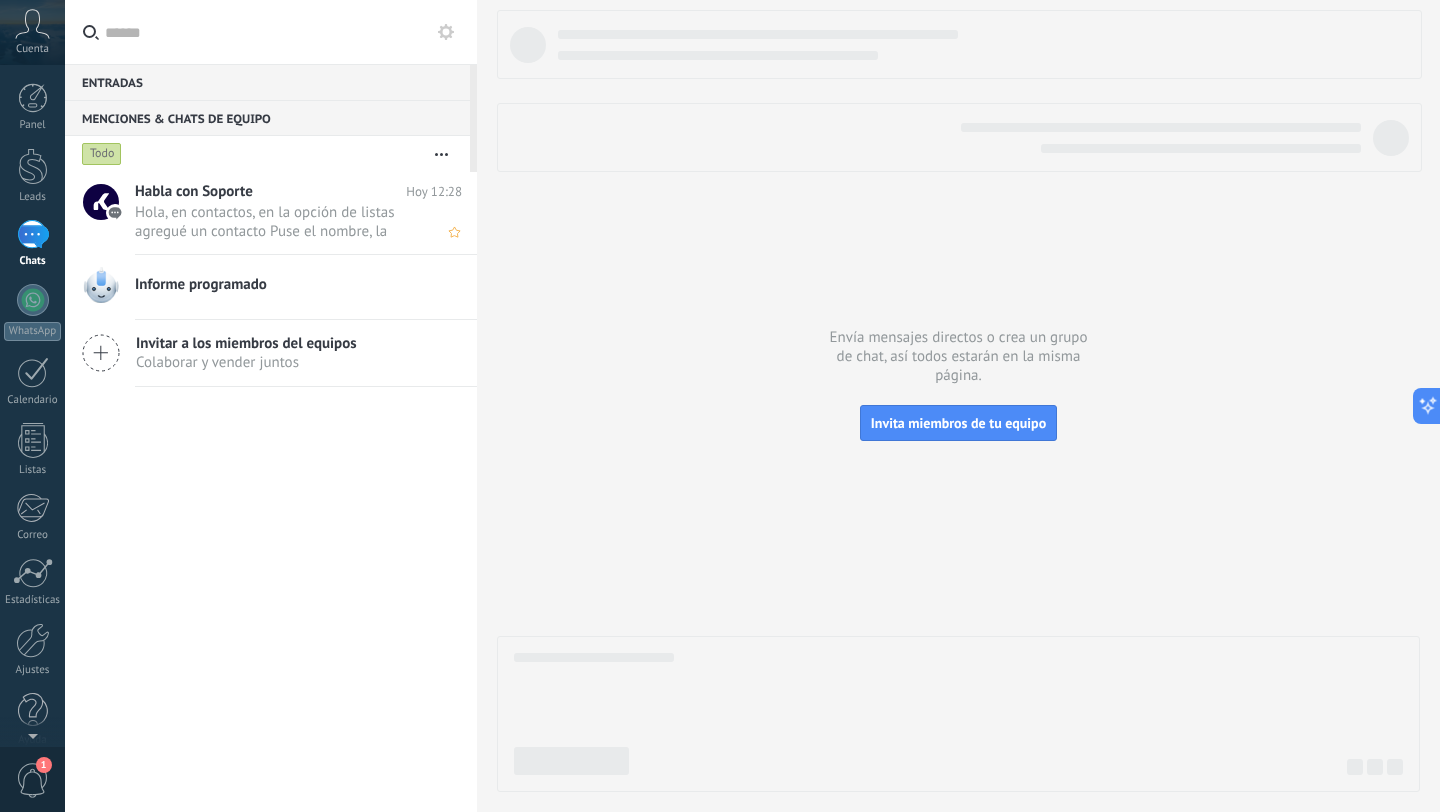 click on "Hola, en contactos, en la opción de listas agregué un contacto Puse el nombre, la compañía, el teléfono, el correo, sin embargo le doy click al correo y no puedo escribirle por whatsapp
No se puede??
Client ID: [NUMBER]
User ID: [NUMBER]
Email: [EMAIL]" at bounding box center [279, 222] 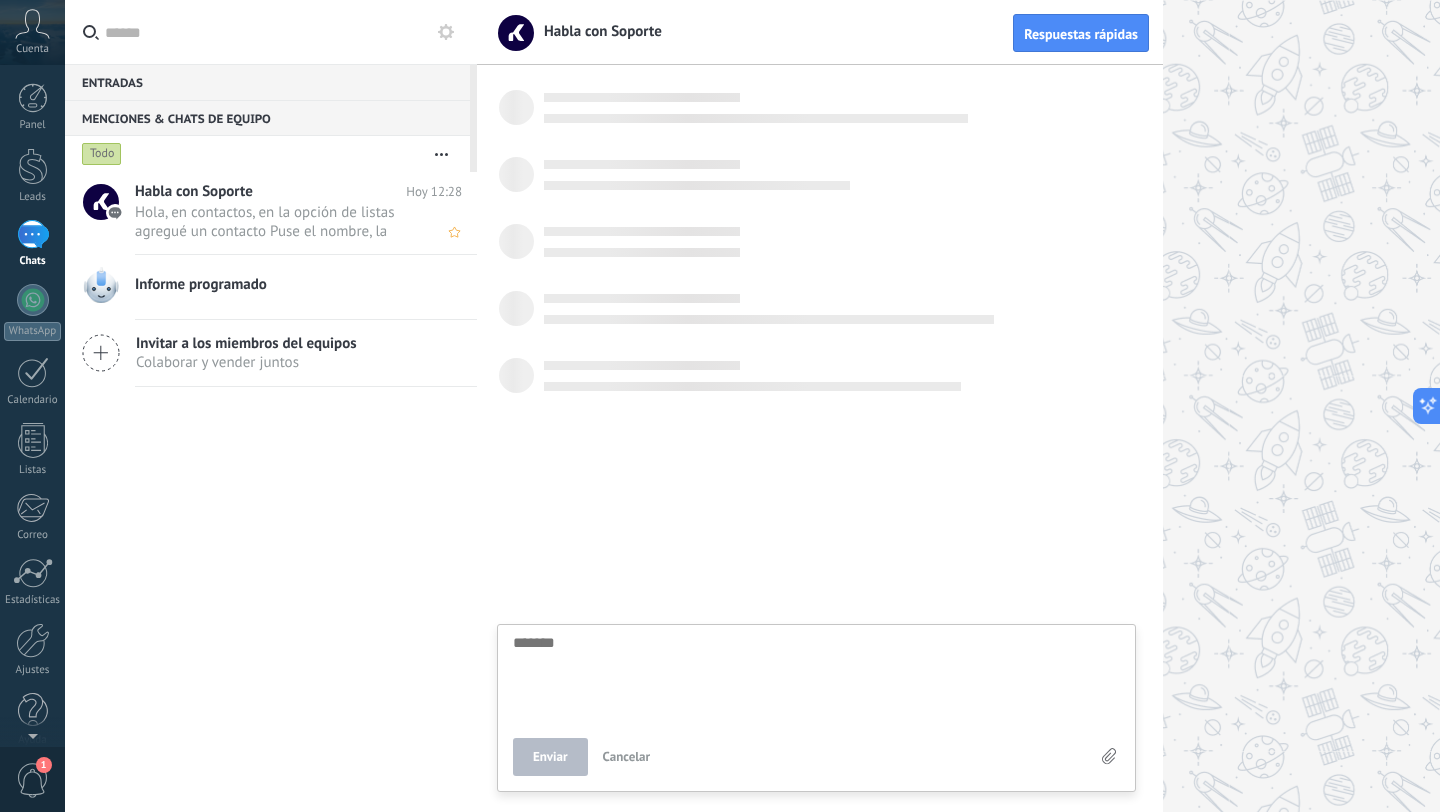 scroll, scrollTop: 19, scrollLeft: 0, axis: vertical 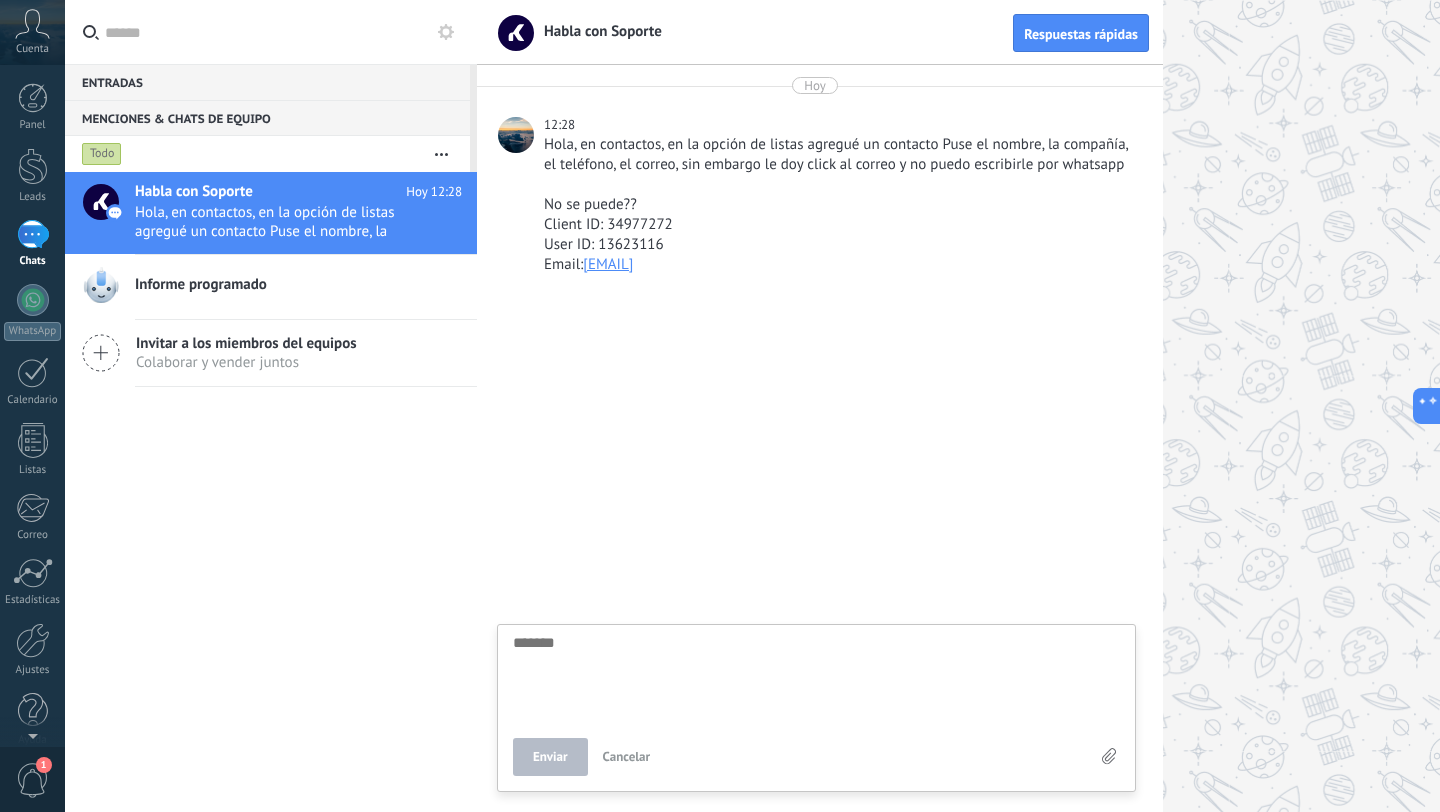 type on "*" 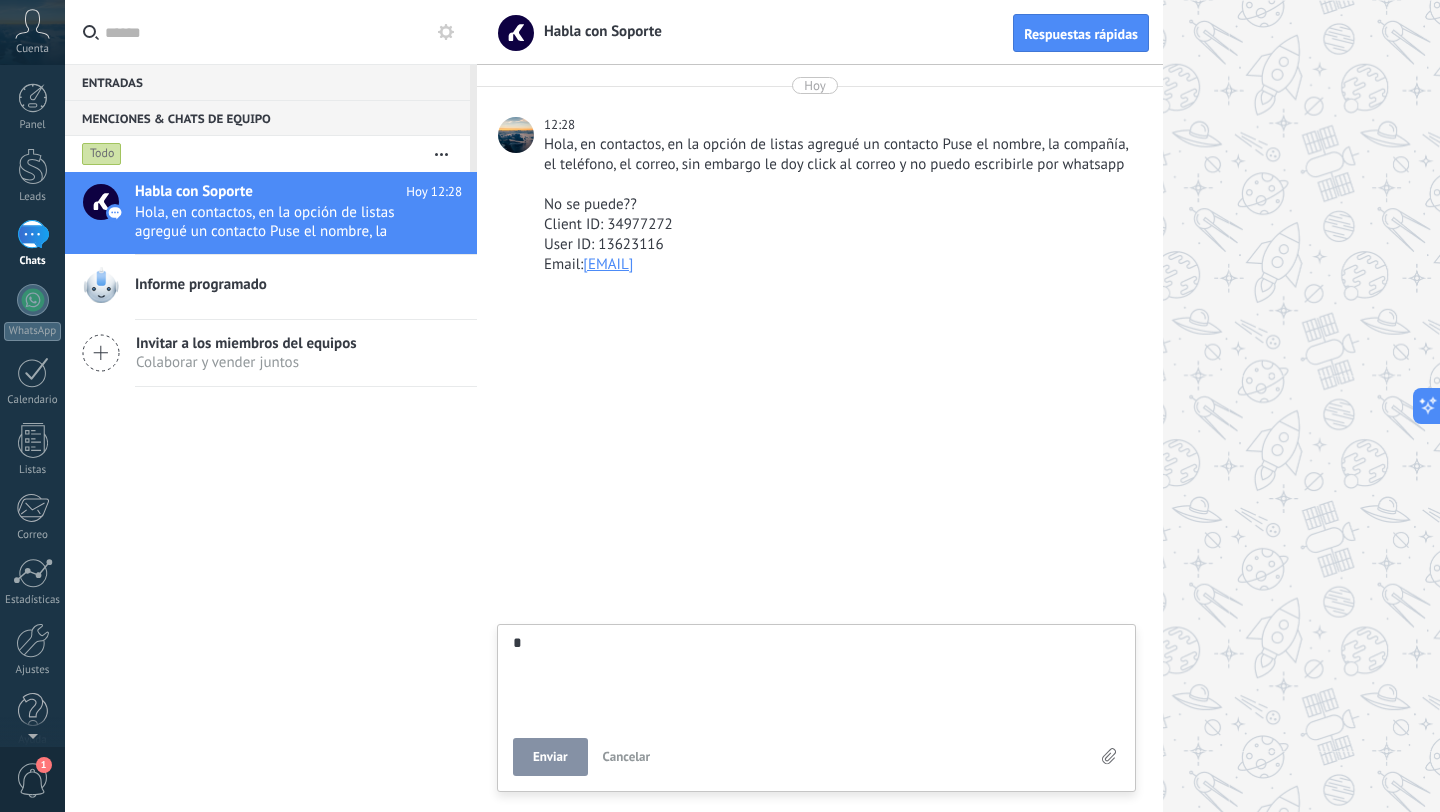 type on "**" 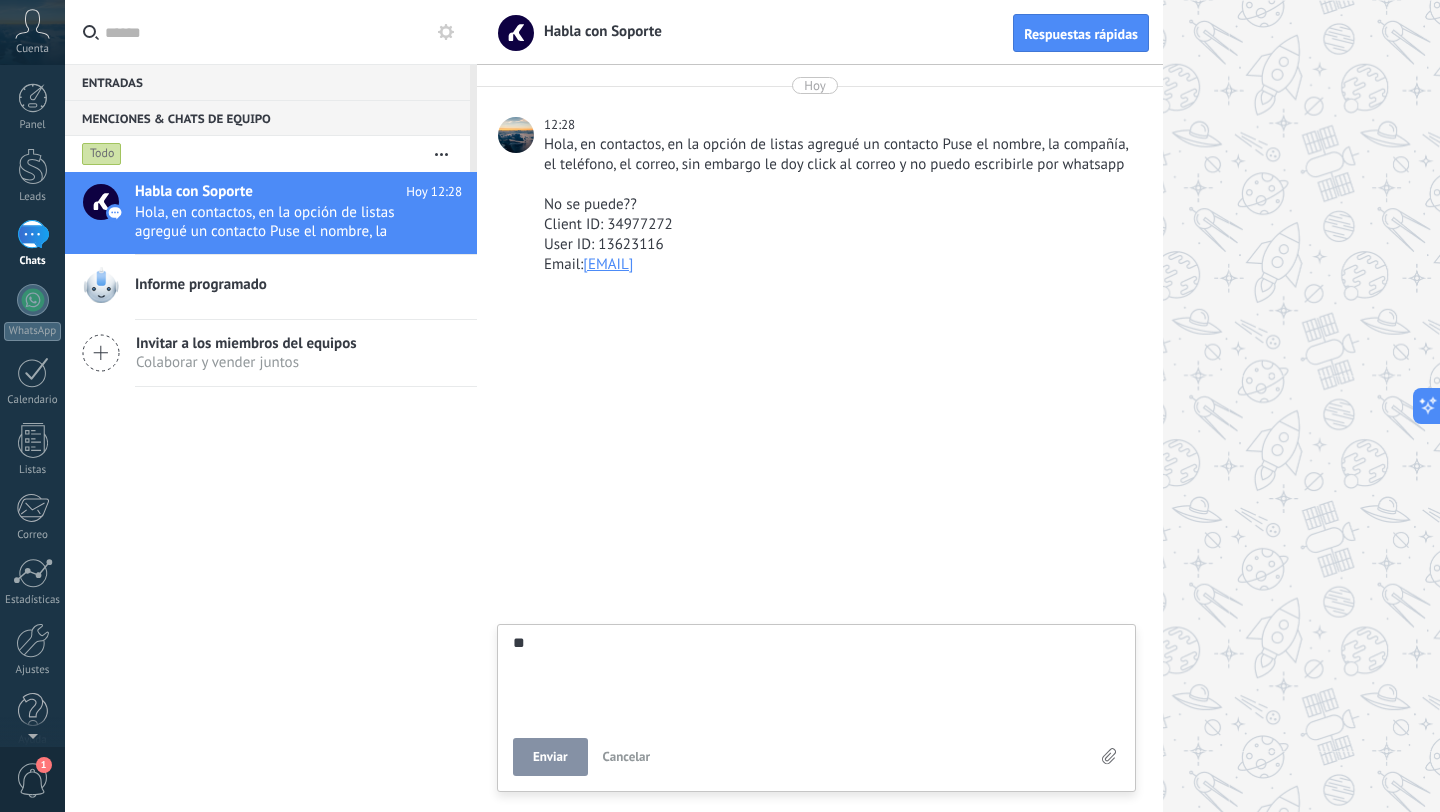 type on "***" 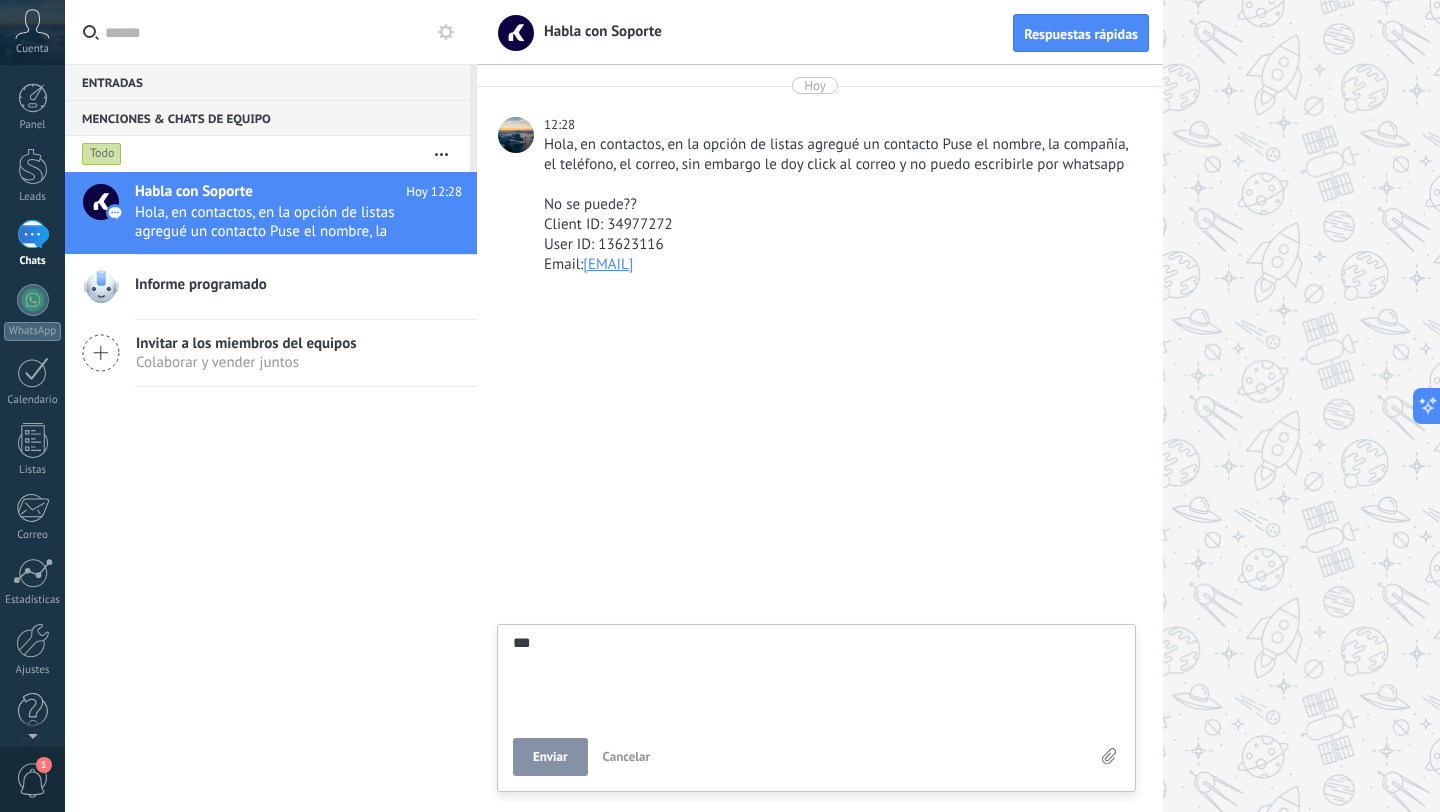 type on "**" 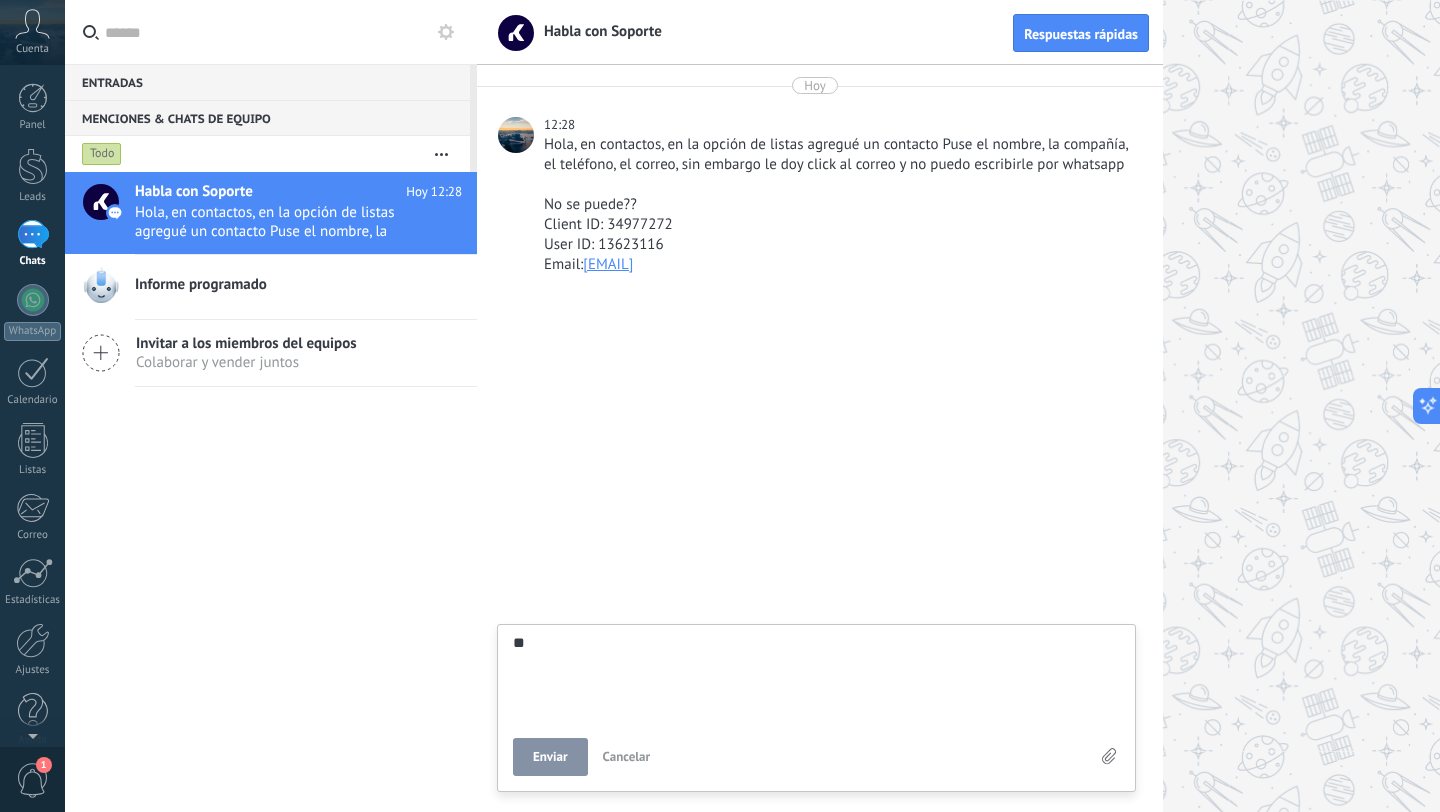 type on "*" 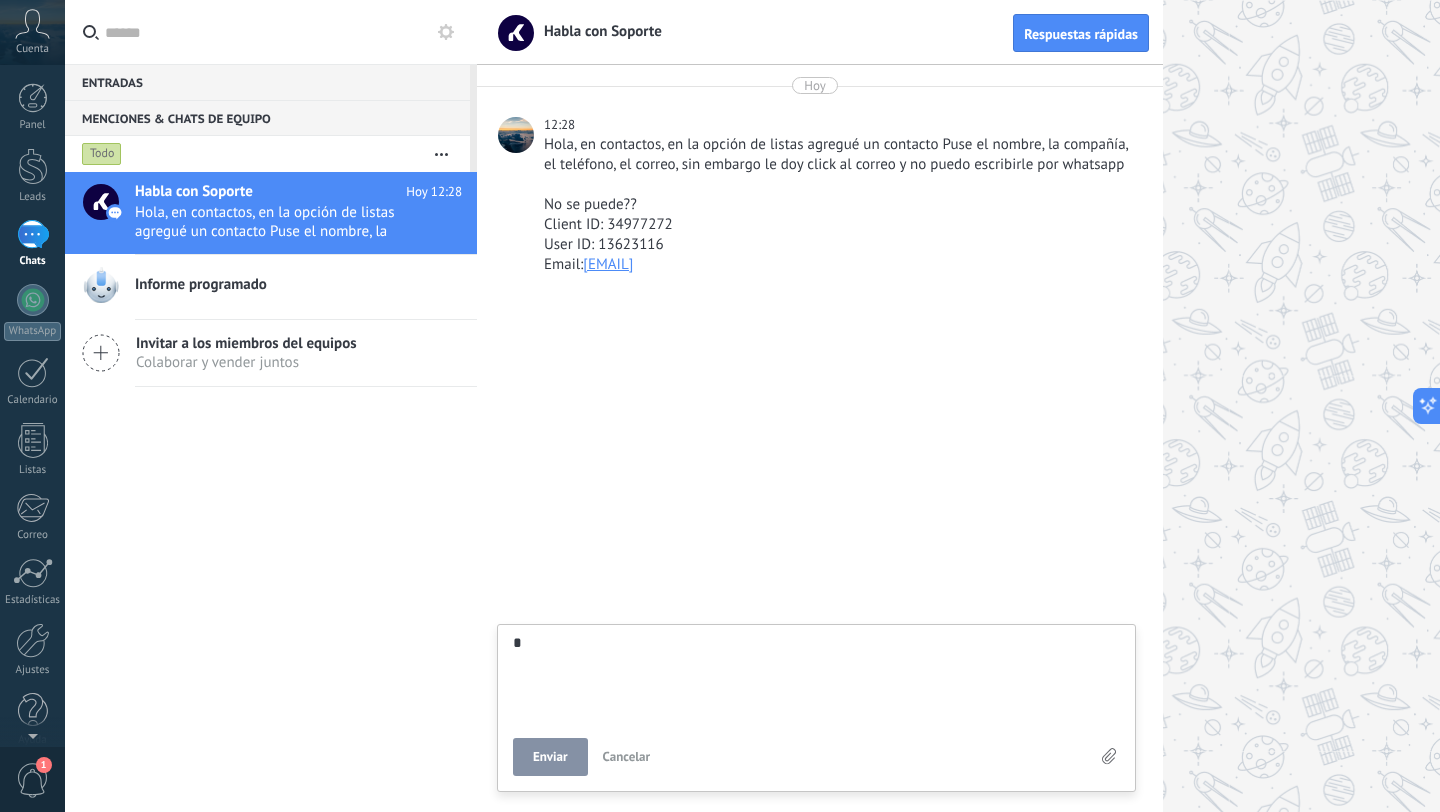 type on "**" 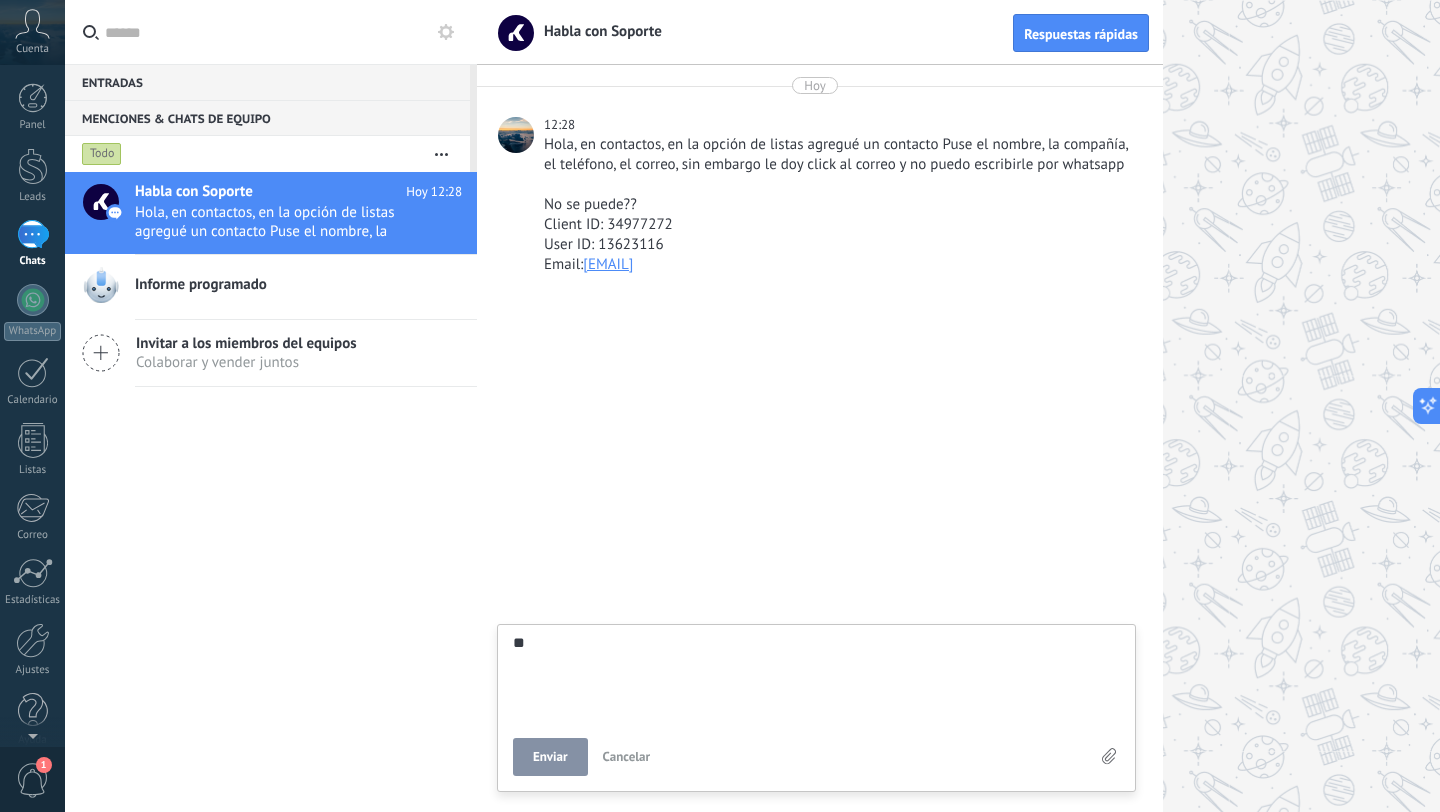 type on "***" 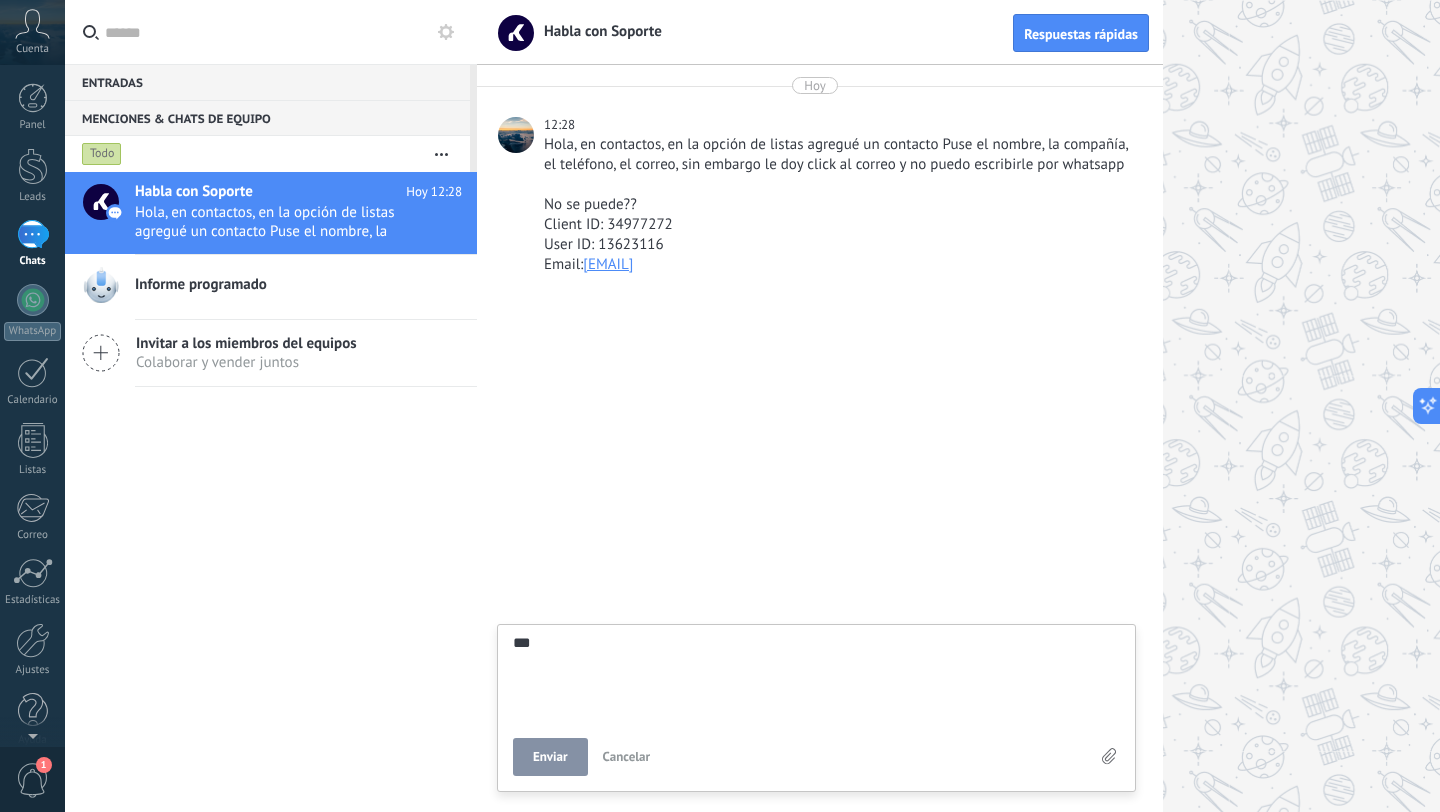 type on "****" 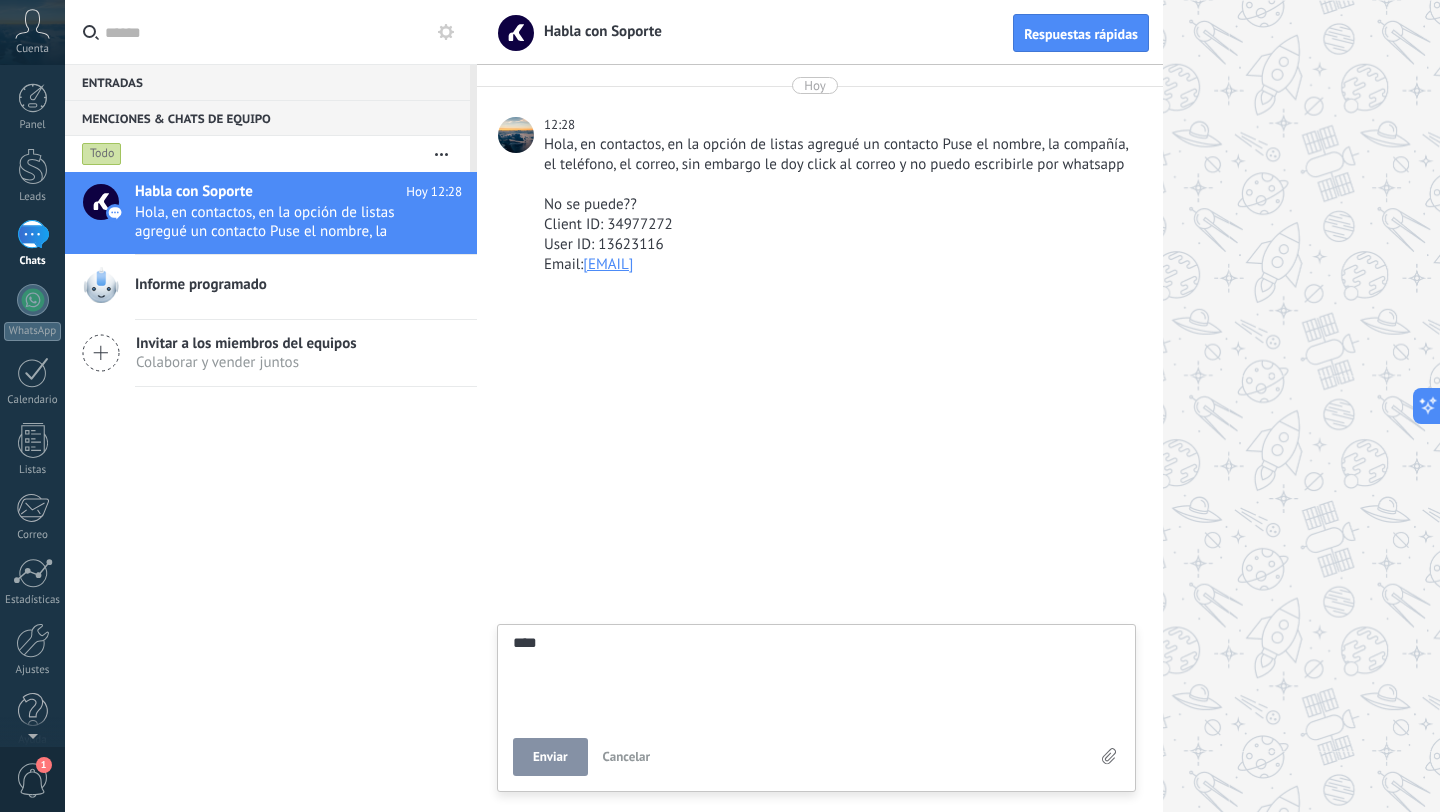 type on "***" 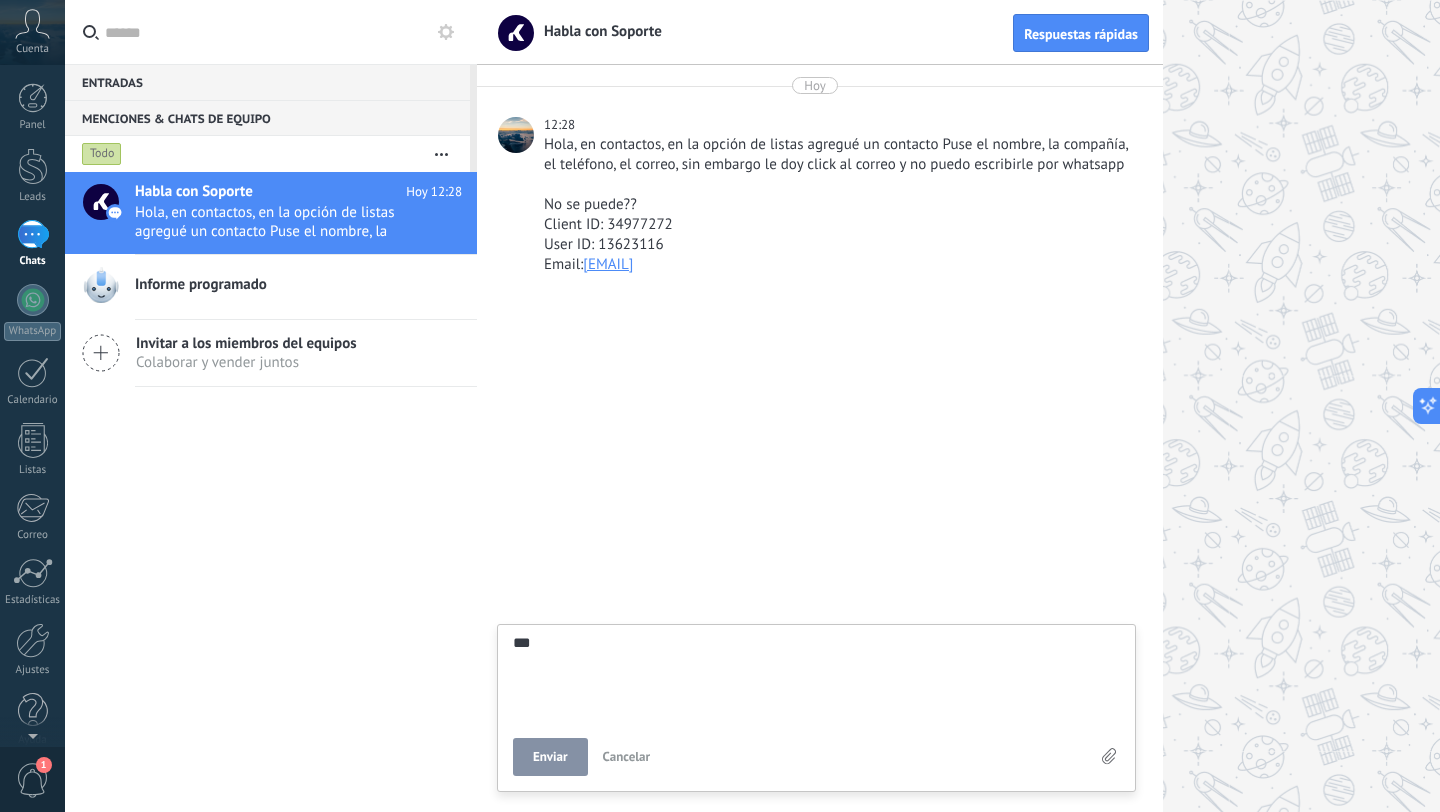type on "**" 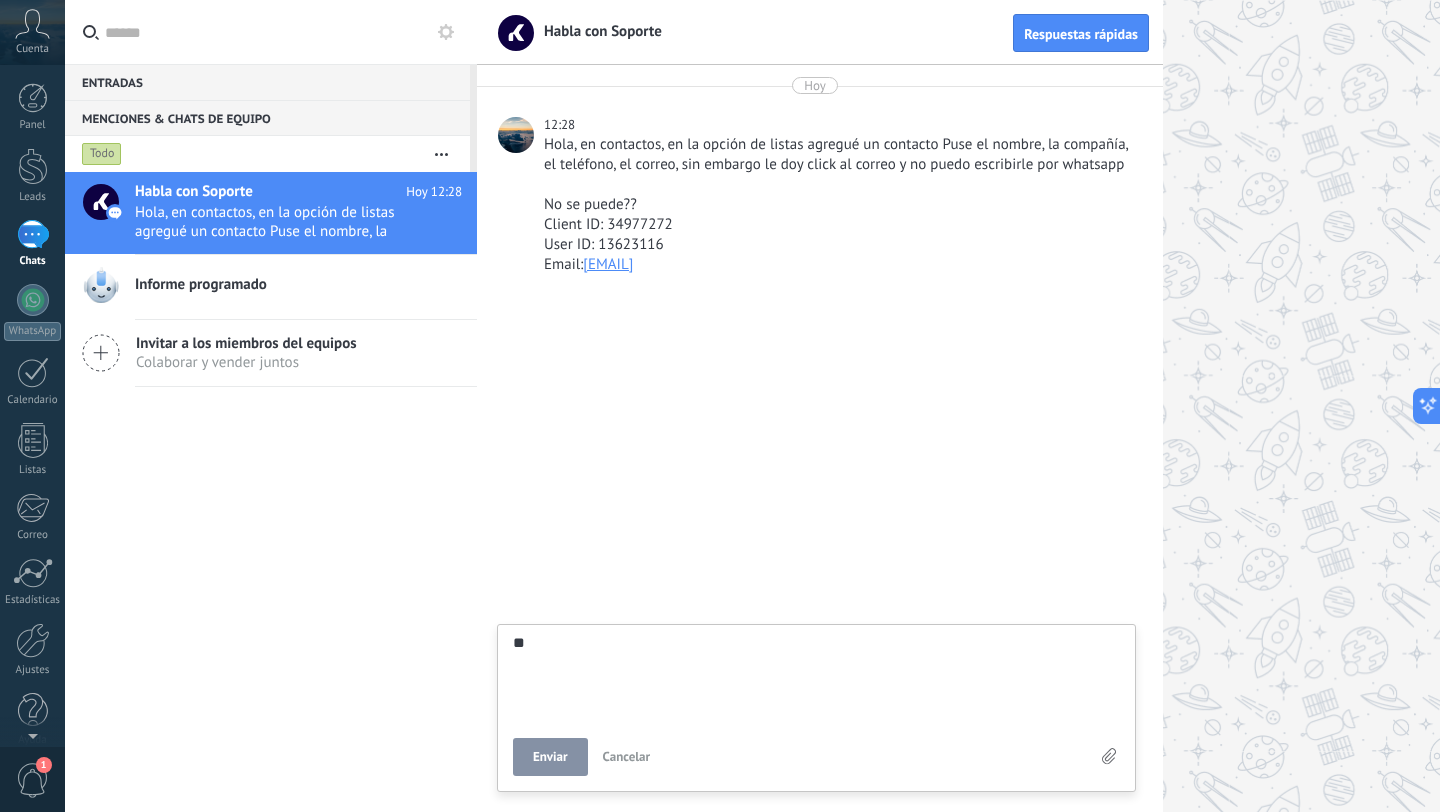 type on "*" 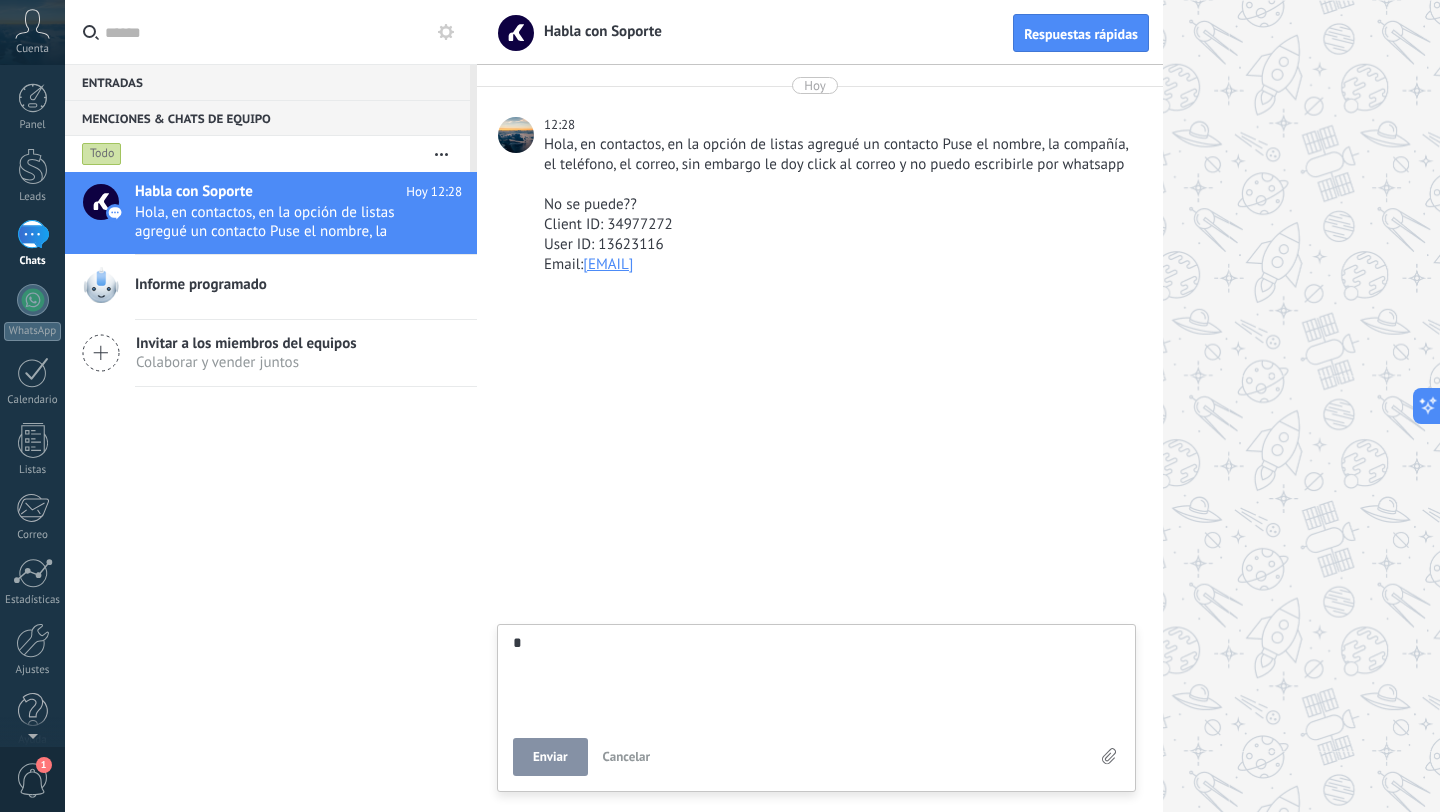 type on "**" 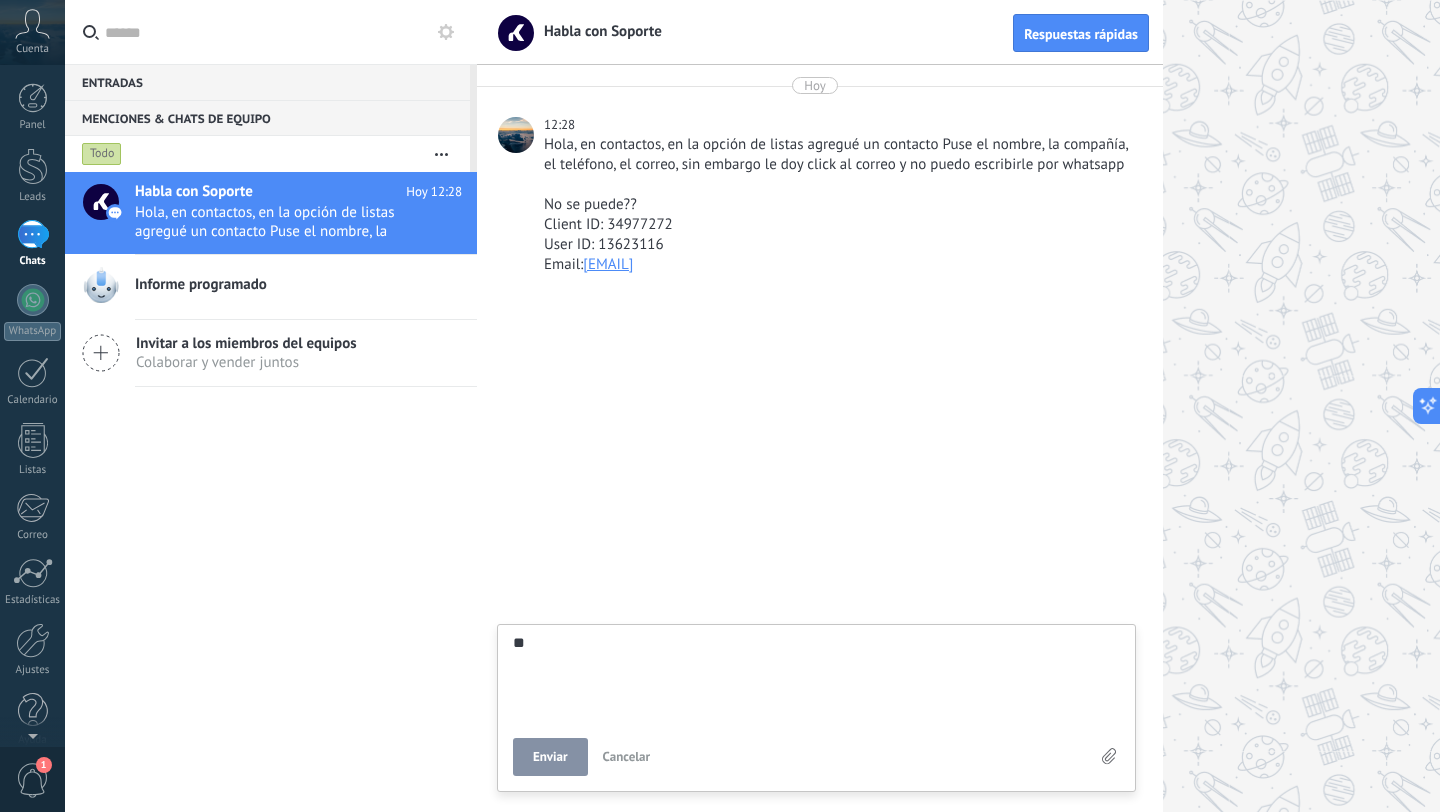 type on "***" 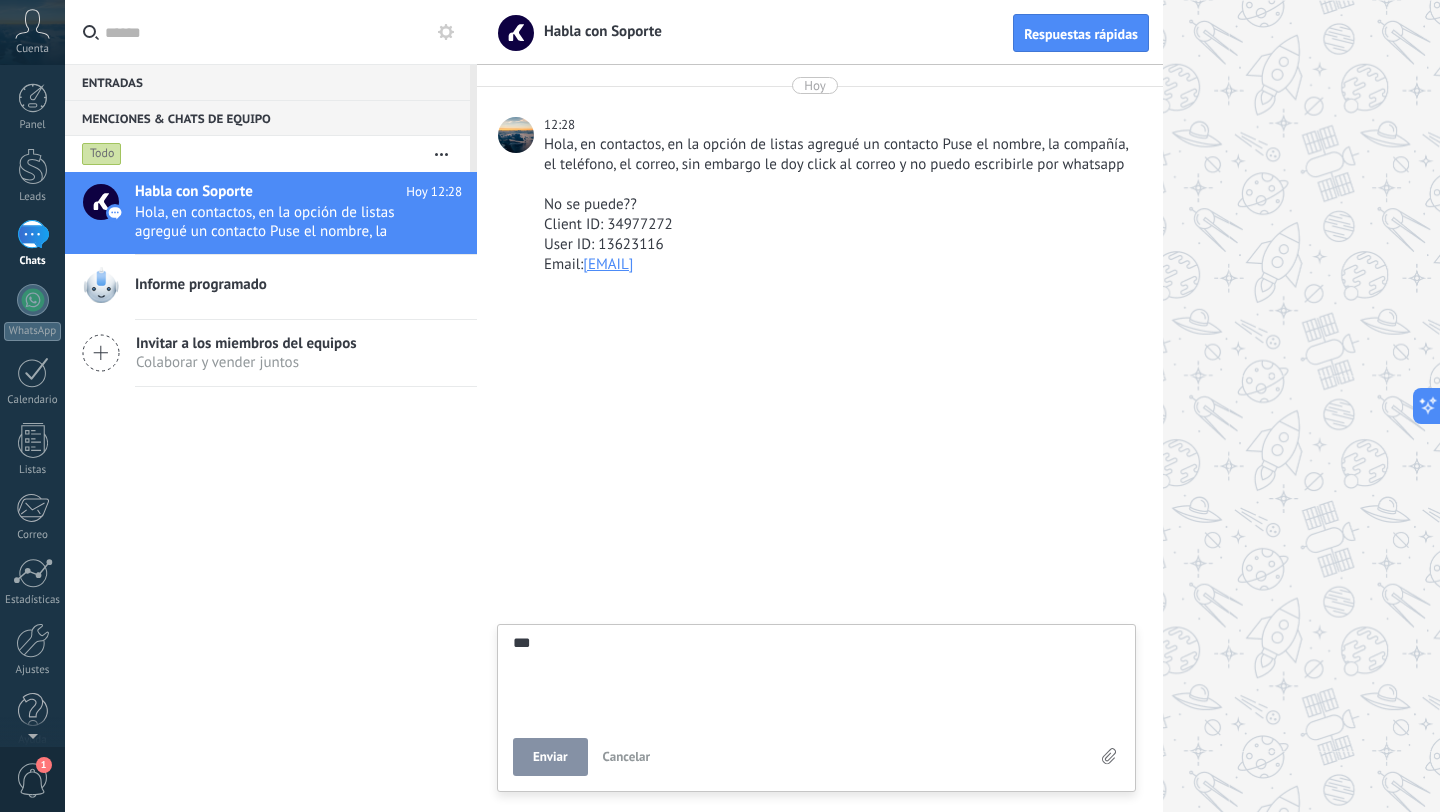 type on "****" 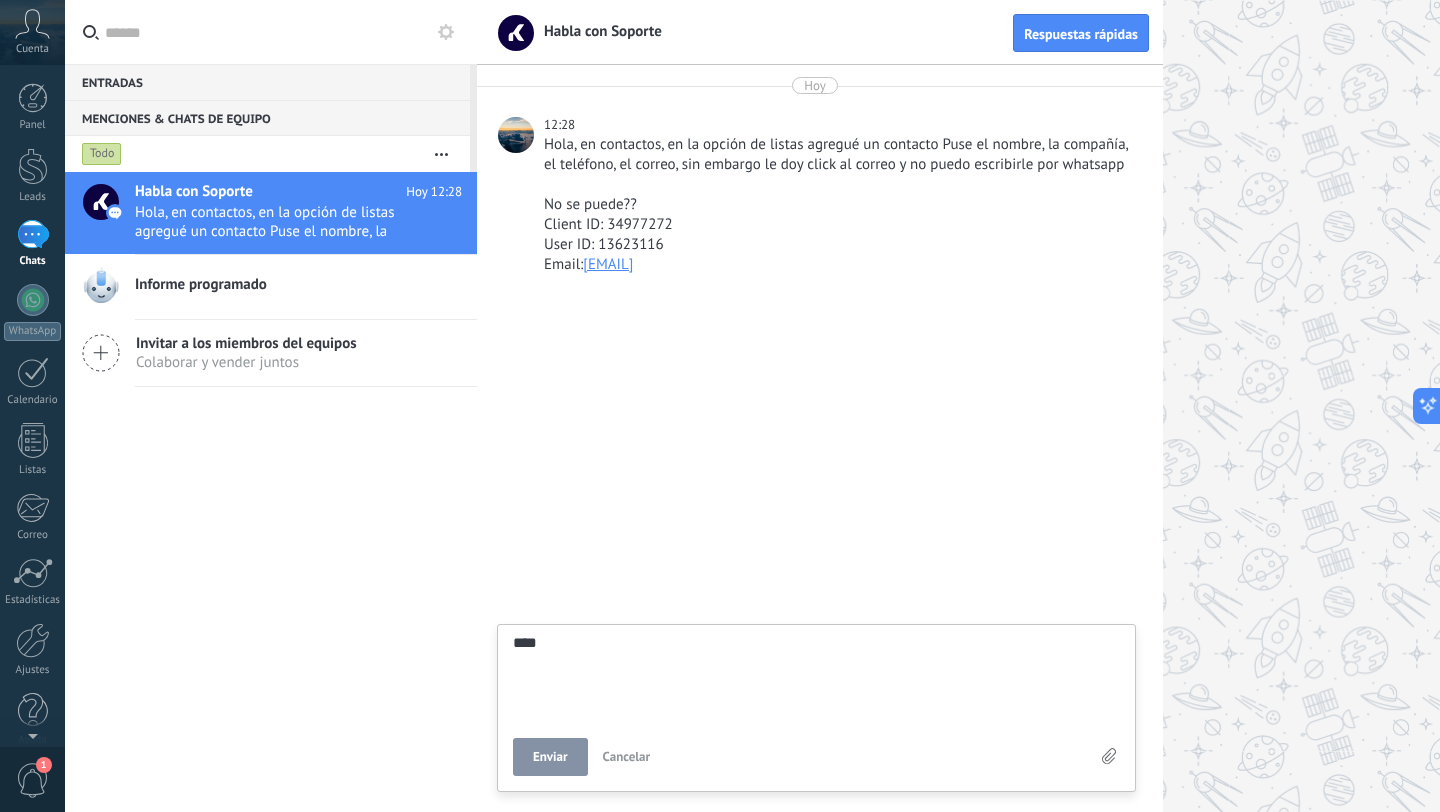 scroll, scrollTop: 19, scrollLeft: 0, axis: vertical 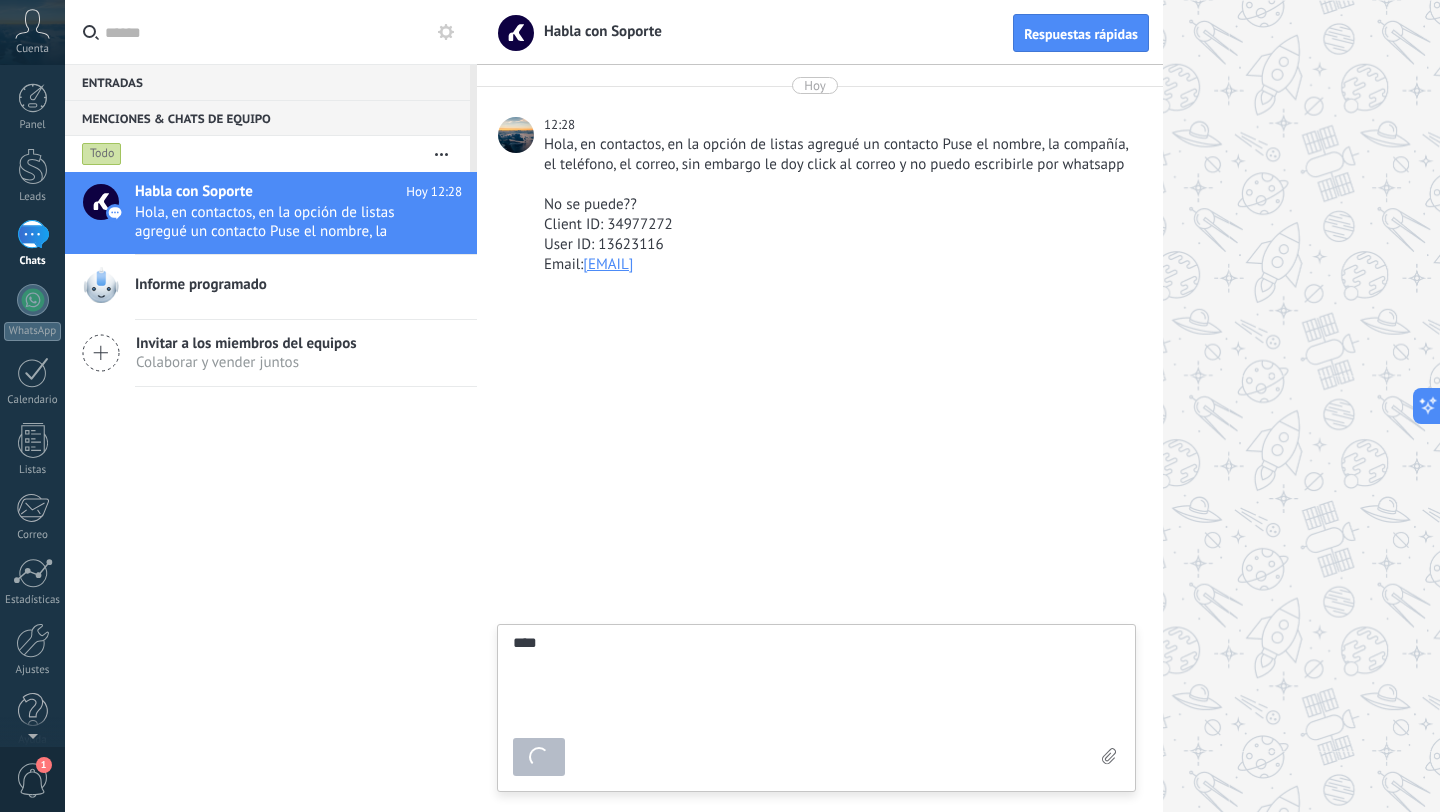type on "*******" 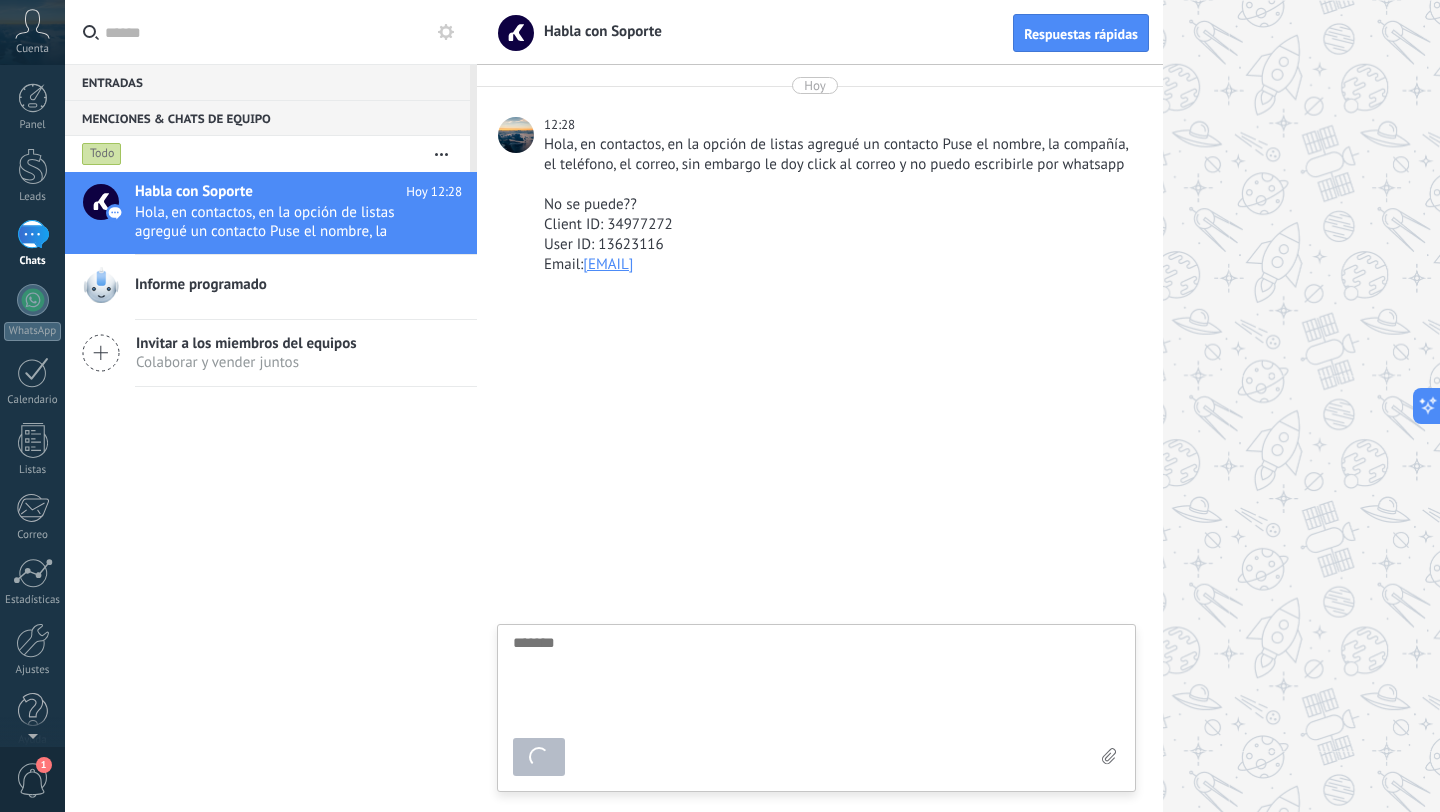 scroll, scrollTop: 19, scrollLeft: 0, axis: vertical 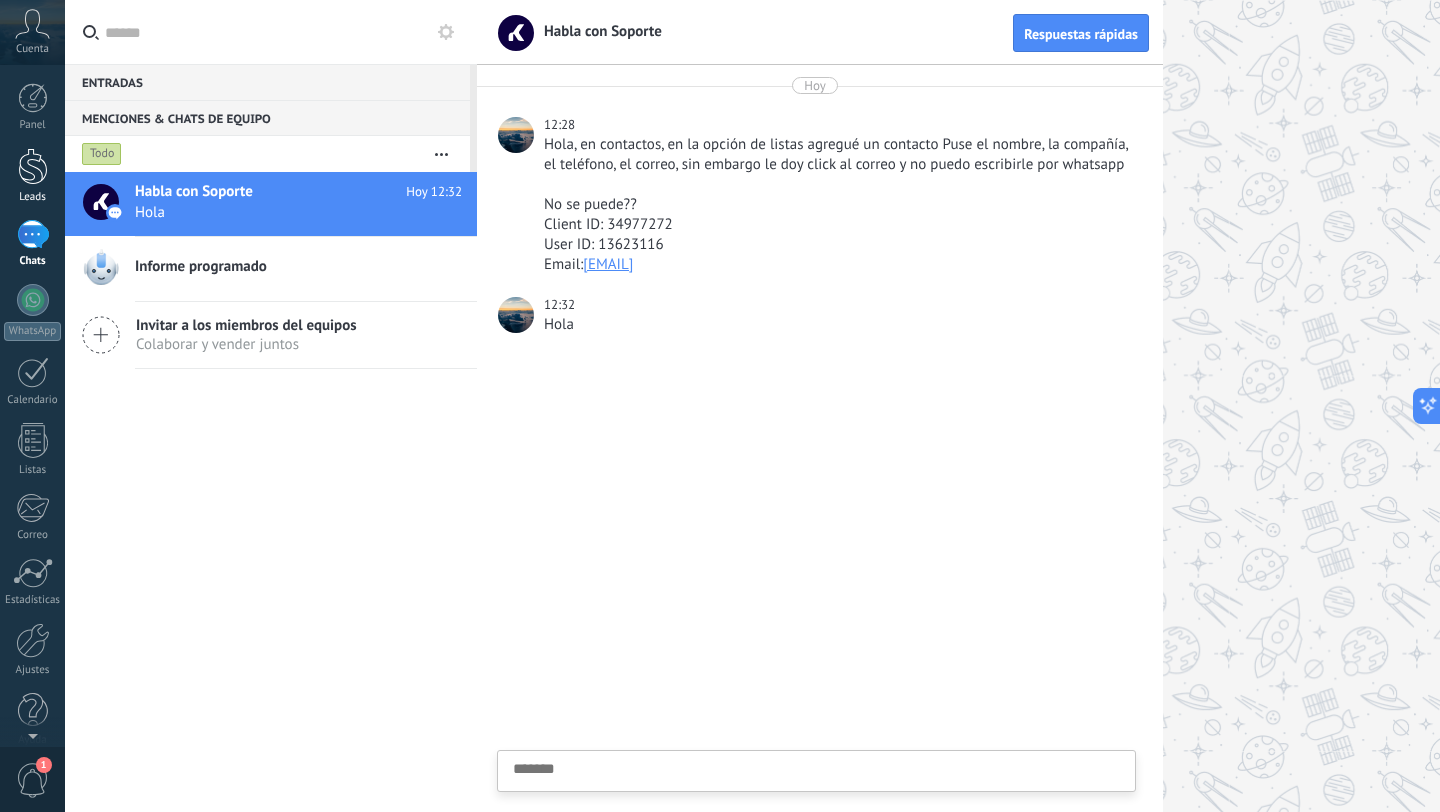 click at bounding box center (33, 166) 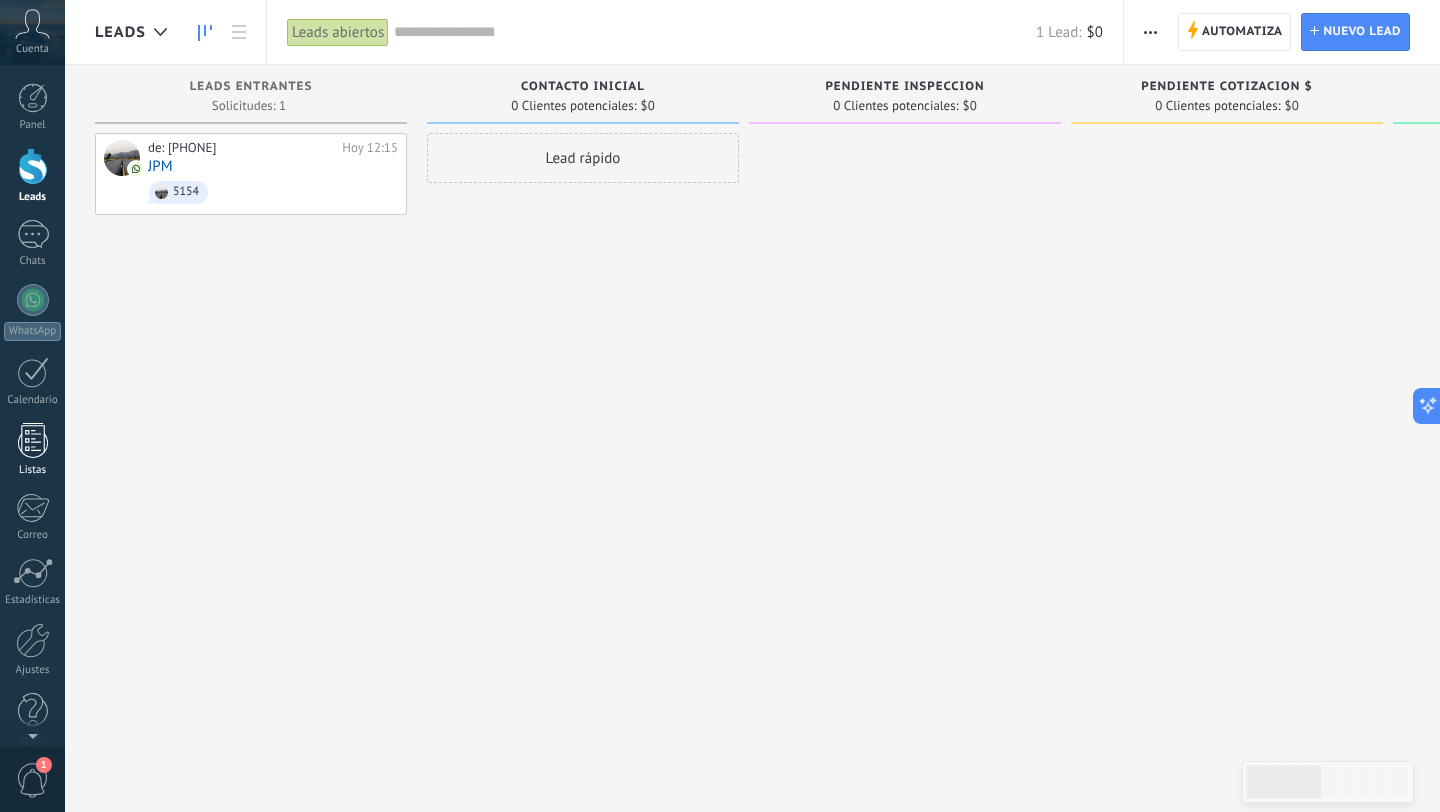 click on "Listas" at bounding box center (33, 470) 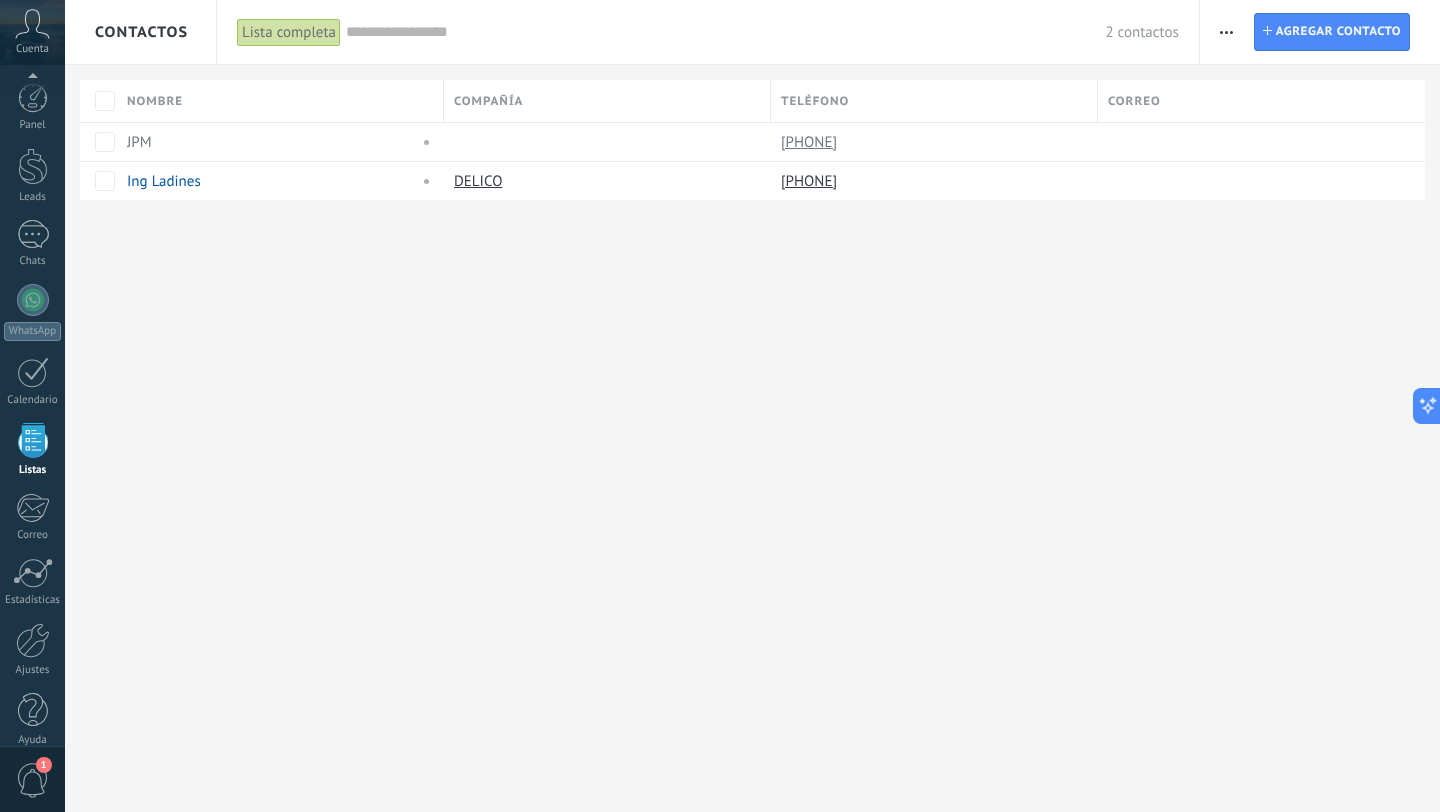 scroll, scrollTop: 20, scrollLeft: 0, axis: vertical 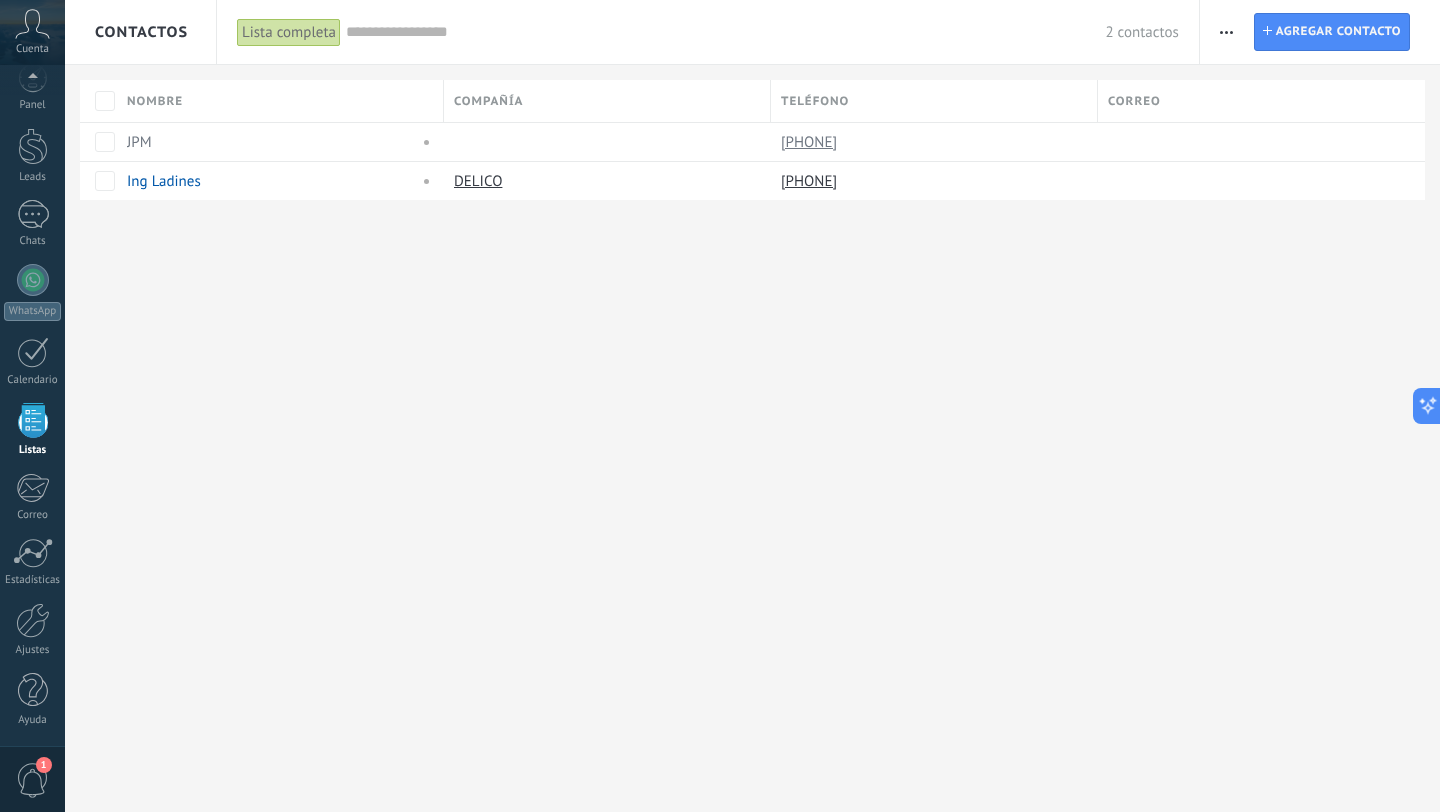 click on "Contactos Lista completa Aplicar 2 contactos Lista completa Contactos sin tareas Contactos con tareas atrasadas Sin leads Eliminados Guardar Todo el tiempo Todo el tiempo Hoy Ayer Últimos  ** 30  dias Esta semana La última semana Este mes El mes pasado Este trimestre Este año   Seleccionar todo Sin leads Sin la apertura de la causa Contacto inicial PENDIENTE INSPECCION PENDIENTE COTIZACION $ REUNION PRESCENTAR OFERTA SEGUIMIENTO CALIDAD SEGUIMIENTO VENTAS EN TRANSITO ELABORACION de contrato Logrado con éxito Venta Perdido Etapas activas Seleccionar todo Presupuesto insuficiente No hay necesidad para el producto No satisfecho con las condiciones Comprado del competidor Razón no definida Razones de pérdidas Seleccionar todo Hoy Mañana Esta semana Este mes Este trimestre No hay tareas atrasadas Todos los valores Etiquetas Administrar etiquetas No tienes etiquetas conectadas Aplicar Restablecer Imprimir Agregar una compañía Exportar Importar Ajustes de la lista Procesos empresariales Buscar duplicados" at bounding box center [752, 406] 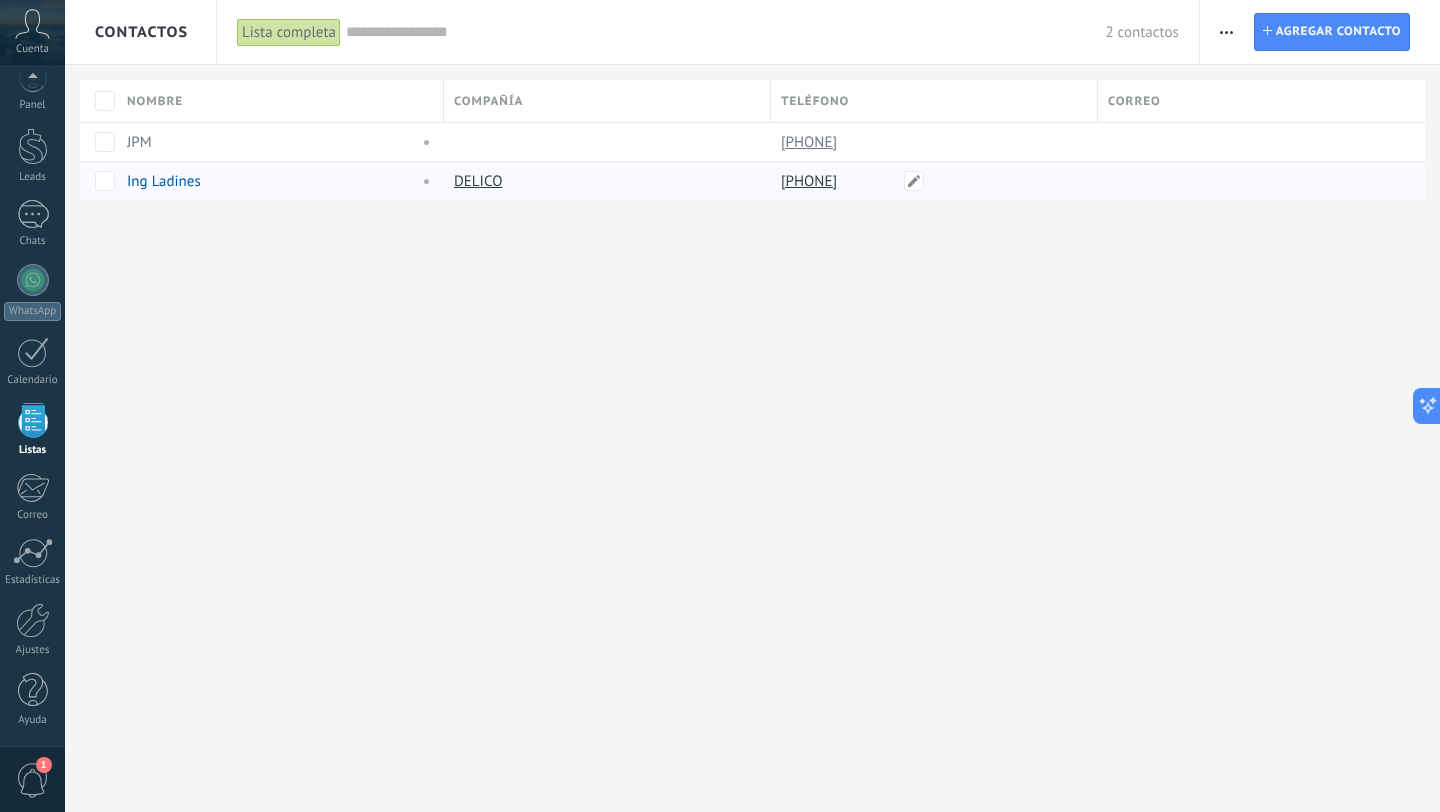 click on "[PHONE]" at bounding box center (811, 181) 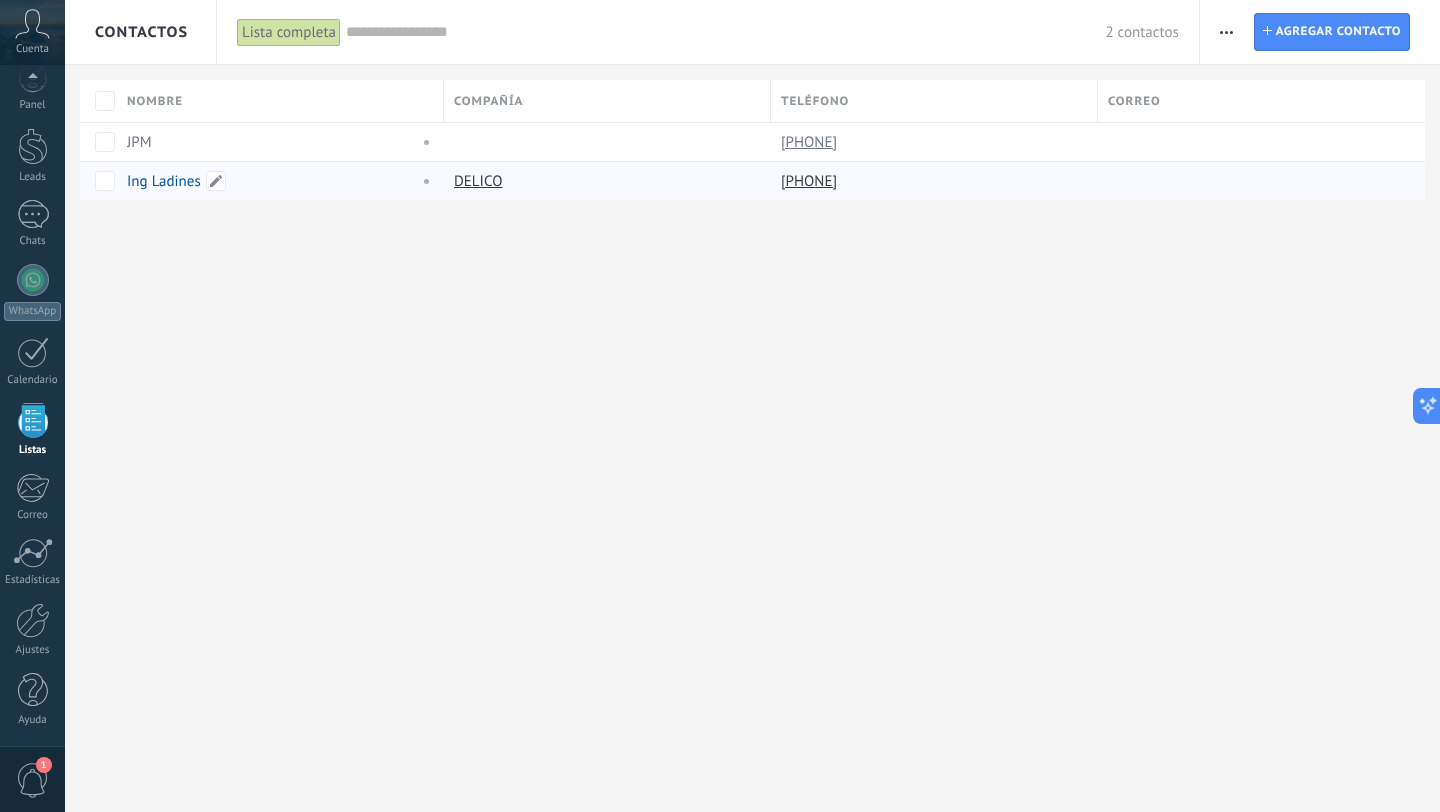 click on "Ing Ladines" at bounding box center (164, 181) 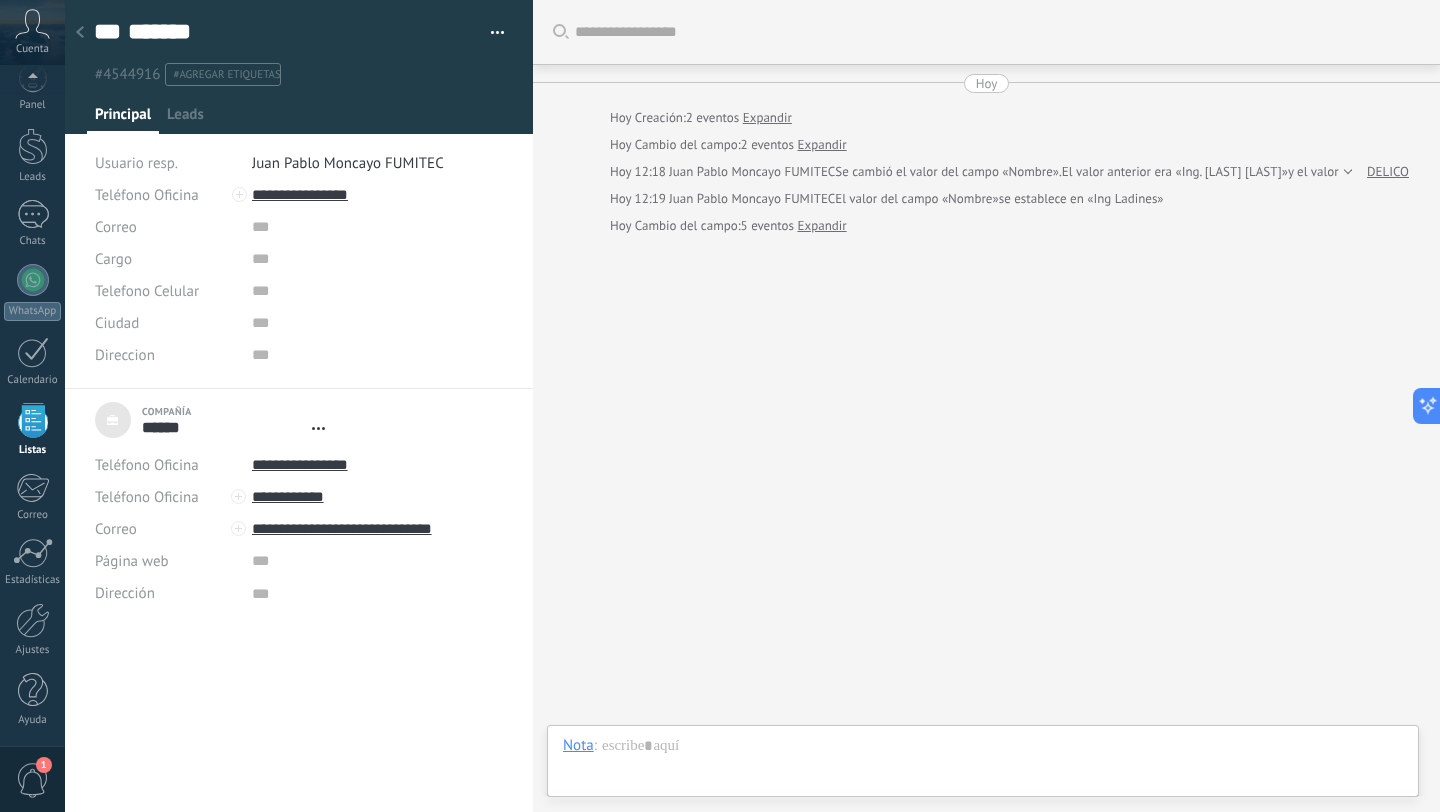 type on "***" 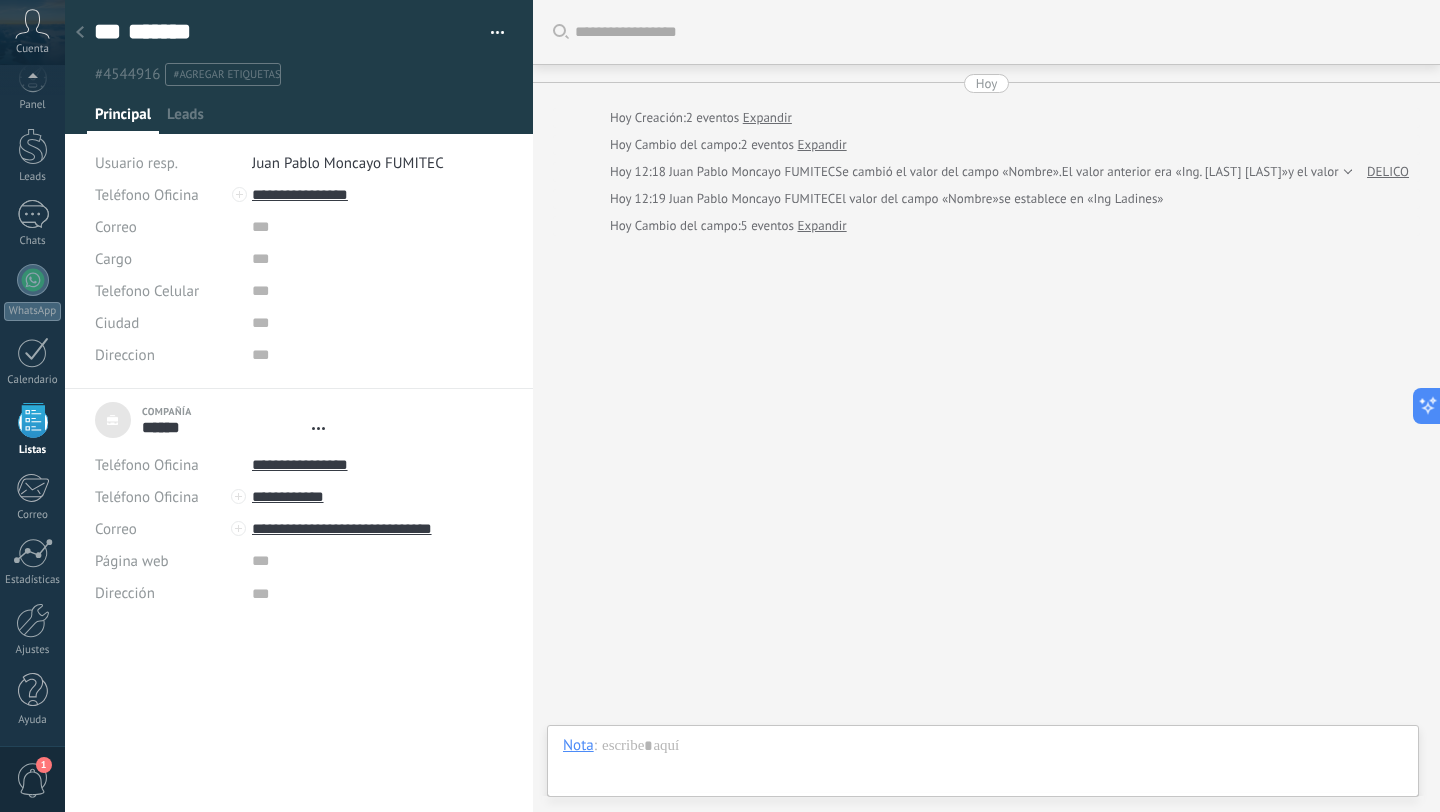 scroll, scrollTop: 20, scrollLeft: 0, axis: vertical 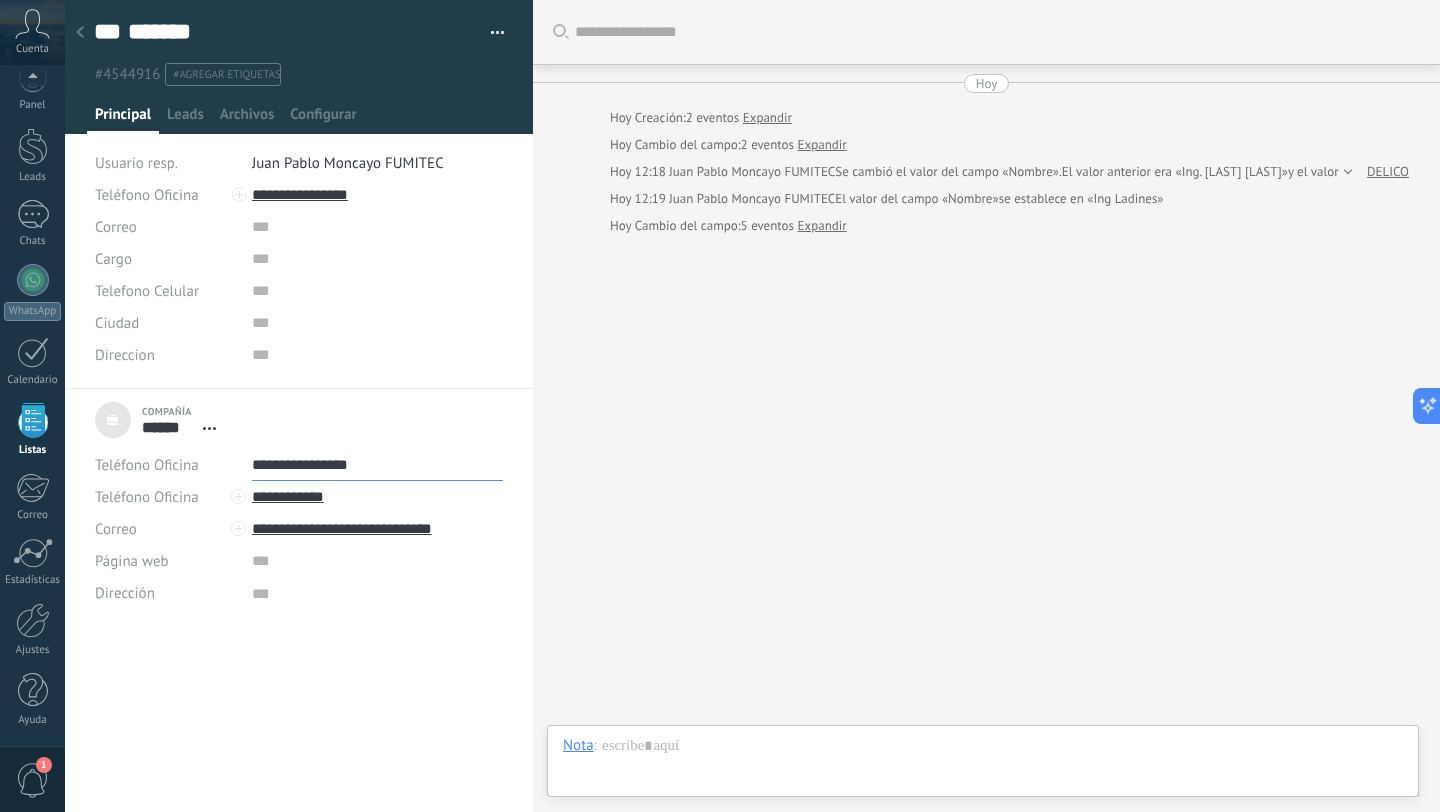 click on "**********" at bounding box center [377, 465] 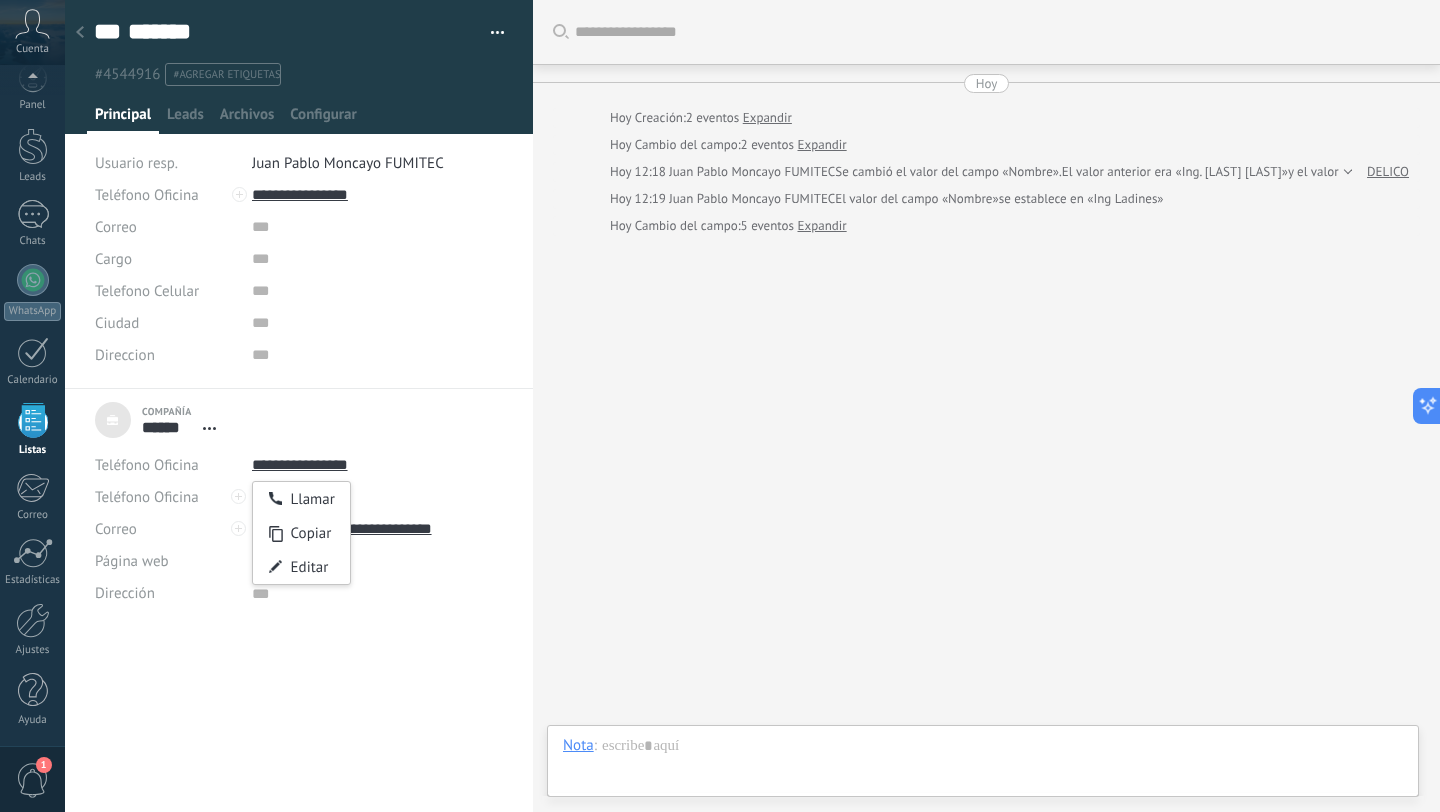 click on "Compañía
****** DELICO
Abrir detalle
Desatar" at bounding box center [299, 420] 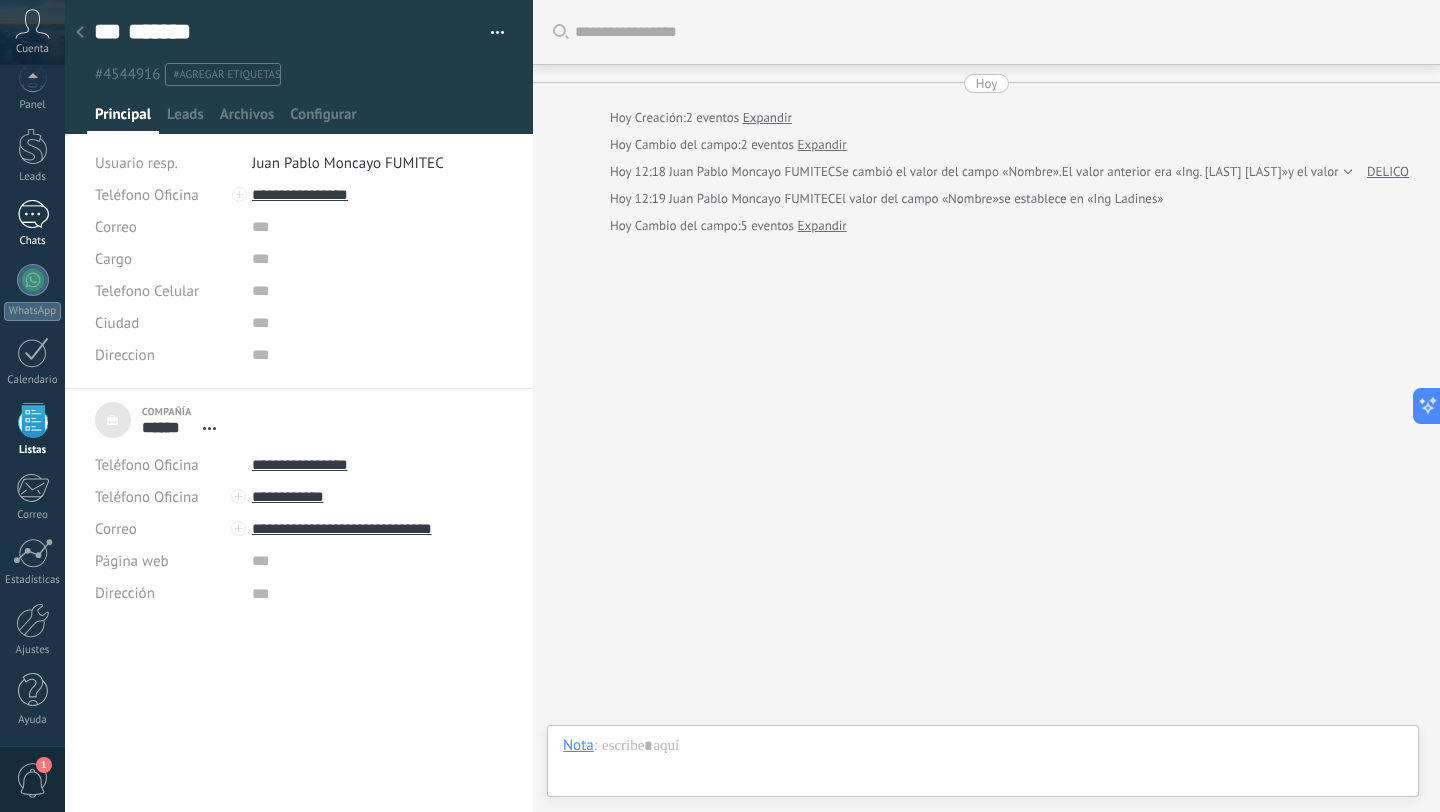 click at bounding box center (33, 214) 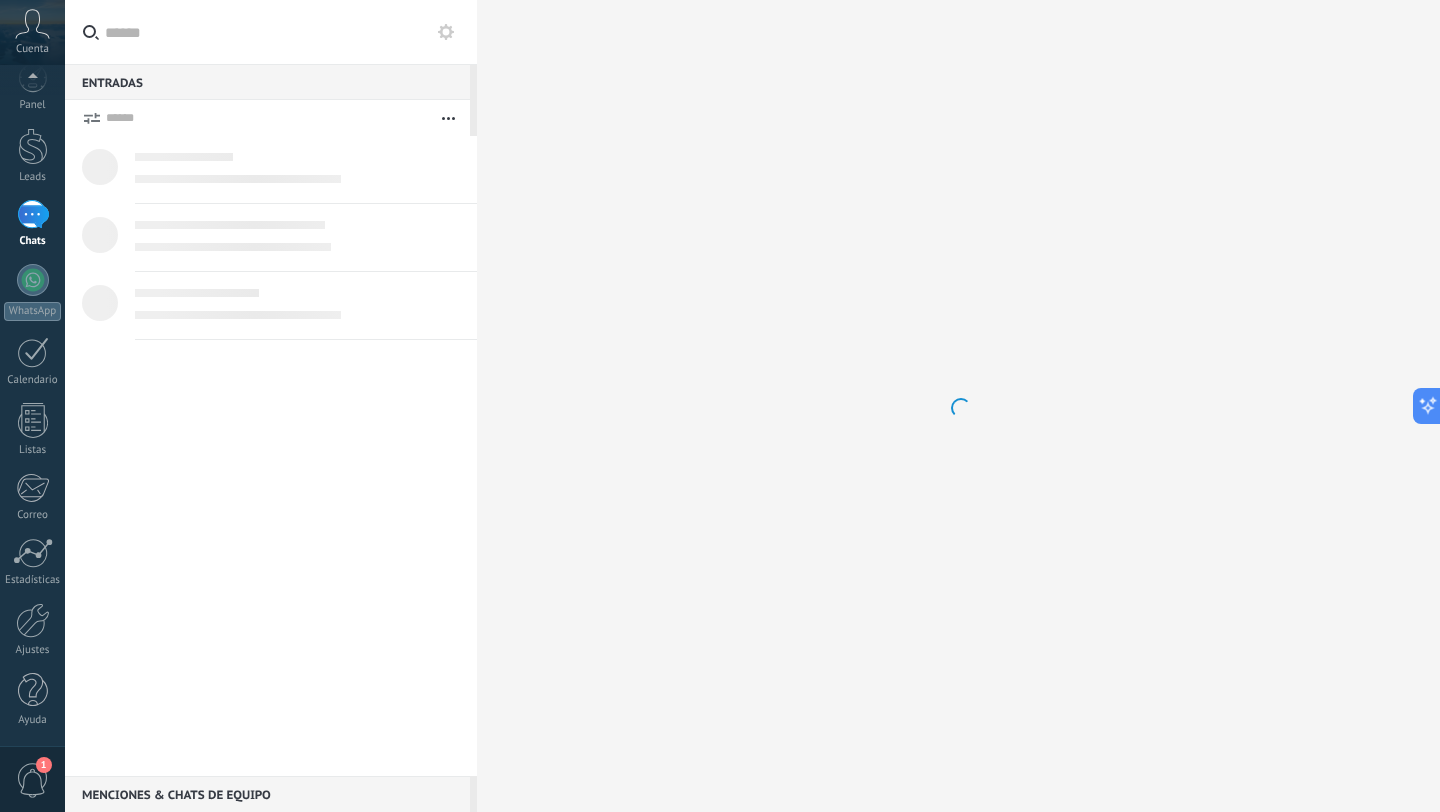 scroll, scrollTop: 0, scrollLeft: 0, axis: both 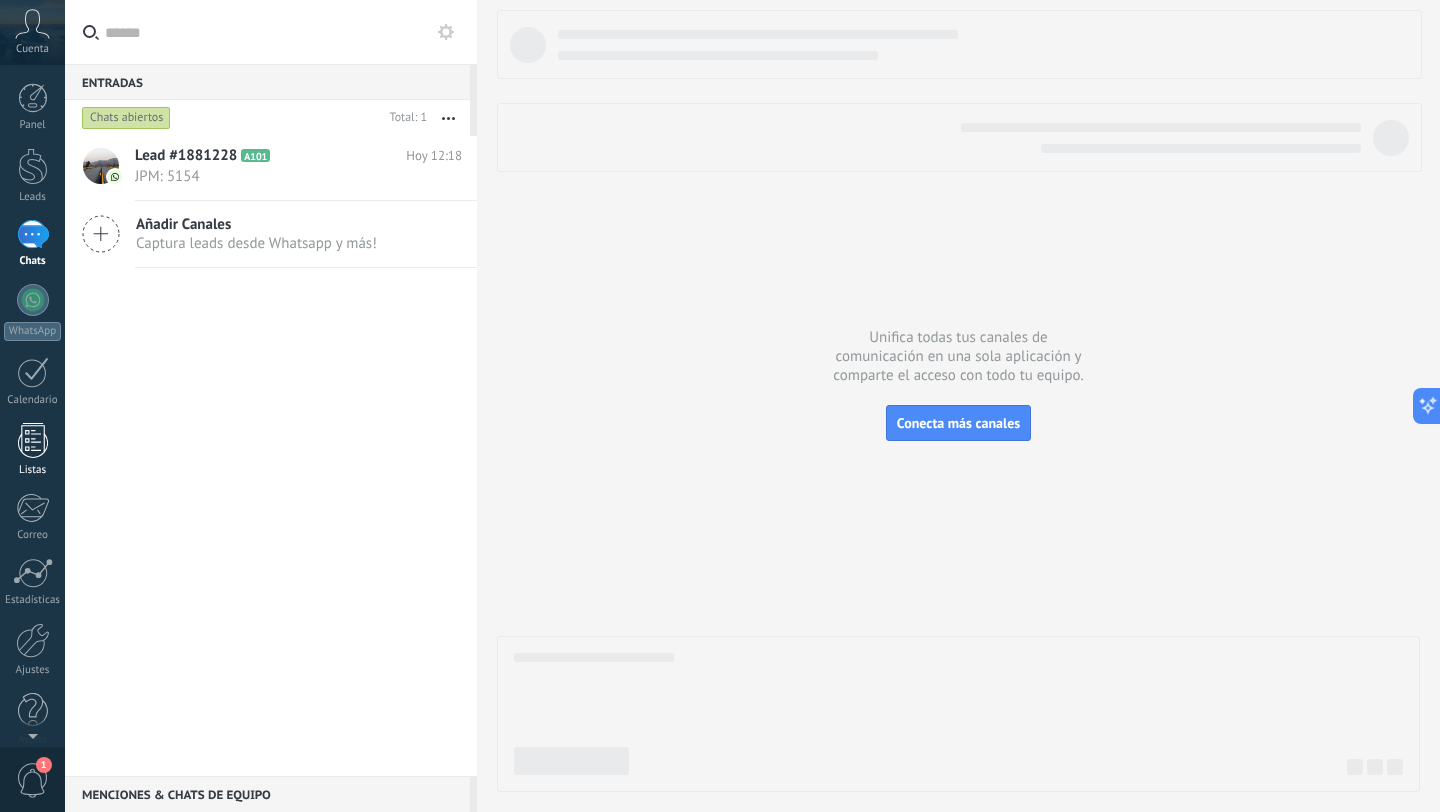 click at bounding box center (33, 440) 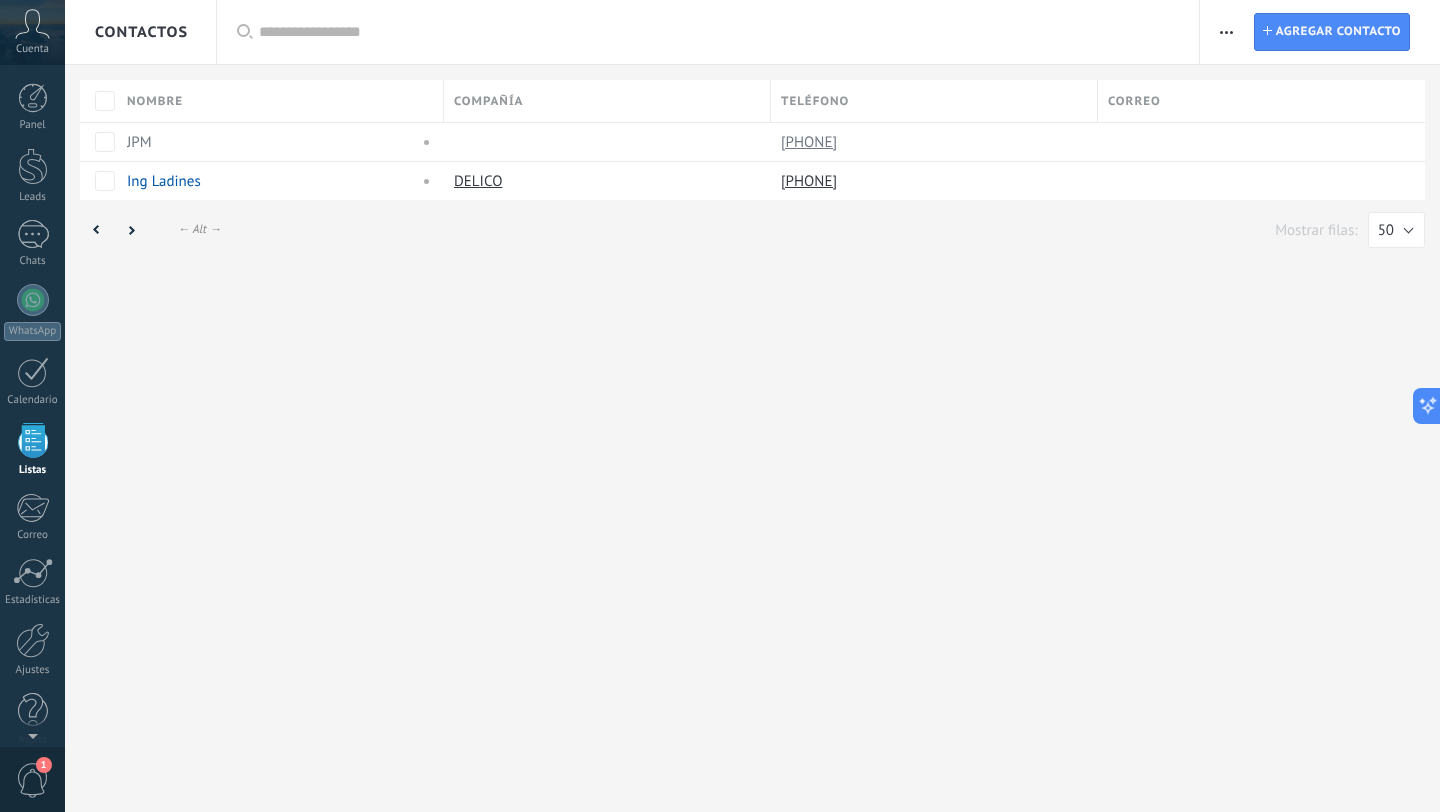 scroll, scrollTop: 20, scrollLeft: 0, axis: vertical 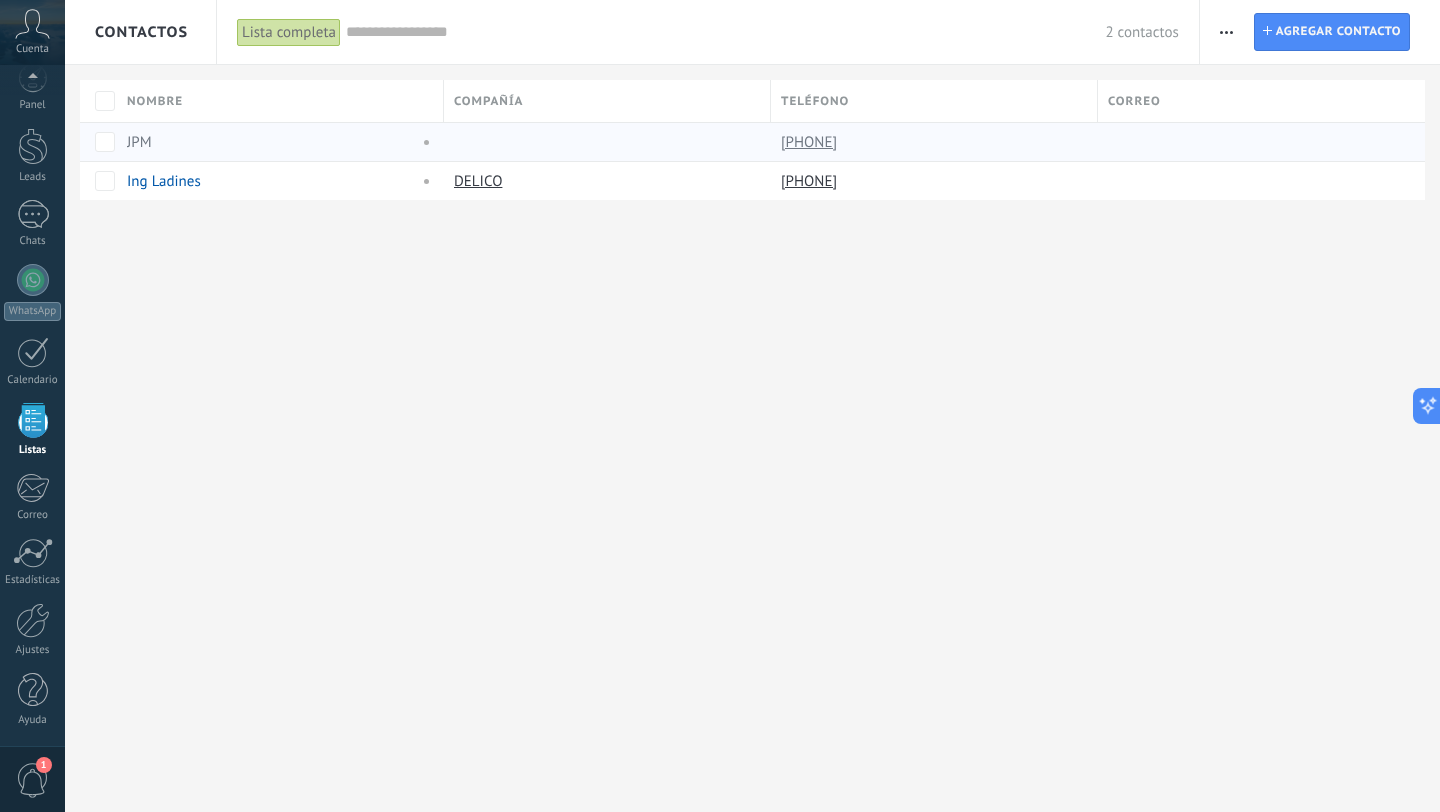click on "[PHONE]" at bounding box center (811, 142) 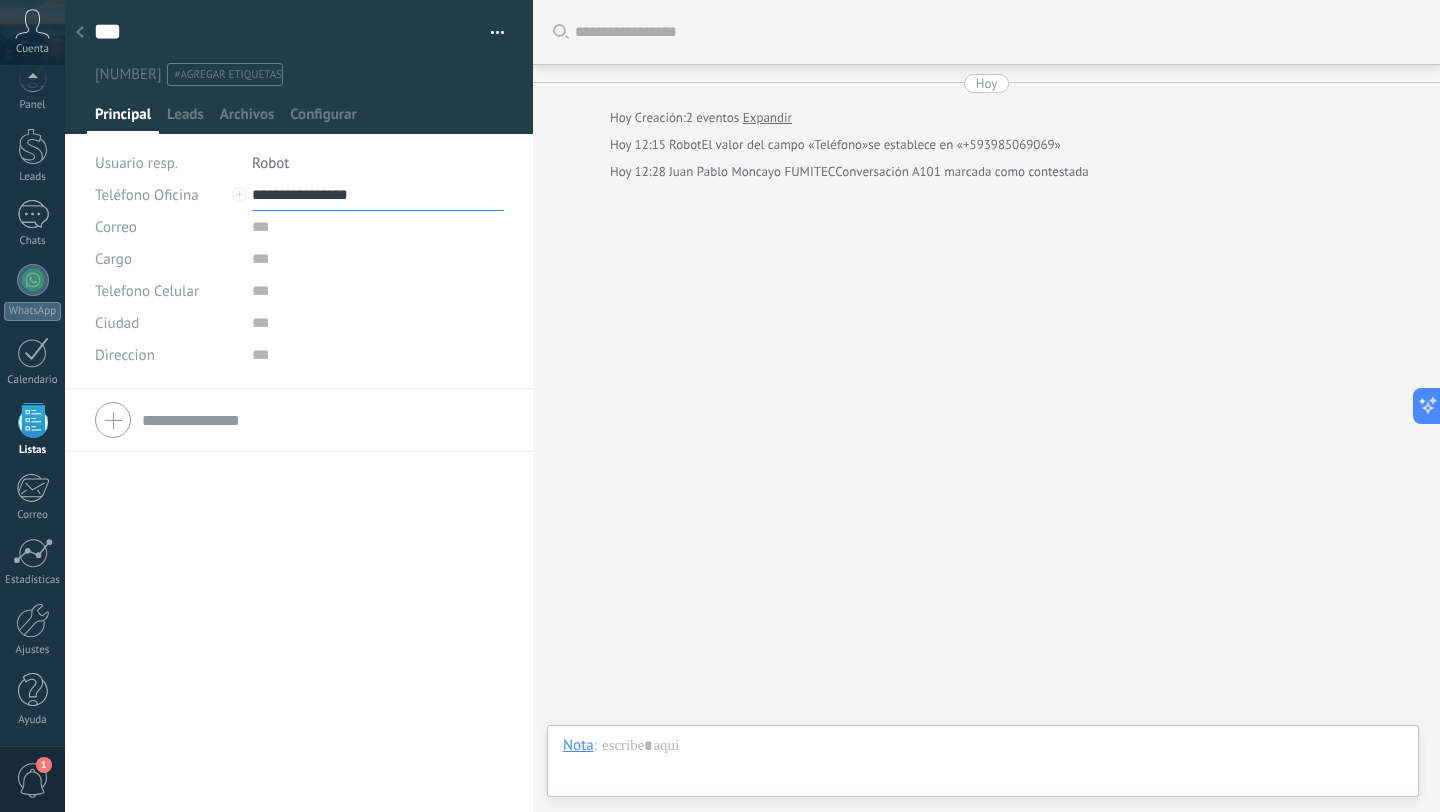 click on "**********" at bounding box center (378, 195) 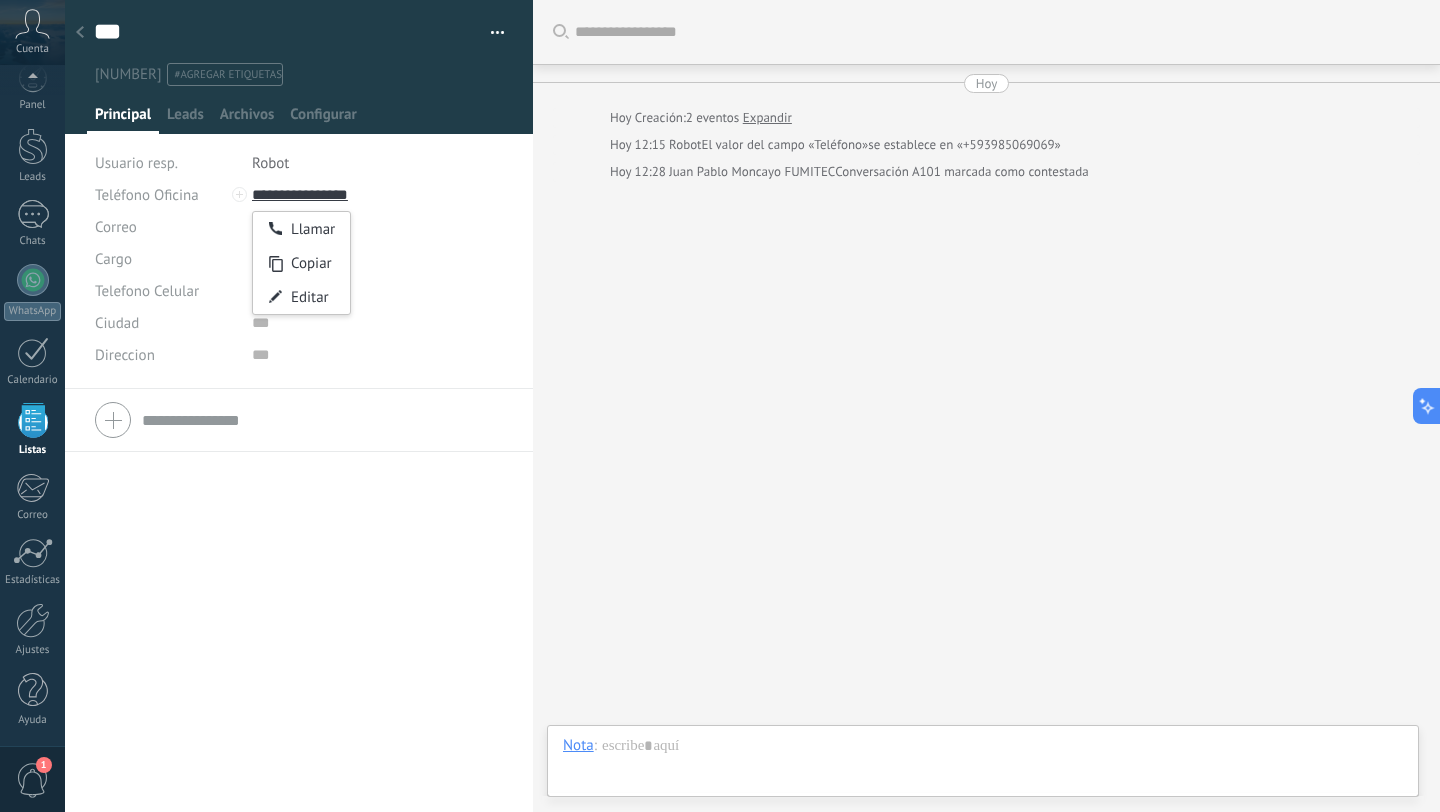 type on "**********" 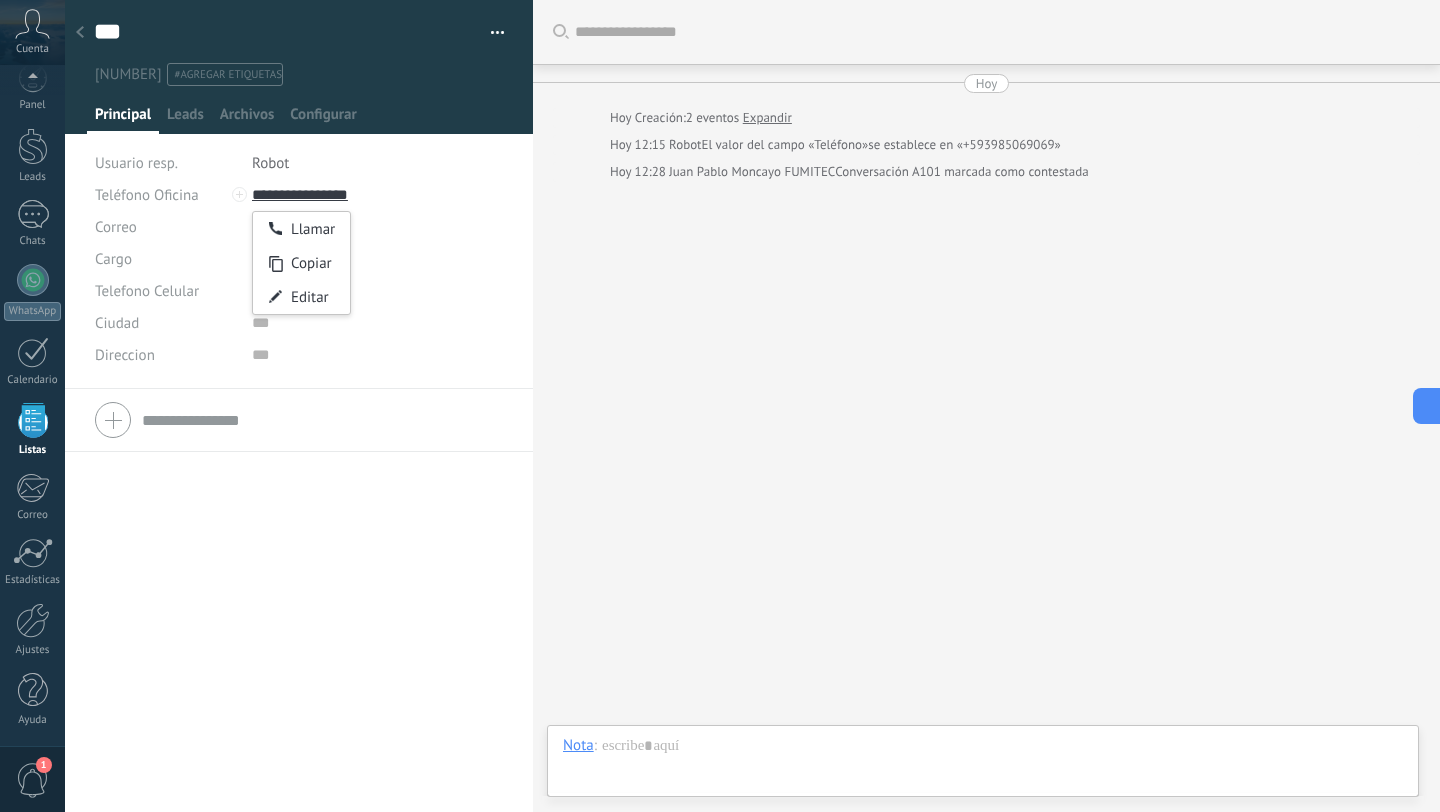 click on "Buscar Carga más Hoy Hoy Creación: 2 eventos Expandir Hoy 12:15 Robot El valor del campo «Teléfono» se establece en «[PHONE]» Hoy 12:28 [FIRST] [LAST] FUMITEC Conversación A101 marcada como contestada Participantes:" at bounding box center (986, 406) 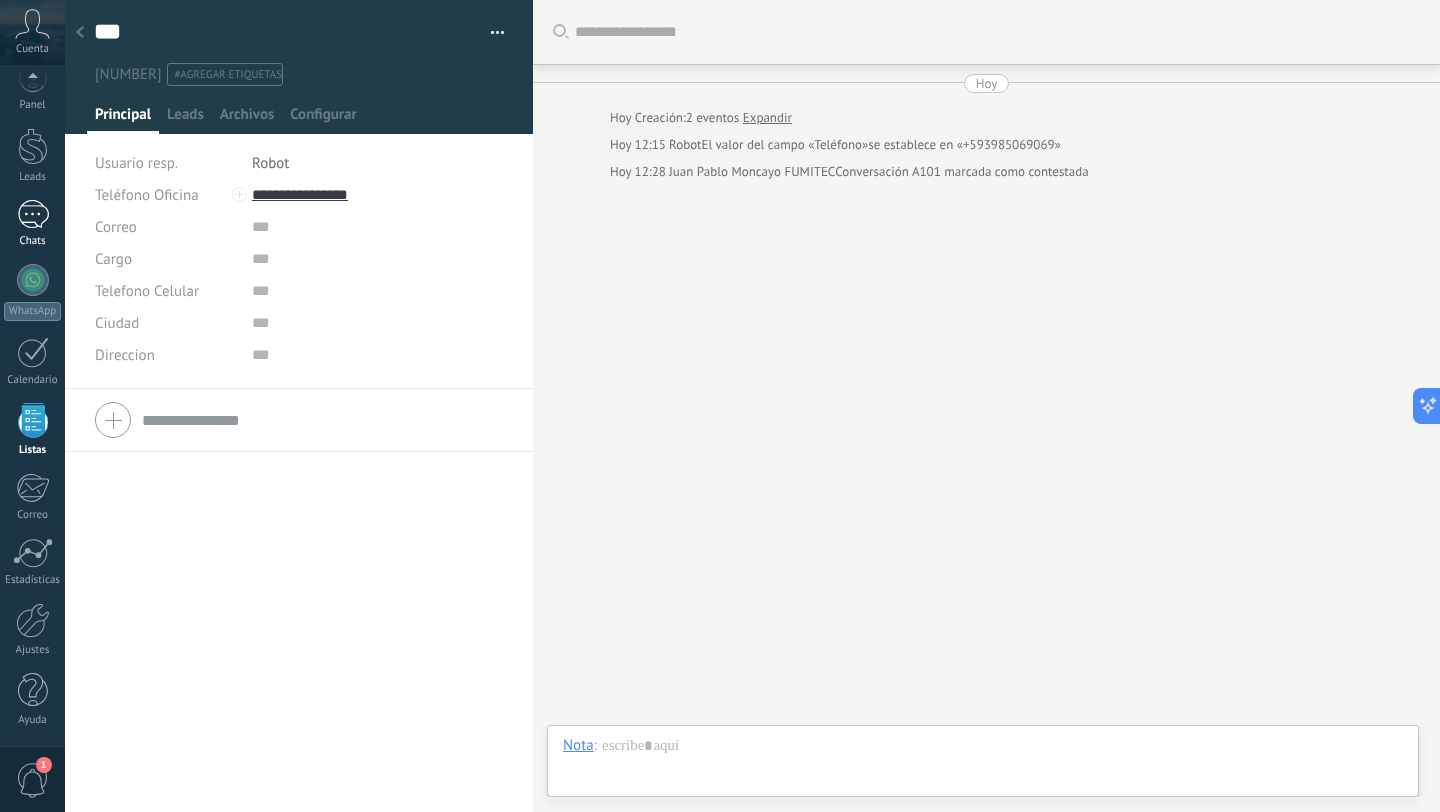 click at bounding box center [33, 214] 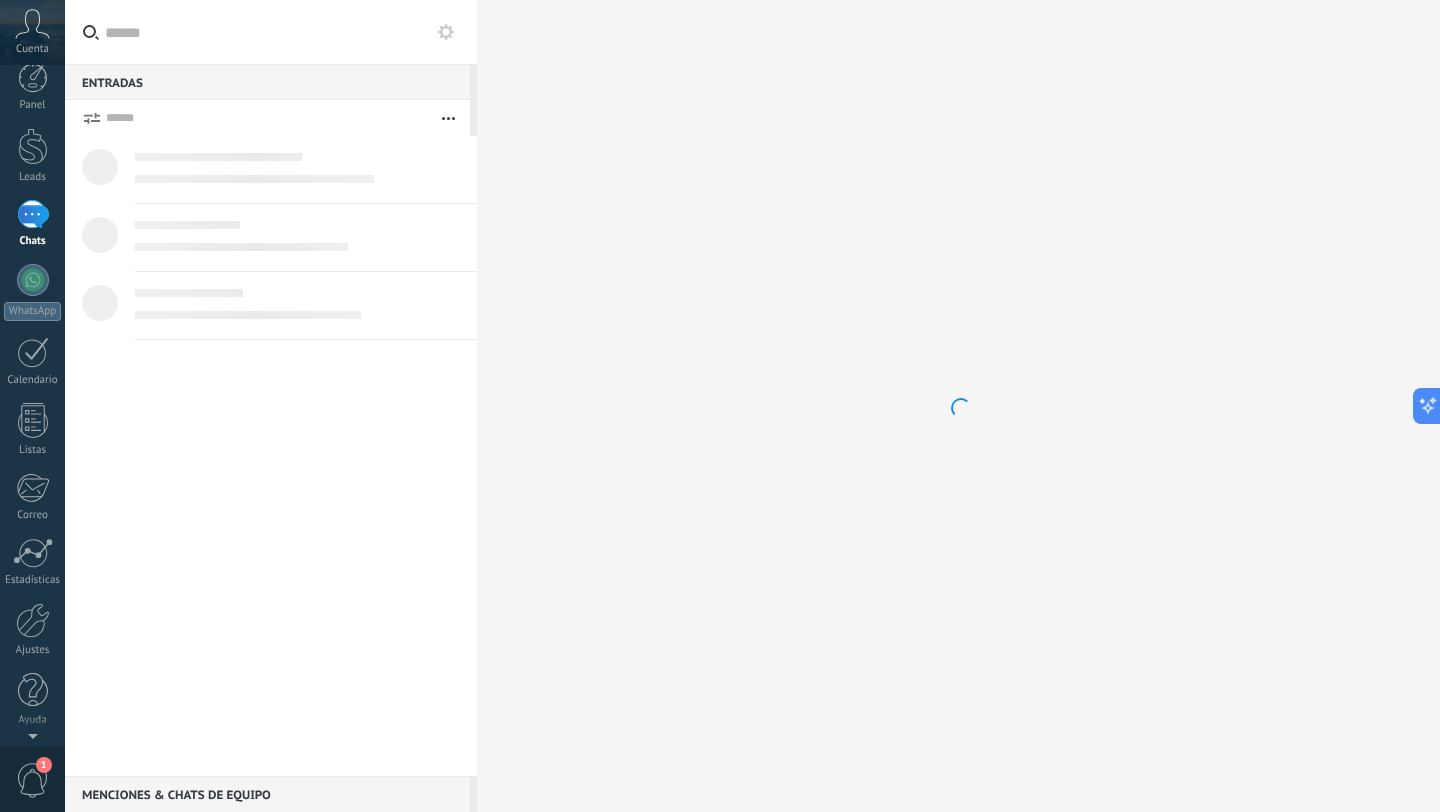 scroll, scrollTop: 0, scrollLeft: 0, axis: both 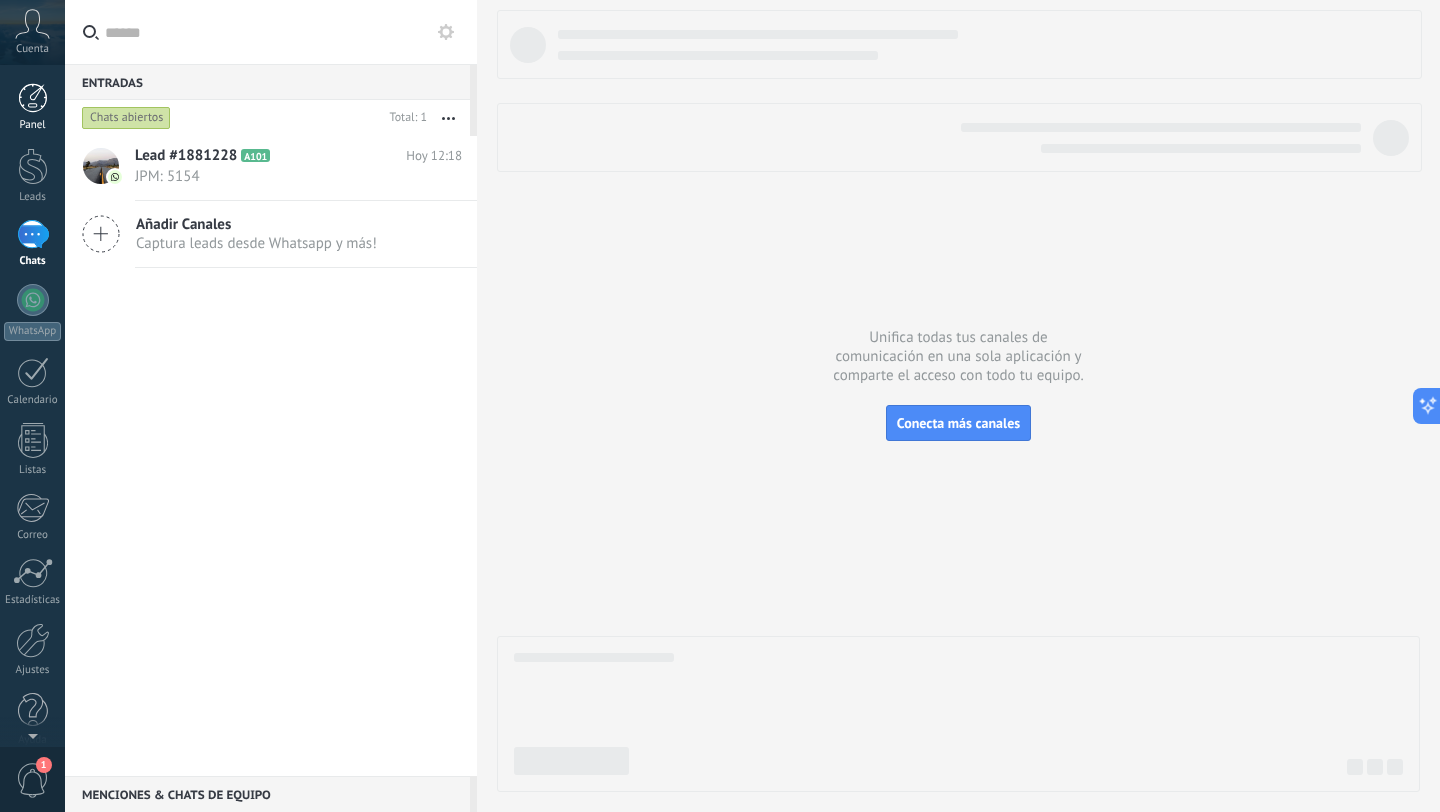 click on "Panel" at bounding box center [32, 107] 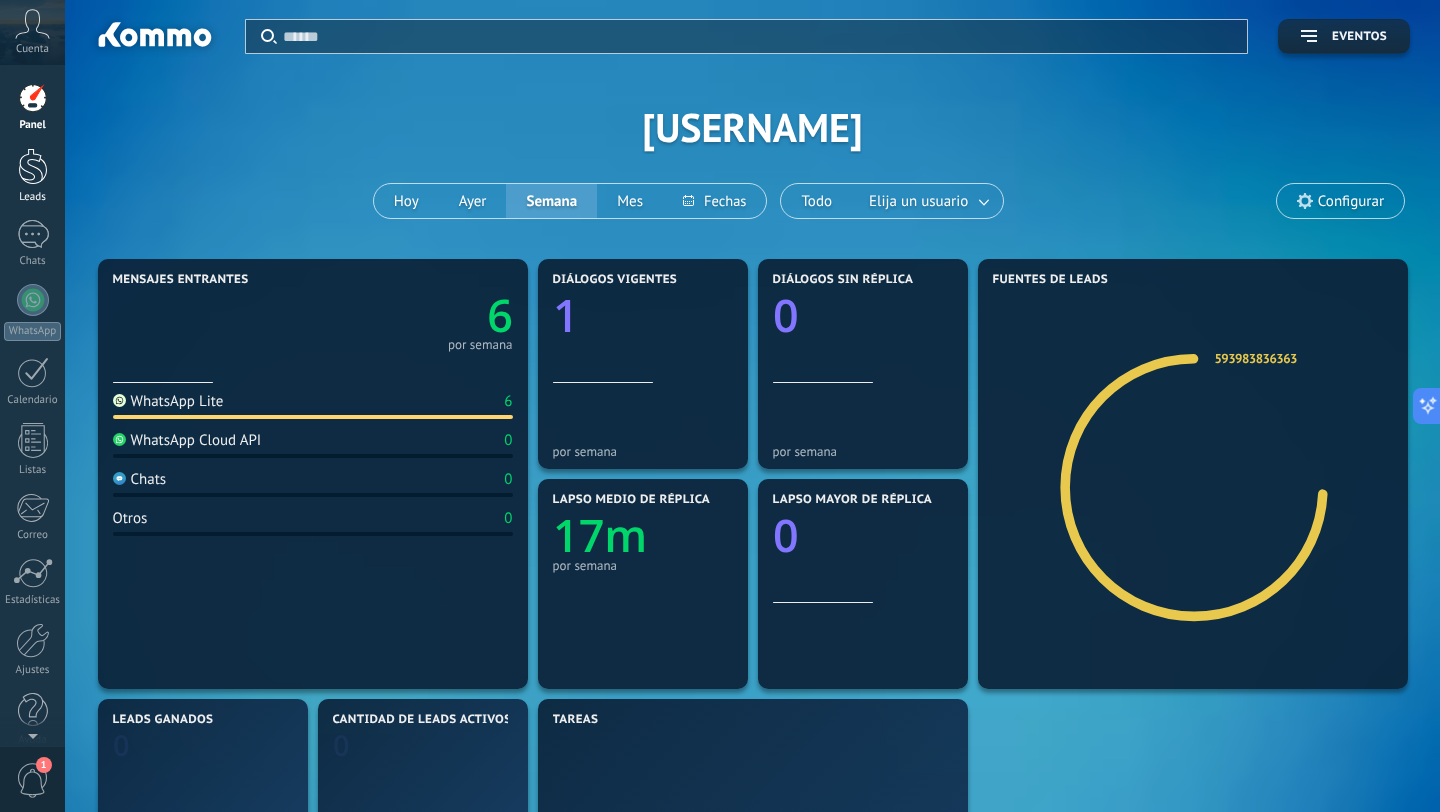 click on "Leads" at bounding box center (32, 176) 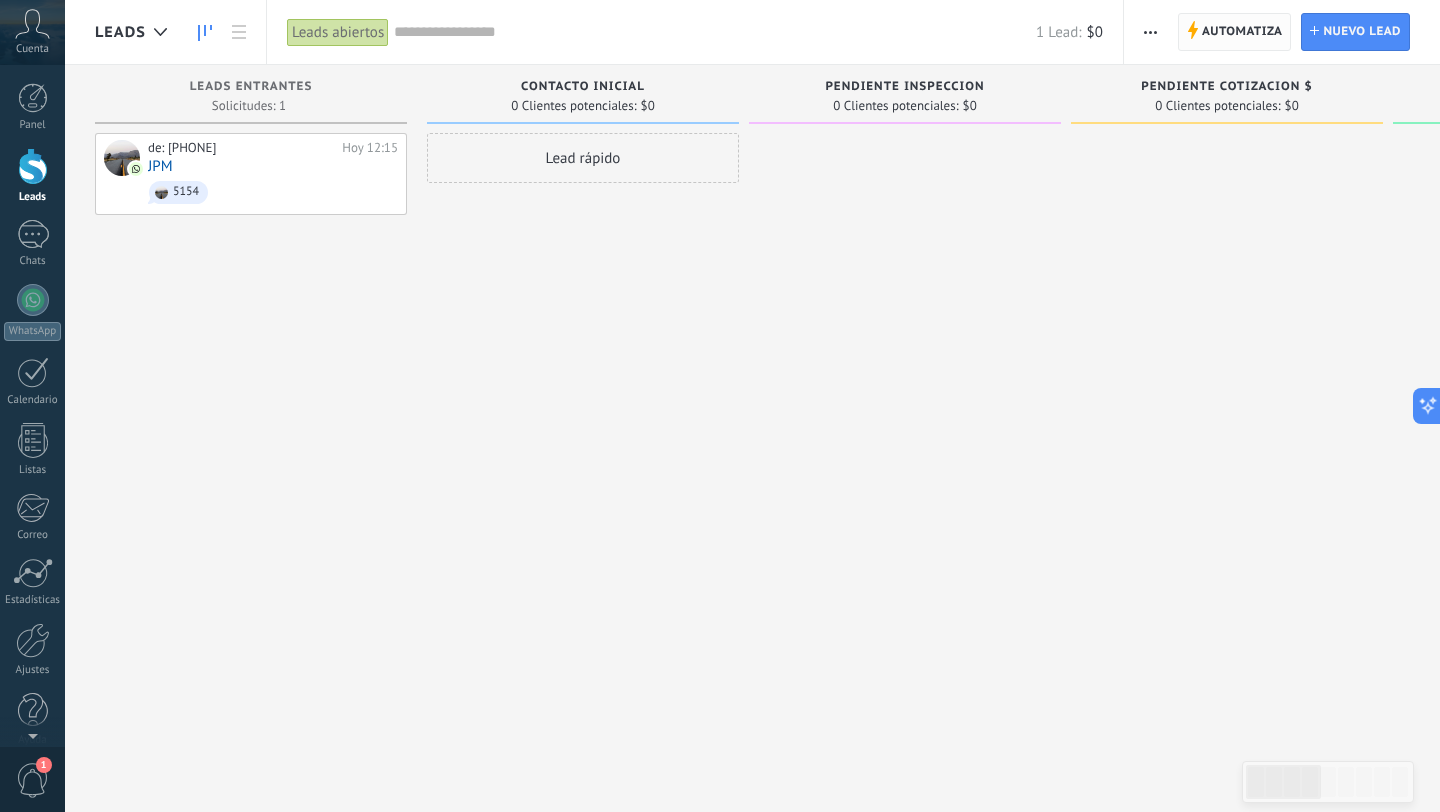 click on "Automatiza" at bounding box center (1242, 32) 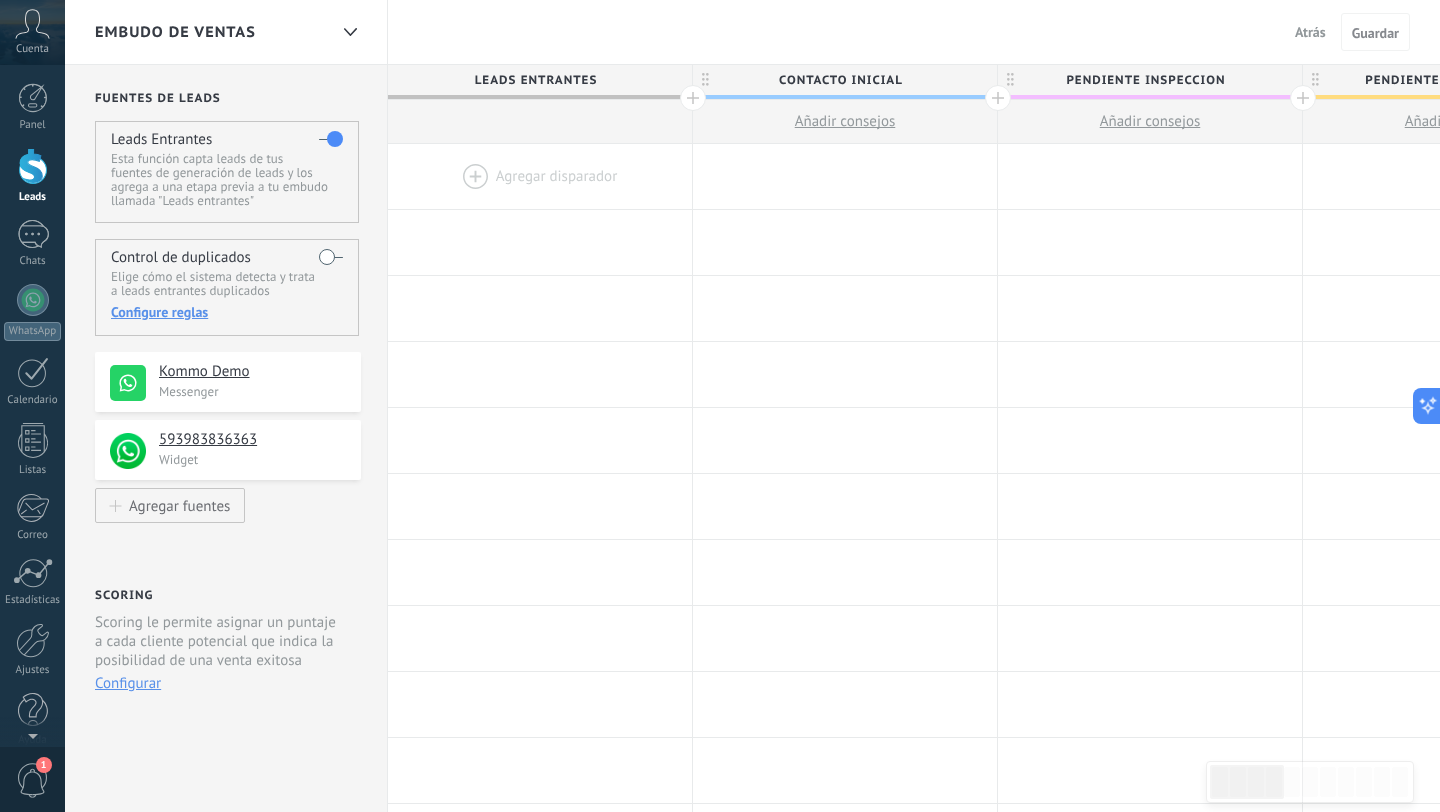 click at bounding box center (998, 98) 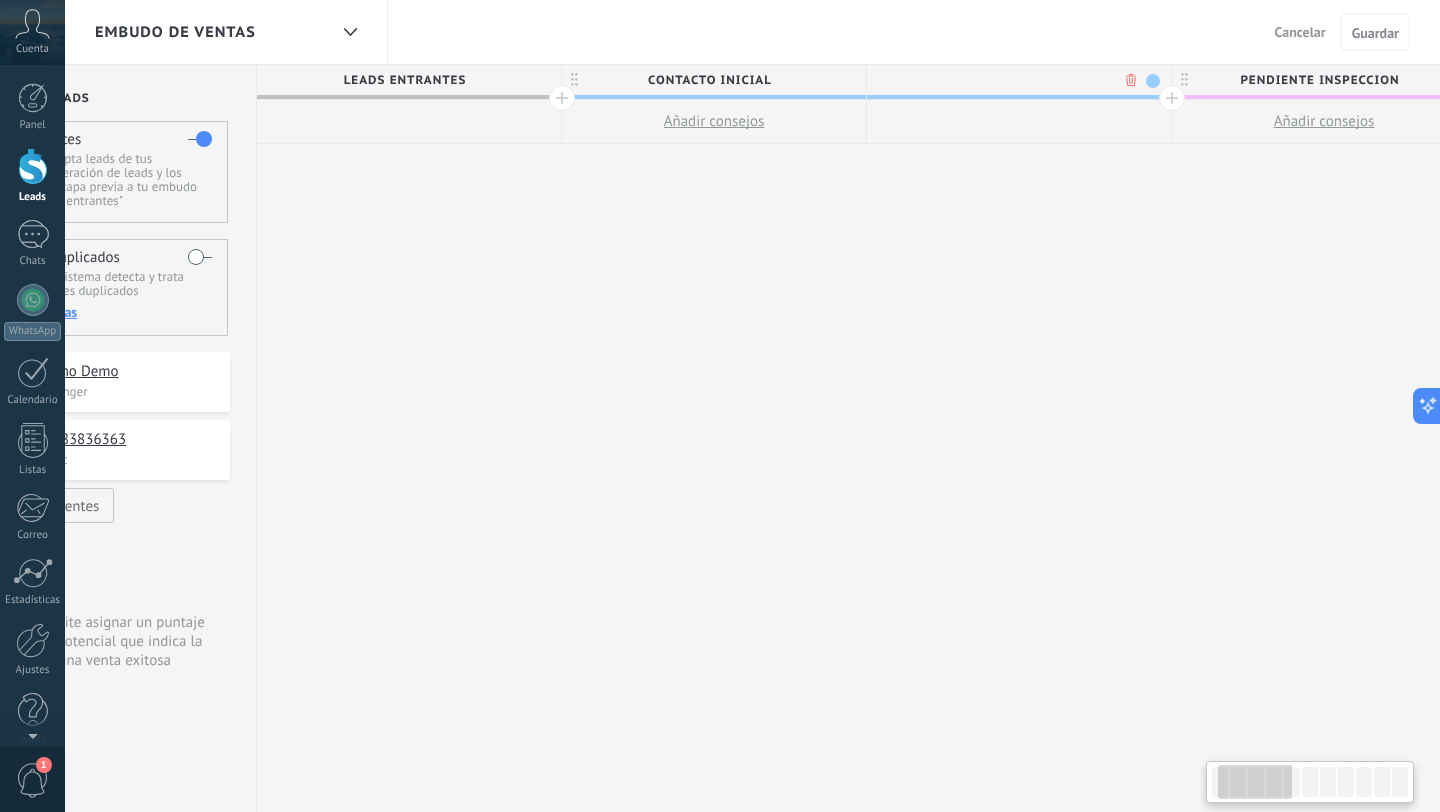 scroll, scrollTop: 0, scrollLeft: 148, axis: horizontal 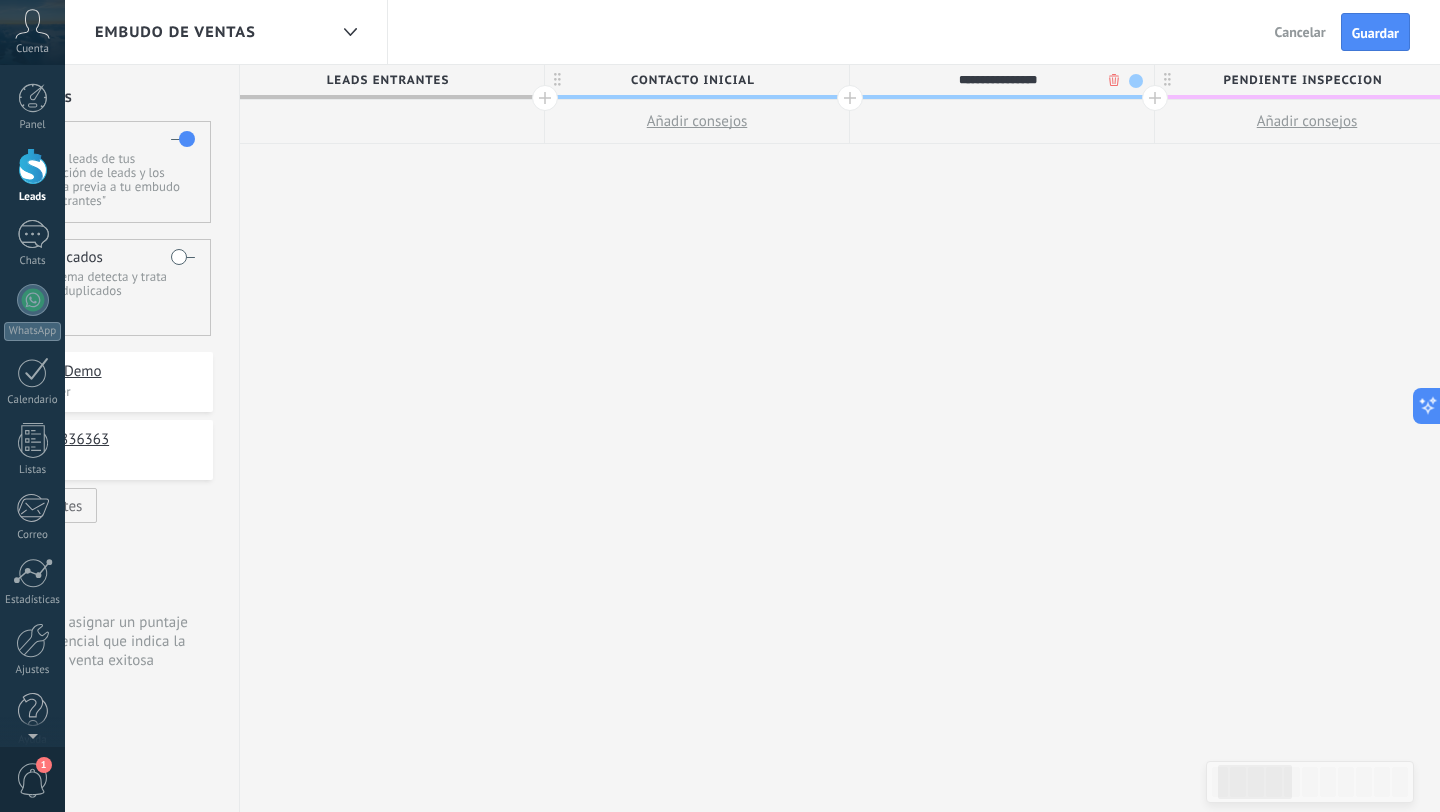 type on "**********" 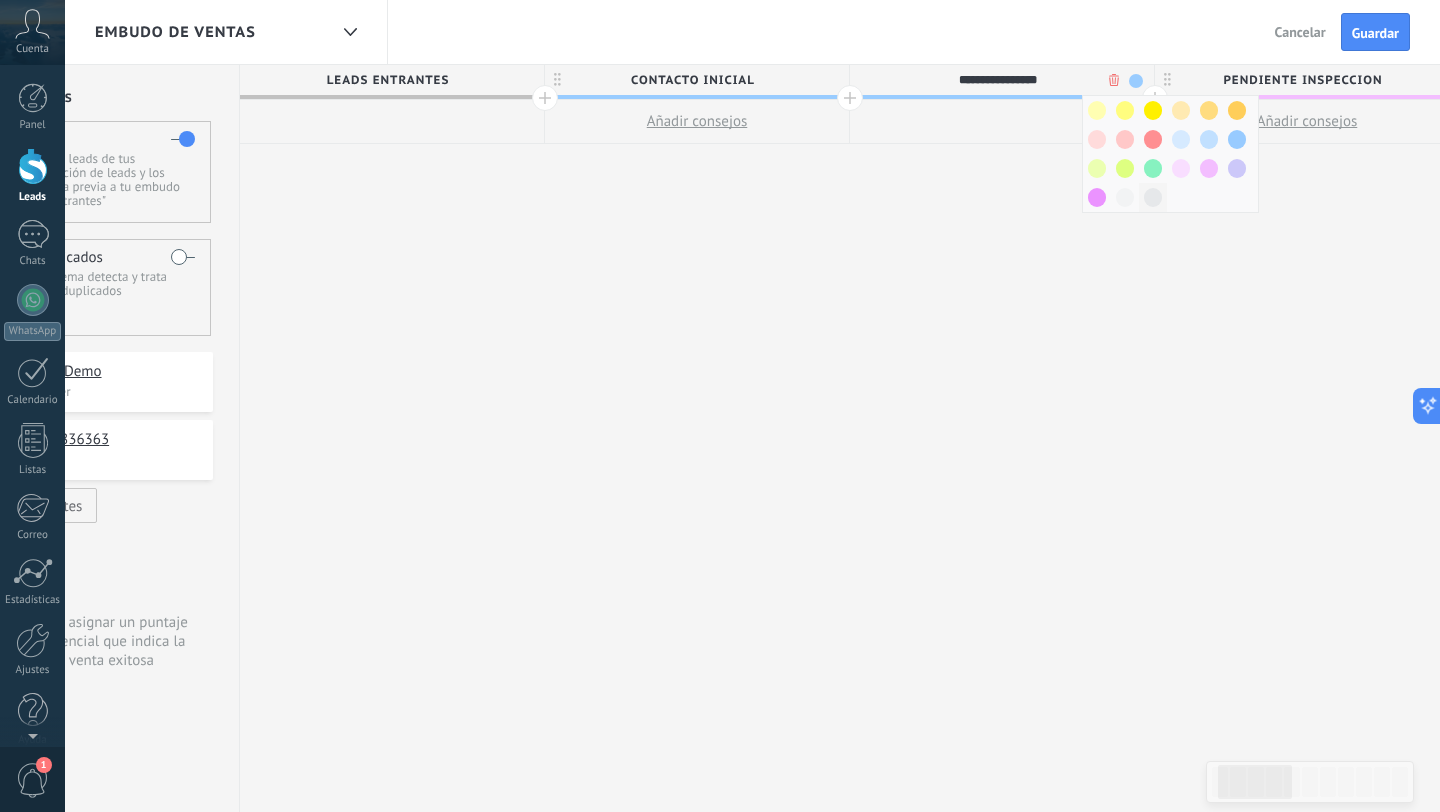 click at bounding box center [1153, 197] 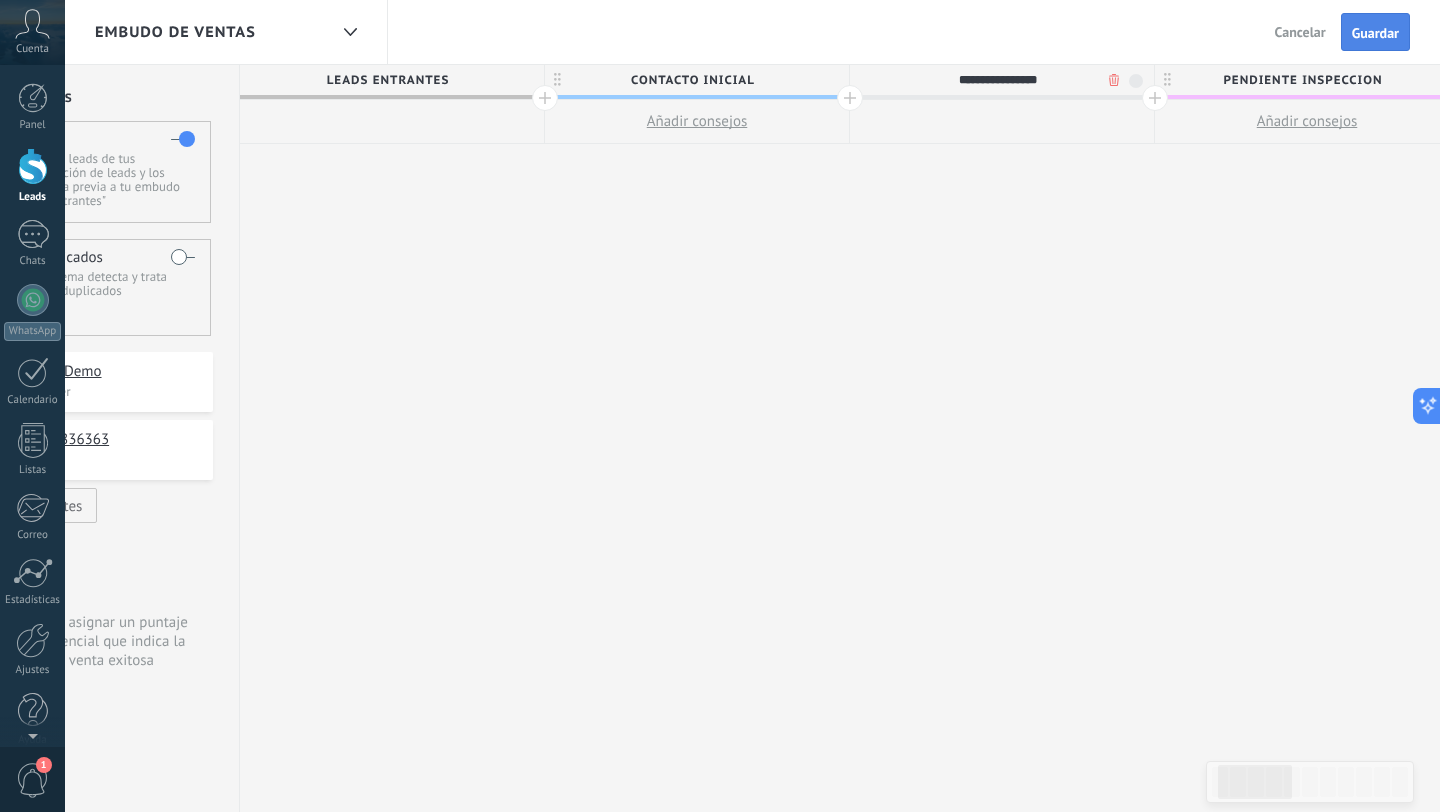 click on "Guardar" at bounding box center [1375, 33] 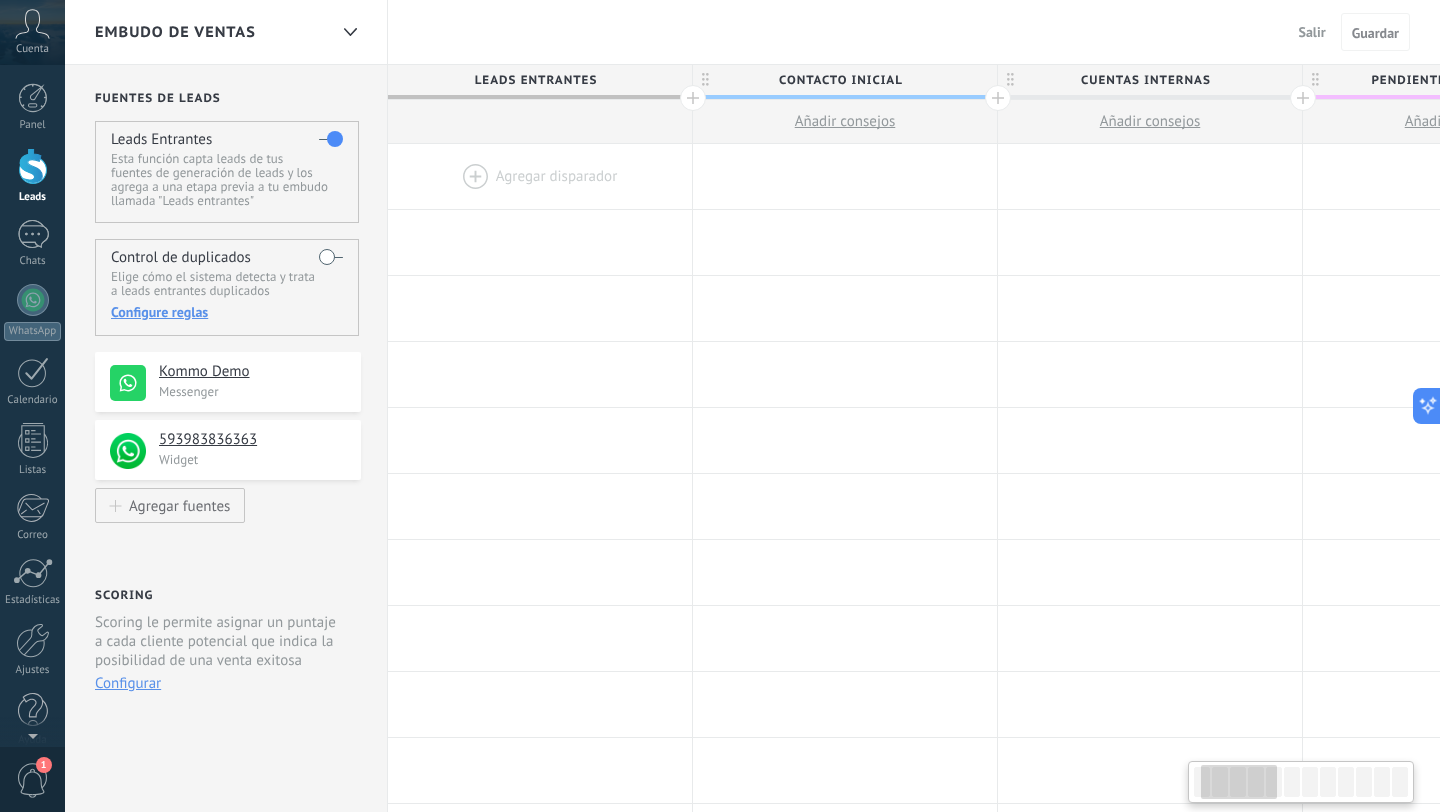 scroll, scrollTop: 0, scrollLeft: 148, axis: horizontal 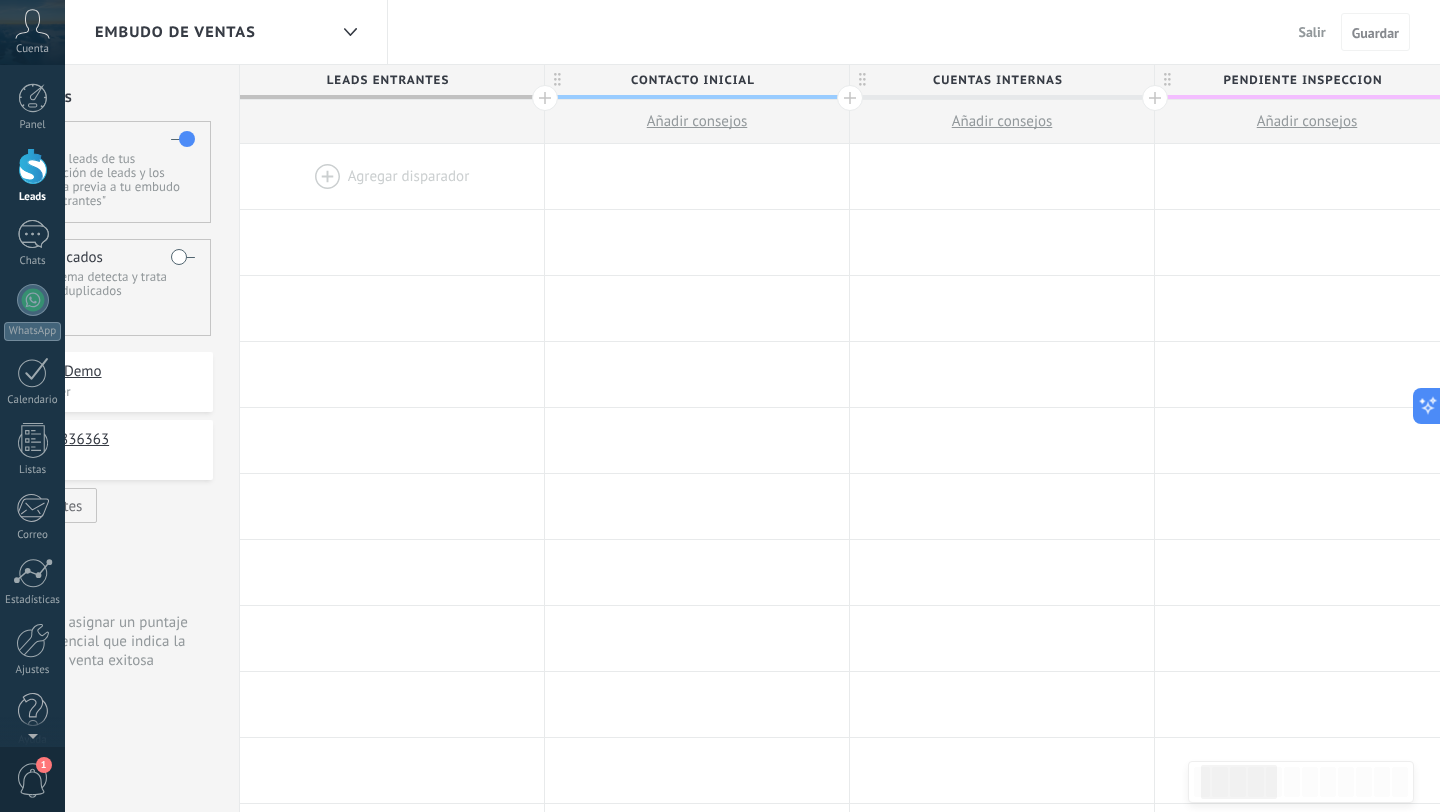 click at bounding box center [33, 166] 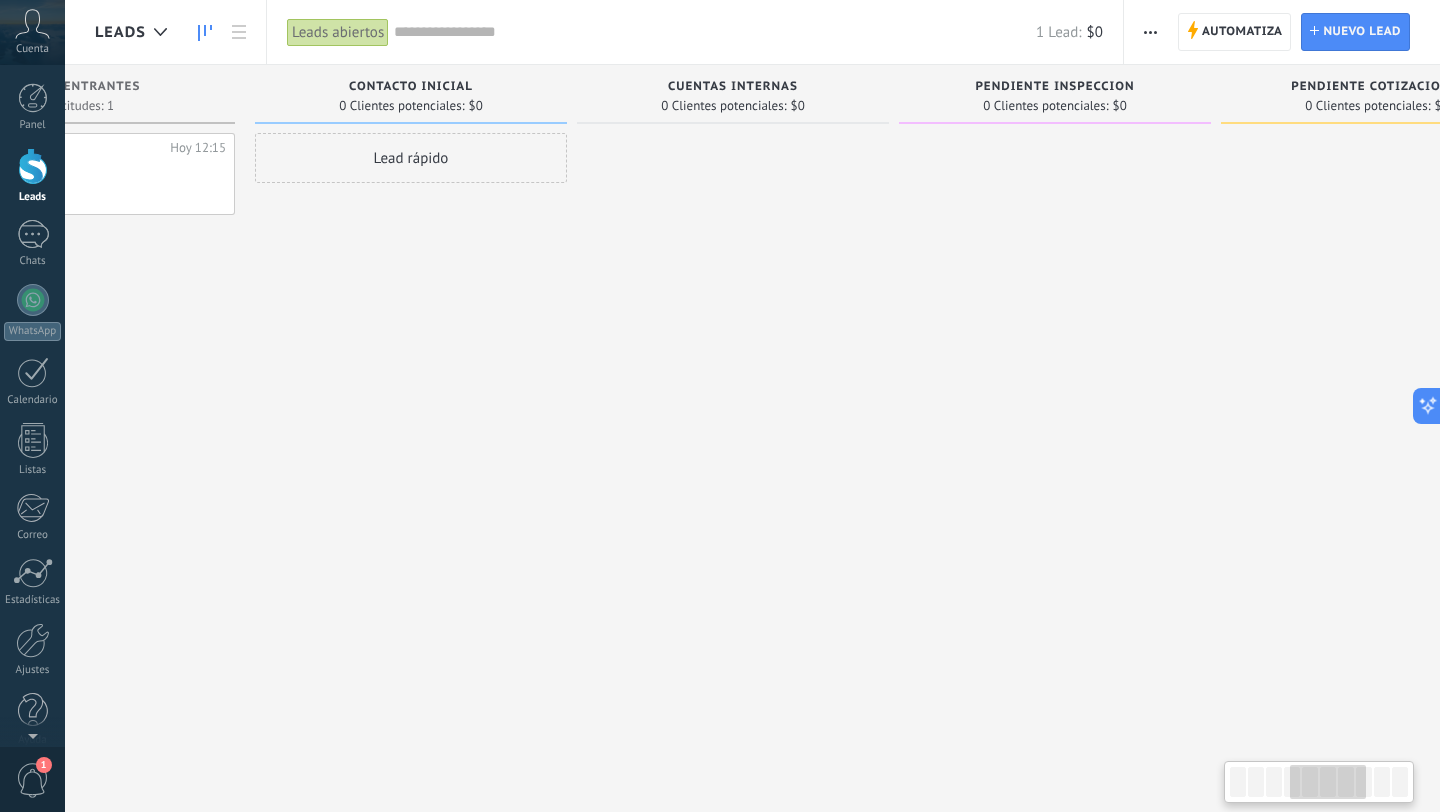 scroll, scrollTop: 0, scrollLeft: 0, axis: both 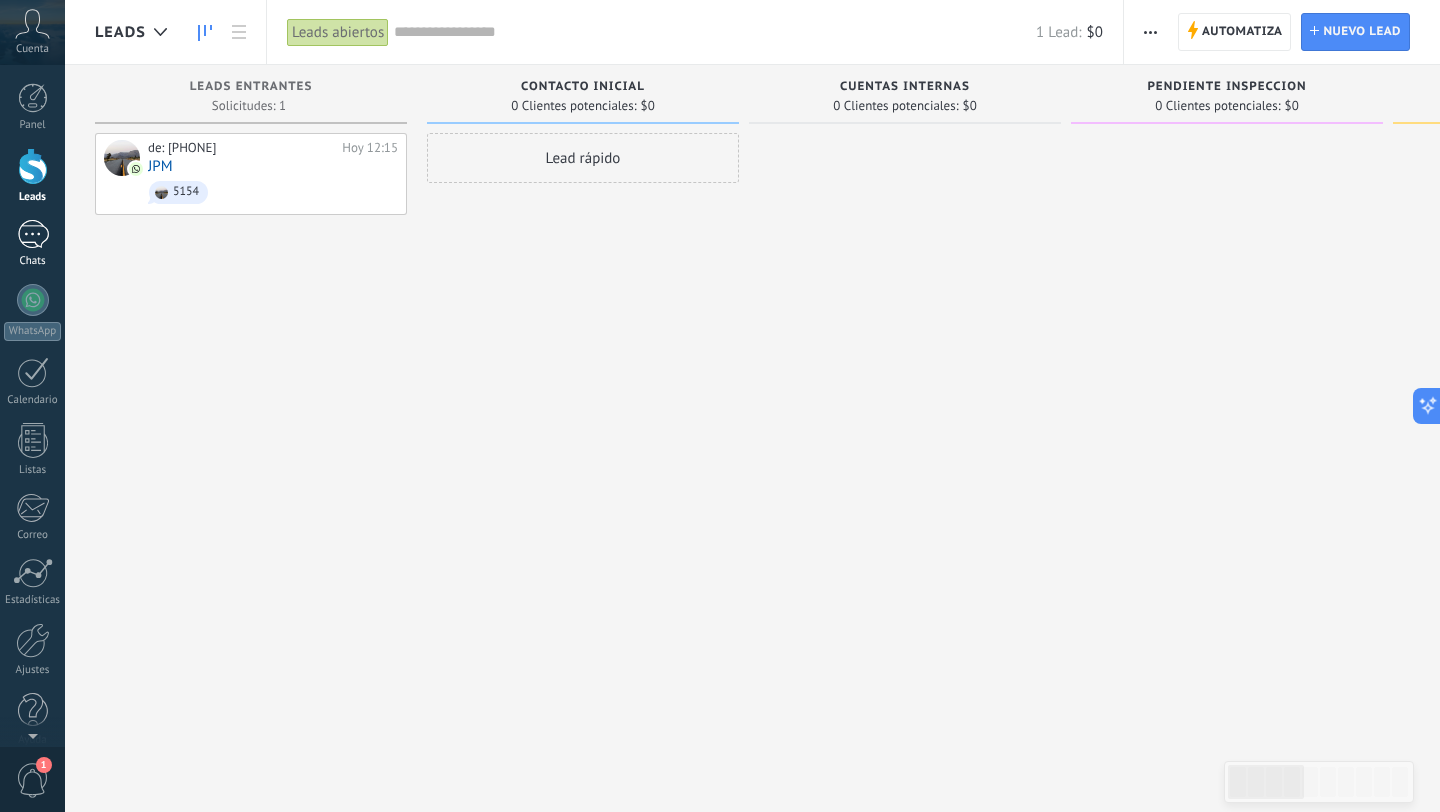 click on "Chats" at bounding box center (32, 244) 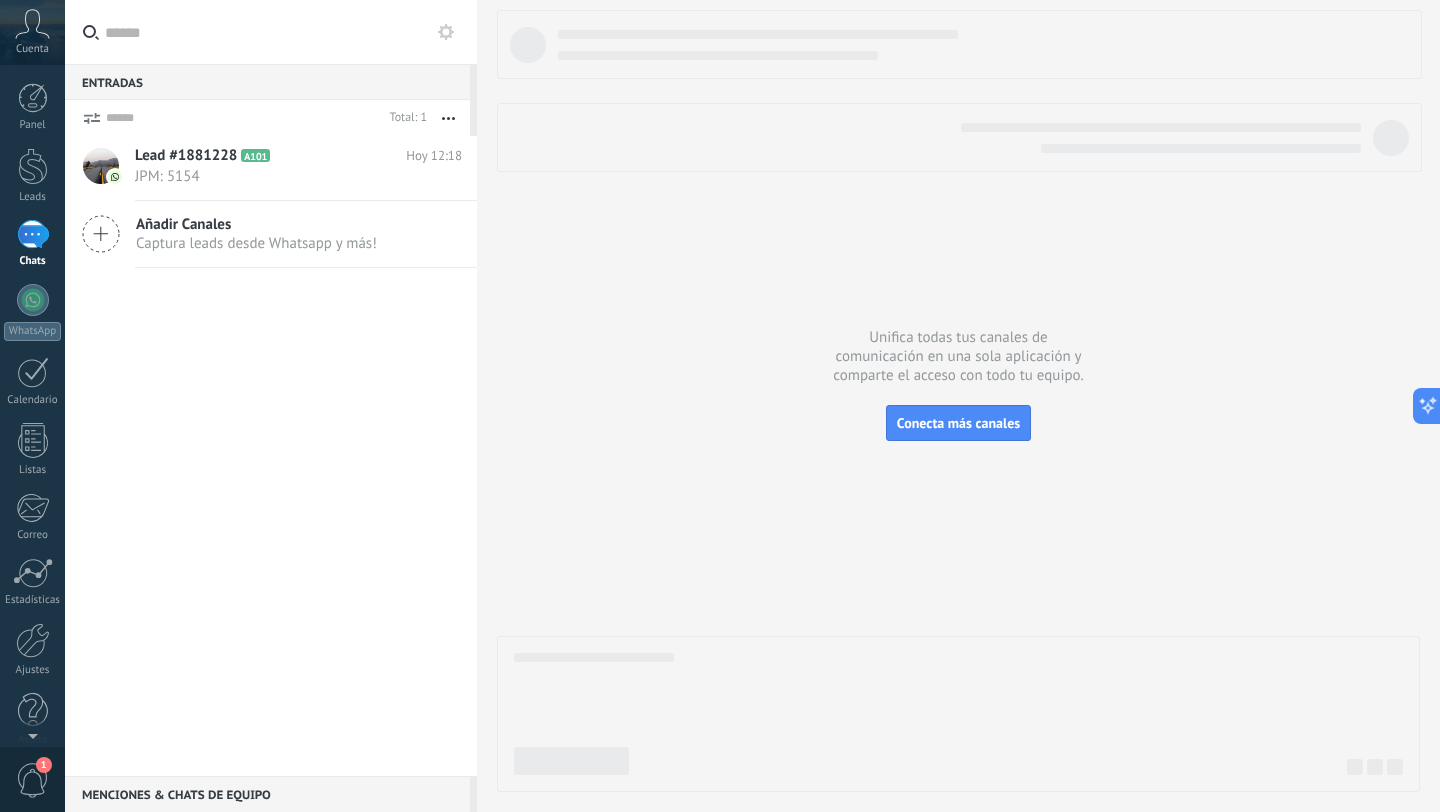 click on "Entradas 0" at bounding box center [267, 82] 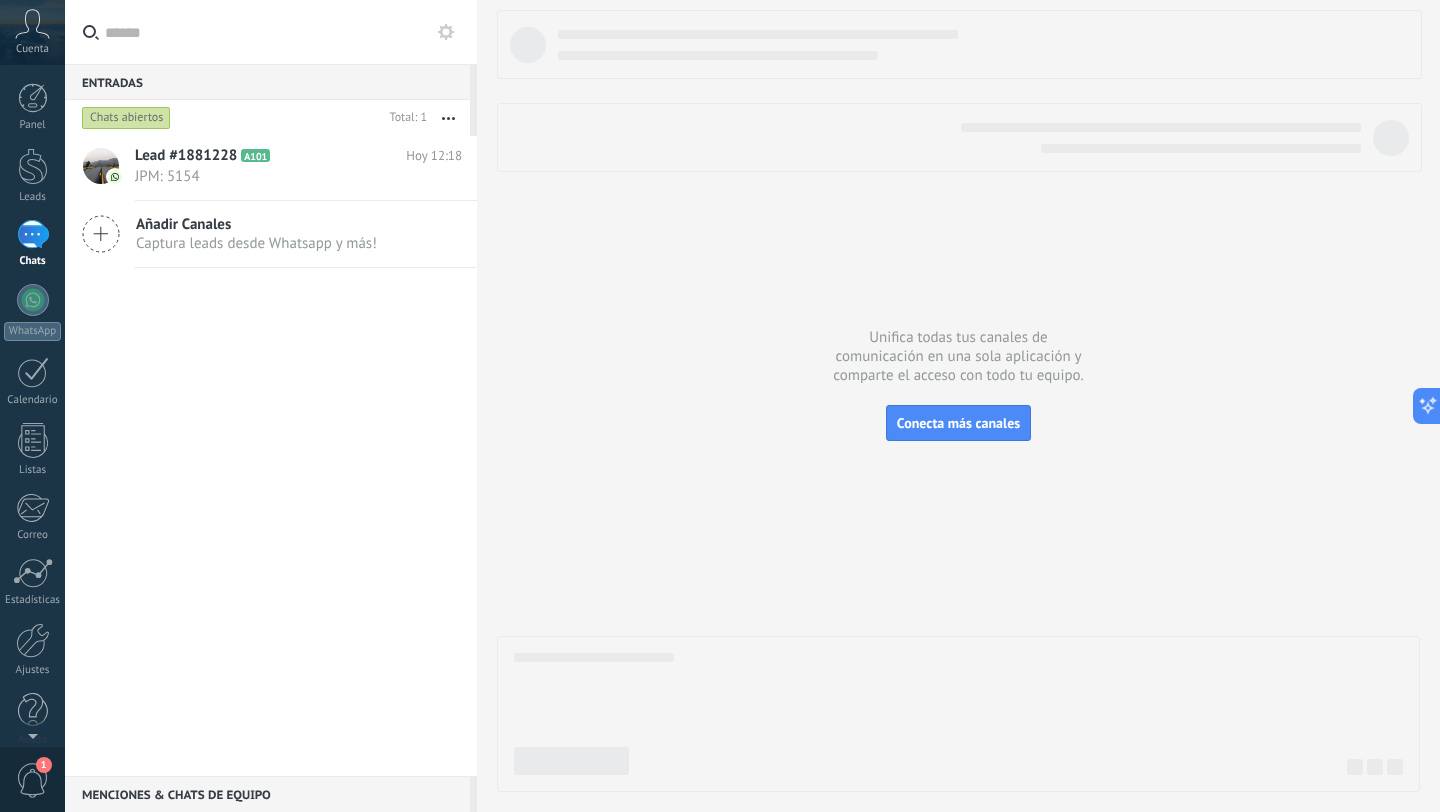 click on "Menciones & Chats de equipo 0" at bounding box center [267, 794] 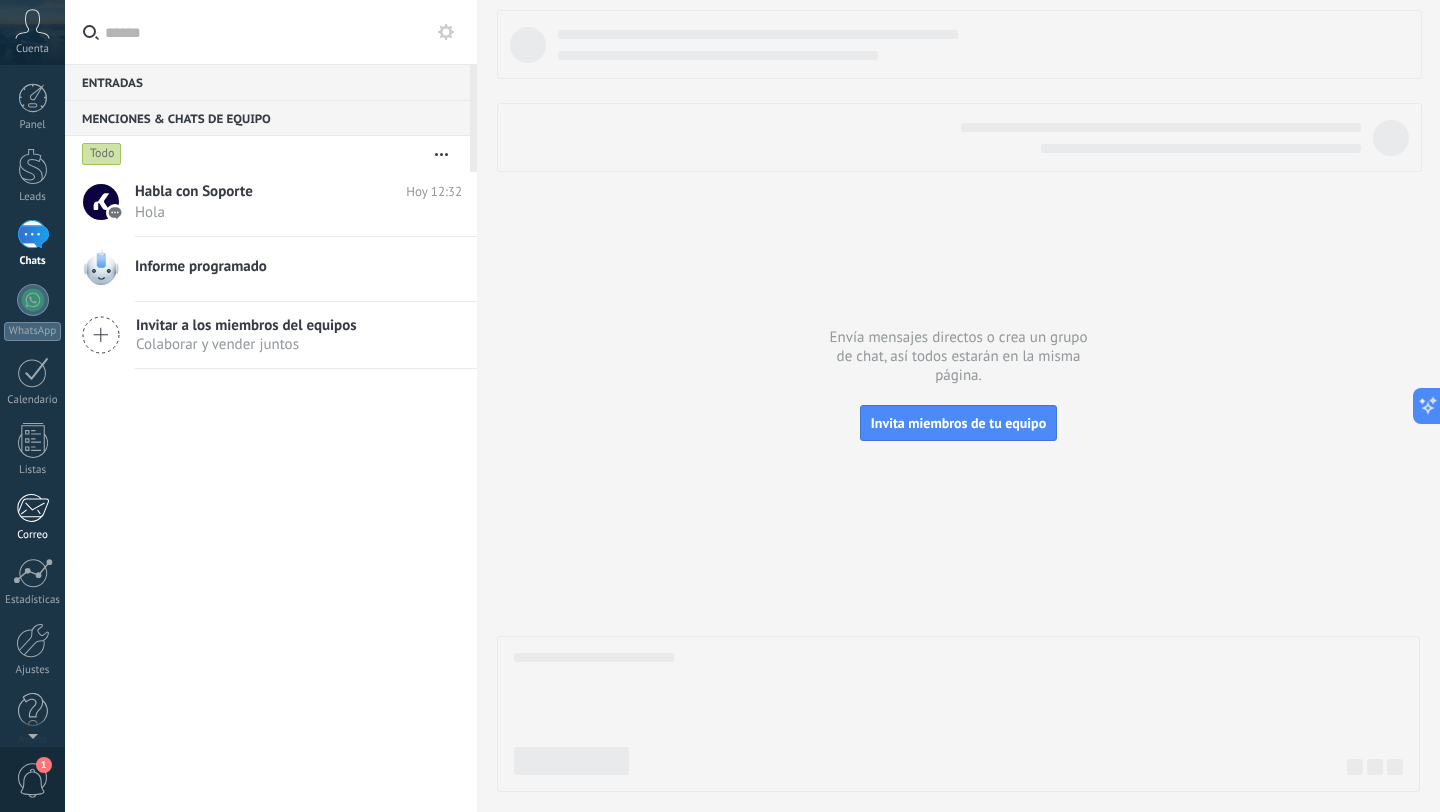 click on "Correo" at bounding box center [33, 535] 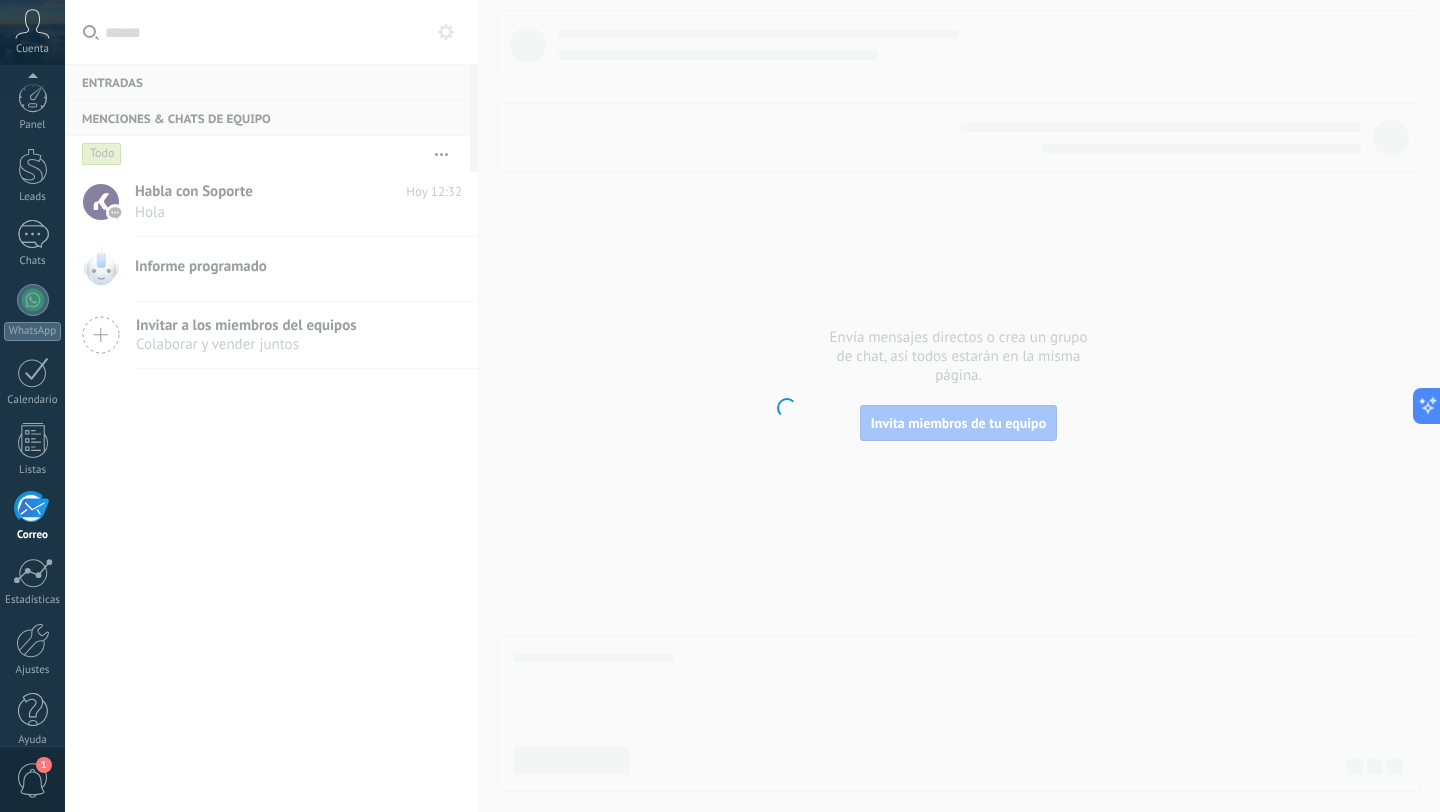 scroll, scrollTop: 20, scrollLeft: 0, axis: vertical 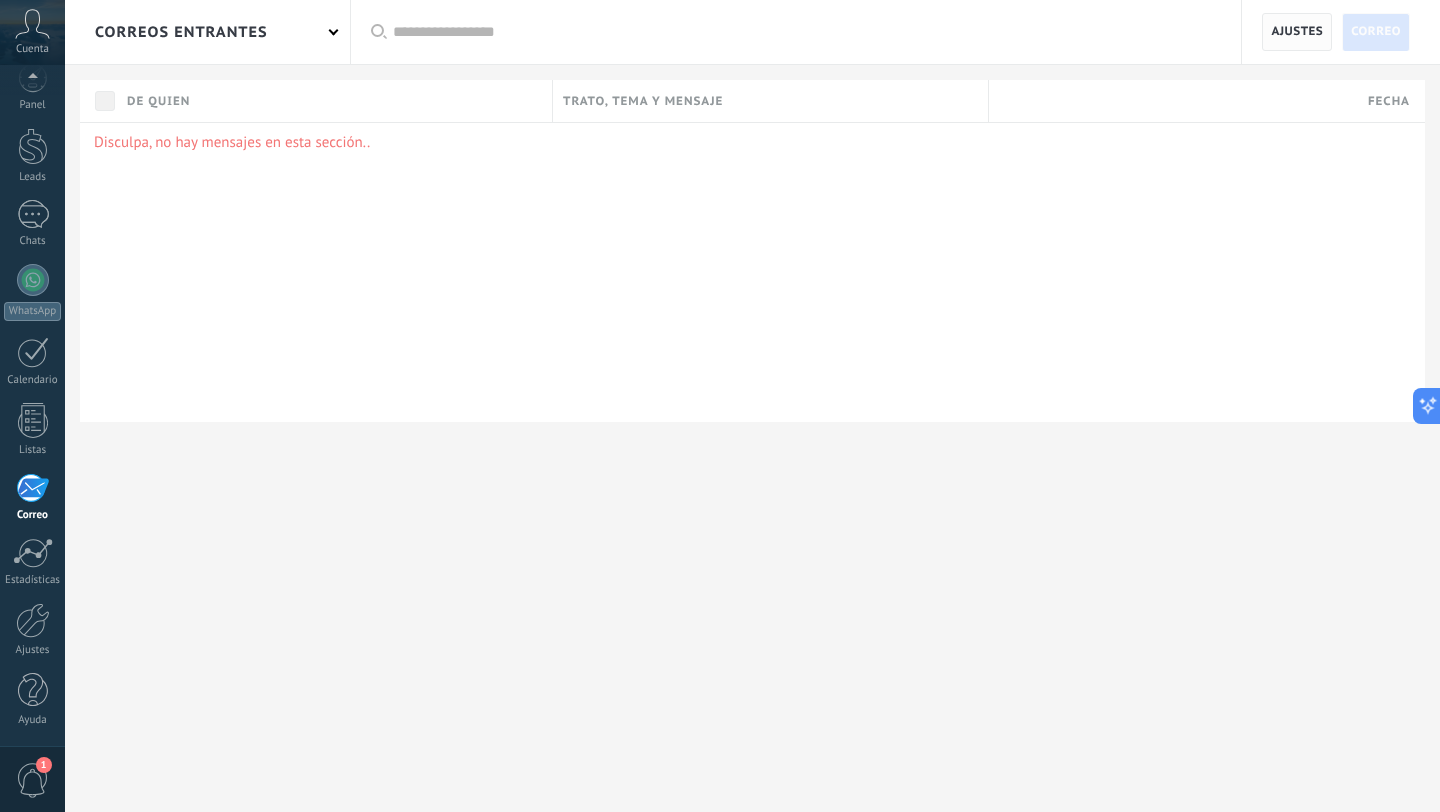 click on "Ajustes" at bounding box center (1297, 32) 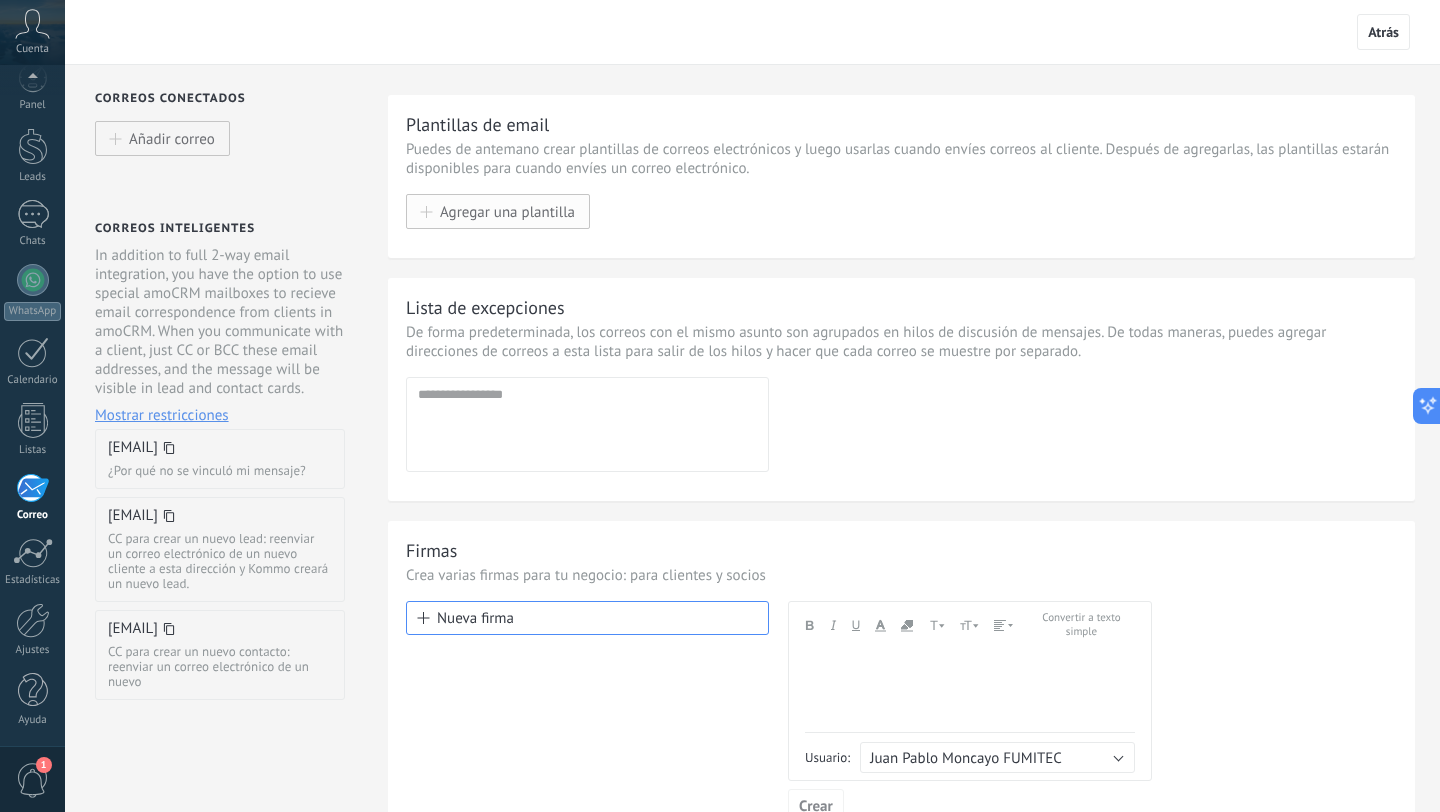 click on "Agregar una plantilla" at bounding box center [507, 211] 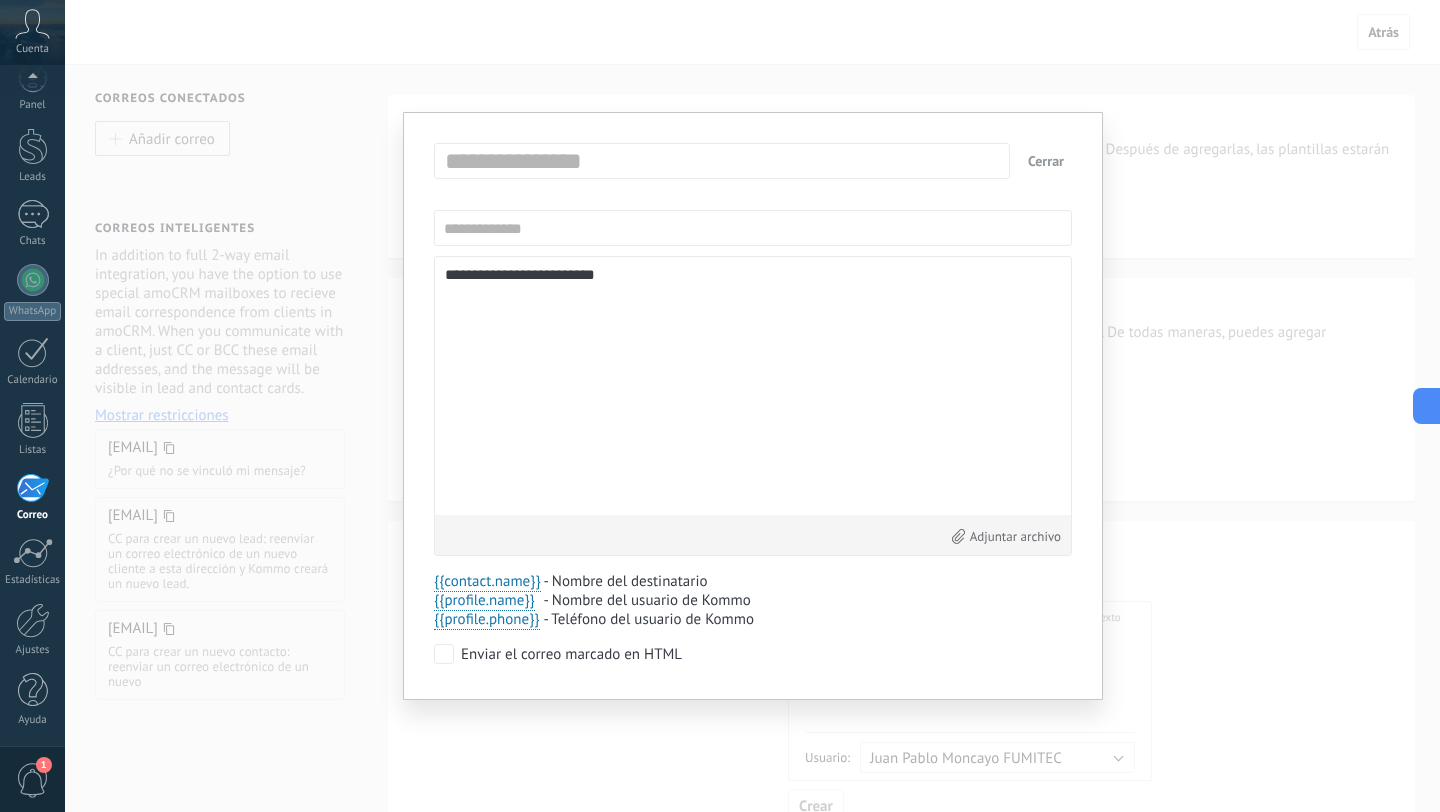click on "Cerrar" at bounding box center (1046, 161) 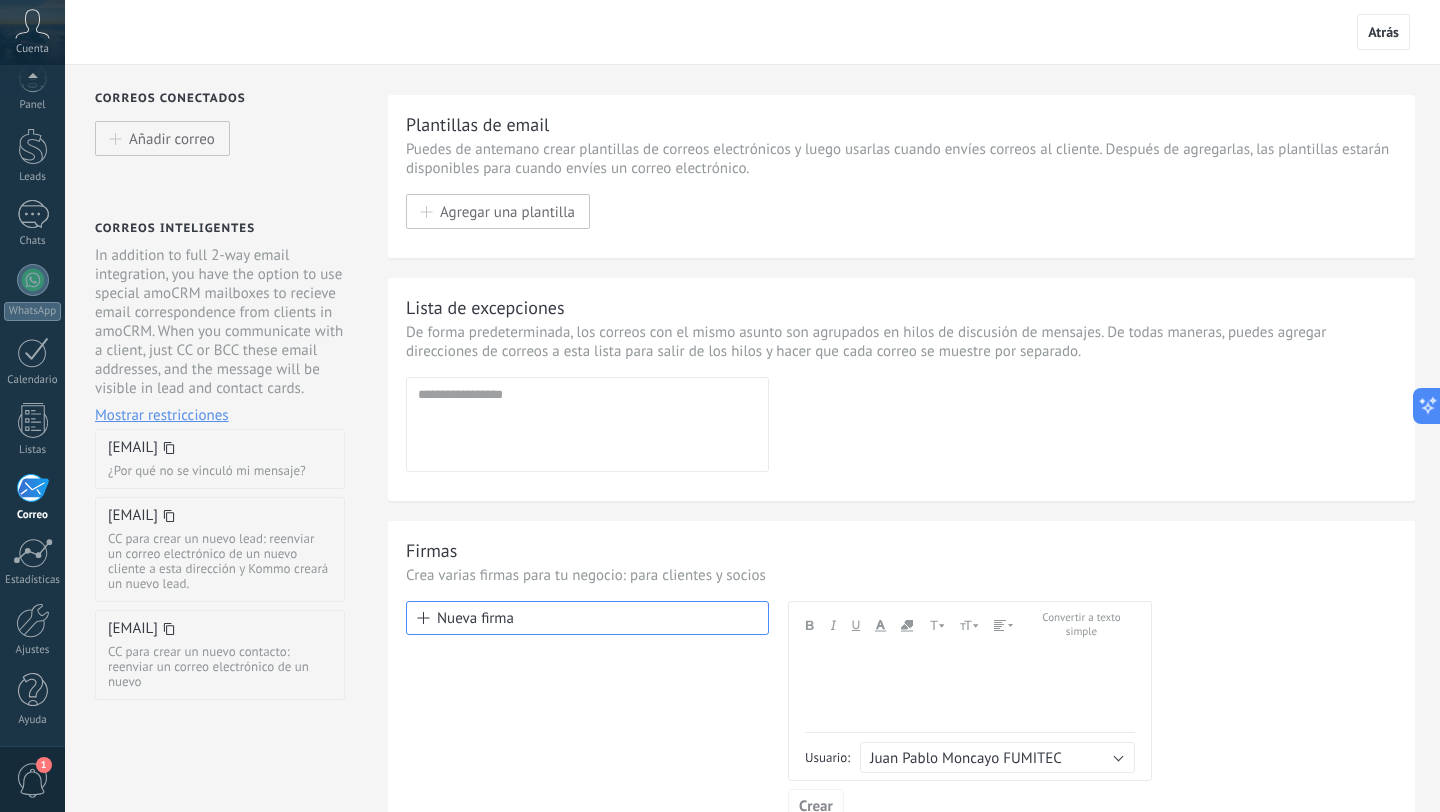 click on "Agregar dirección Dirección de email incorrecta!" at bounding box center (587, 424) 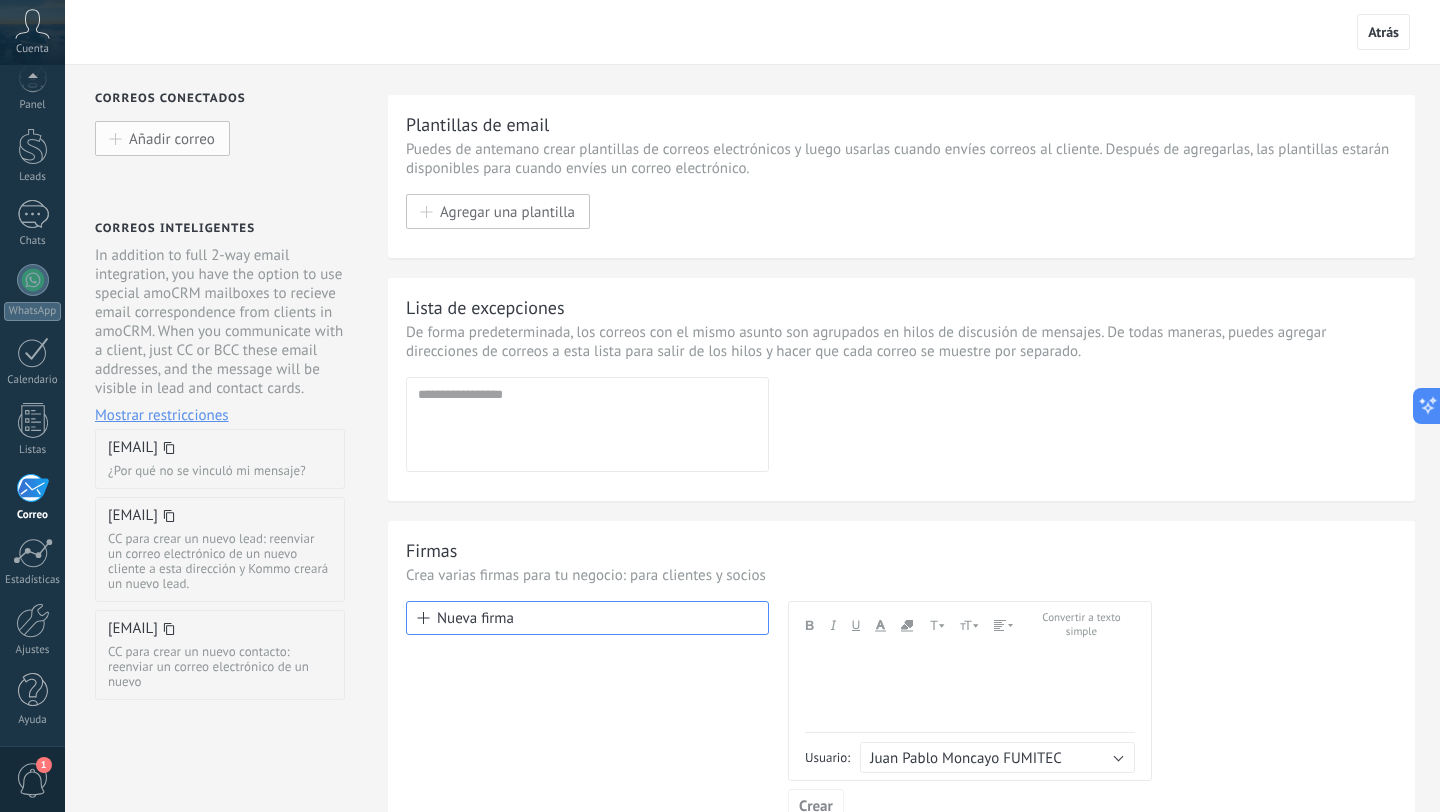 click on "Añadir correo" at bounding box center [162, 138] 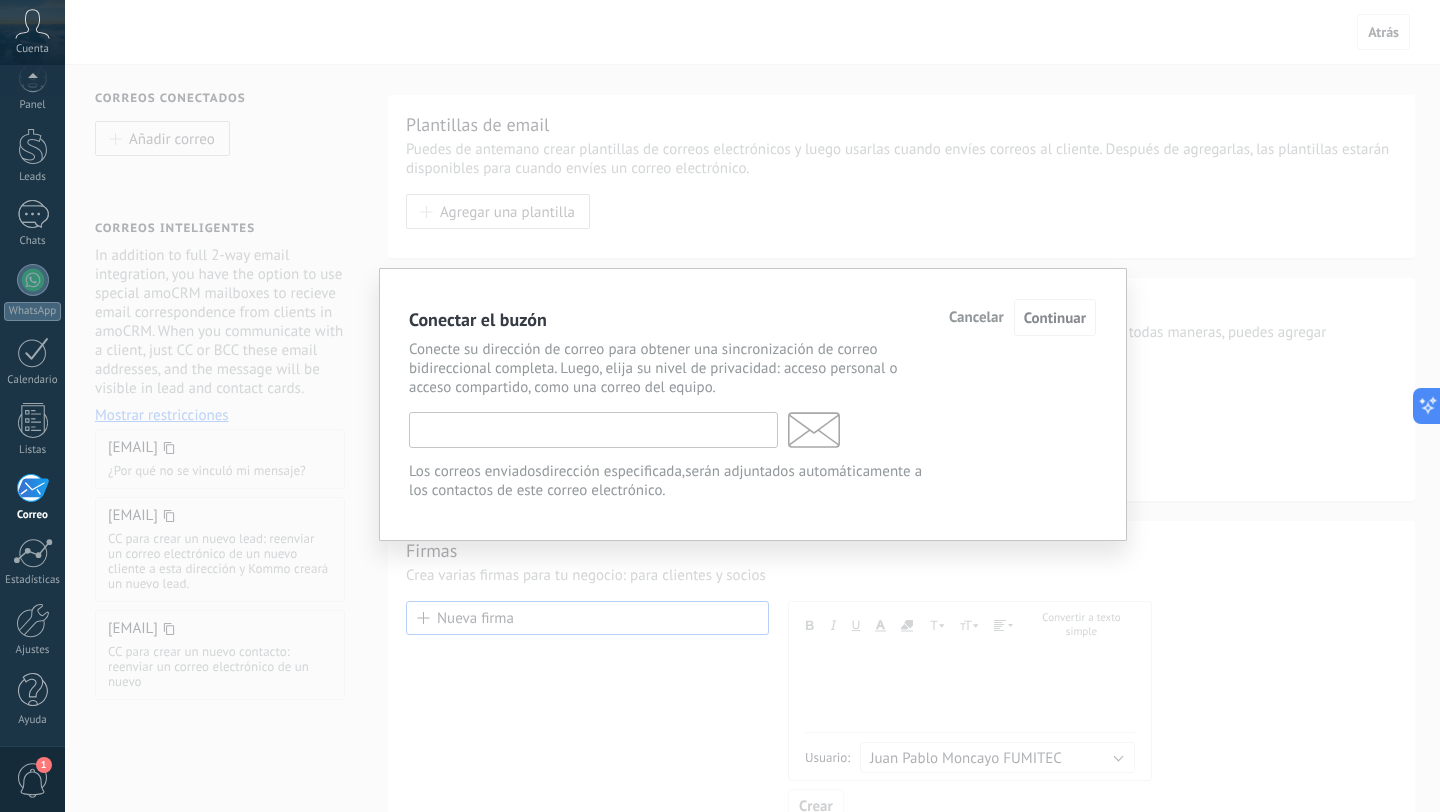 click at bounding box center [593, 430] 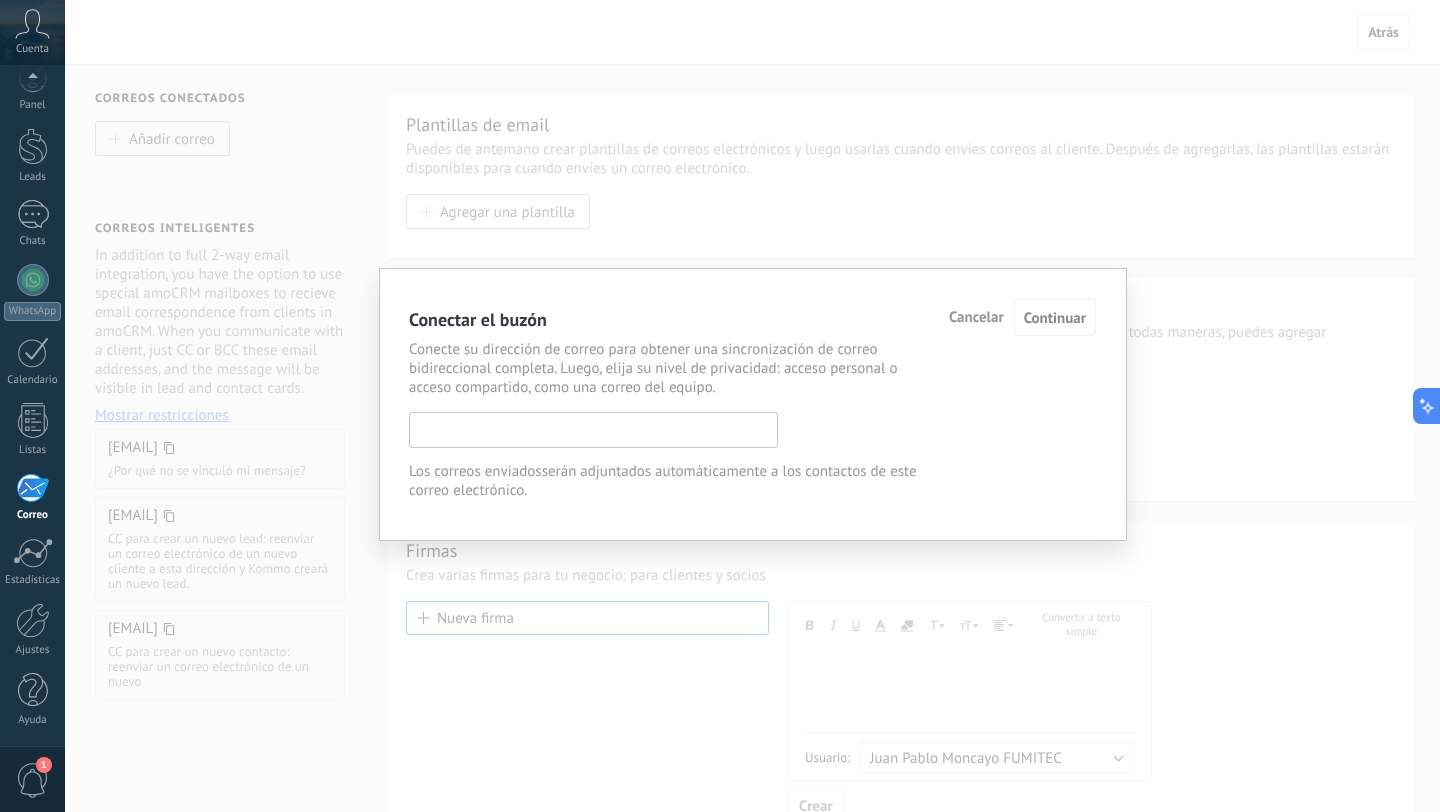 paste on "**********" 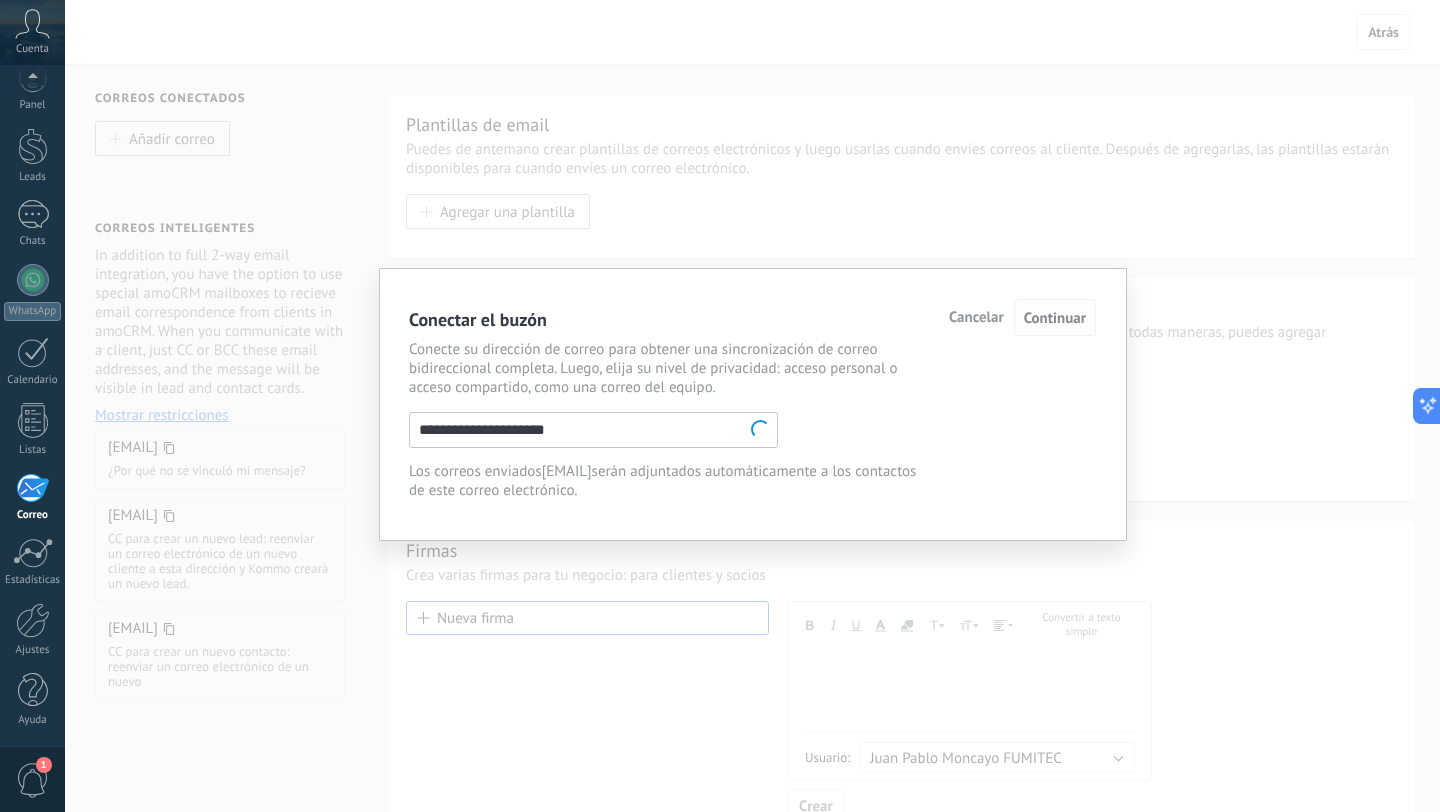 type on "**********" 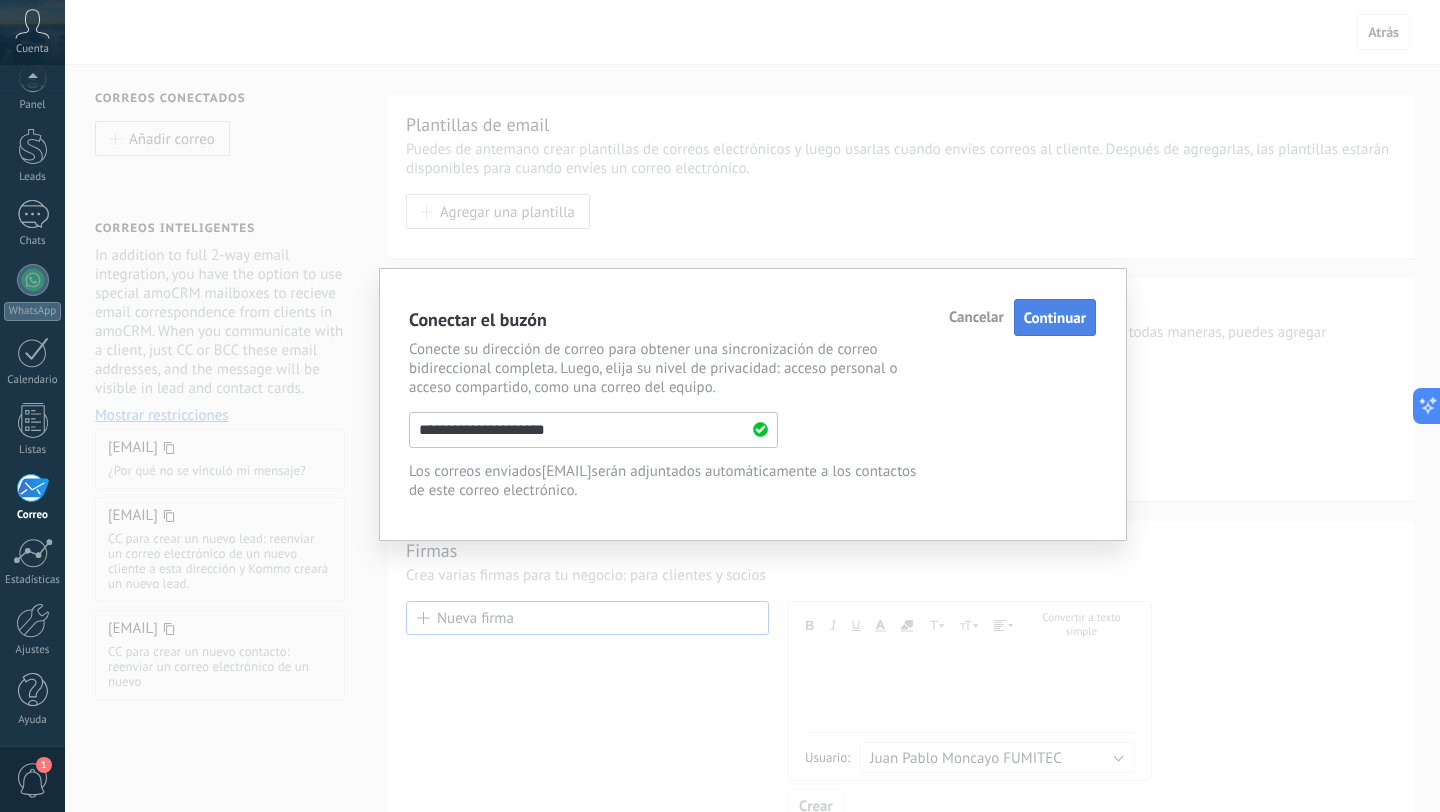 click on "Continuar" at bounding box center [1055, 318] 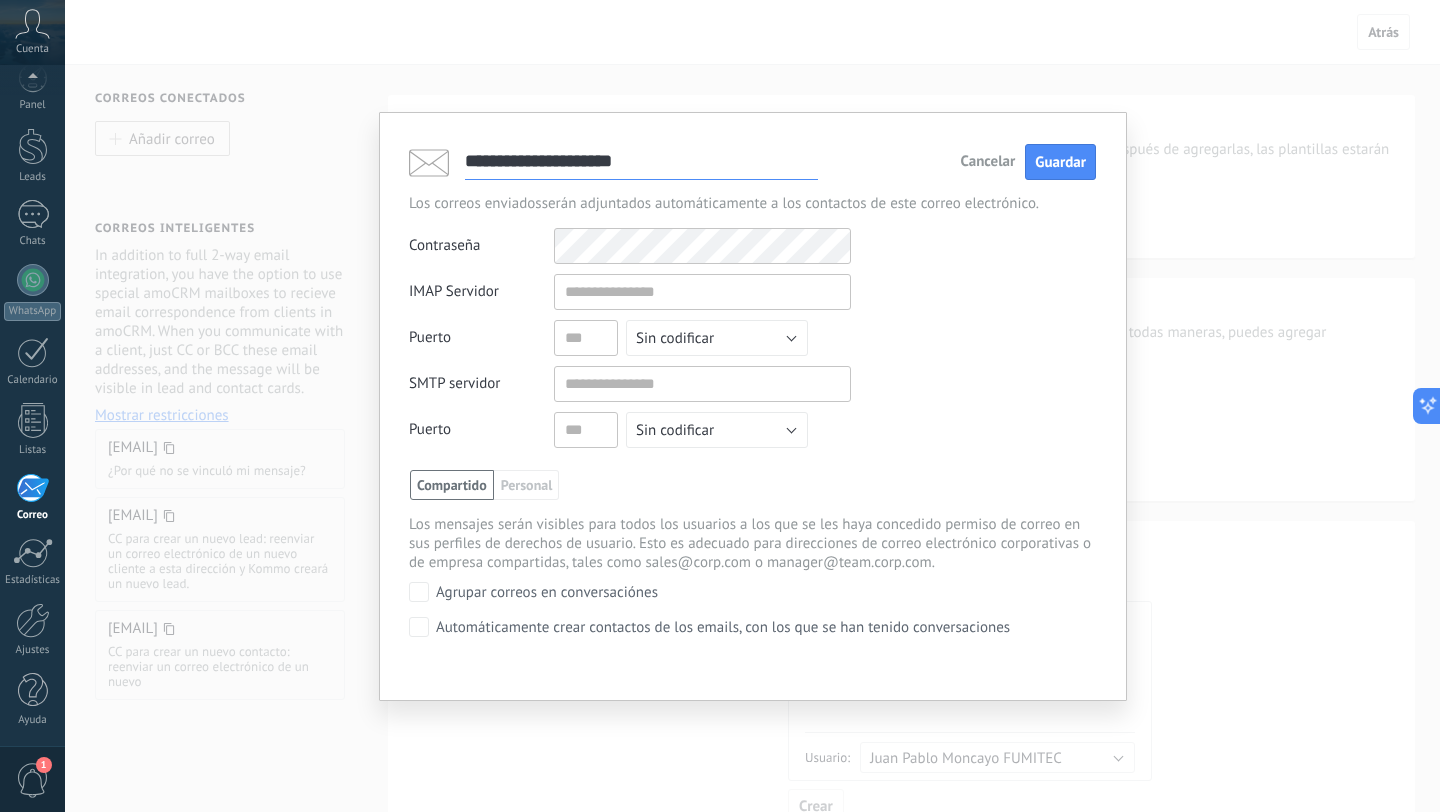 click on "Contraseña Otros IMAP nombre de usuario y contraseña" at bounding box center [752, 246] 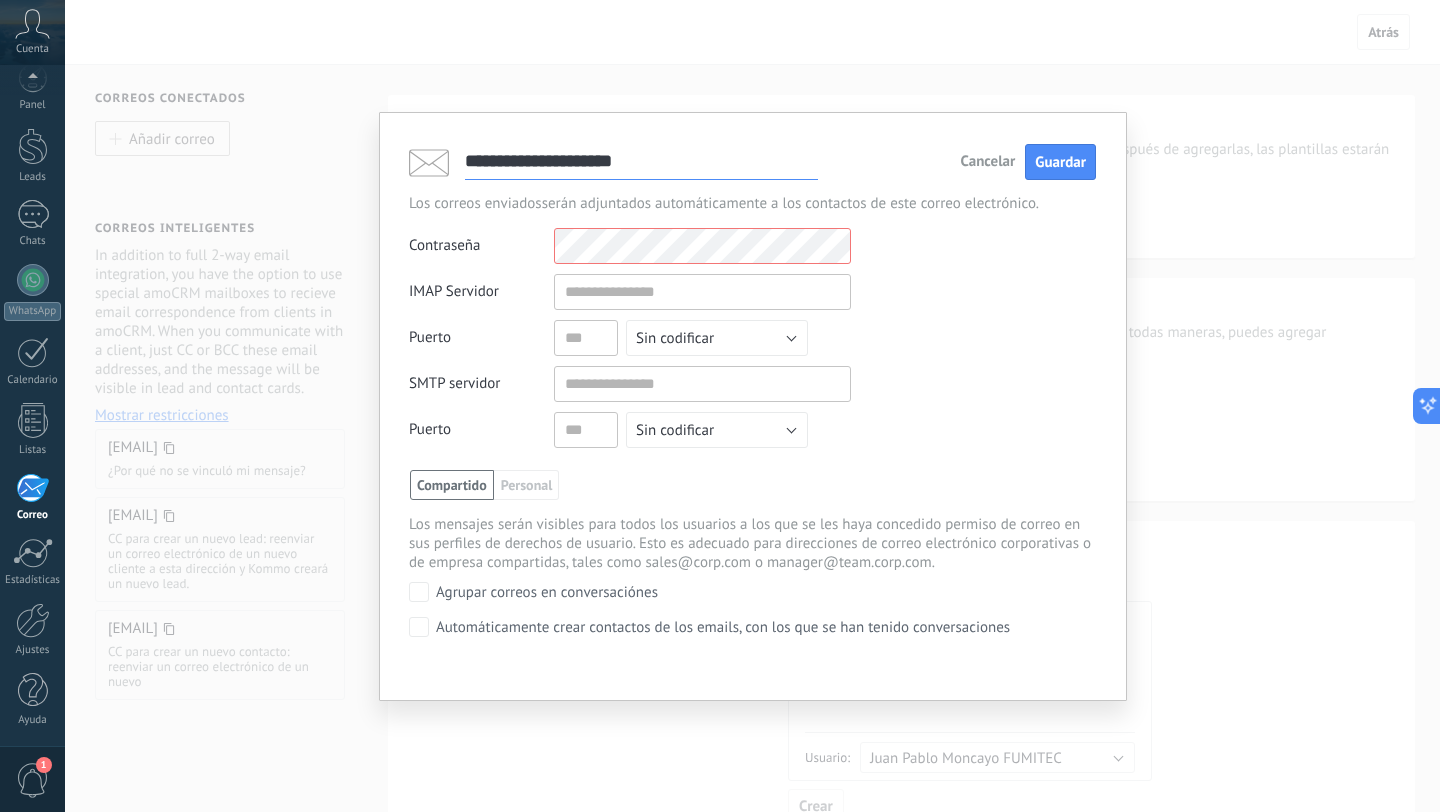 click on "Contraseña Otros IMAP nombre de usuario y contraseña" at bounding box center [752, 246] 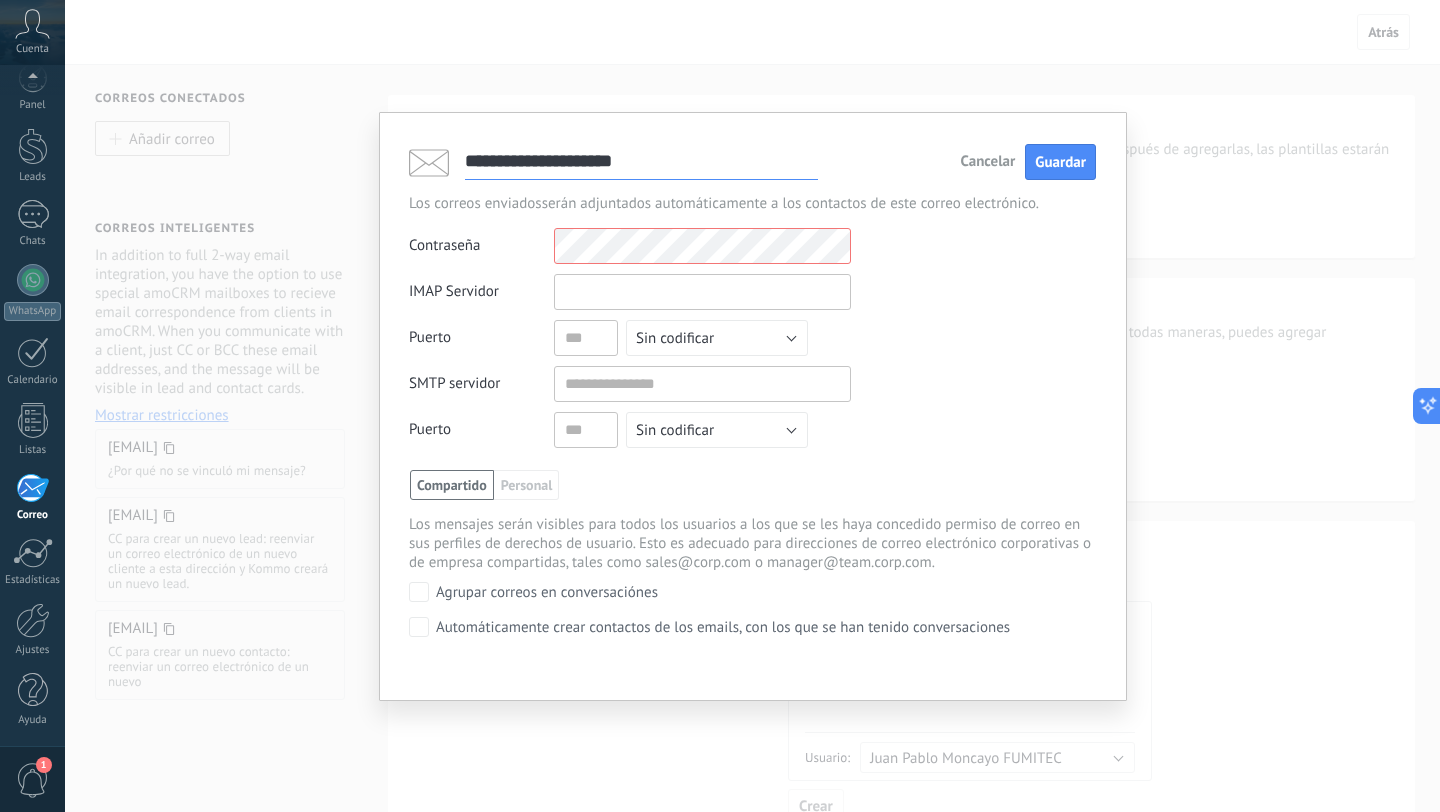 click at bounding box center [702, 292] 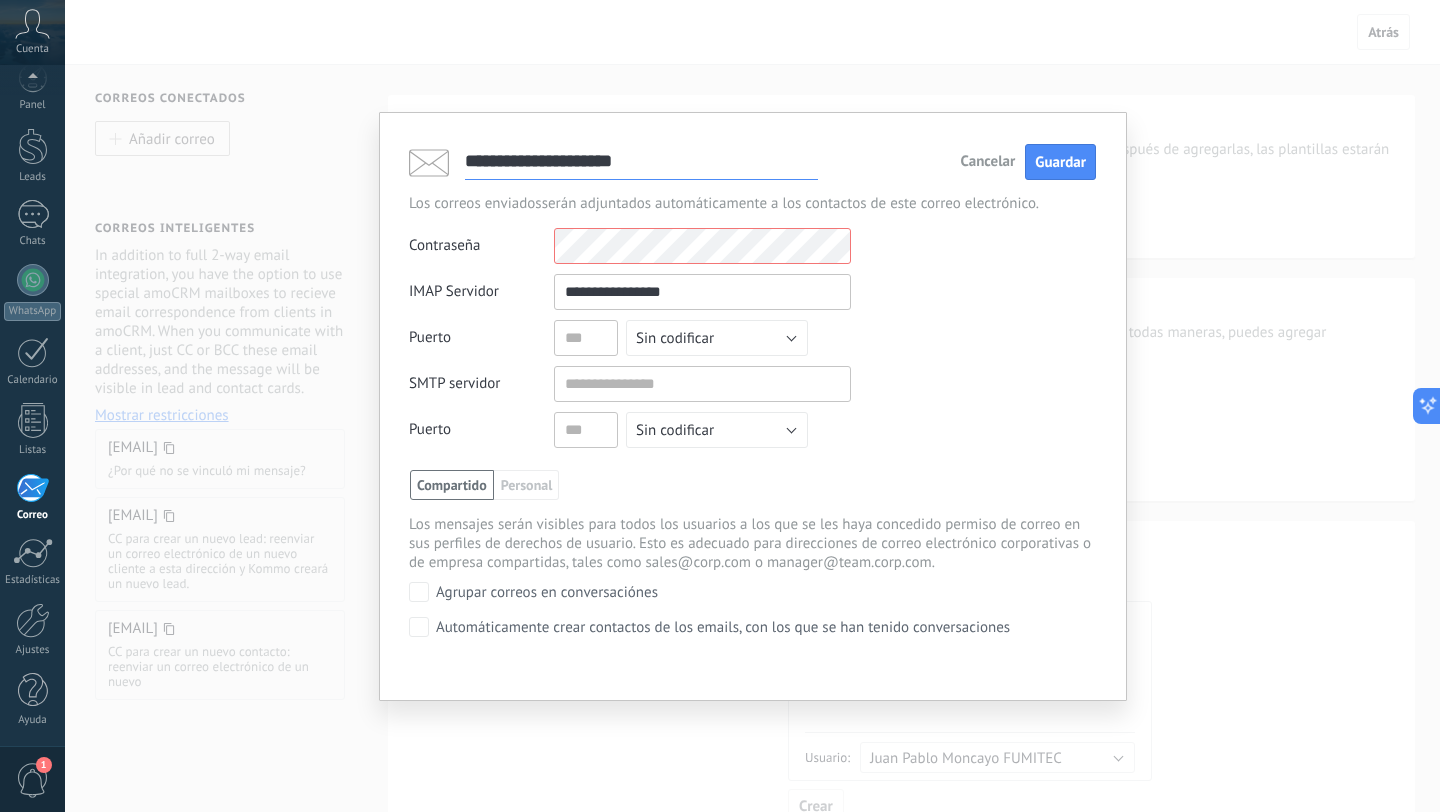 type on "**********" 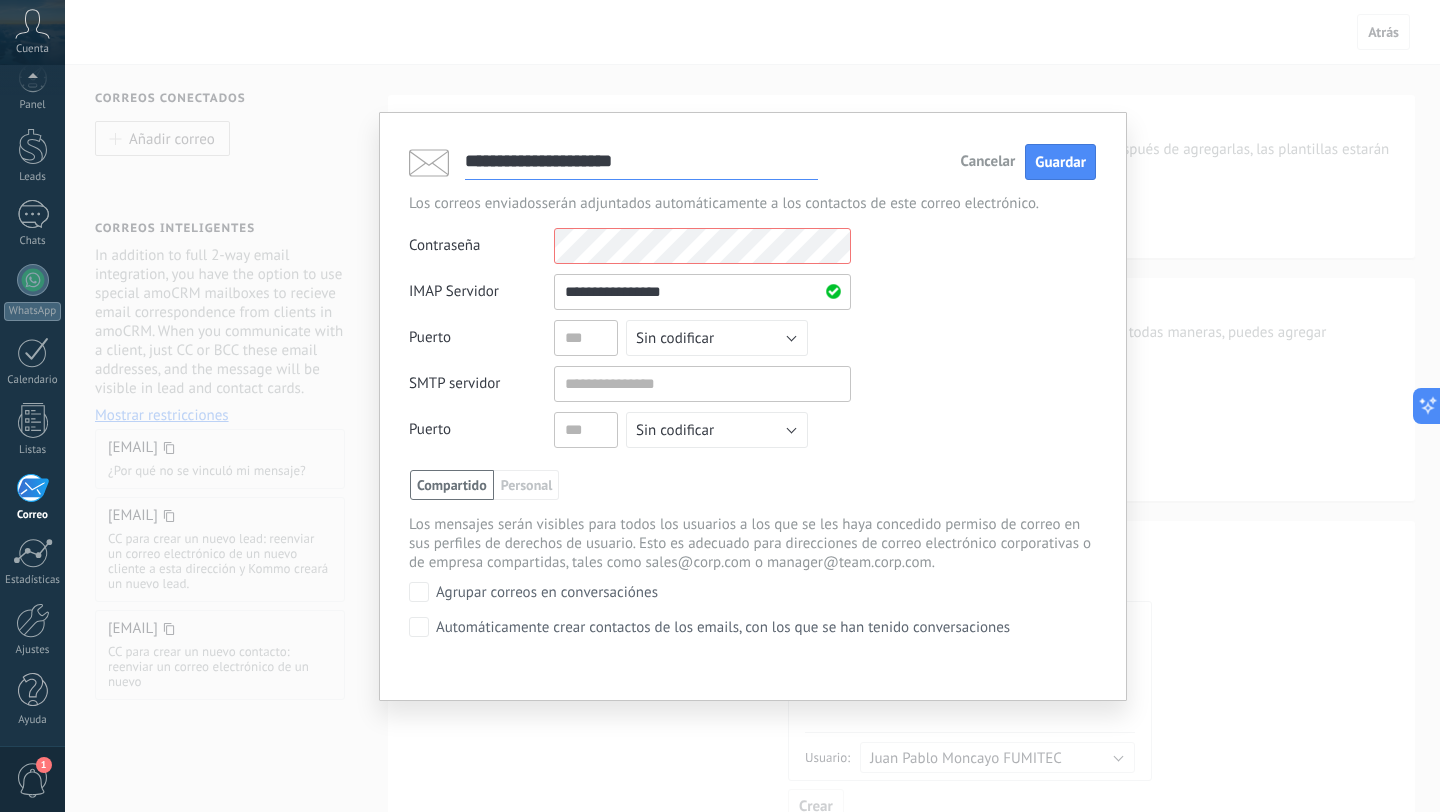 type on "*******" 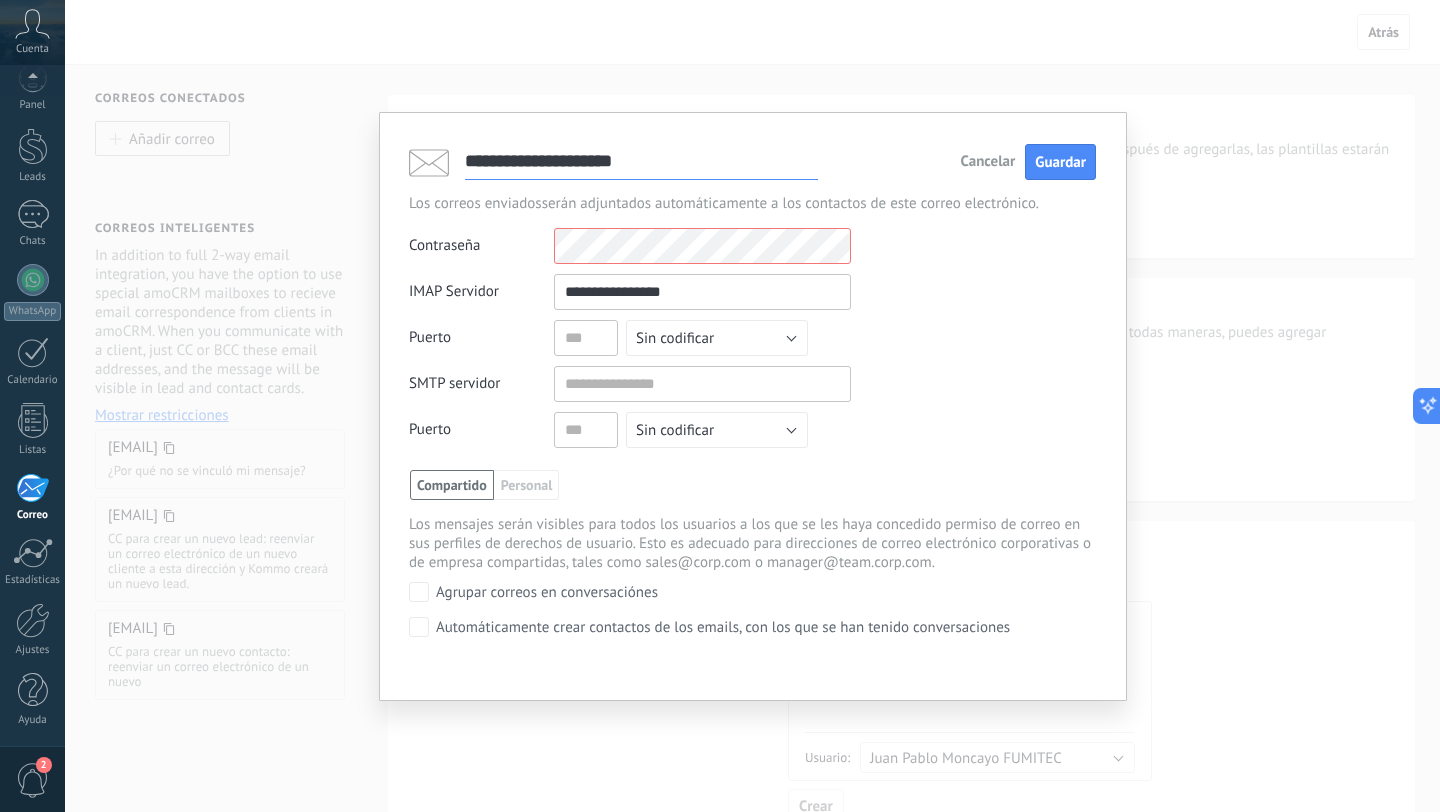 scroll, scrollTop: 19, scrollLeft: 0, axis: vertical 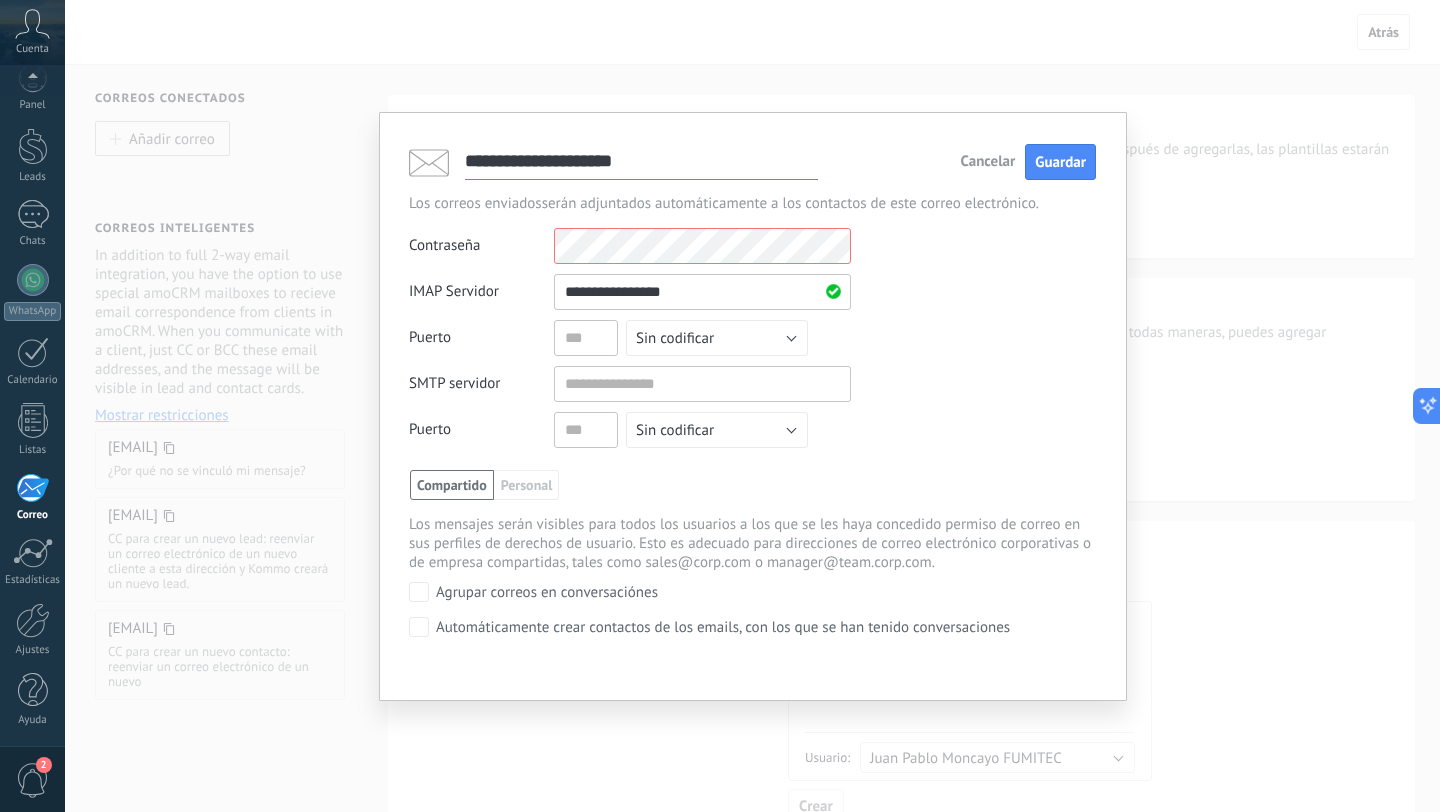 click on "Contraseña" at bounding box center [481, 246] 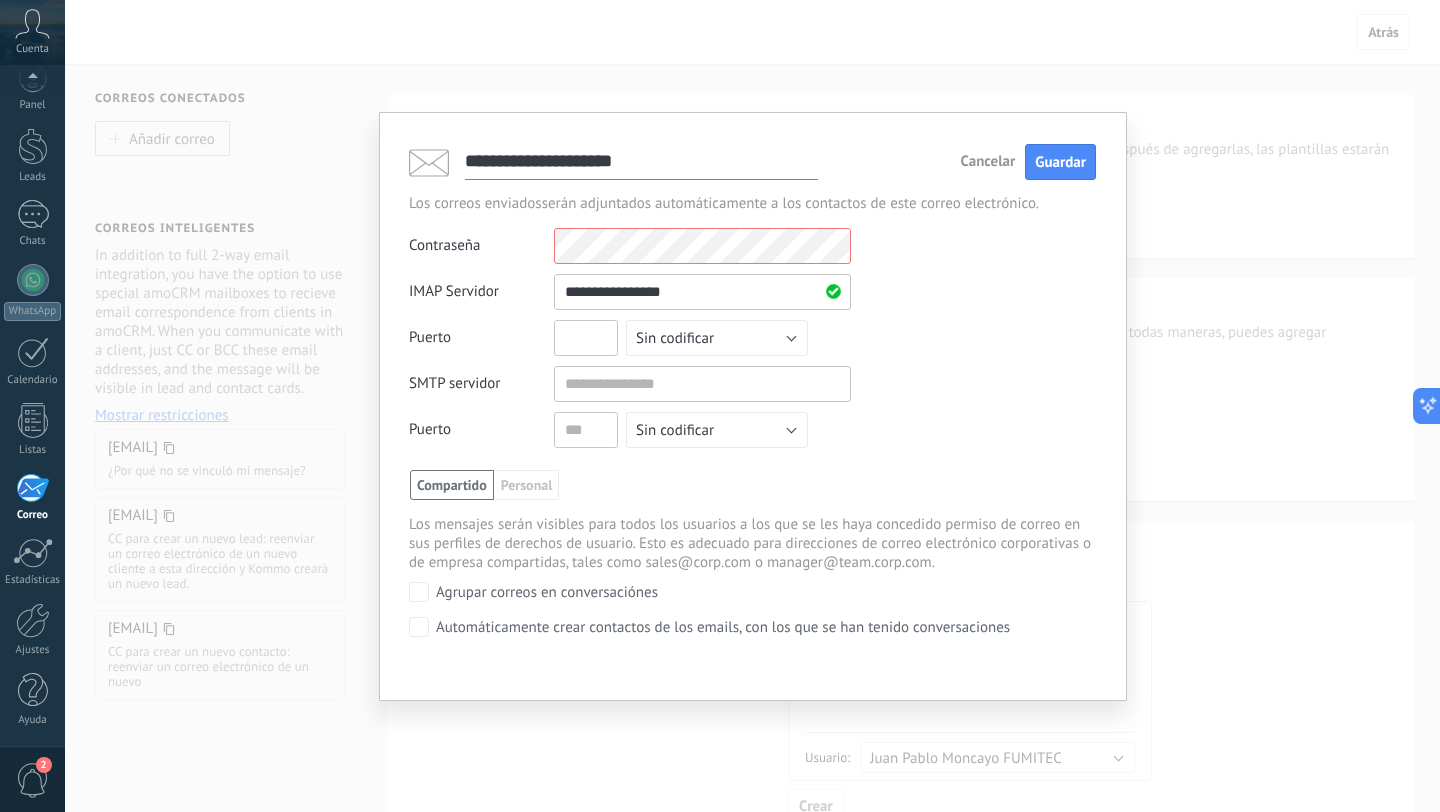click at bounding box center [586, 338] 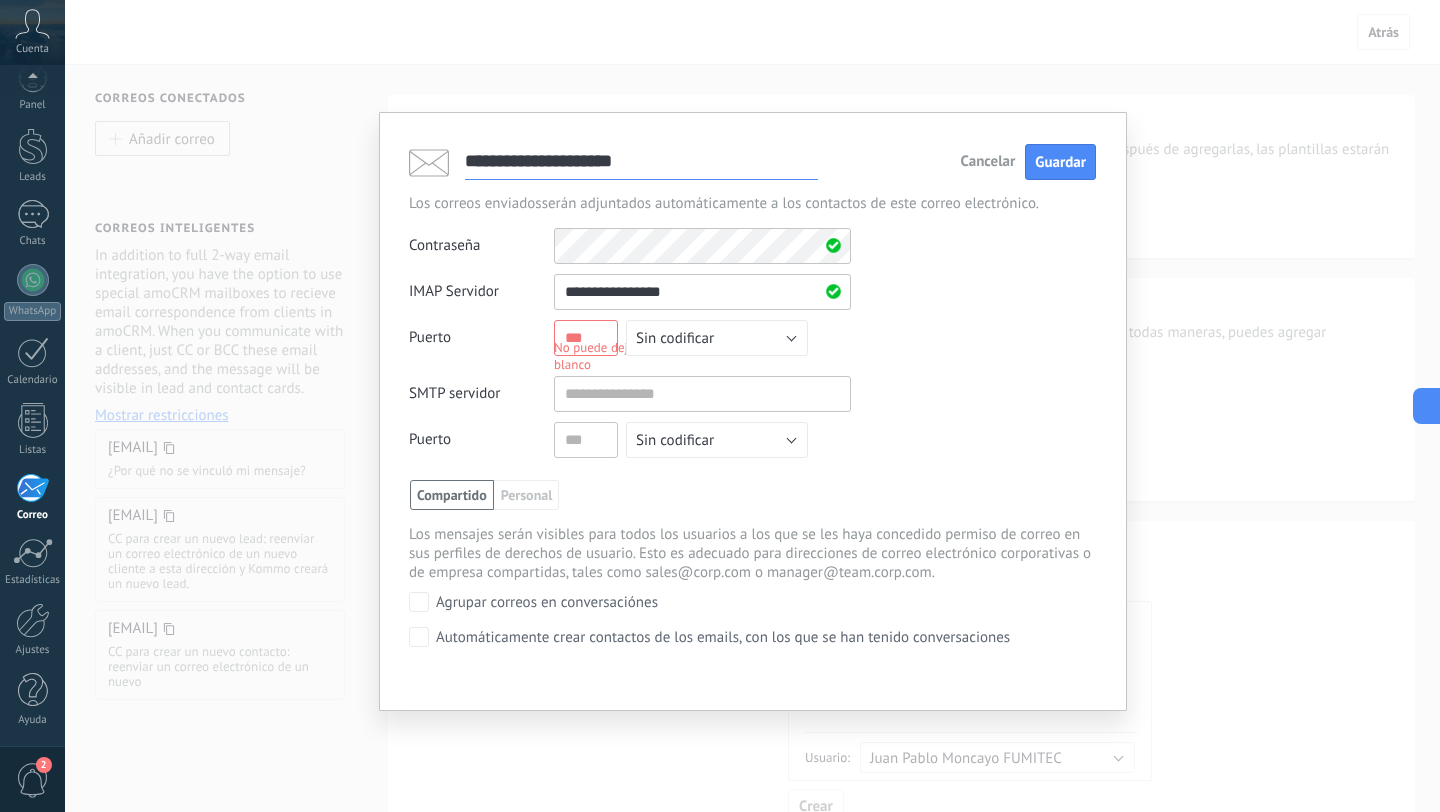 paste on "***" 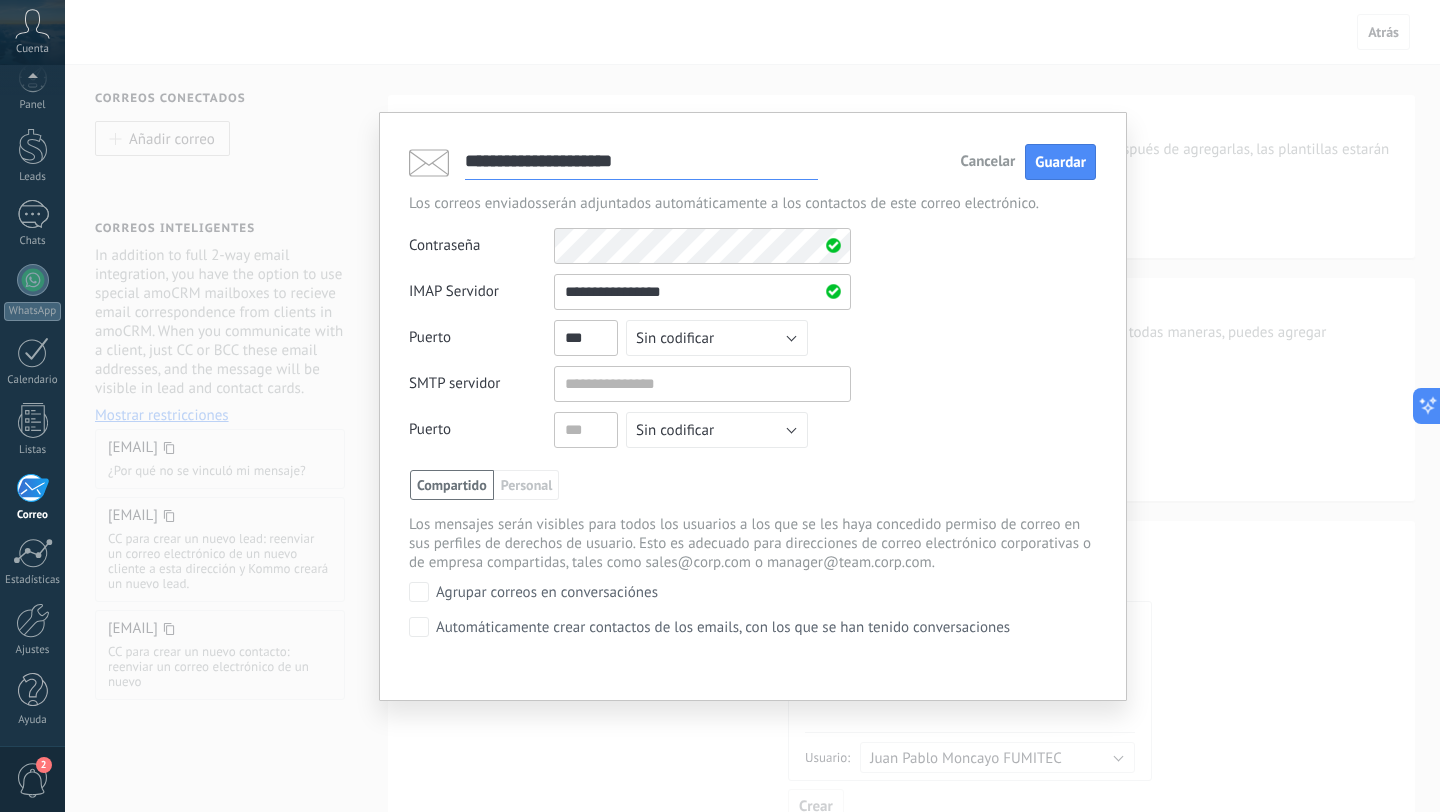 type on "***" 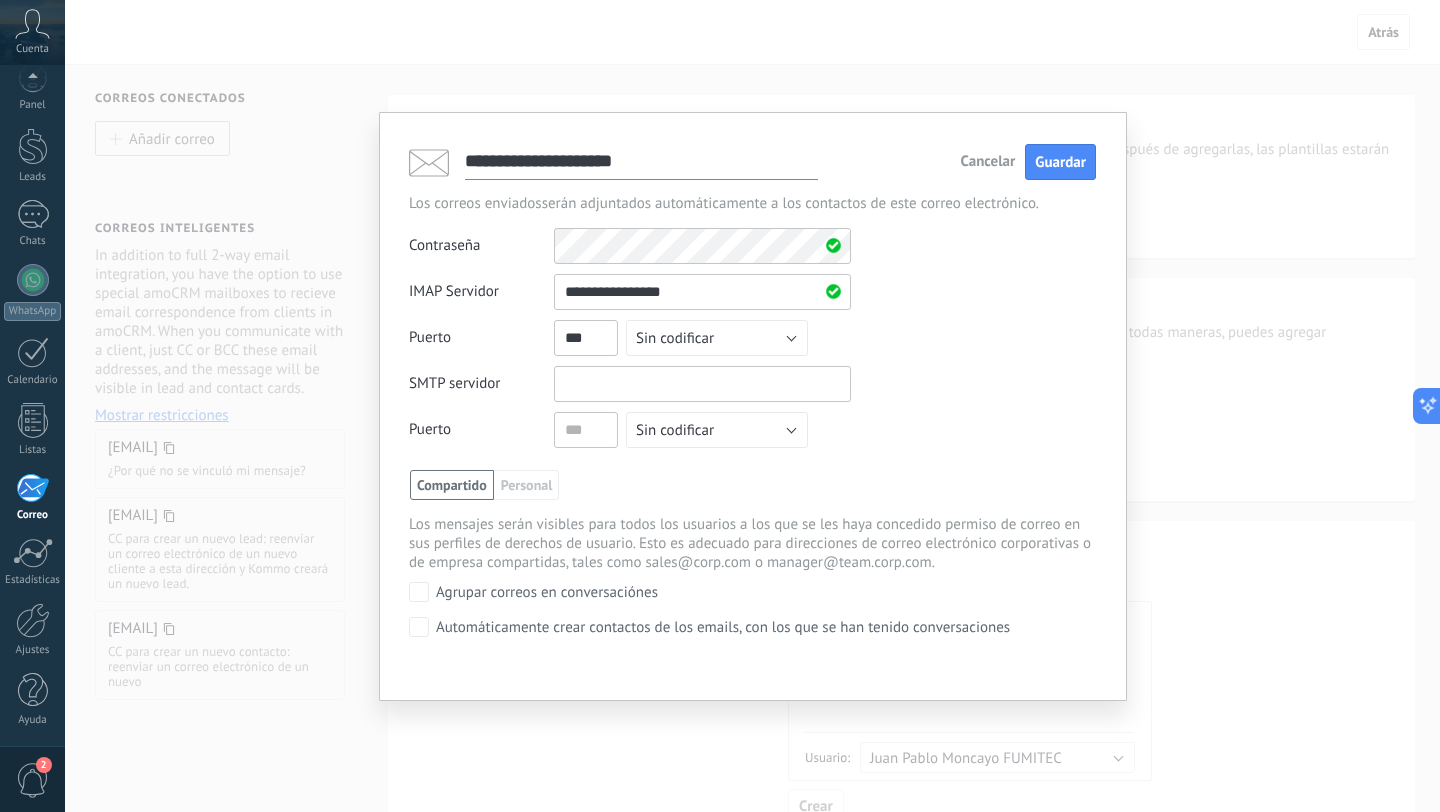 click at bounding box center (702, 384) 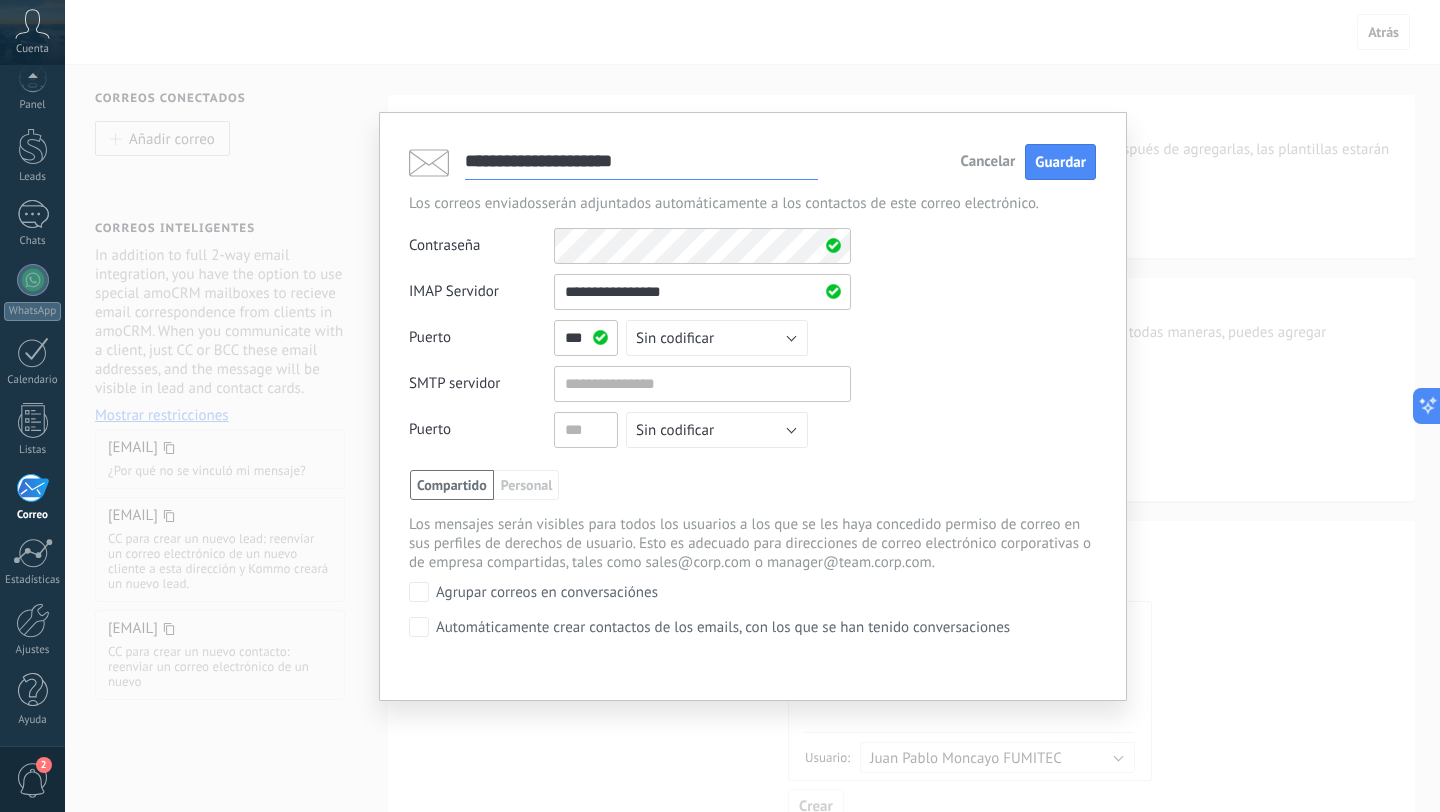 click on "SMTP servidor" at bounding box center (481, 384) 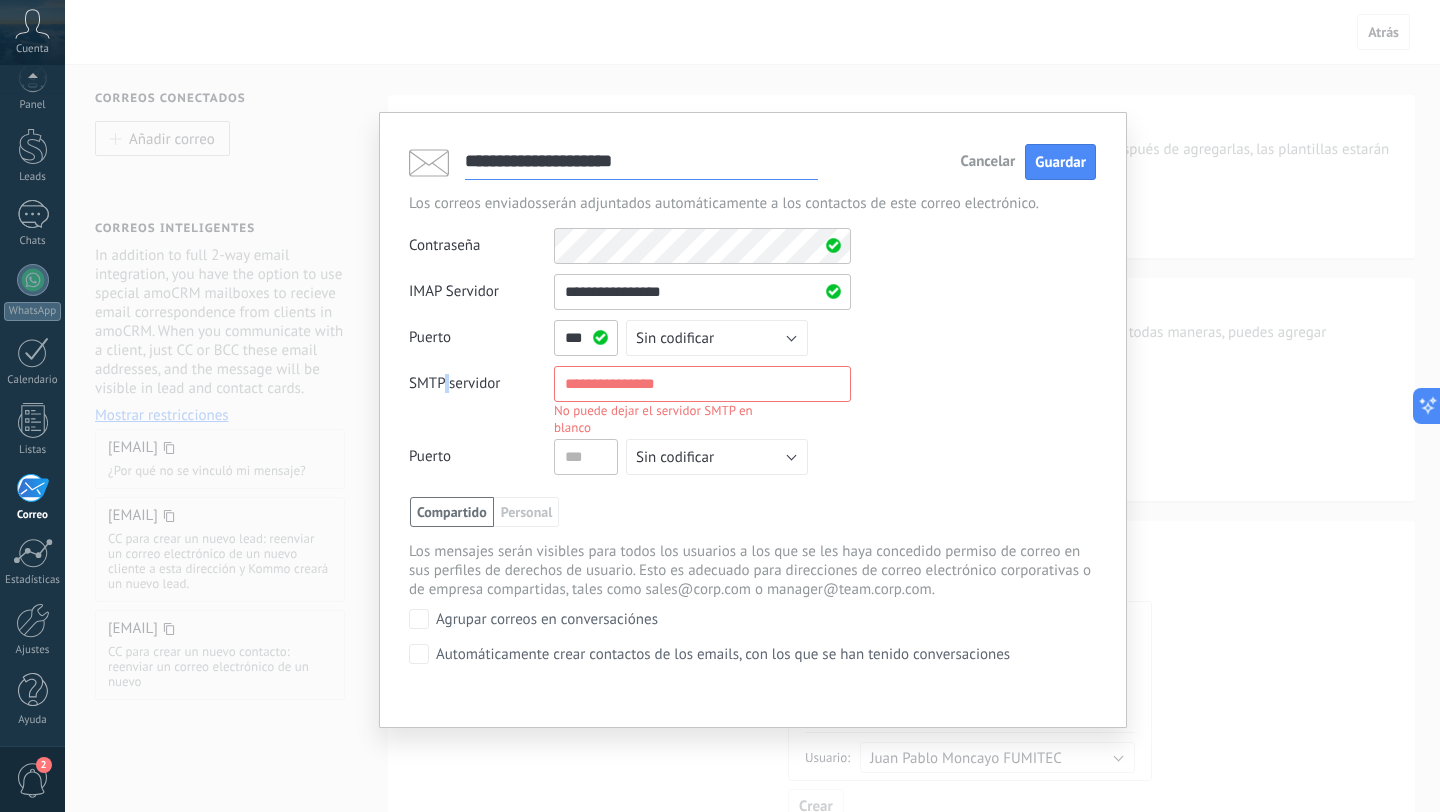 click on "SMTP servidor" at bounding box center (481, 397) 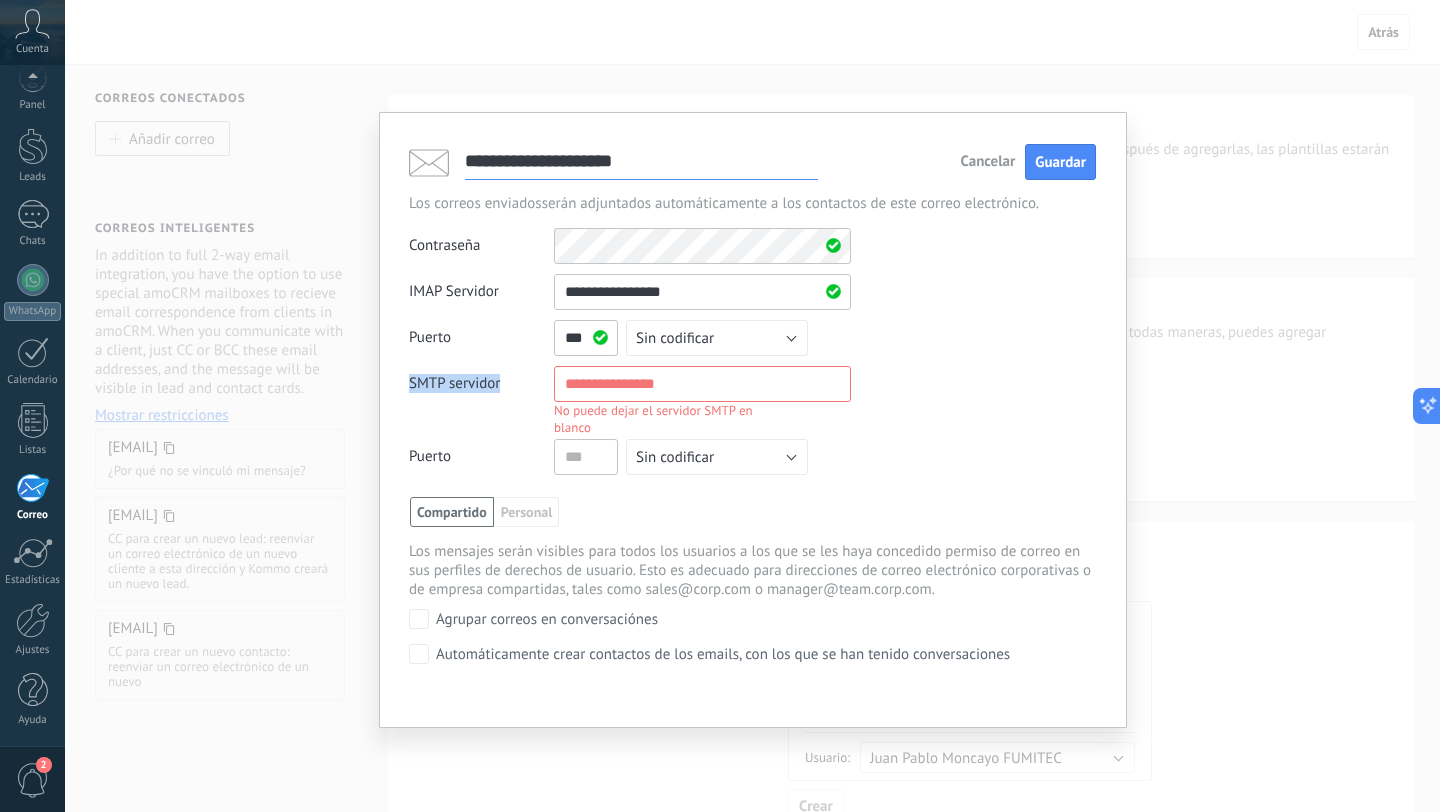 click on "SMTP servidor" at bounding box center [481, 397] 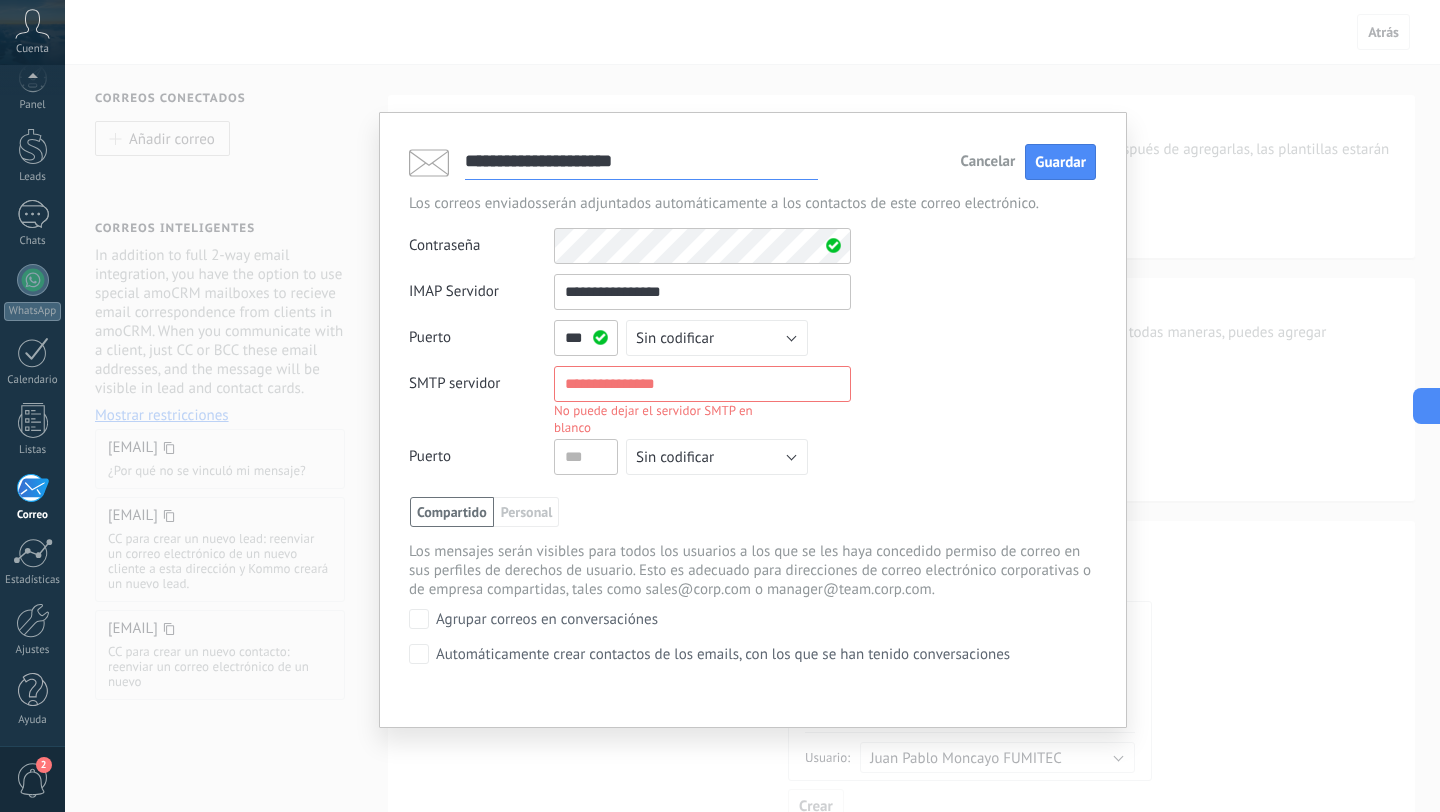 click on "**********" at bounding box center (702, 292) 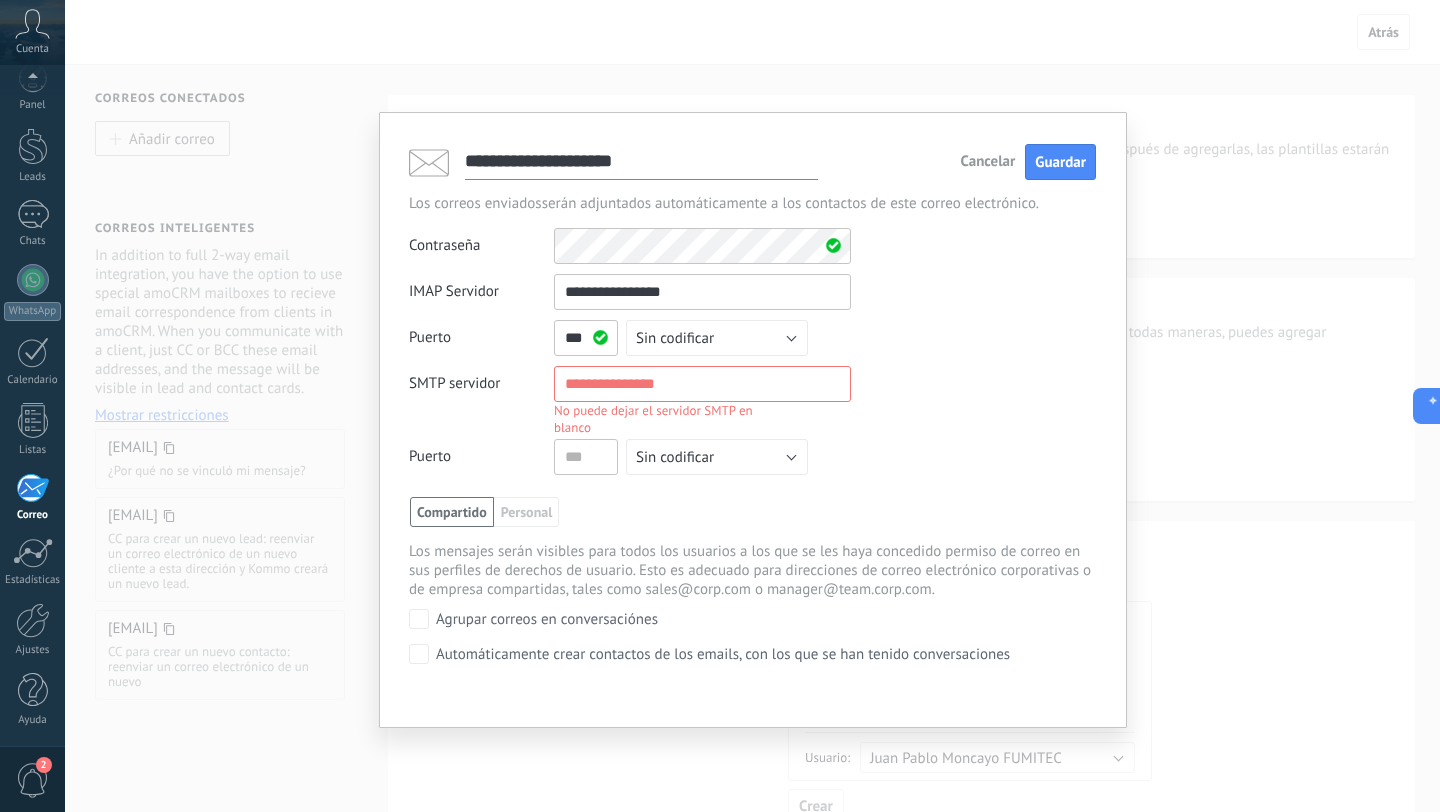 click on "**********" at bounding box center [702, 292] 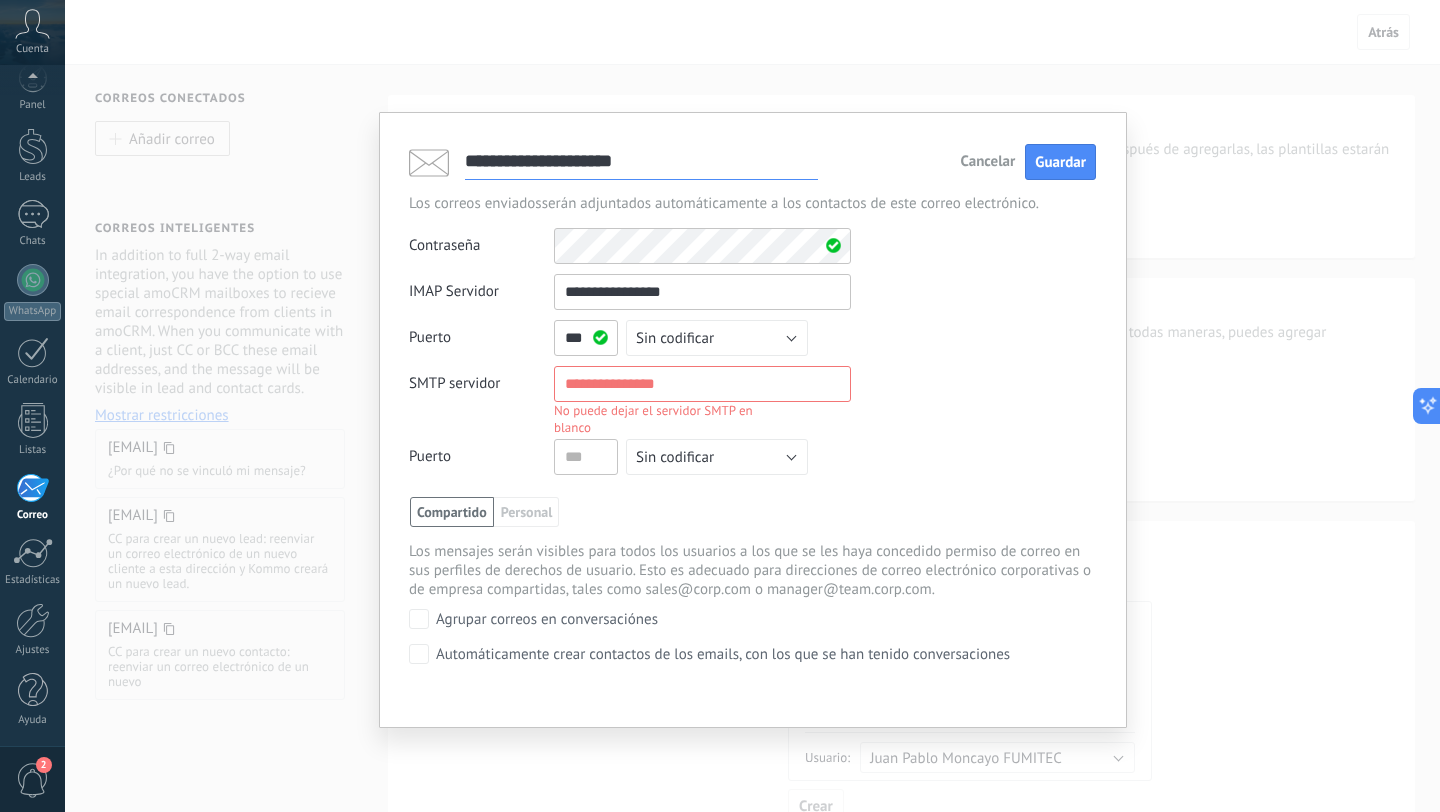 click at bounding box center [702, 384] 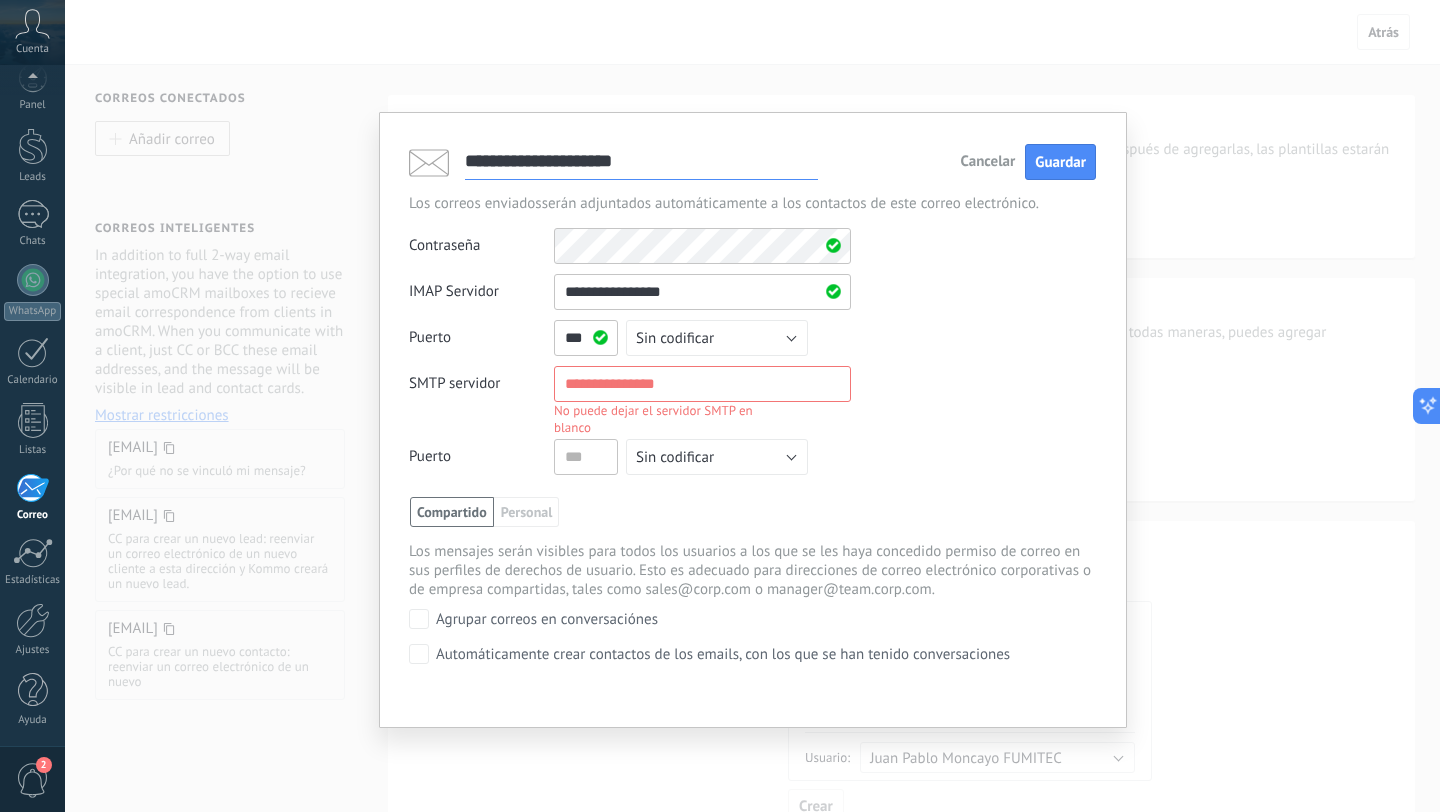 paste on "**********" 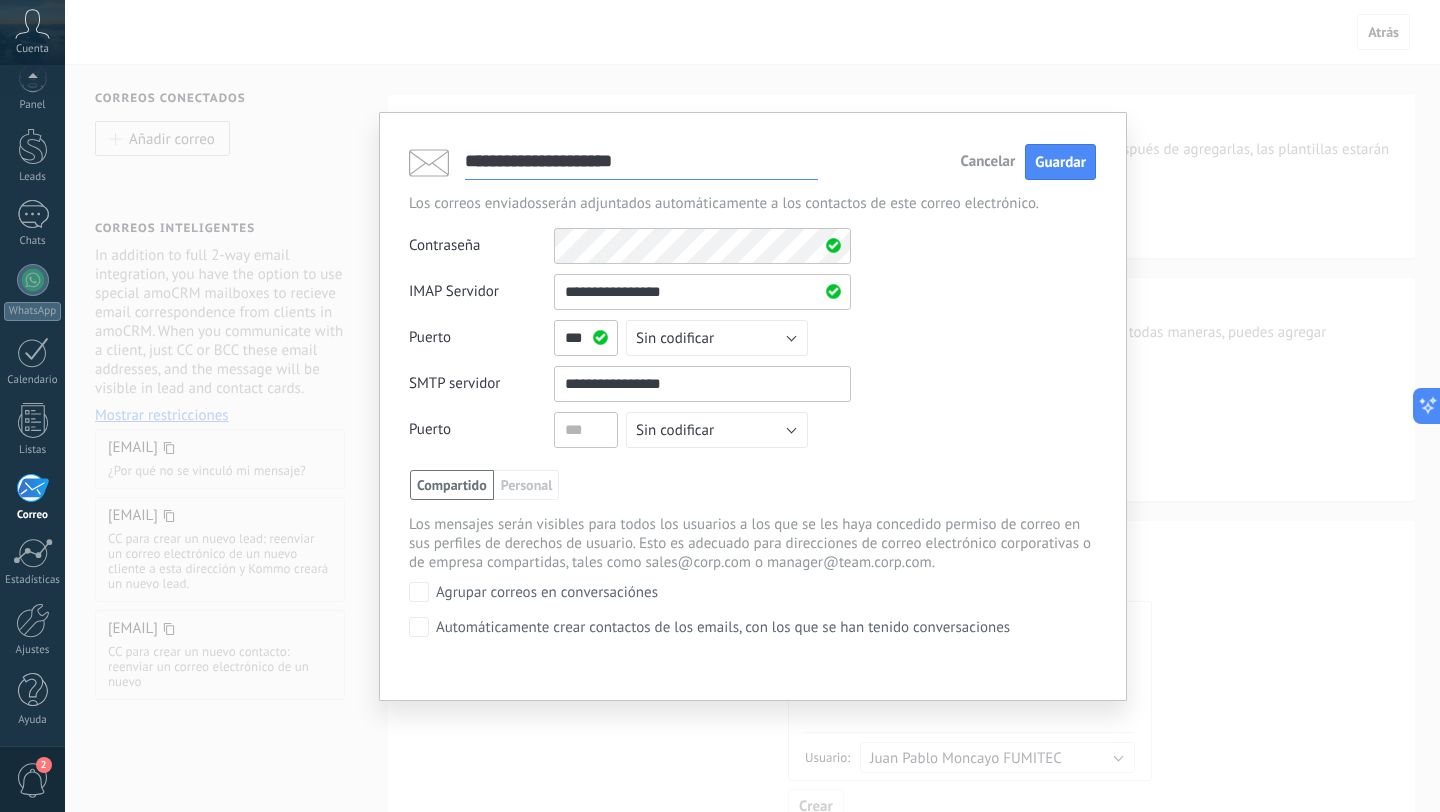 type on "**********" 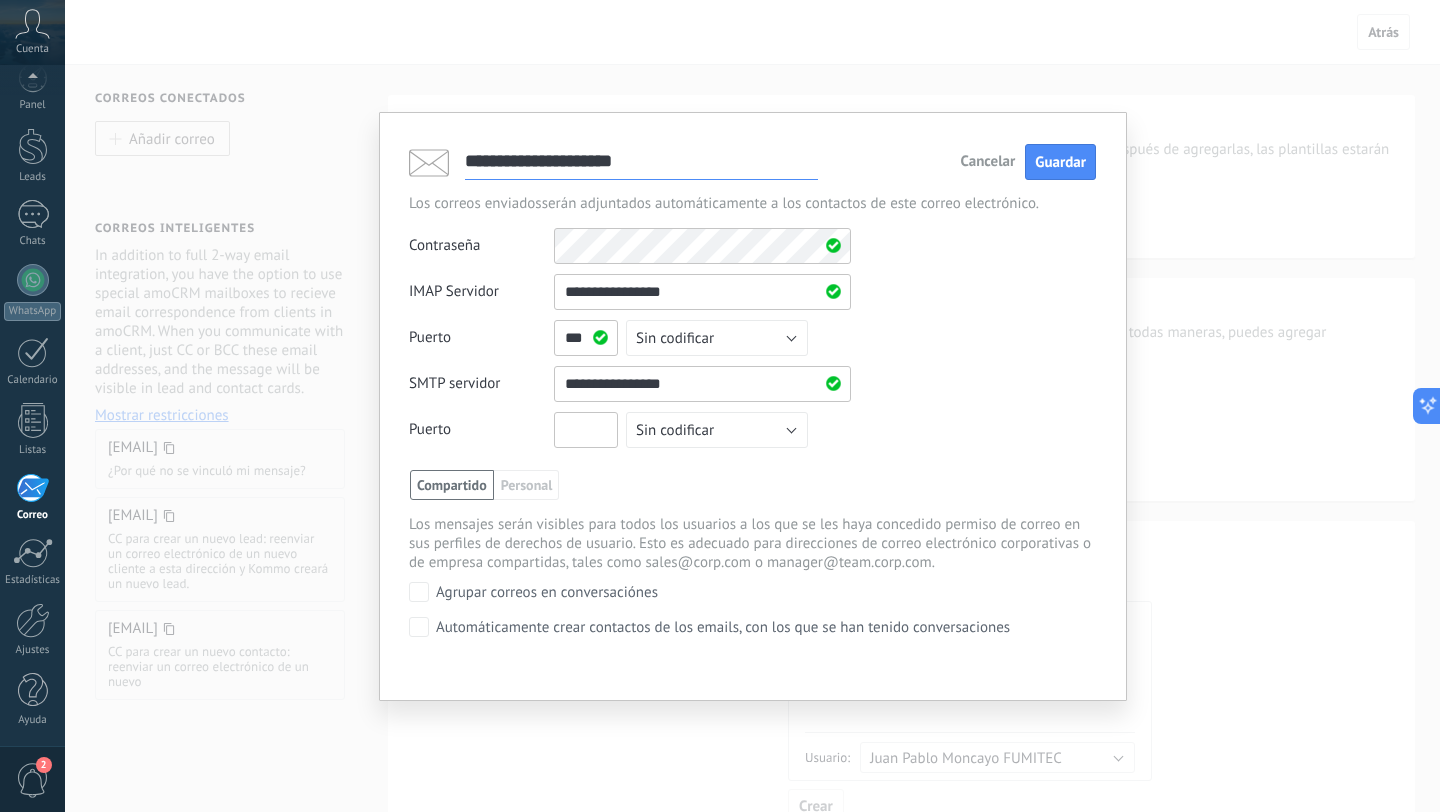 click at bounding box center [586, 430] 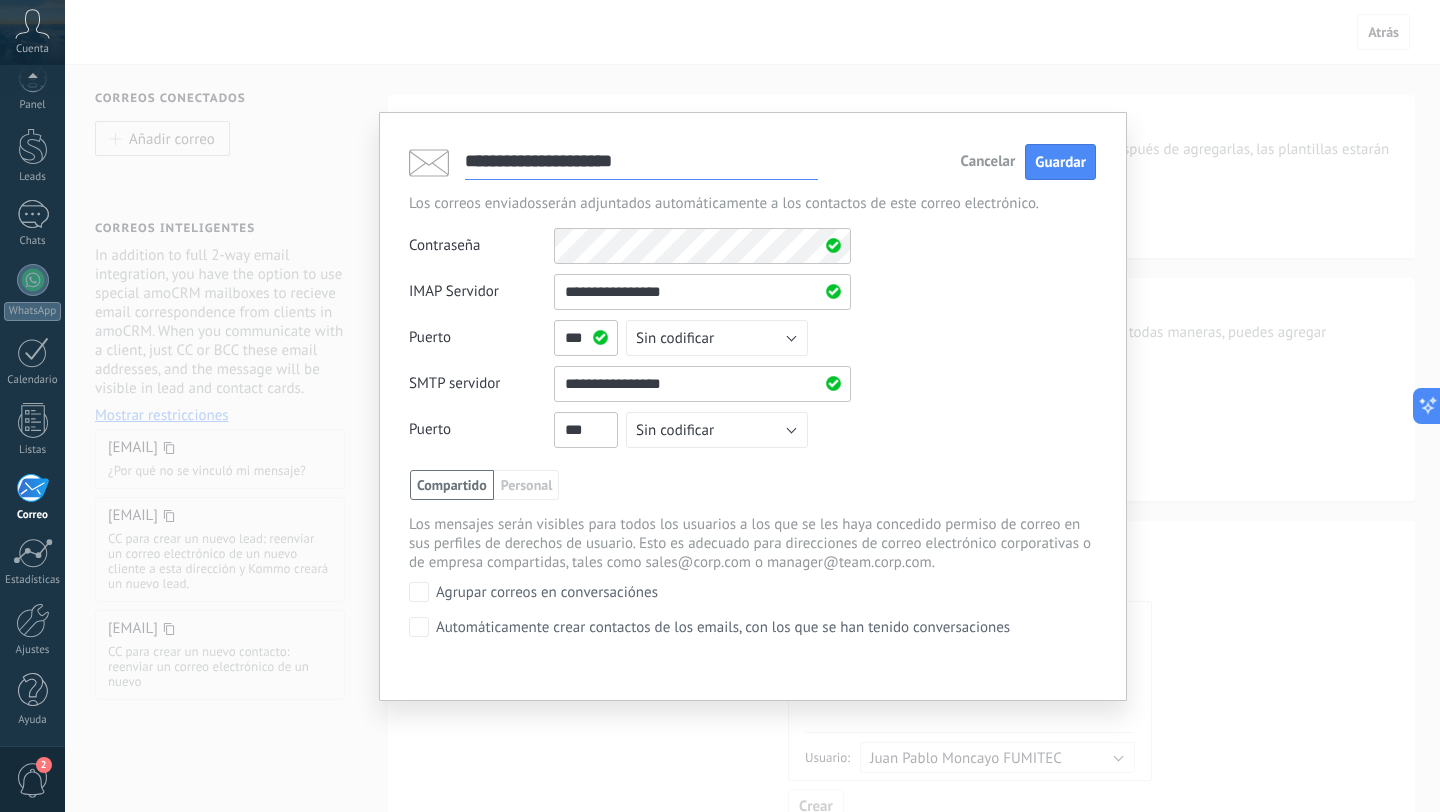 type on "***" 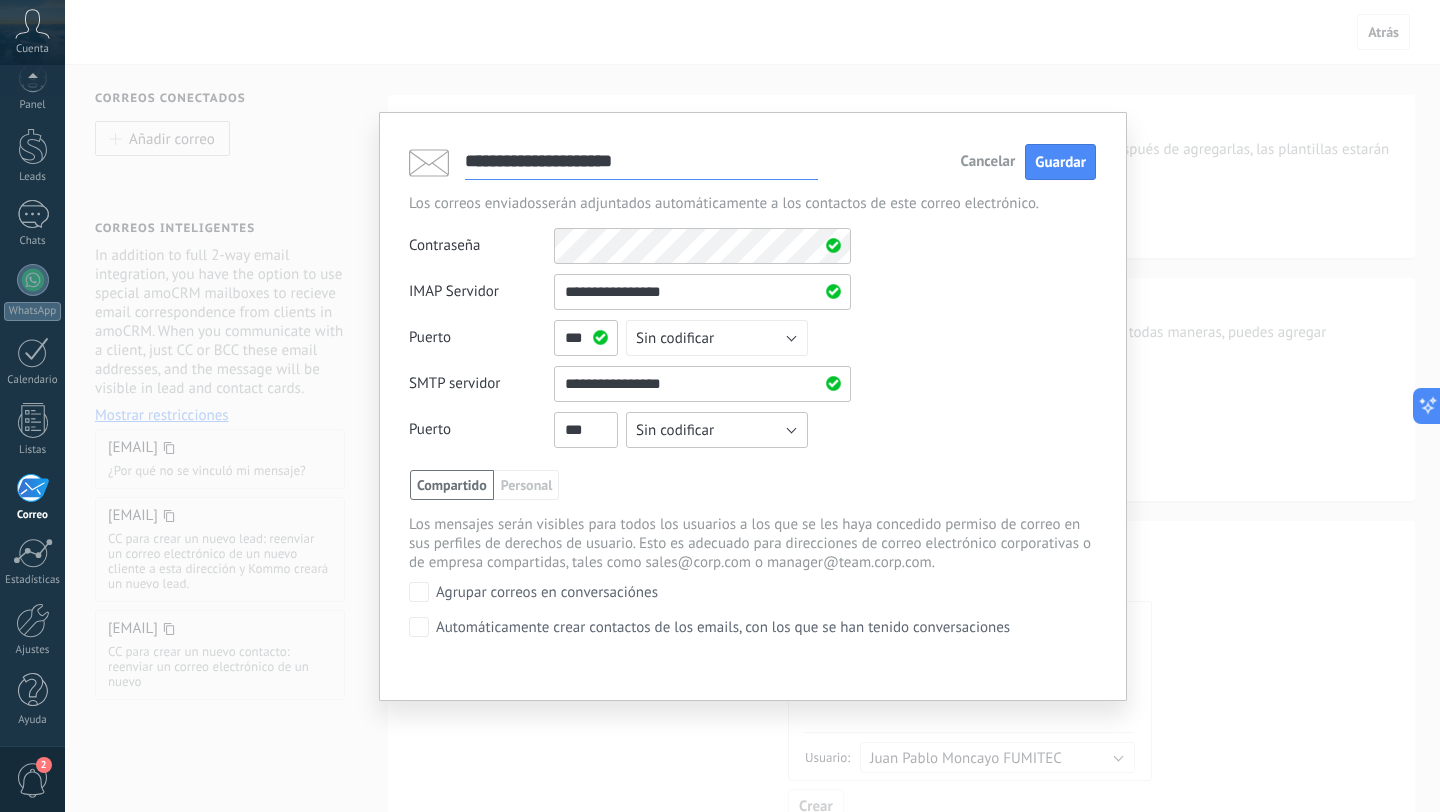 click on "Sin codificar" at bounding box center (717, 430) 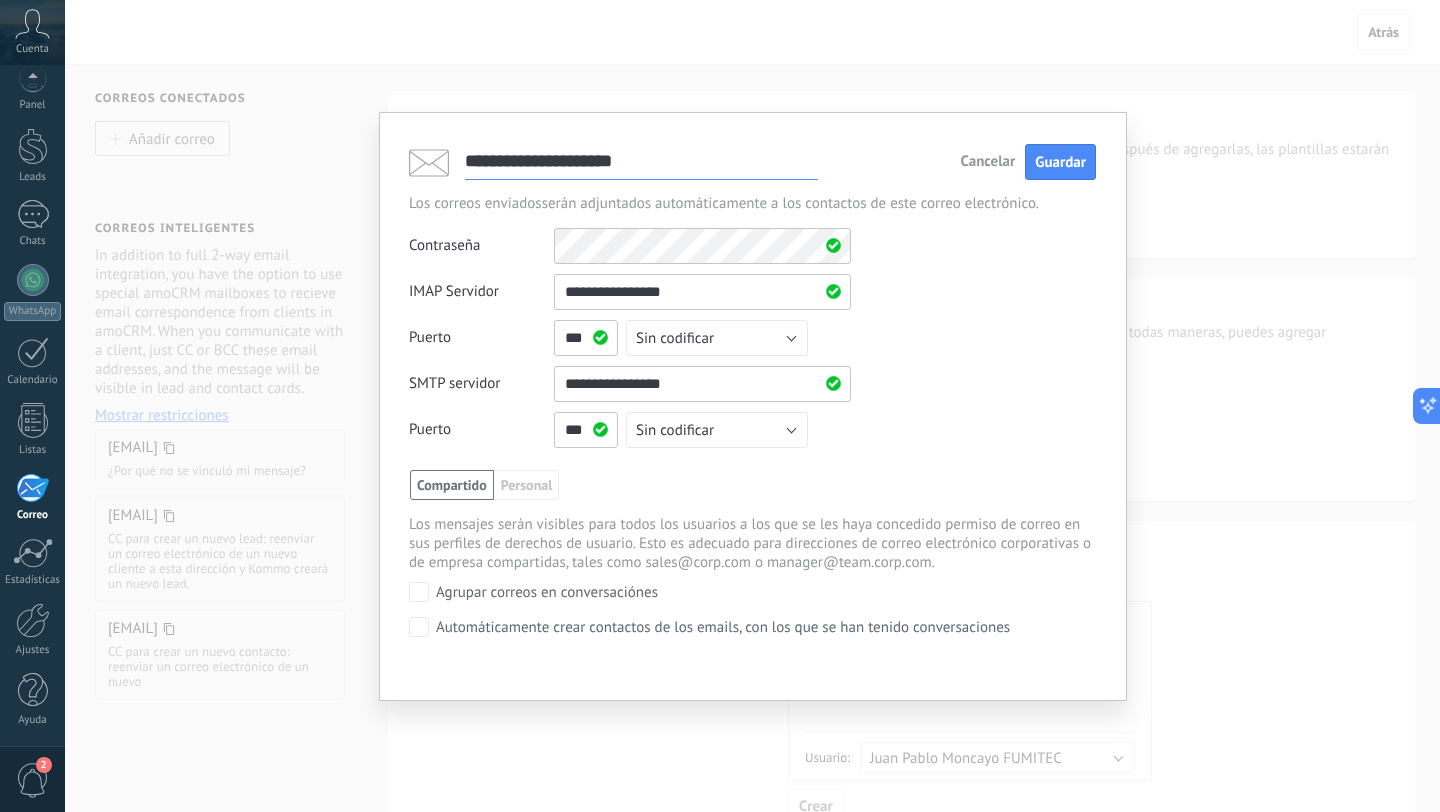 click on "**********" at bounding box center [752, 366] 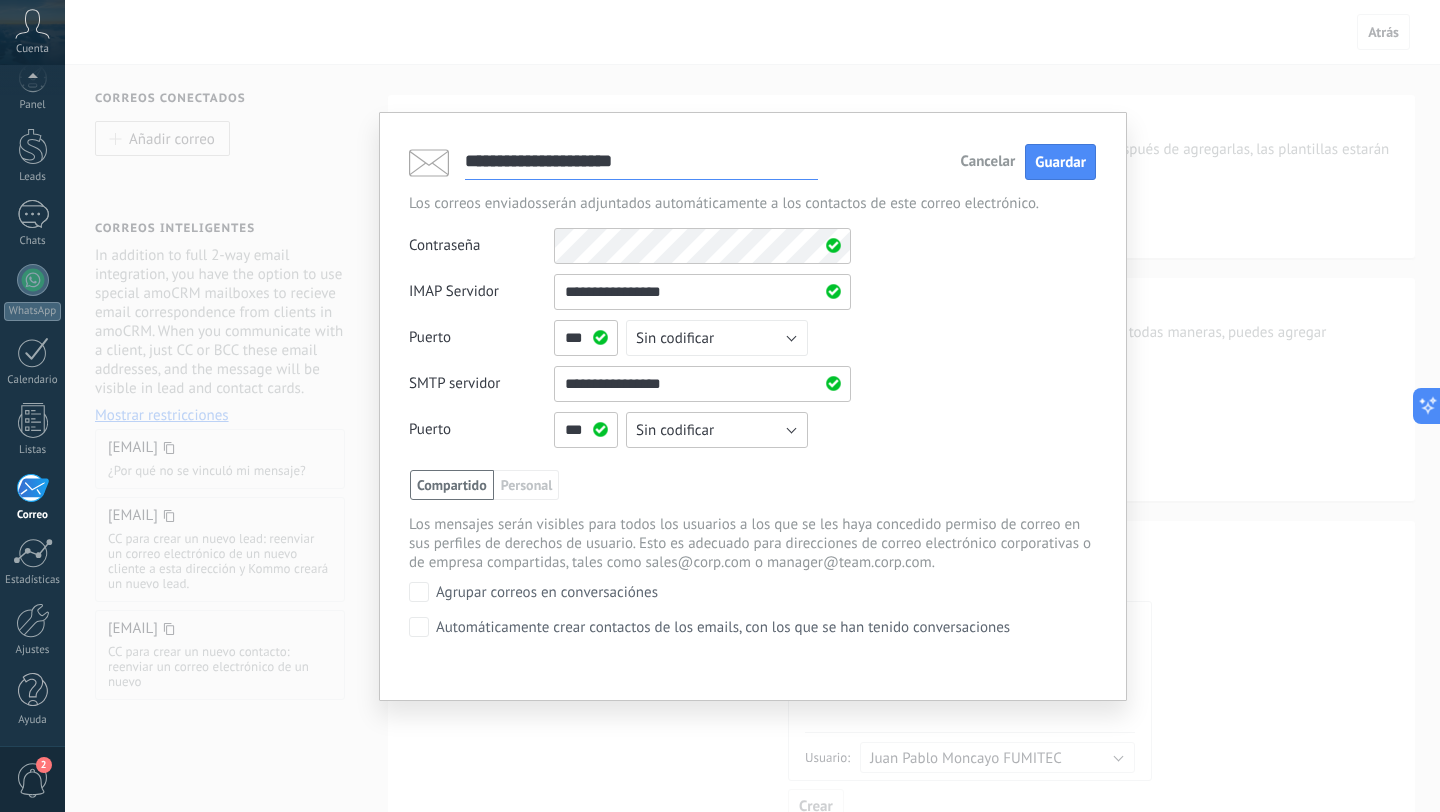click on "Sin codificar" at bounding box center (717, 430) 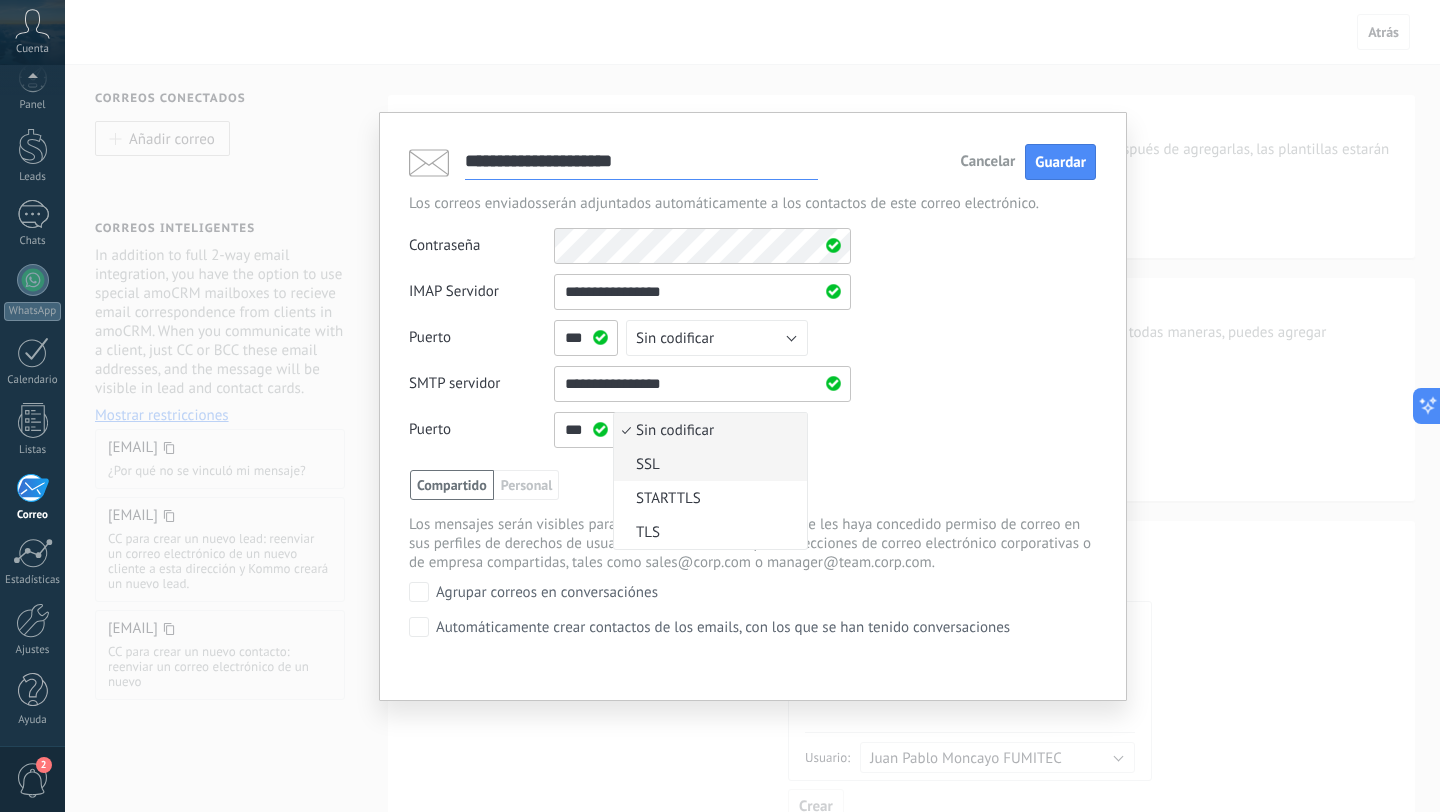 click on "SSL" at bounding box center [707, 464] 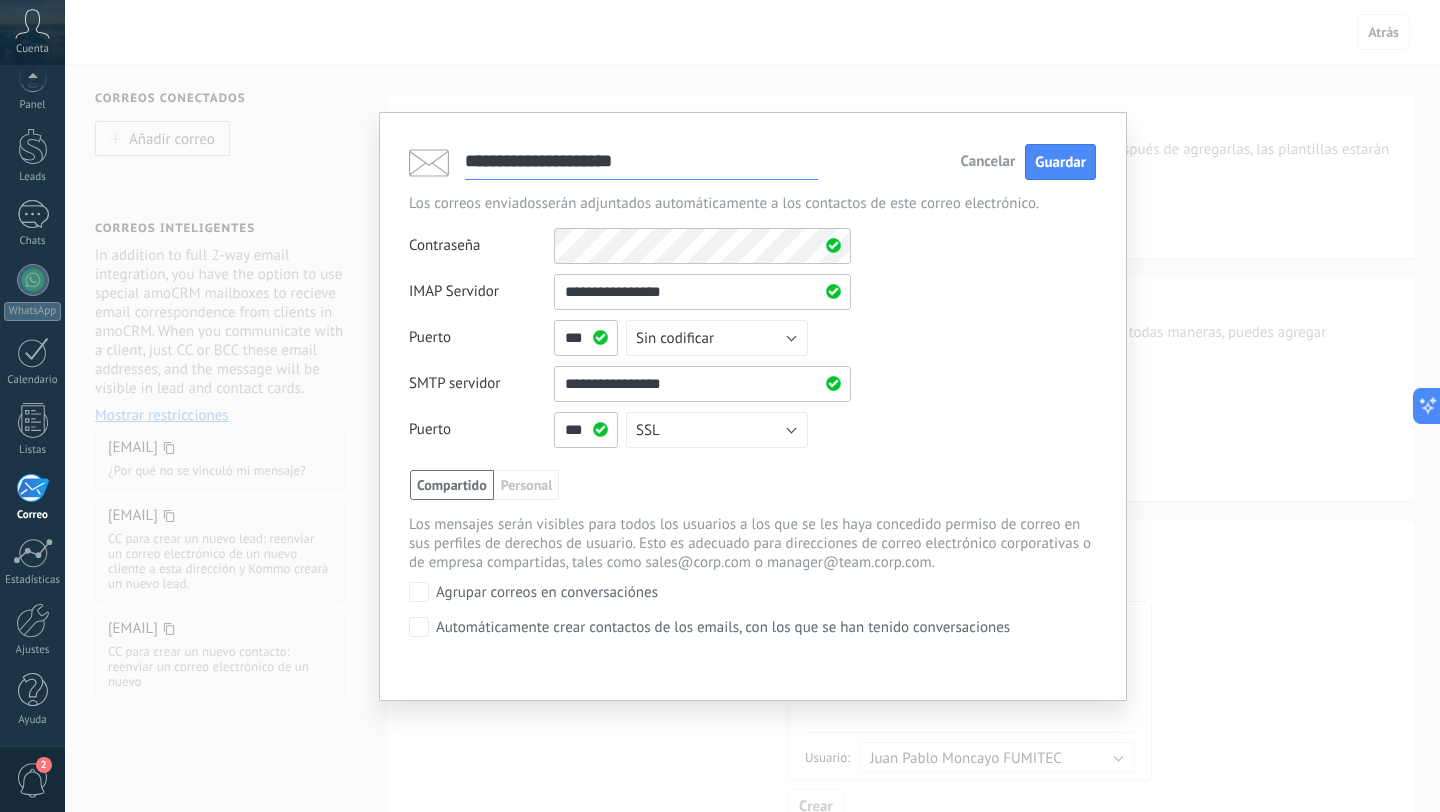 click on "**********" at bounding box center [752, 366] 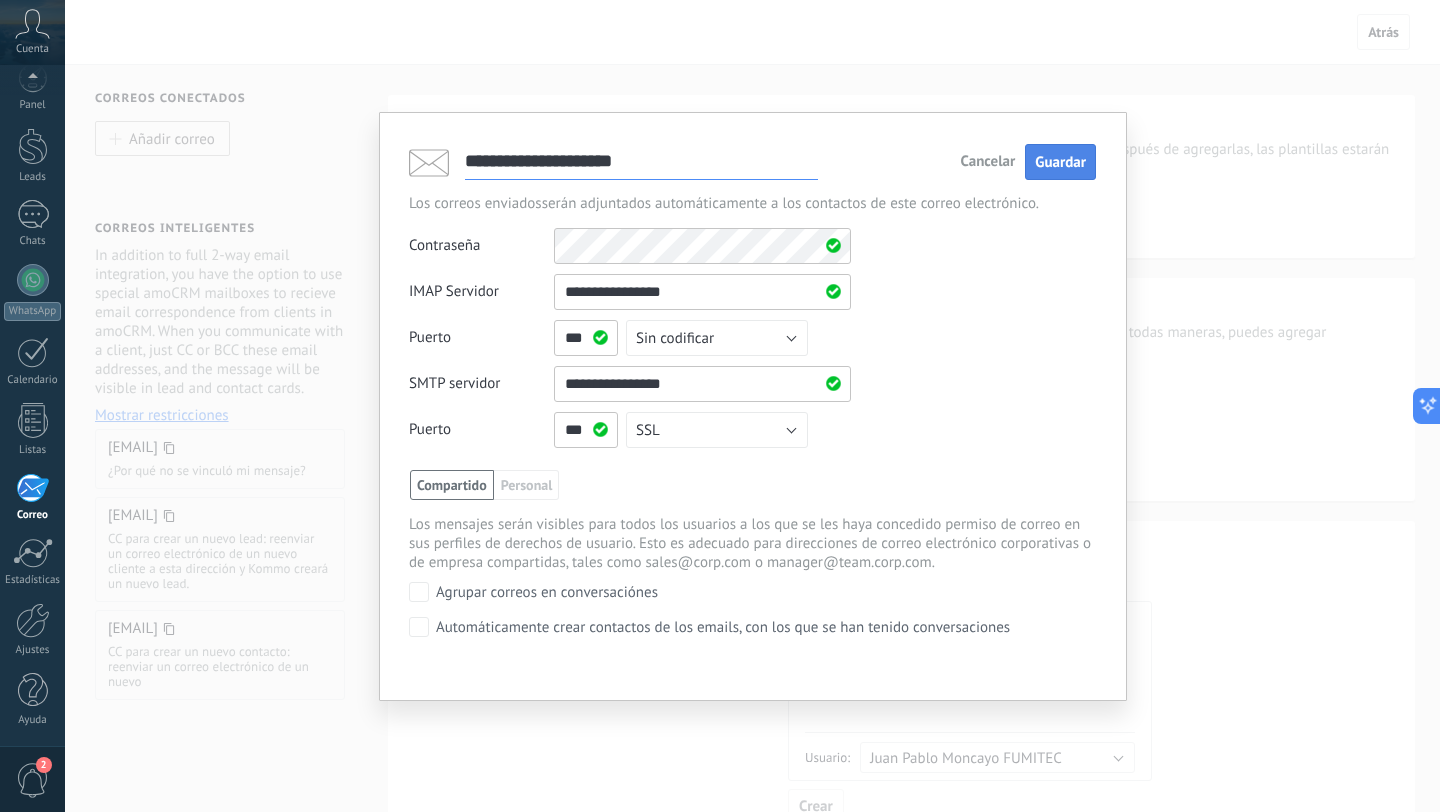 click on "Guardar" at bounding box center (1060, 162) 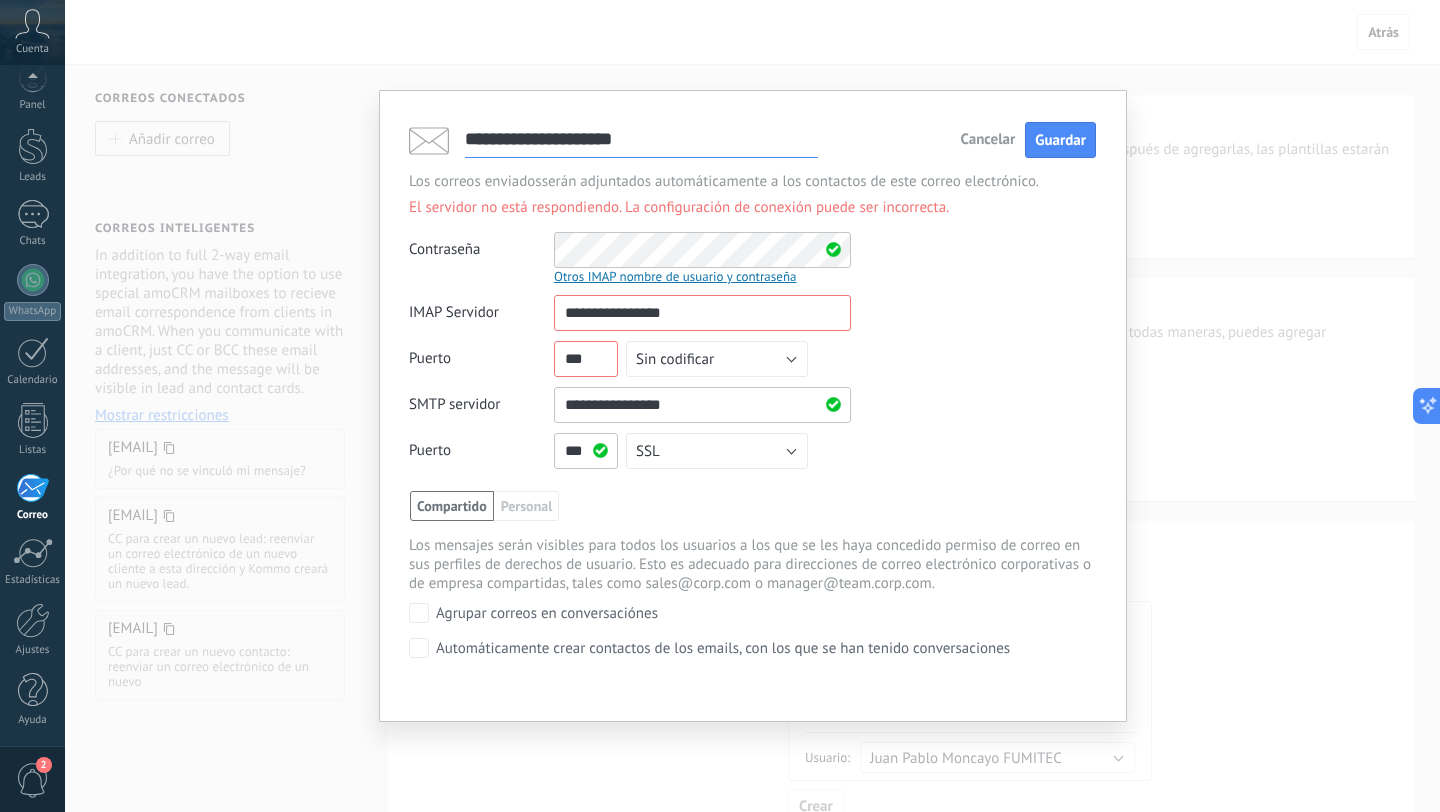 type 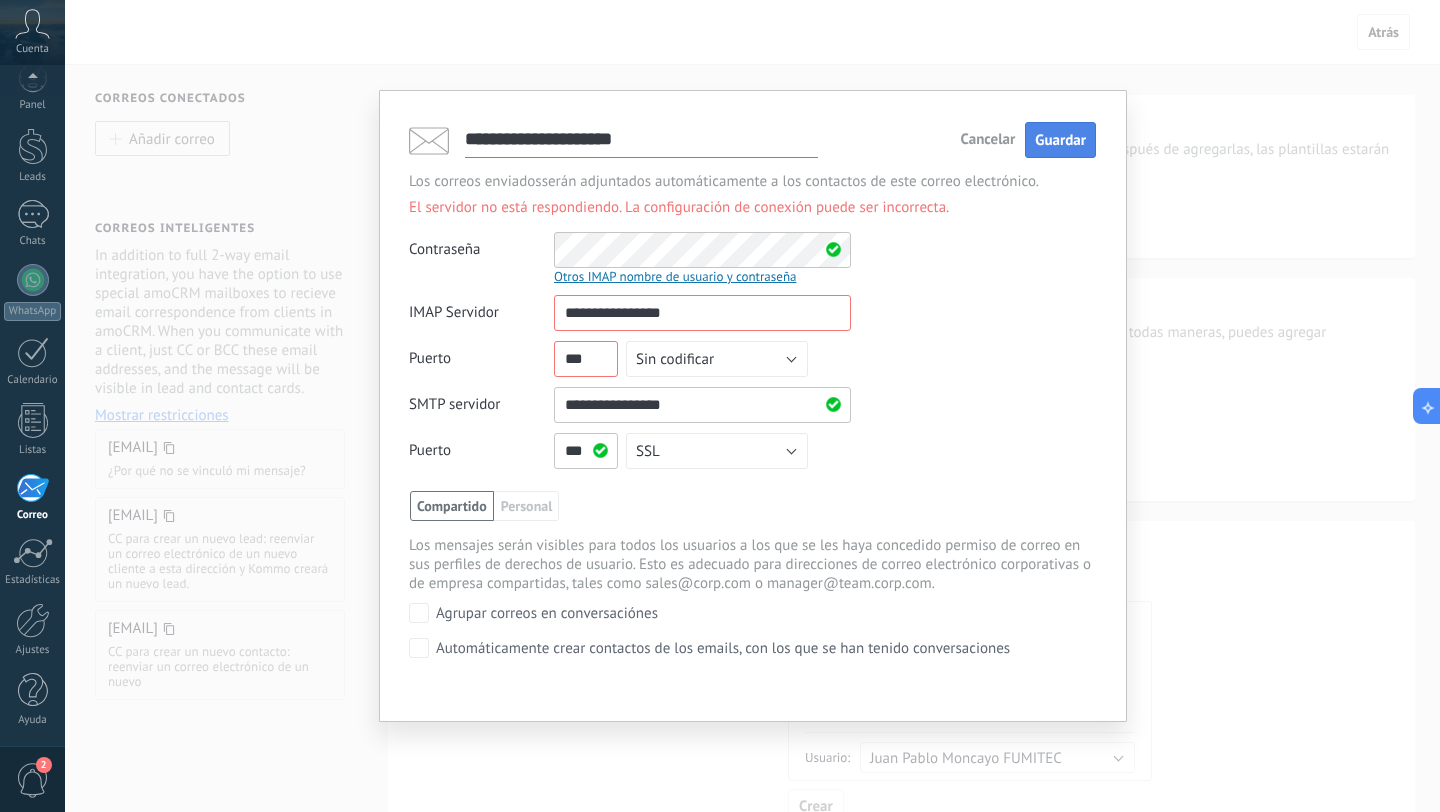 click on "Guardar" at bounding box center (1060, 140) 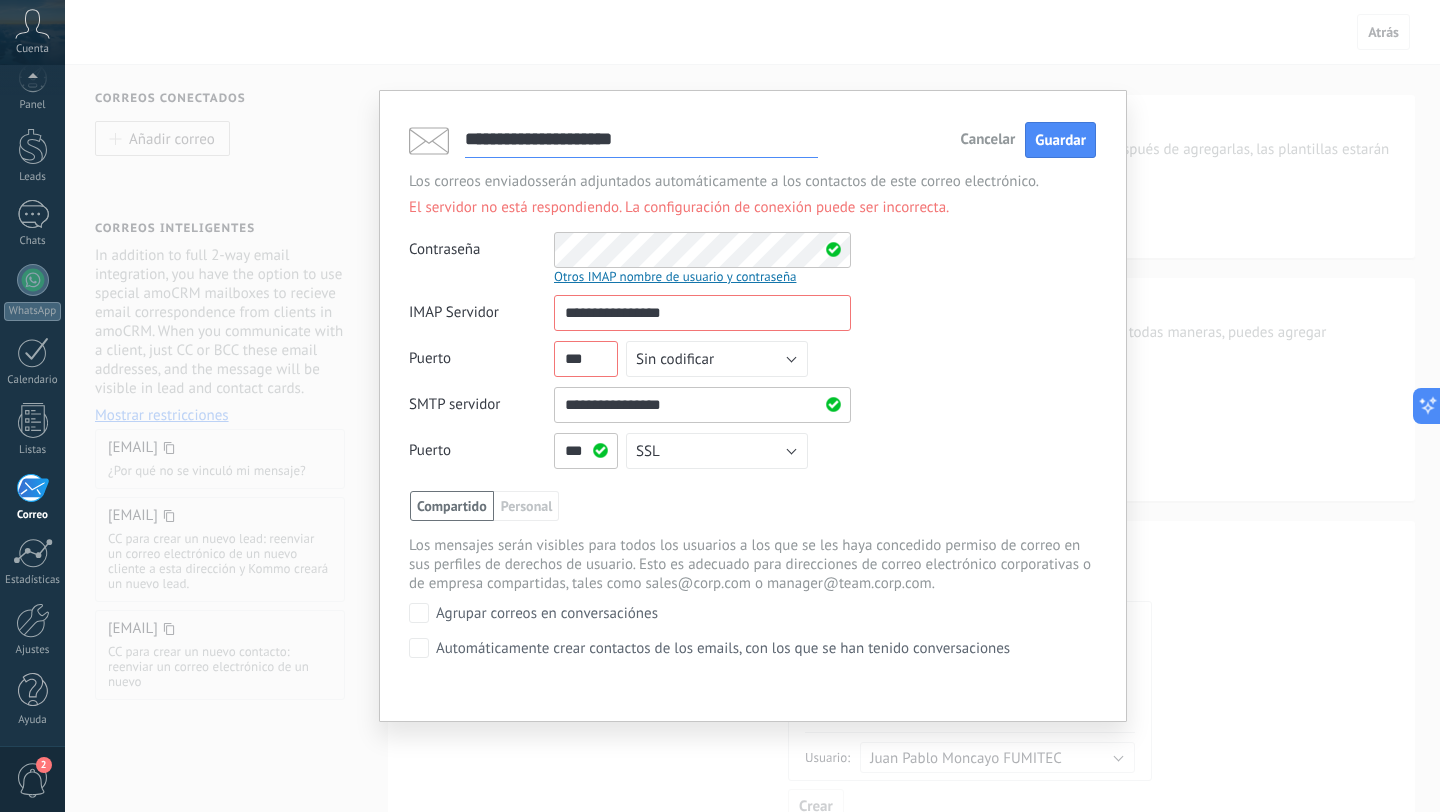 click on "***" at bounding box center (586, 359) 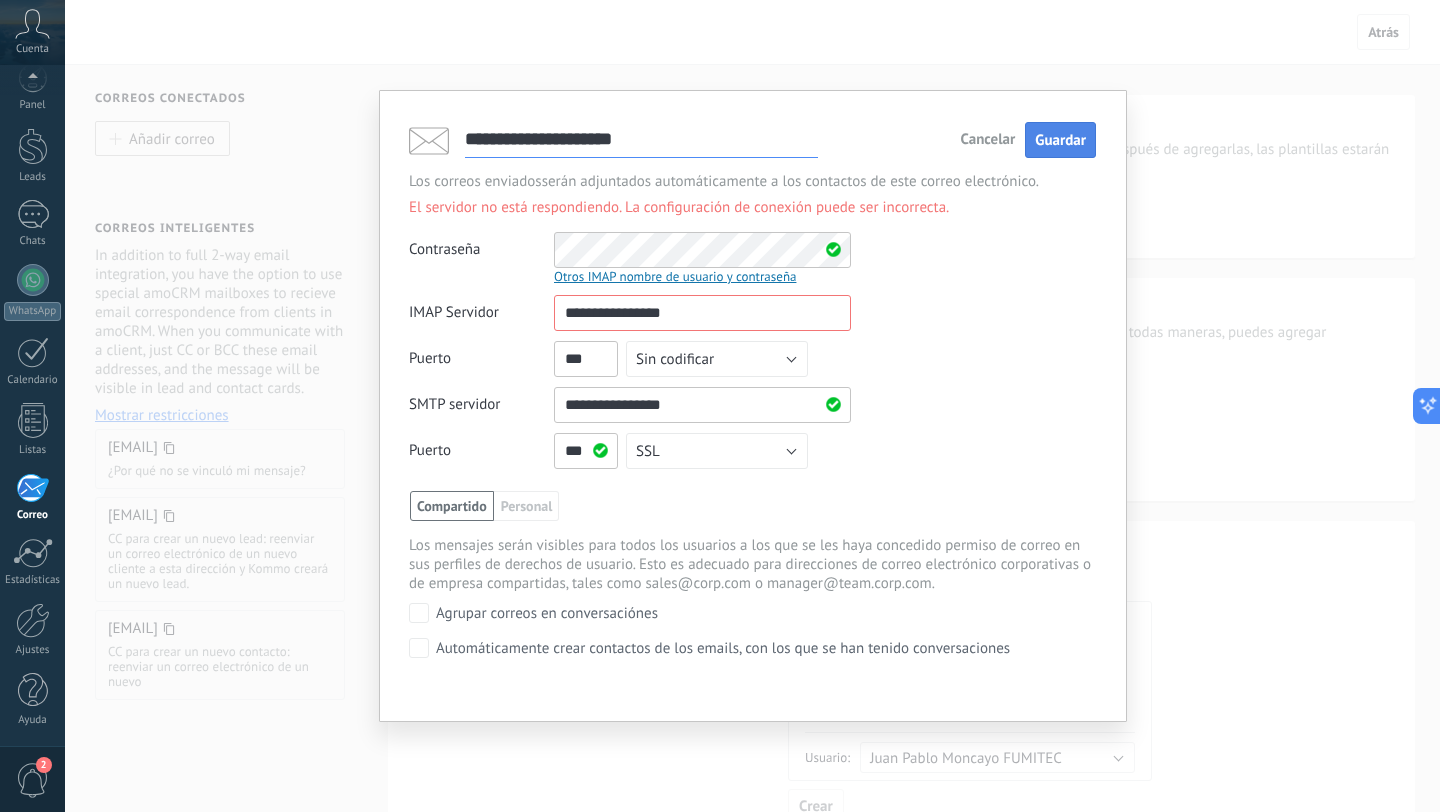 type on "***" 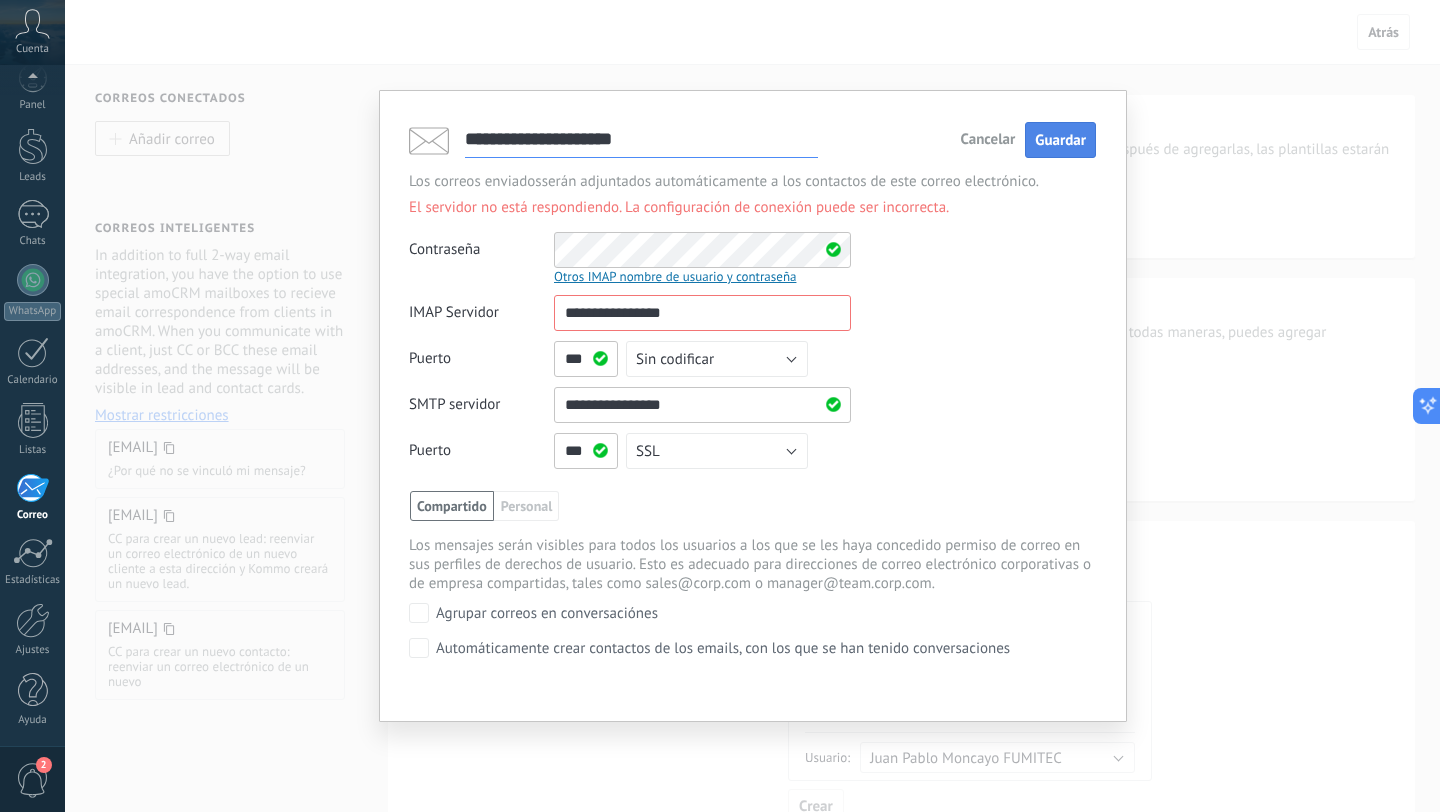 click on "Guardar" at bounding box center (1060, 140) 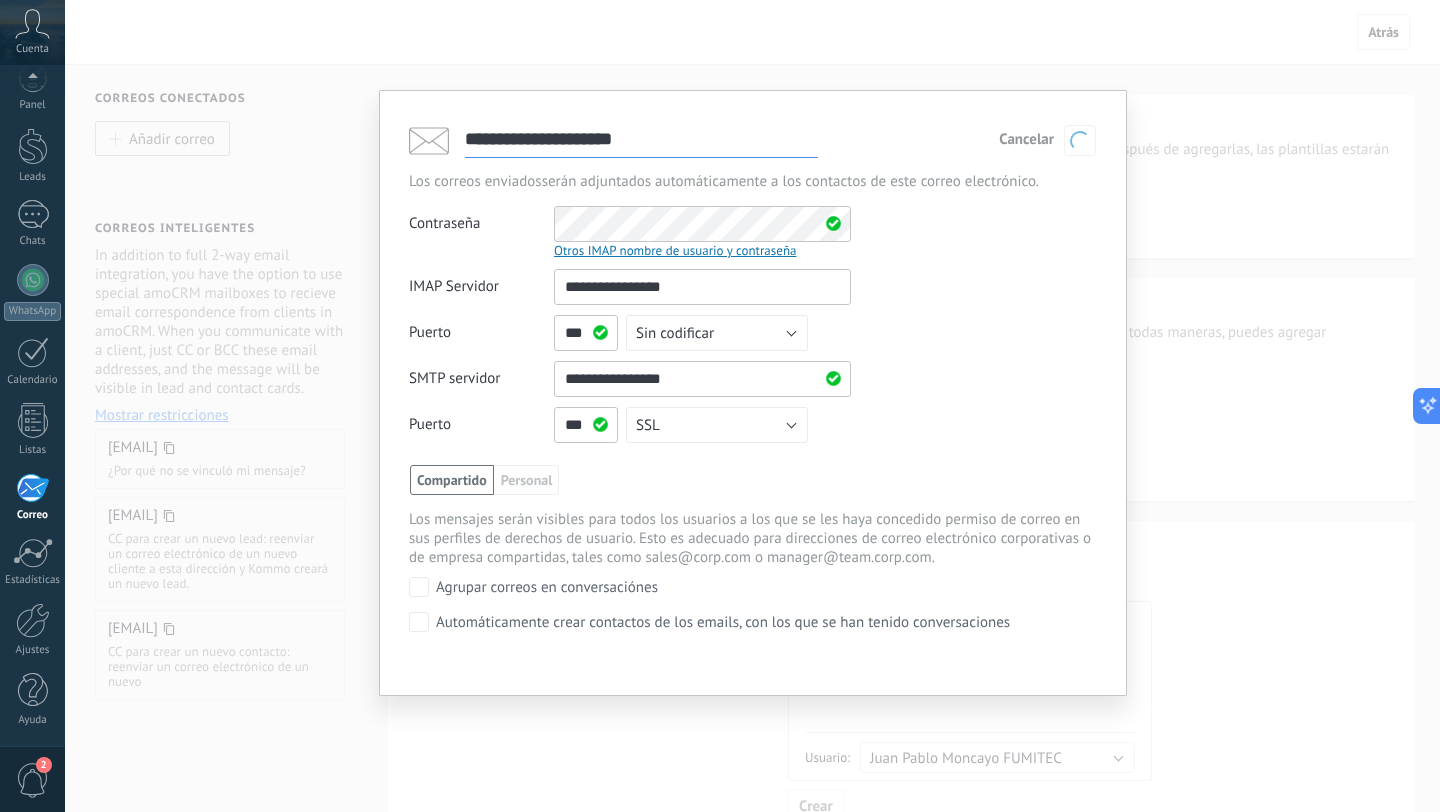 type 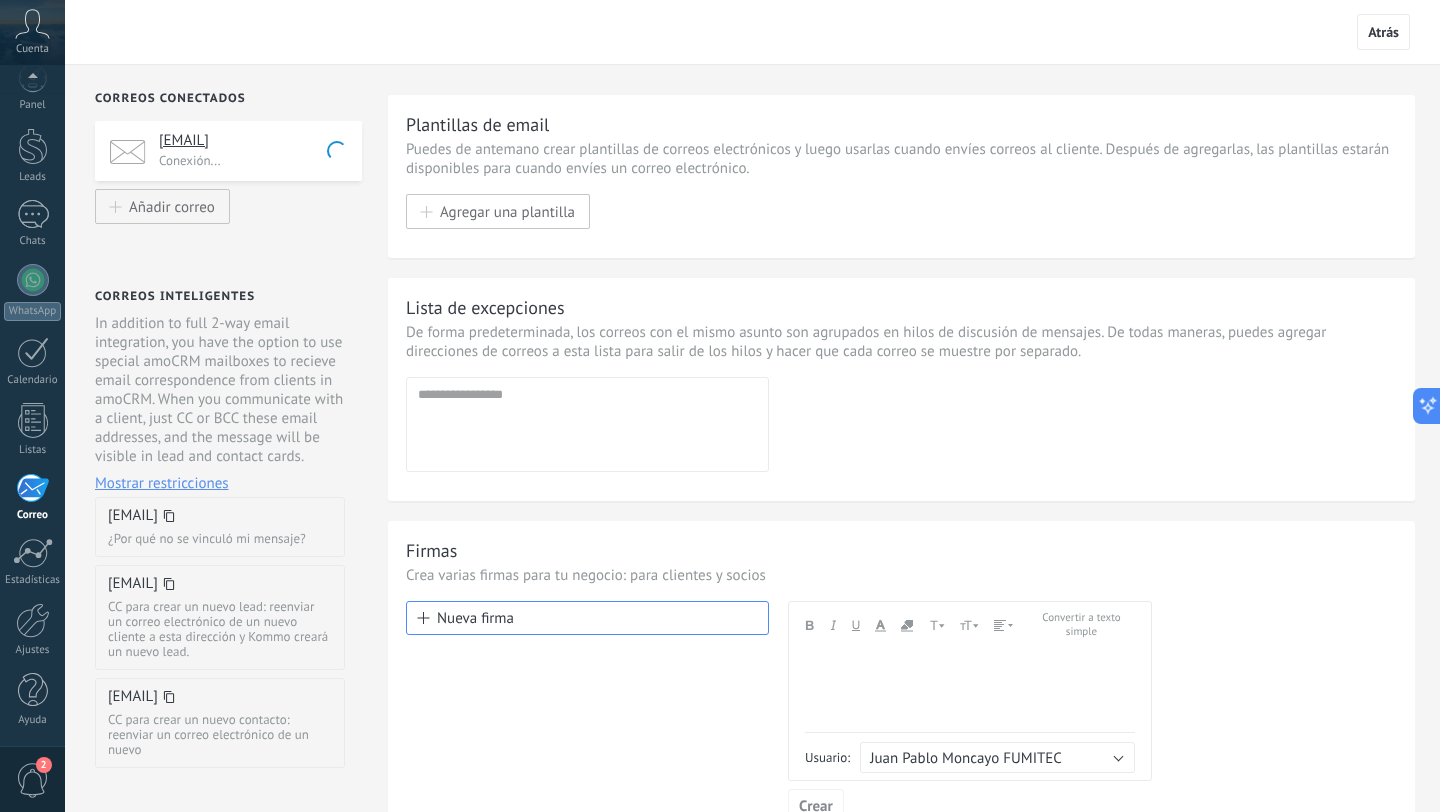 scroll, scrollTop: 178, scrollLeft: 0, axis: vertical 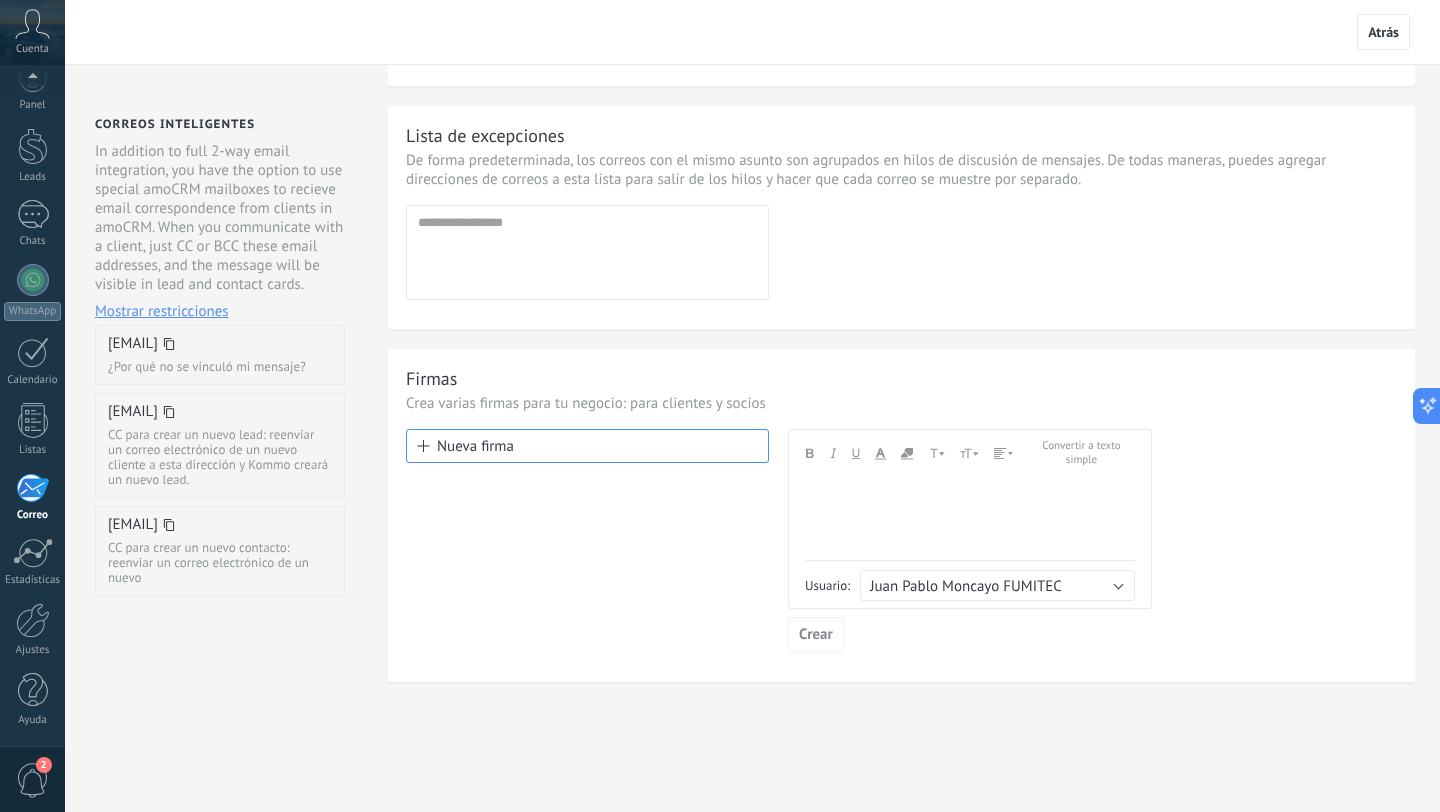 click on "Nueva firma" at bounding box center [587, 446] 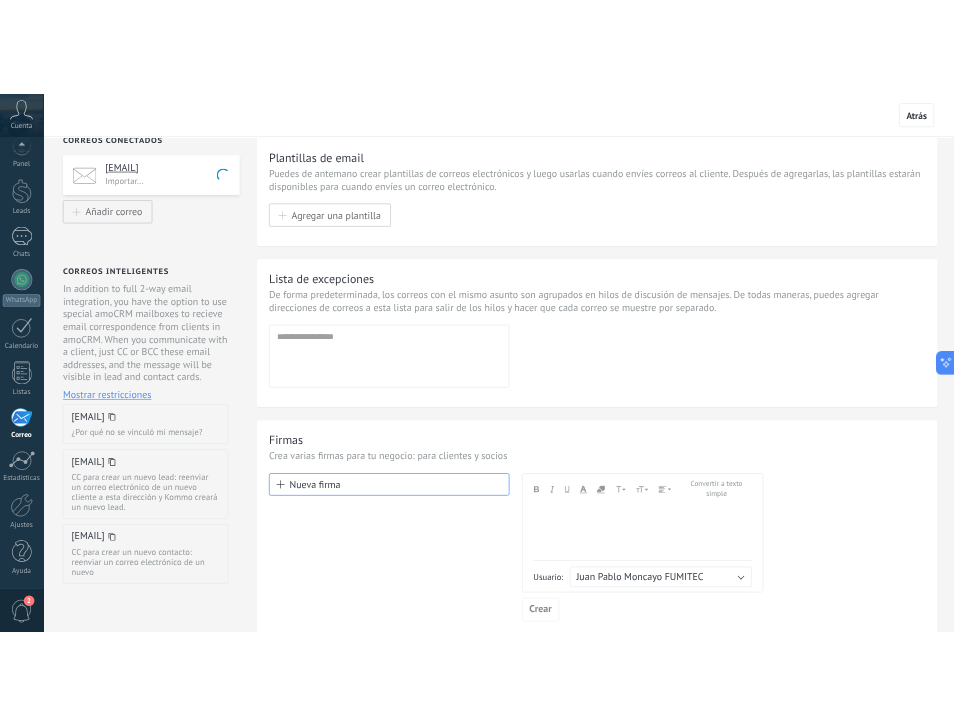 scroll, scrollTop: 0, scrollLeft: 0, axis: both 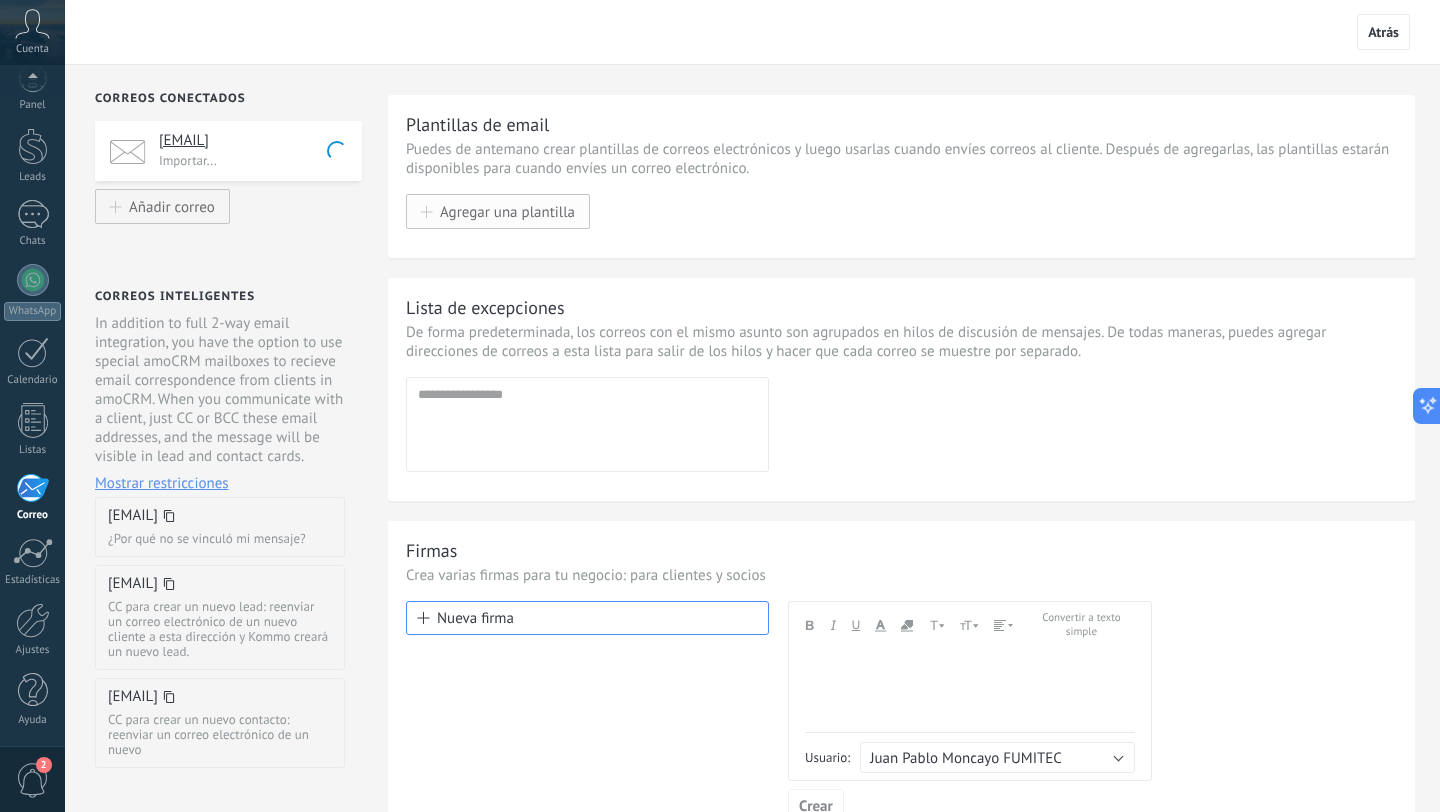 click on "Agregar una plantilla" at bounding box center [498, 211] 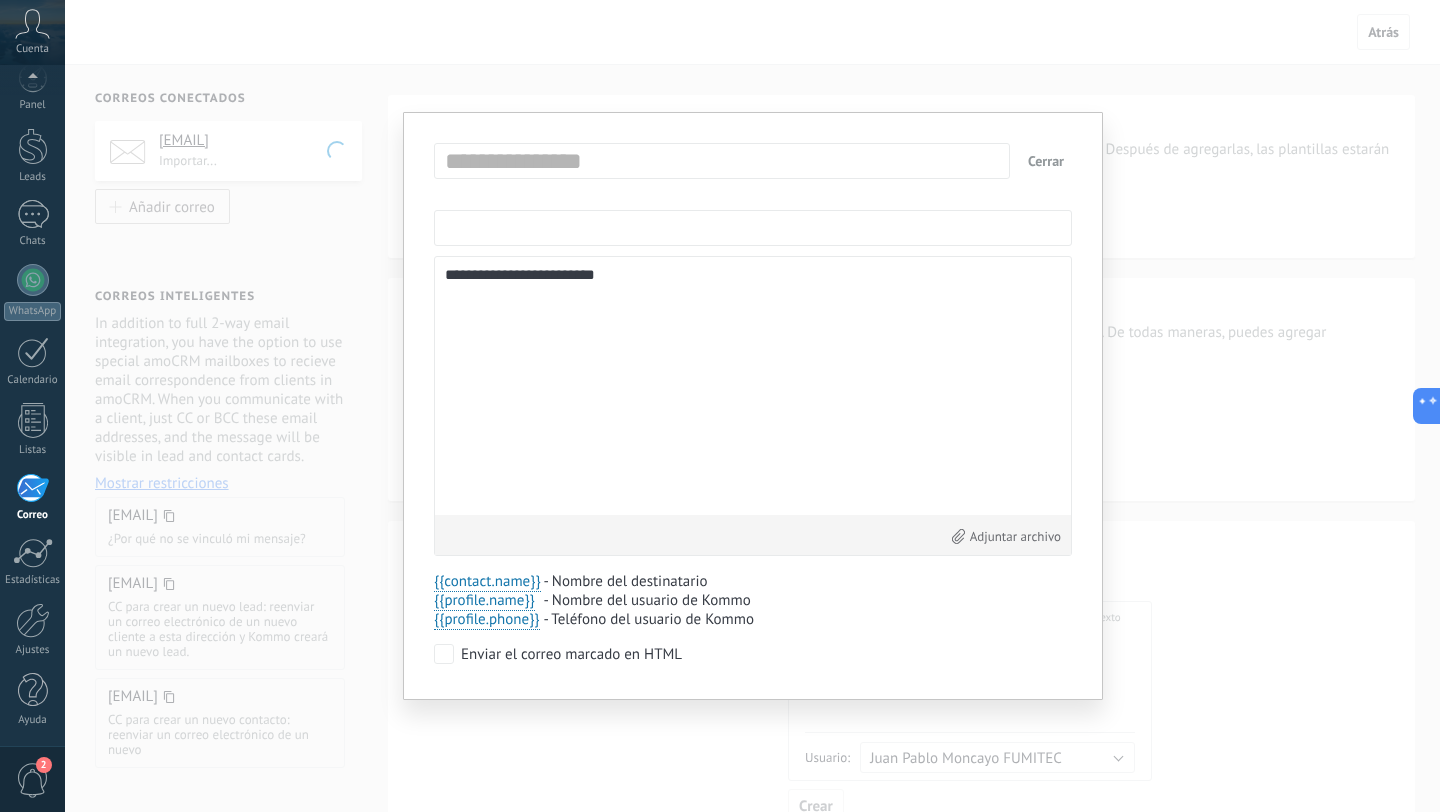 click at bounding box center [753, 228] 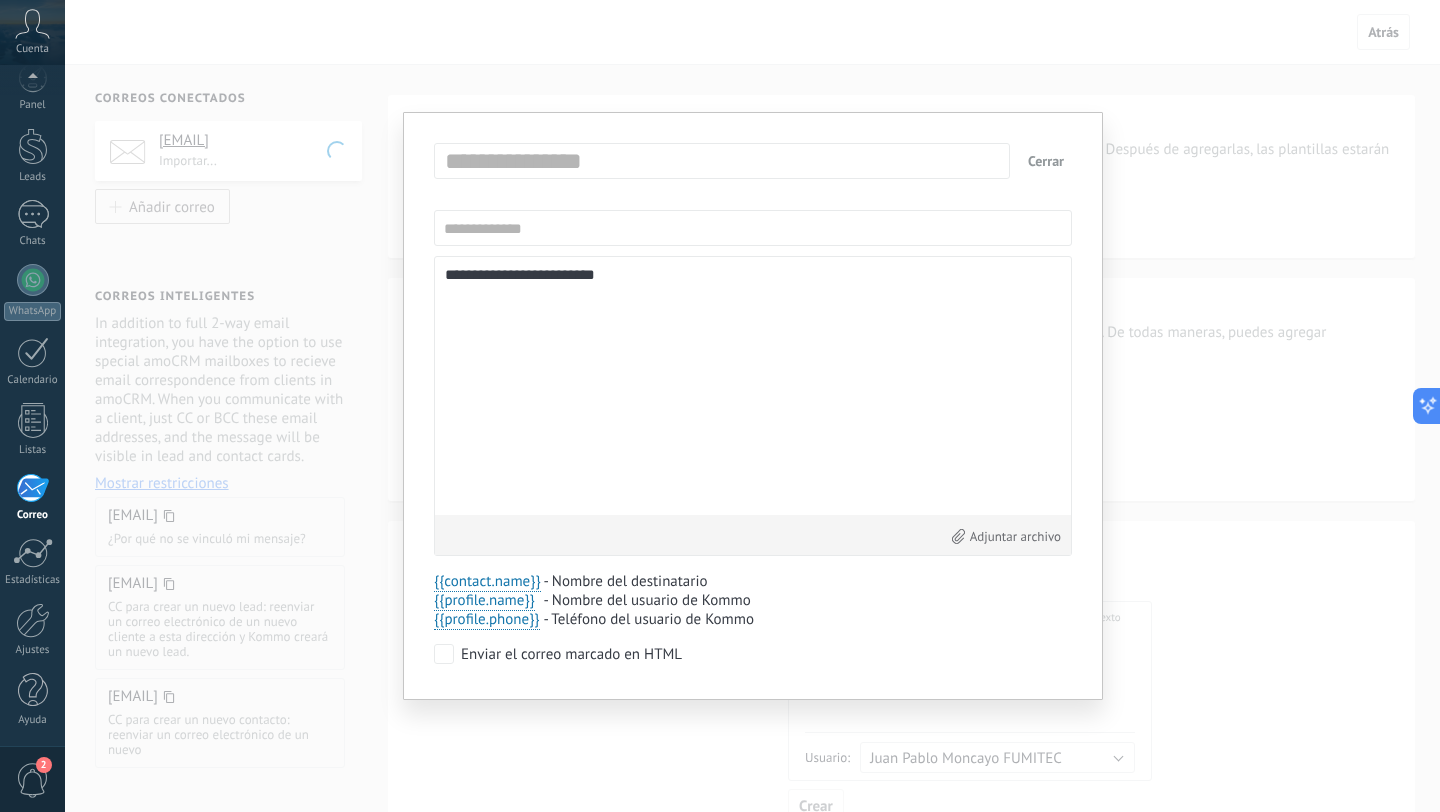 click on "**********" at bounding box center (753, 386) 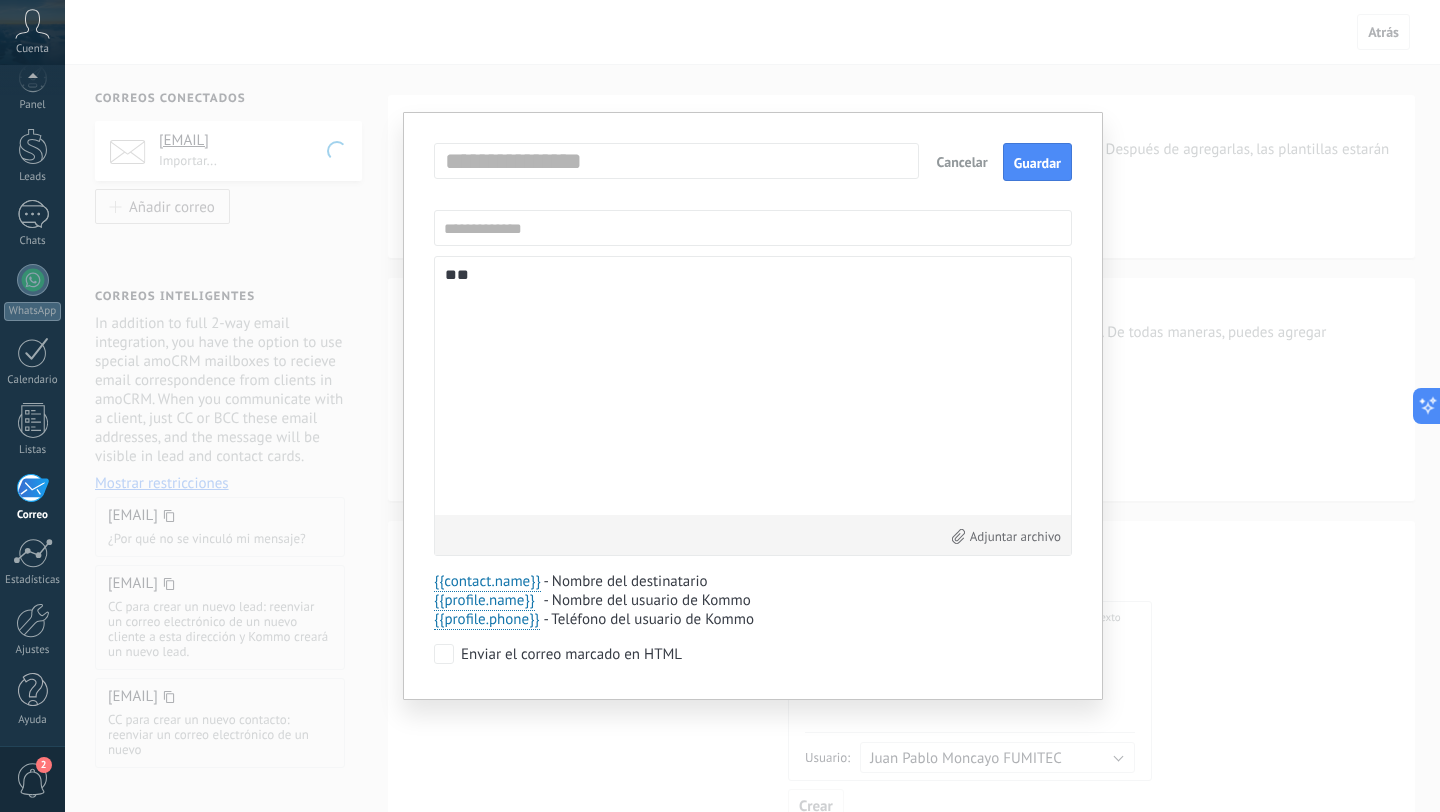 type on "**" 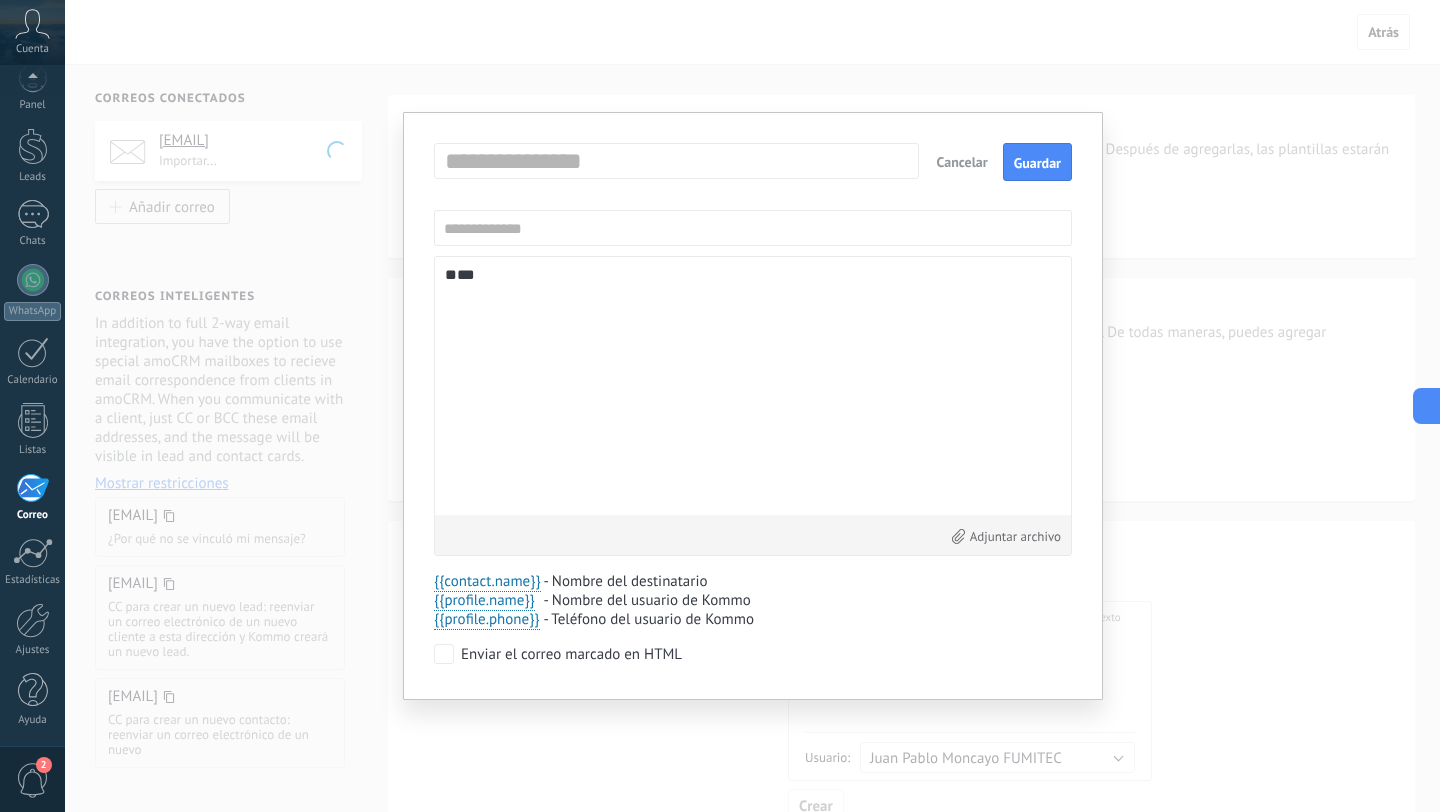 type on "***" 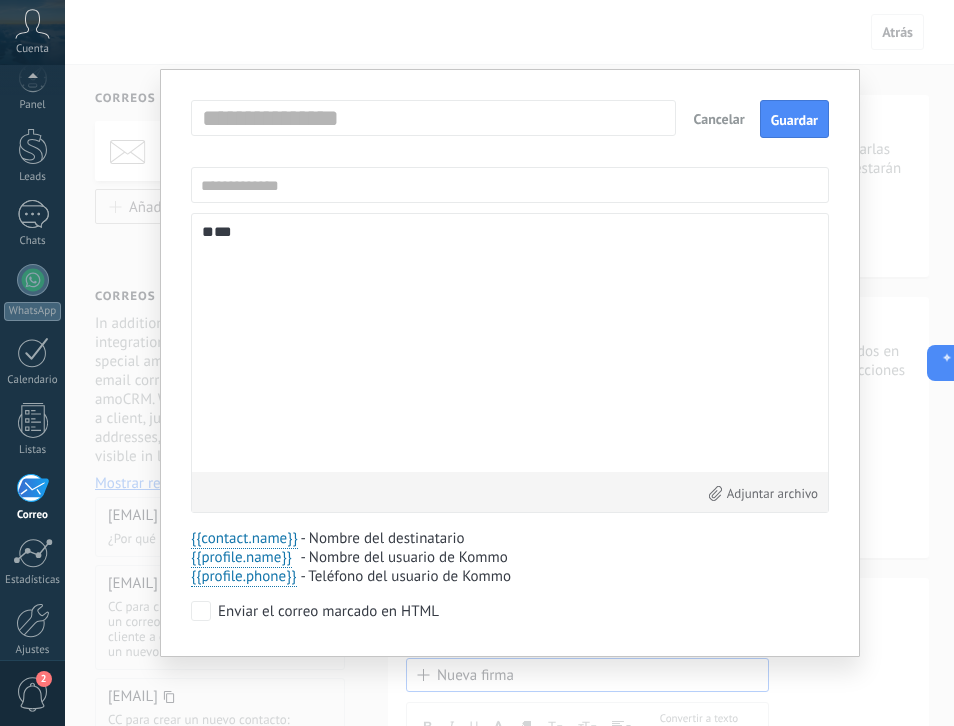 scroll, scrollTop: 19, scrollLeft: 0, axis: vertical 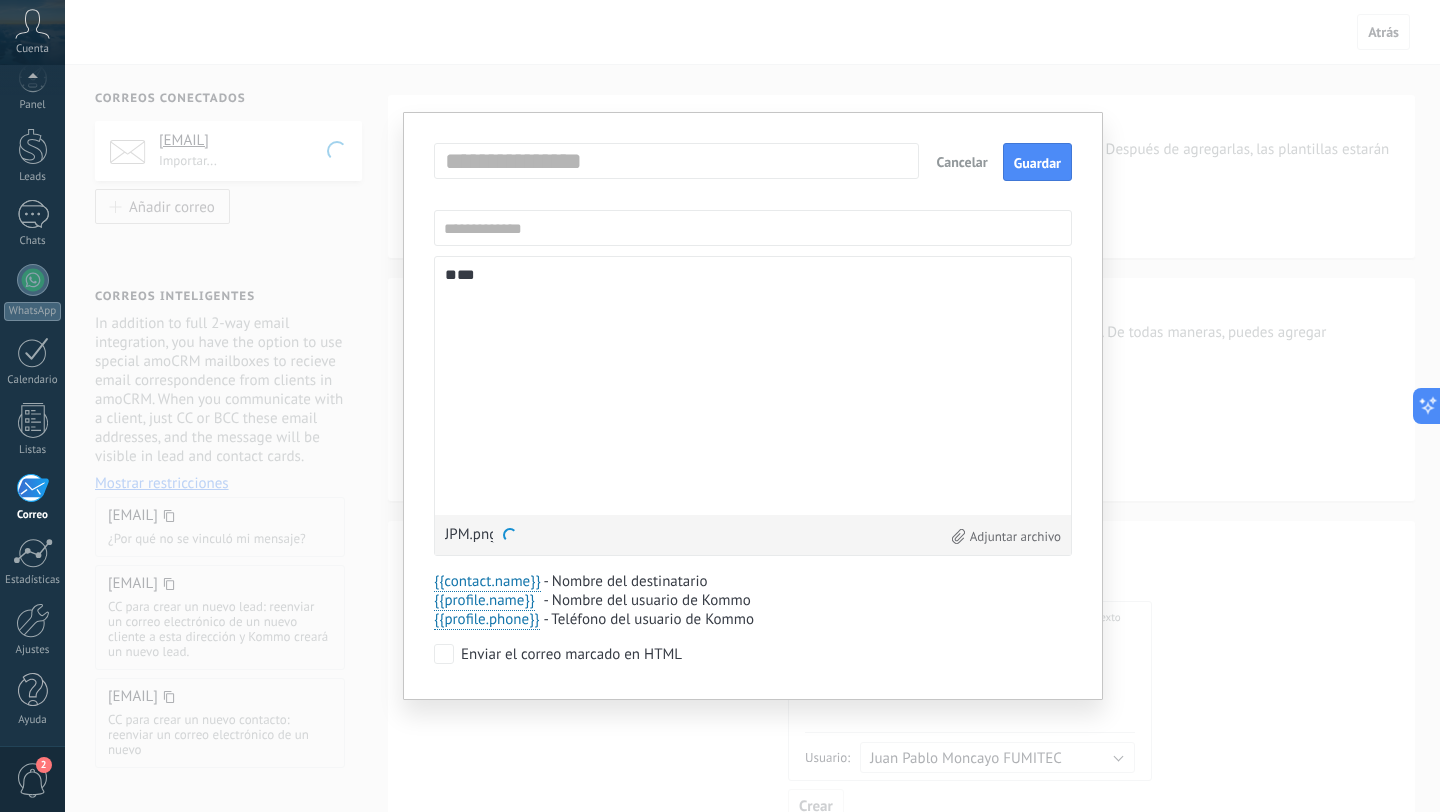 click on "**" at bounding box center (753, 386) 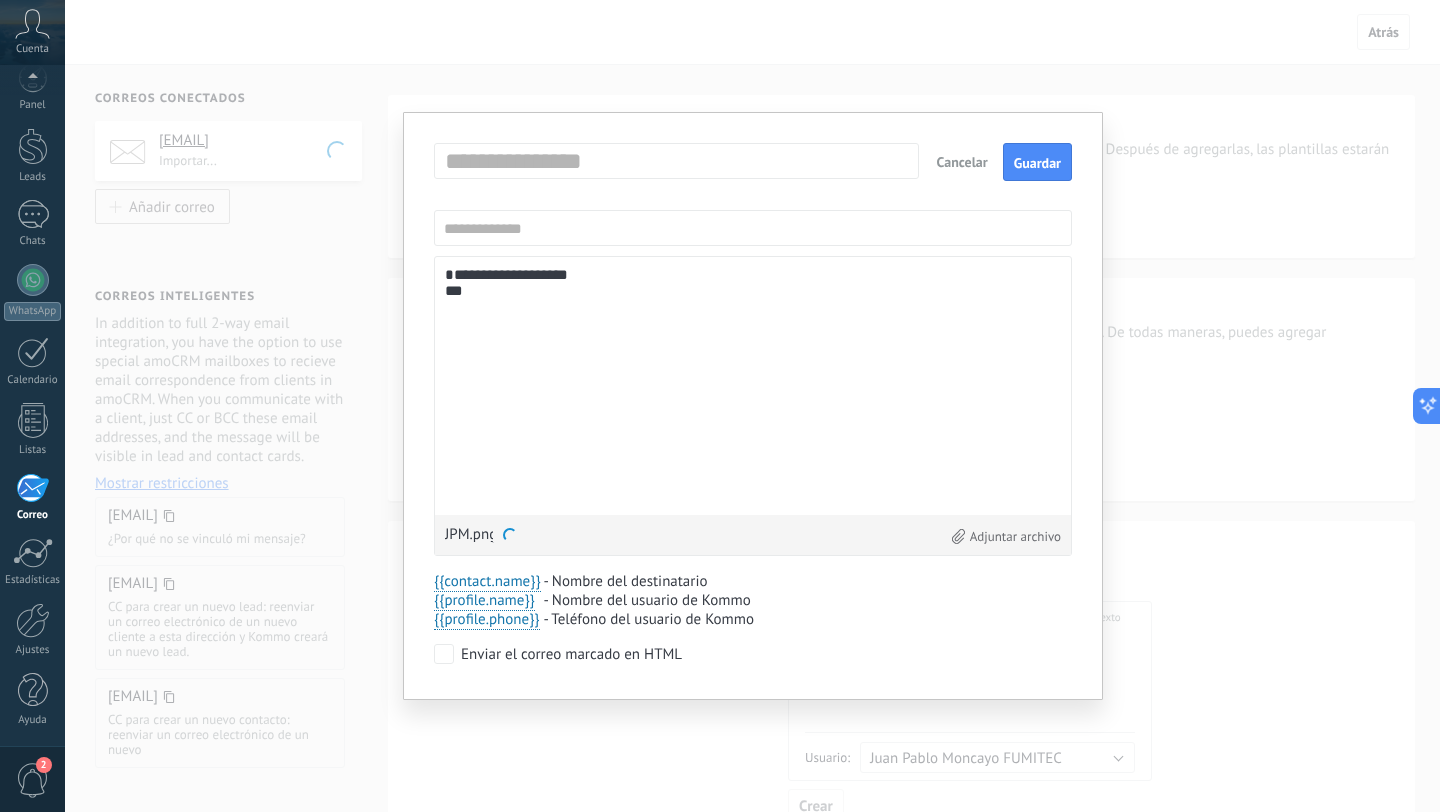 click on "**********" at bounding box center (753, 386) 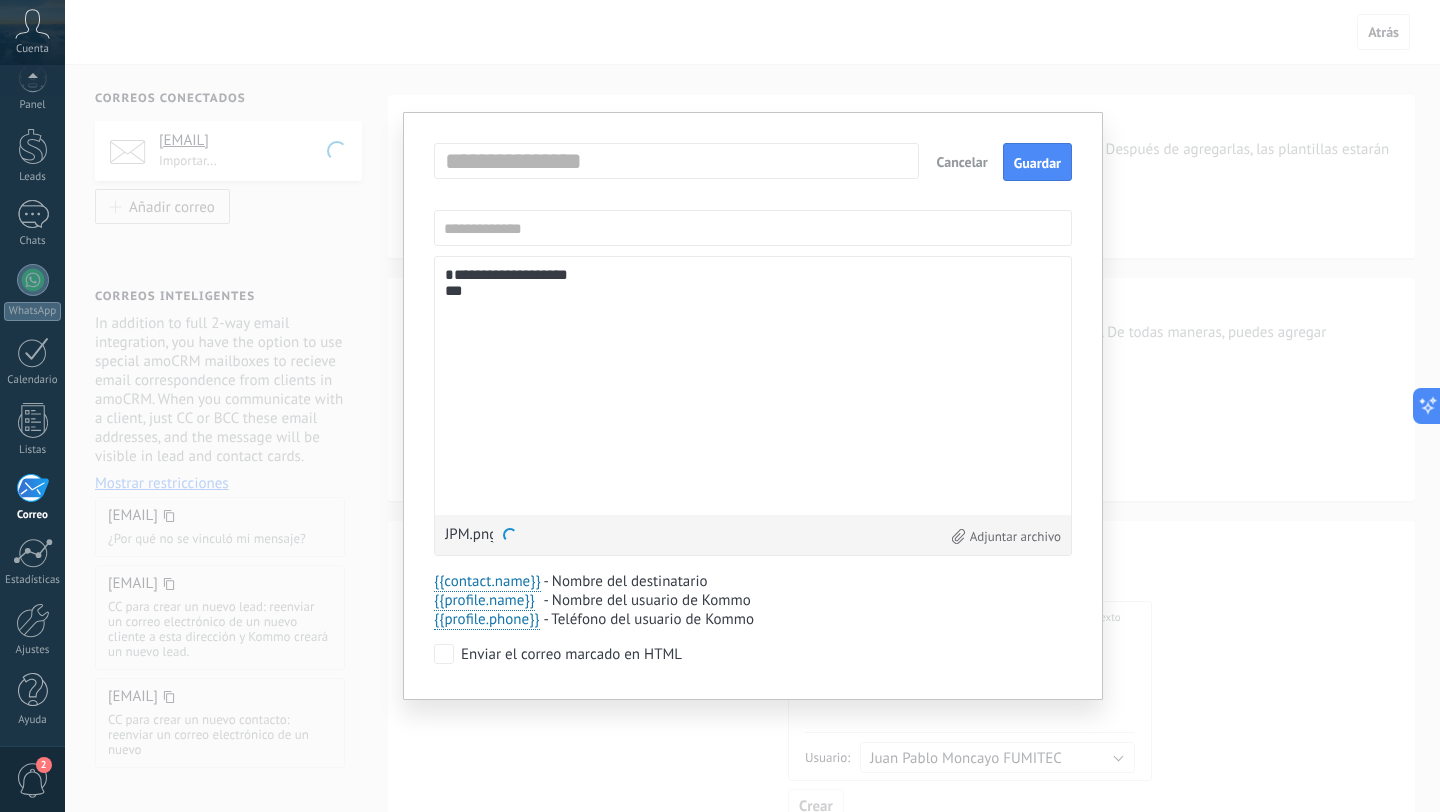 drag, startPoint x: 718, startPoint y: 654, endPoint x: 499, endPoint y: 649, distance: 219.05707 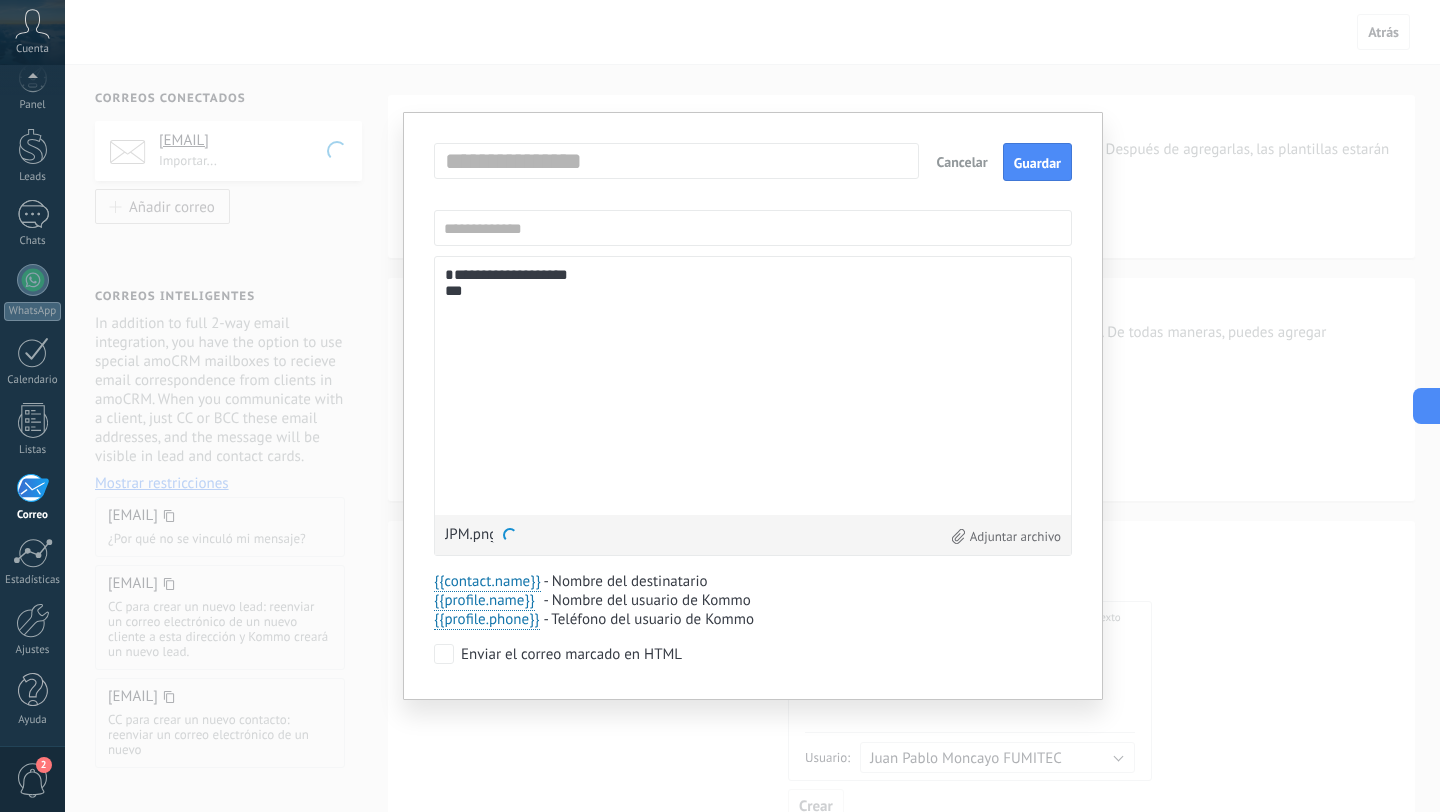 click at bounding box center (681, 161) 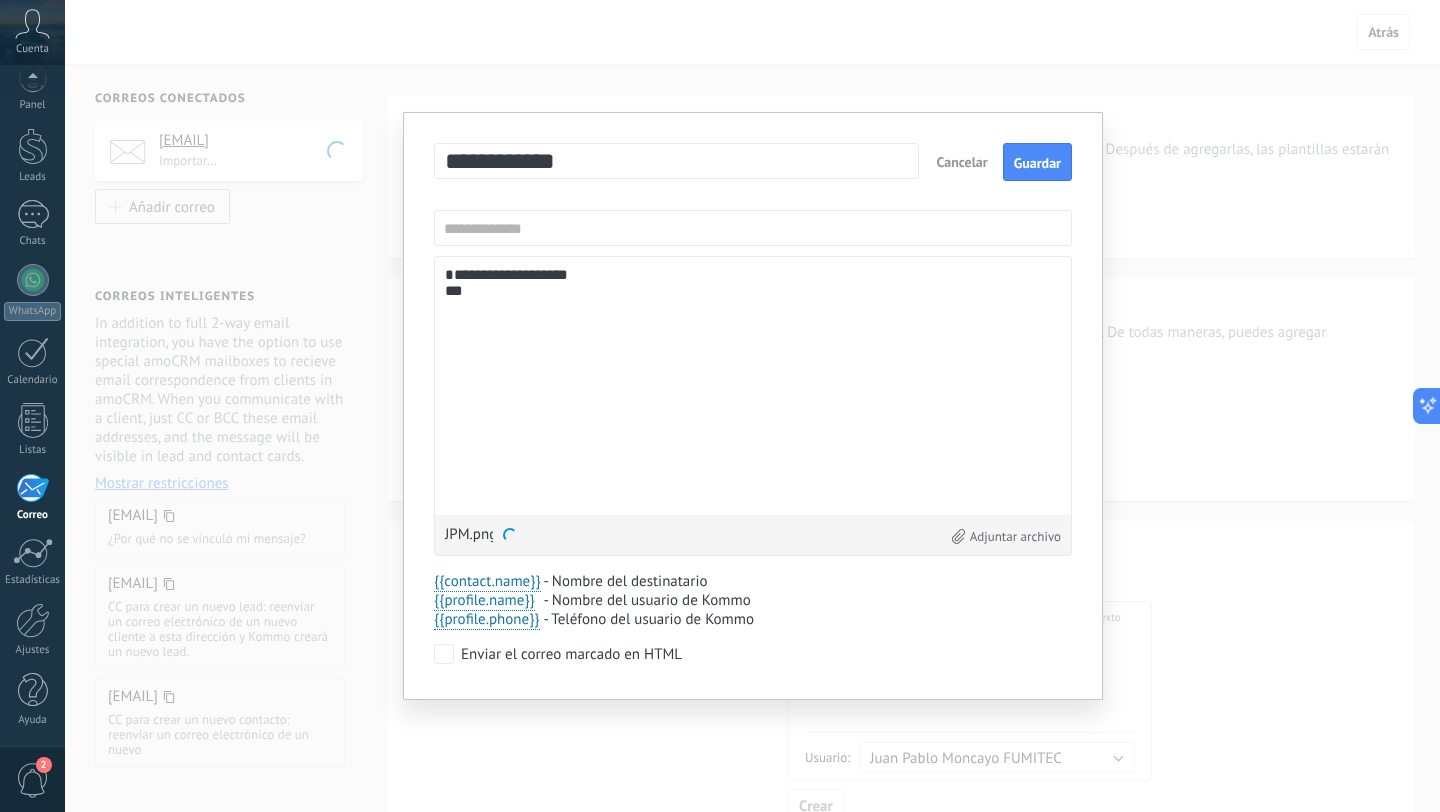 type on "**********" 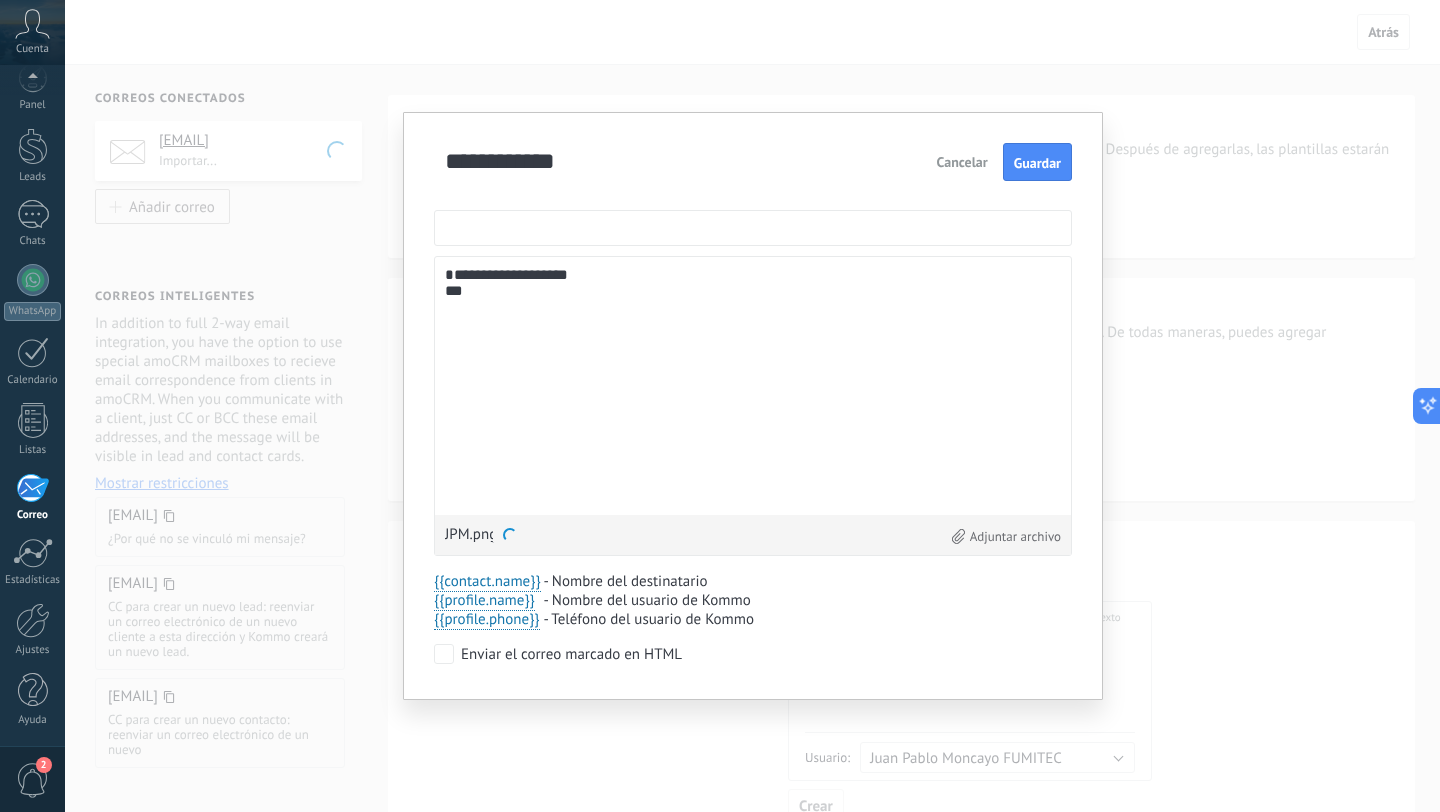 click at bounding box center (753, 228) 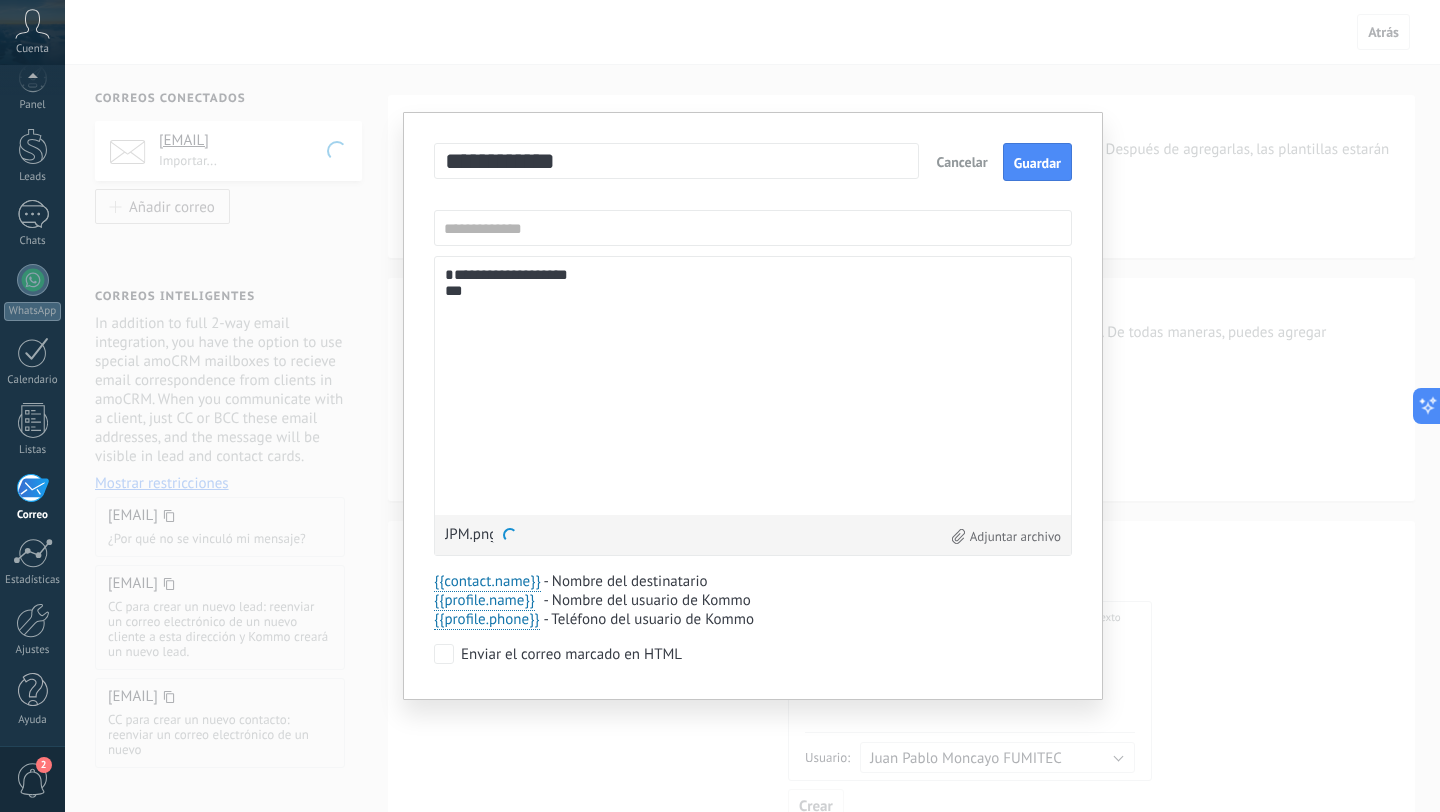 click on "**********" at bounding box center (681, 161) 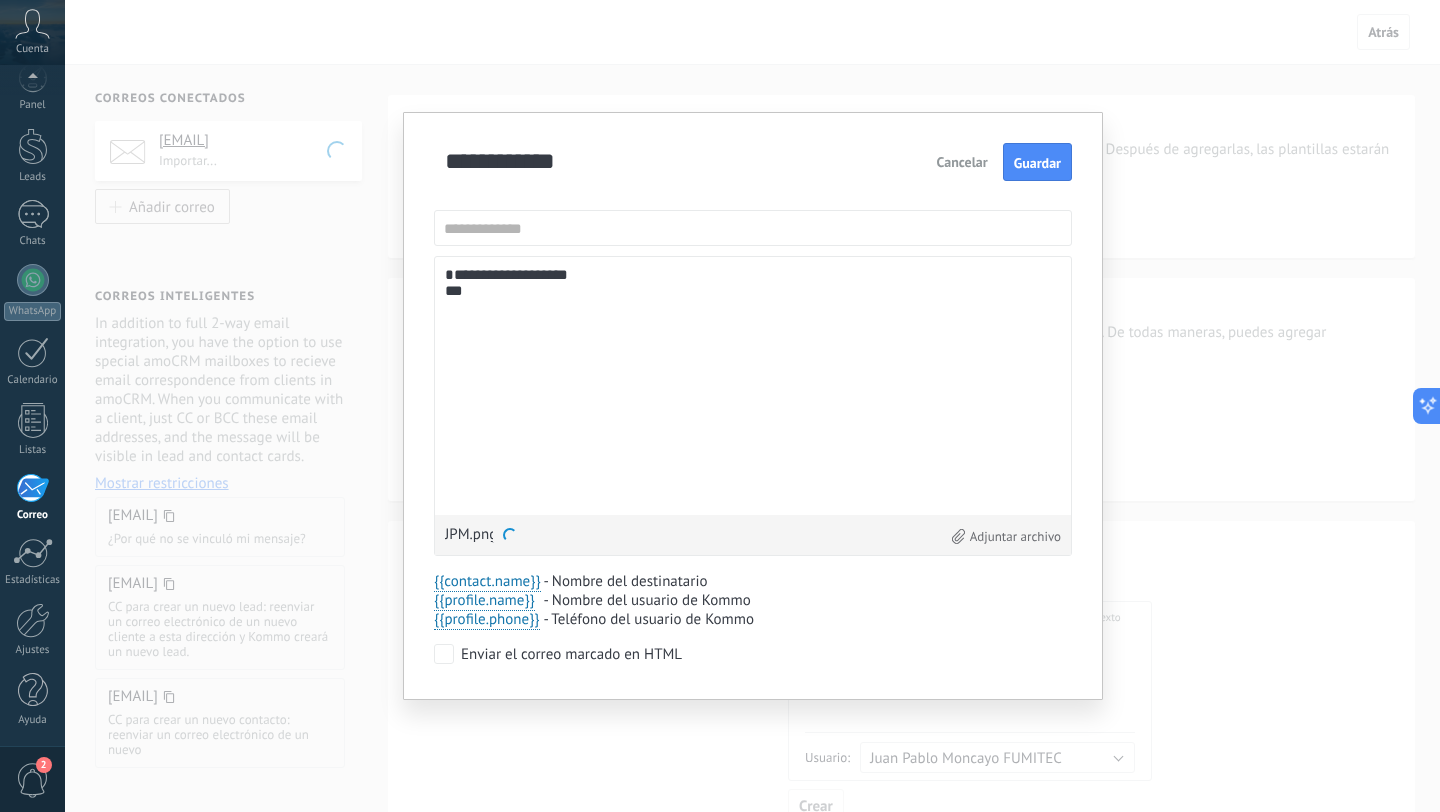 click on "Cancelar" at bounding box center [962, 162] 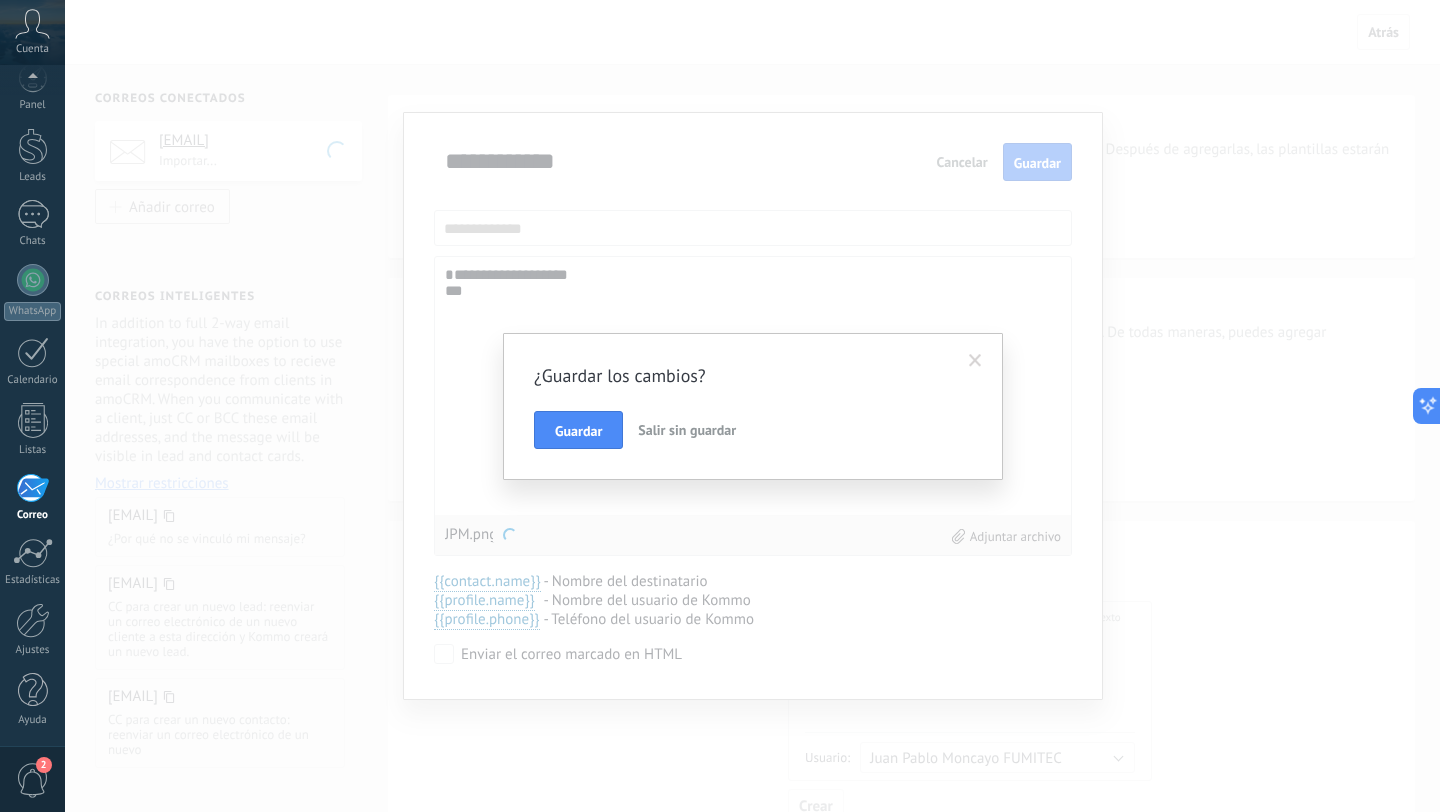click on "Salir sin guardar" at bounding box center [687, 430] 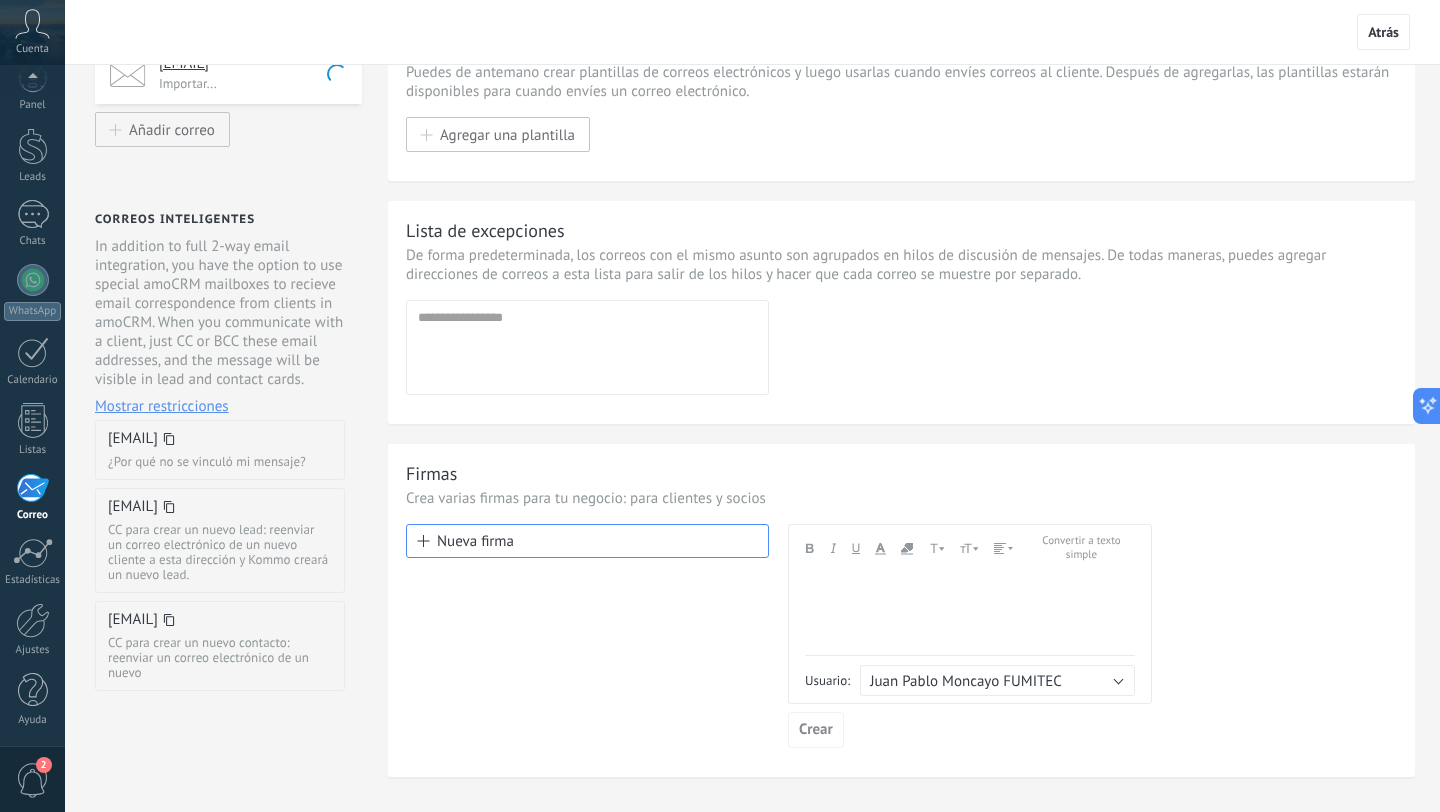 scroll, scrollTop: 178, scrollLeft: 0, axis: vertical 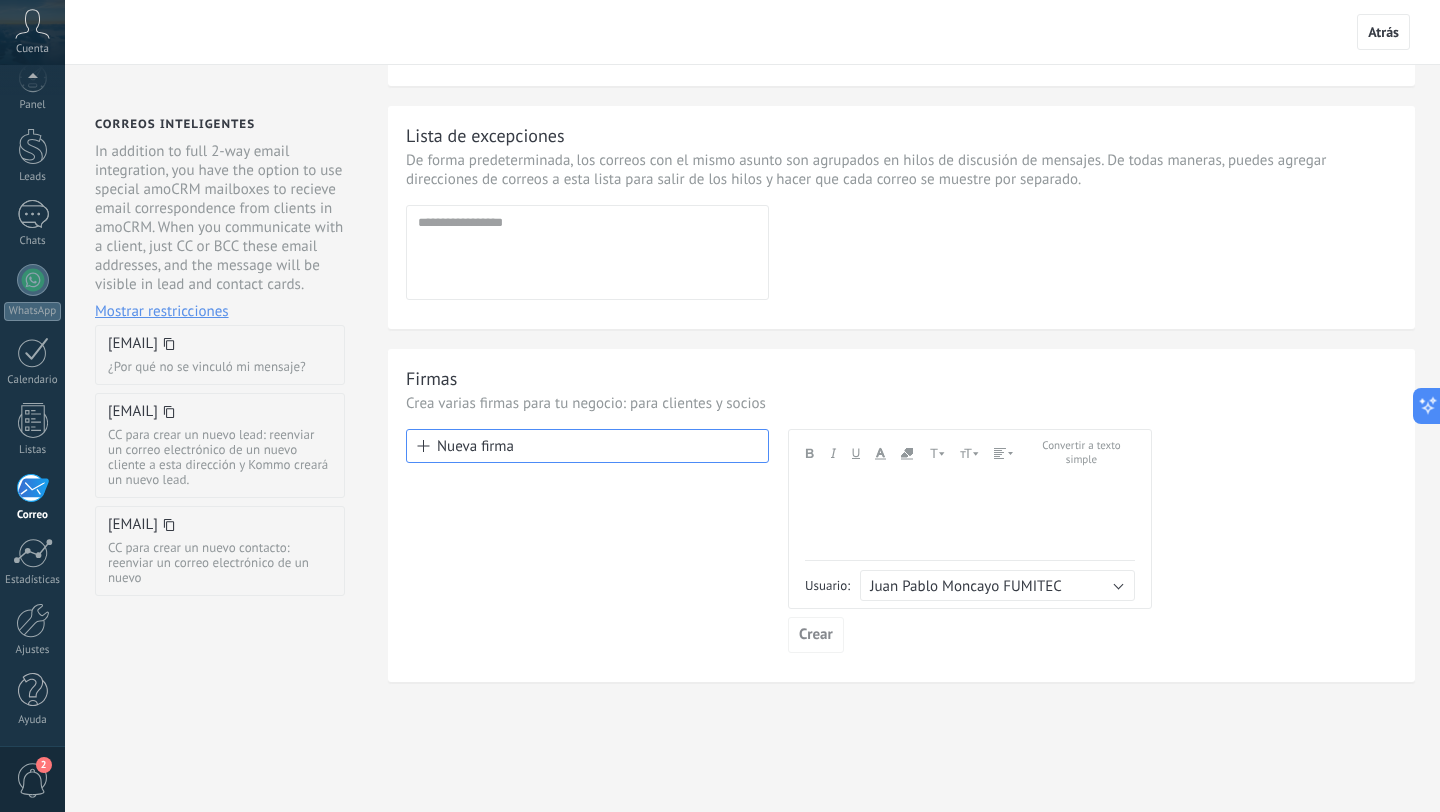 click on "Nueva firma" at bounding box center [587, 446] 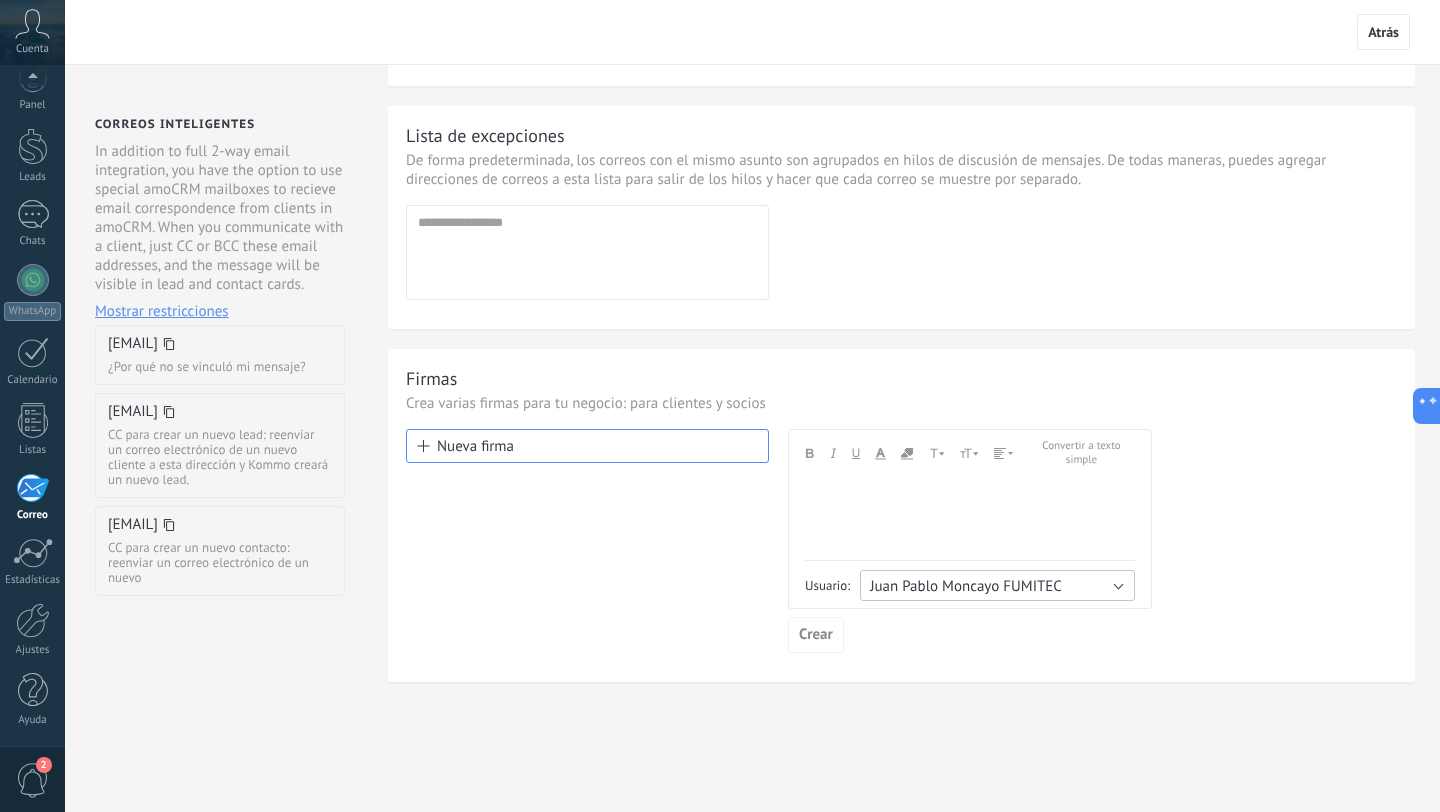 click on "Juan Pablo Moncayo FUMITEC" at bounding box center (997, 585) 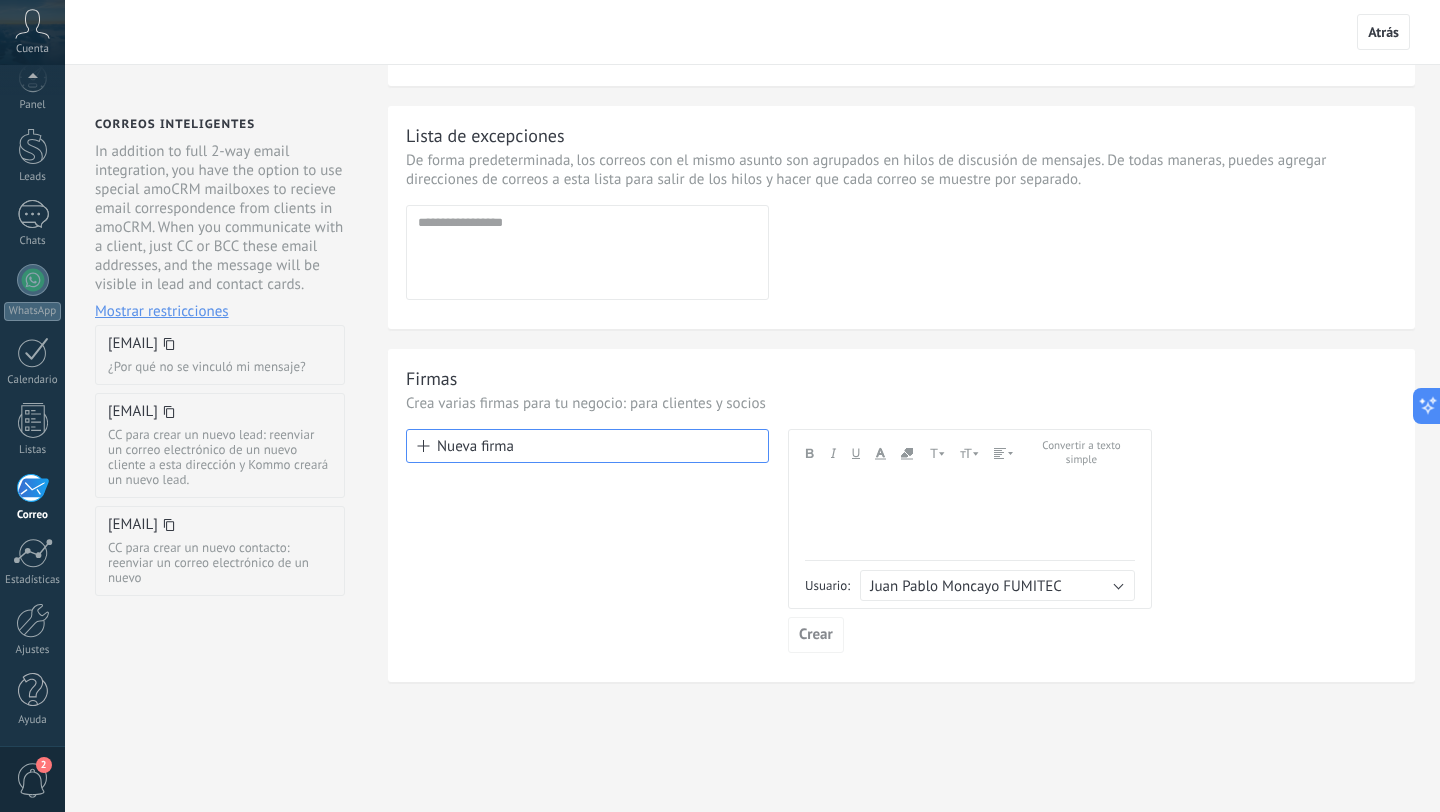 click at bounding box center (970, 518) 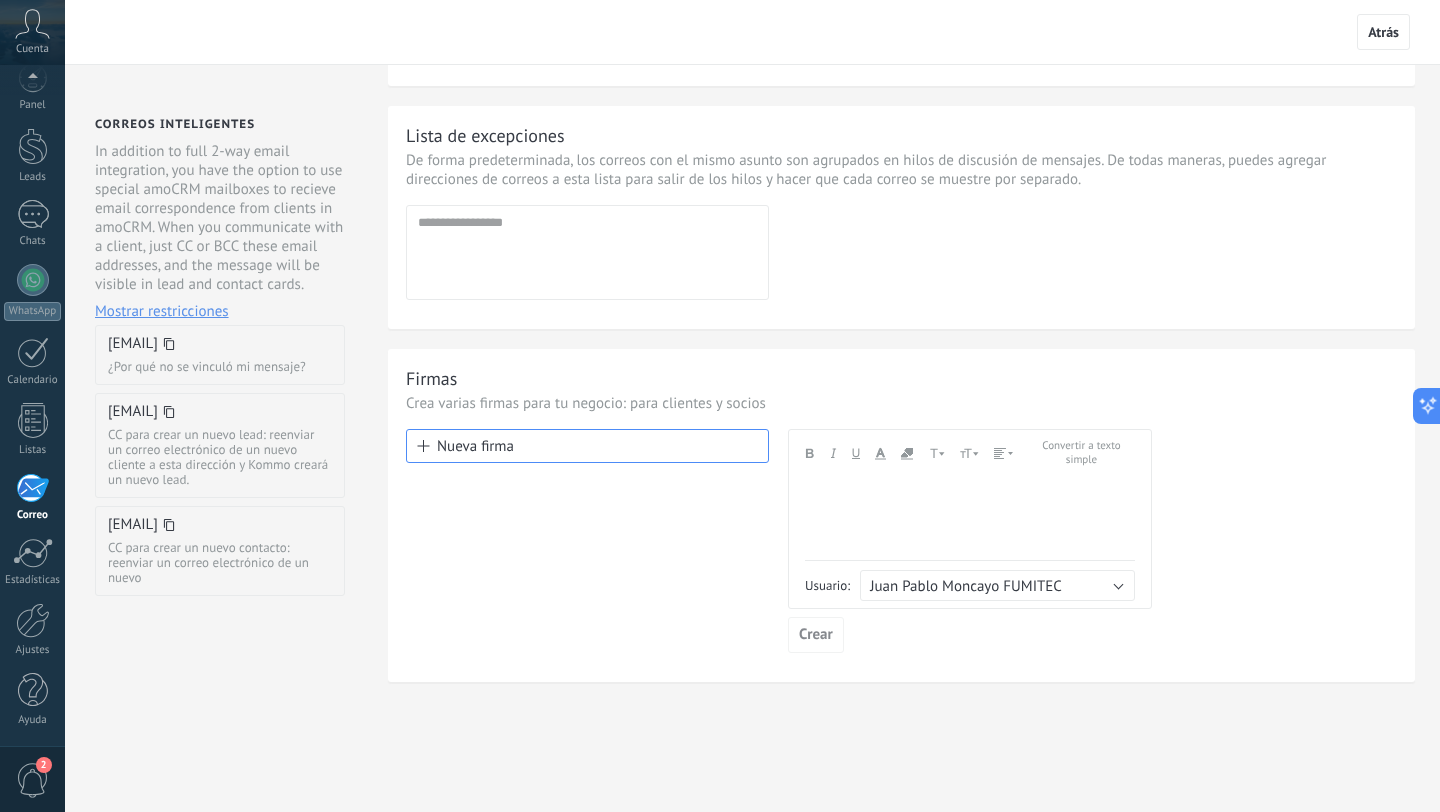 click at bounding box center [970, 518] 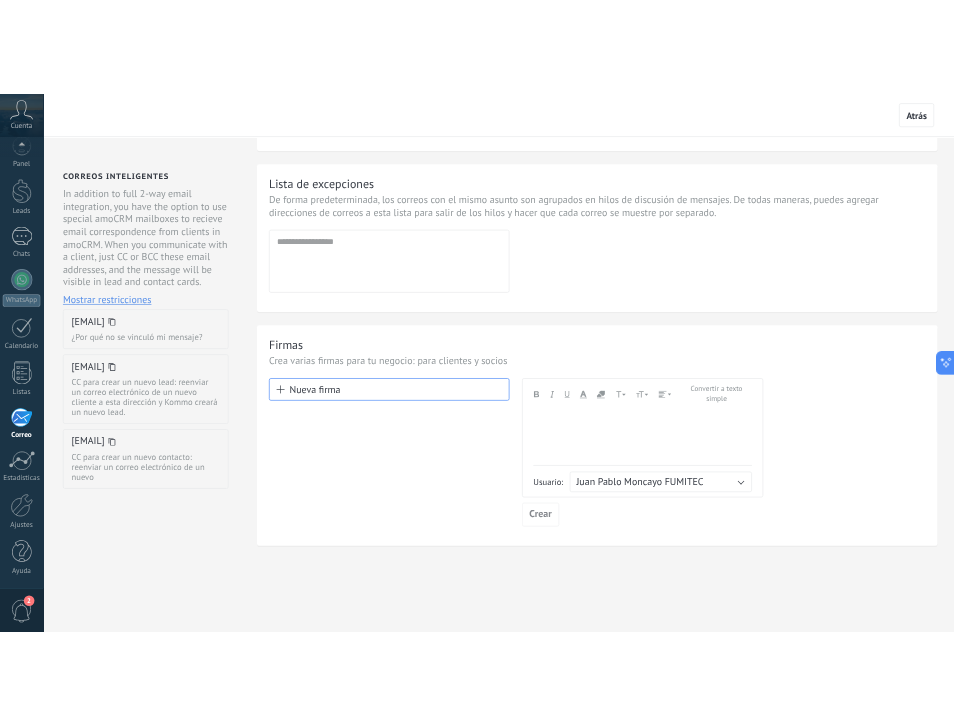scroll, scrollTop: 177, scrollLeft: 0, axis: vertical 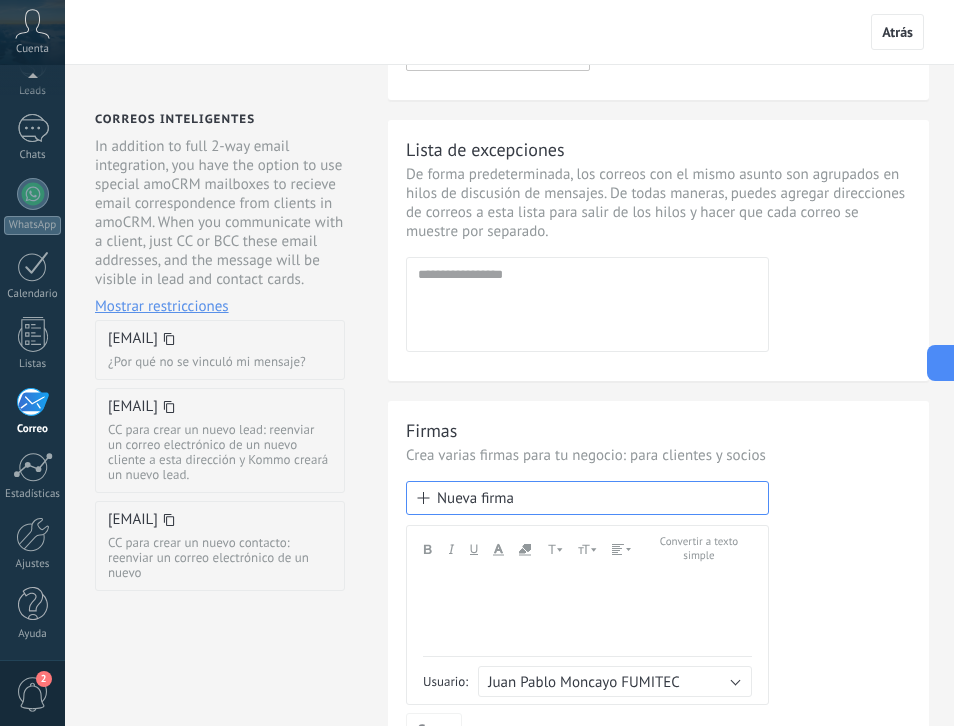 click at bounding box center [587, 614] 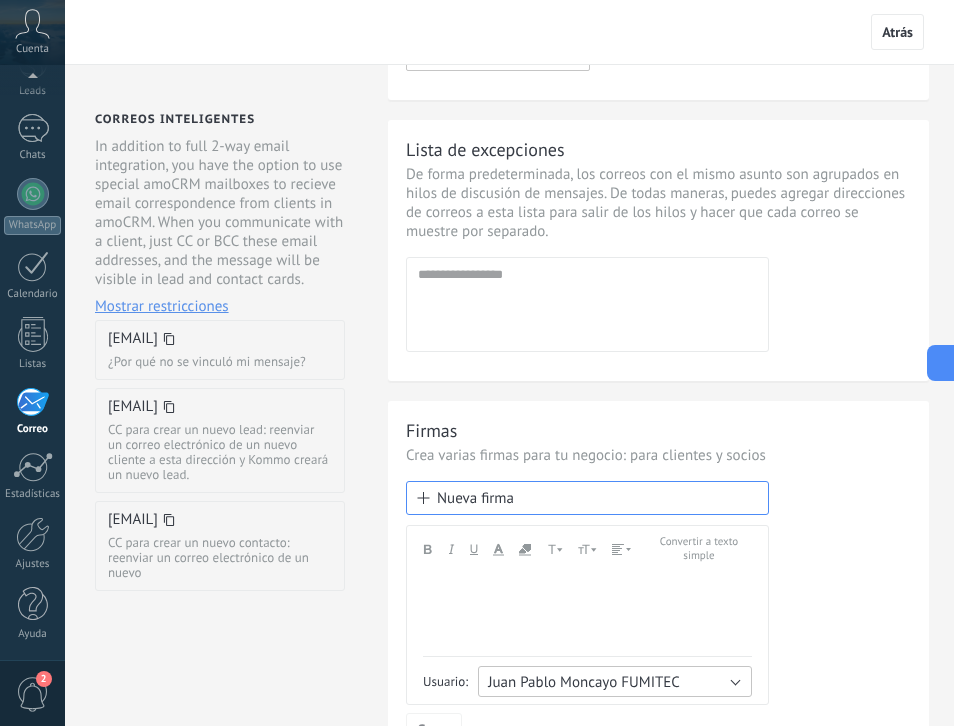 click on "Juan Pablo Moncayo FUMITEC" at bounding box center [584, 682] 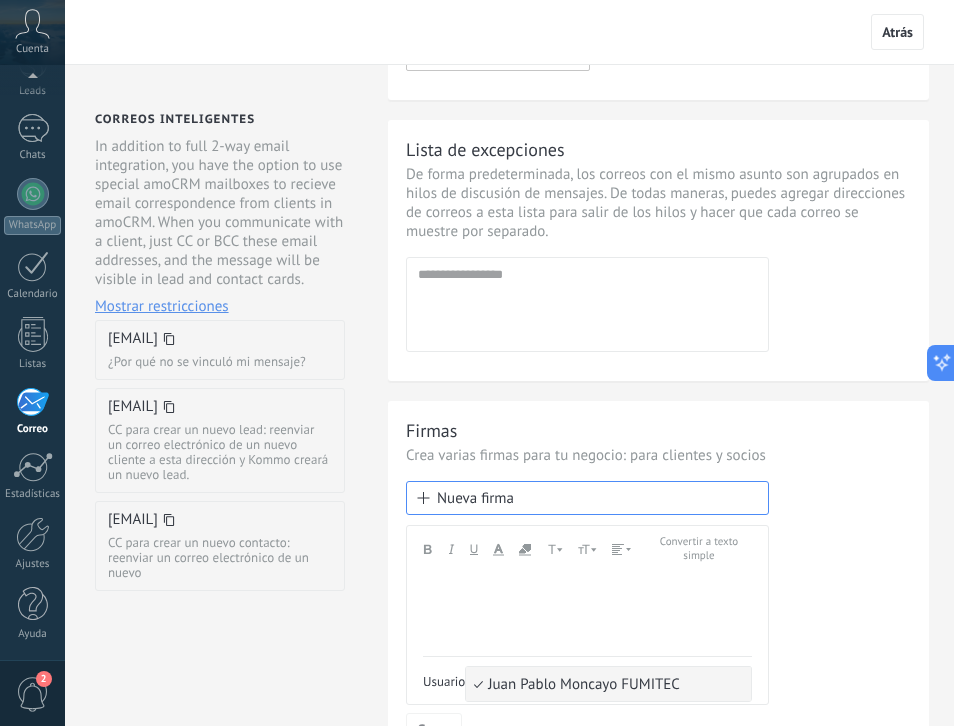 click at bounding box center [587, 614] 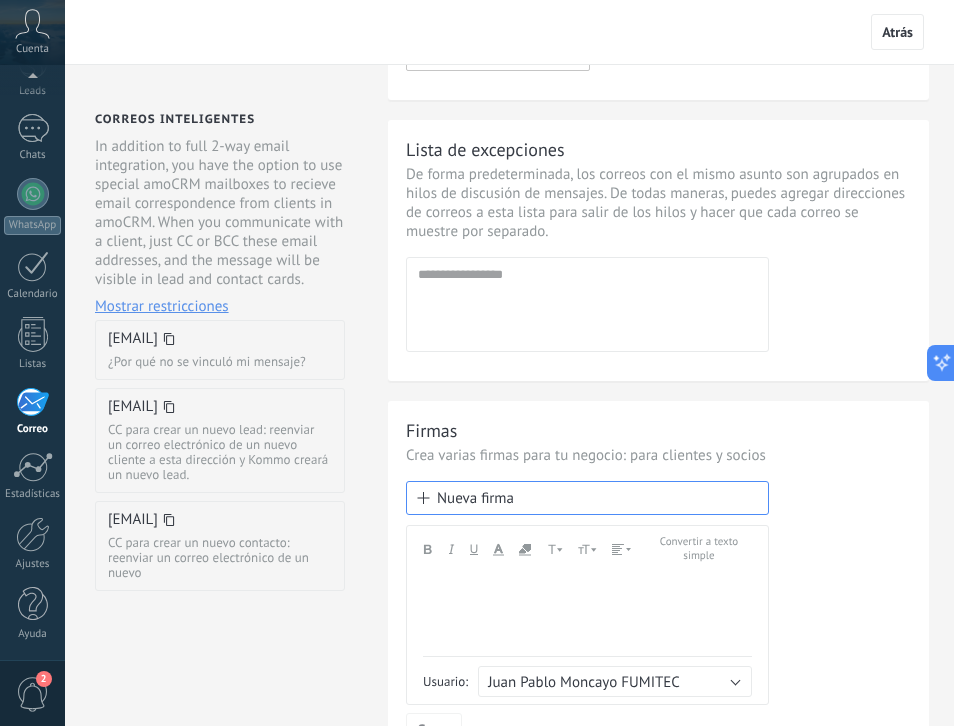 click on "Convertir a texto simple" at bounding box center (699, 549) 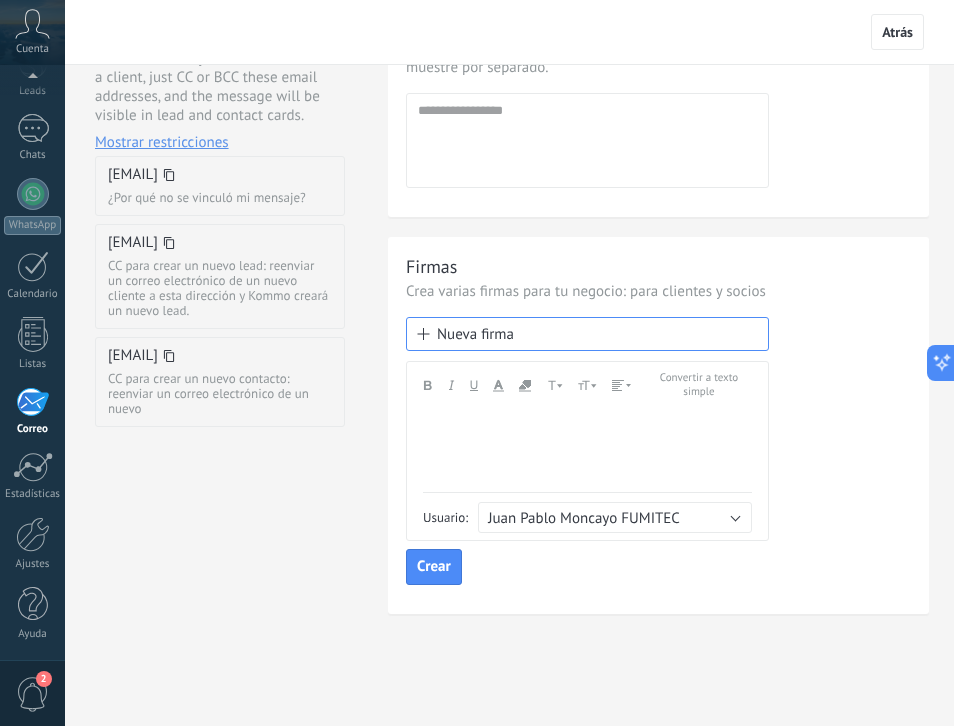 scroll, scrollTop: 366, scrollLeft: 0, axis: vertical 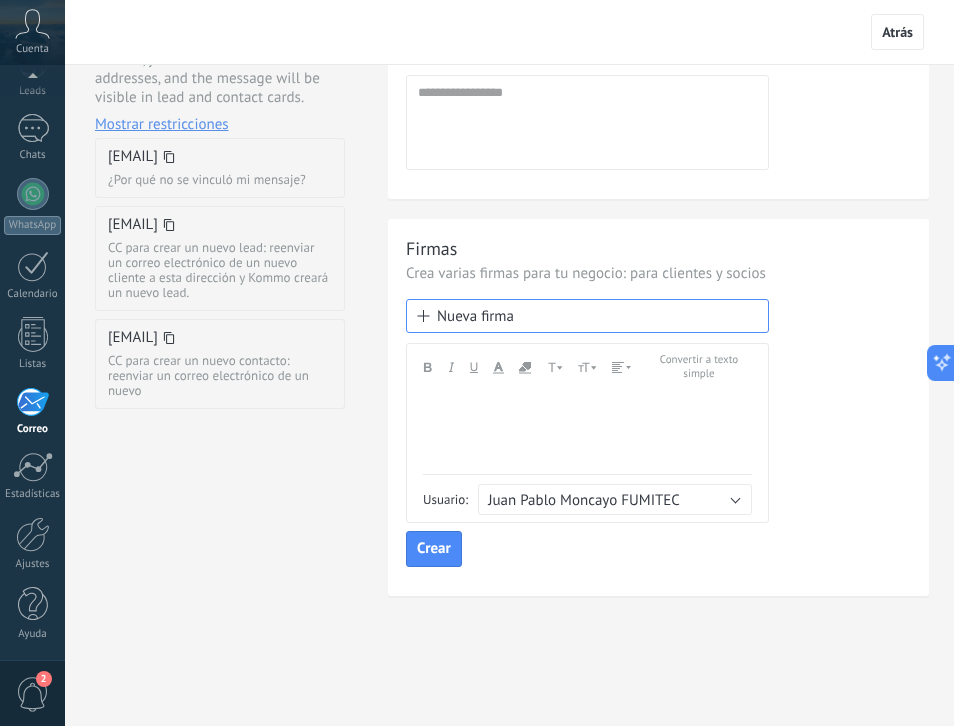 click on "Convertir a texto simple" at bounding box center (699, 367) 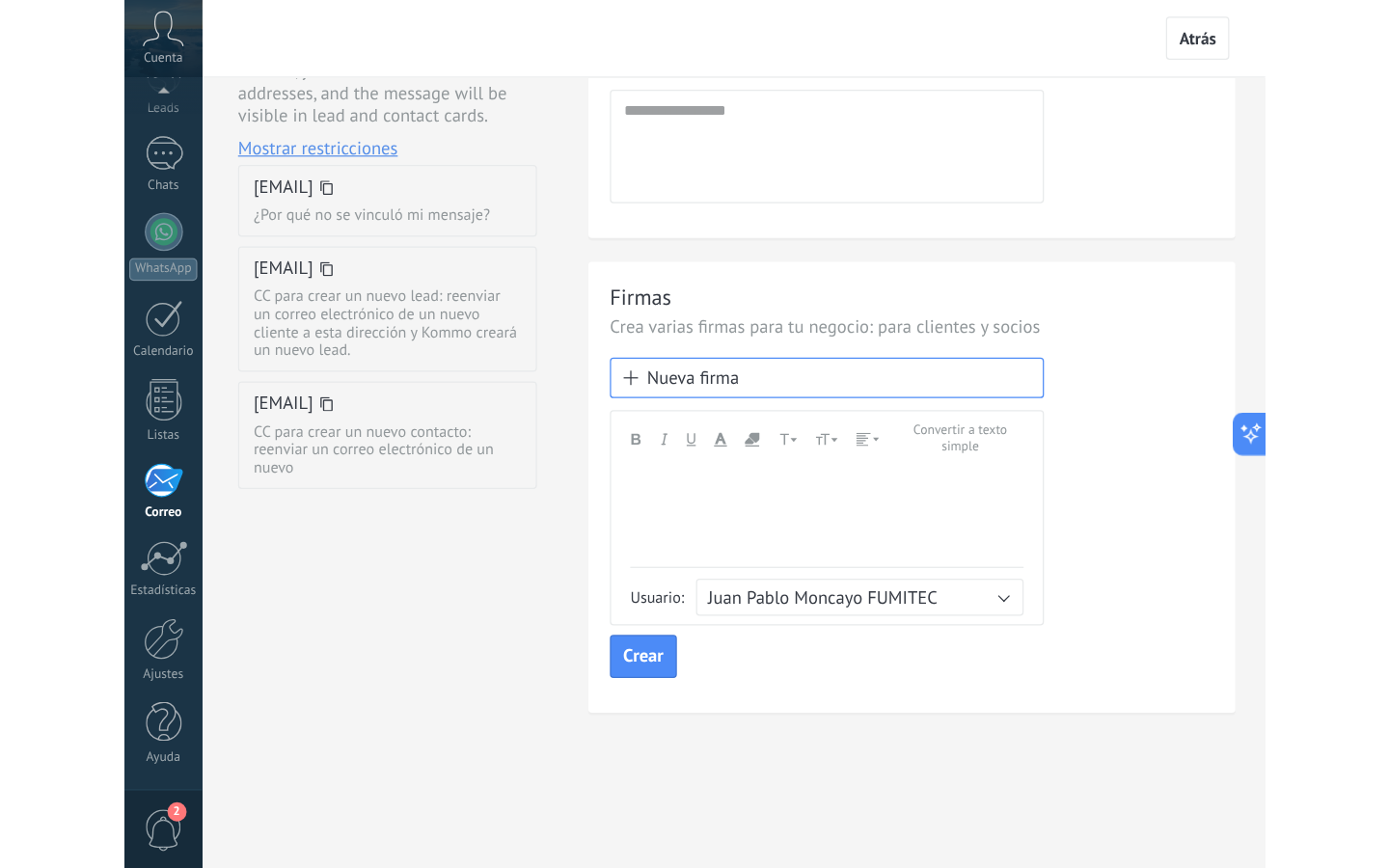 scroll, scrollTop: 87, scrollLeft: 0, axis: vertical 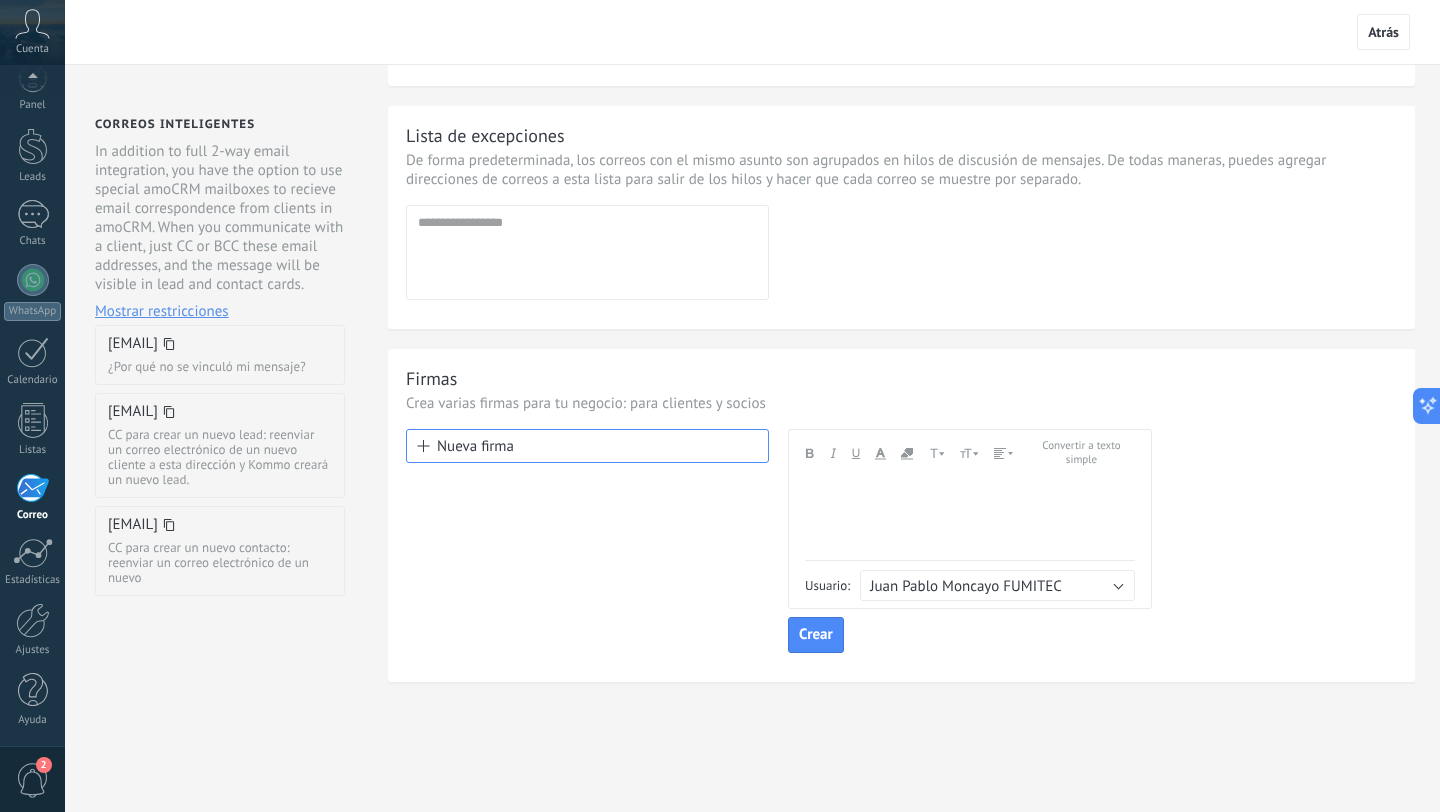click at bounding box center (970, 518) 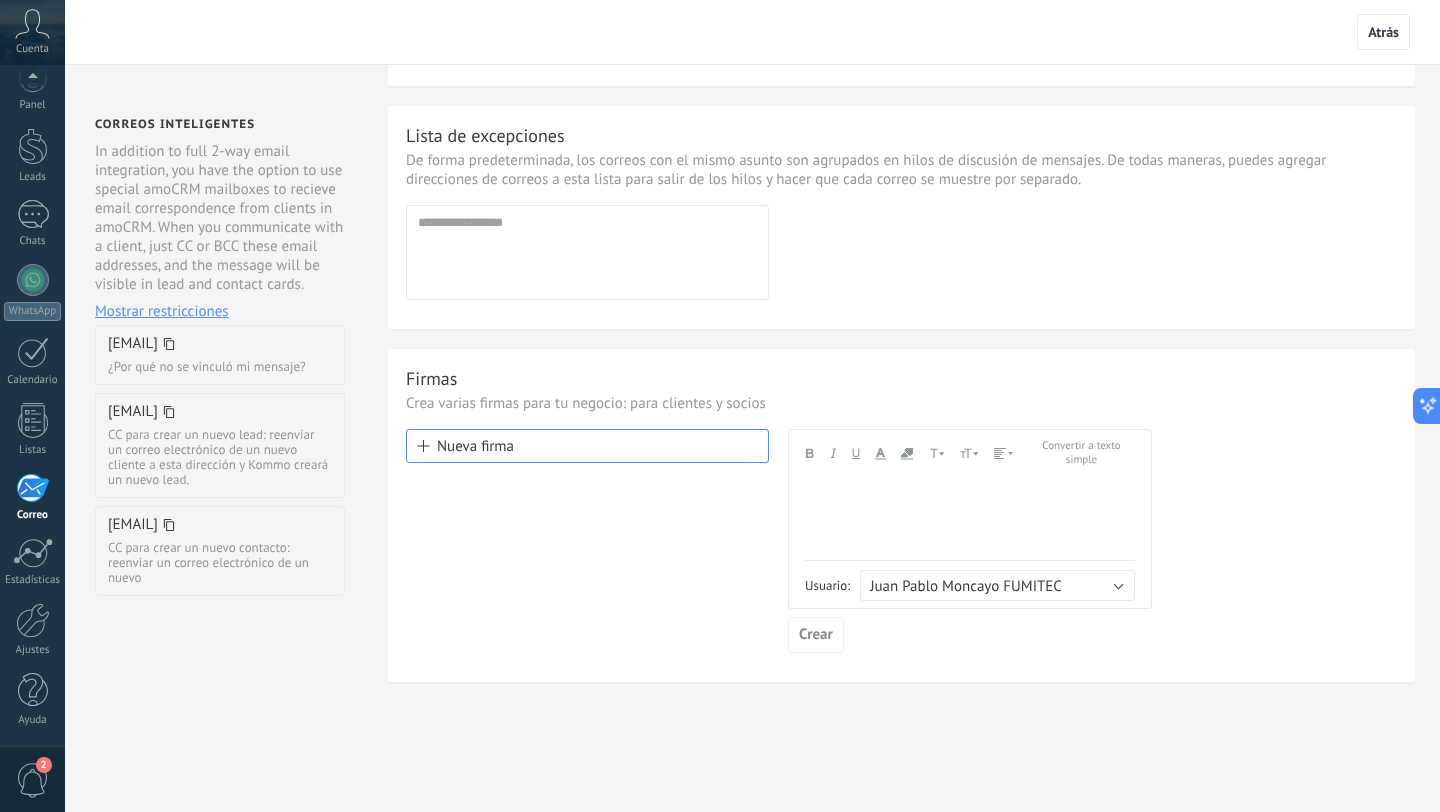 scroll, scrollTop: 169, scrollLeft: 0, axis: vertical 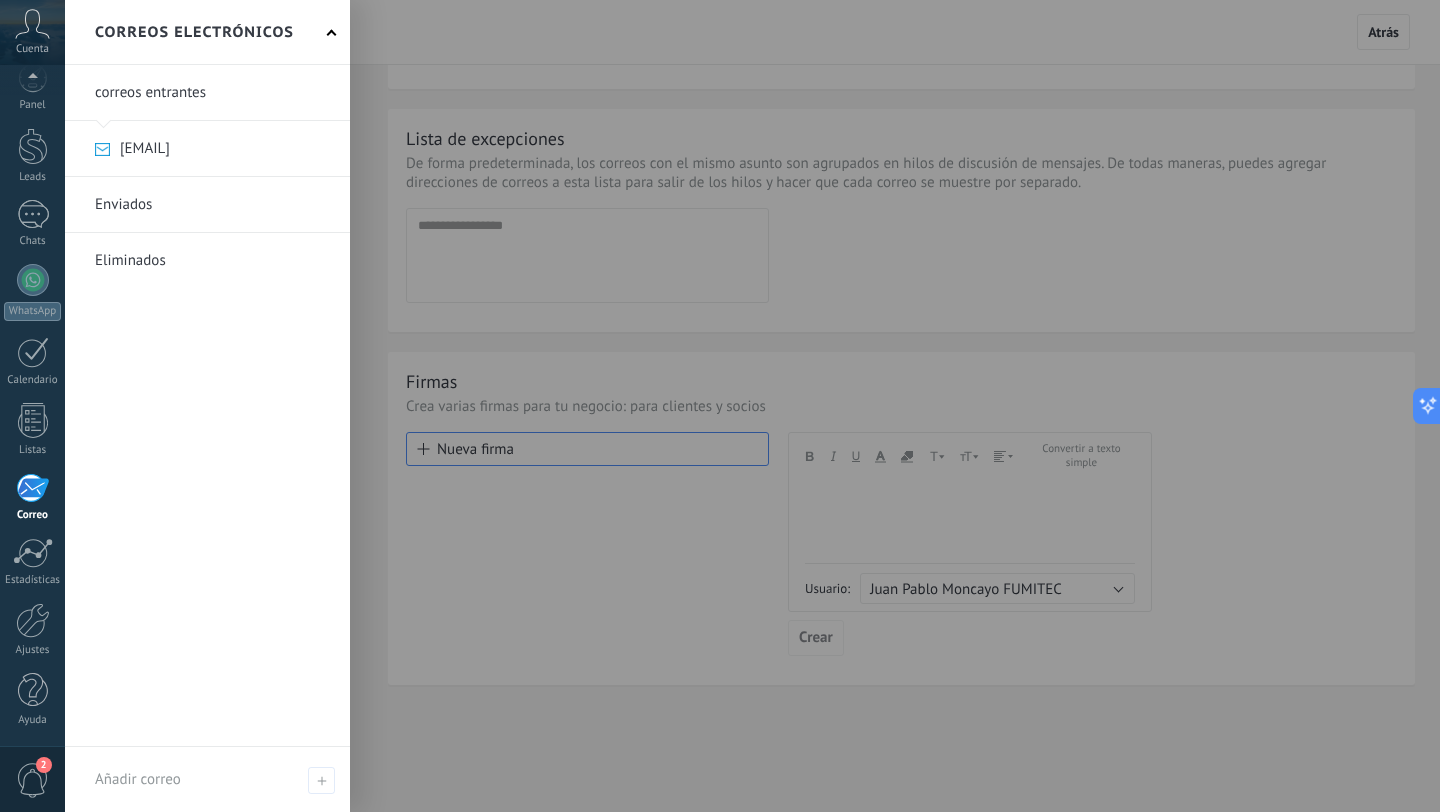 click on "Correo" at bounding box center [33, 515] 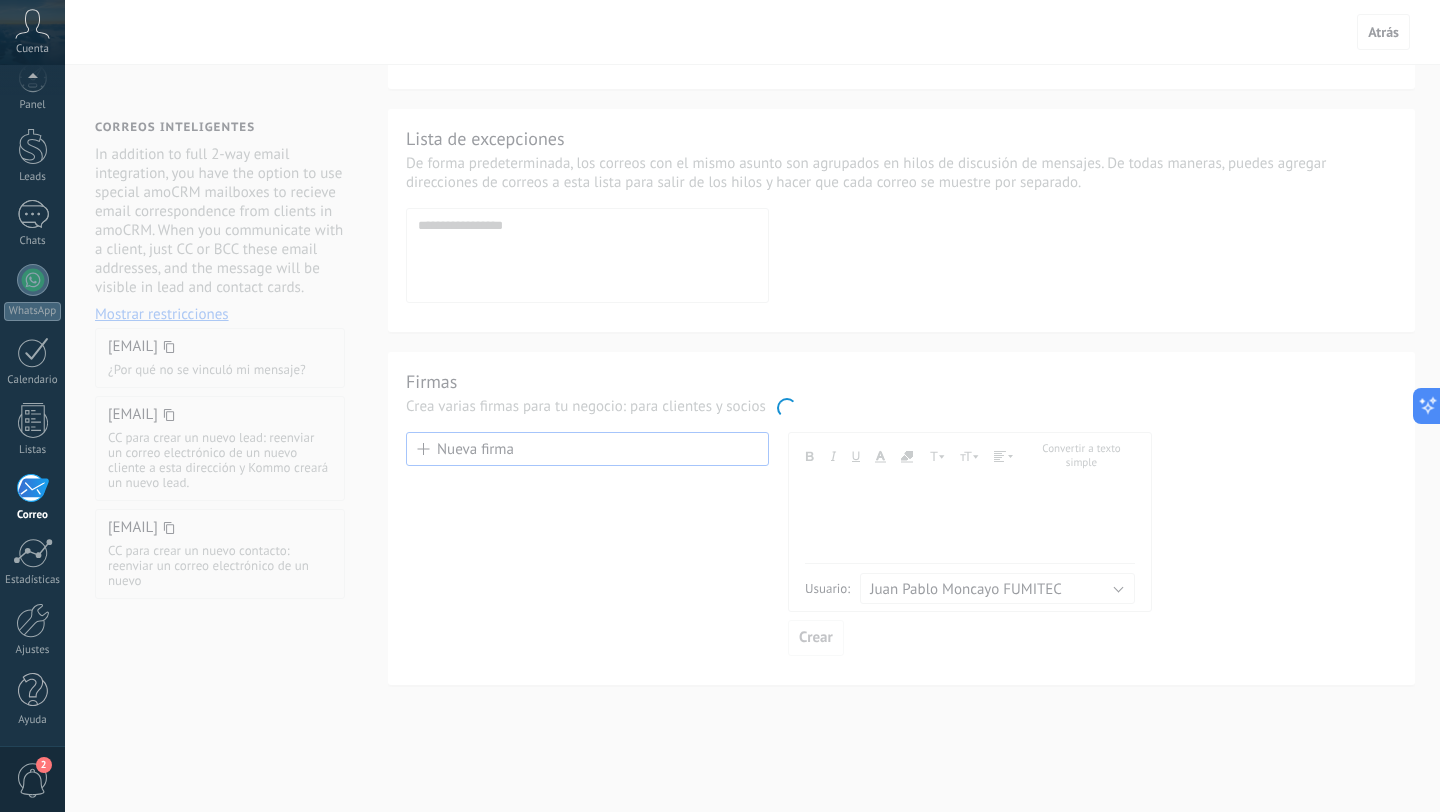 scroll, scrollTop: 0, scrollLeft: 0, axis: both 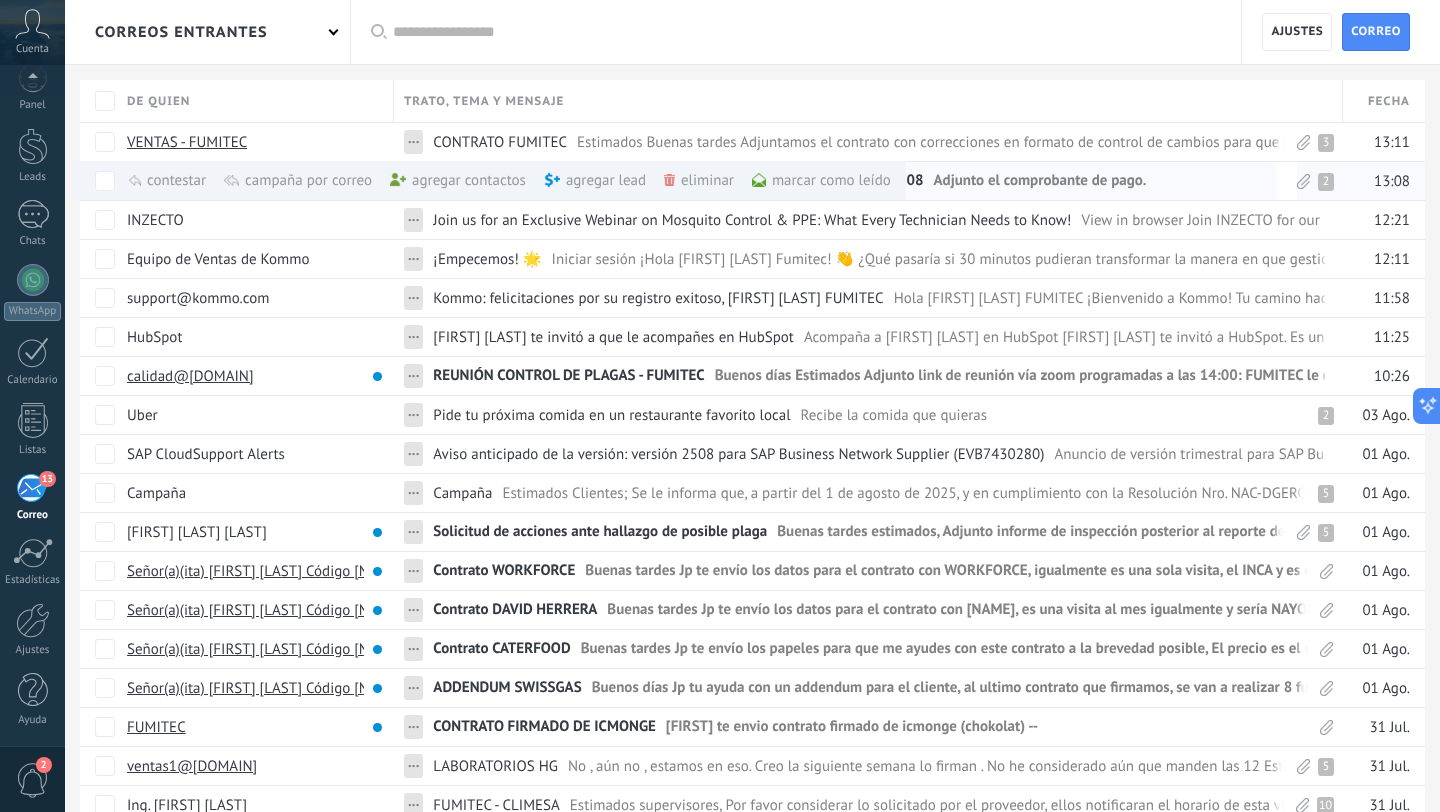 click on "marcar como leído màs" at bounding box center [821, 180] 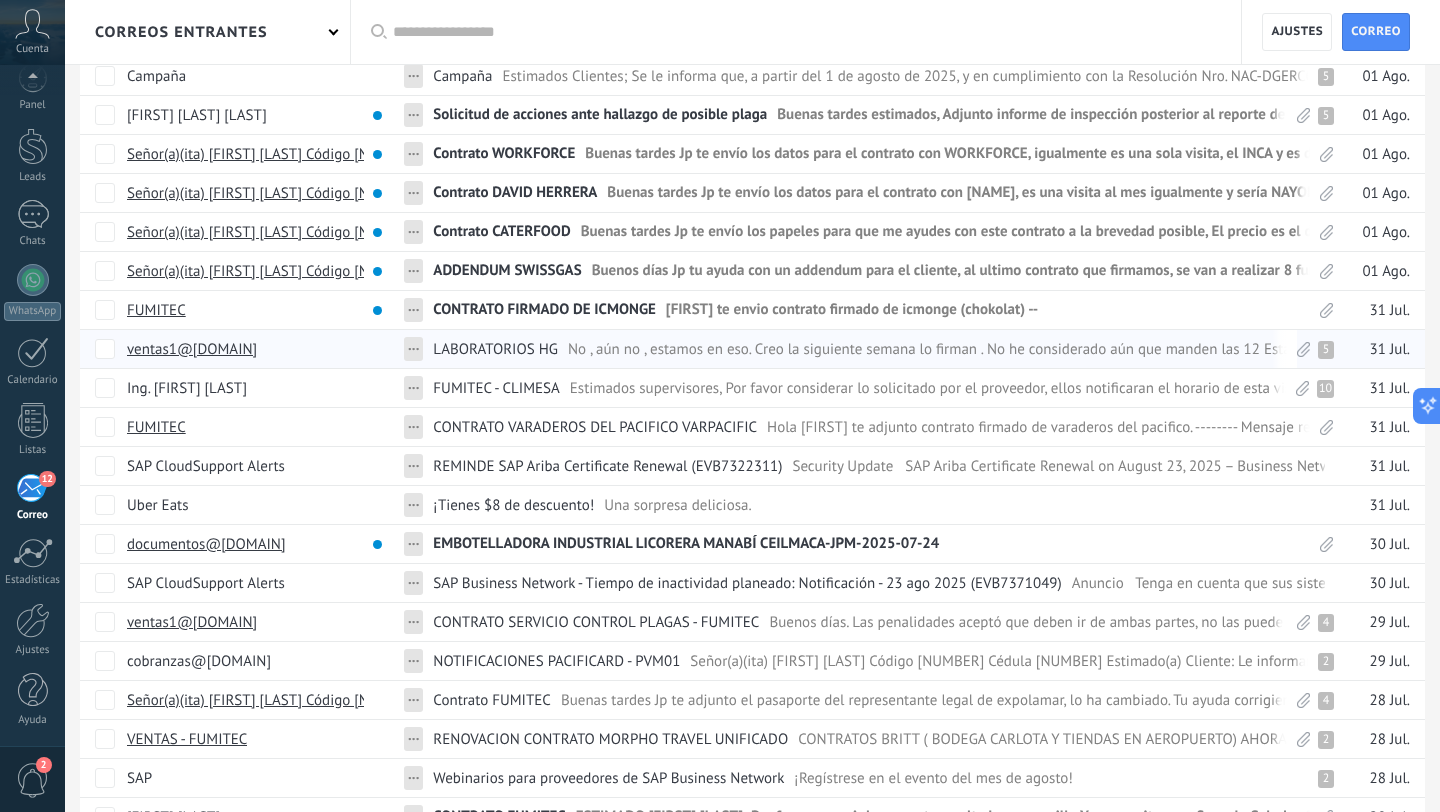 scroll, scrollTop: 0, scrollLeft: 0, axis: both 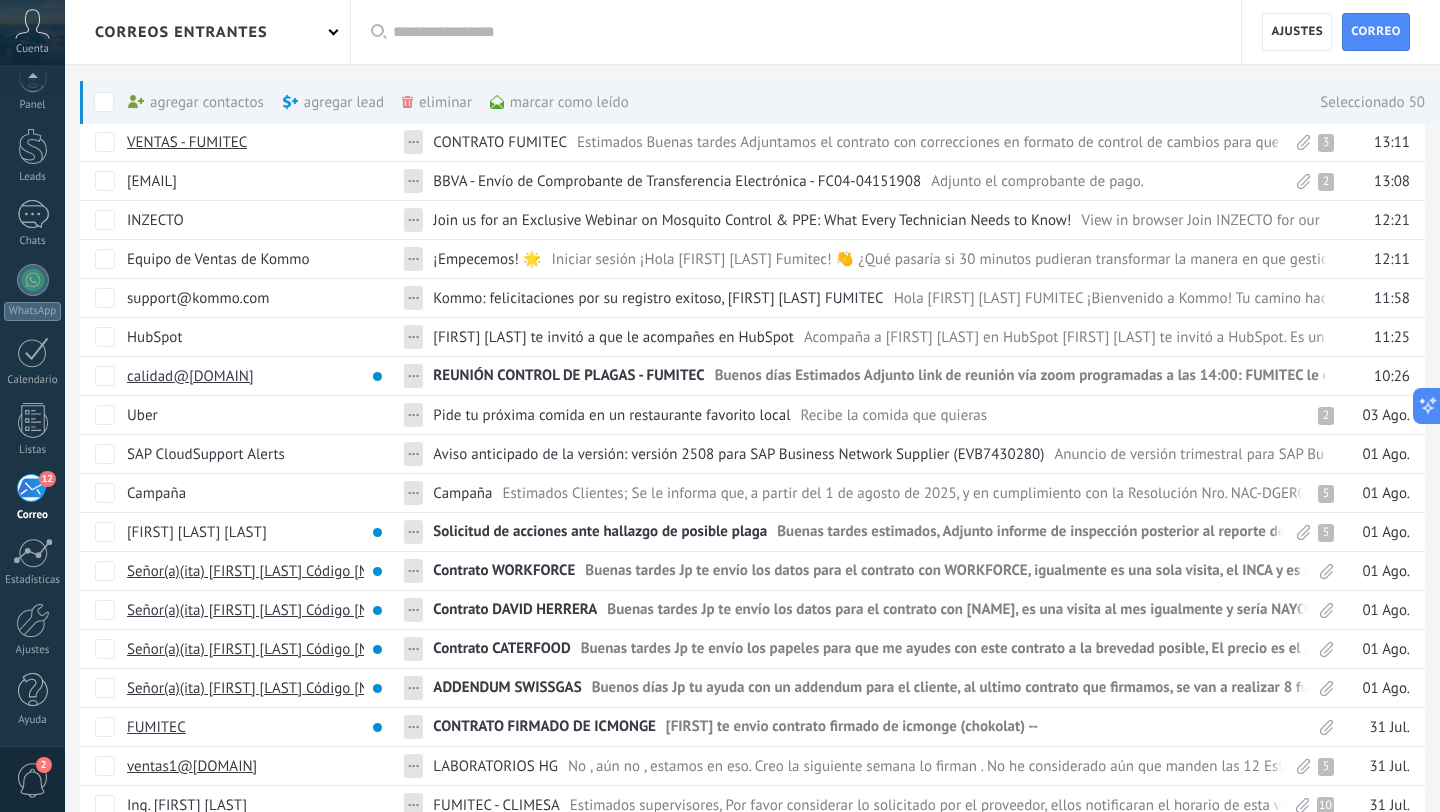 click at bounding box center [104, 102] 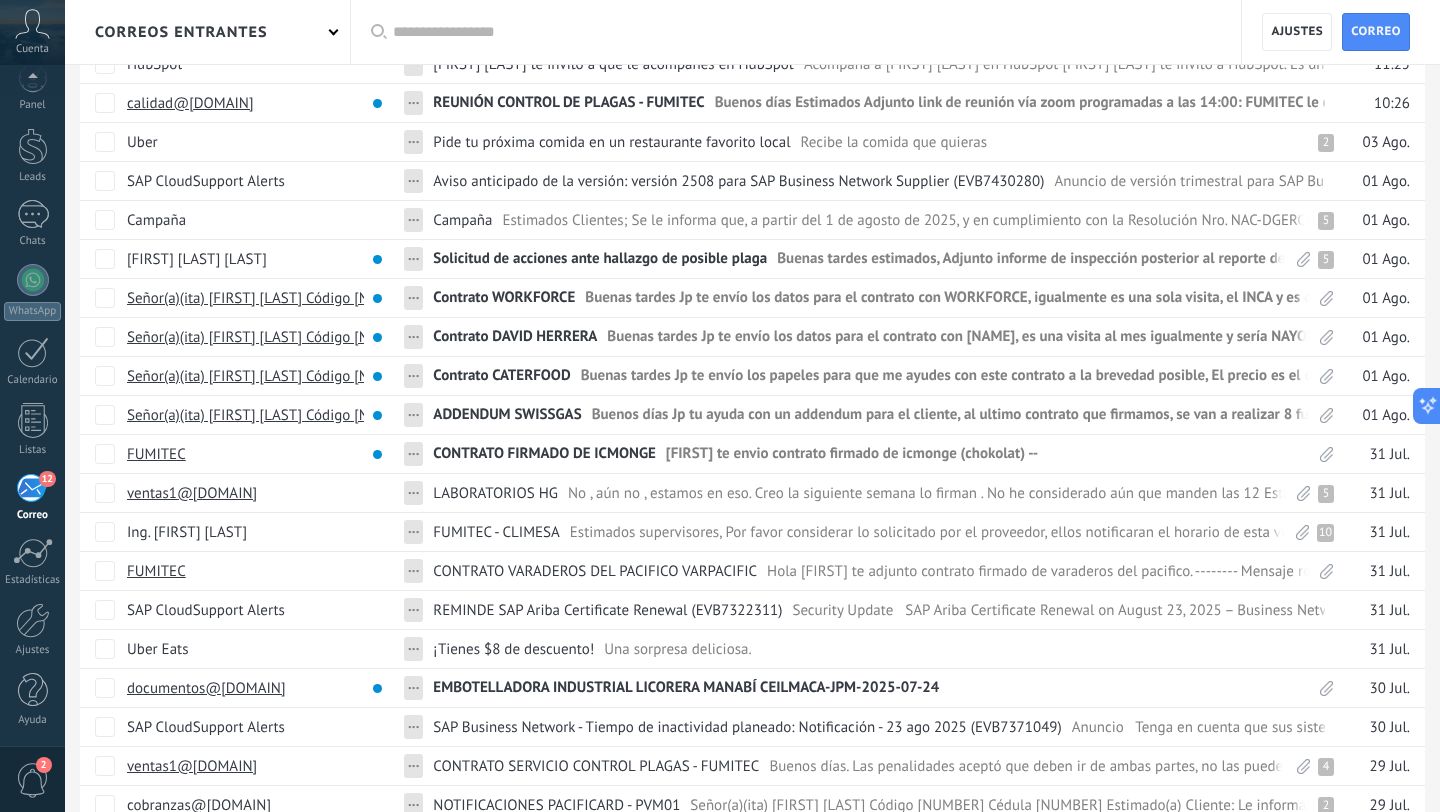 scroll, scrollTop: 0, scrollLeft: 0, axis: both 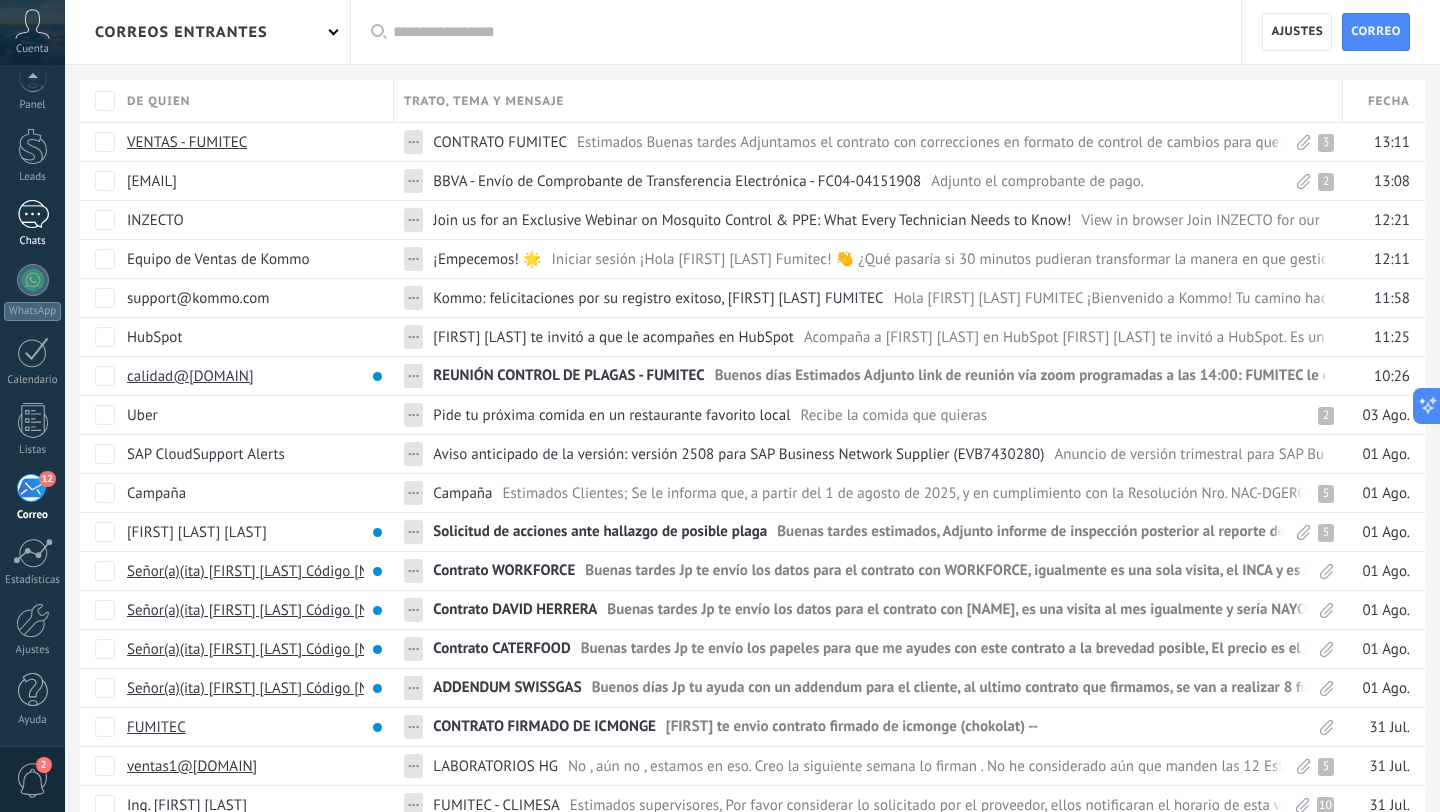 click at bounding box center [33, 214] 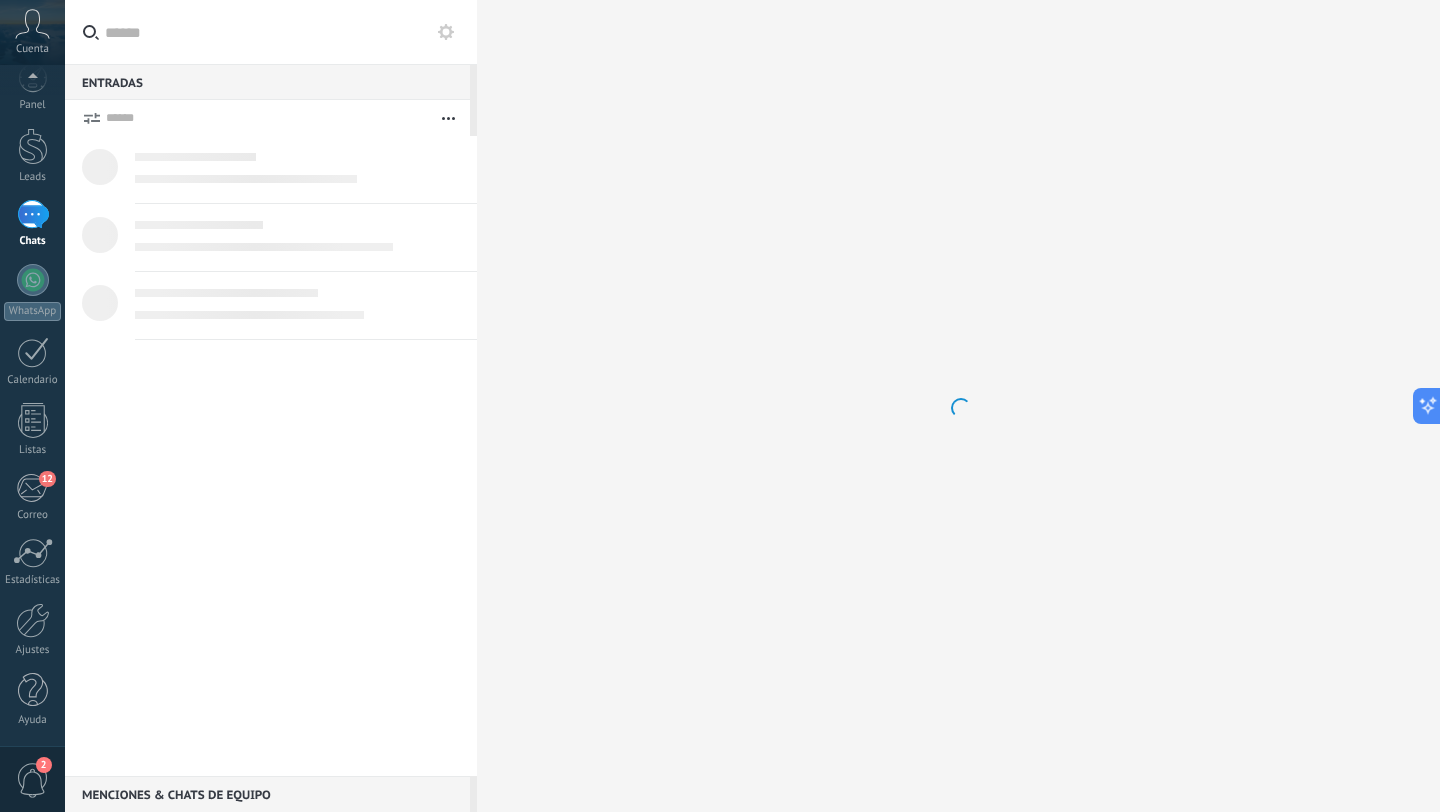 scroll, scrollTop: 0, scrollLeft: 0, axis: both 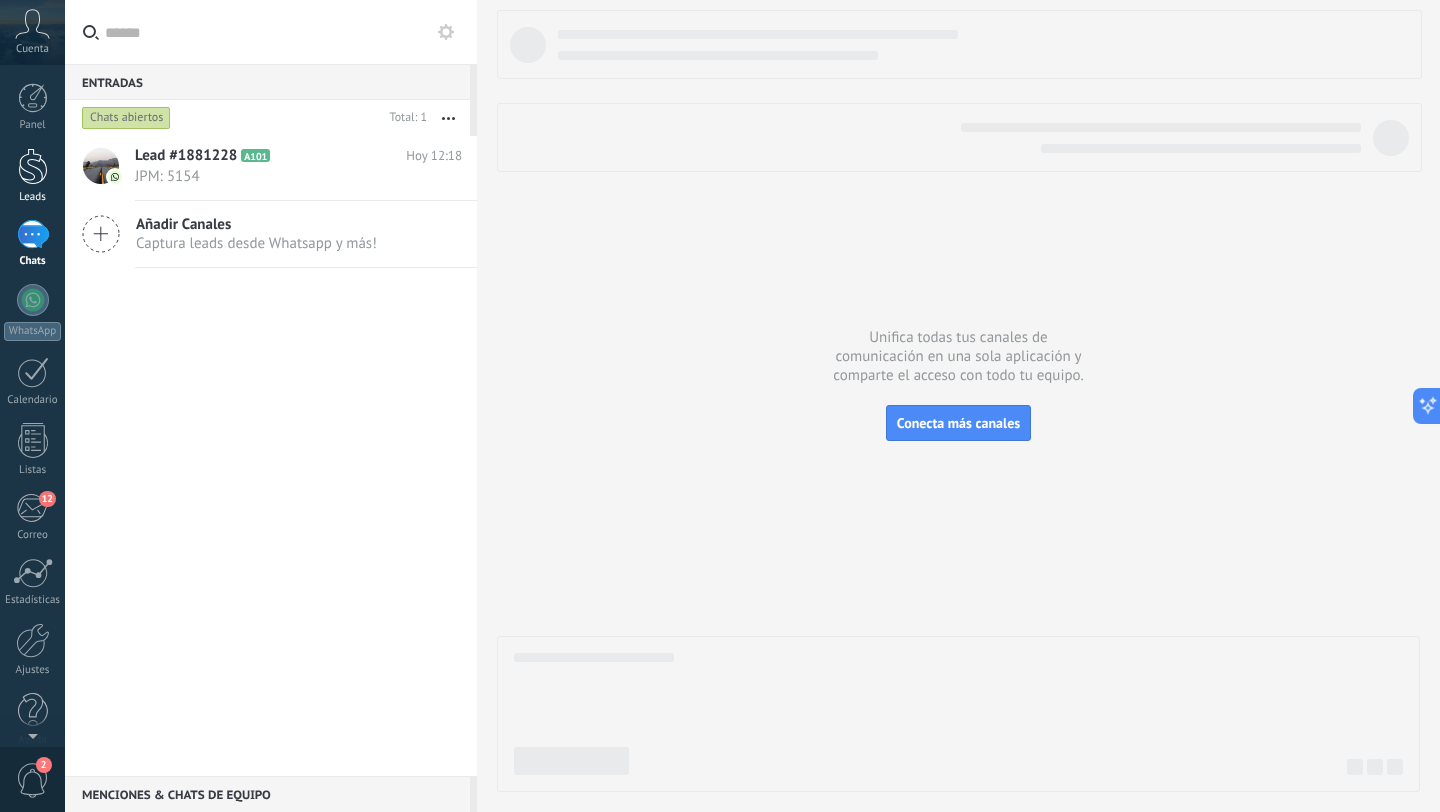 click at bounding box center (33, 166) 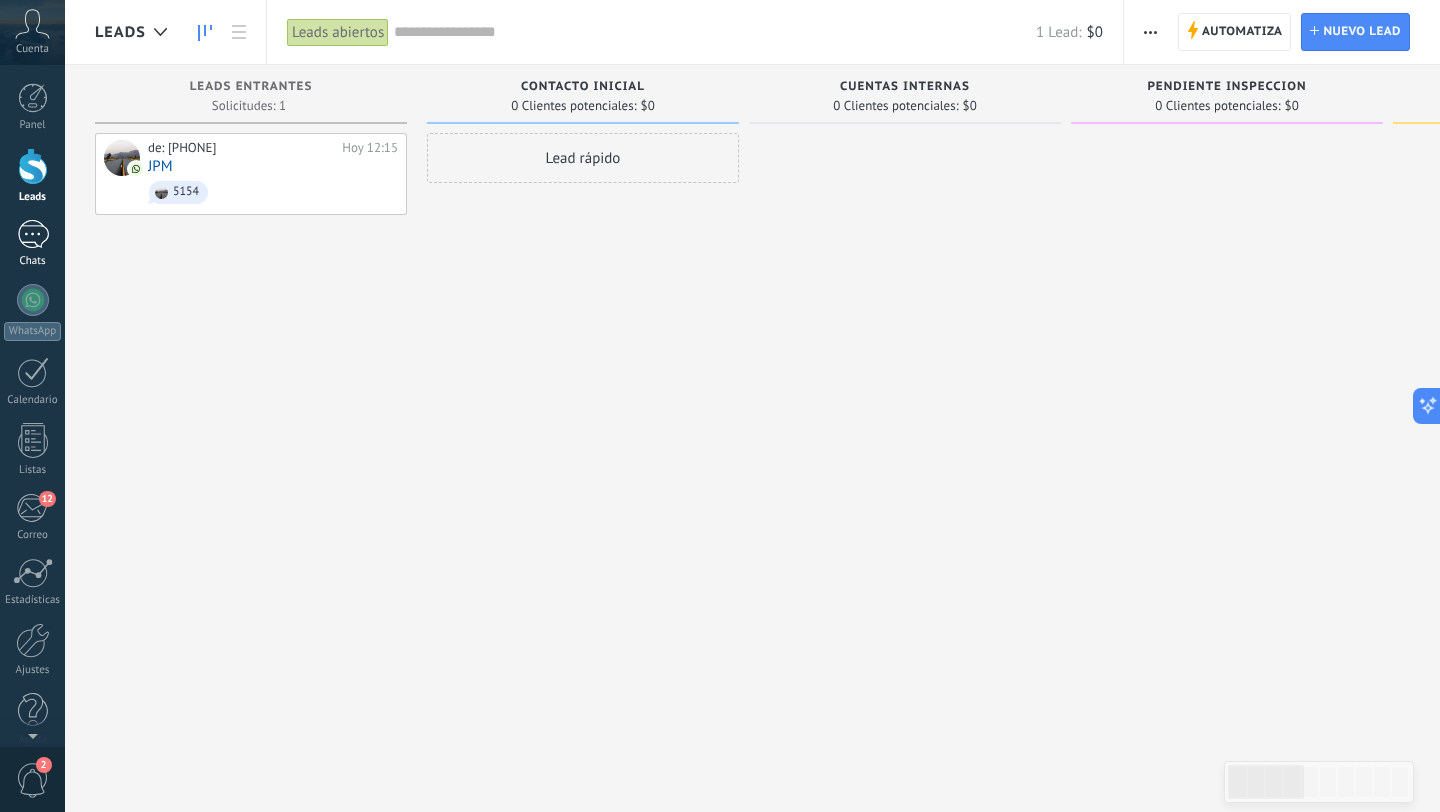 click at bounding box center (33, 234) 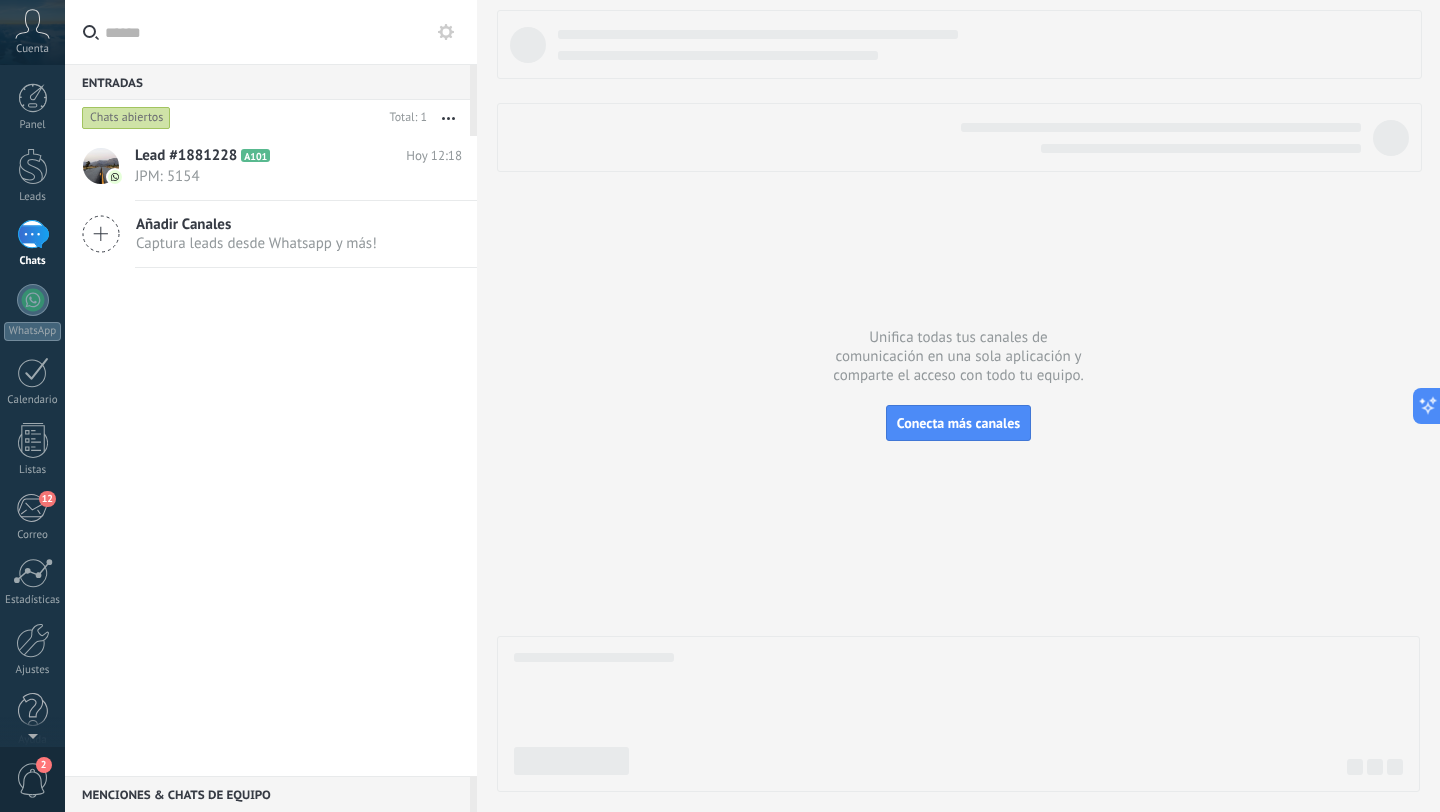 click on "Chats abiertos" at bounding box center (126, 118) 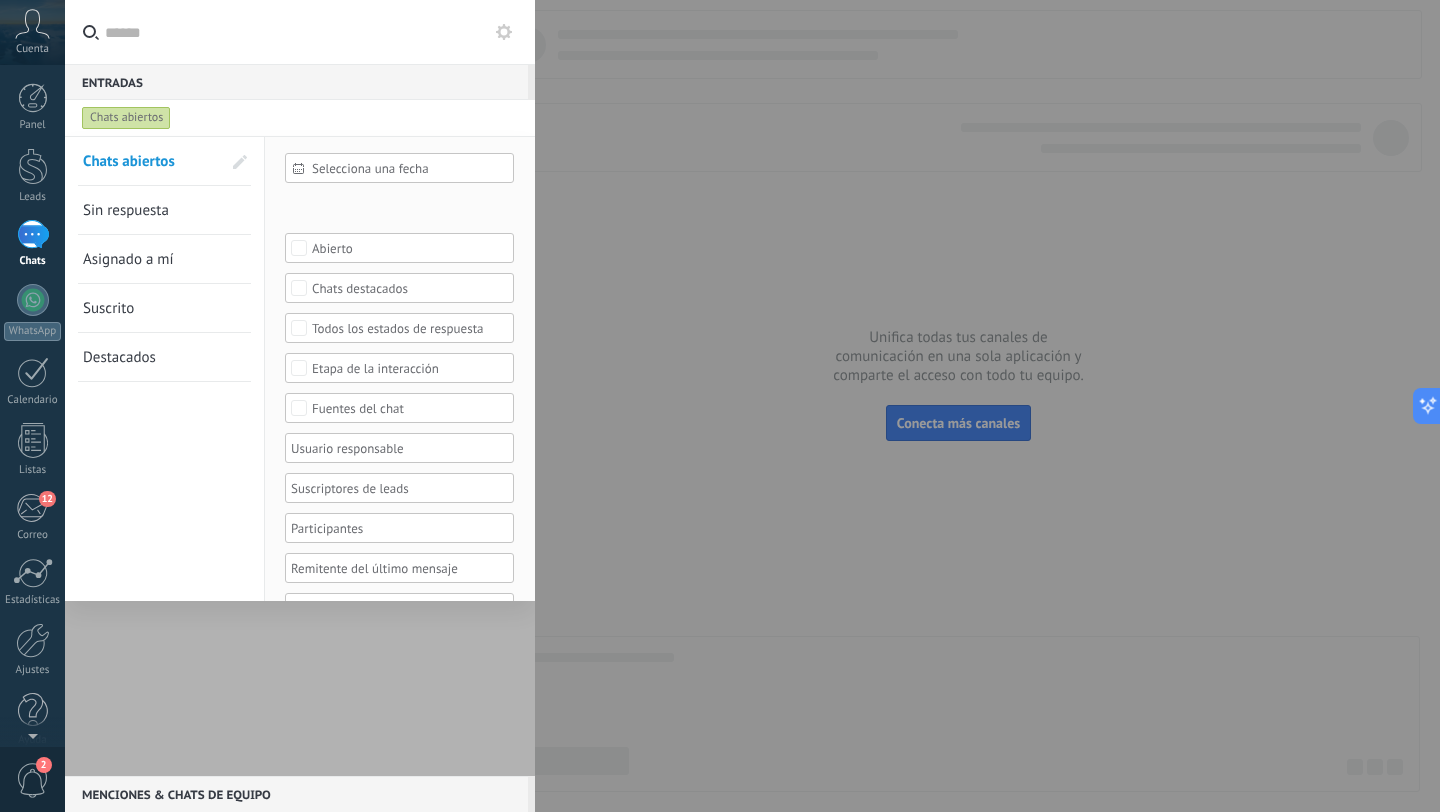 click on "Entradas 0" at bounding box center [296, 82] 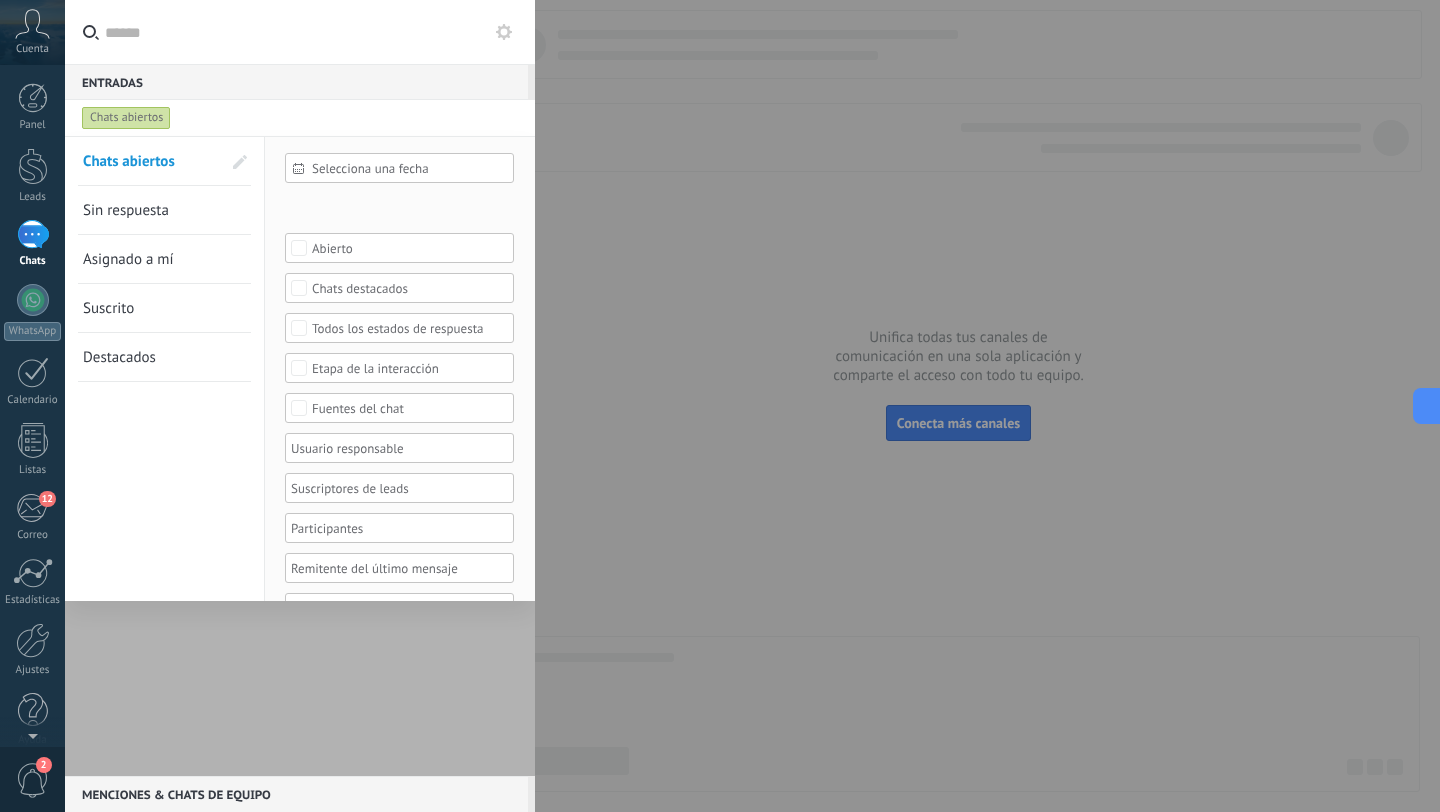 click on "Chats abiertos" at bounding box center [129, 161] 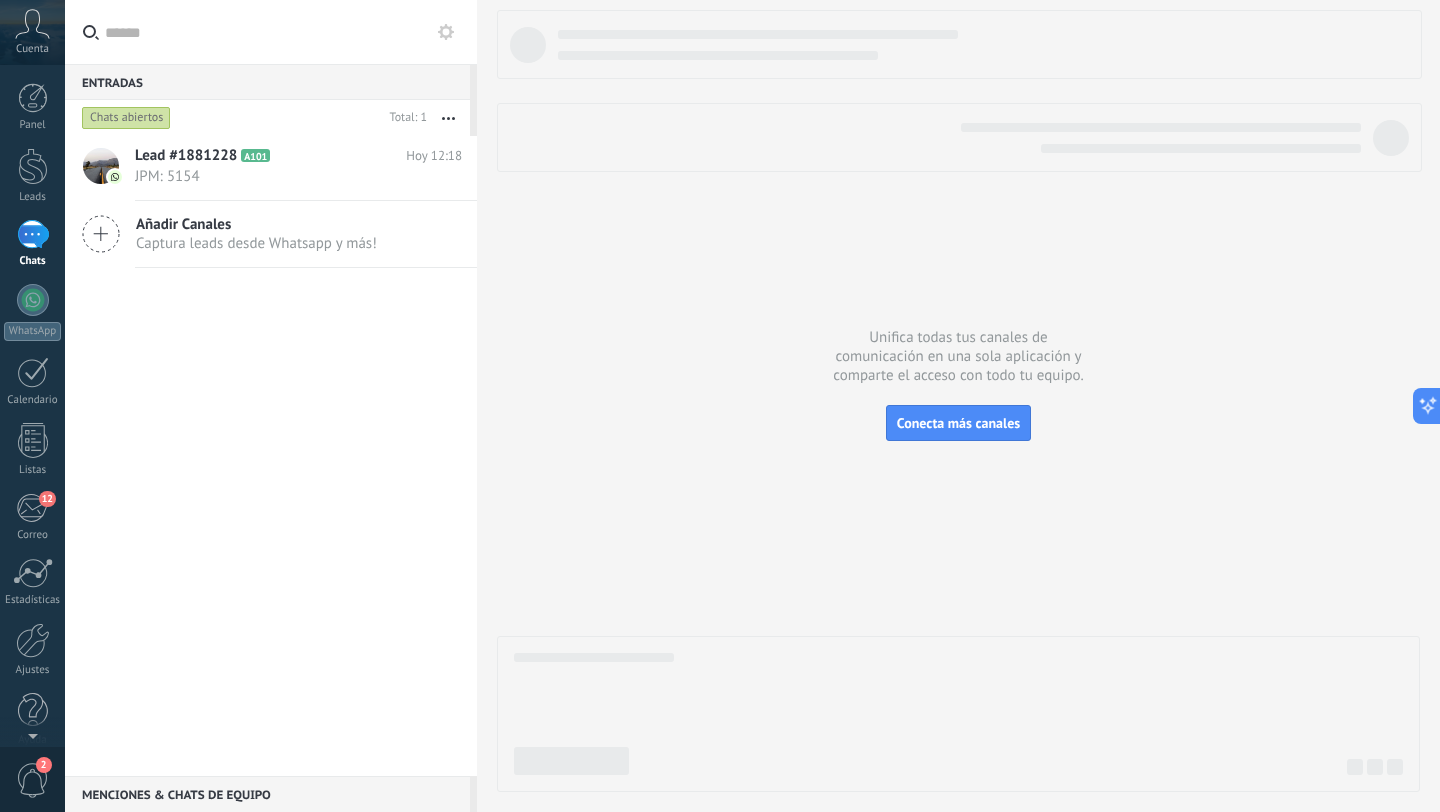 click on "Menciones & Chats de equipo 0" at bounding box center [267, 794] 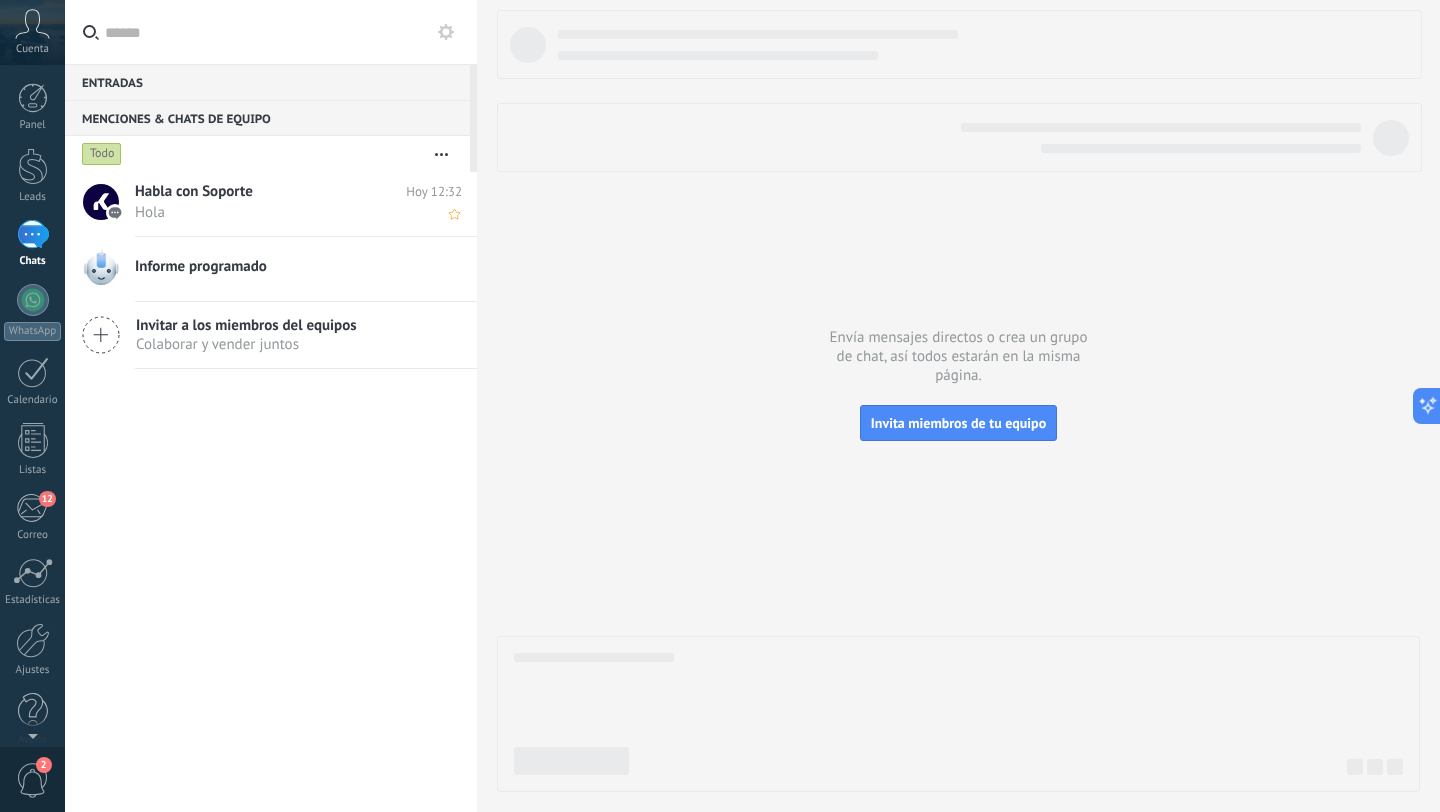 click on "Hola" at bounding box center [279, 212] 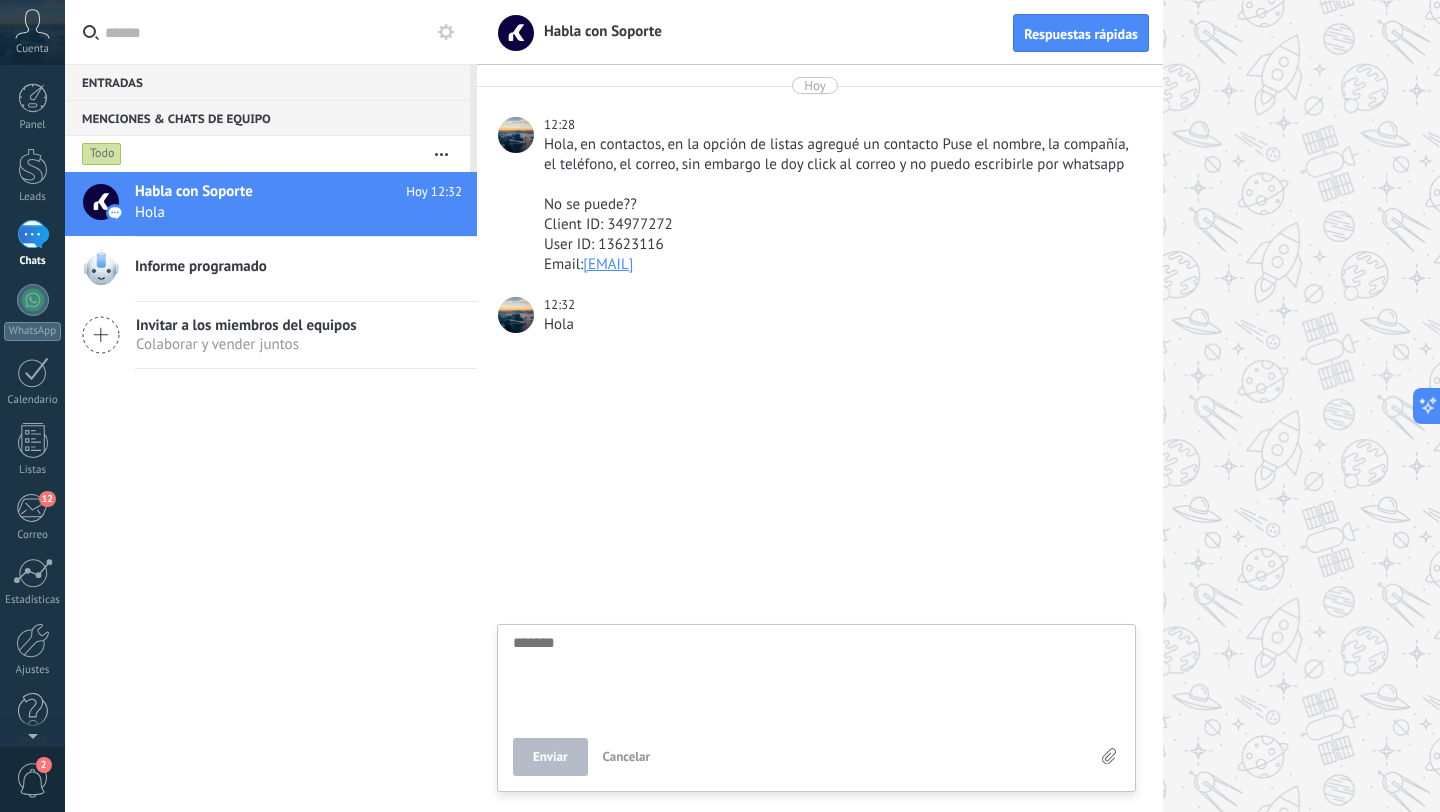 type on "*" 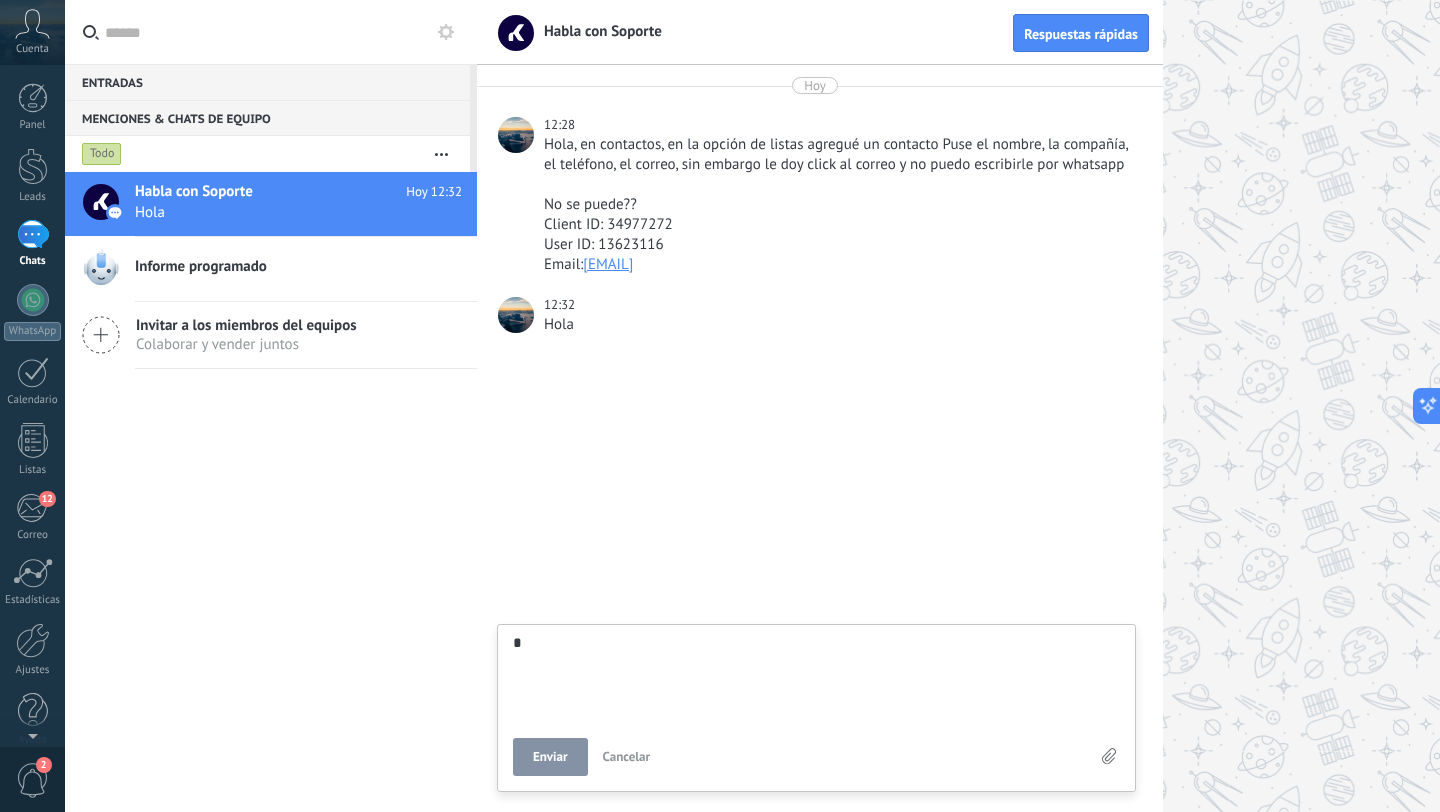type on "**" 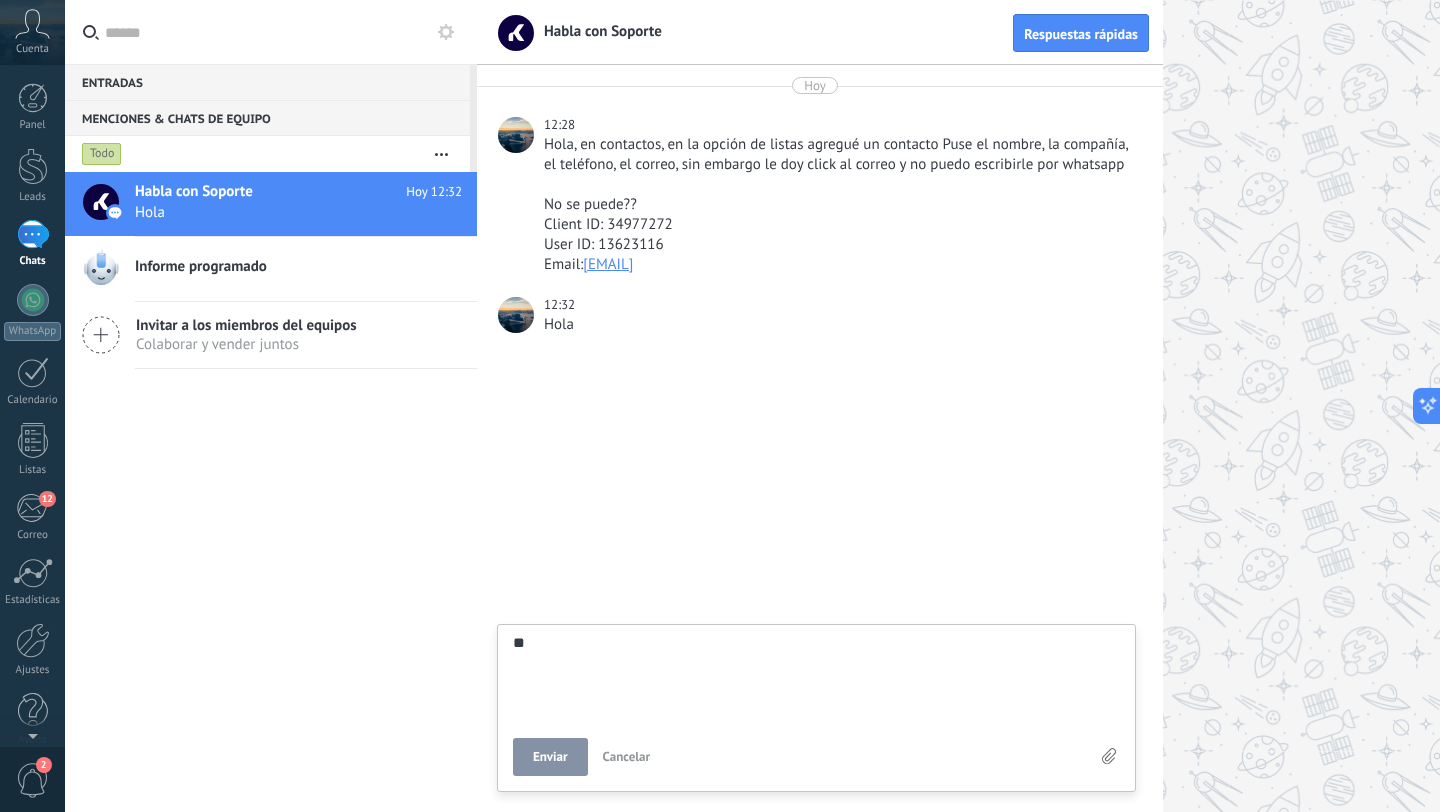 type on "**" 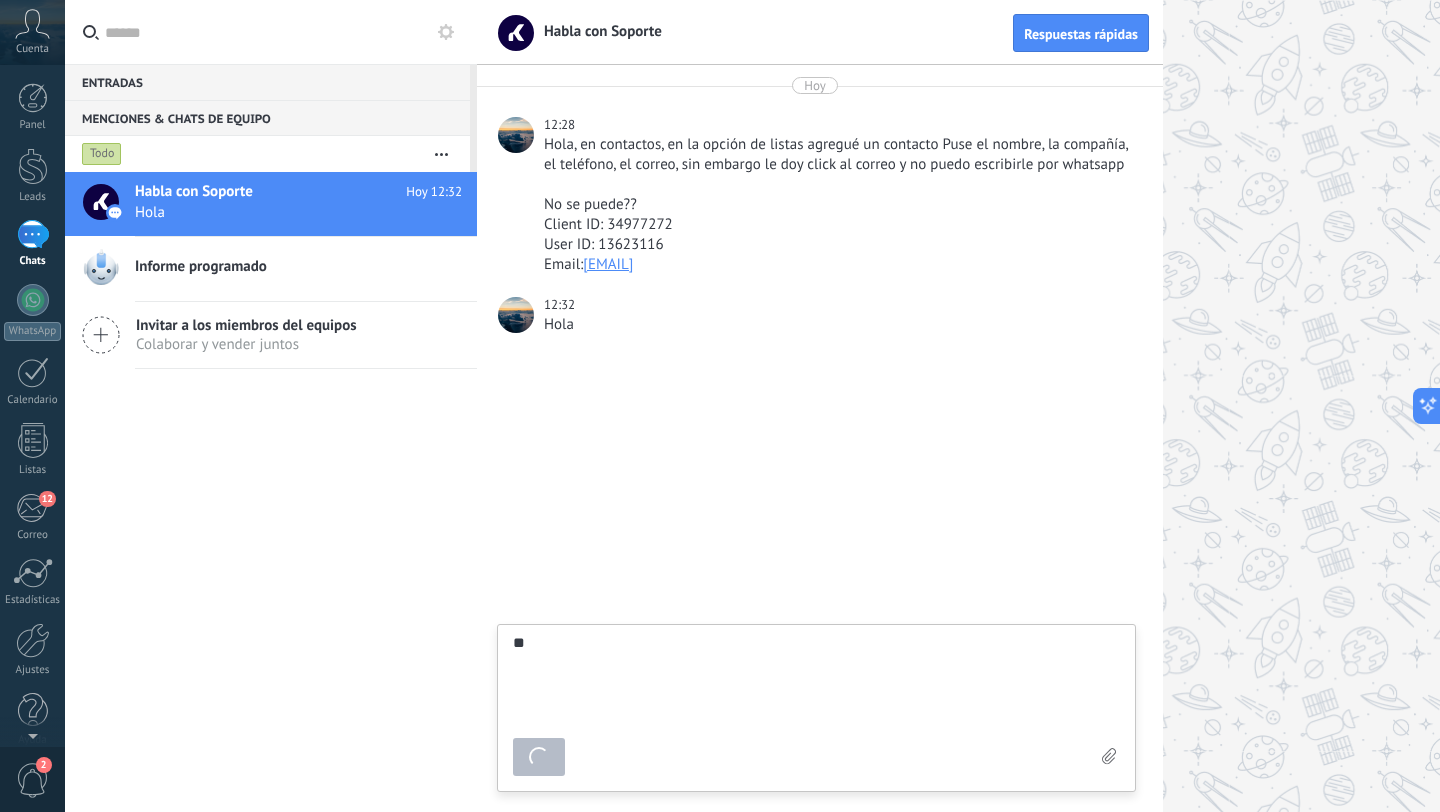 type on "*******" 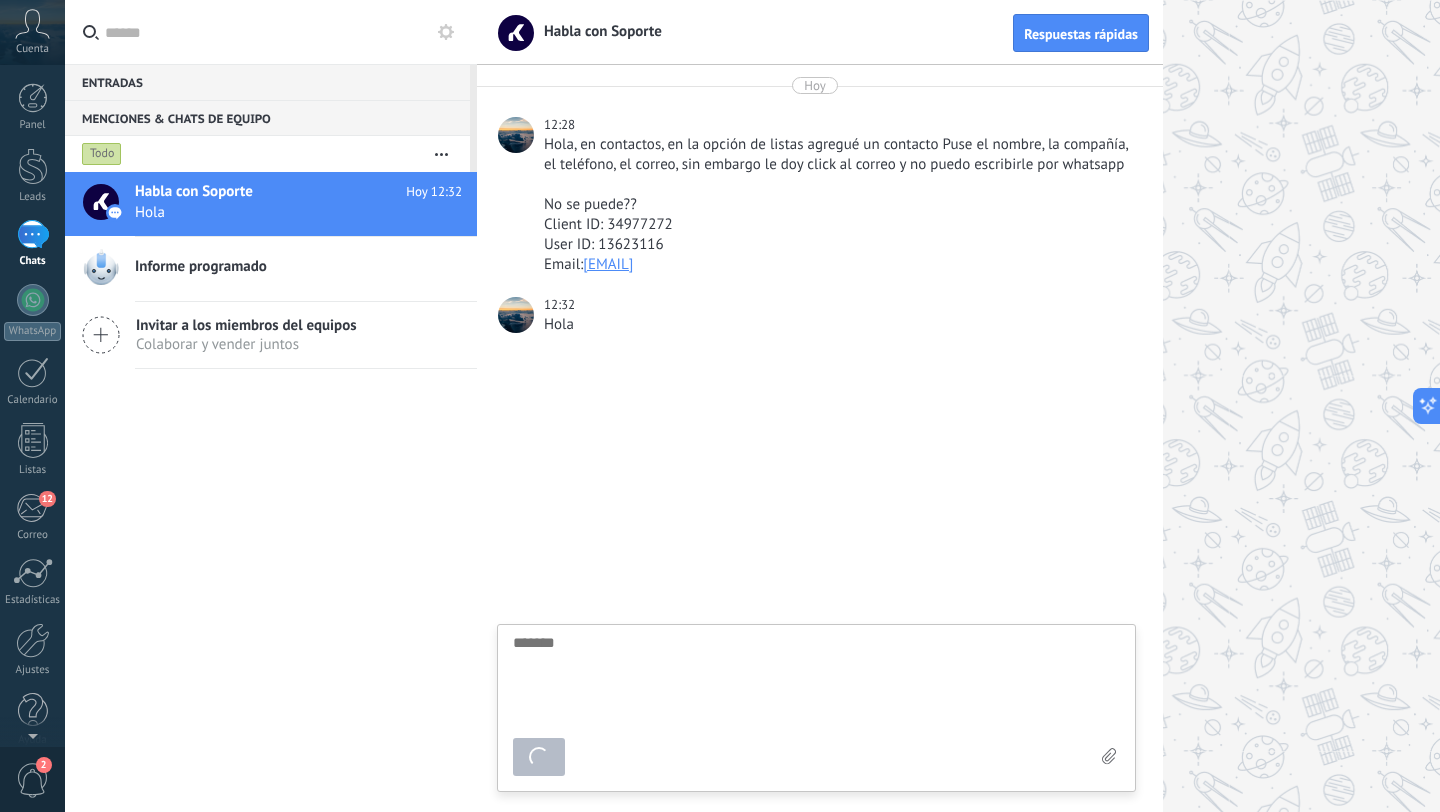 scroll, scrollTop: 19, scrollLeft: 0, axis: vertical 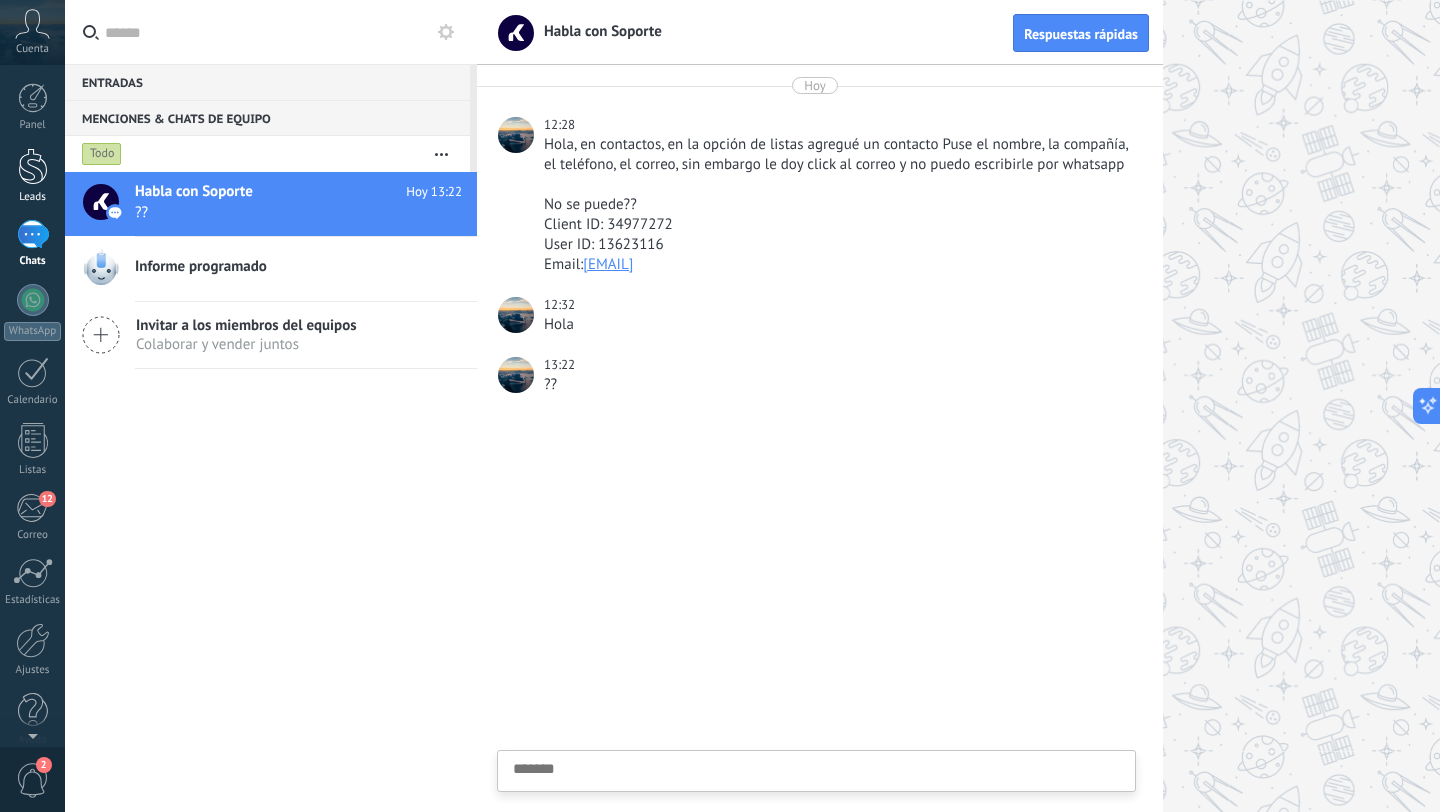 click at bounding box center [33, 166] 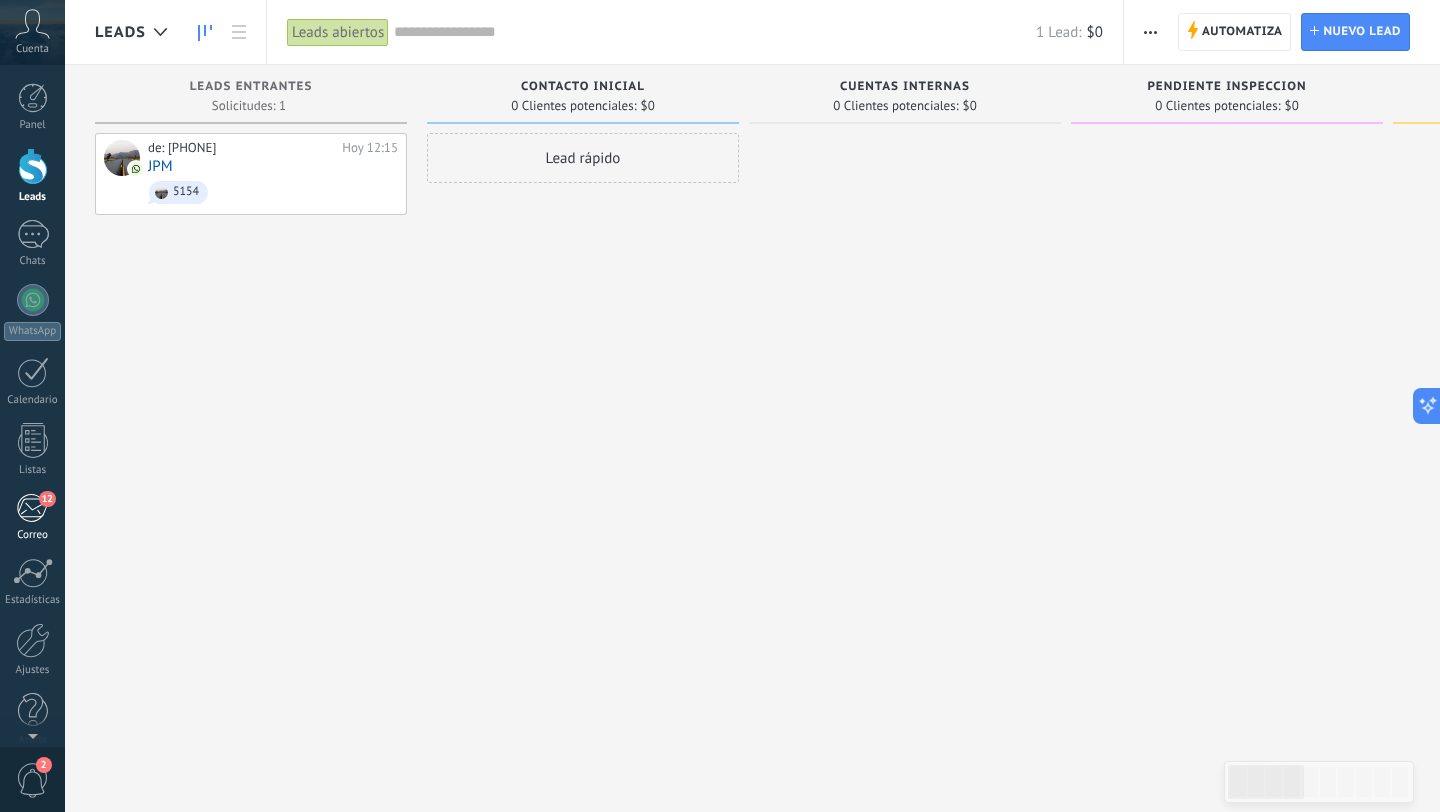 click on "12" at bounding box center (32, 508) 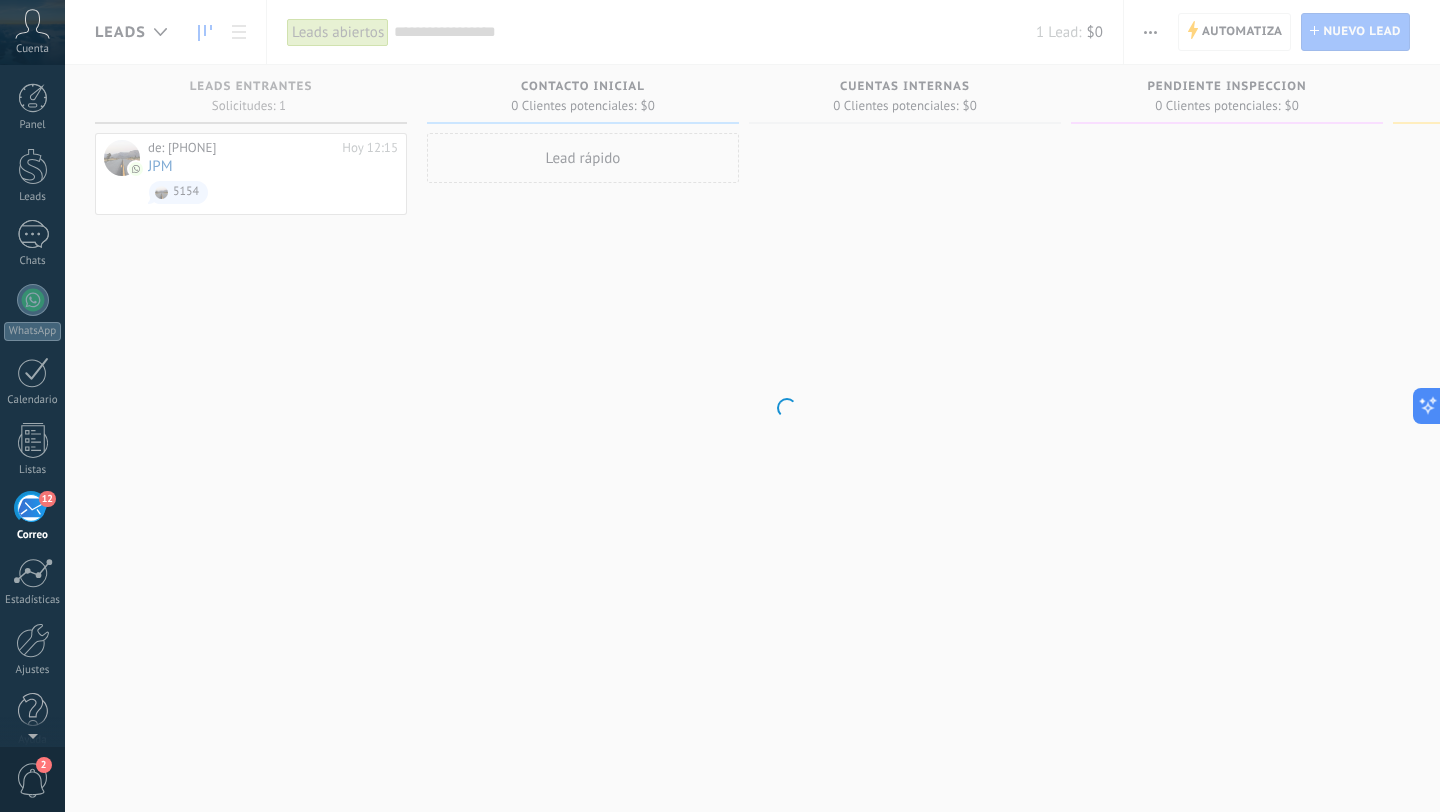 scroll, scrollTop: 20, scrollLeft: 0, axis: vertical 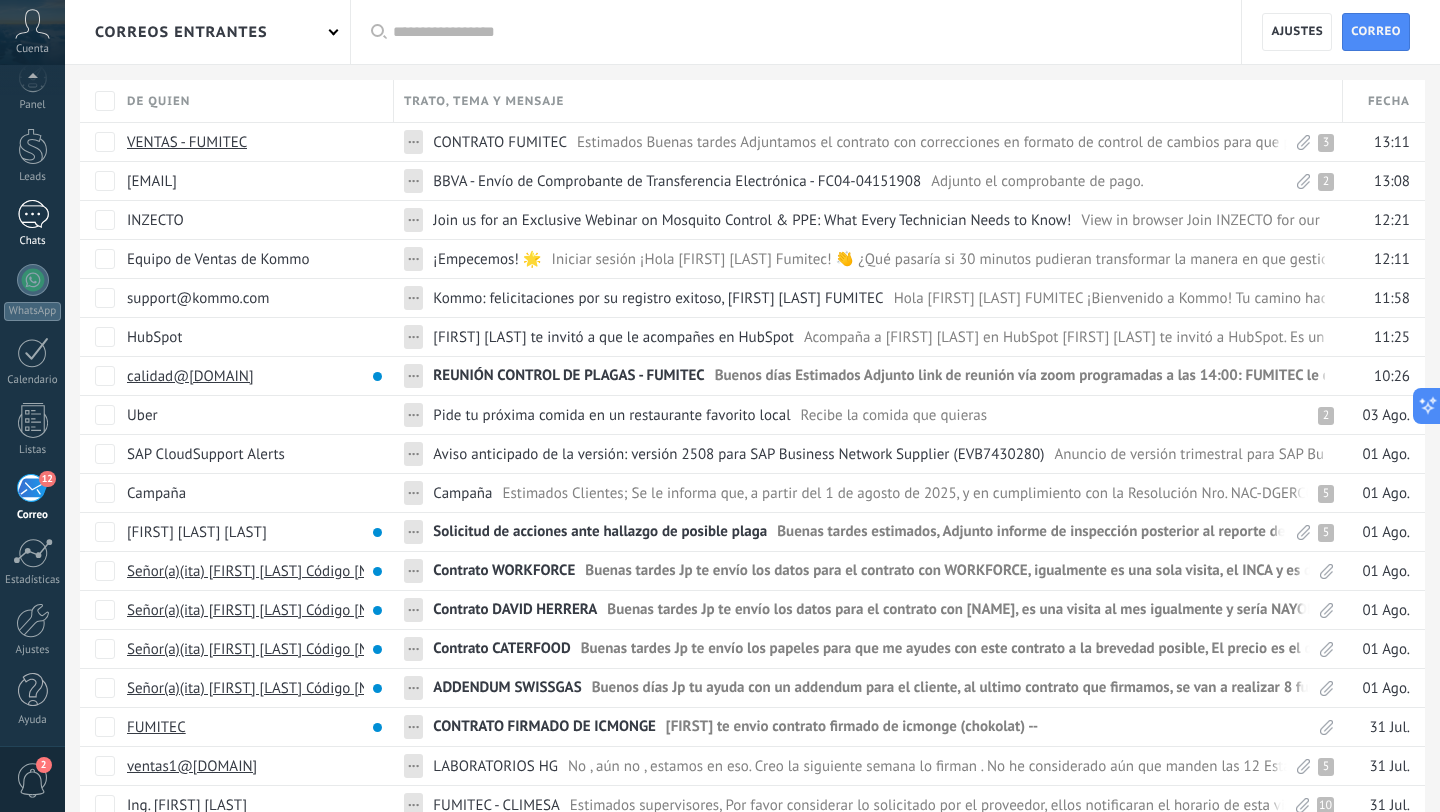 click at bounding box center [33, 214] 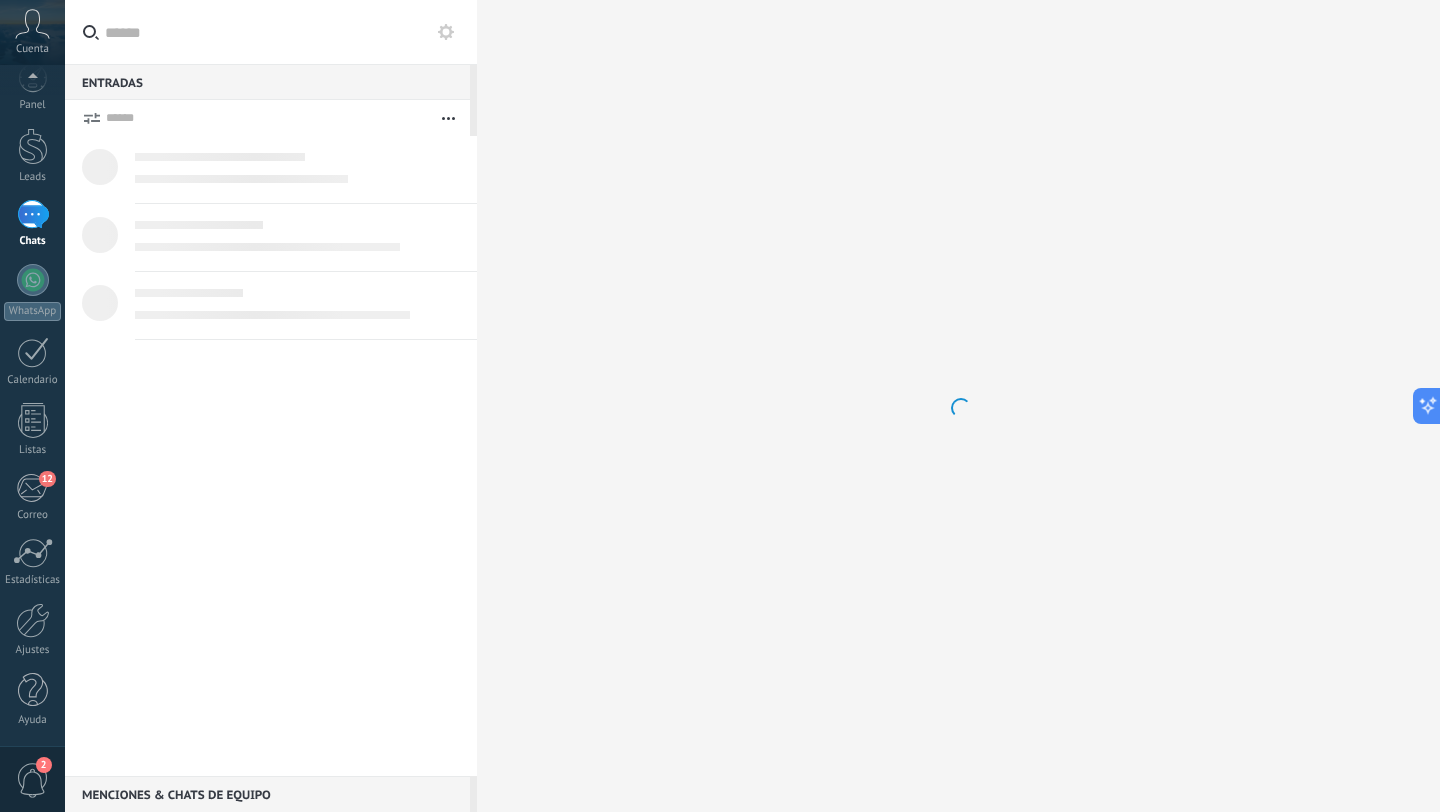 scroll, scrollTop: 0, scrollLeft: 0, axis: both 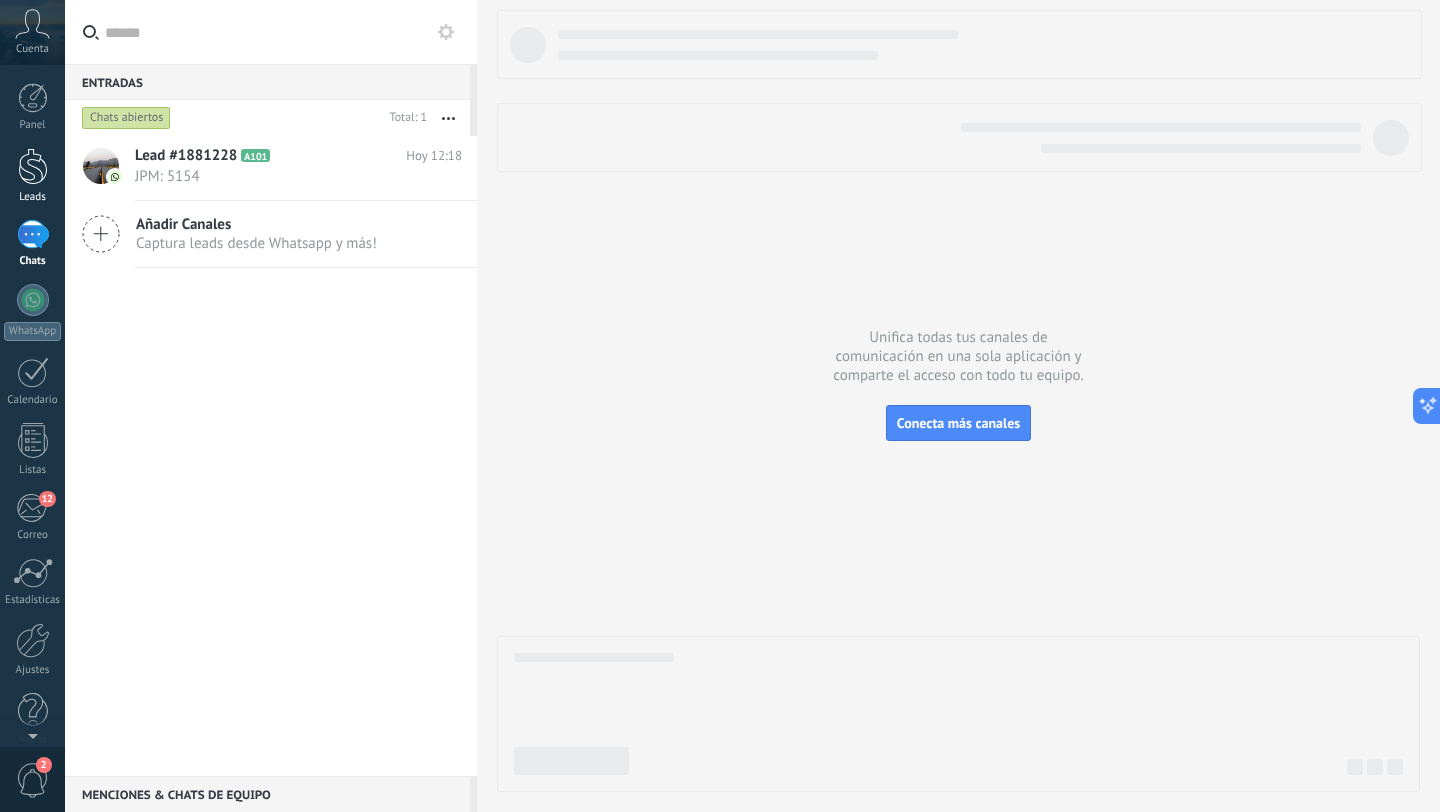 click on "Leads" at bounding box center (32, 176) 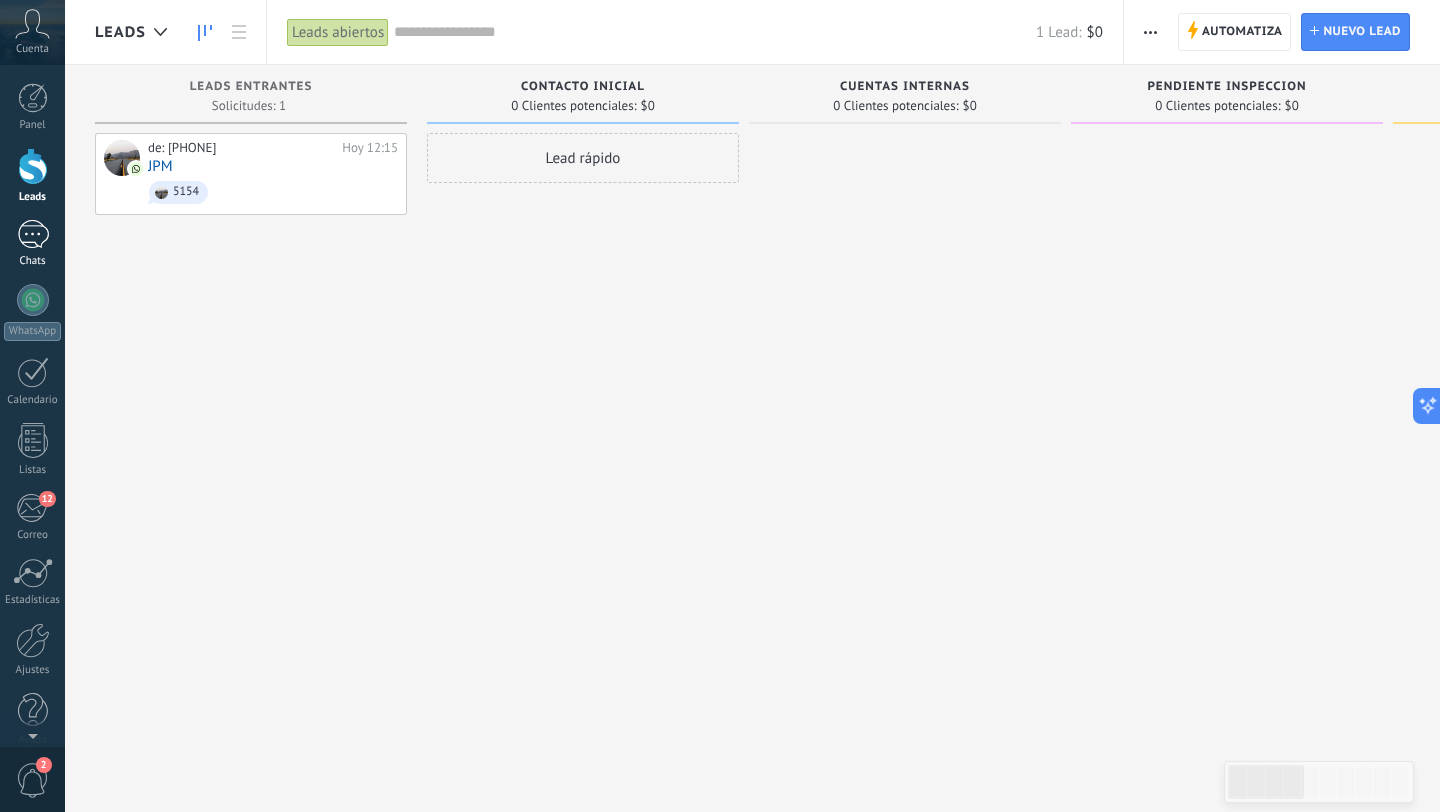 click on "Chats" at bounding box center (33, 261) 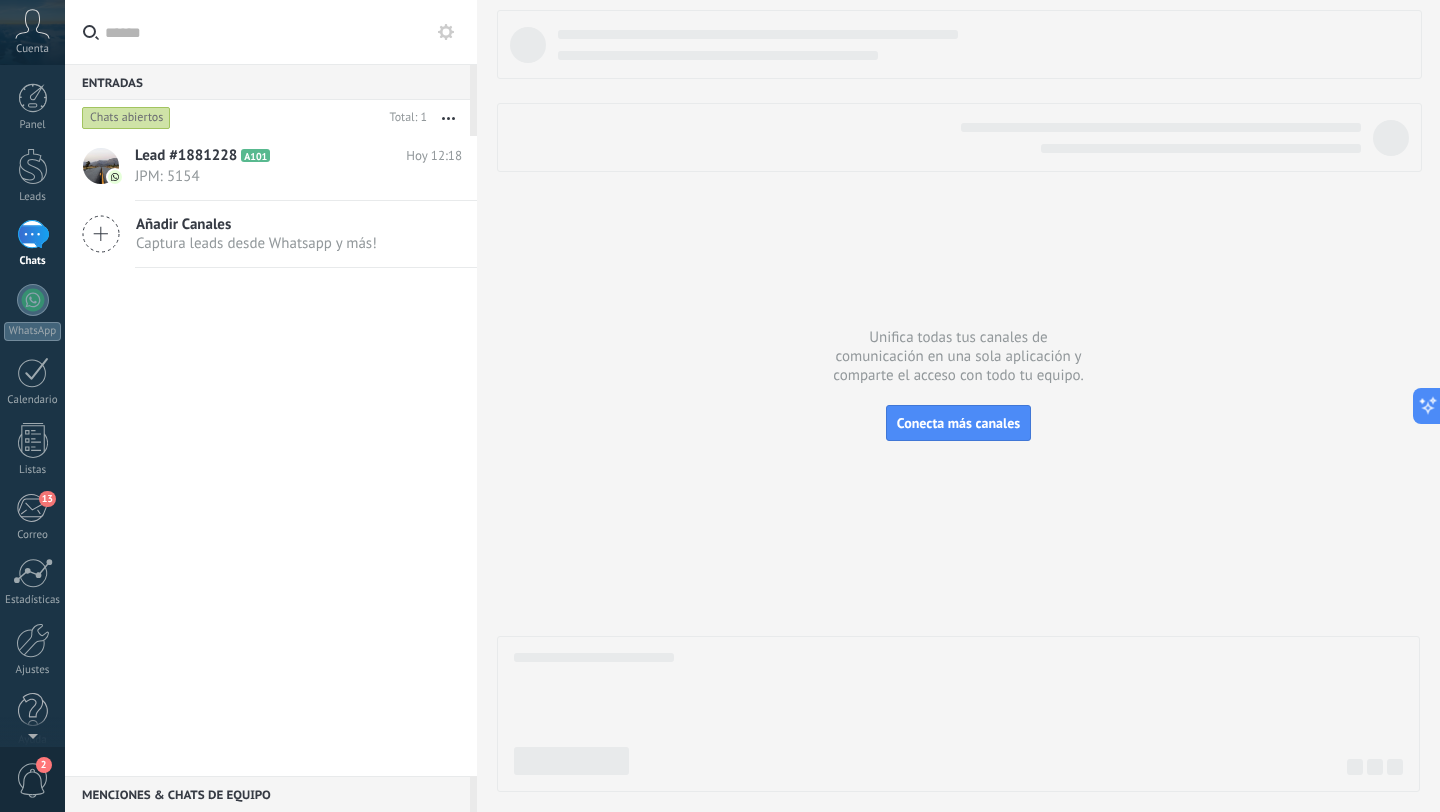 click on "Menciones & Chats de equipo 0" at bounding box center [267, 794] 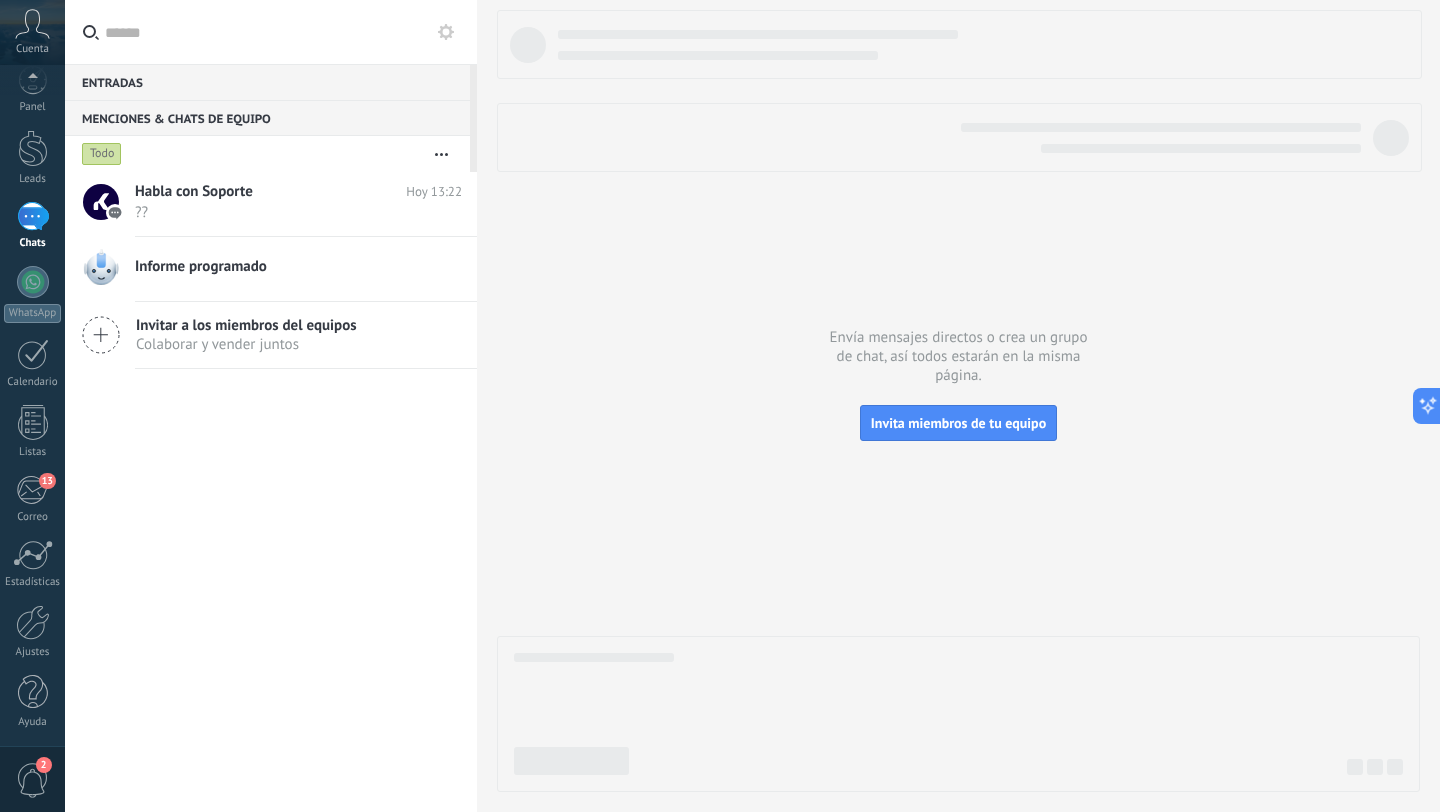 scroll, scrollTop: 20, scrollLeft: 0, axis: vertical 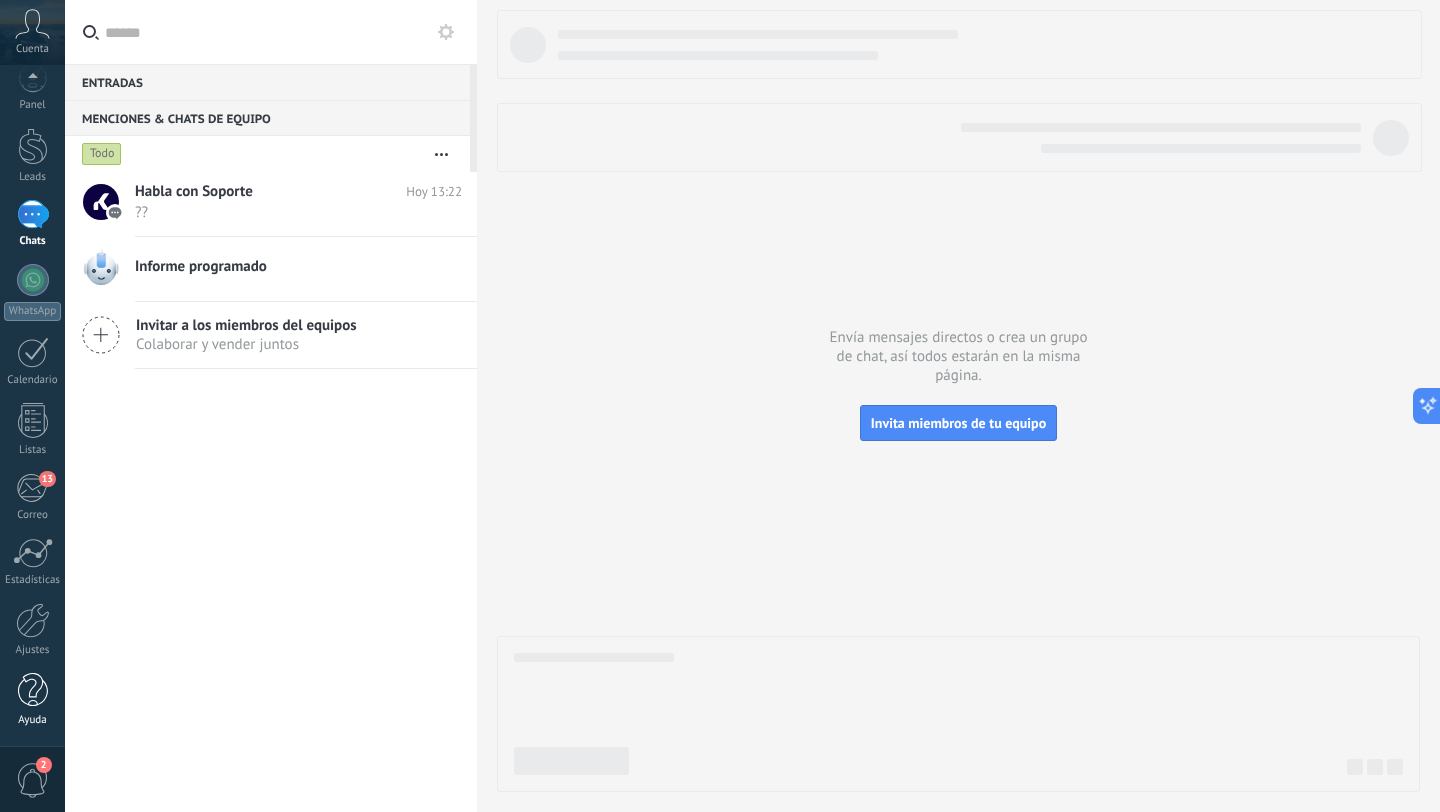 click at bounding box center [33, 690] 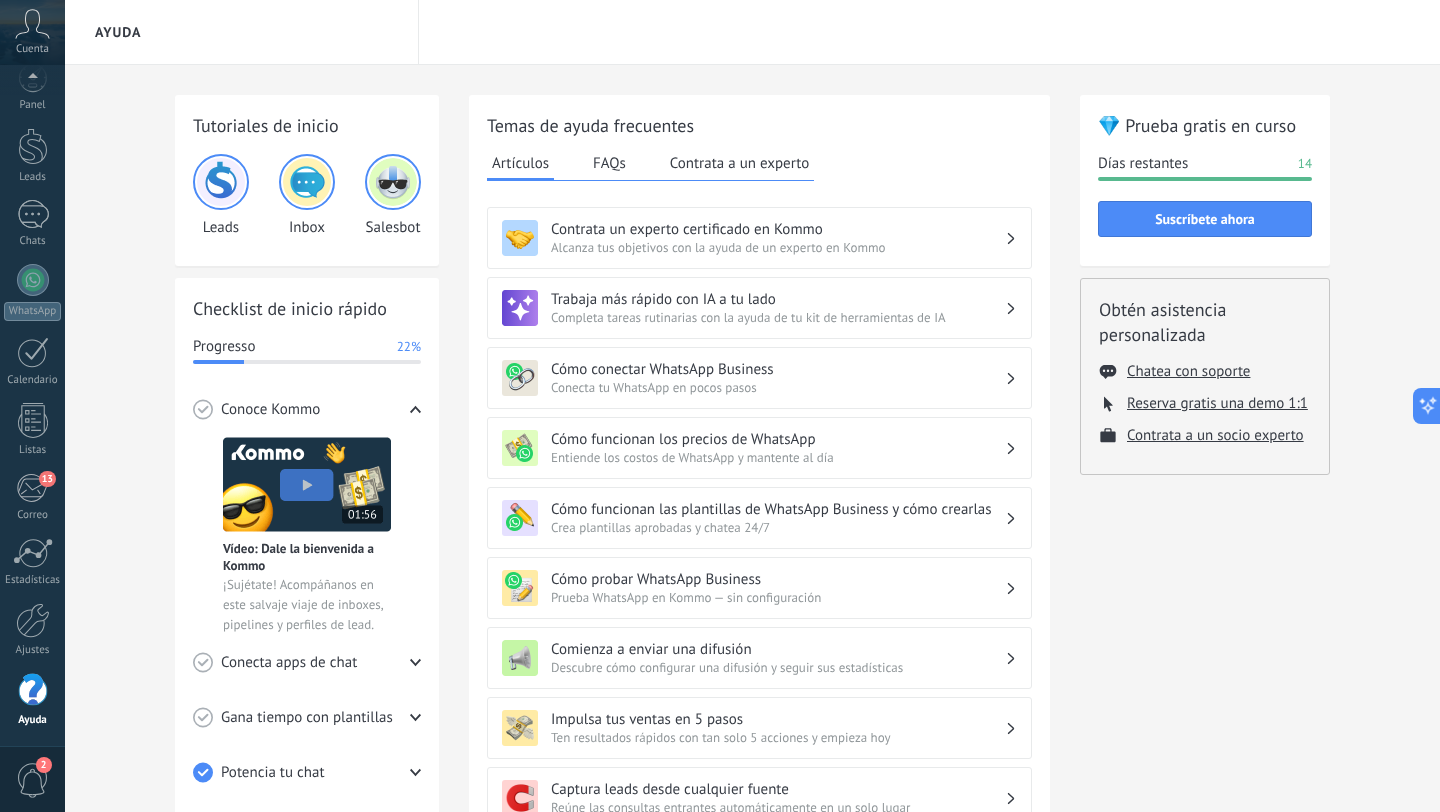 click on "Alcanza tus objetivos con la ayuda de un experto en Kommo" at bounding box center (778, 247) 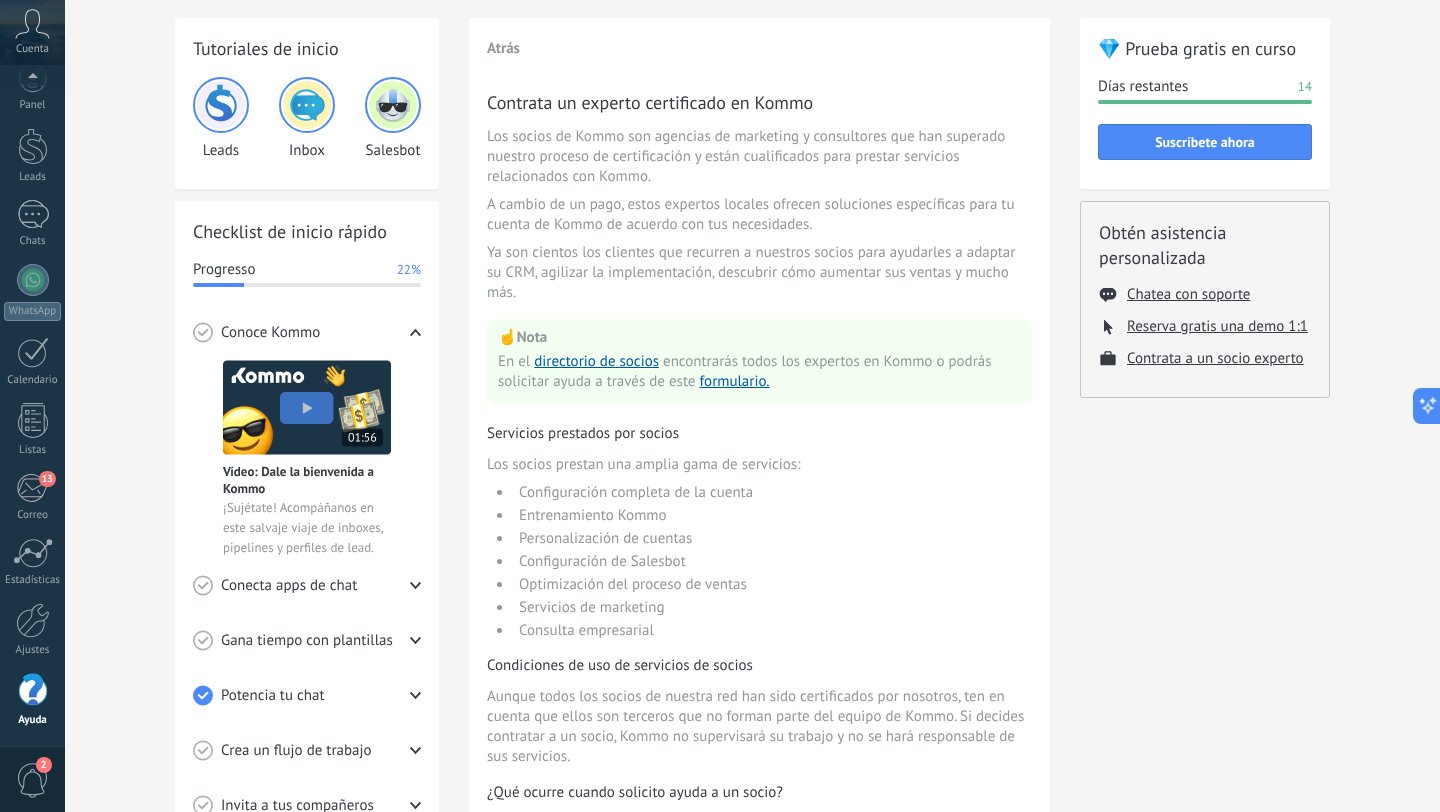 scroll, scrollTop: 75, scrollLeft: 0, axis: vertical 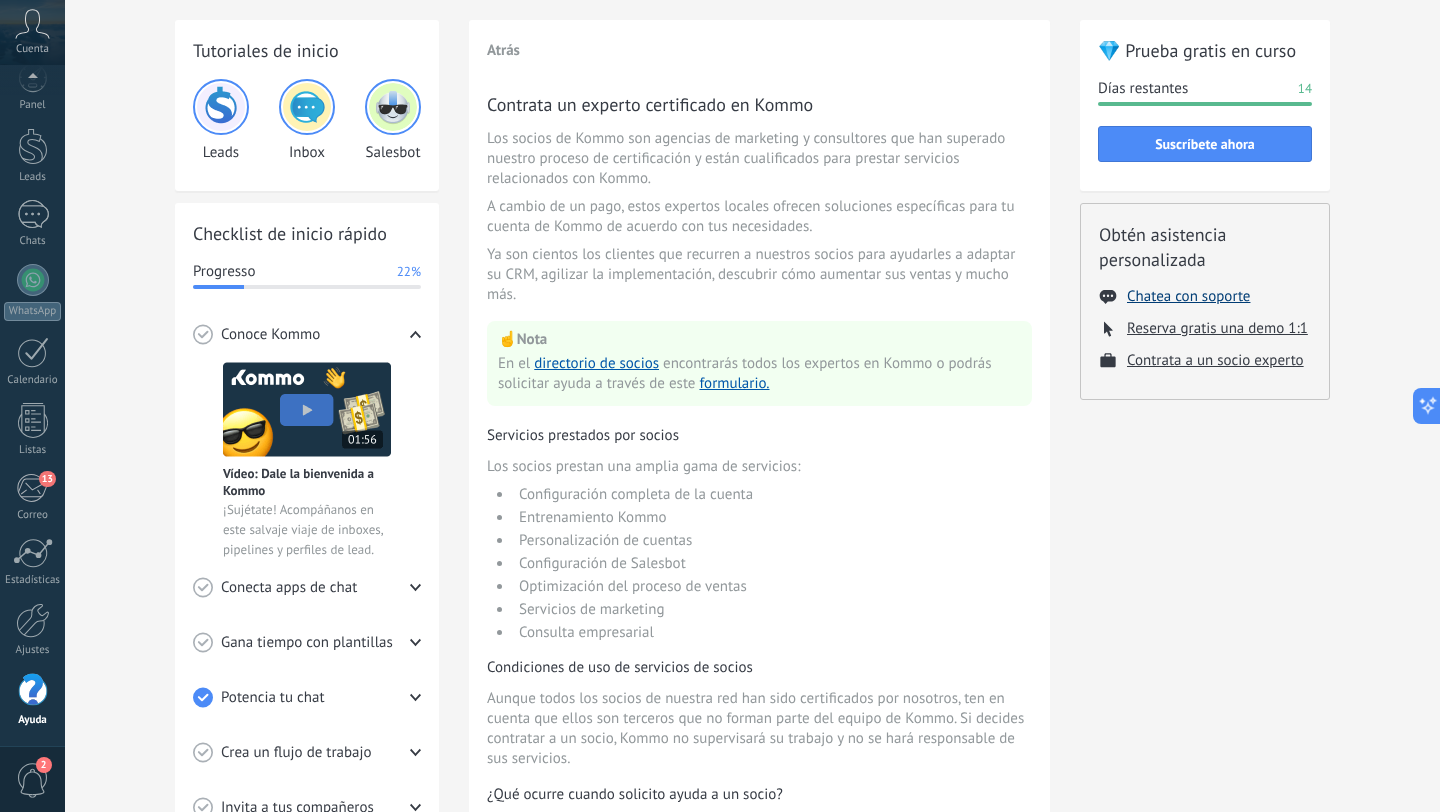 click on "Chatea con soporte" at bounding box center (1188, 296) 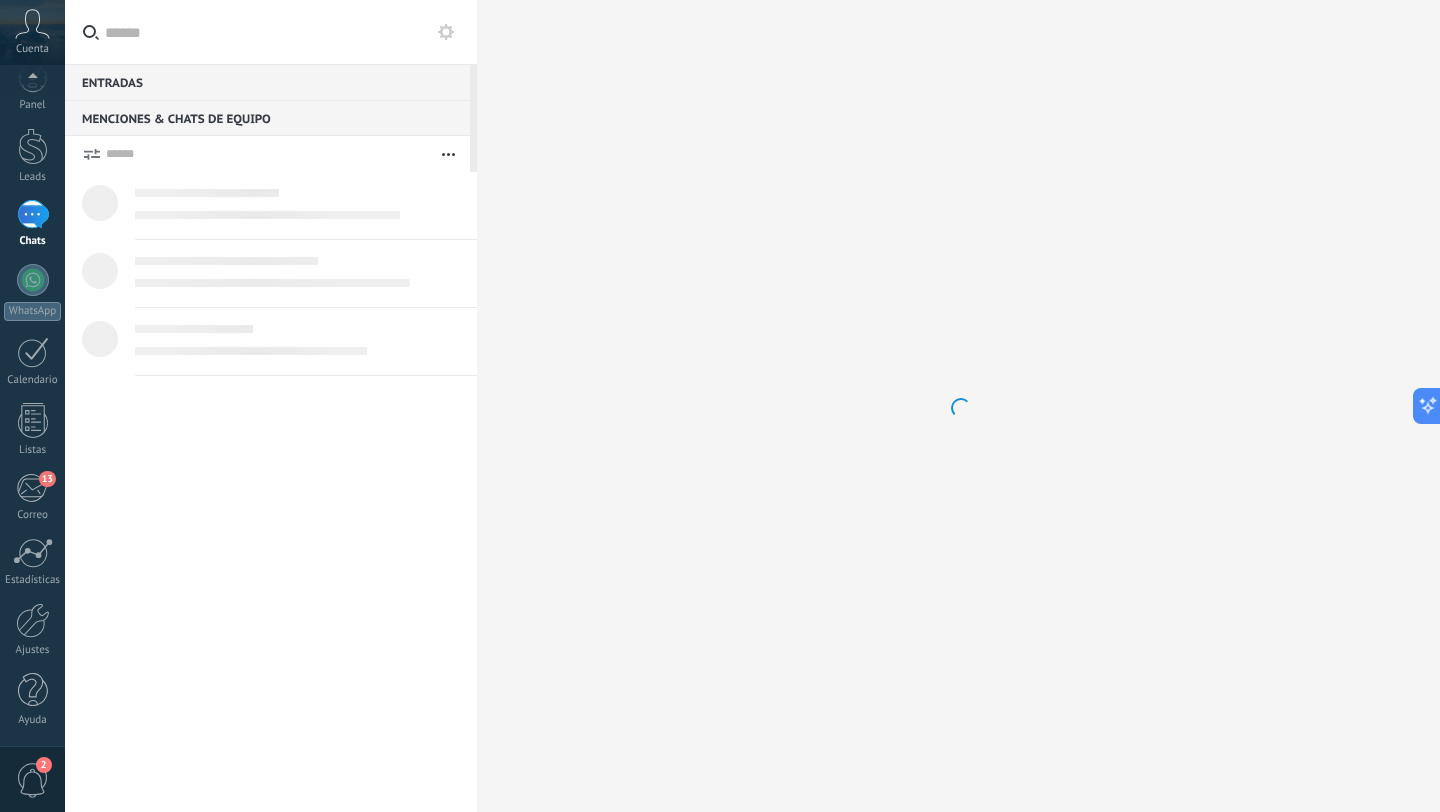 scroll, scrollTop: 0, scrollLeft: 0, axis: both 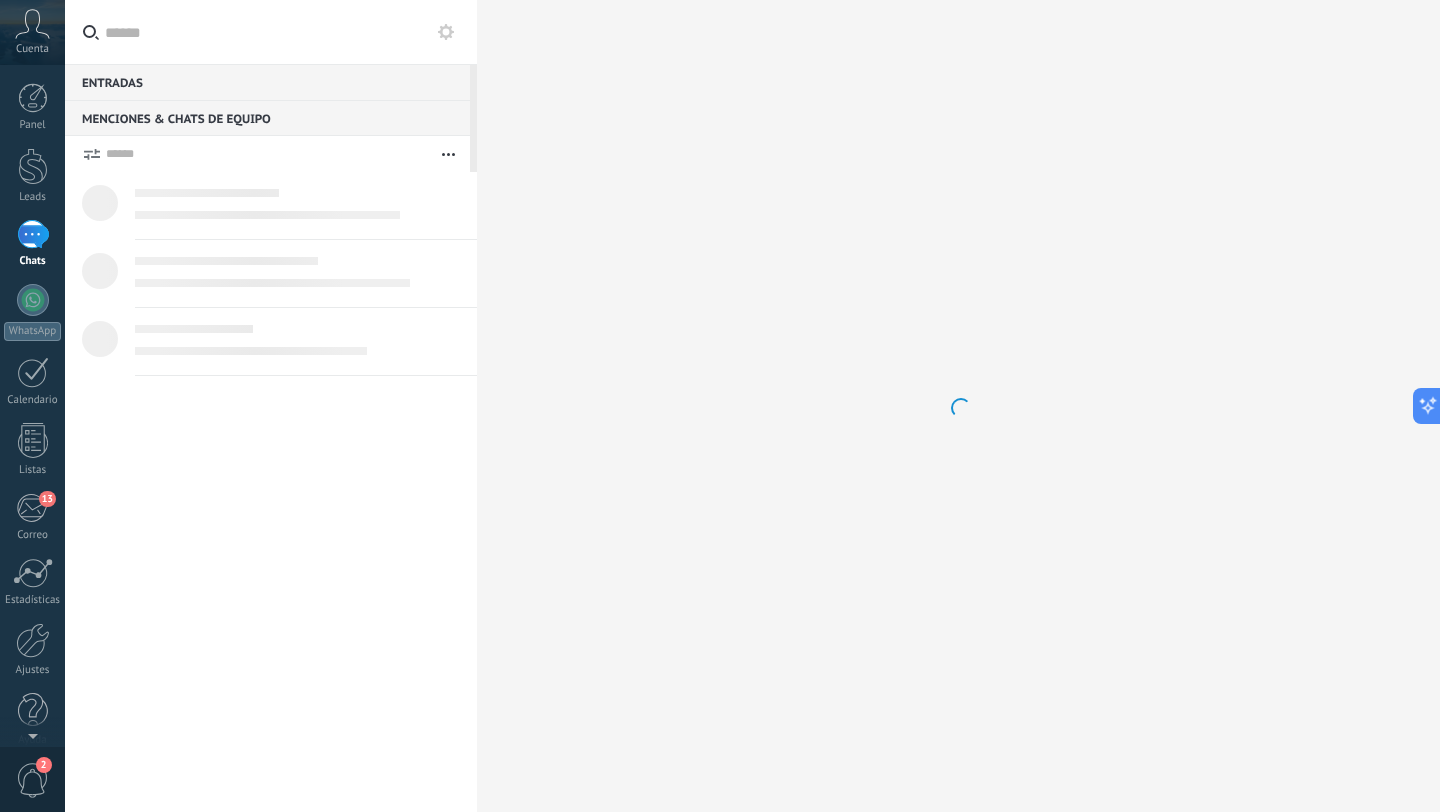 type on "*******" 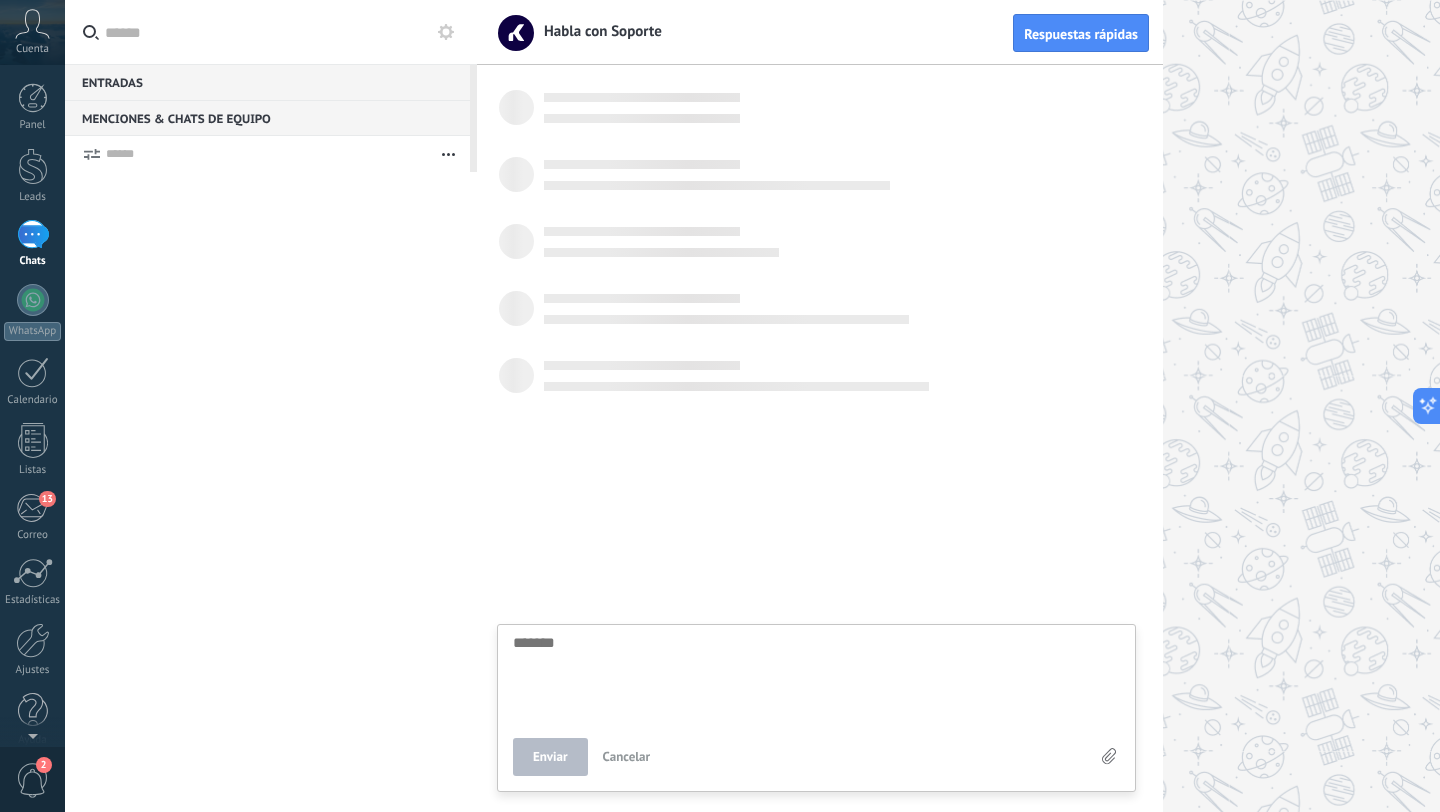scroll, scrollTop: 19, scrollLeft: 0, axis: vertical 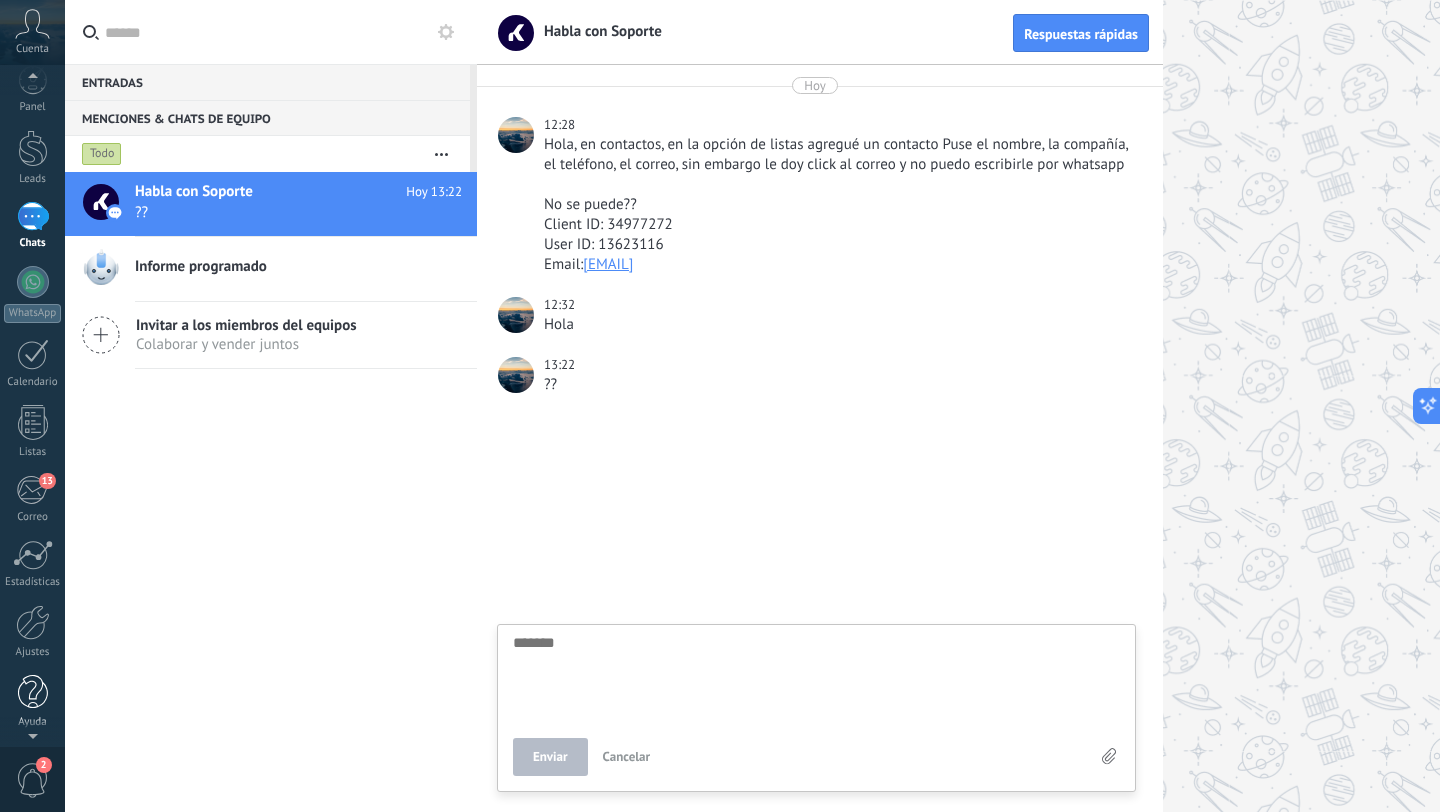 click at bounding box center (33, 692) 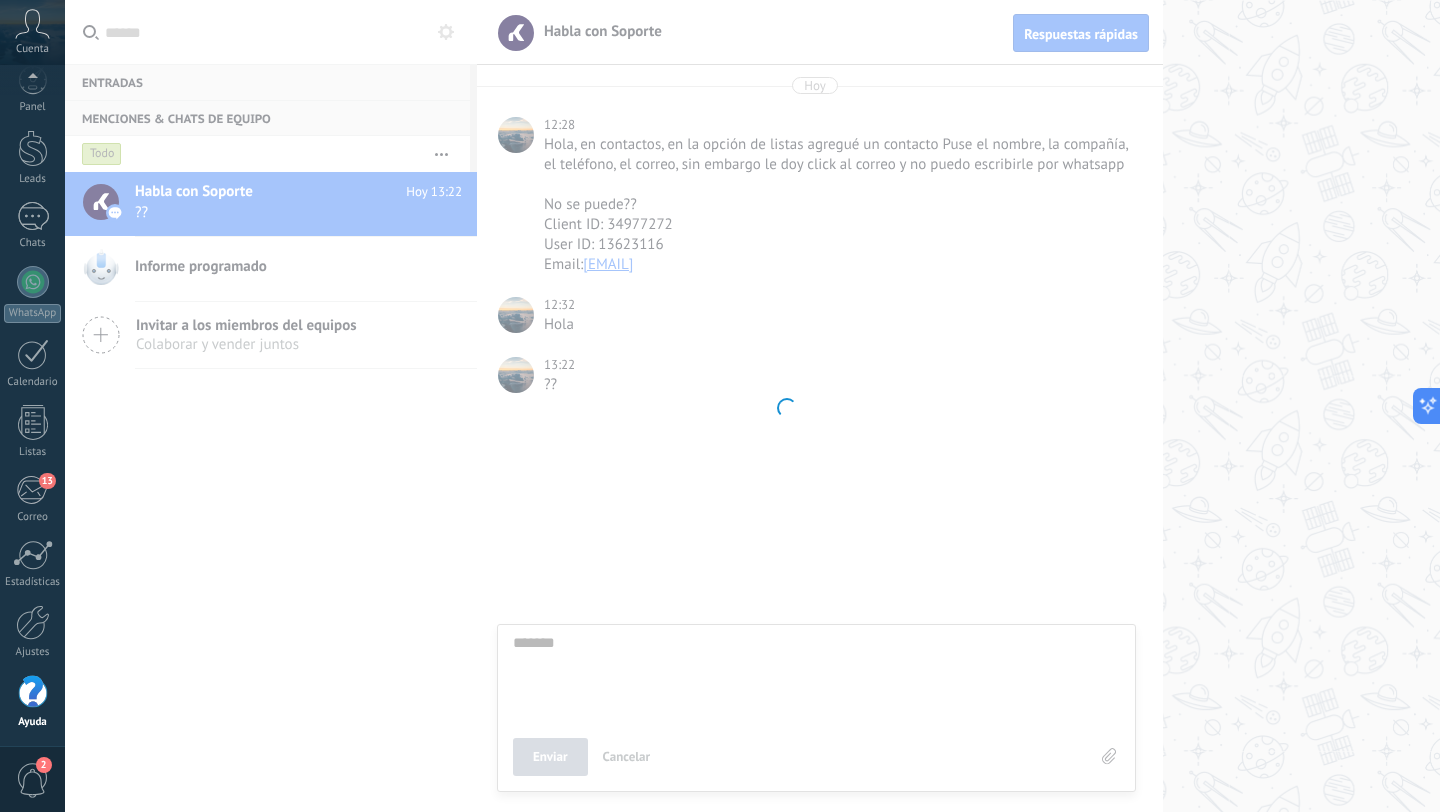 scroll, scrollTop: 20, scrollLeft: 0, axis: vertical 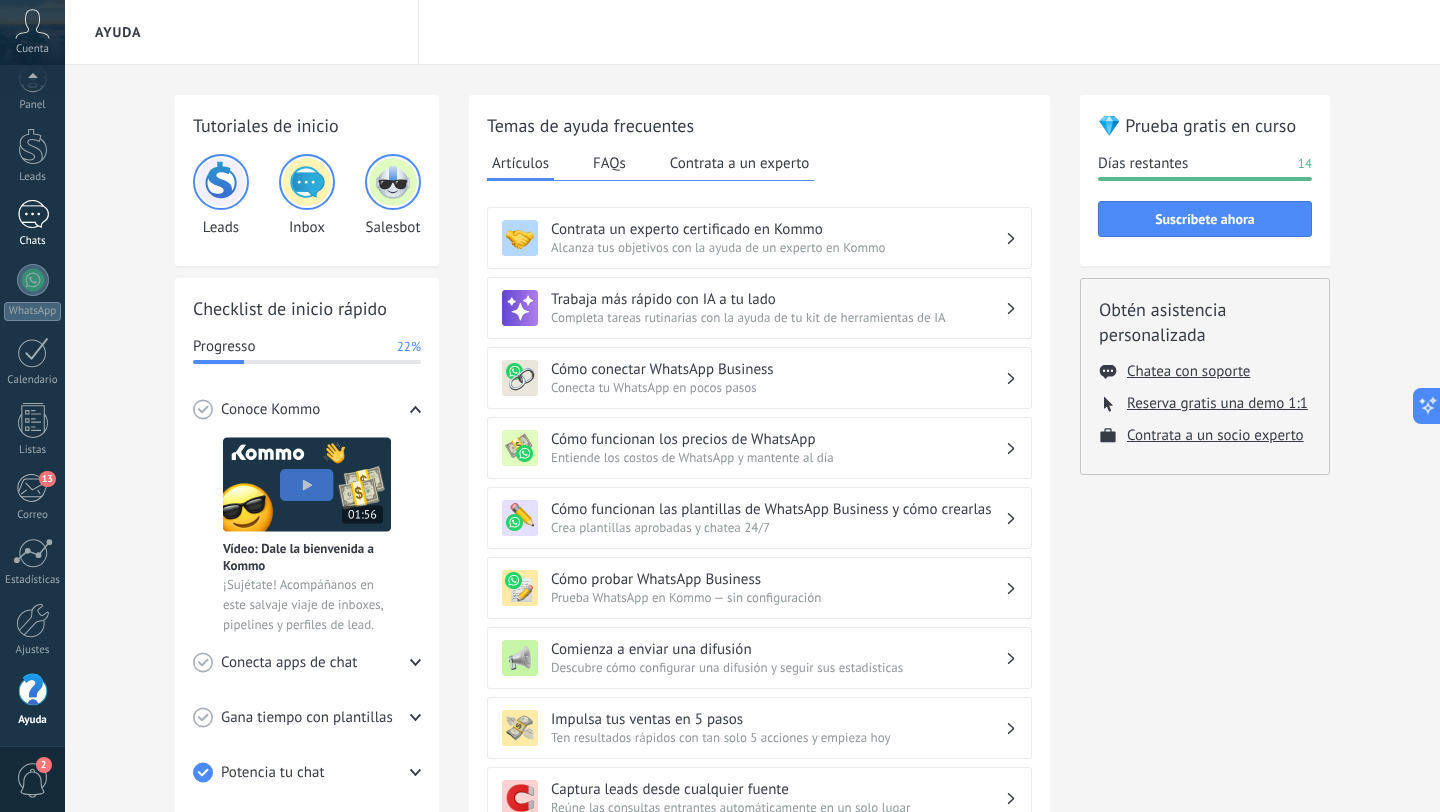 click at bounding box center [33, 214] 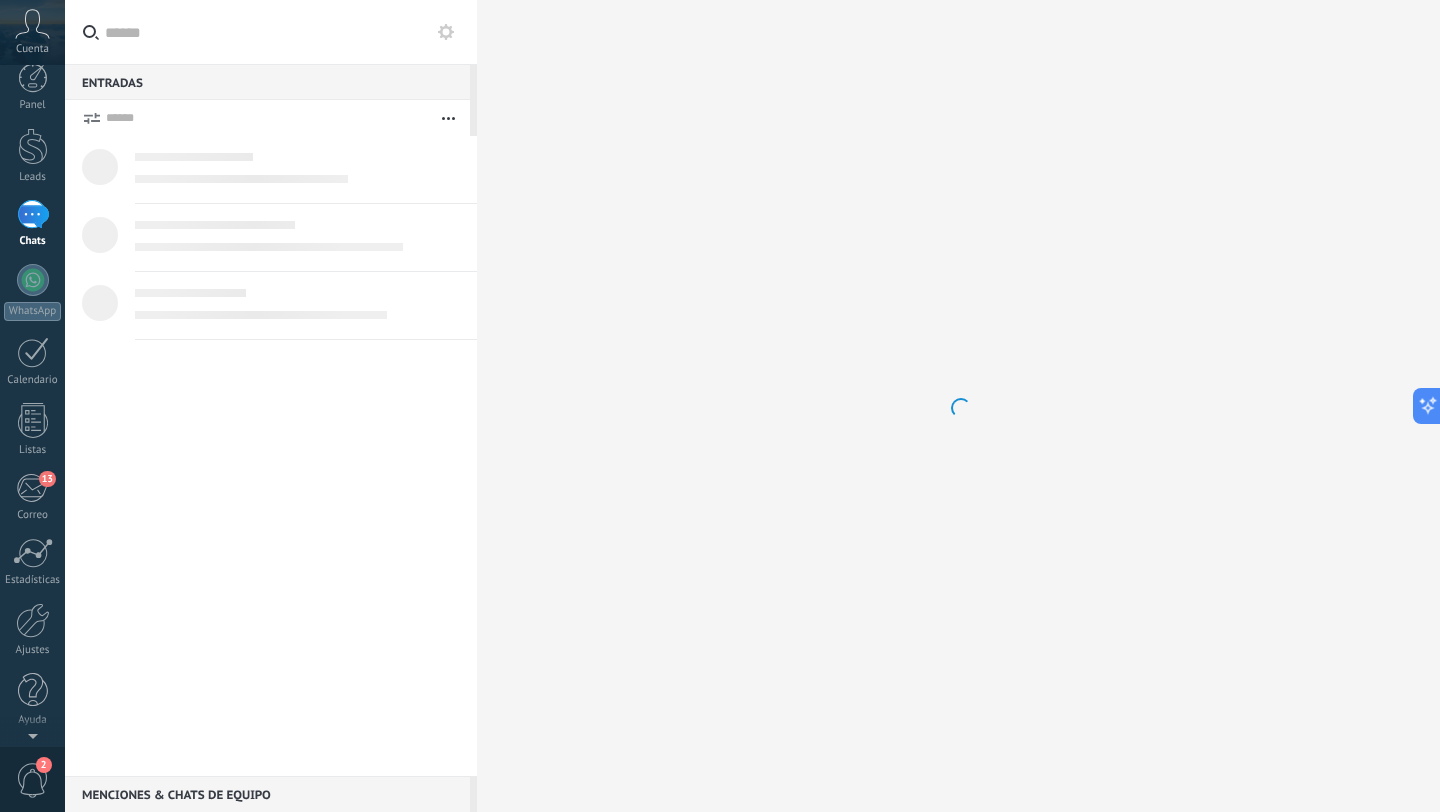 scroll, scrollTop: 0, scrollLeft: 0, axis: both 